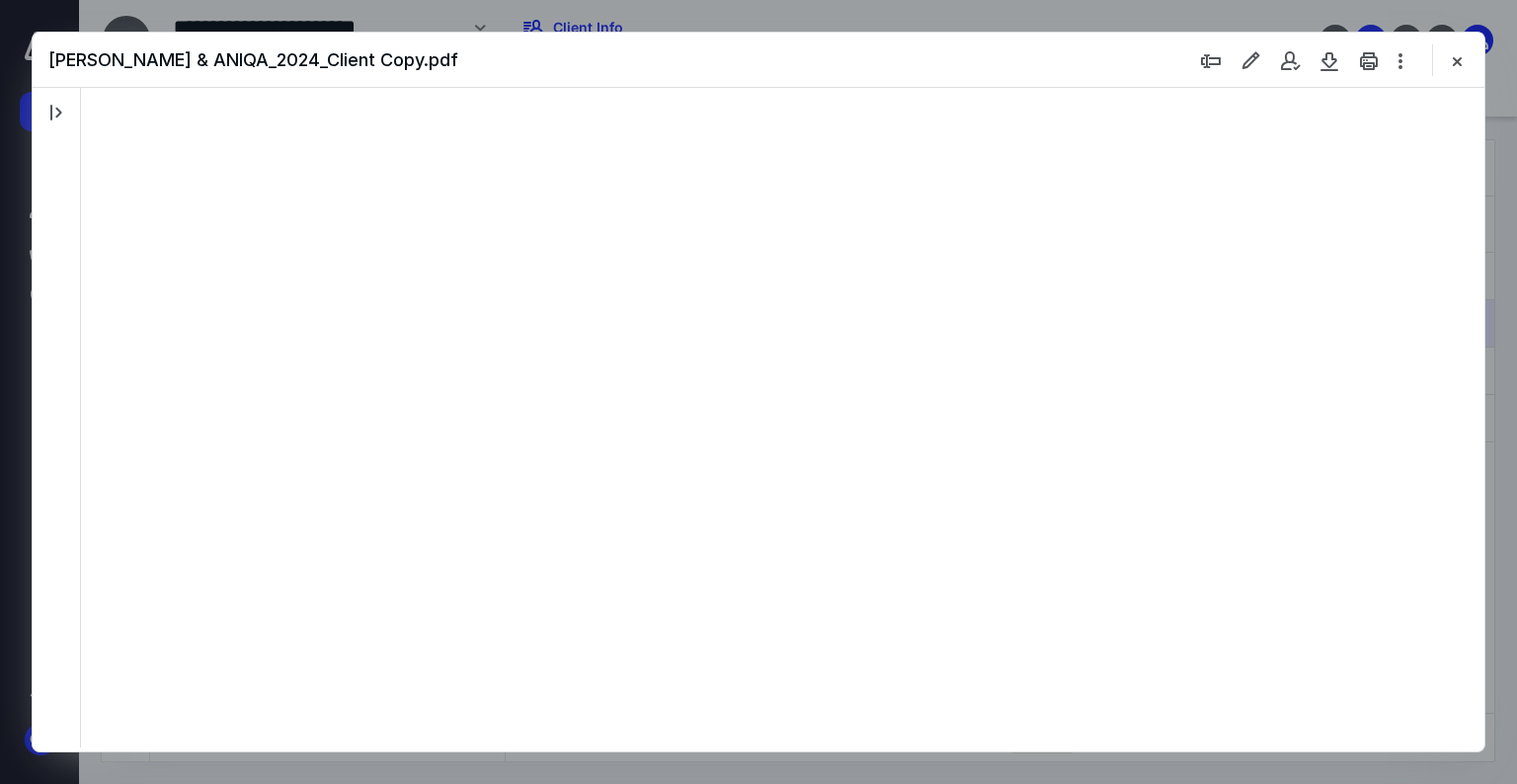 scroll, scrollTop: 0, scrollLeft: 0, axis: both 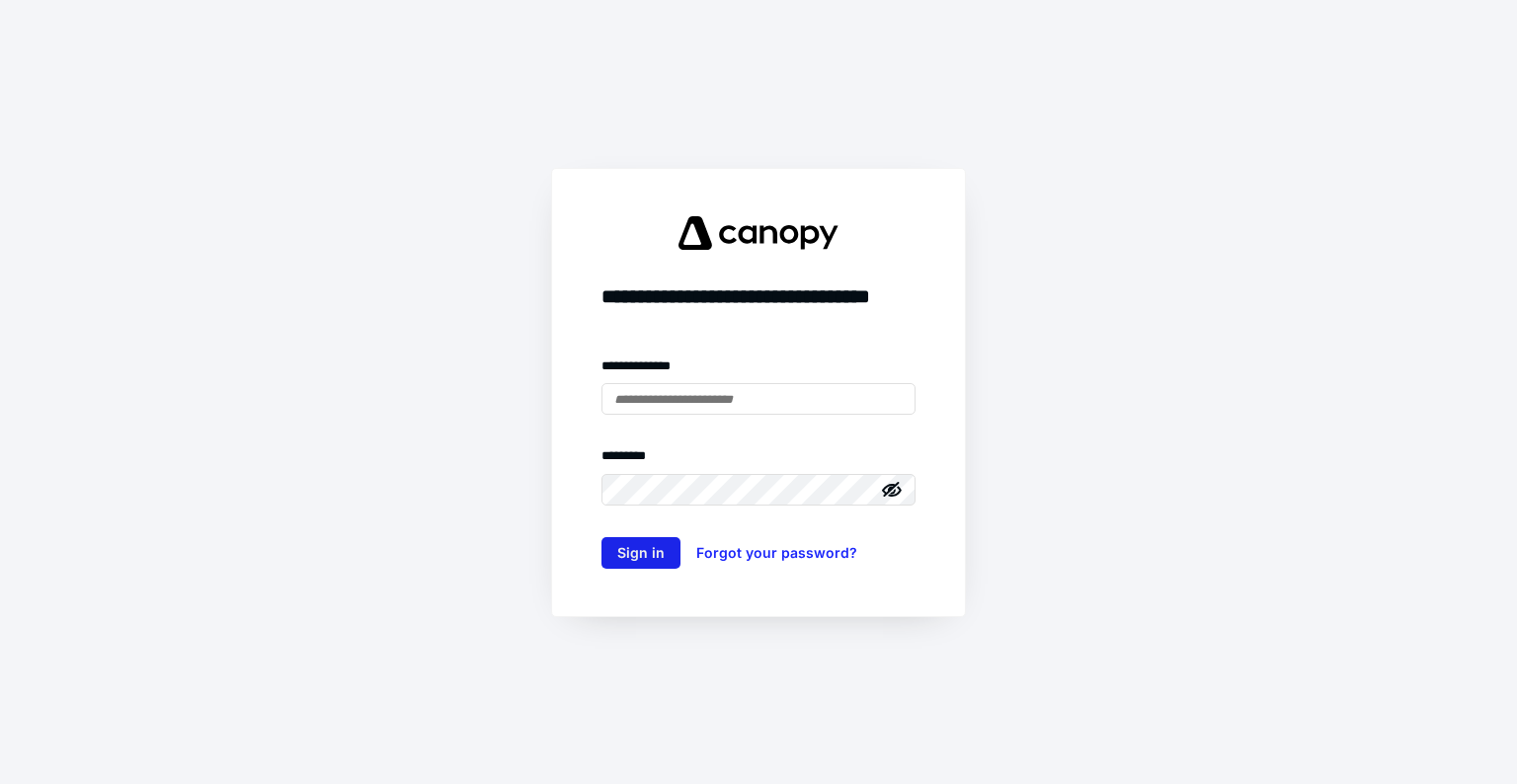 type on "**********" 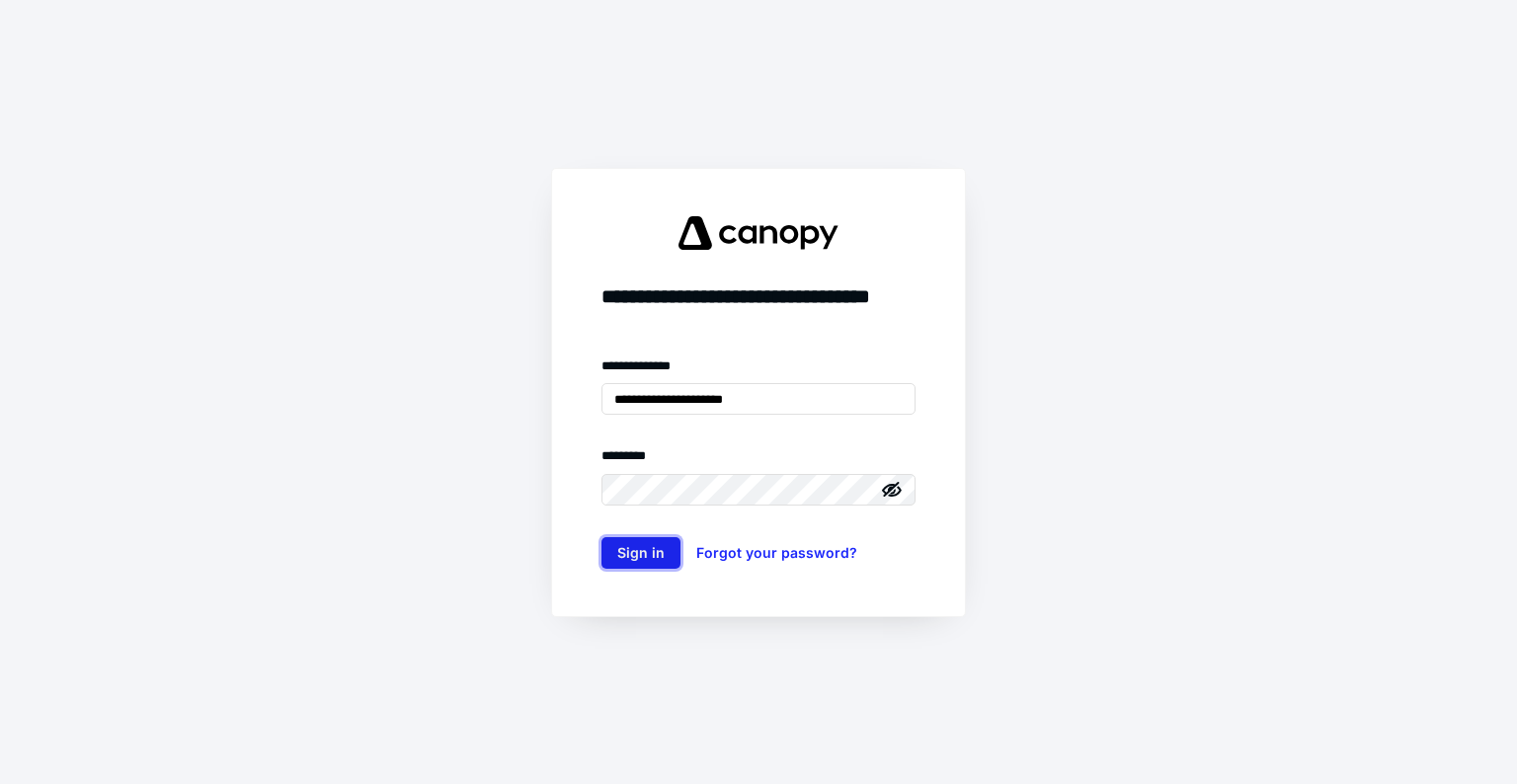 click on "Sign in" at bounding box center [641, 553] 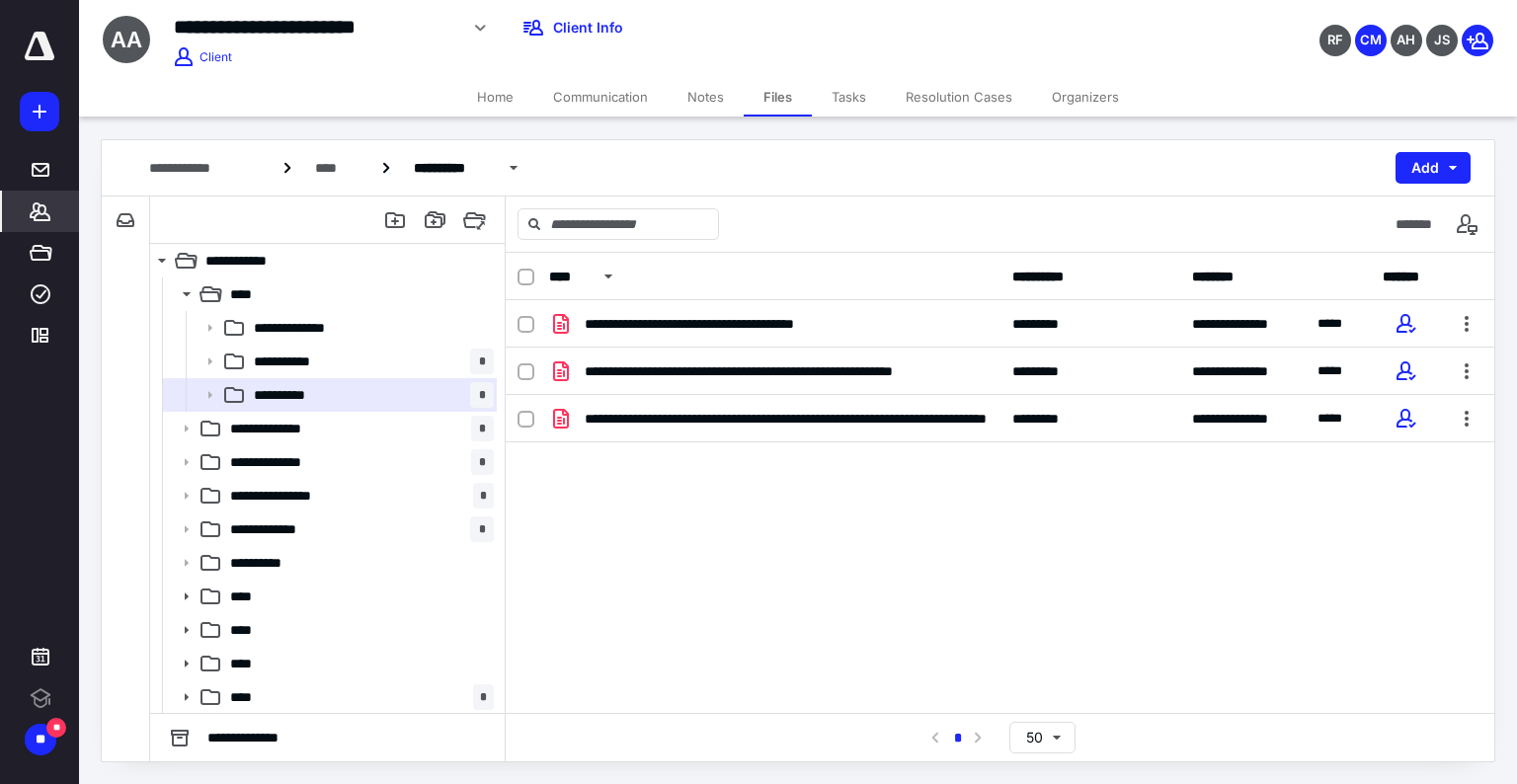 click on "*******" at bounding box center (40, 211) 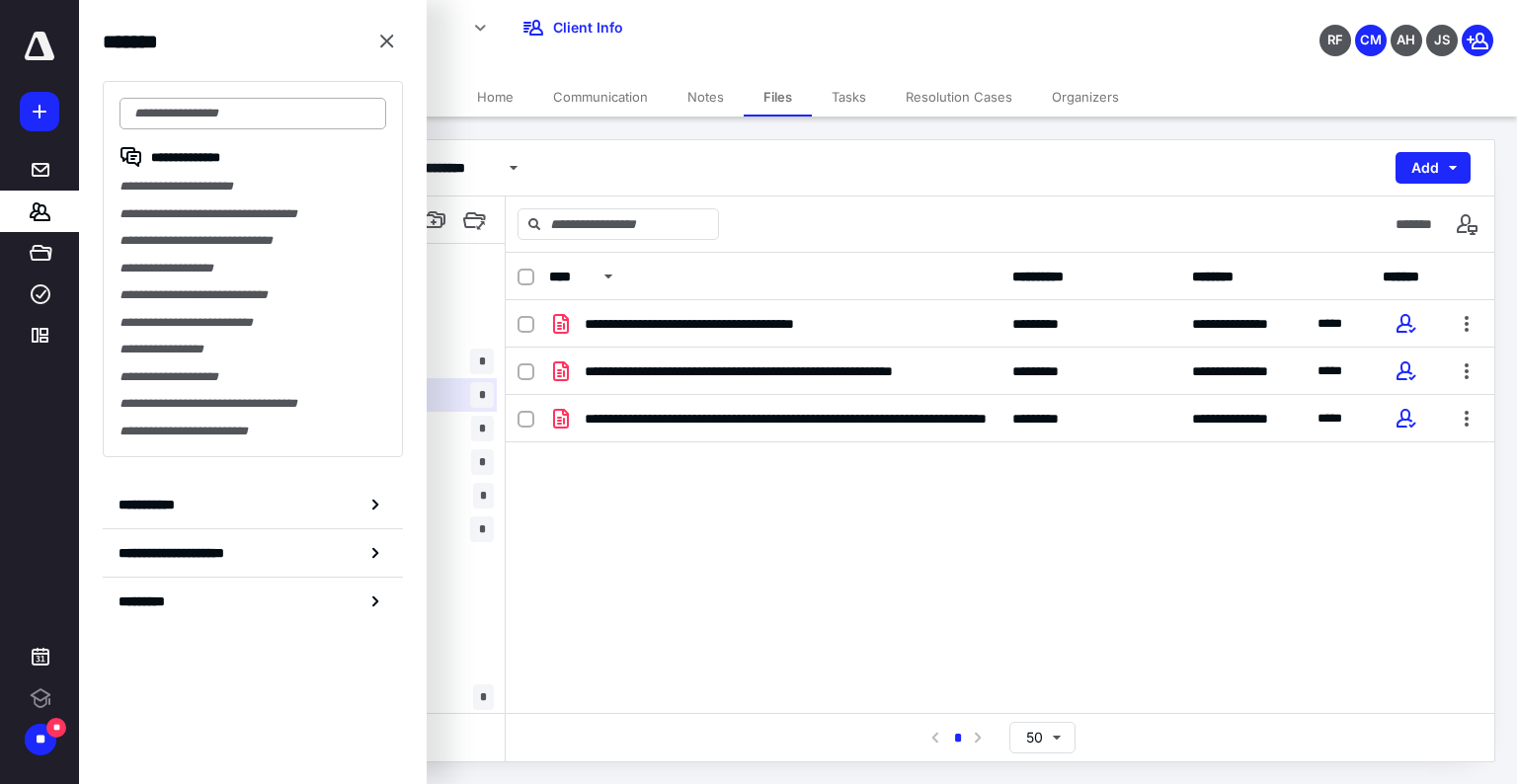click at bounding box center (253, 114) 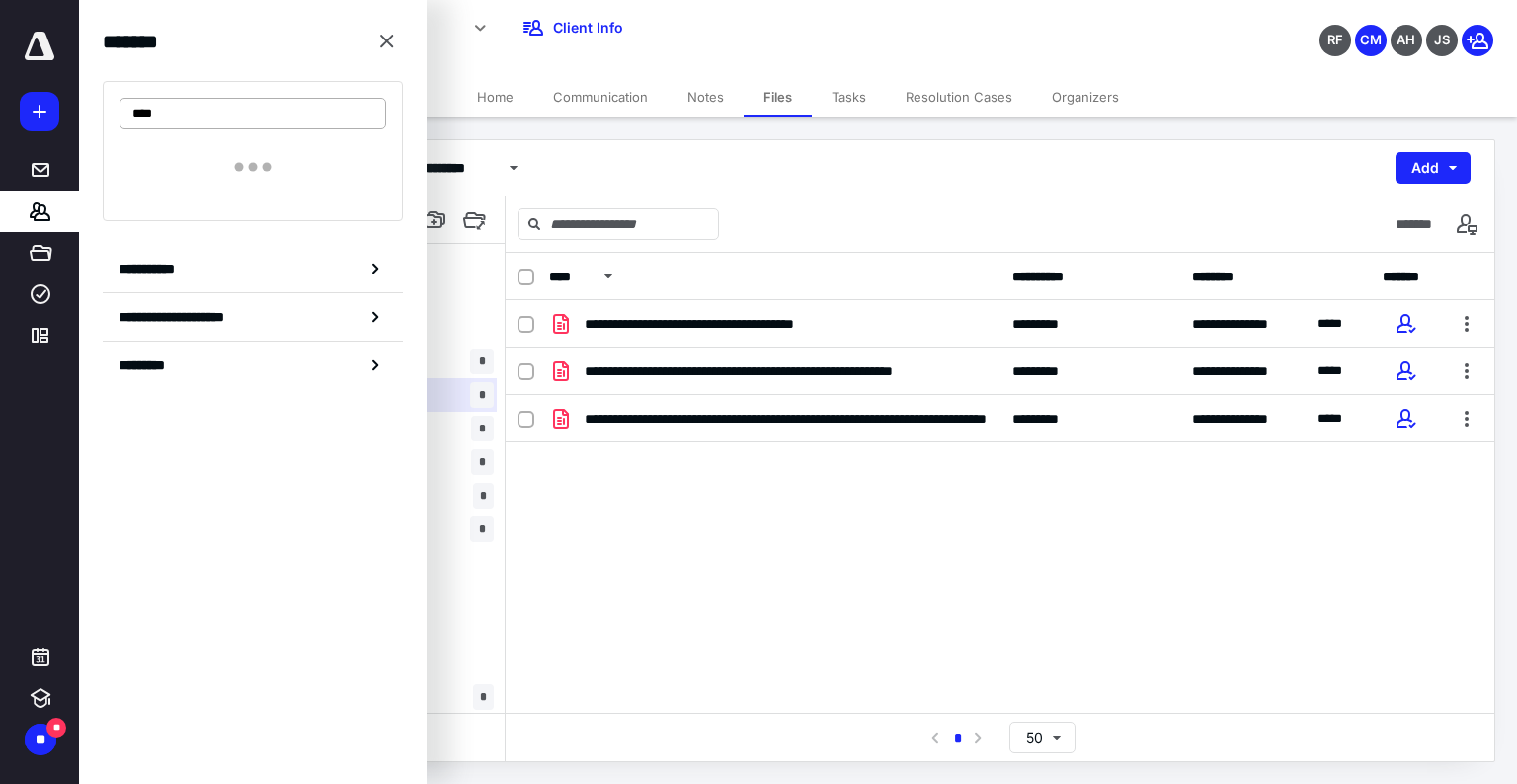 type on "*****" 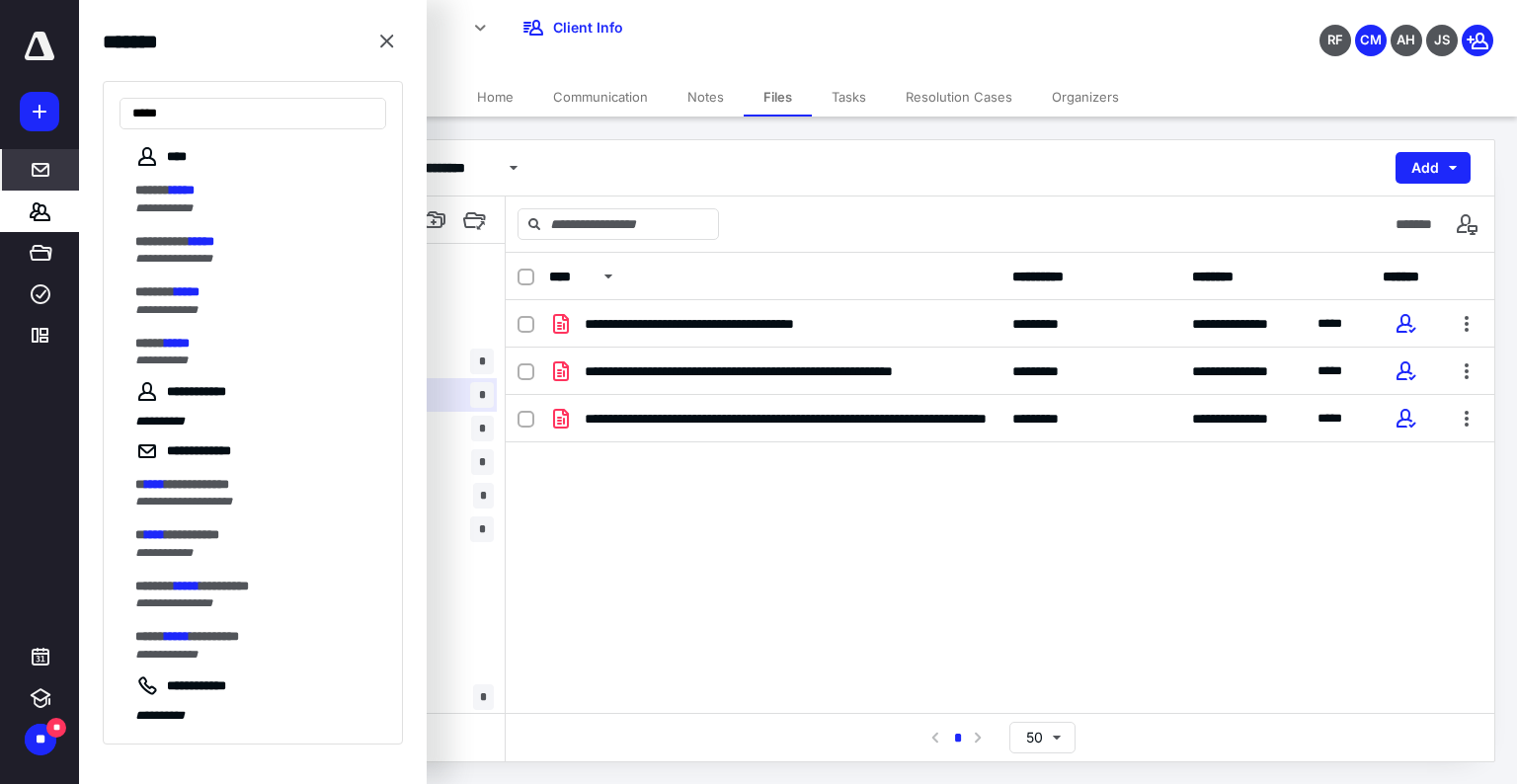 drag, startPoint x: 195, startPoint y: 112, endPoint x: 25, endPoint y: 149, distance: 173.97988 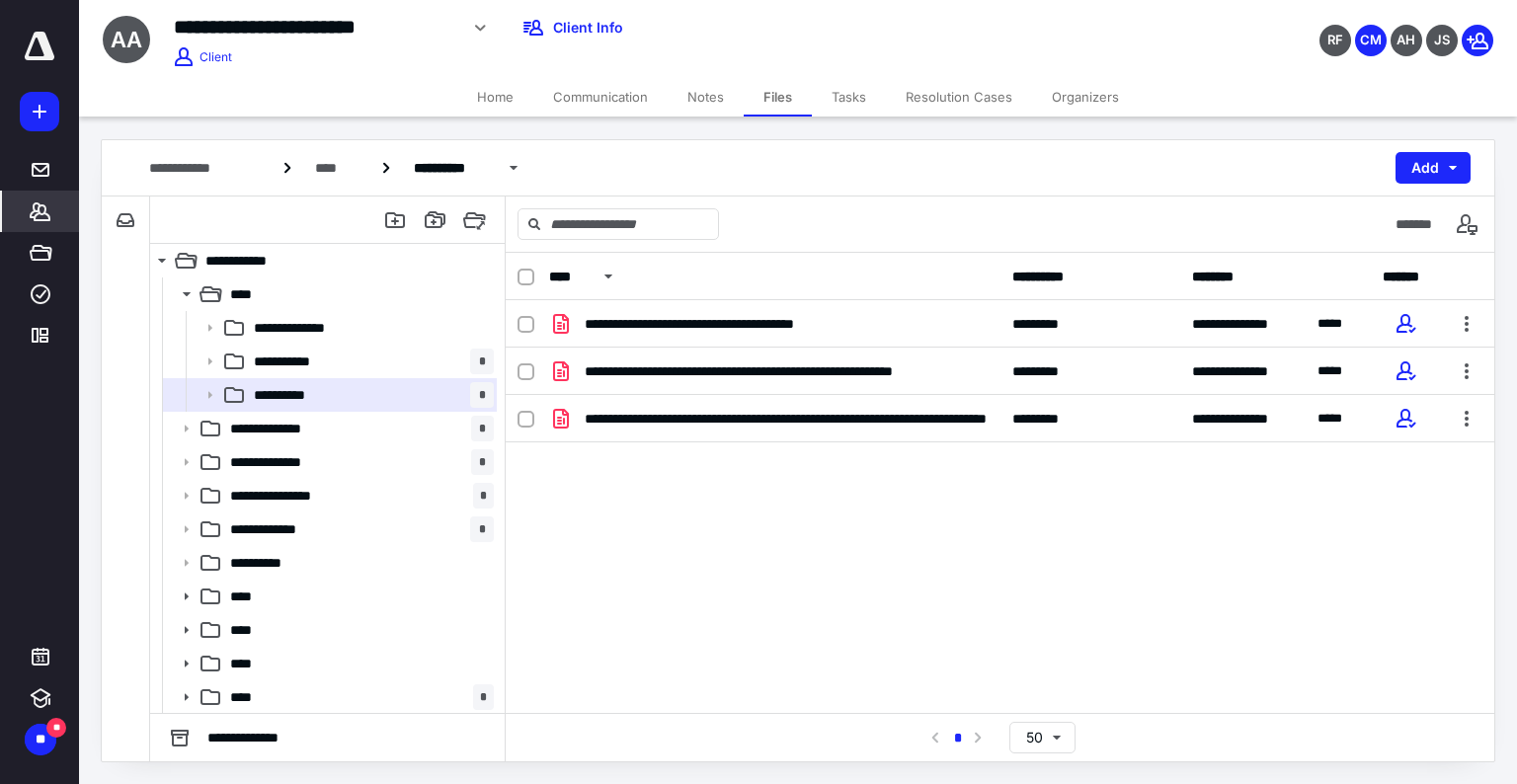 click 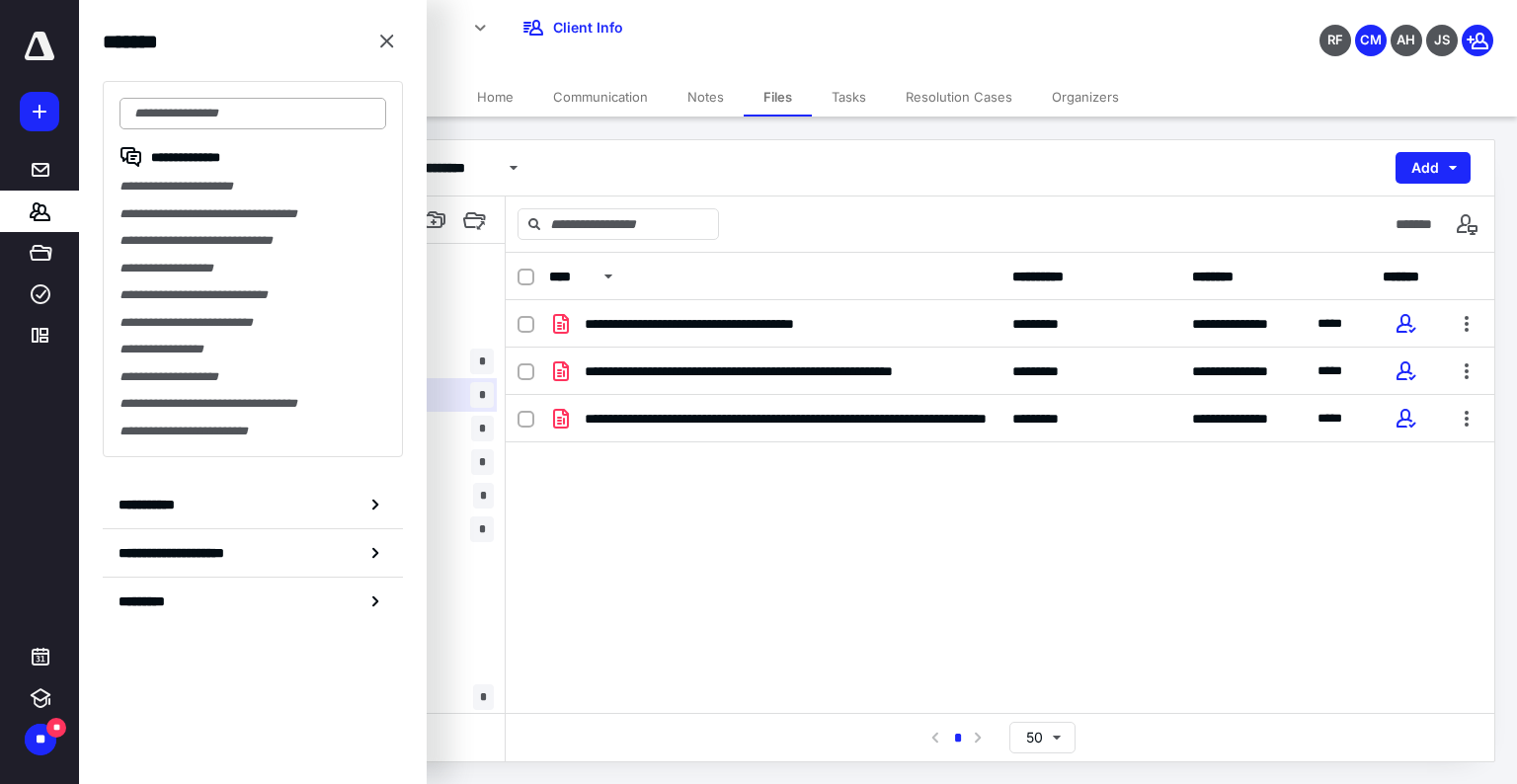 click at bounding box center (253, 114) 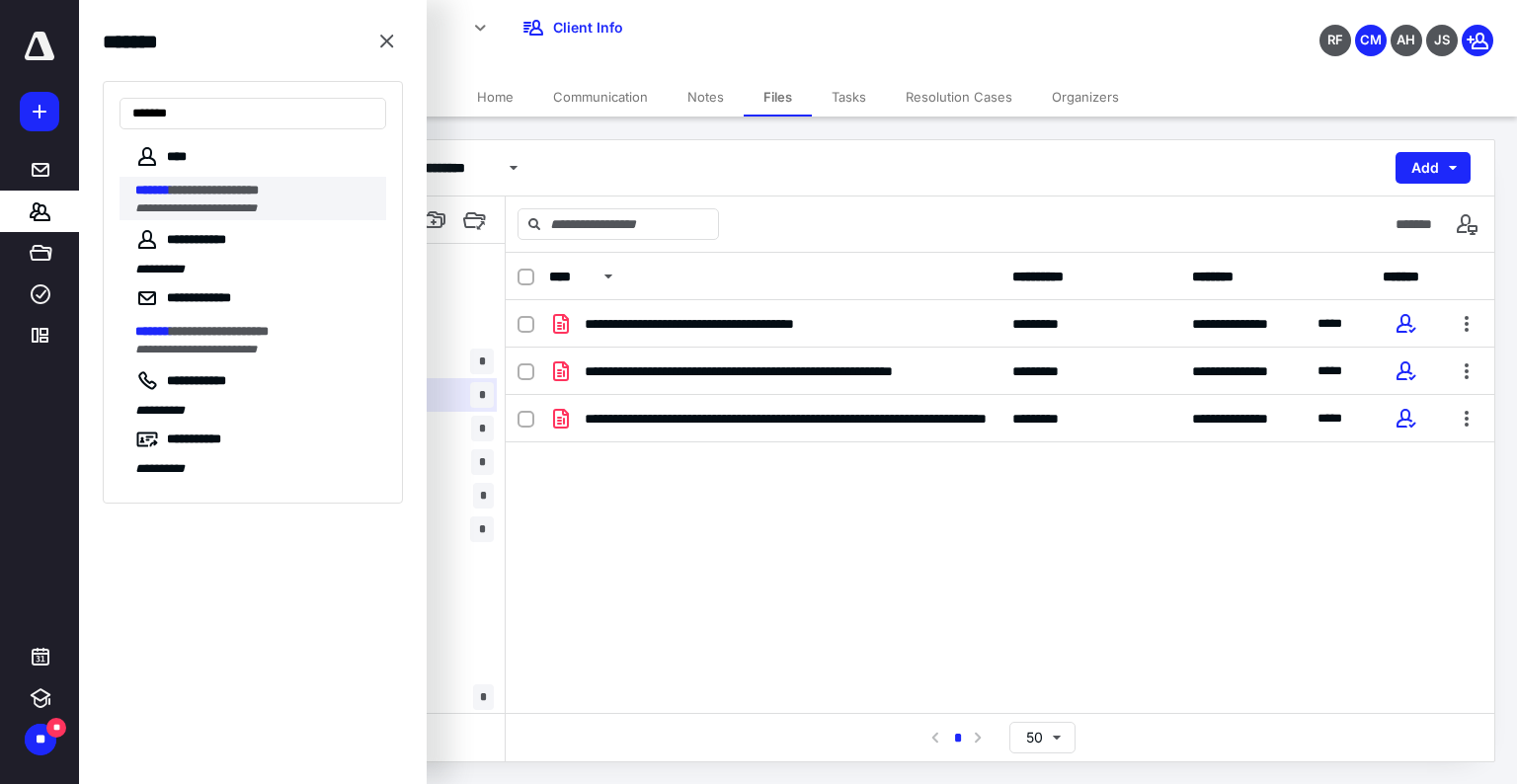 type on "*******" 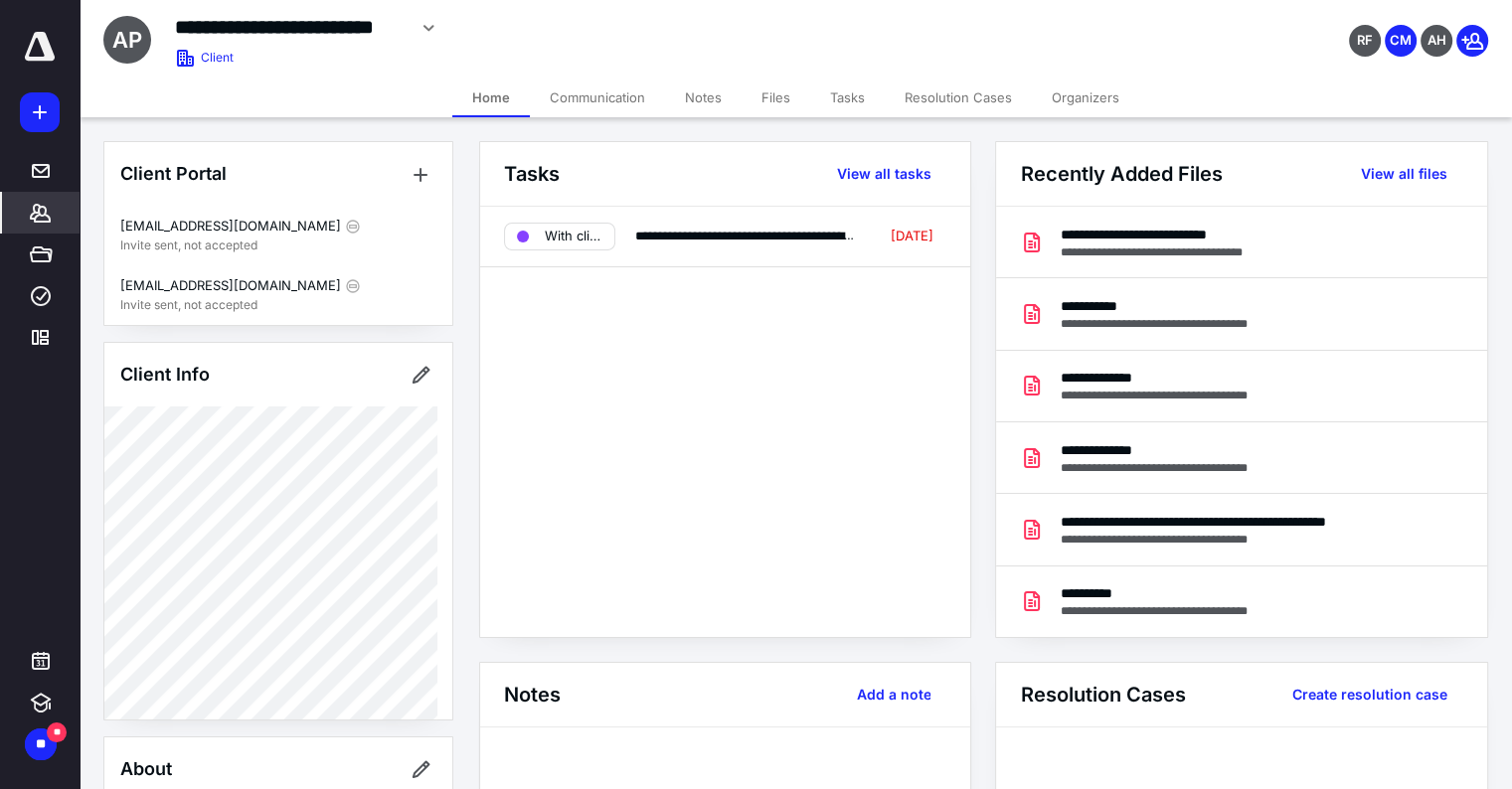 click on "Files" at bounding box center [775, 97] 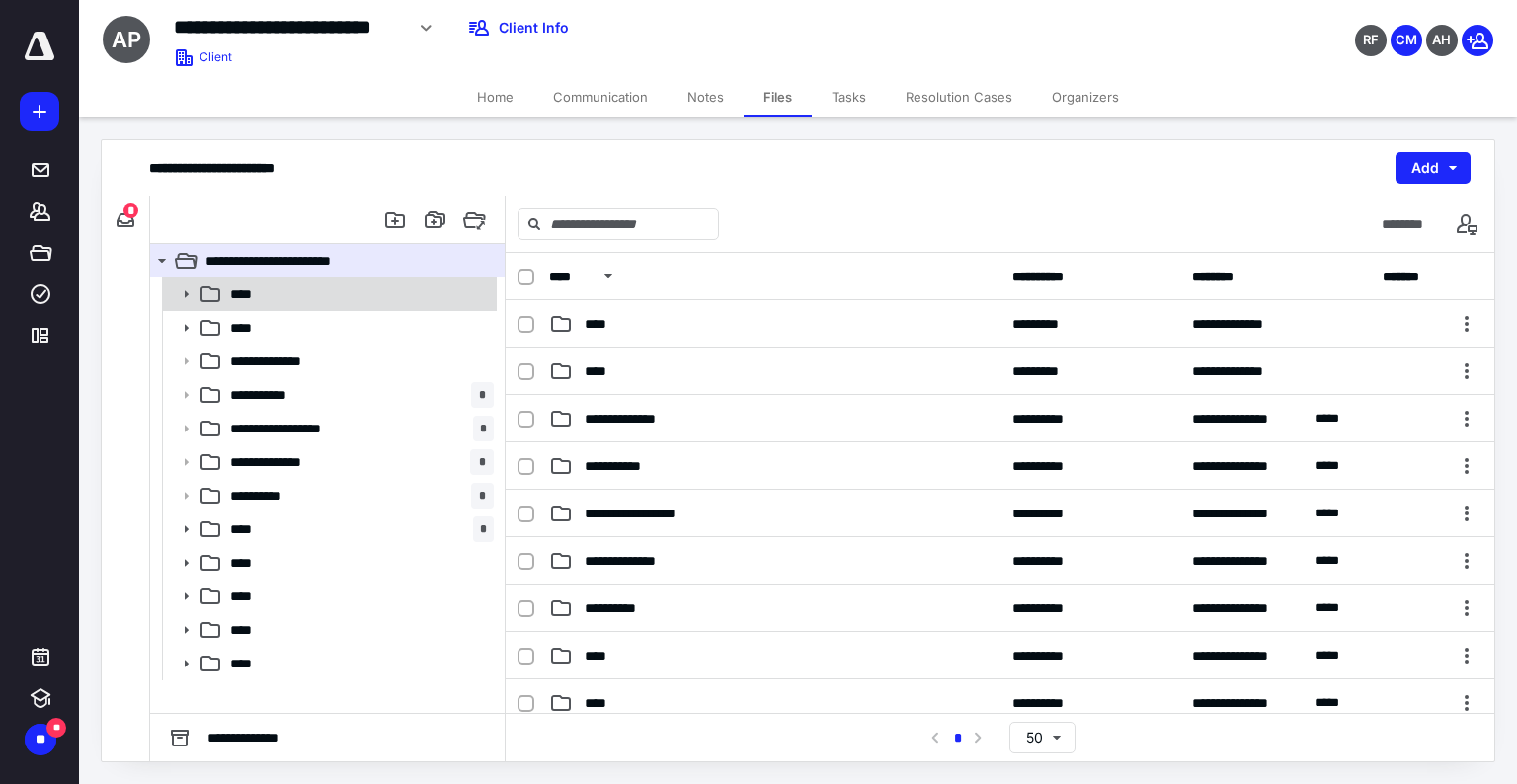 click 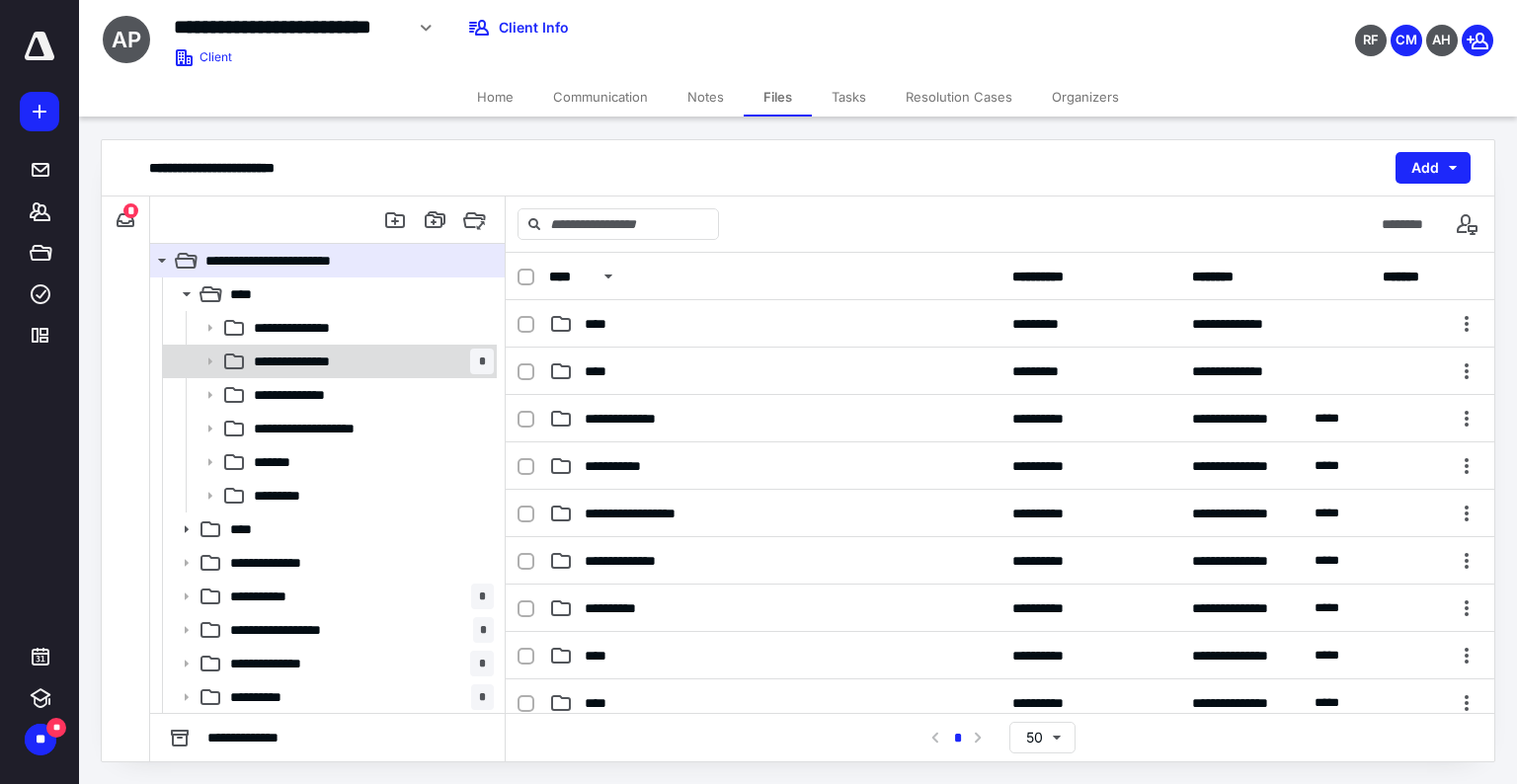 click 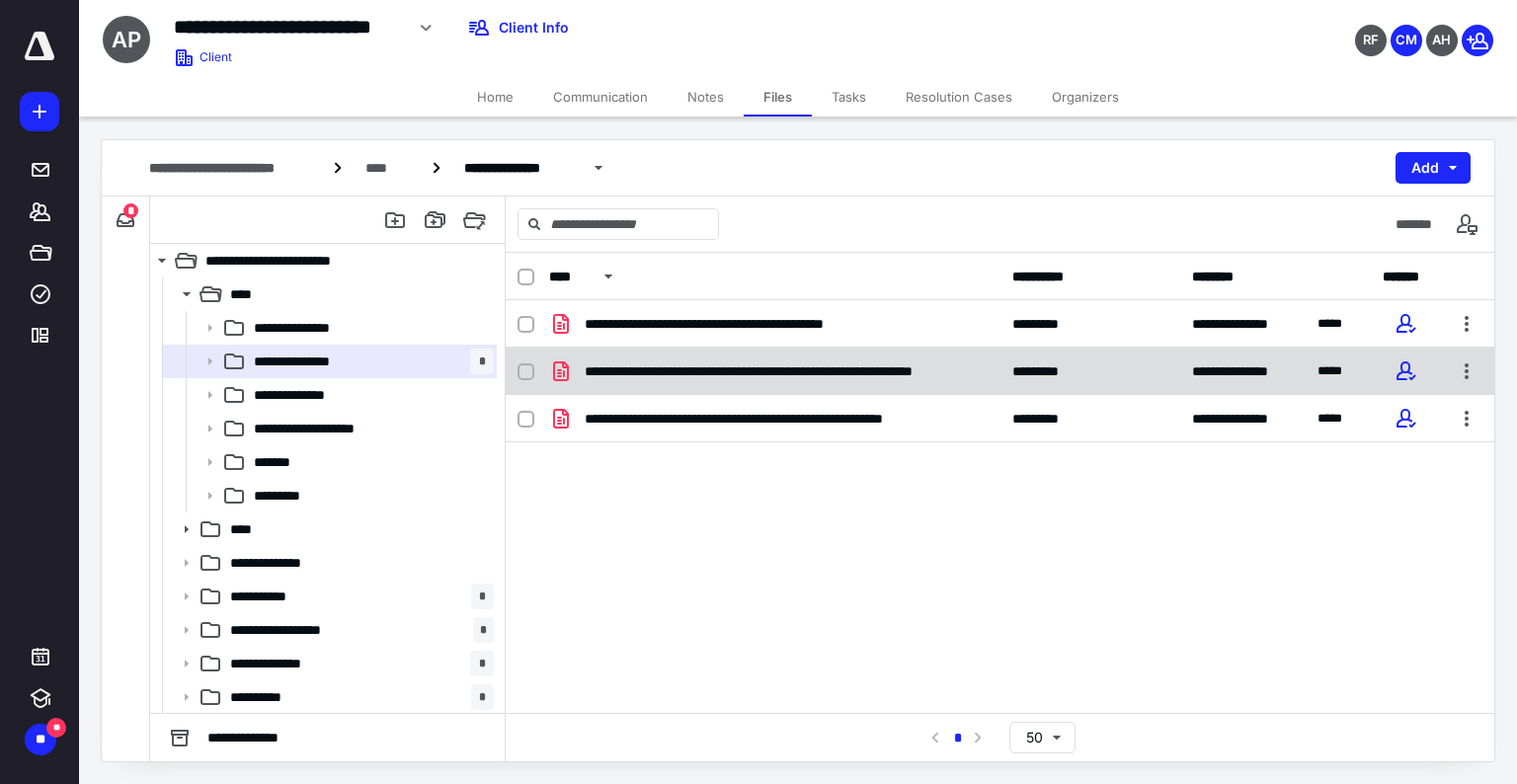 click on "**********" at bounding box center (999, 371) 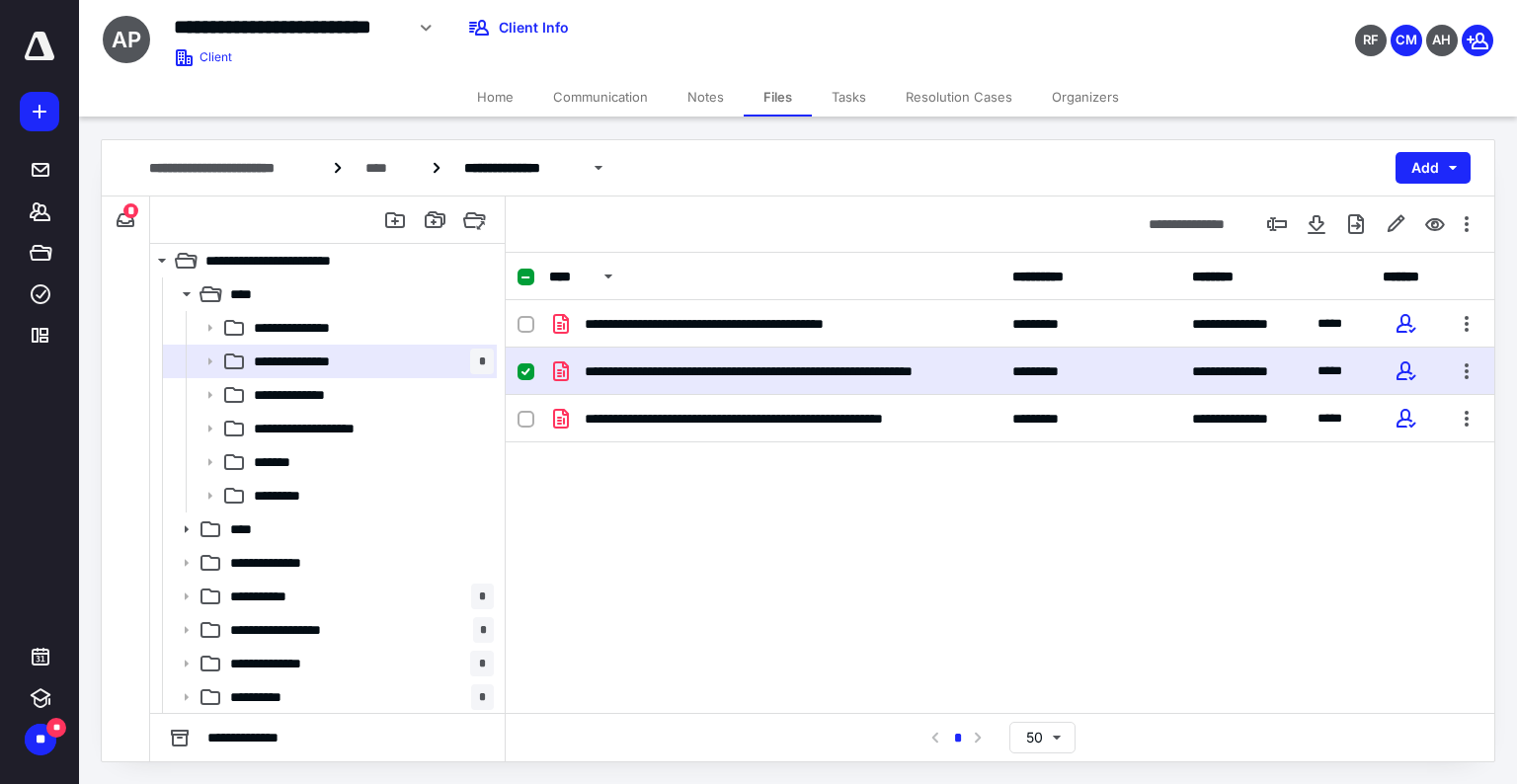 click on "**********" at bounding box center (999, 371) 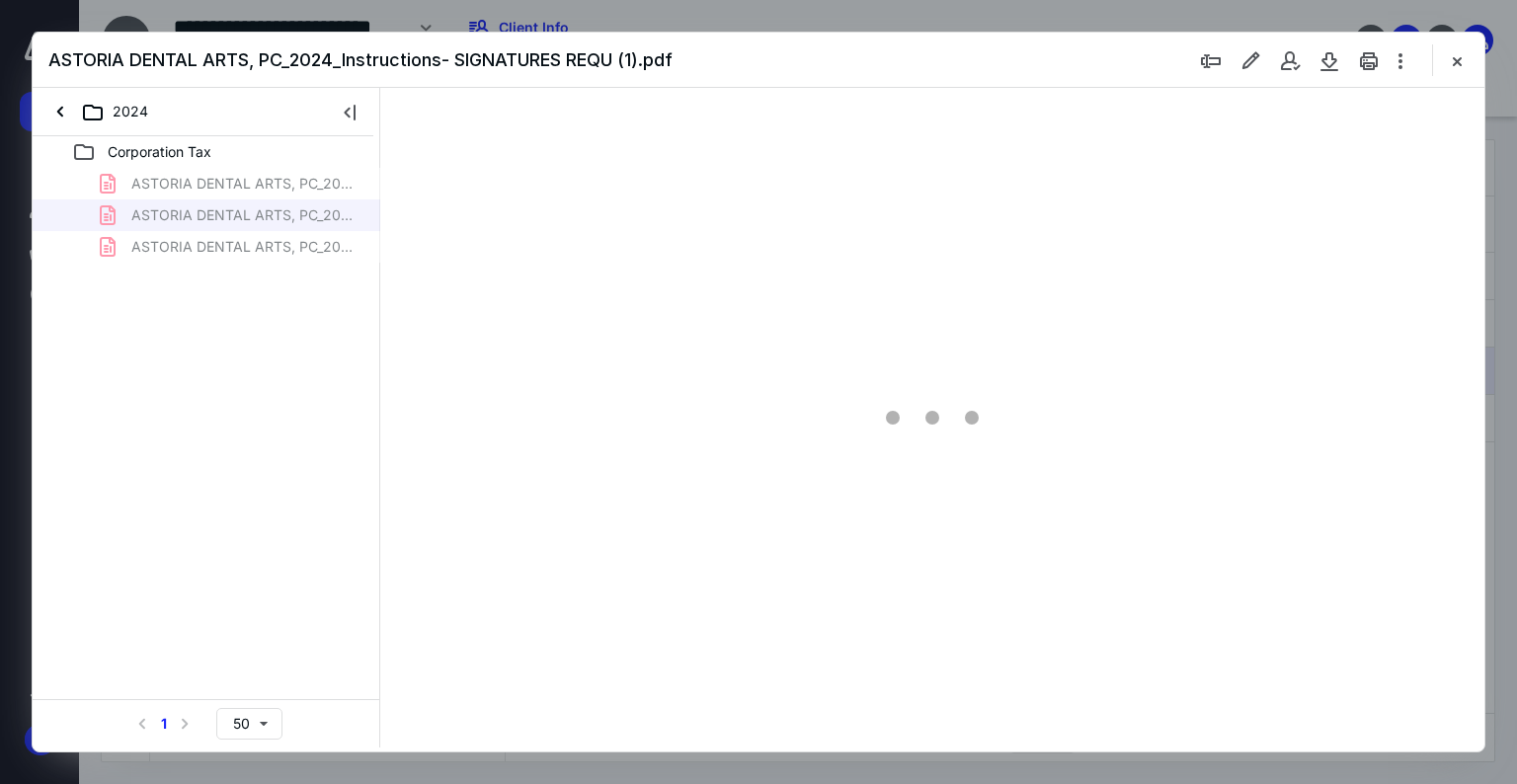 scroll, scrollTop: 0, scrollLeft: 0, axis: both 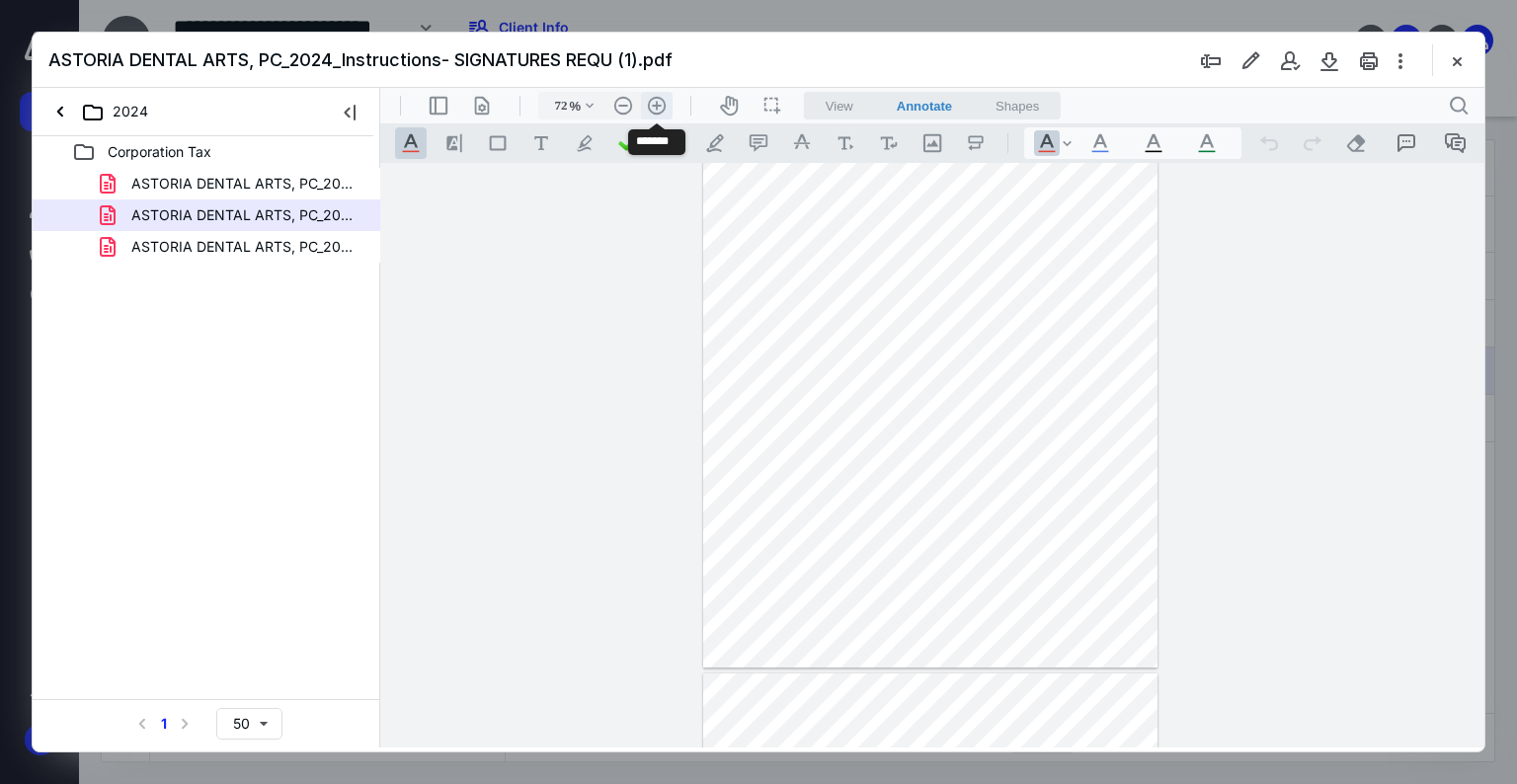 click on ".cls-1{fill:#abb0c4;} icon - header - zoom - in - line" at bounding box center (657, 106) 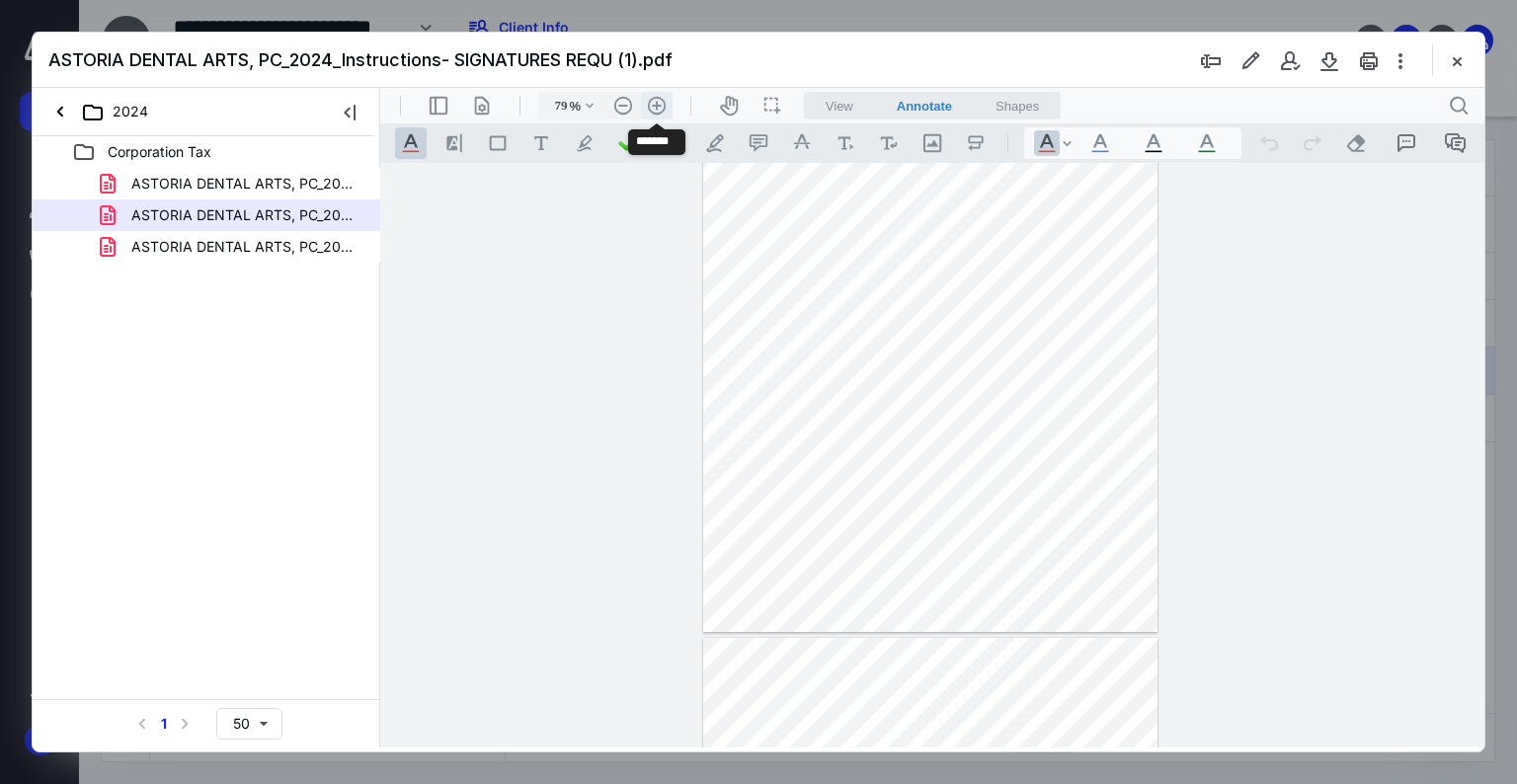 click on ".cls-1{fill:#abb0c4;} icon - header - zoom - in - line" at bounding box center (657, 106) 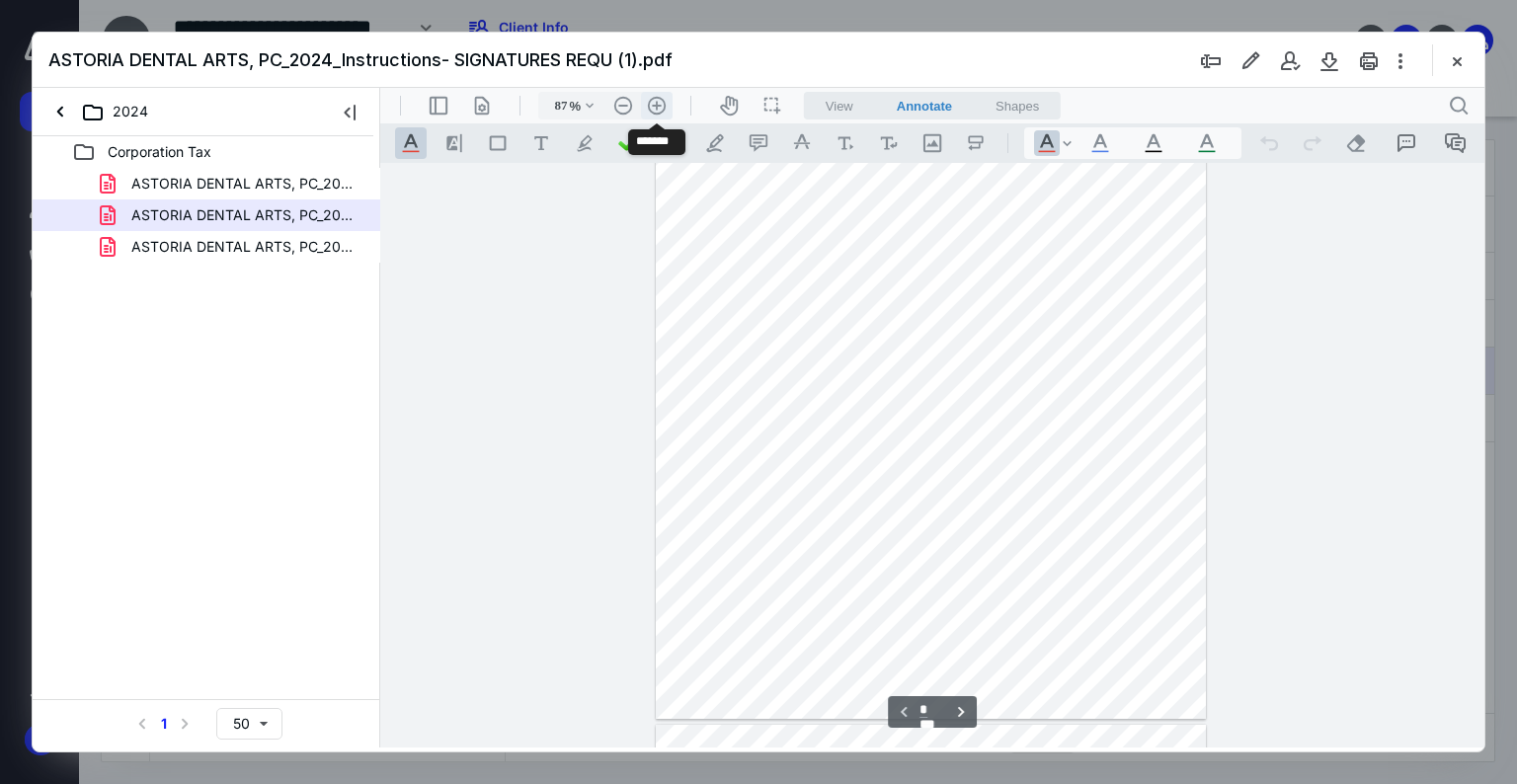 click on ".cls-1{fill:#abb0c4;} icon - header - zoom - in - line" at bounding box center (657, 106) 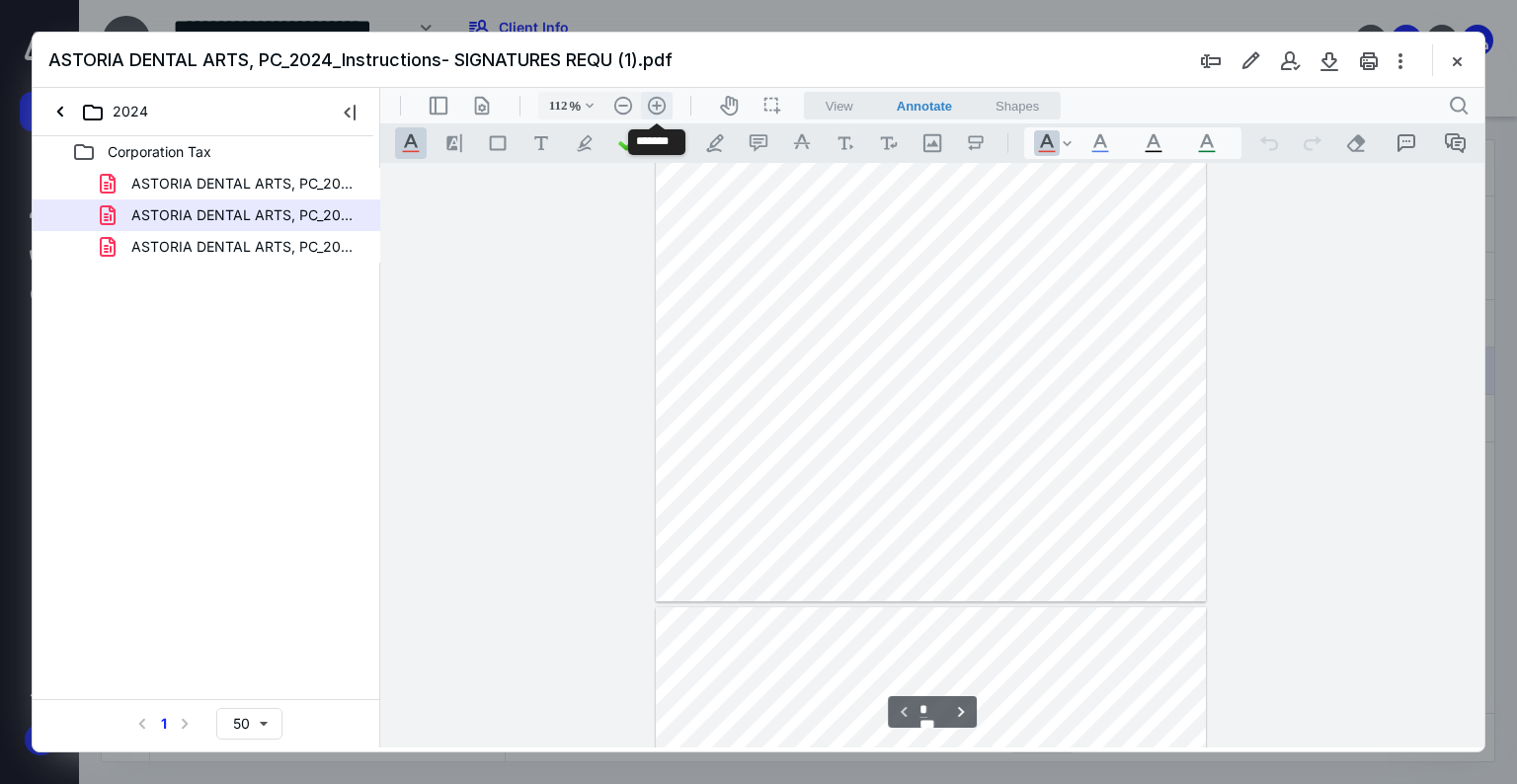 click on ".cls-1{fill:#abb0c4;} icon - header - zoom - in - line" at bounding box center [657, 106] 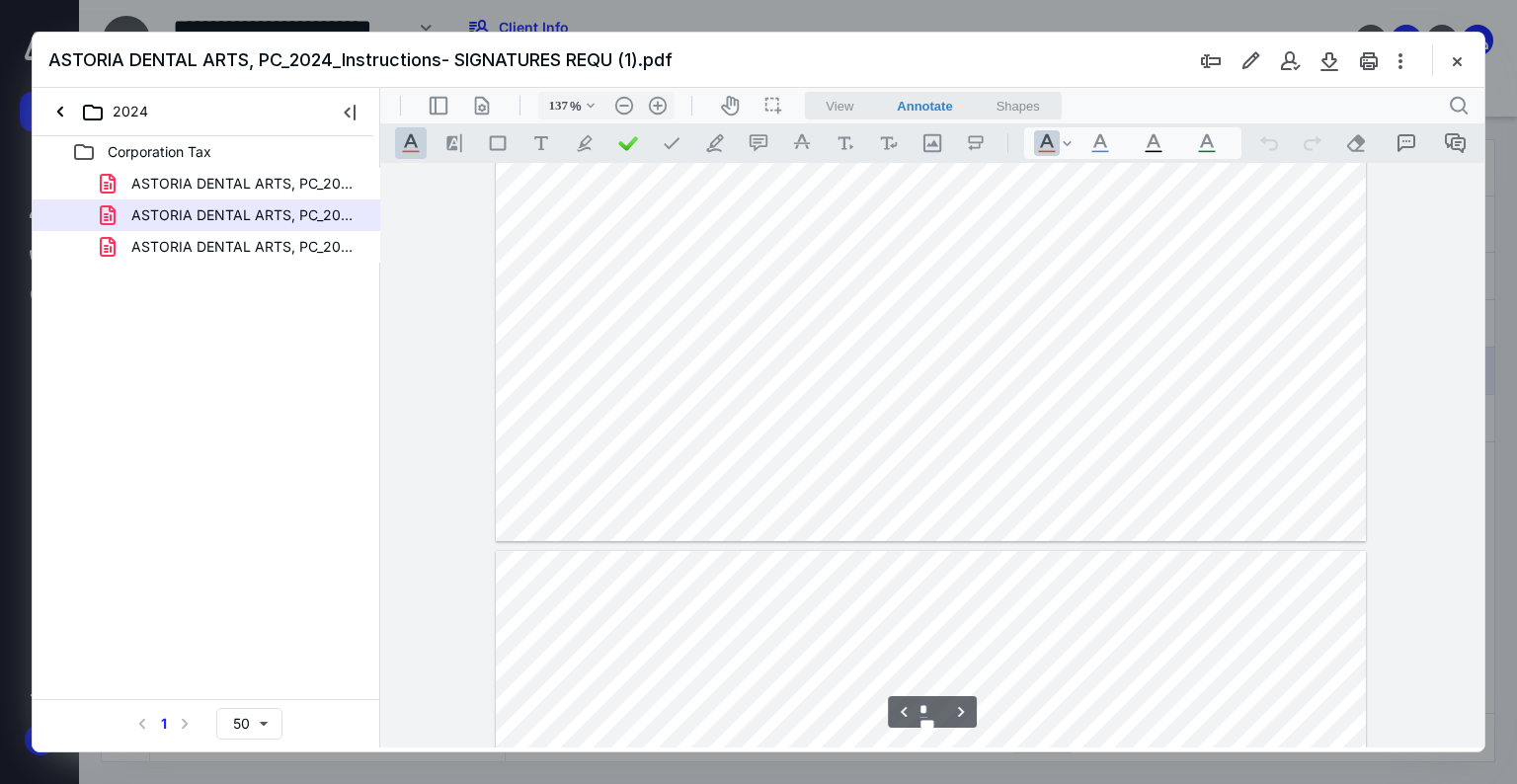 scroll, scrollTop: 7493, scrollLeft: 0, axis: vertical 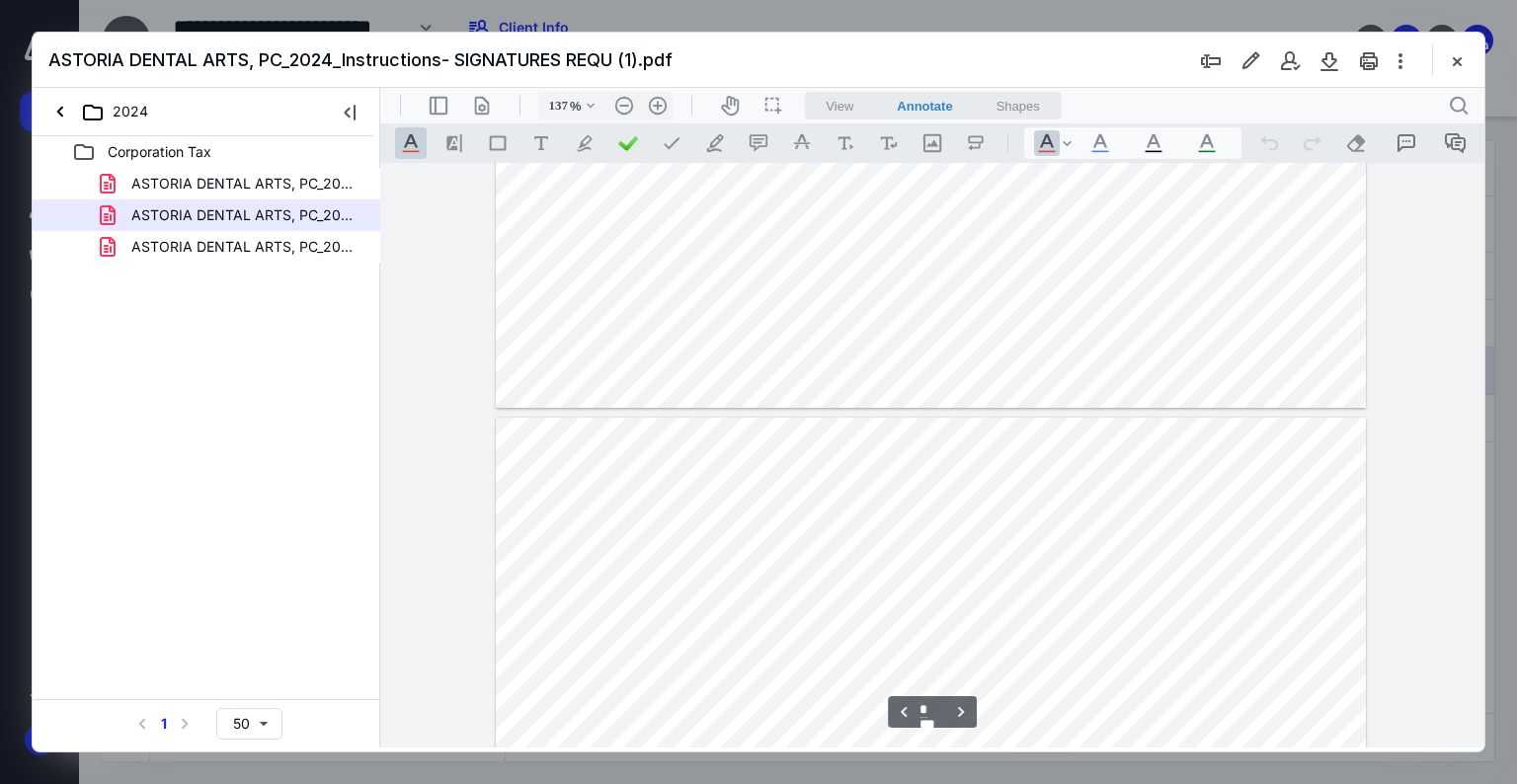type on "*" 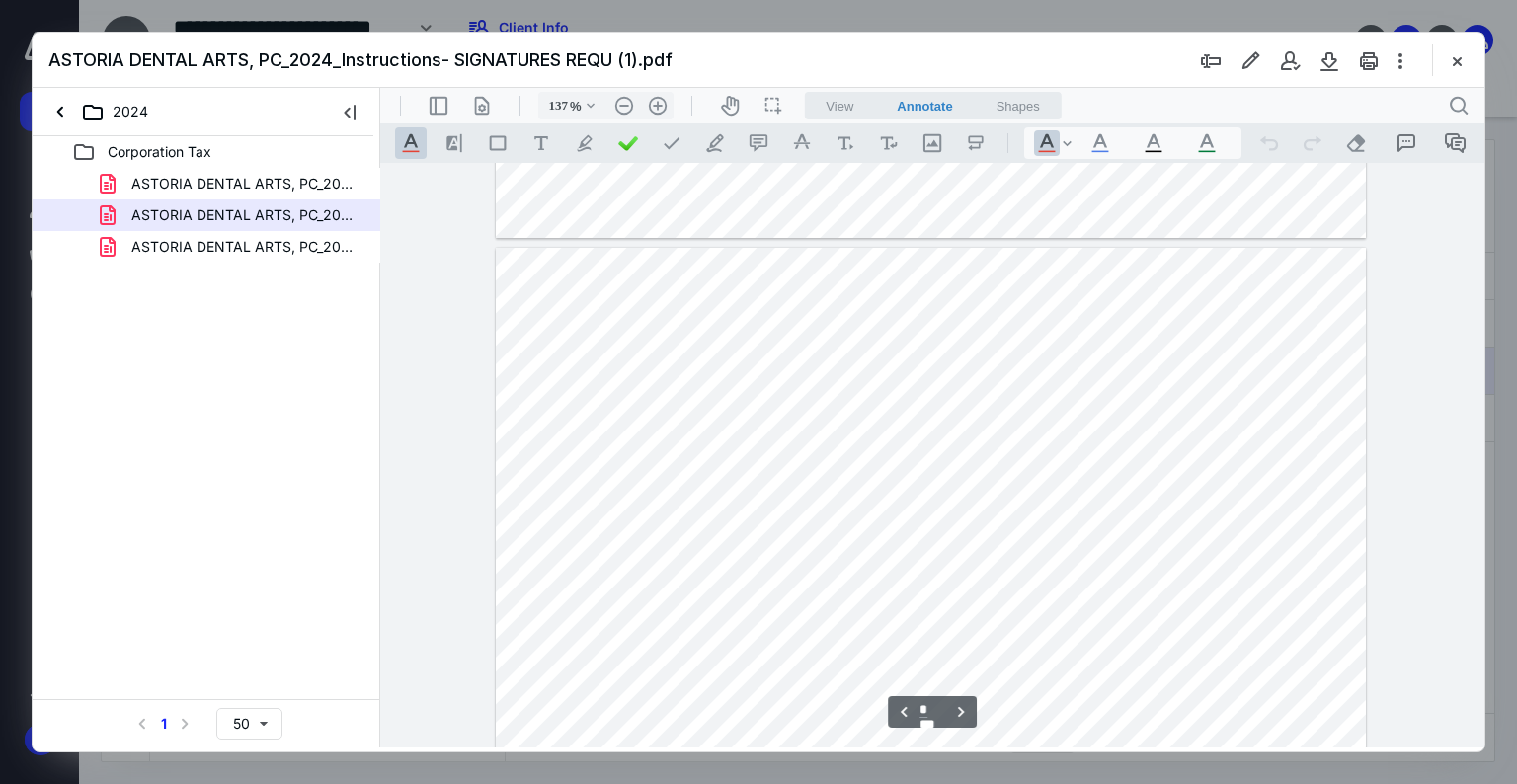 scroll, scrollTop: 5420, scrollLeft: 0, axis: vertical 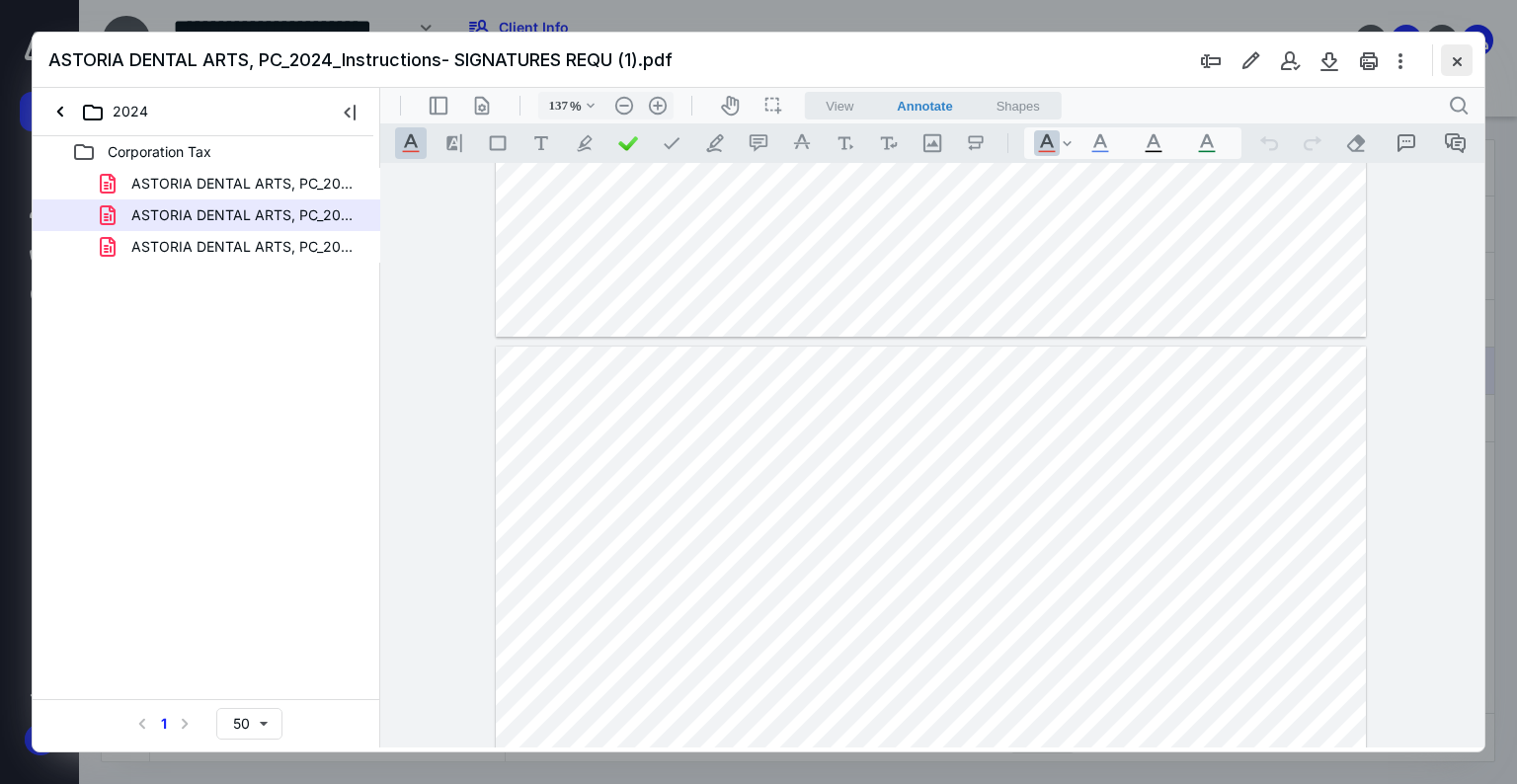 click at bounding box center [1457, 60] 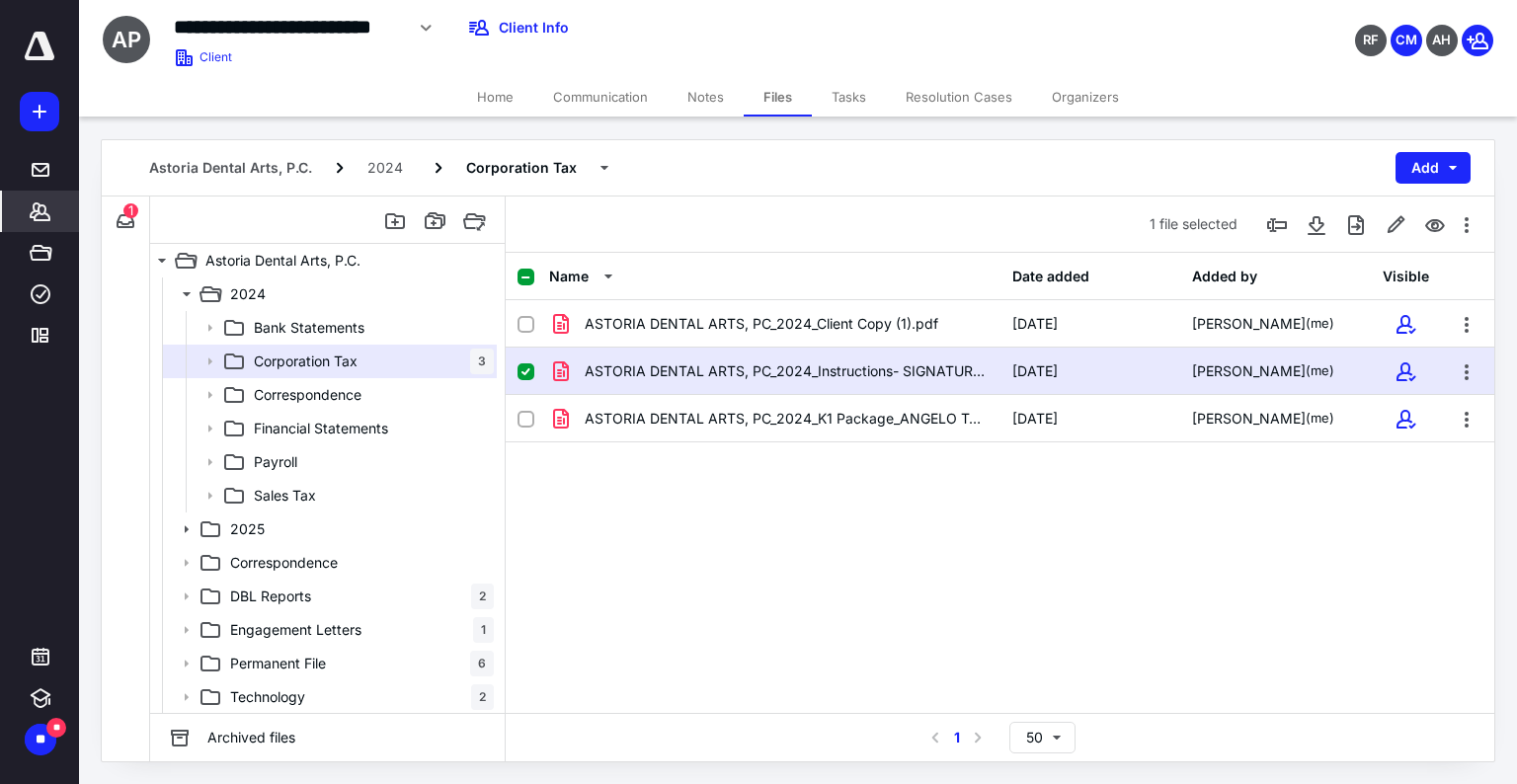 click 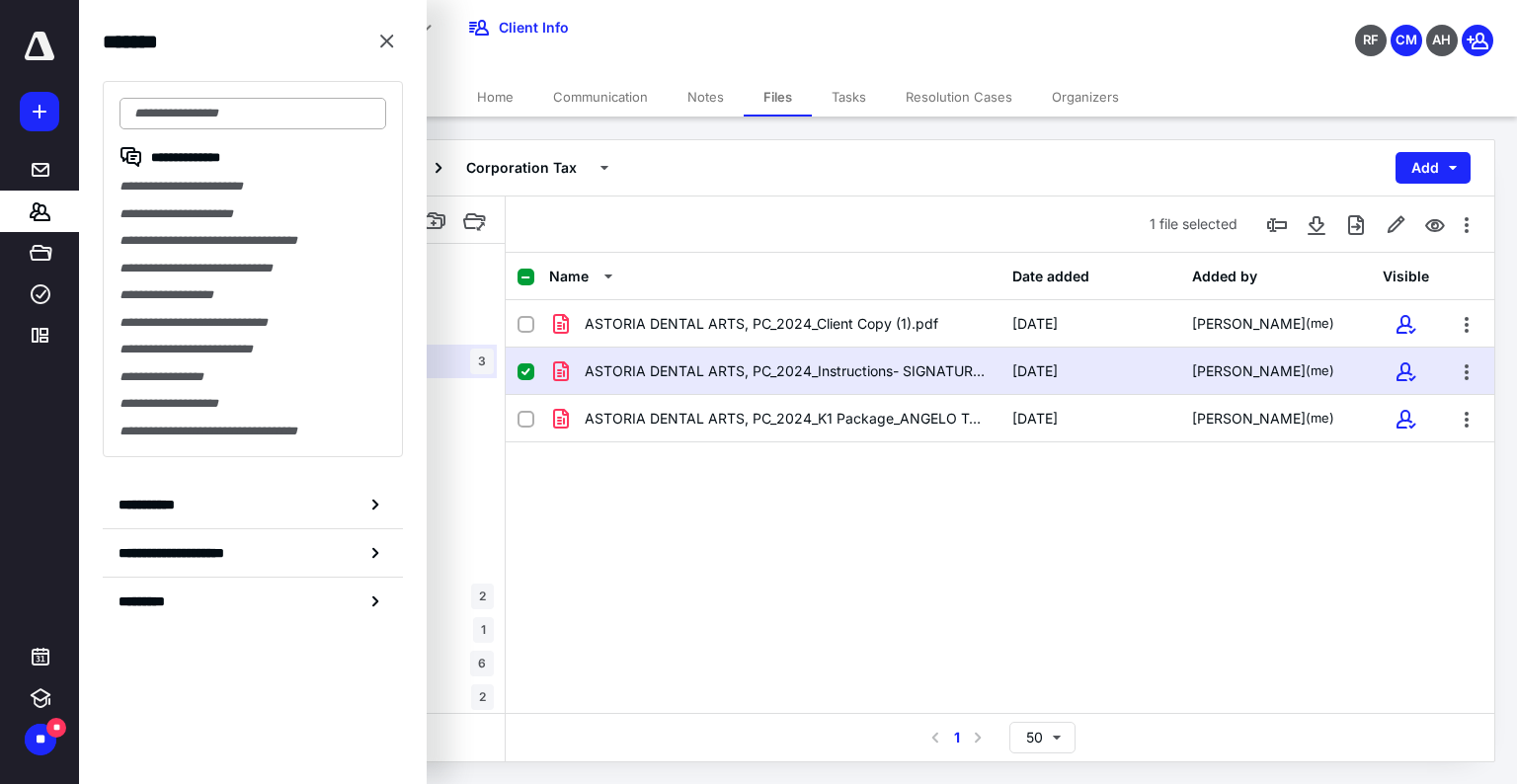 click at bounding box center [253, 114] 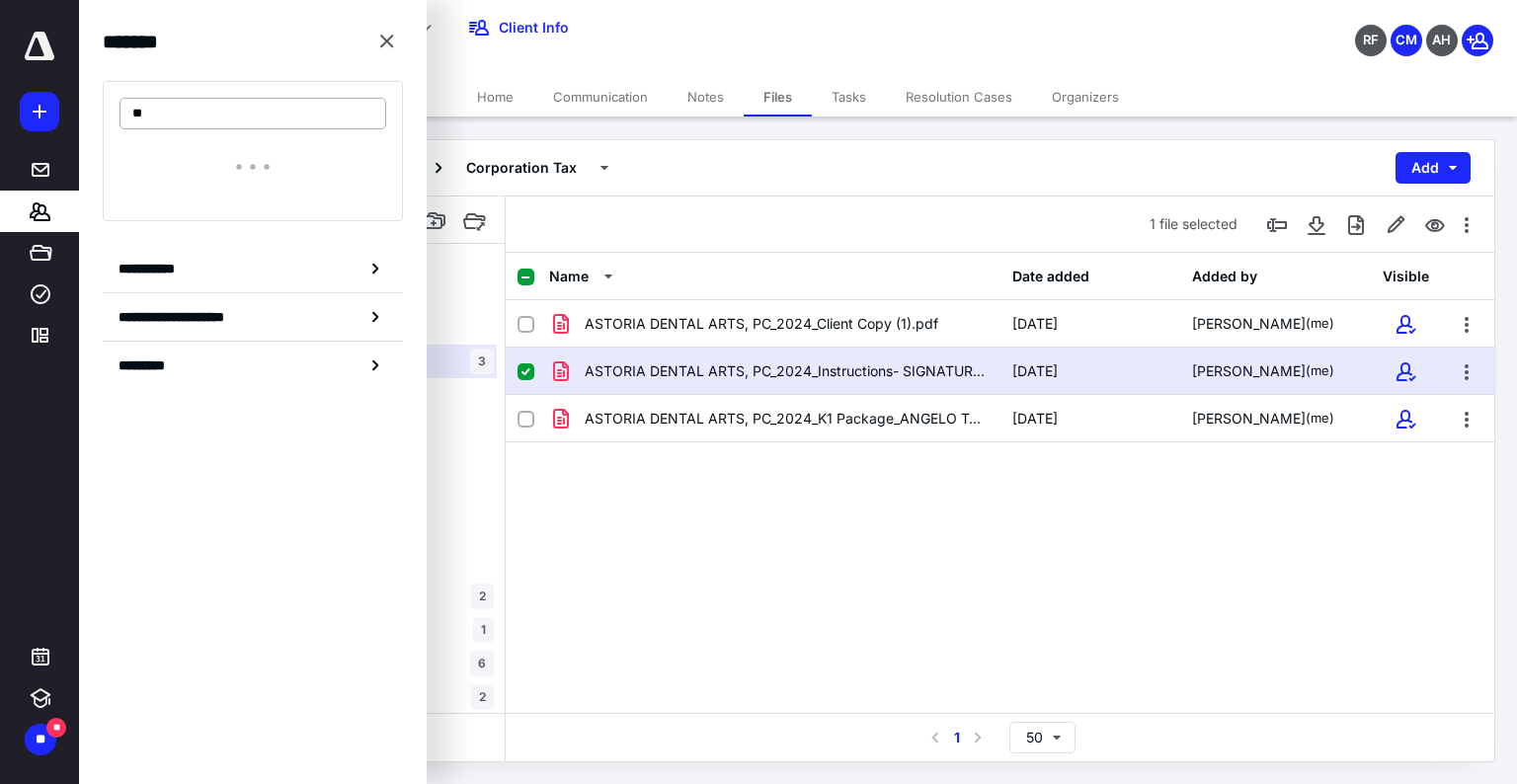 type on "***" 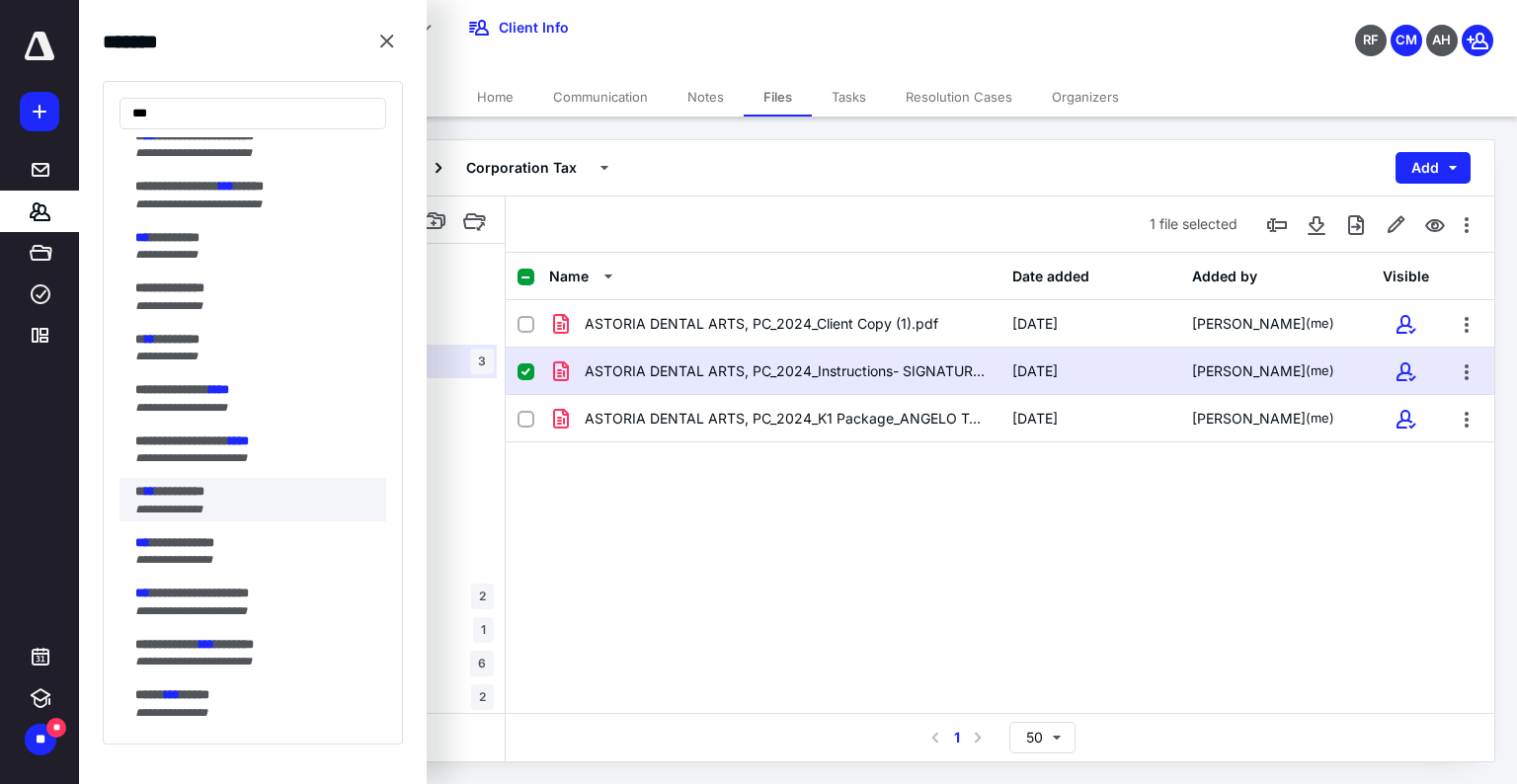 scroll, scrollTop: 1382, scrollLeft: 0, axis: vertical 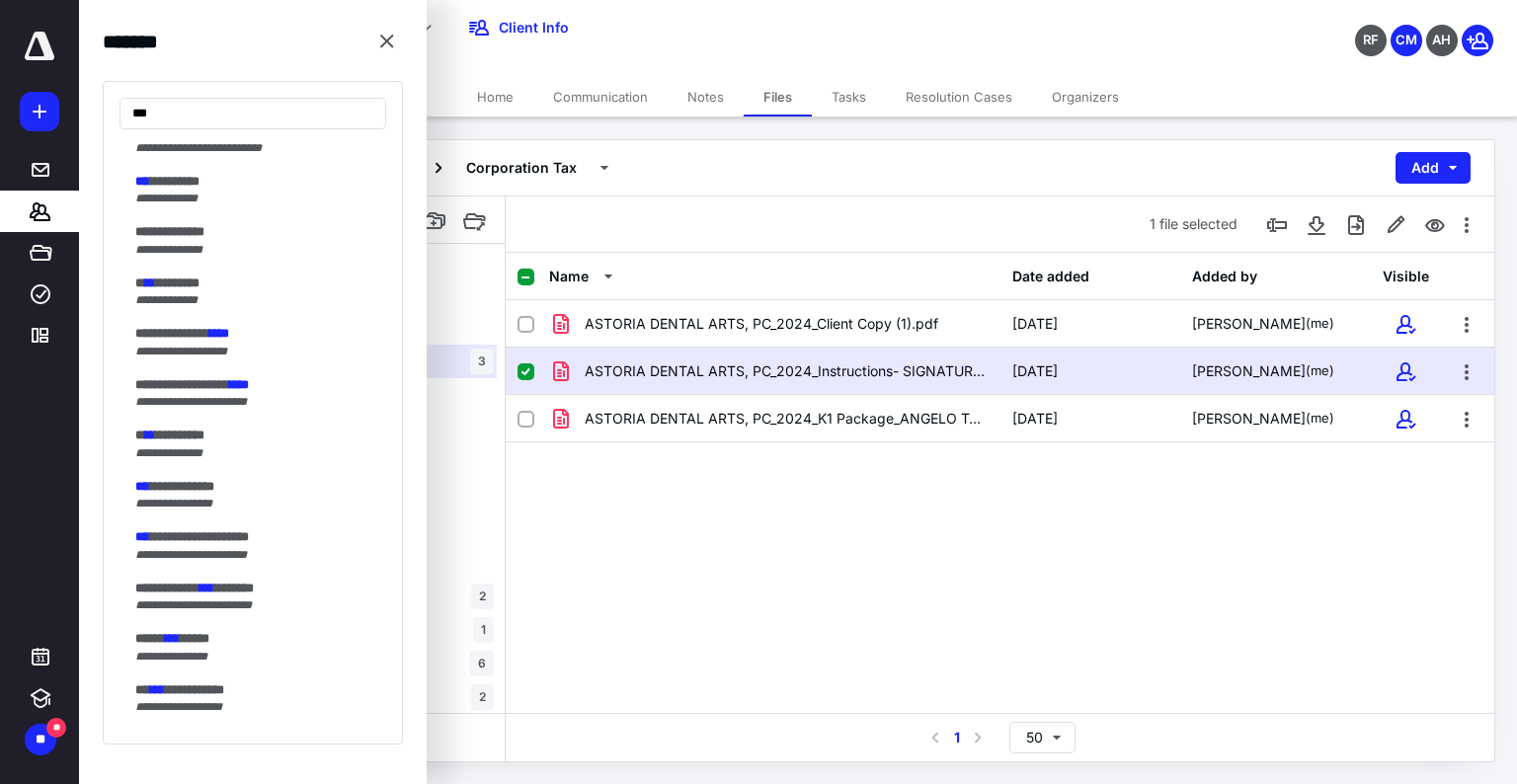 drag, startPoint x: 168, startPoint y: 113, endPoint x: -59, endPoint y: 121, distance: 227.14093 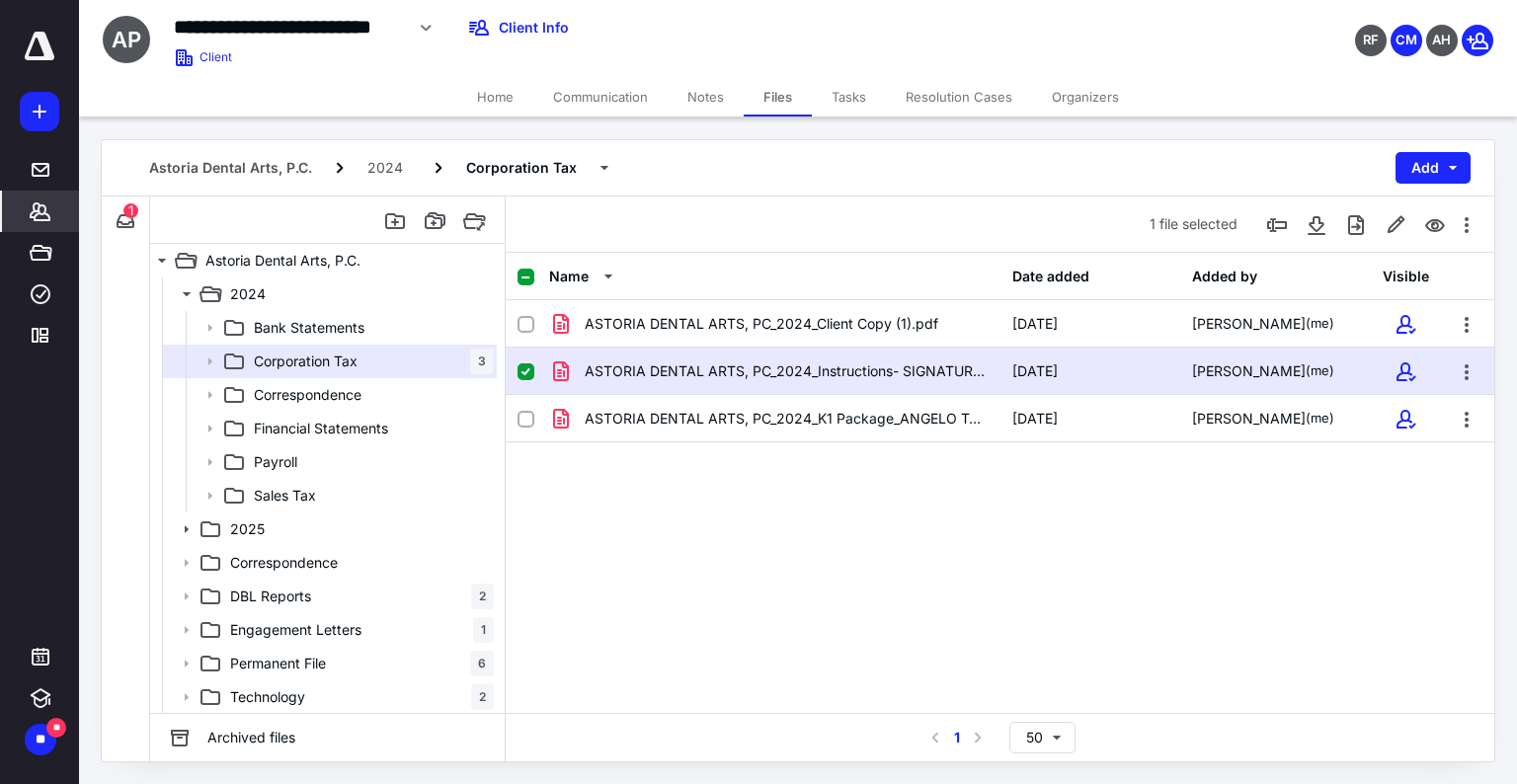 click on "*******" at bounding box center (40, 211) 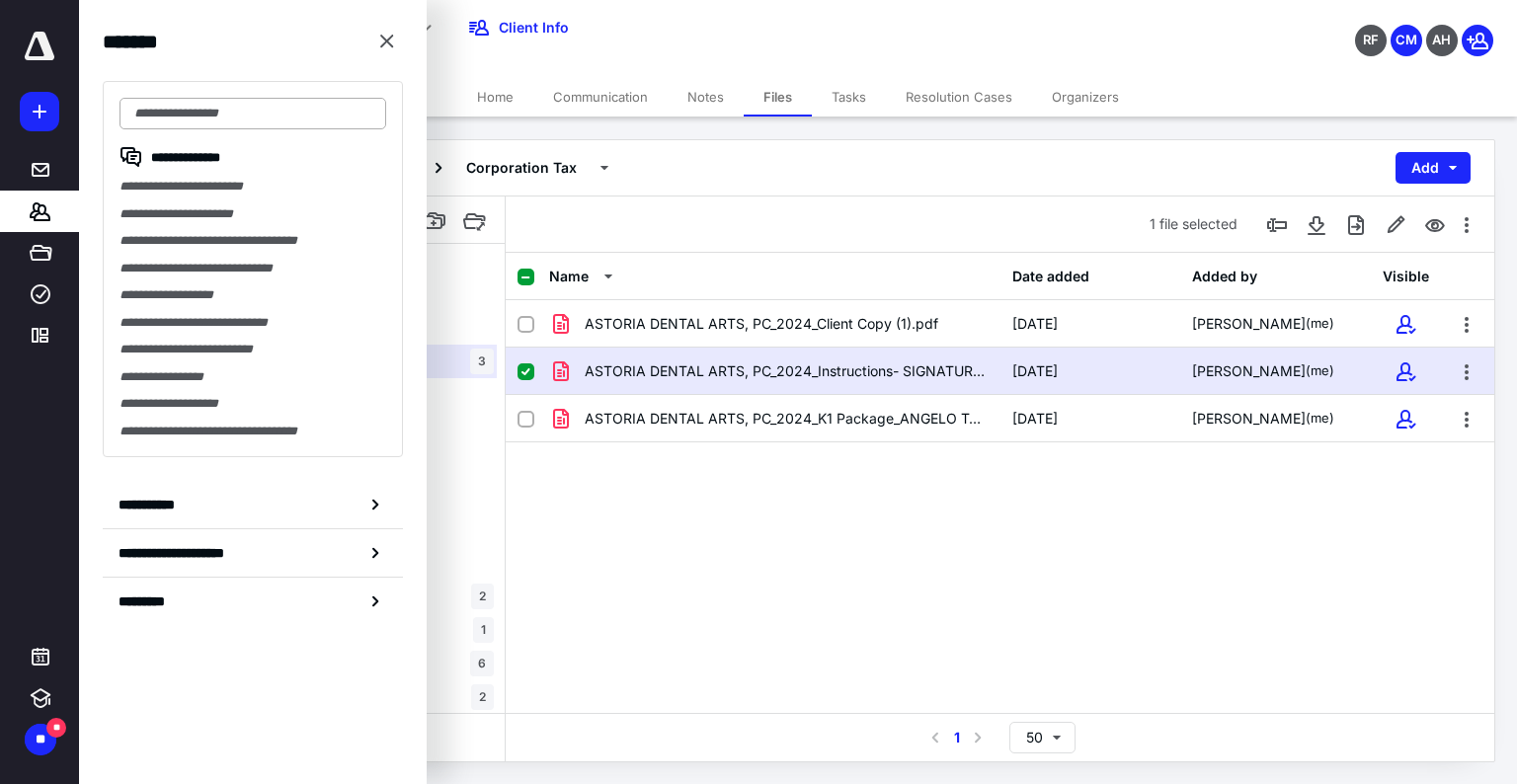 click at bounding box center (253, 114) 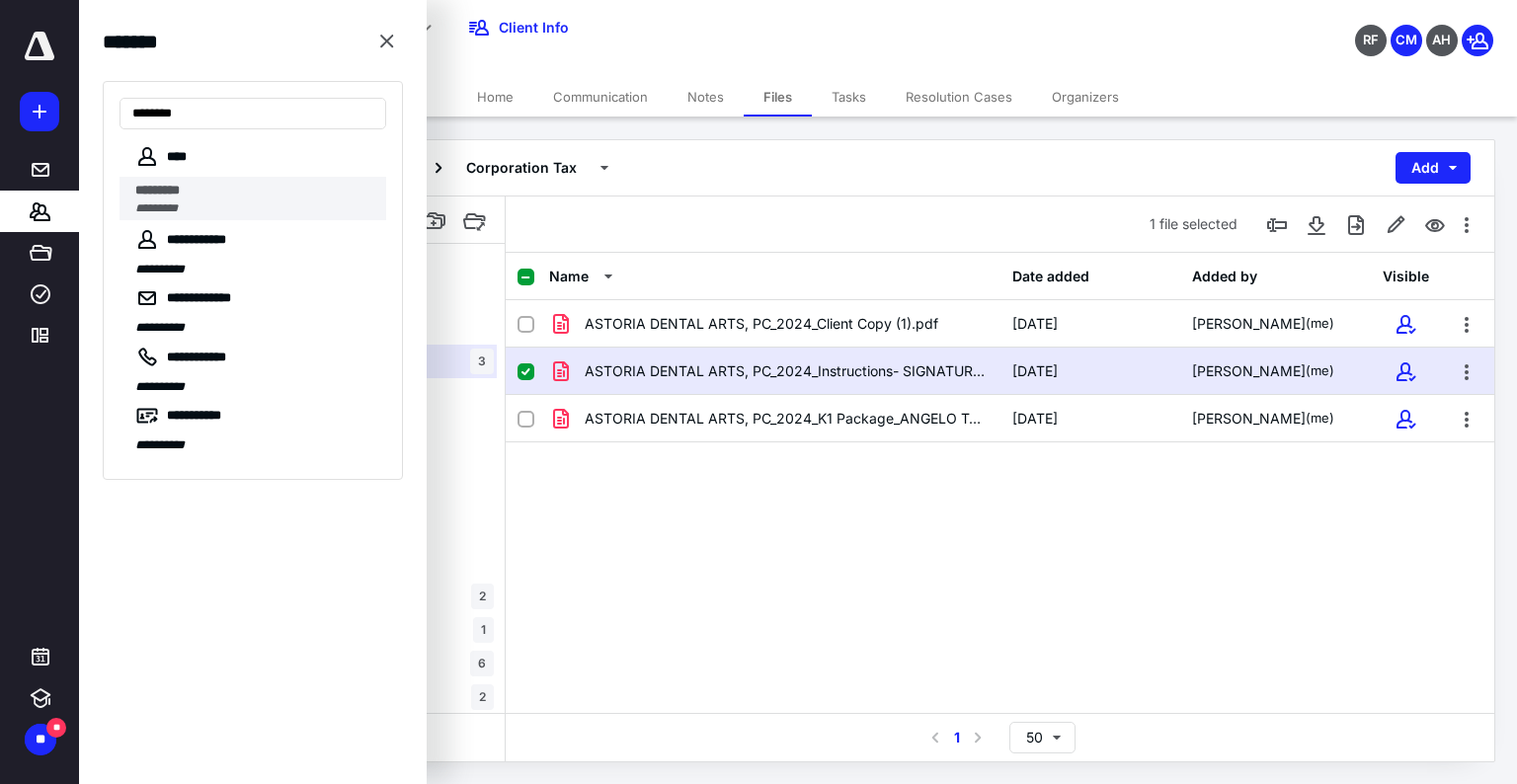 type on "********" 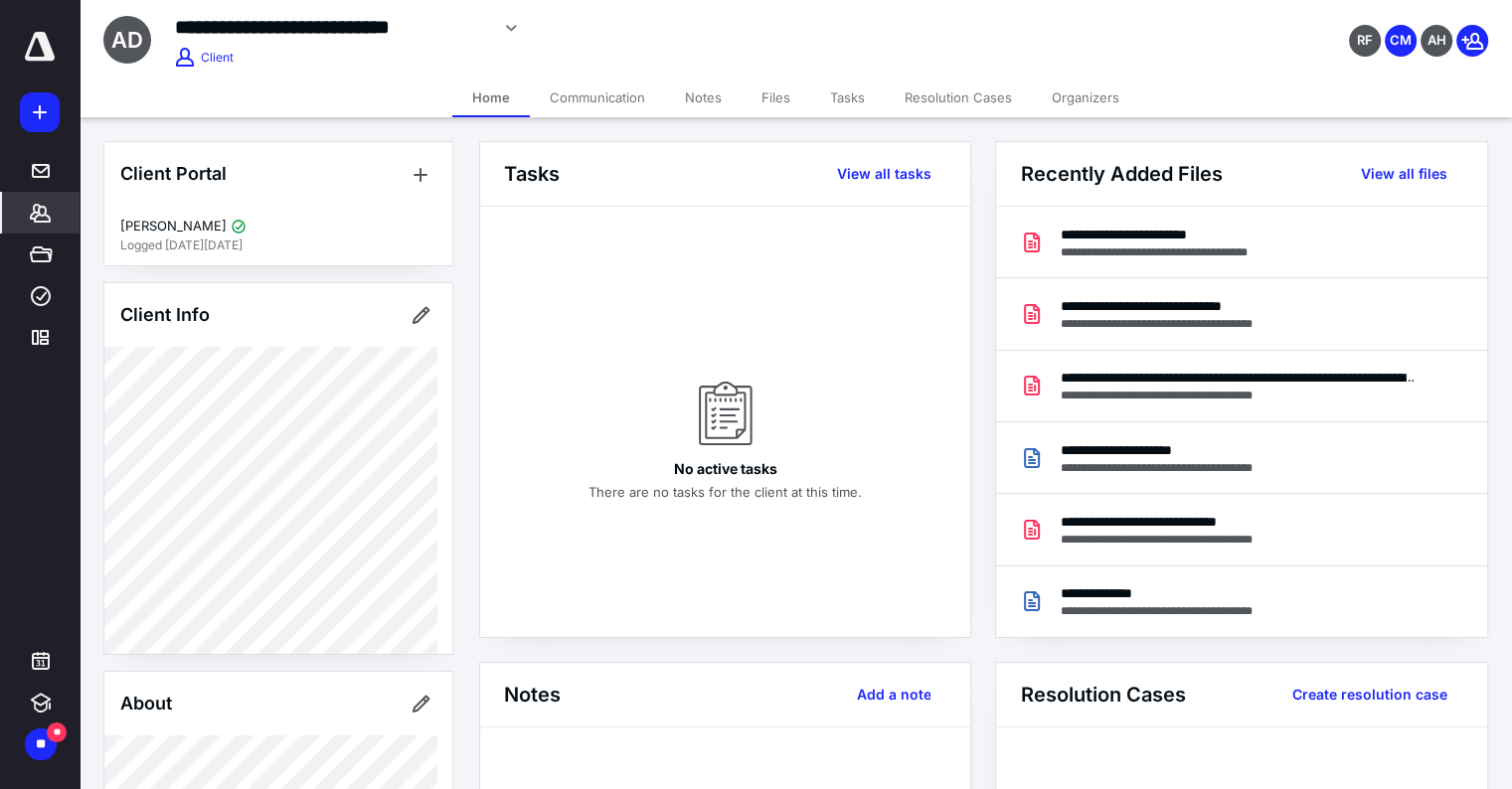 click on "Files" at bounding box center (775, 97) 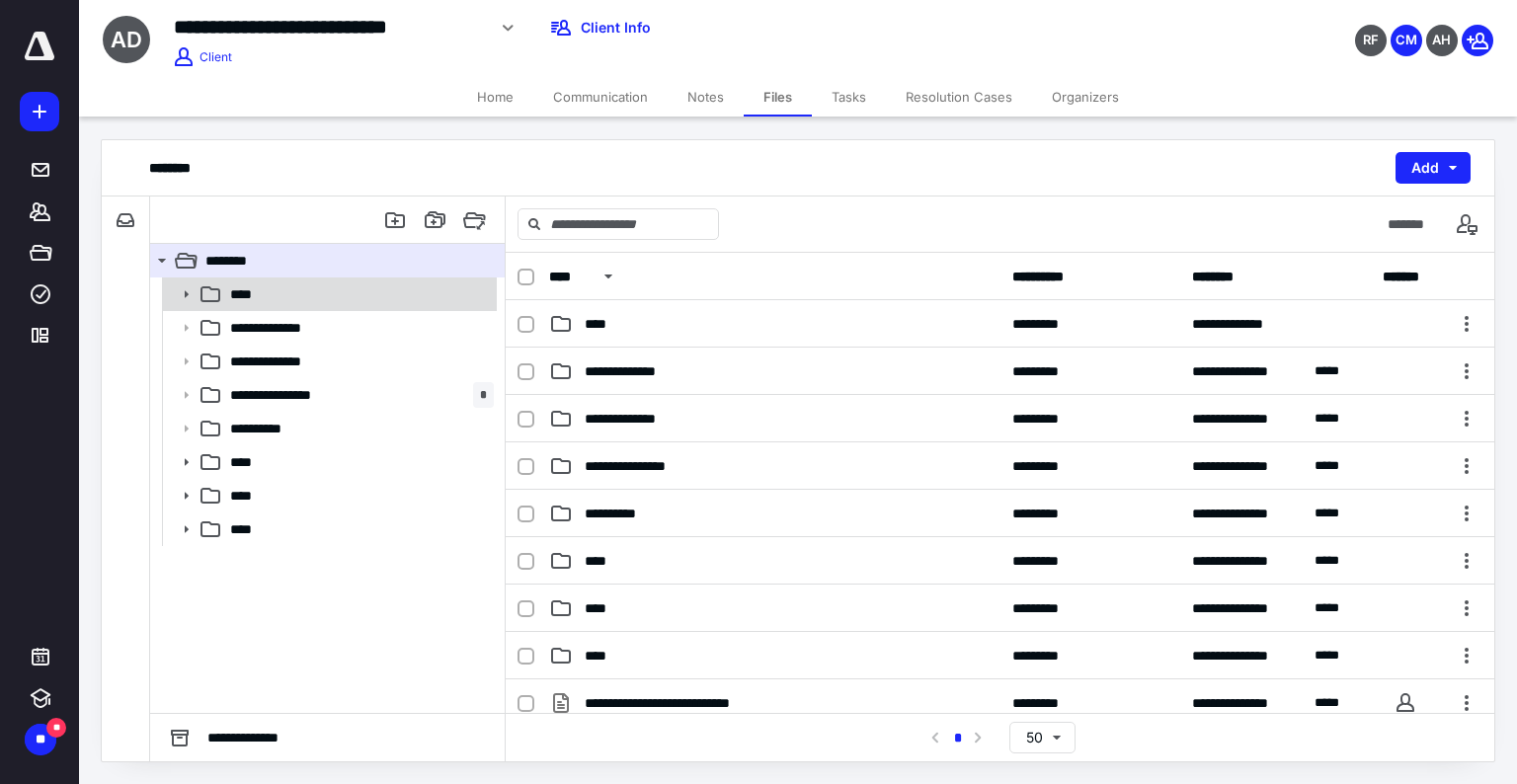 click 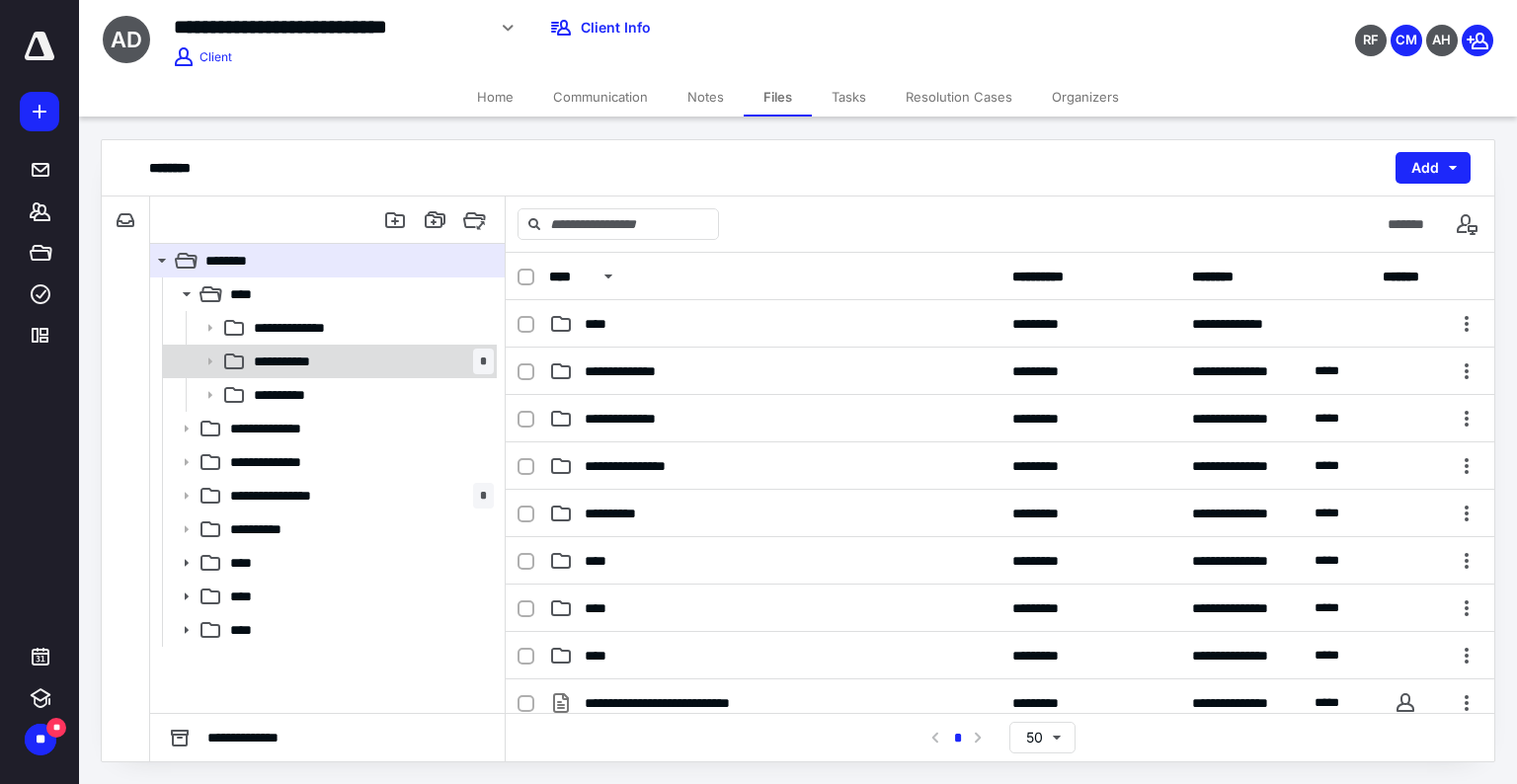 click 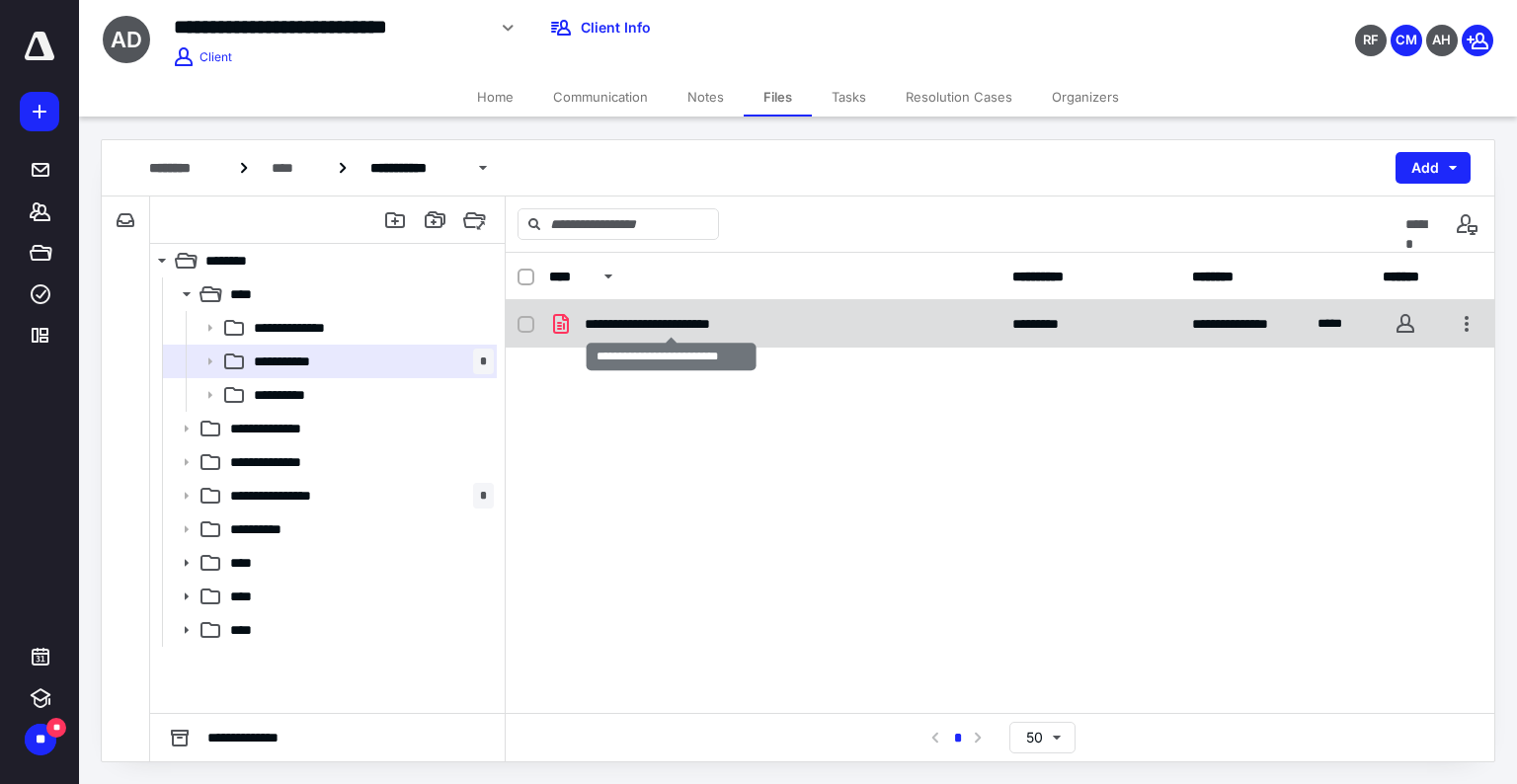 click on "**********" at bounding box center [672, 324] 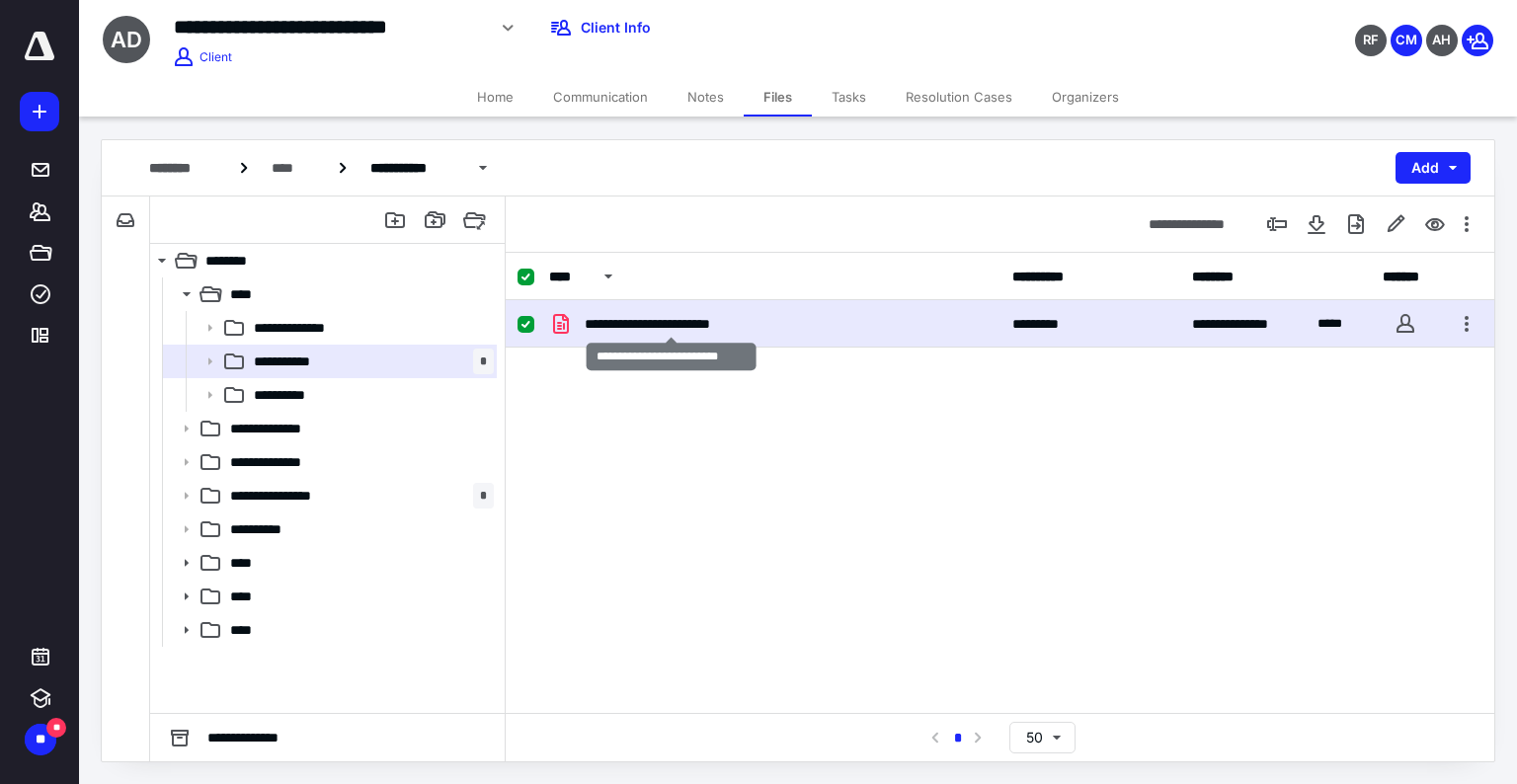 click on "**********" at bounding box center [672, 324] 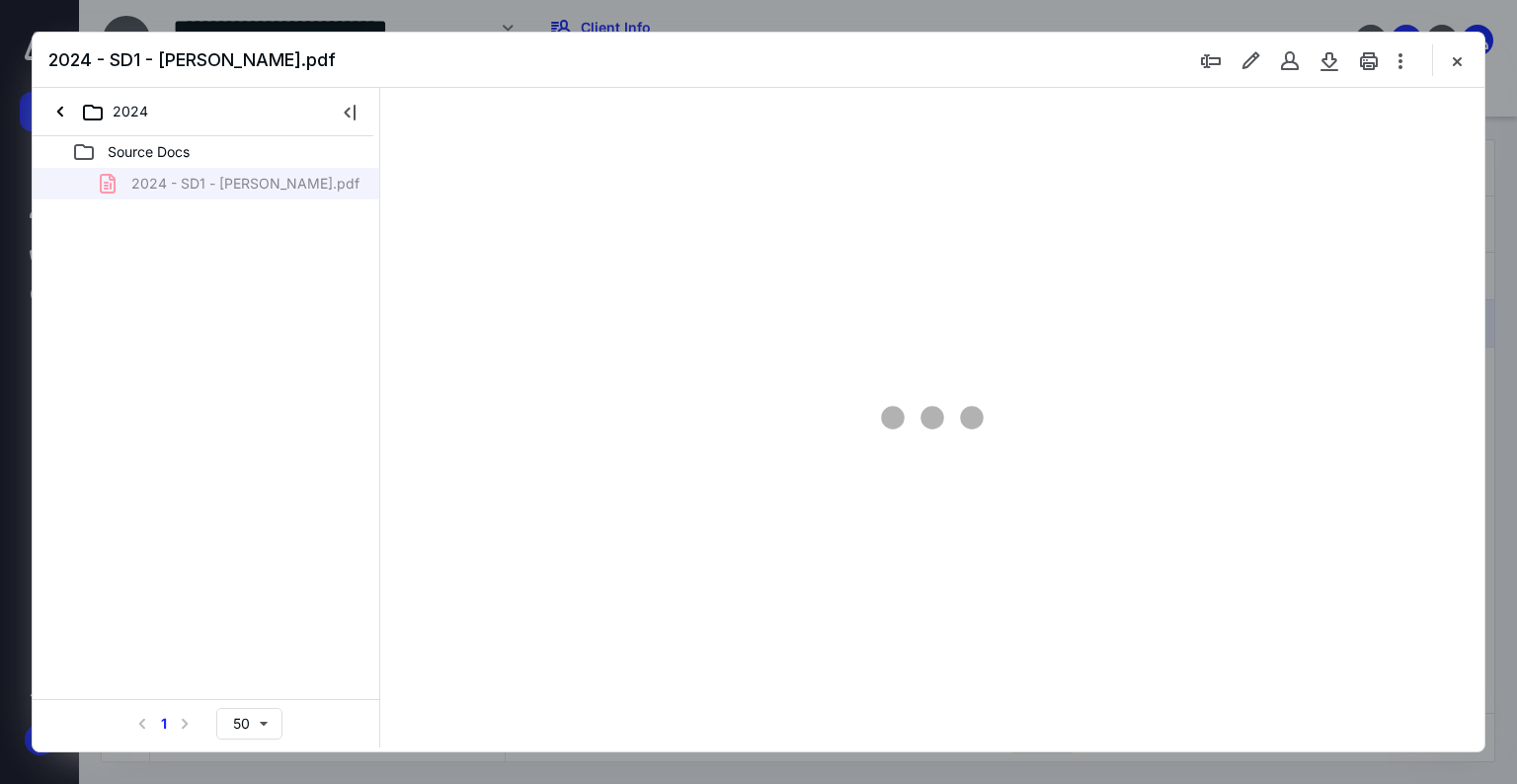 scroll, scrollTop: 0, scrollLeft: 0, axis: both 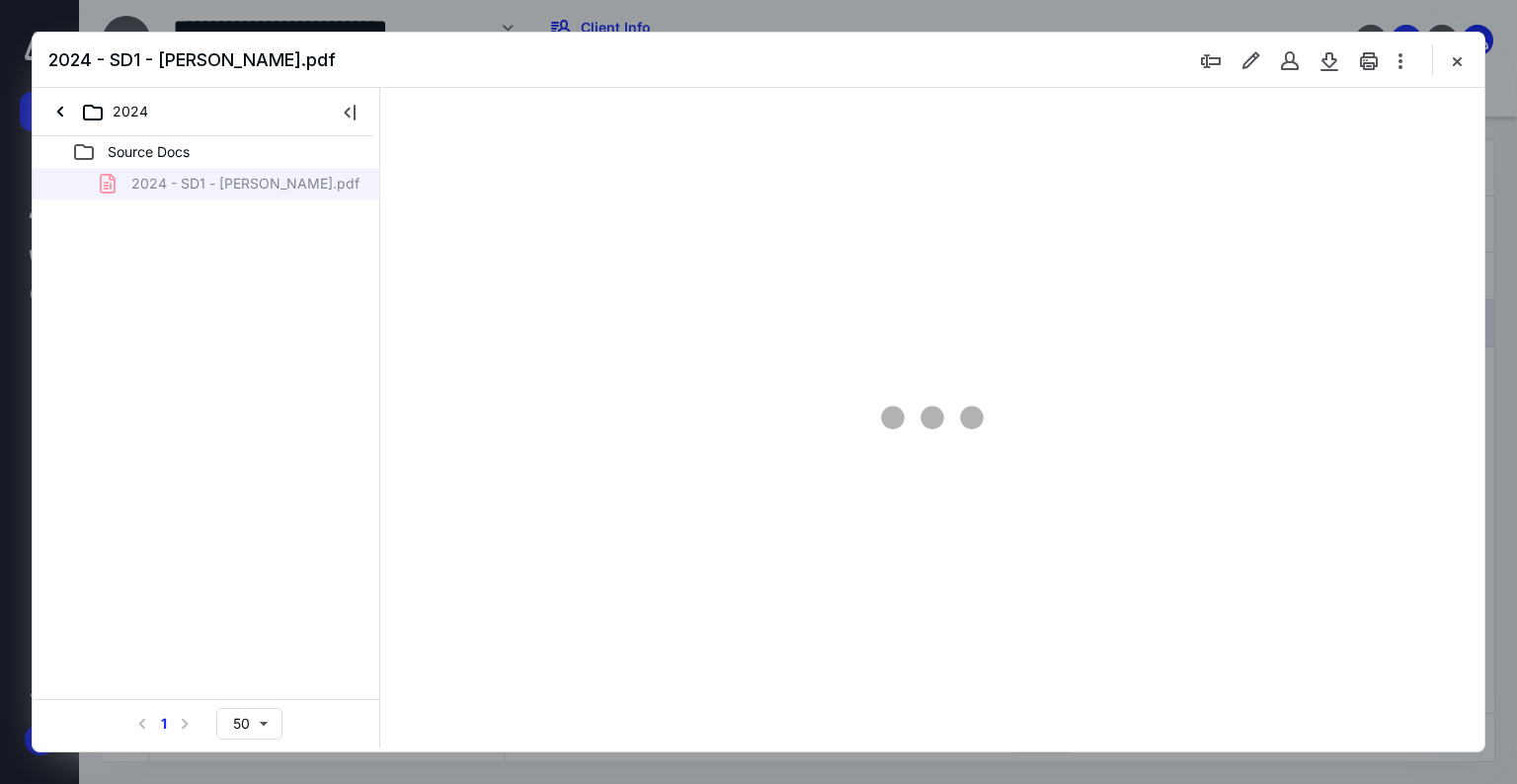type on "75" 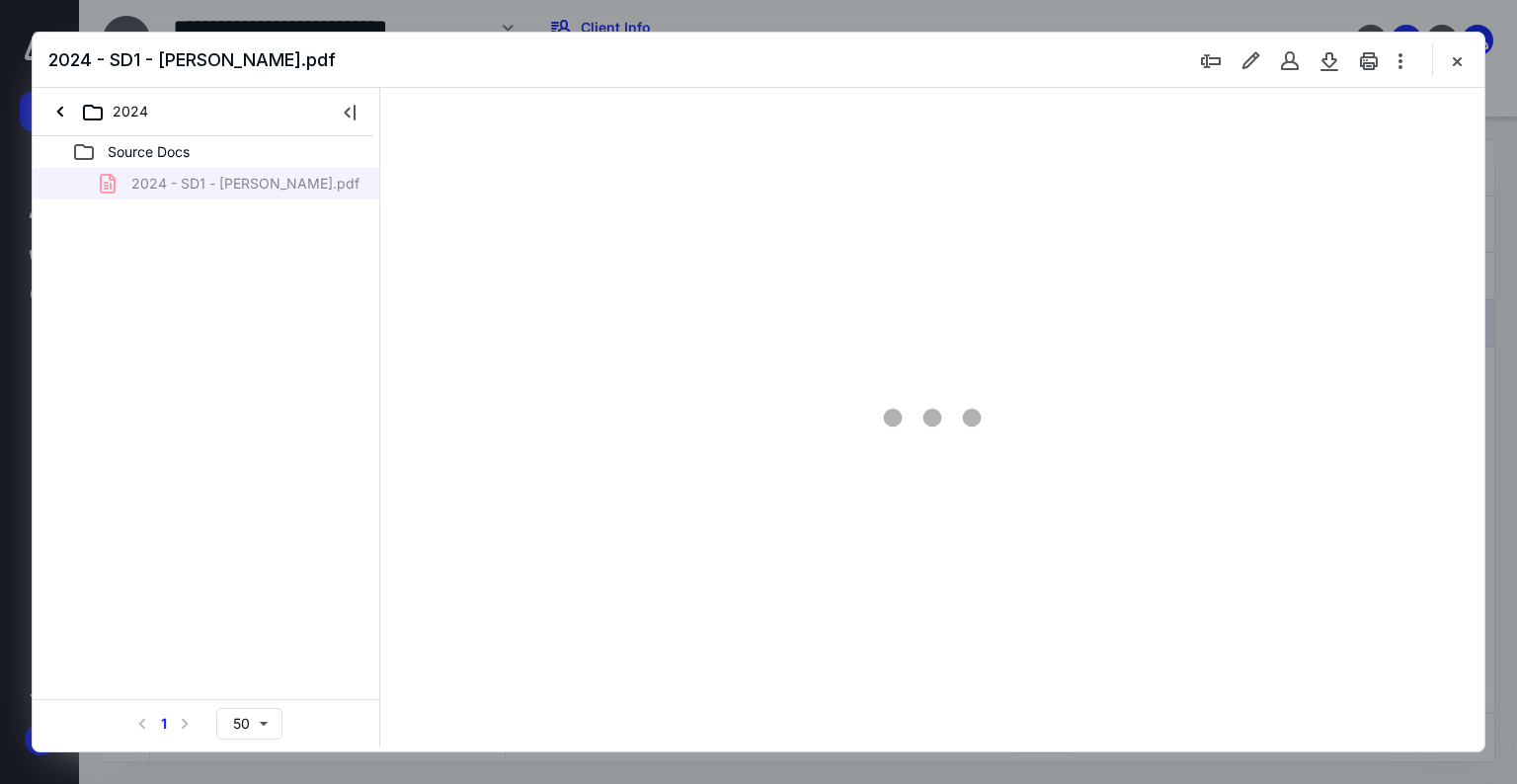 scroll, scrollTop: 78, scrollLeft: 0, axis: vertical 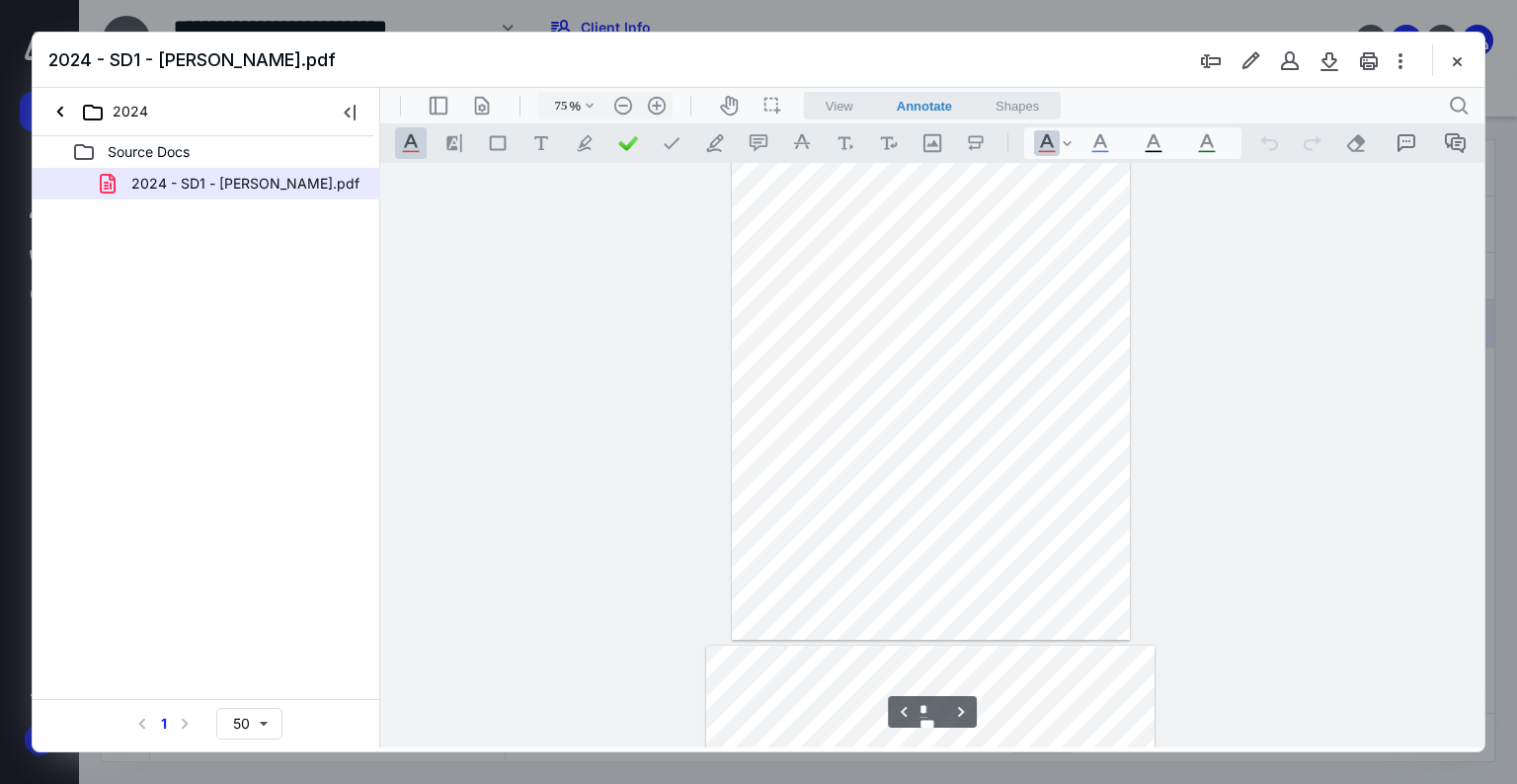 type on "*" 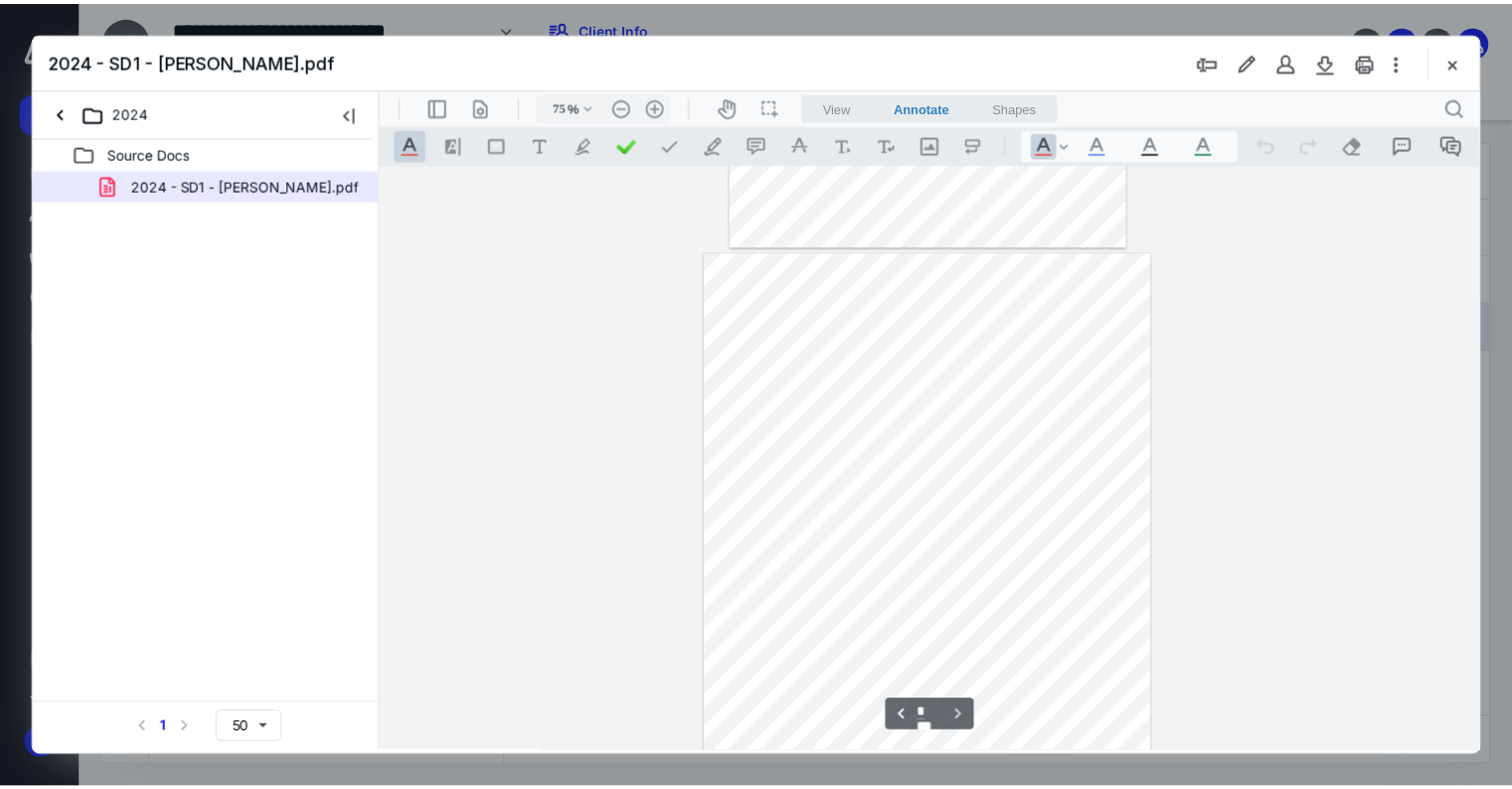 scroll, scrollTop: 2946, scrollLeft: 0, axis: vertical 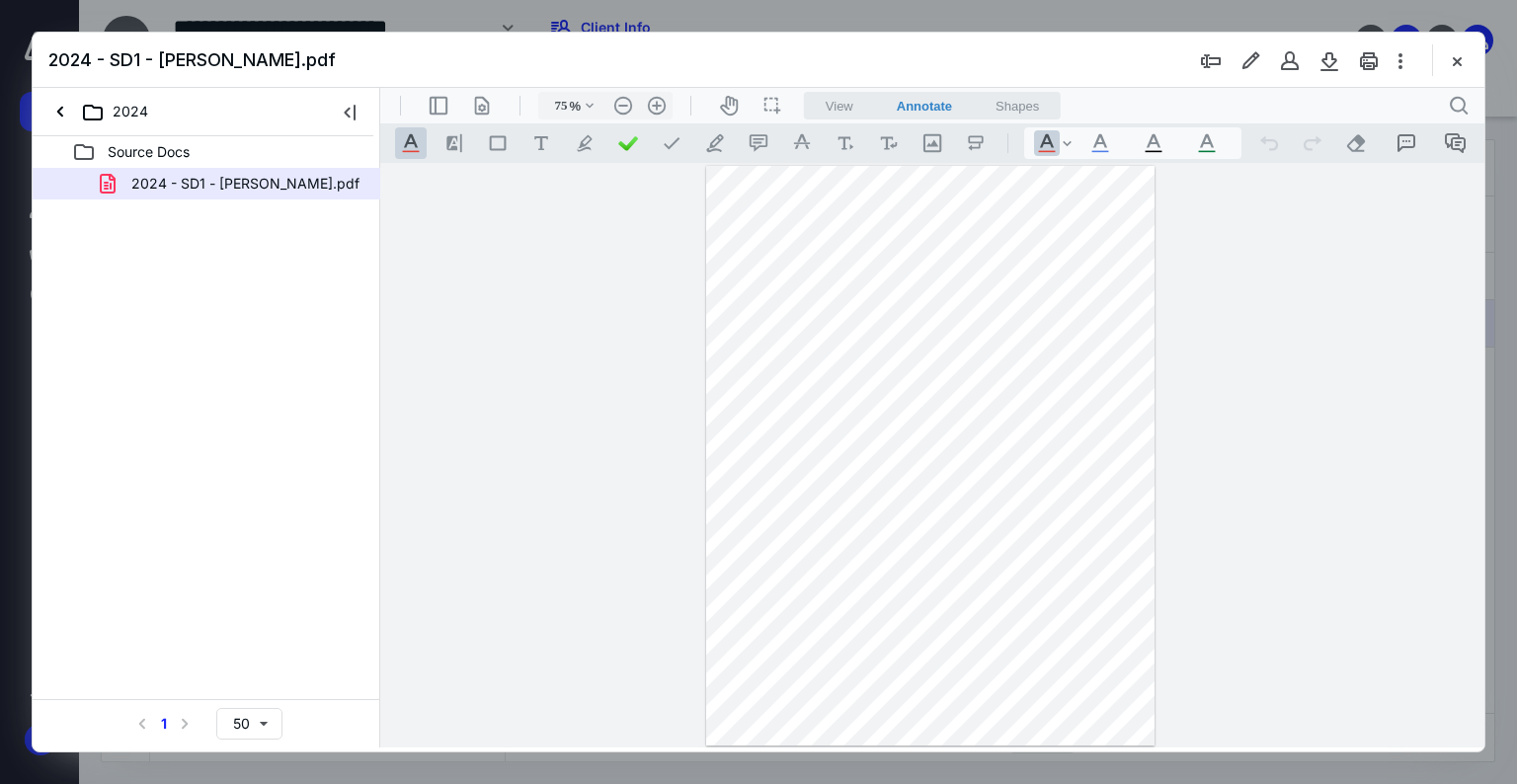 drag, startPoint x: 1460, startPoint y: 56, endPoint x: 1421, endPoint y: 57, distance: 39.012818 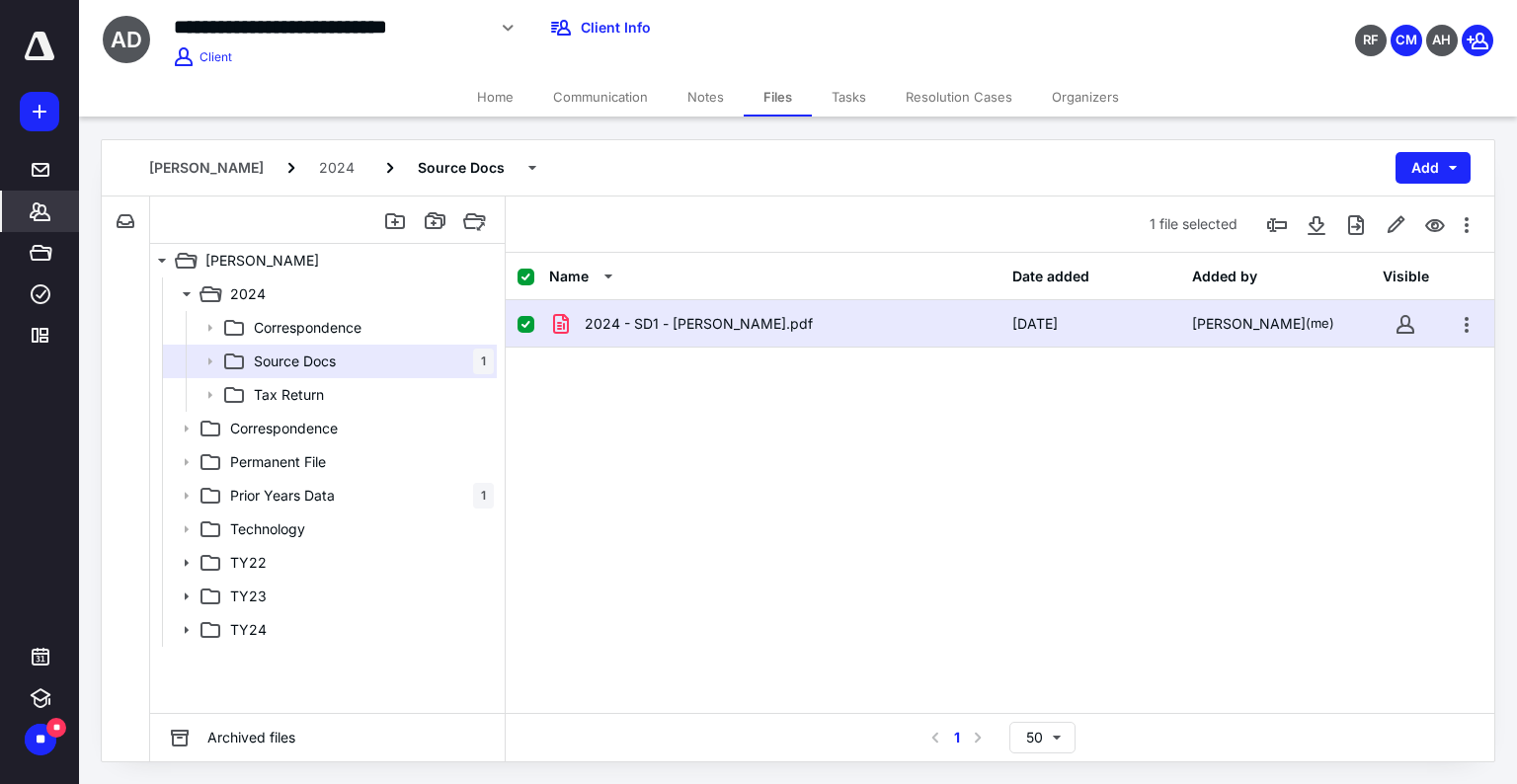 click 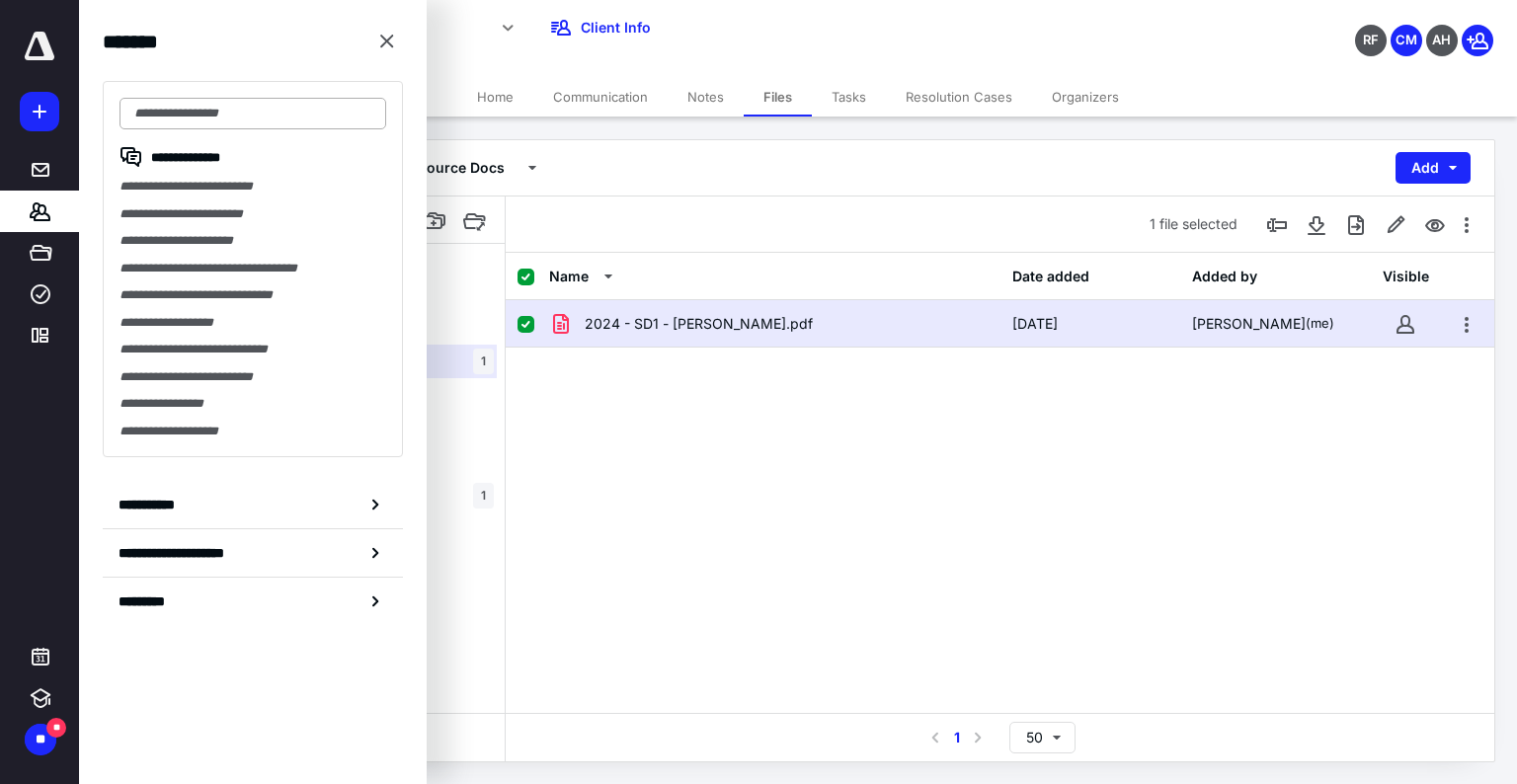 click at bounding box center [253, 114] 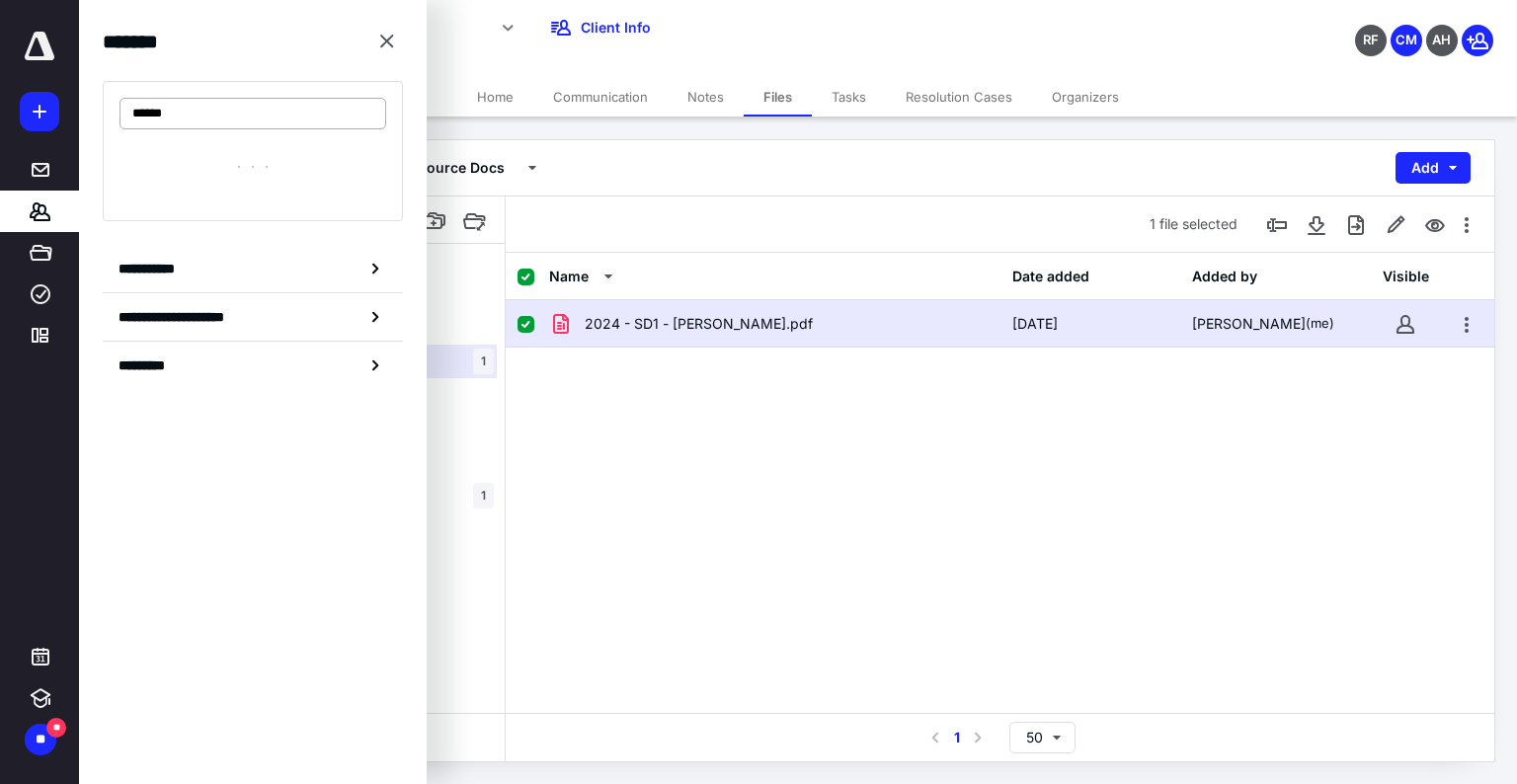type on "*******" 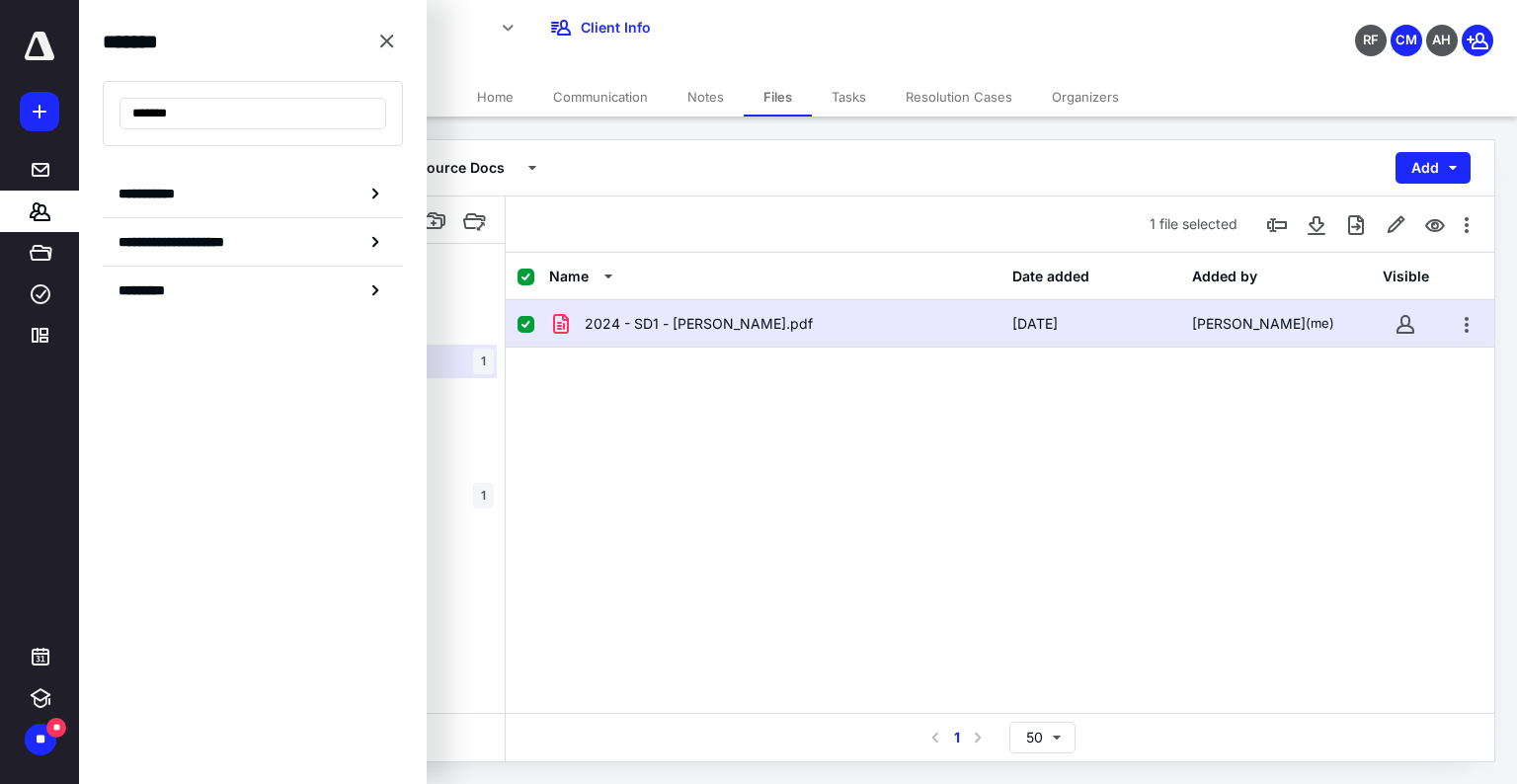 drag, startPoint x: 191, startPoint y: 112, endPoint x: -119, endPoint y: 96, distance: 310.4126 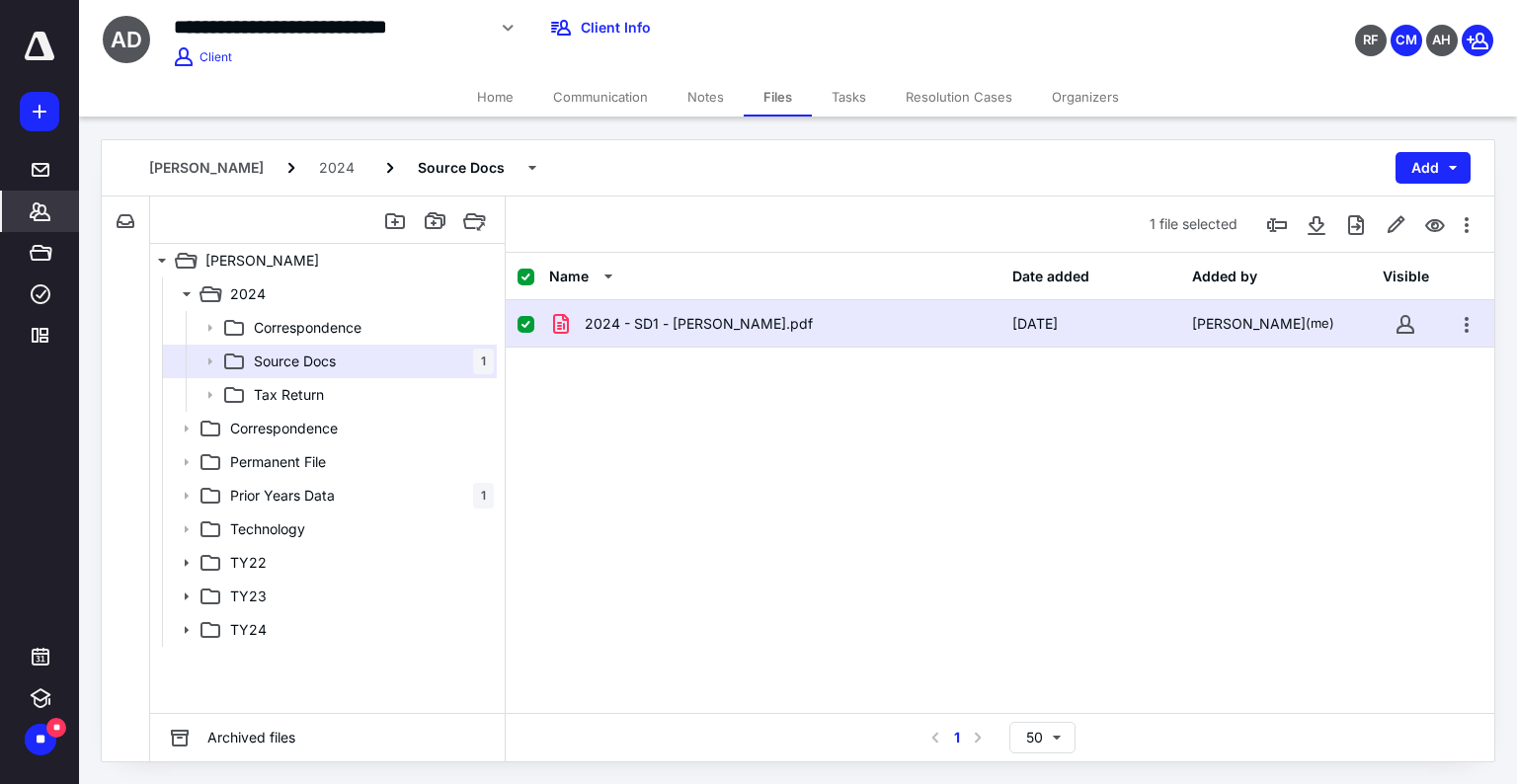 click on "*******" at bounding box center [40, 211] 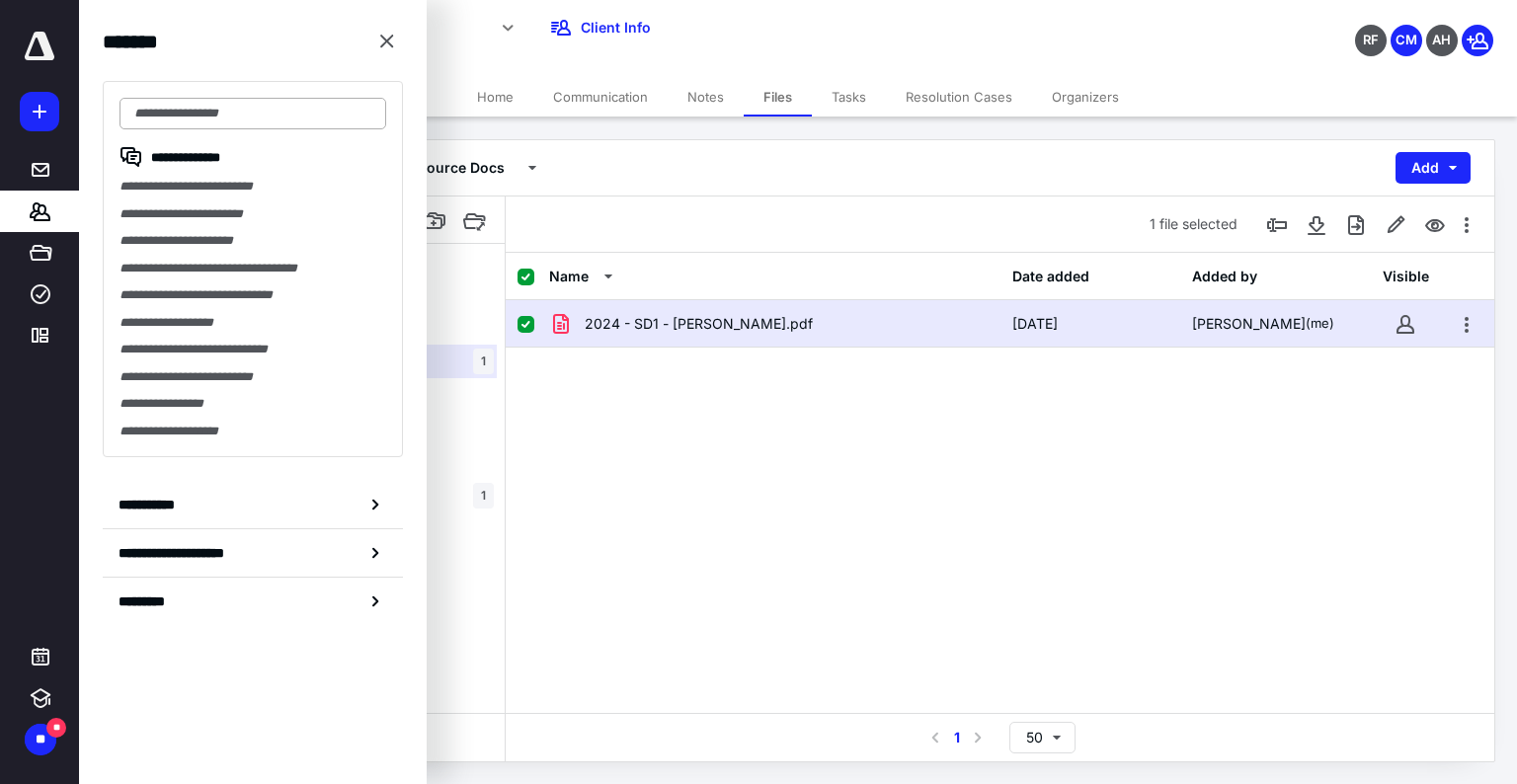 click at bounding box center (253, 114) 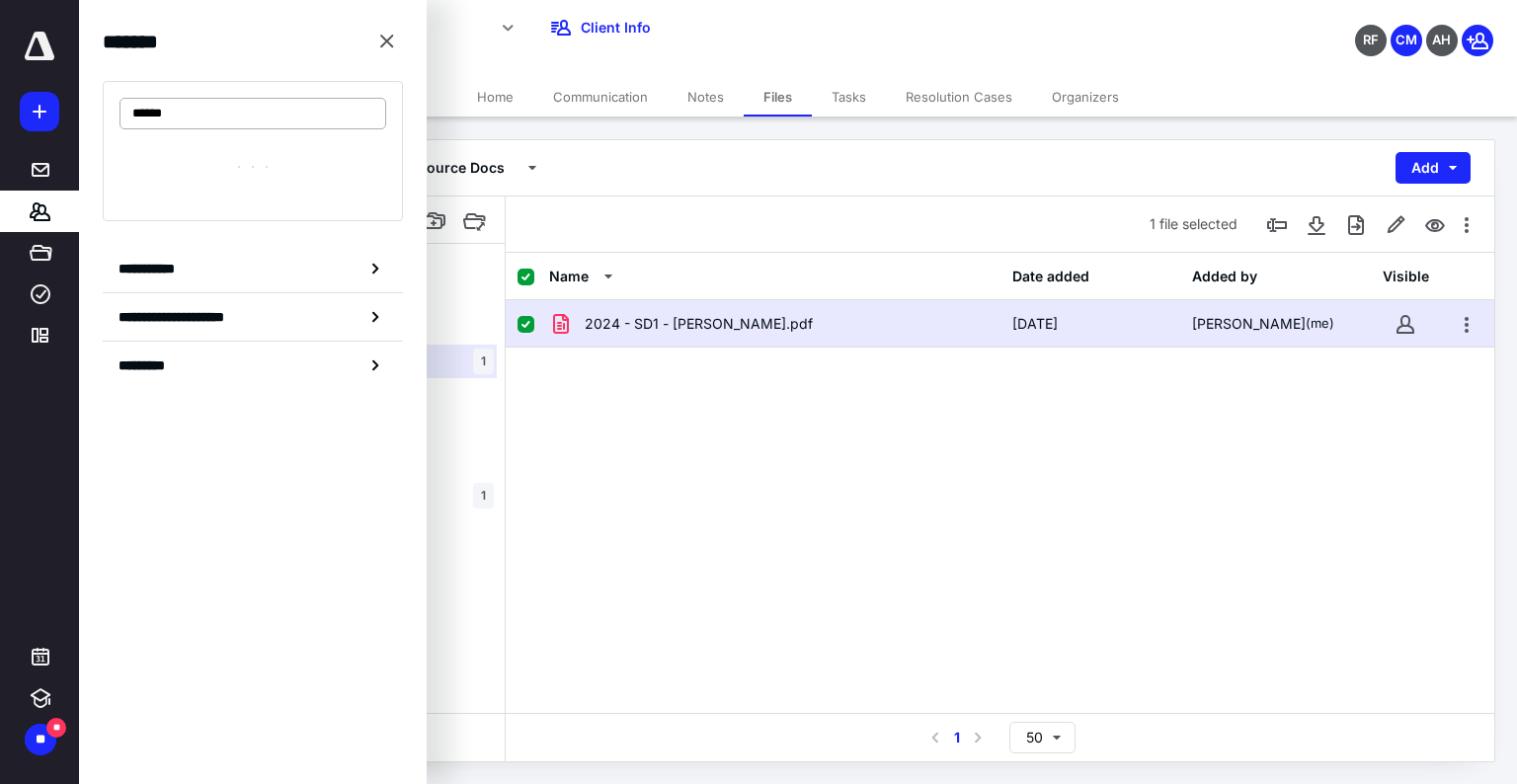 type on "******" 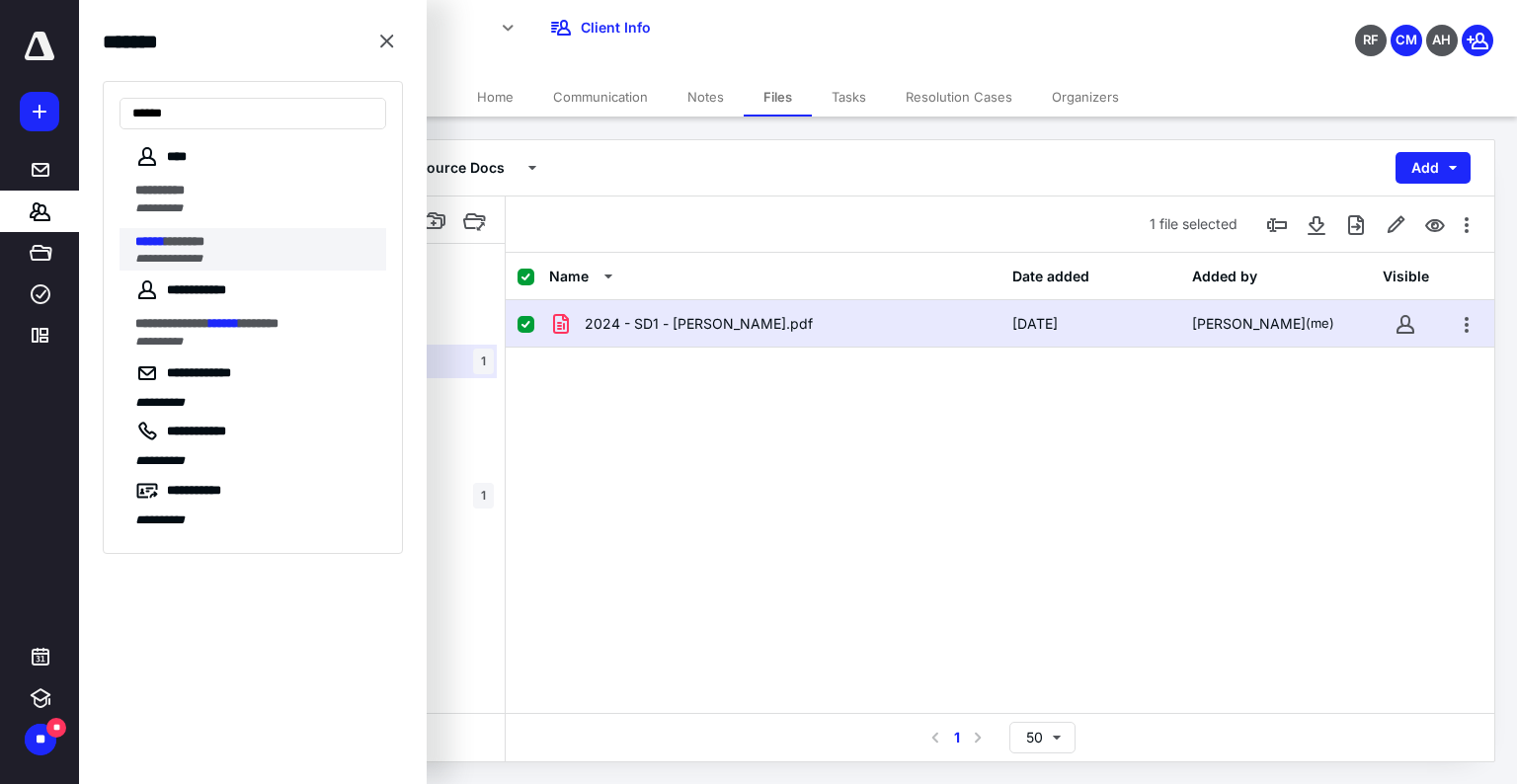 click on "****** *******" at bounding box center (255, 242) 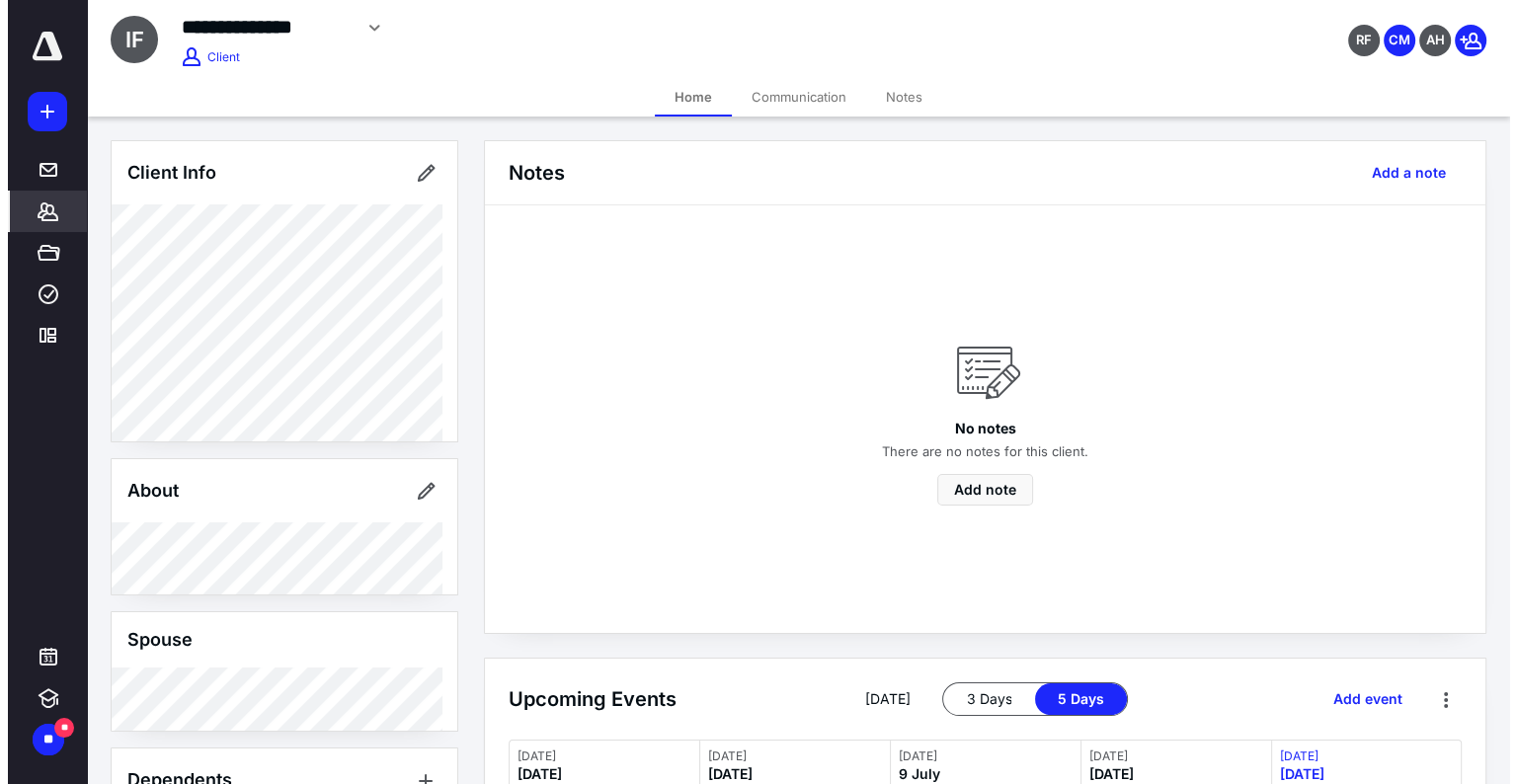 scroll, scrollTop: 197, scrollLeft: 0, axis: vertical 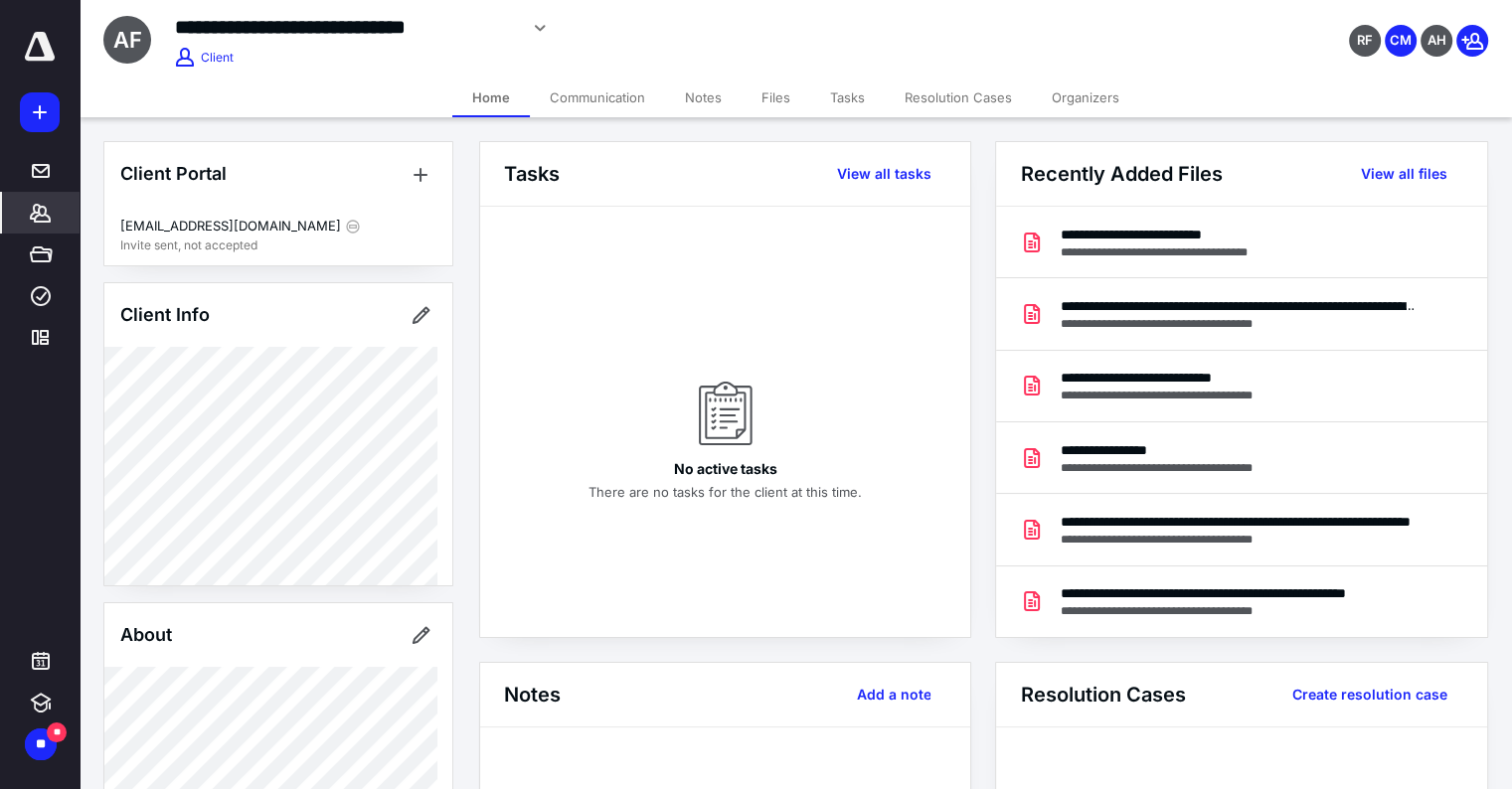 click on "Files" at bounding box center [775, 97] 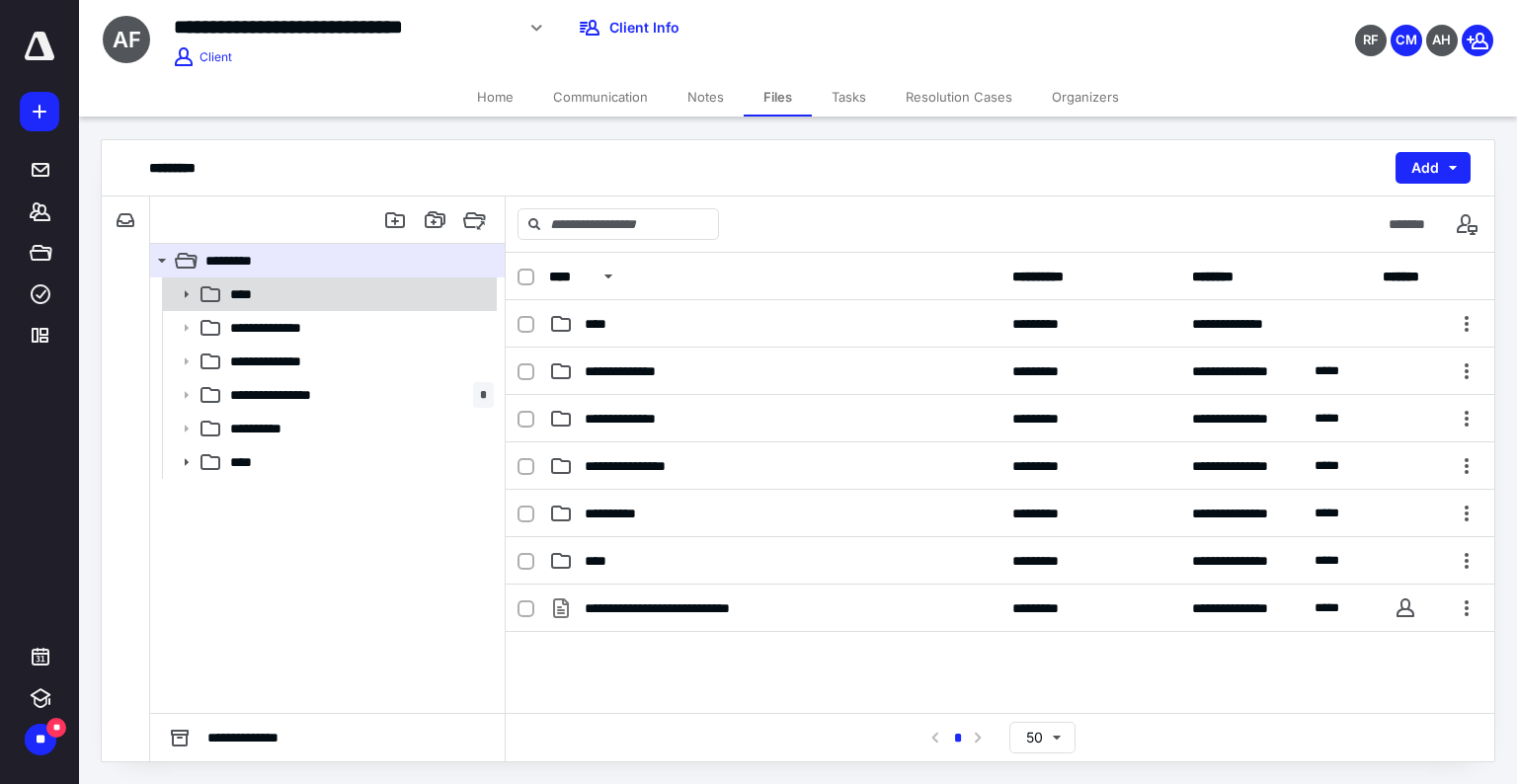 click 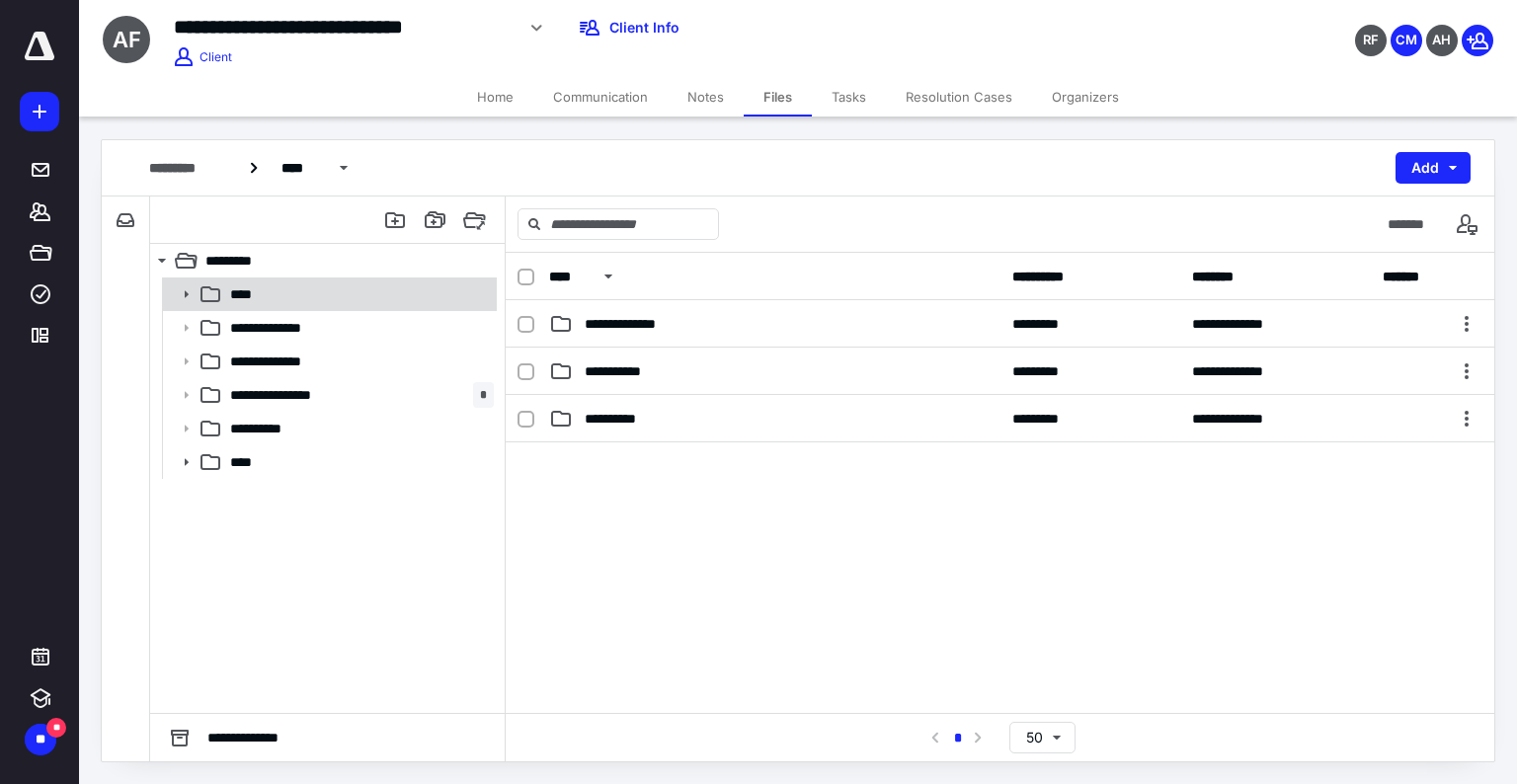click 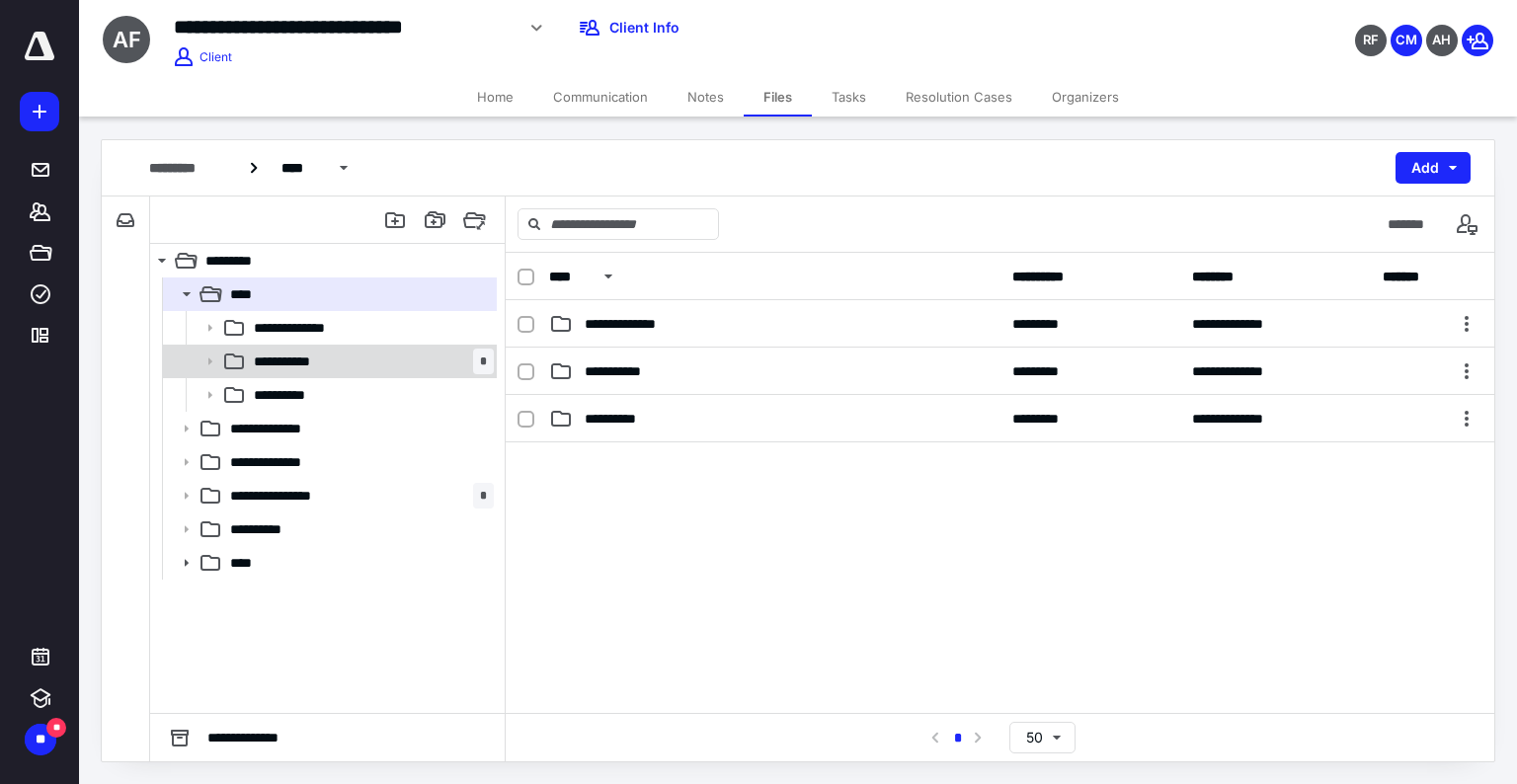 click on "**********" at bounding box center [295, 361] 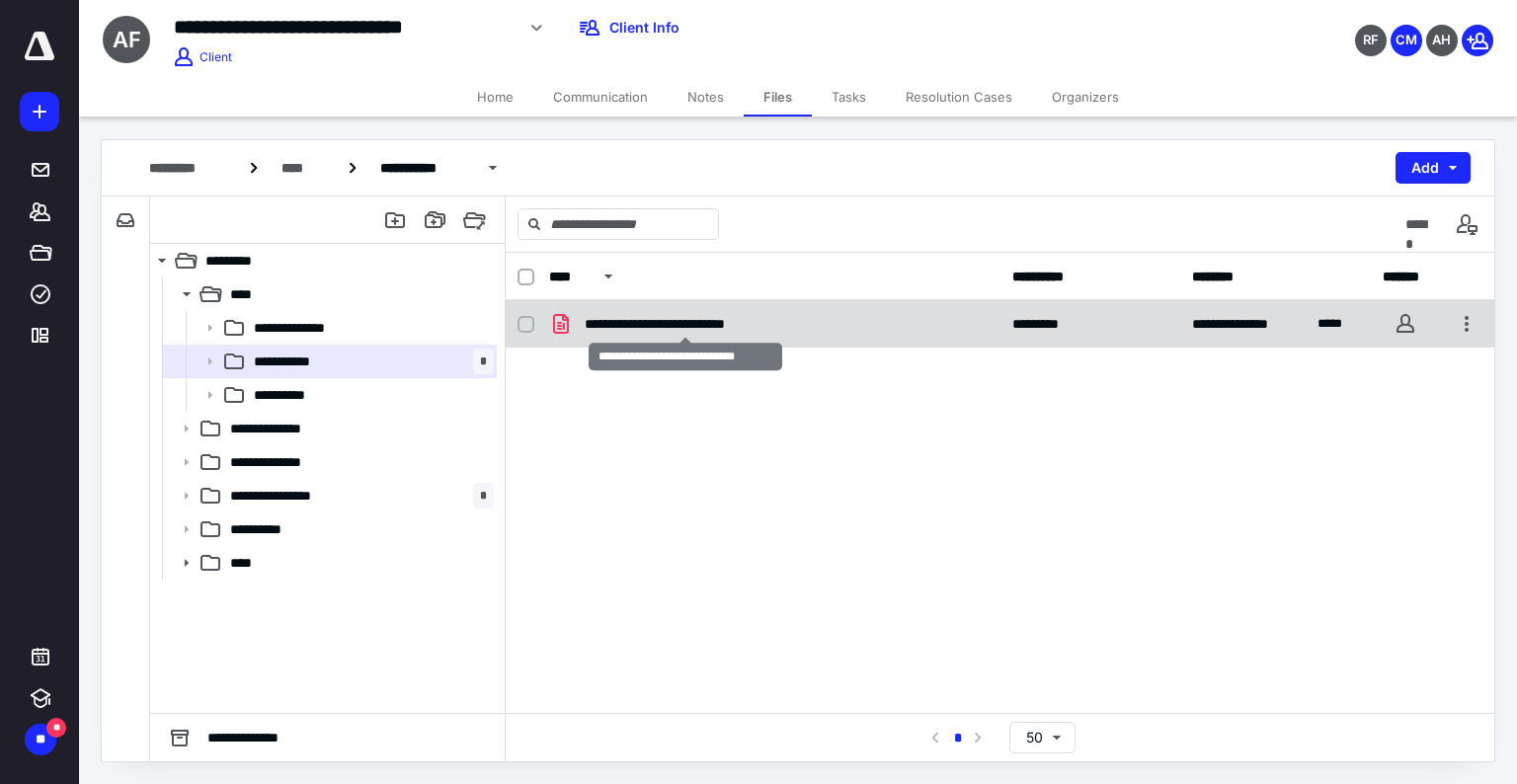 click on "**********" at bounding box center [685, 324] 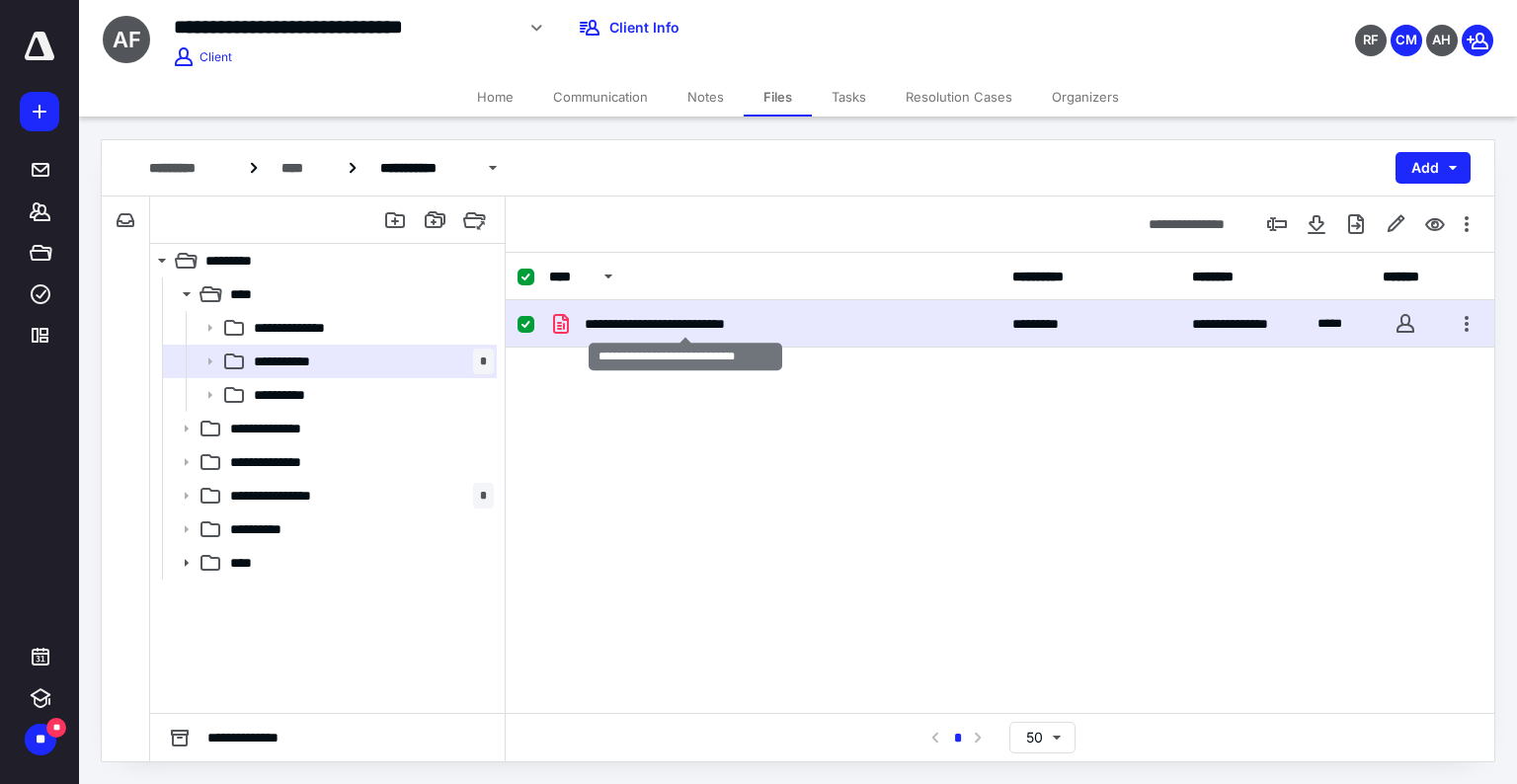 click on "**********" at bounding box center (685, 324) 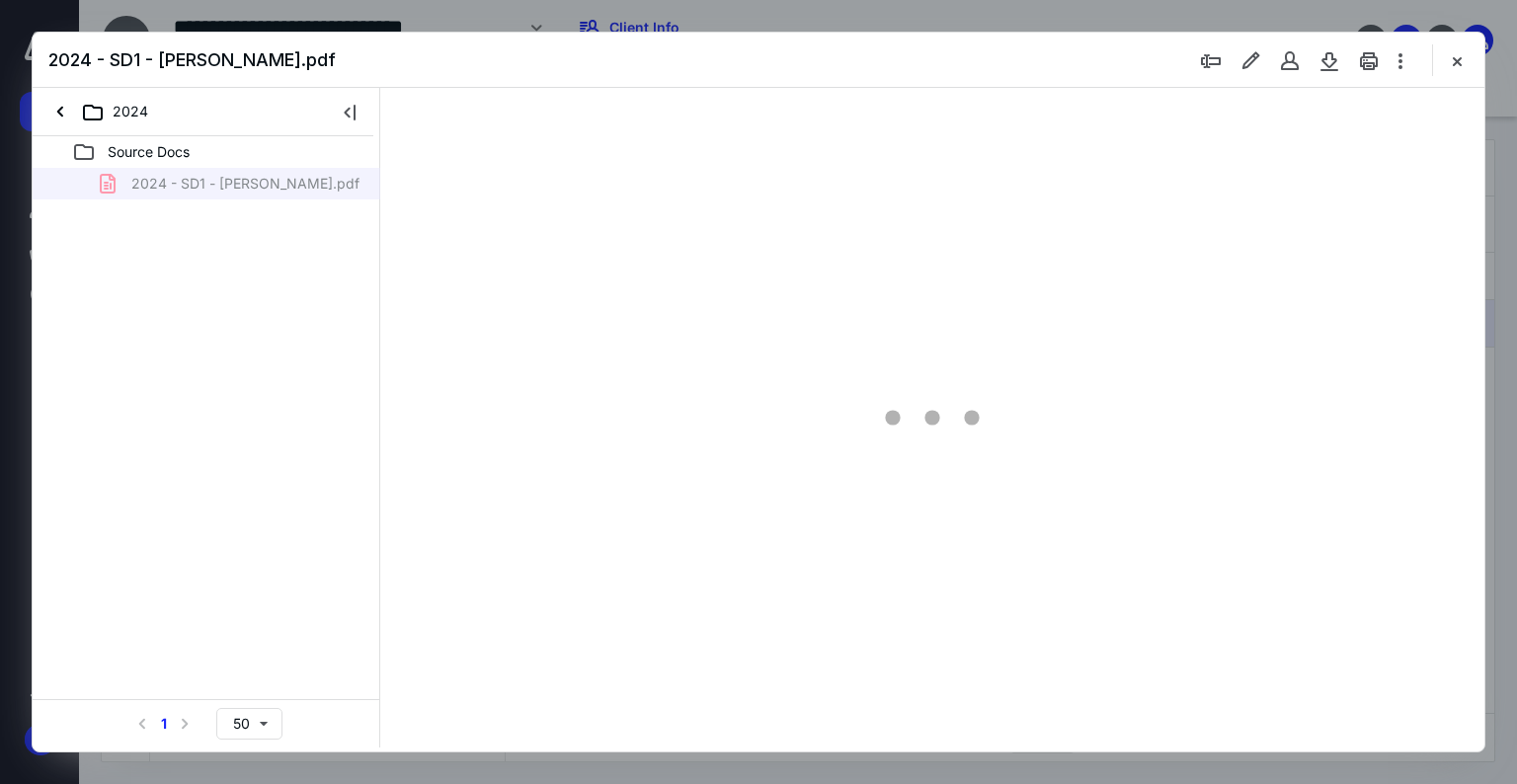 scroll, scrollTop: 0, scrollLeft: 0, axis: both 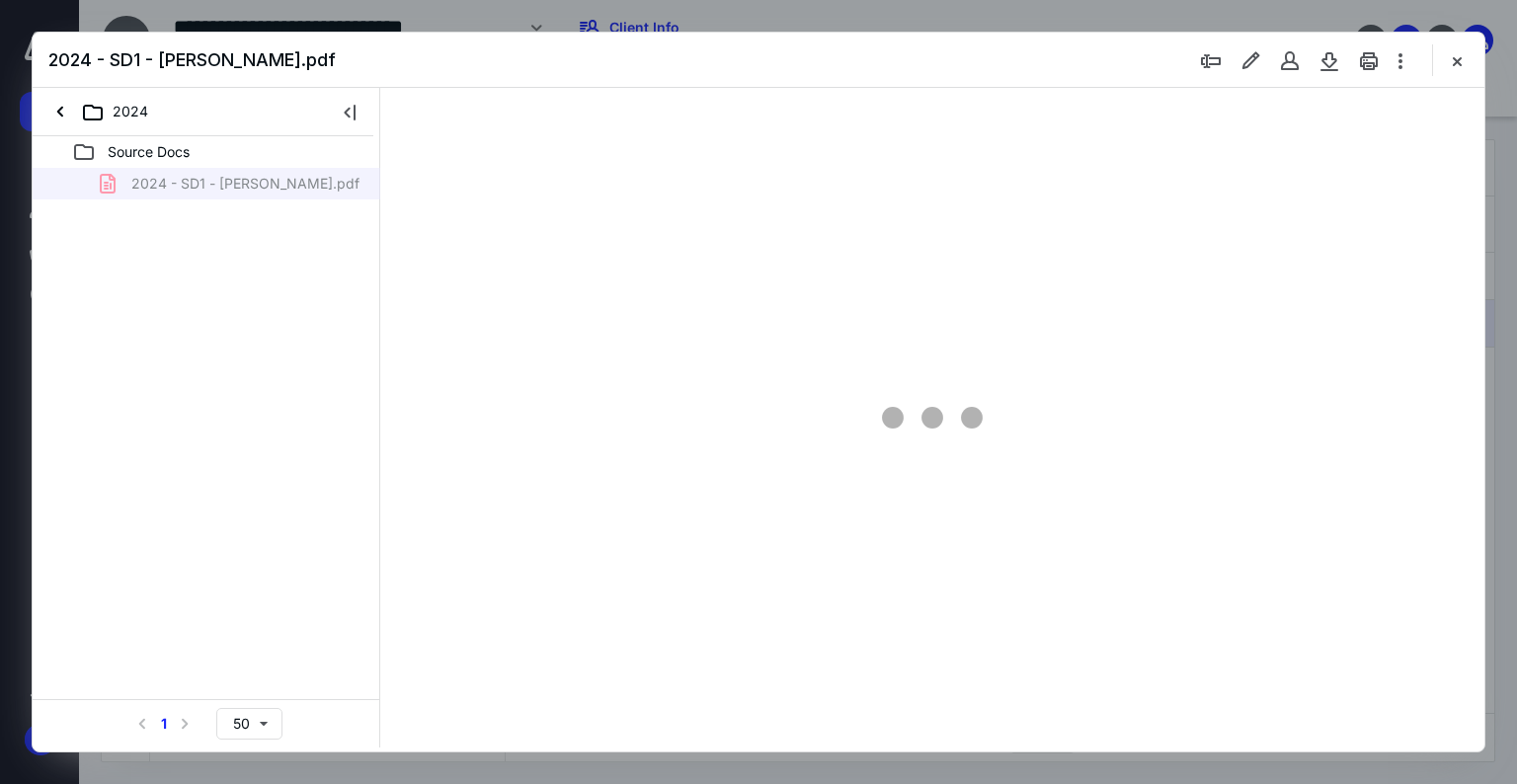 type on "75" 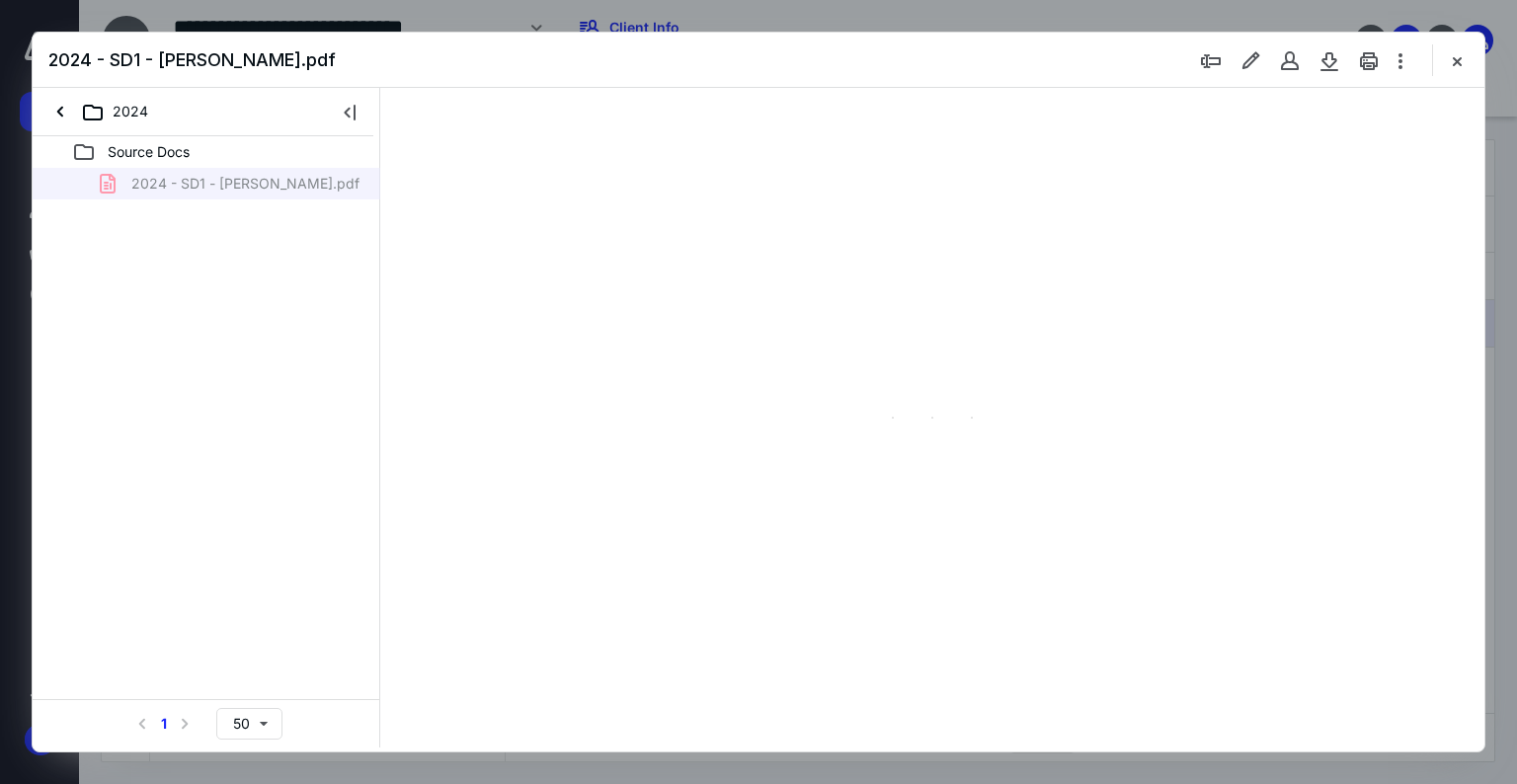 scroll, scrollTop: 78, scrollLeft: 0, axis: vertical 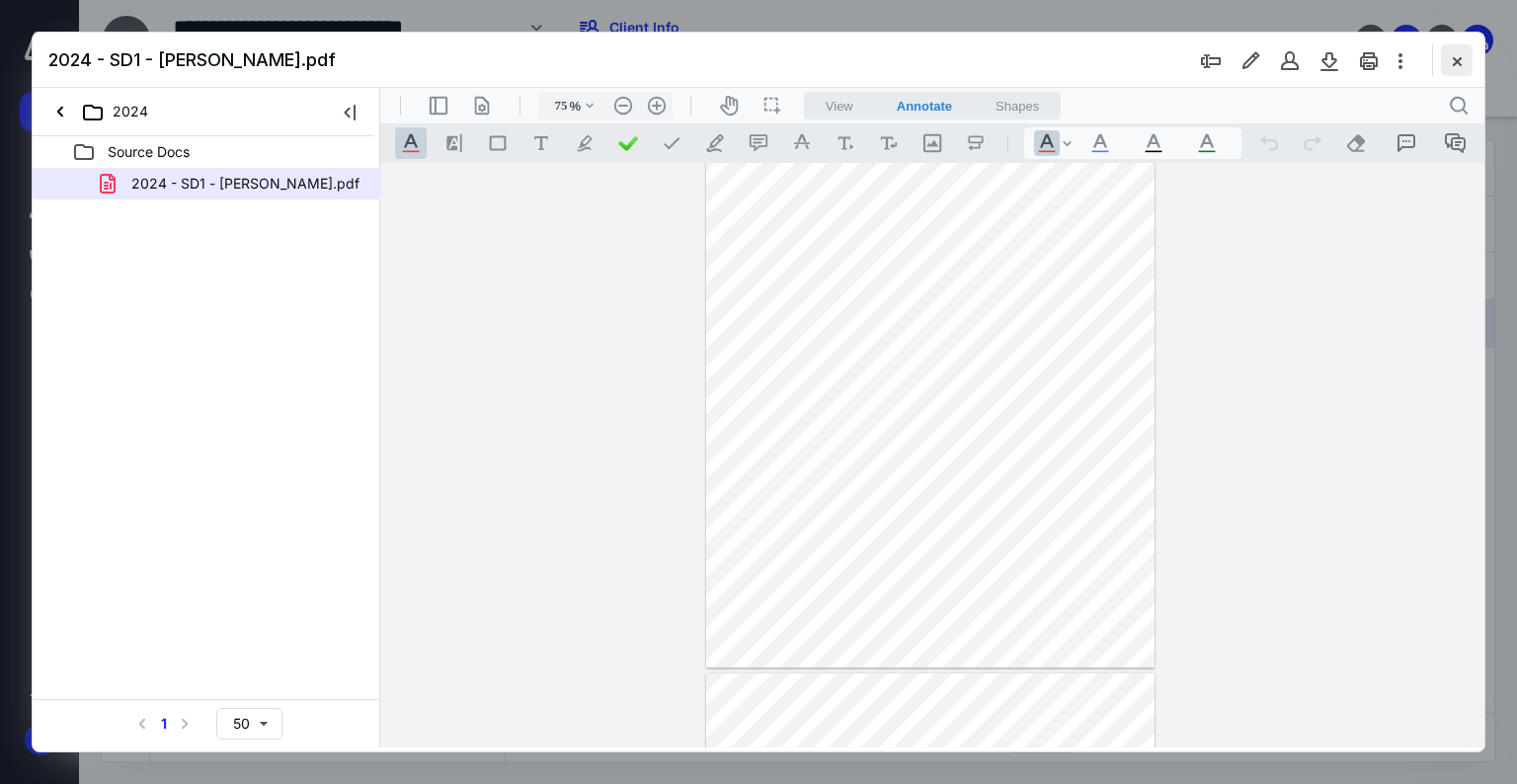 click at bounding box center [1457, 60] 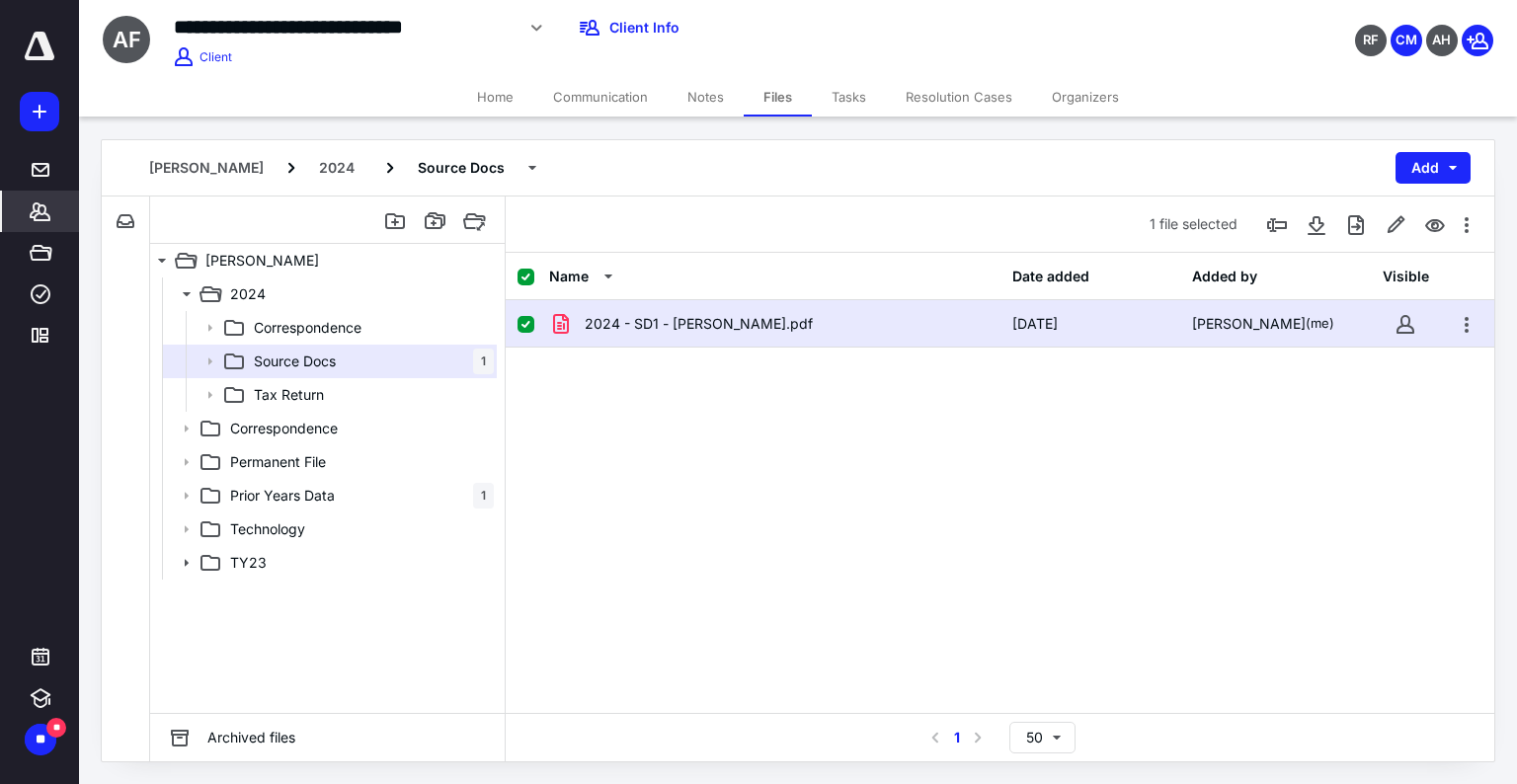 click 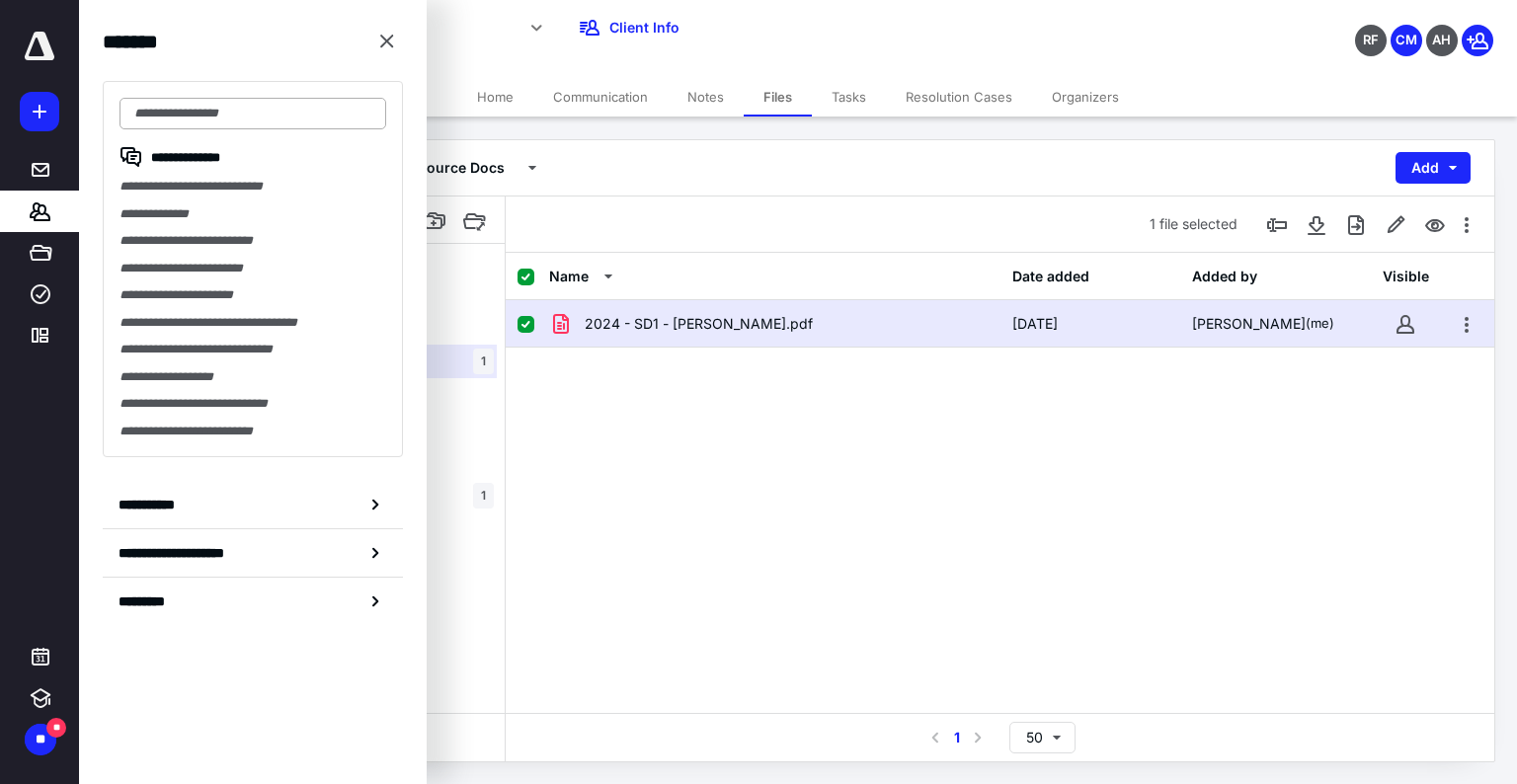 click at bounding box center (253, 114) 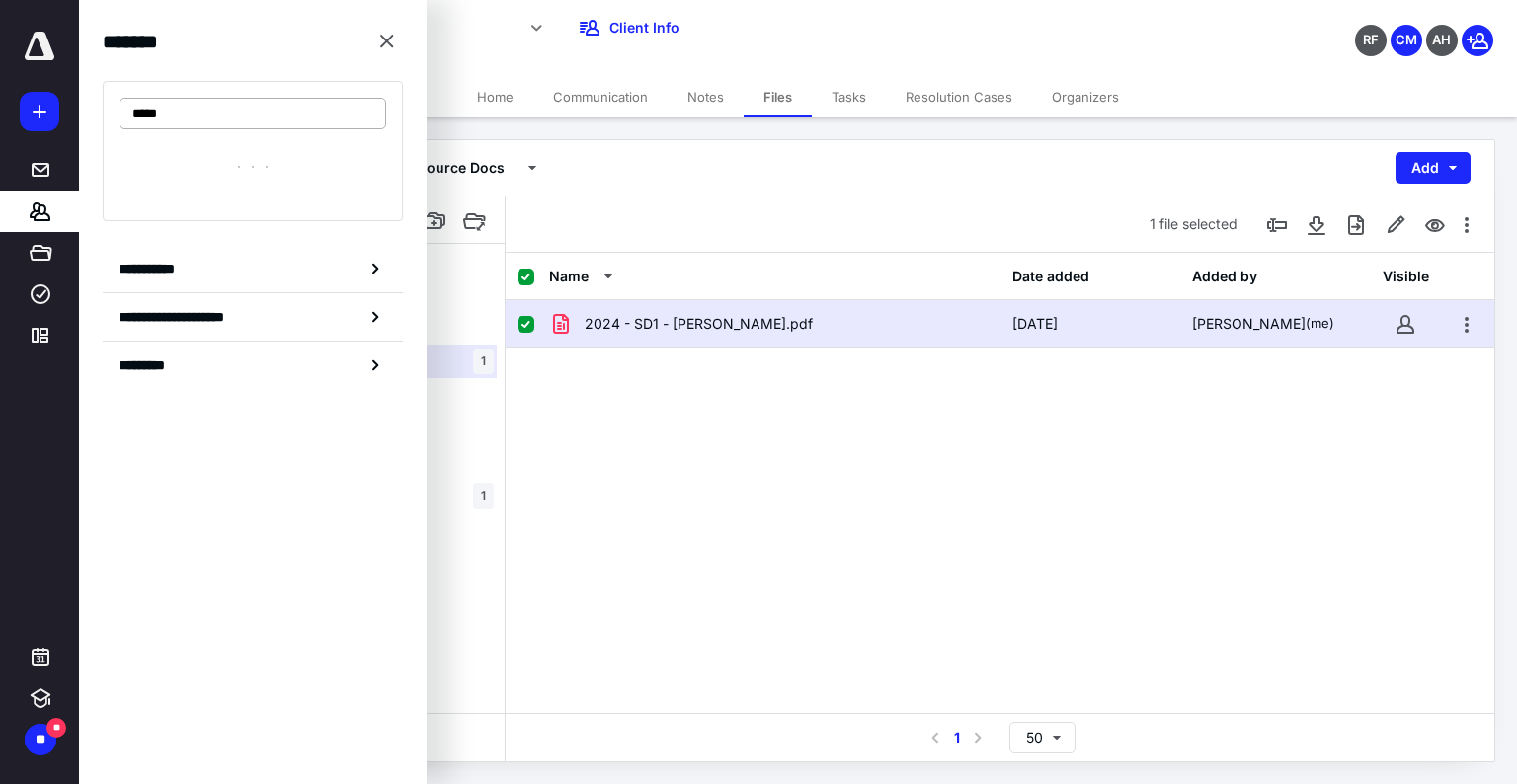 type on "******" 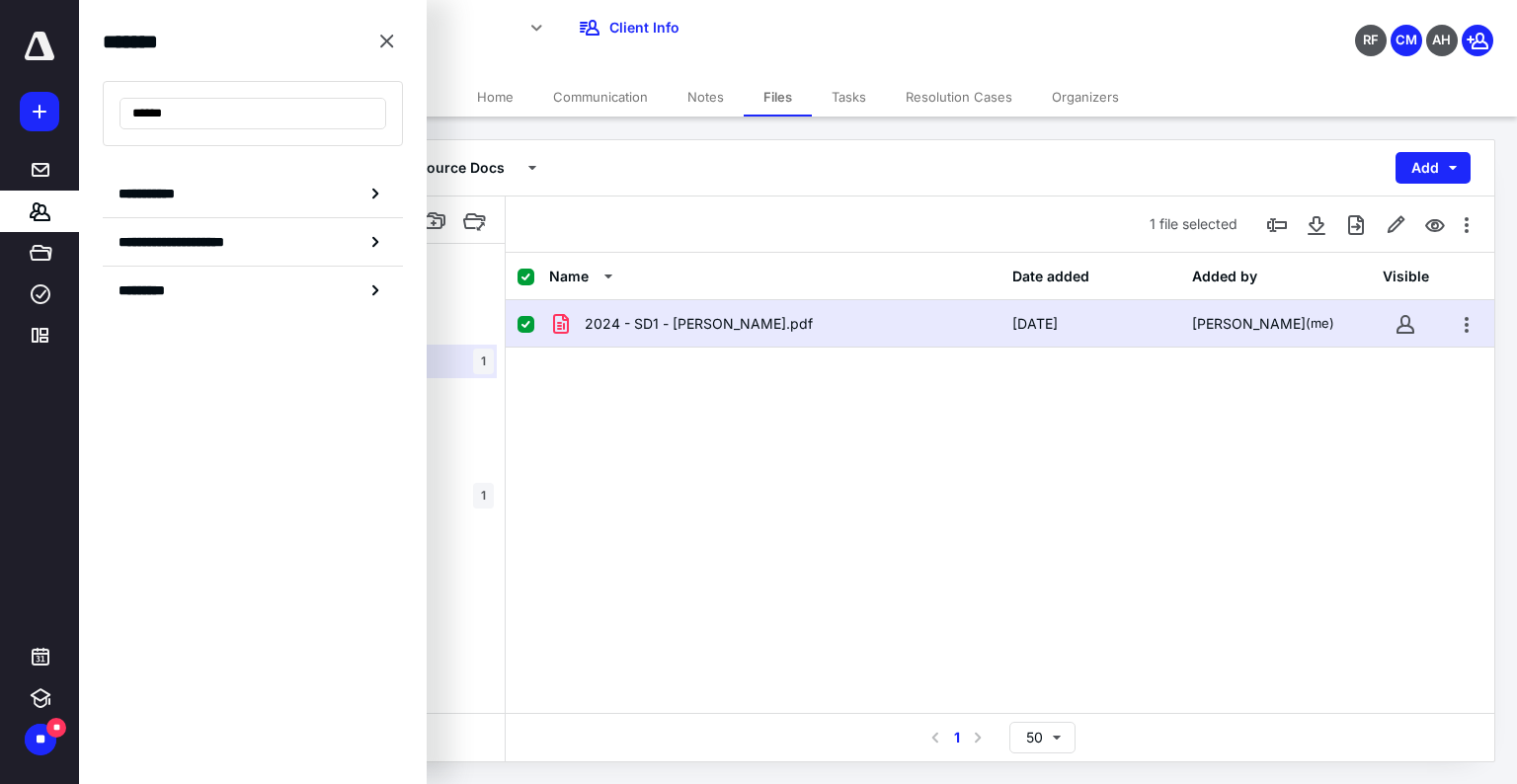 drag, startPoint x: 36, startPoint y: 117, endPoint x: -192, endPoint y: 109, distance: 228.14031 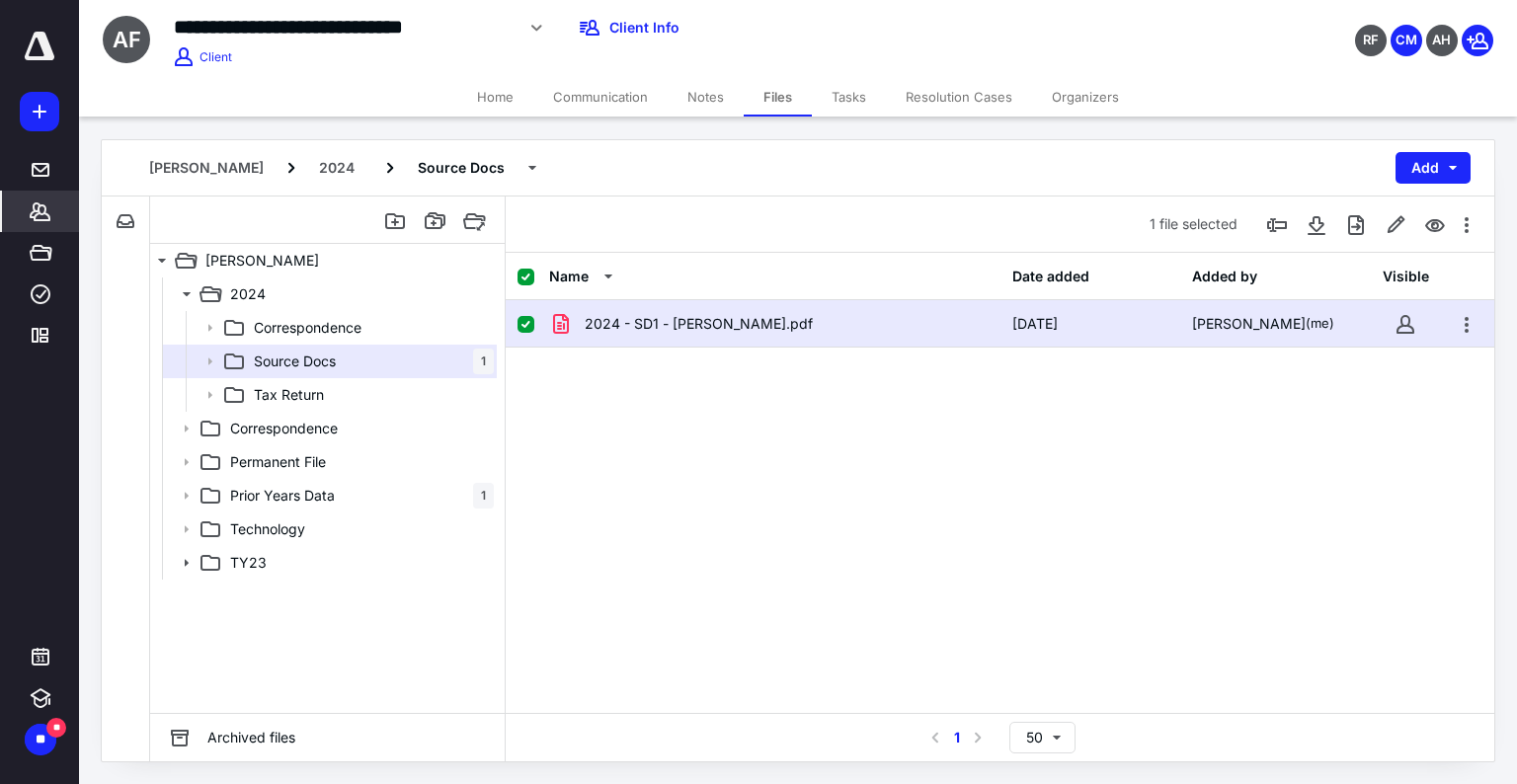 click 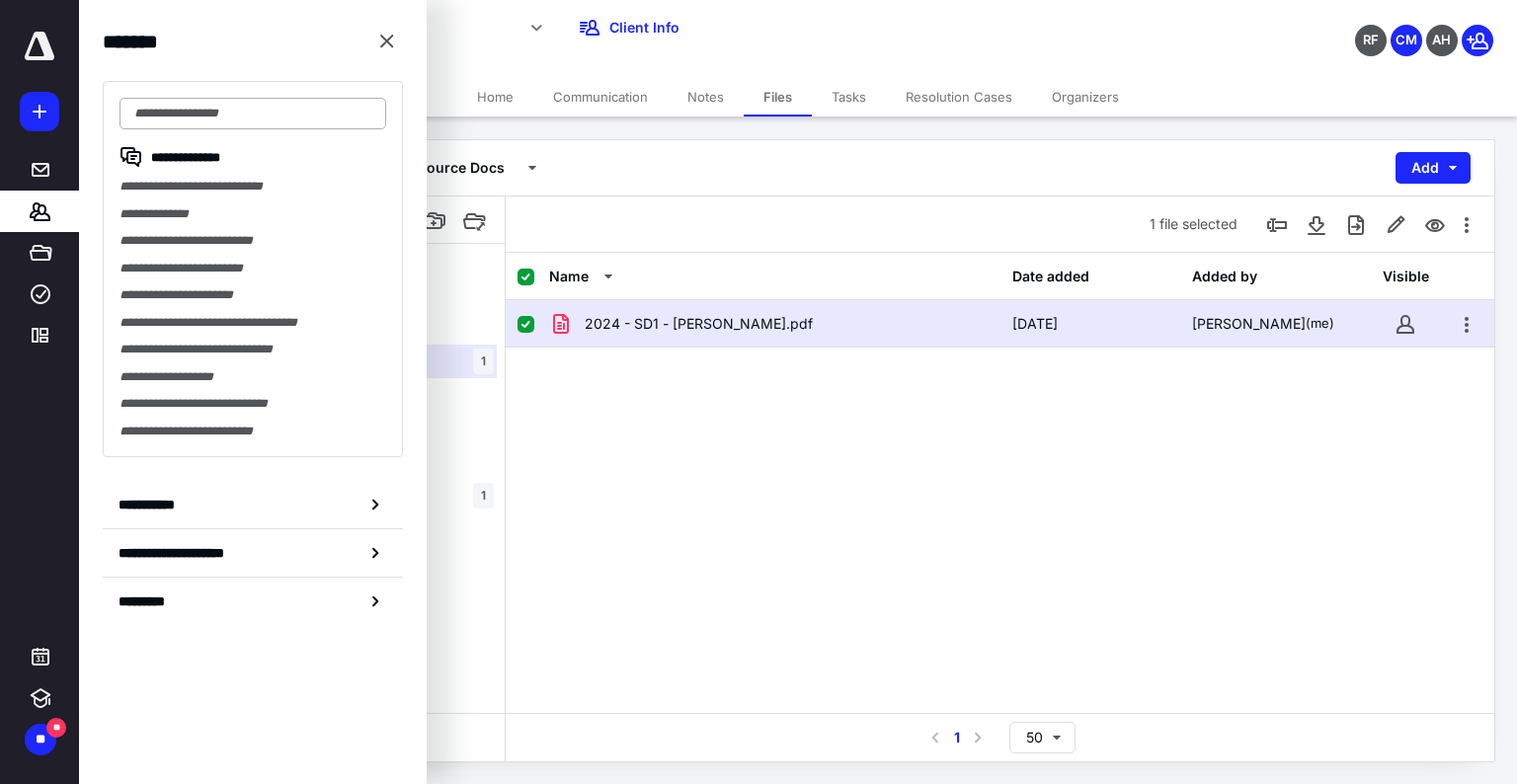 click at bounding box center [253, 114] 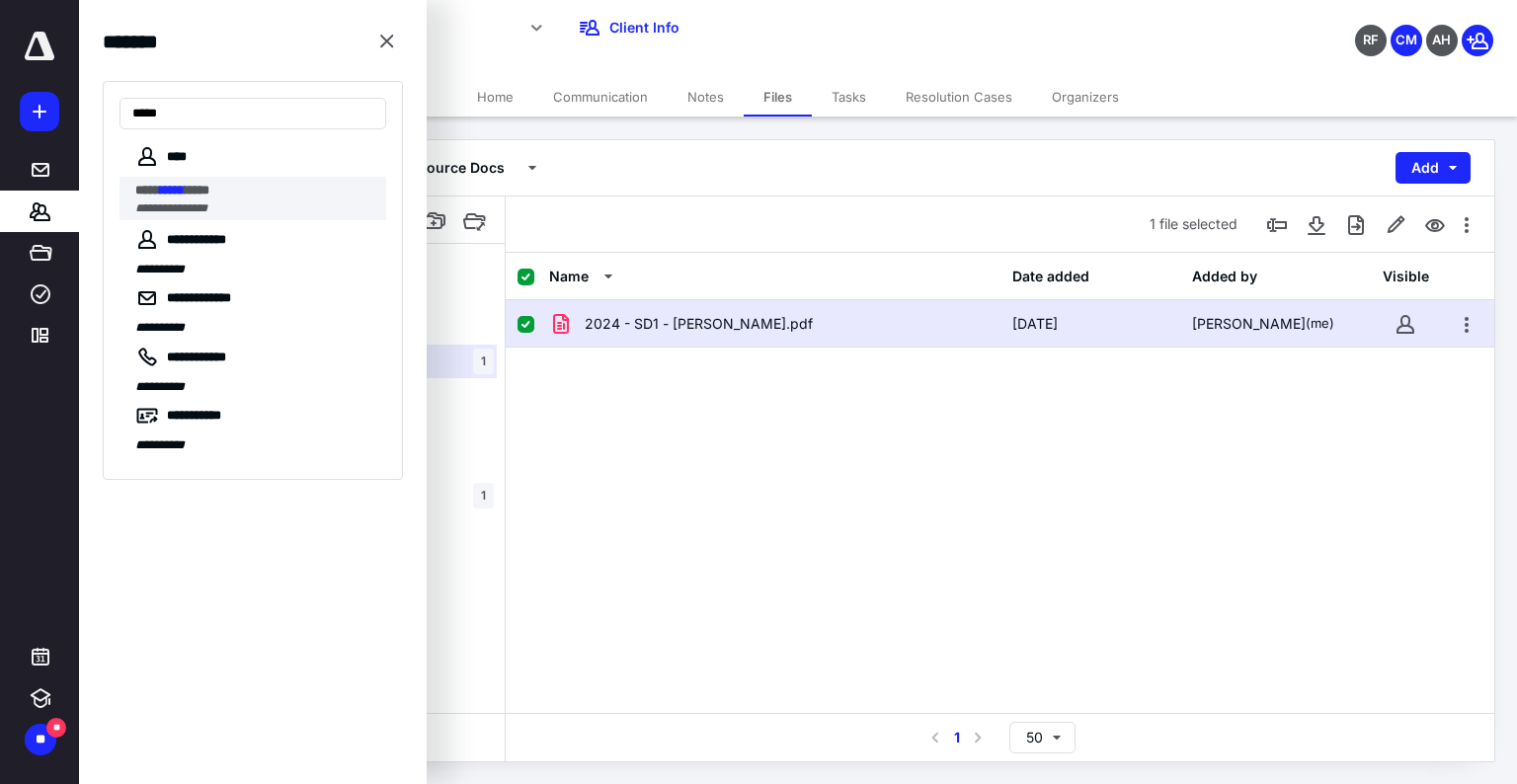 type on "*****" 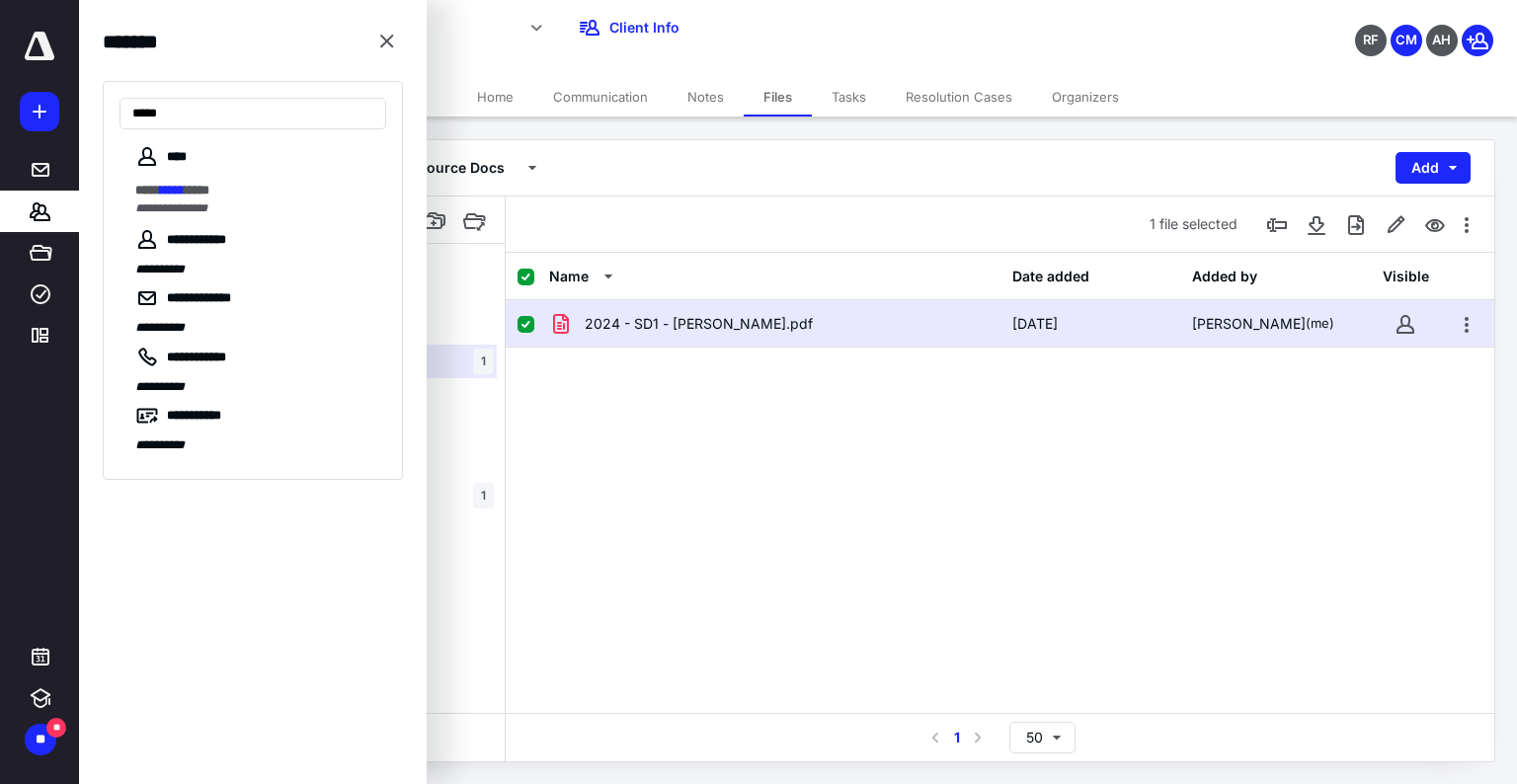 click on "****" at bounding box center [147, 190] 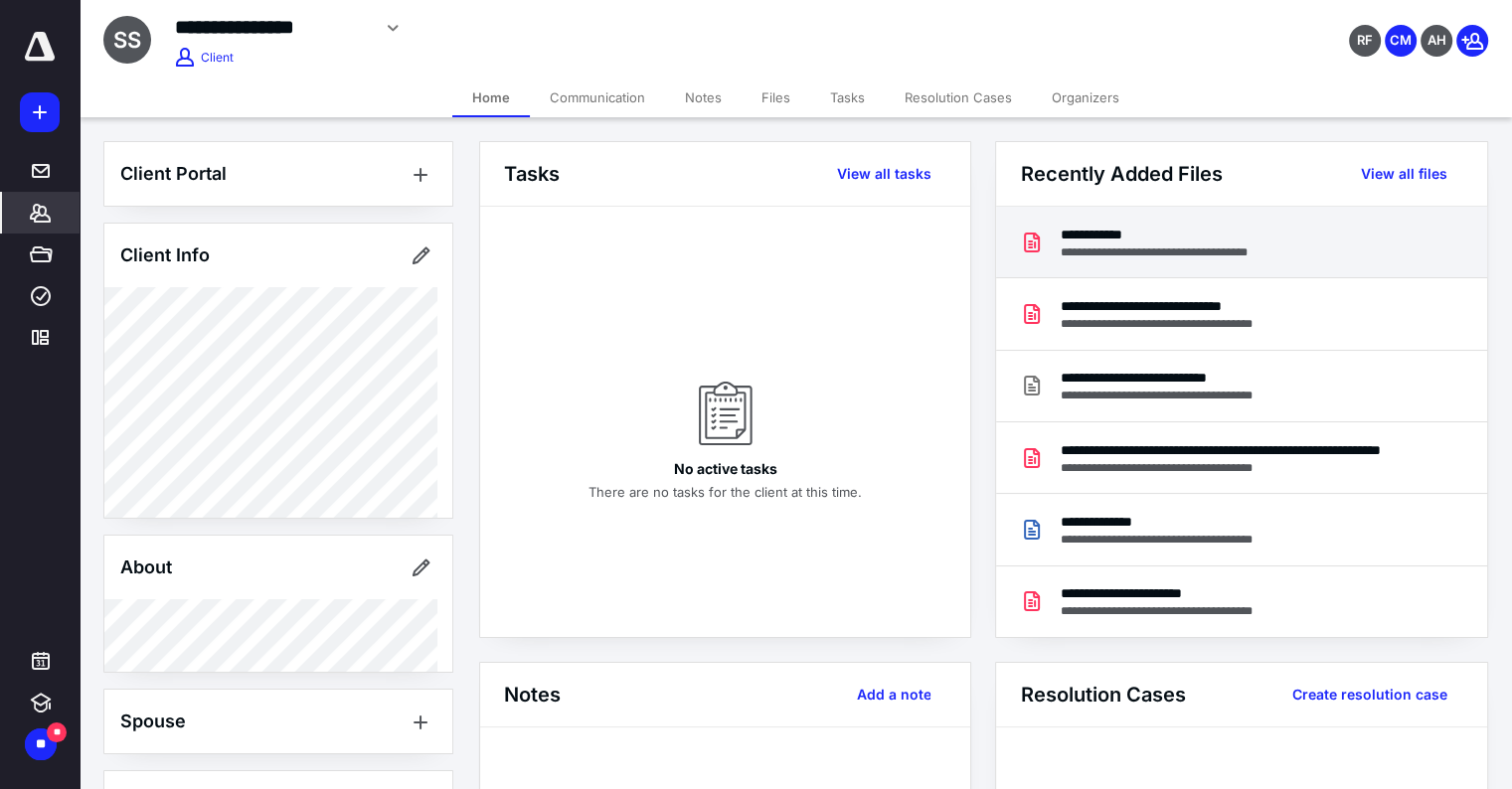 click on "**********" at bounding box center (1186, 252) 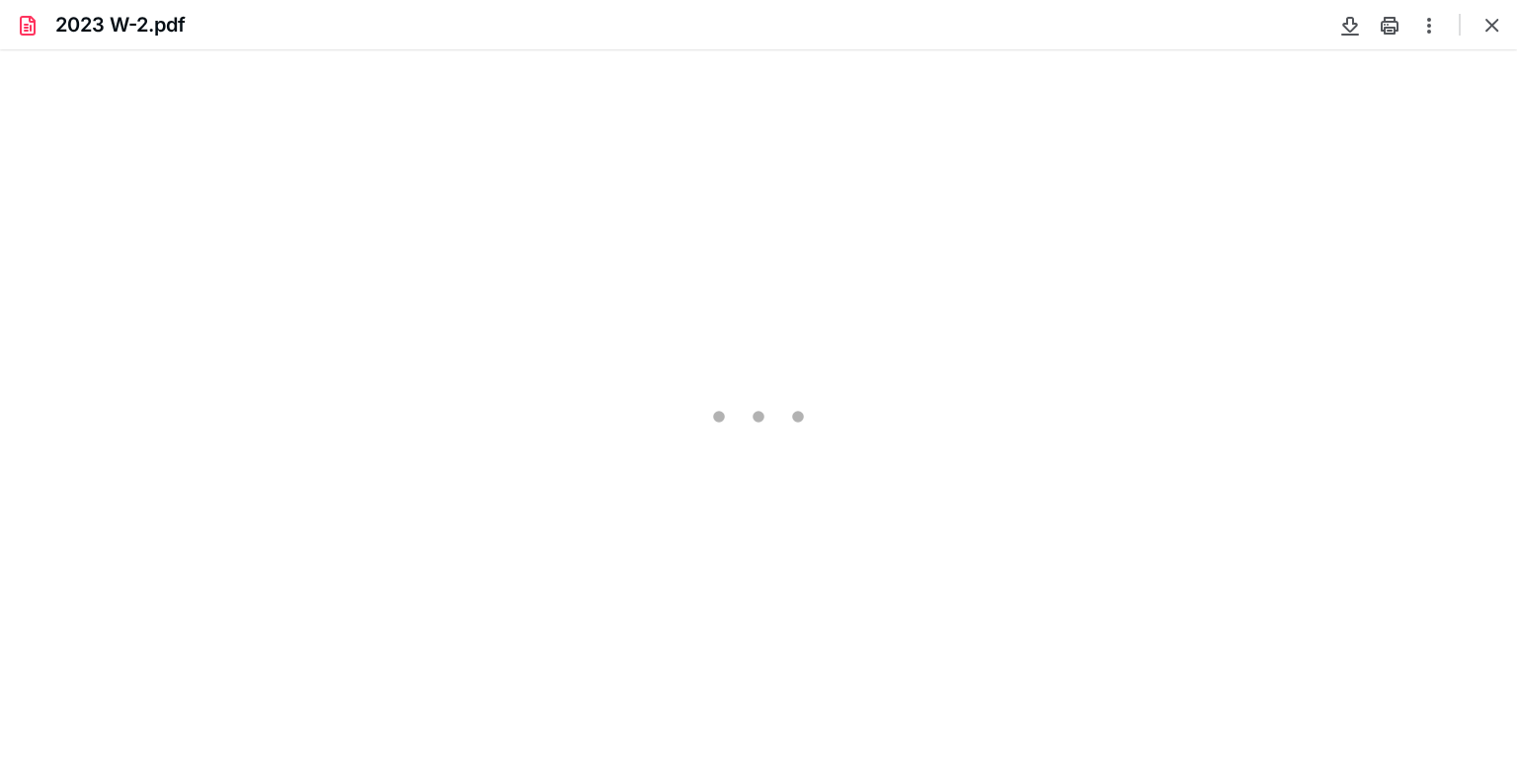 scroll, scrollTop: 0, scrollLeft: 0, axis: both 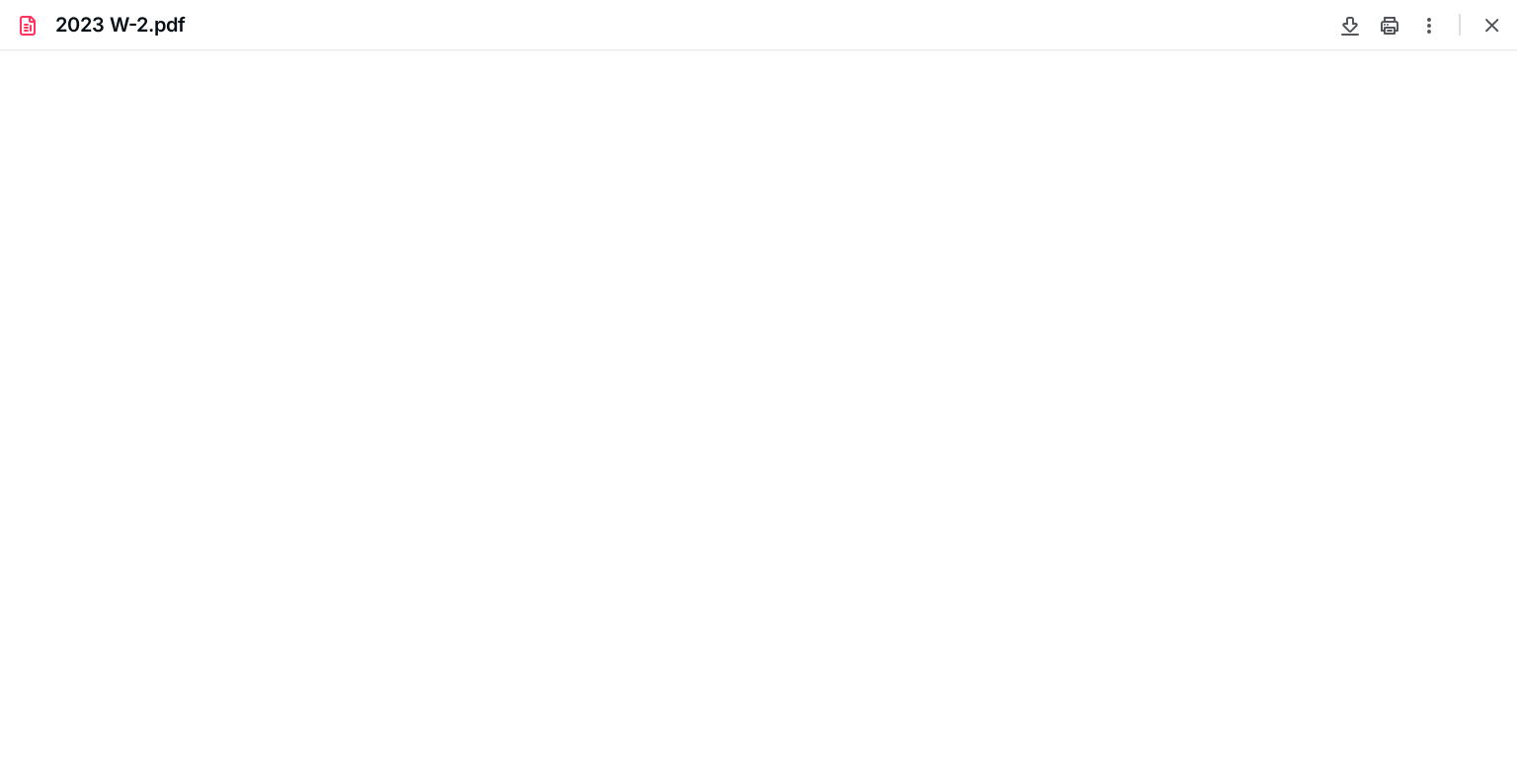 type on "89" 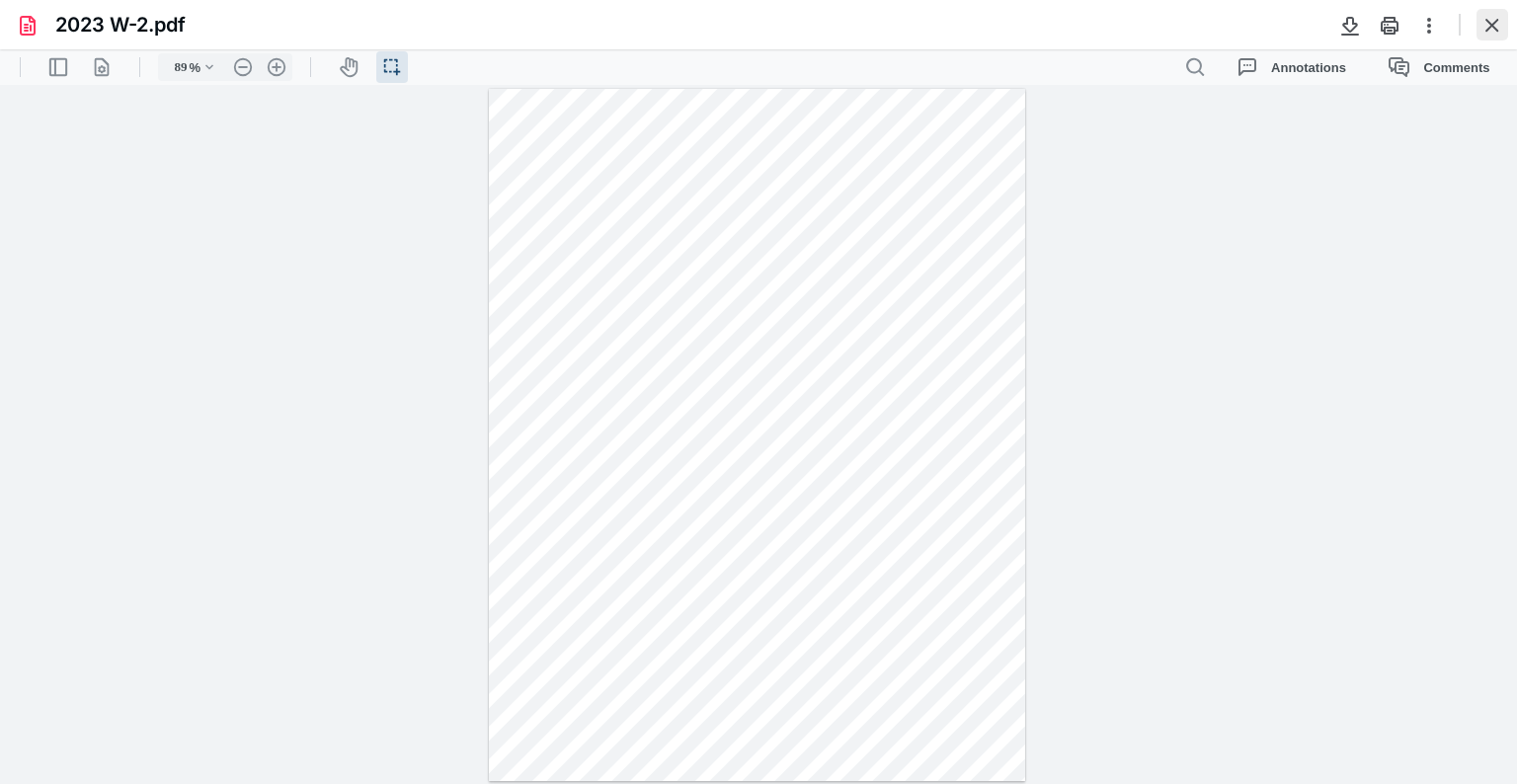 click at bounding box center [1492, 25] 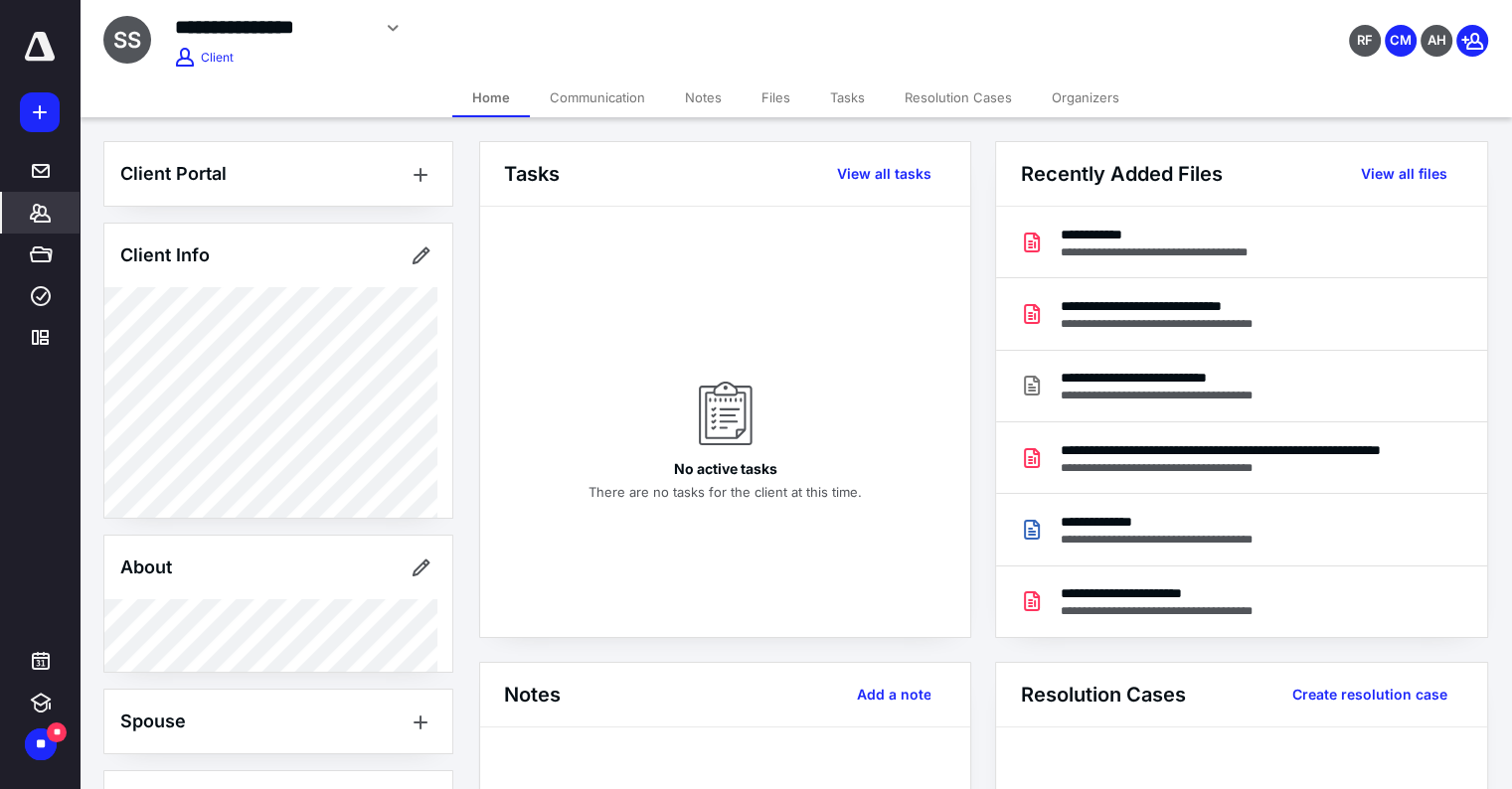 click on "Files" at bounding box center (775, 97) 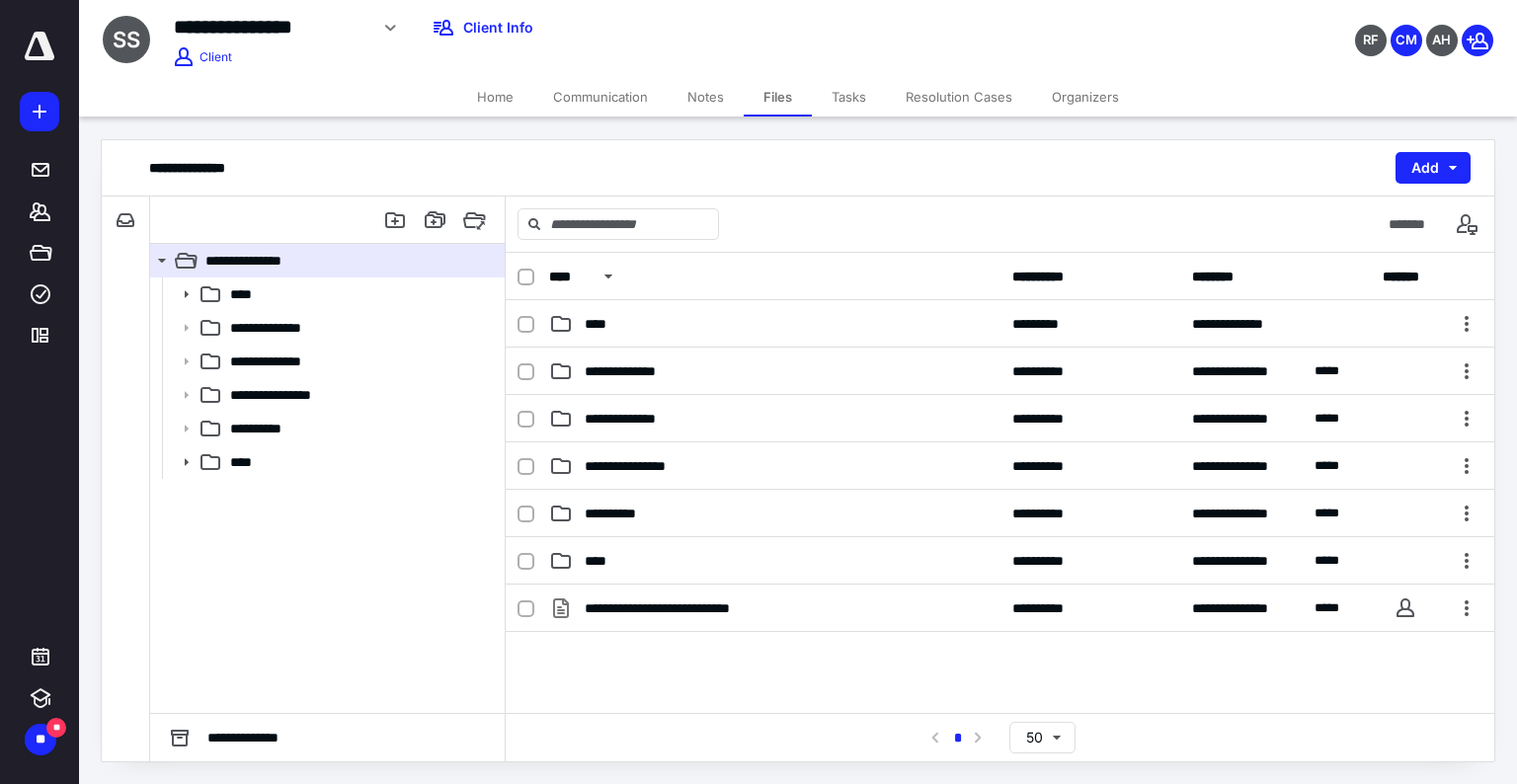 click on "Home" at bounding box center (495, 97) 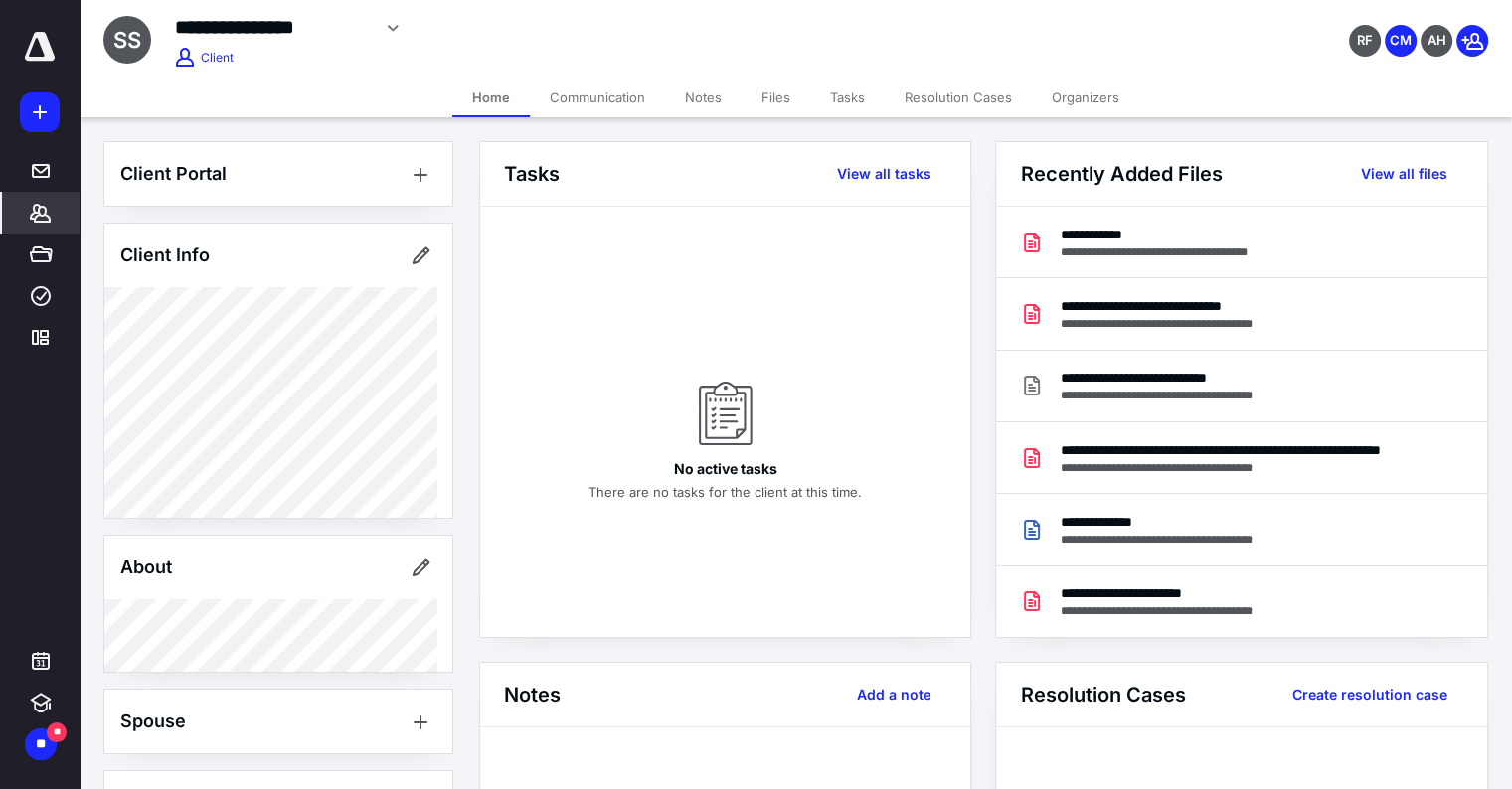 click on "Notes" at bounding box center [703, 97] 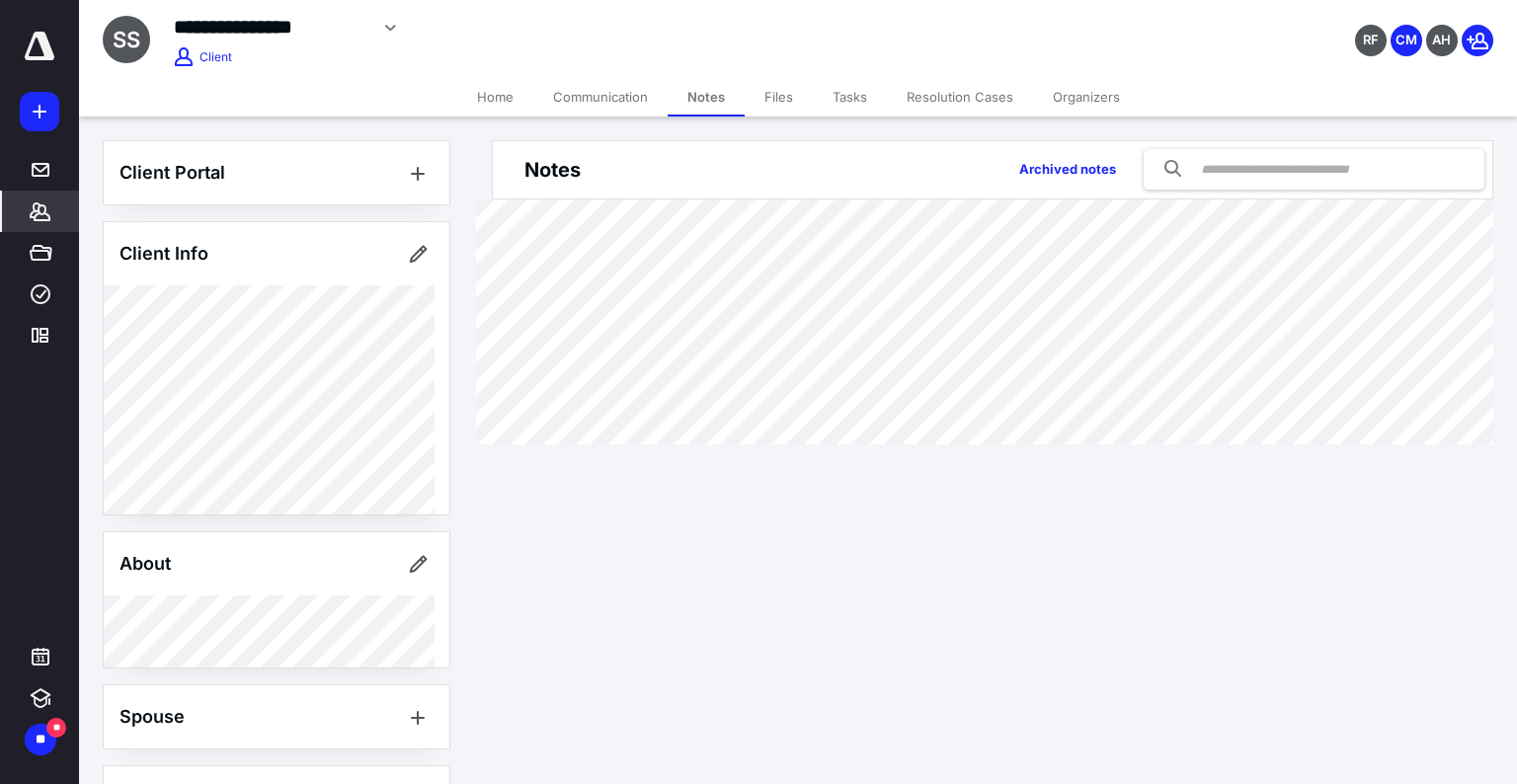 click on "Files" at bounding box center (778, 97) 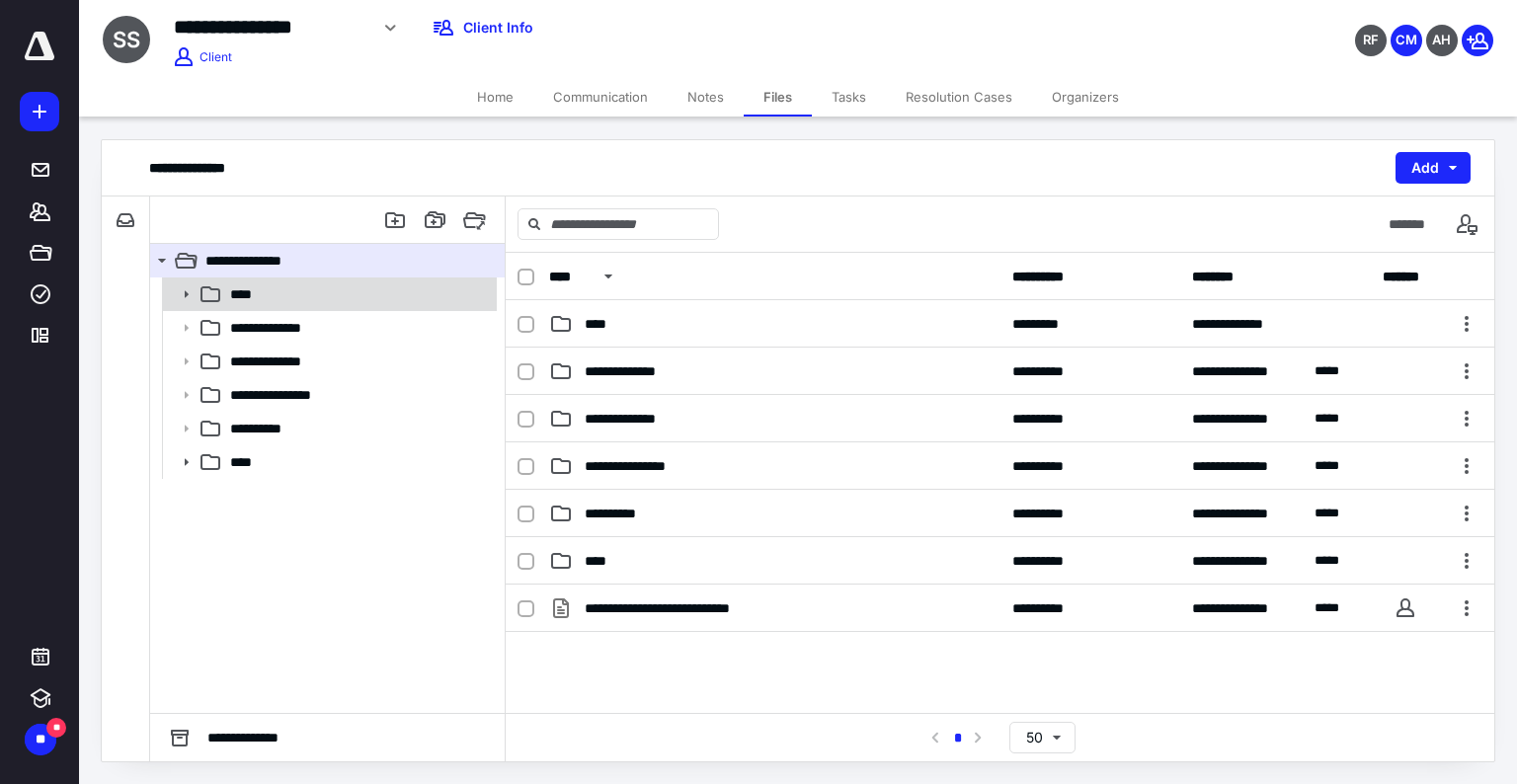 click 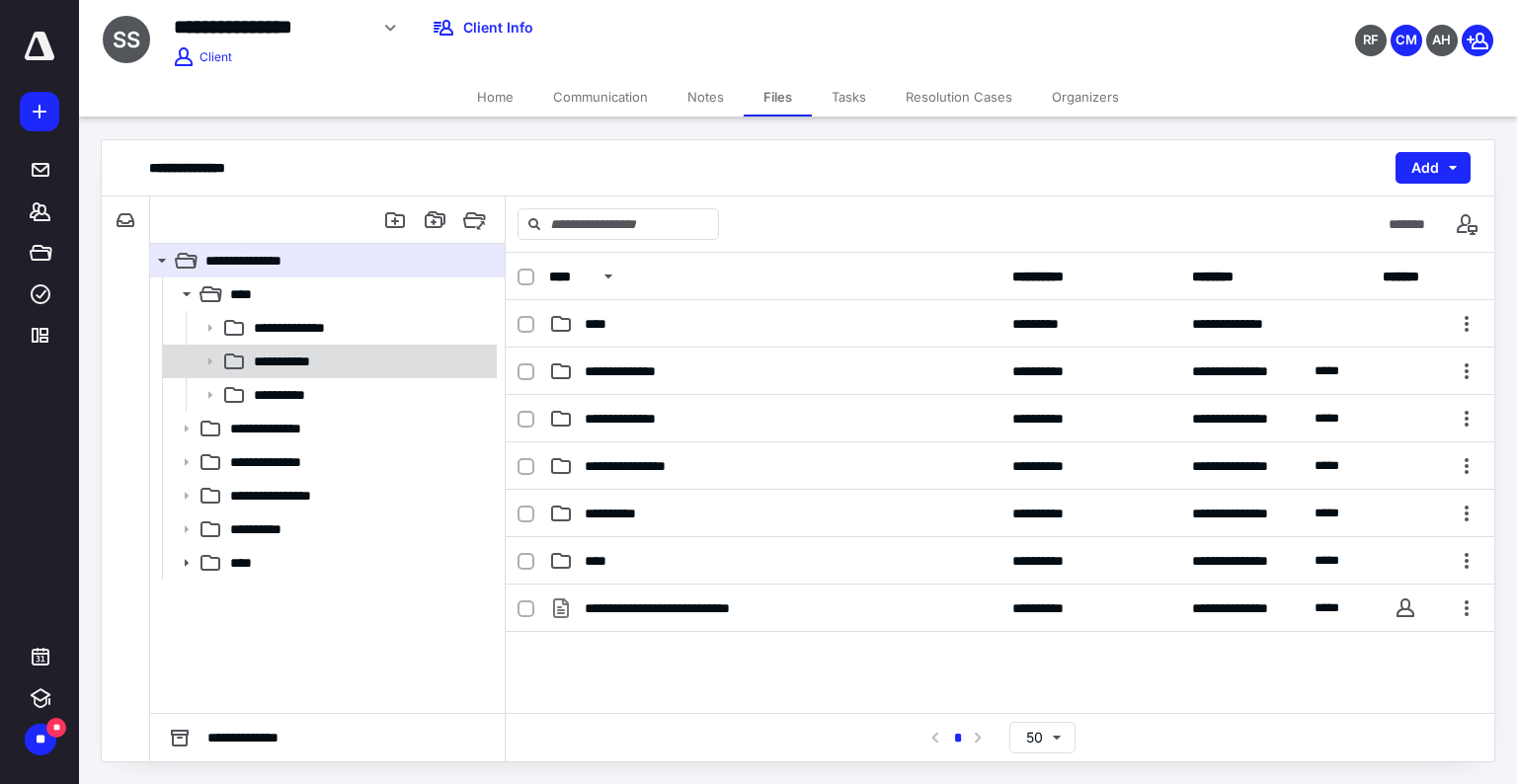 click 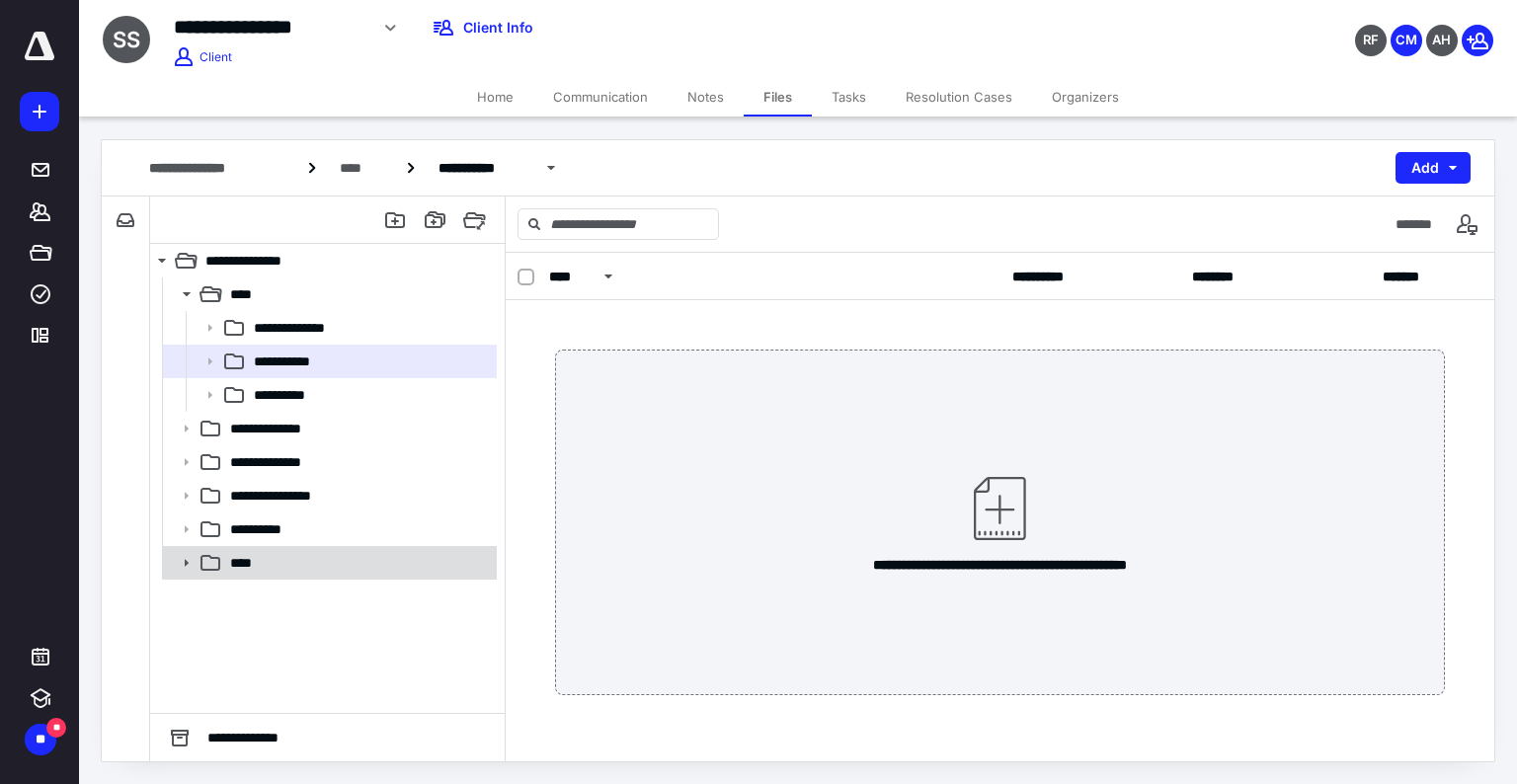 click 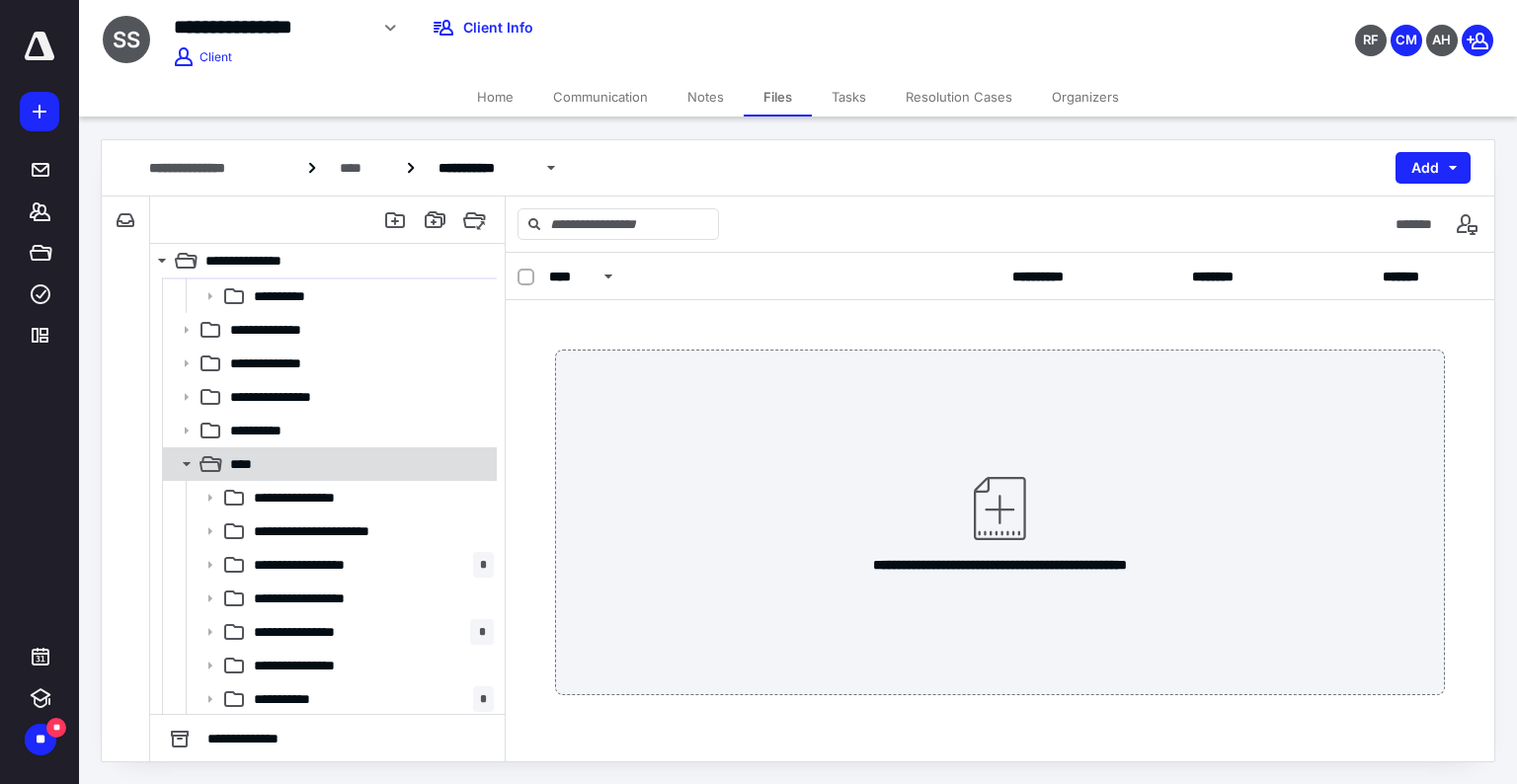scroll, scrollTop: 100, scrollLeft: 0, axis: vertical 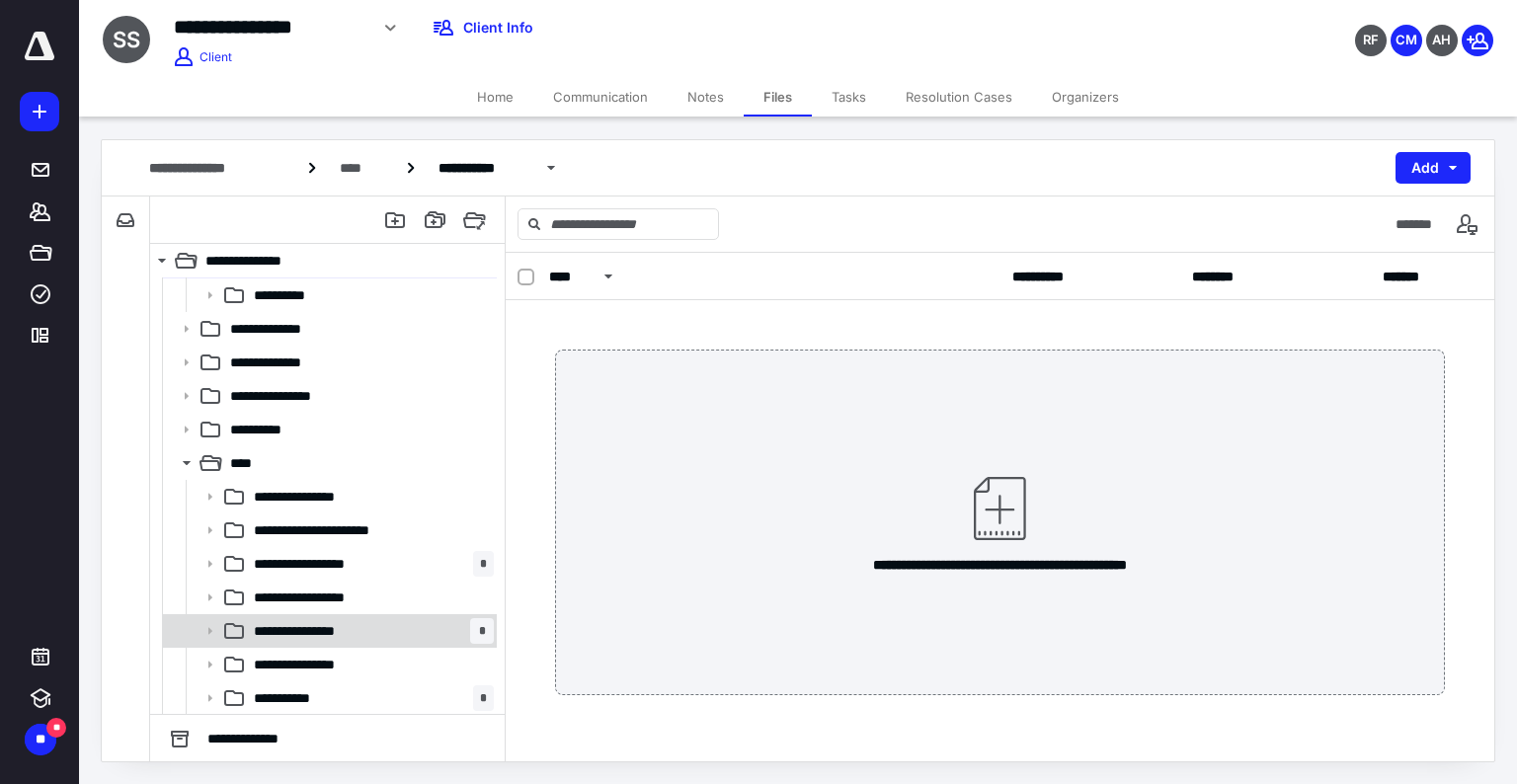 click on "**********" at bounding box center [316, 631] 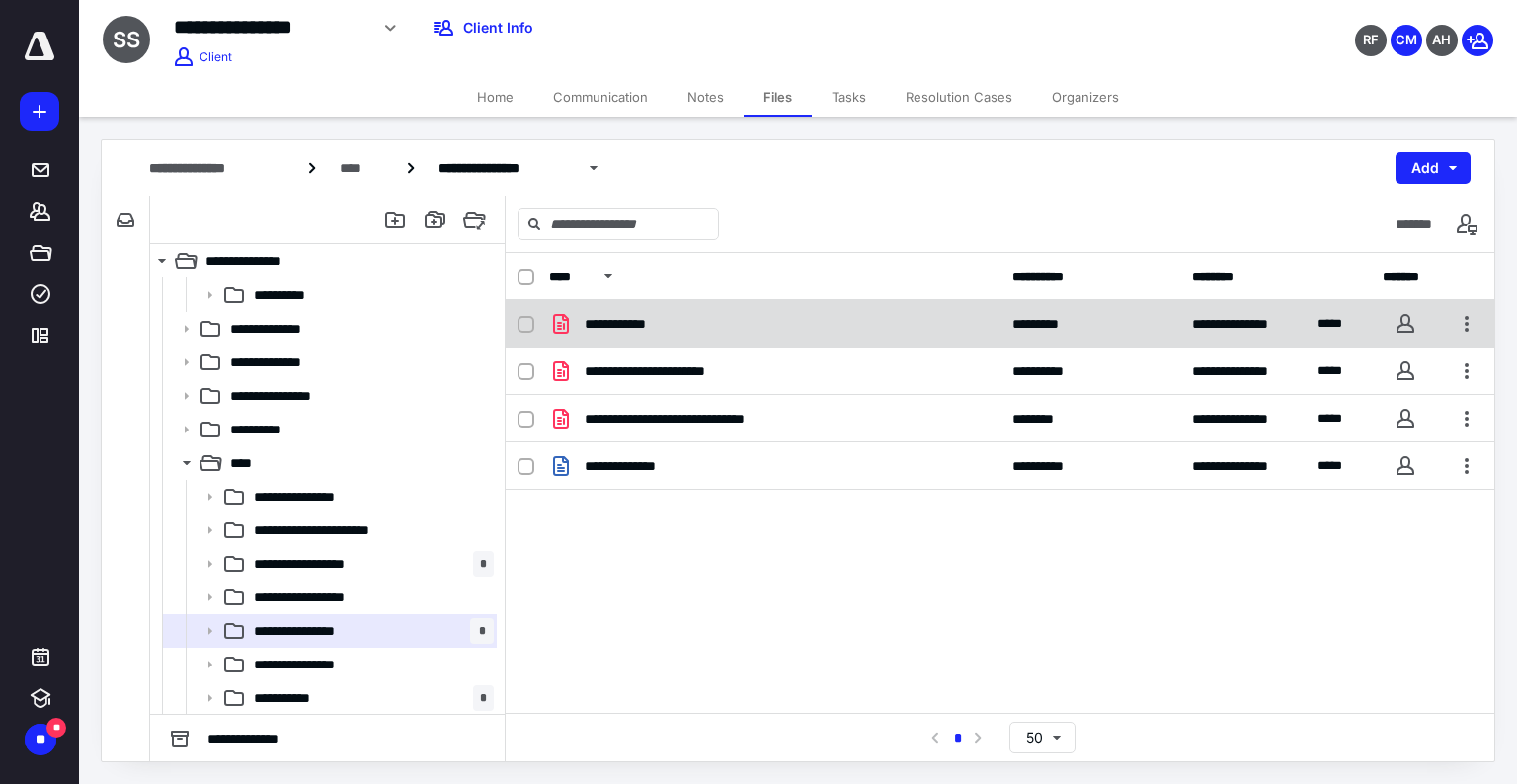 click on "**********" at bounding box center [630, 324] 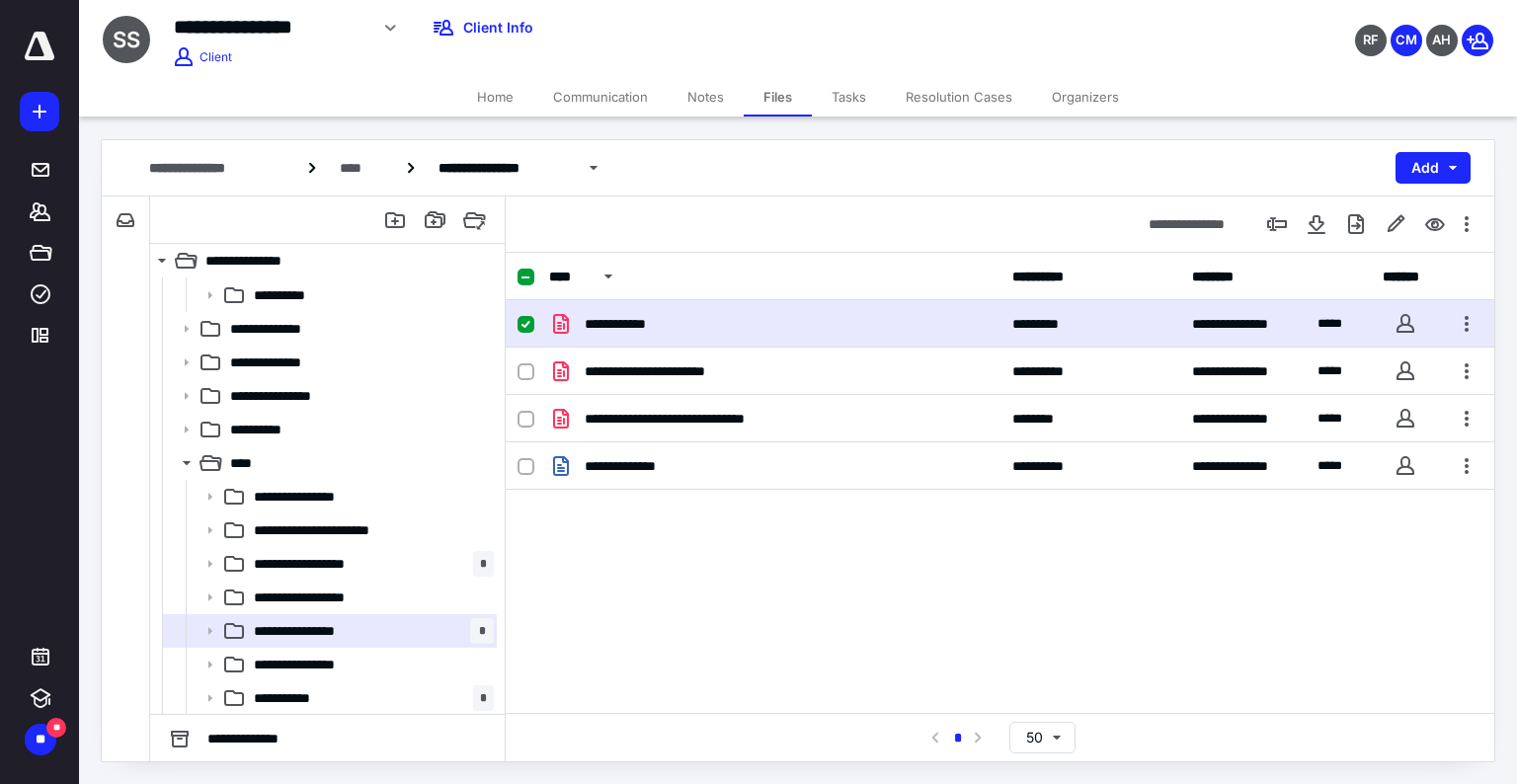click on "**********" at bounding box center [630, 324] 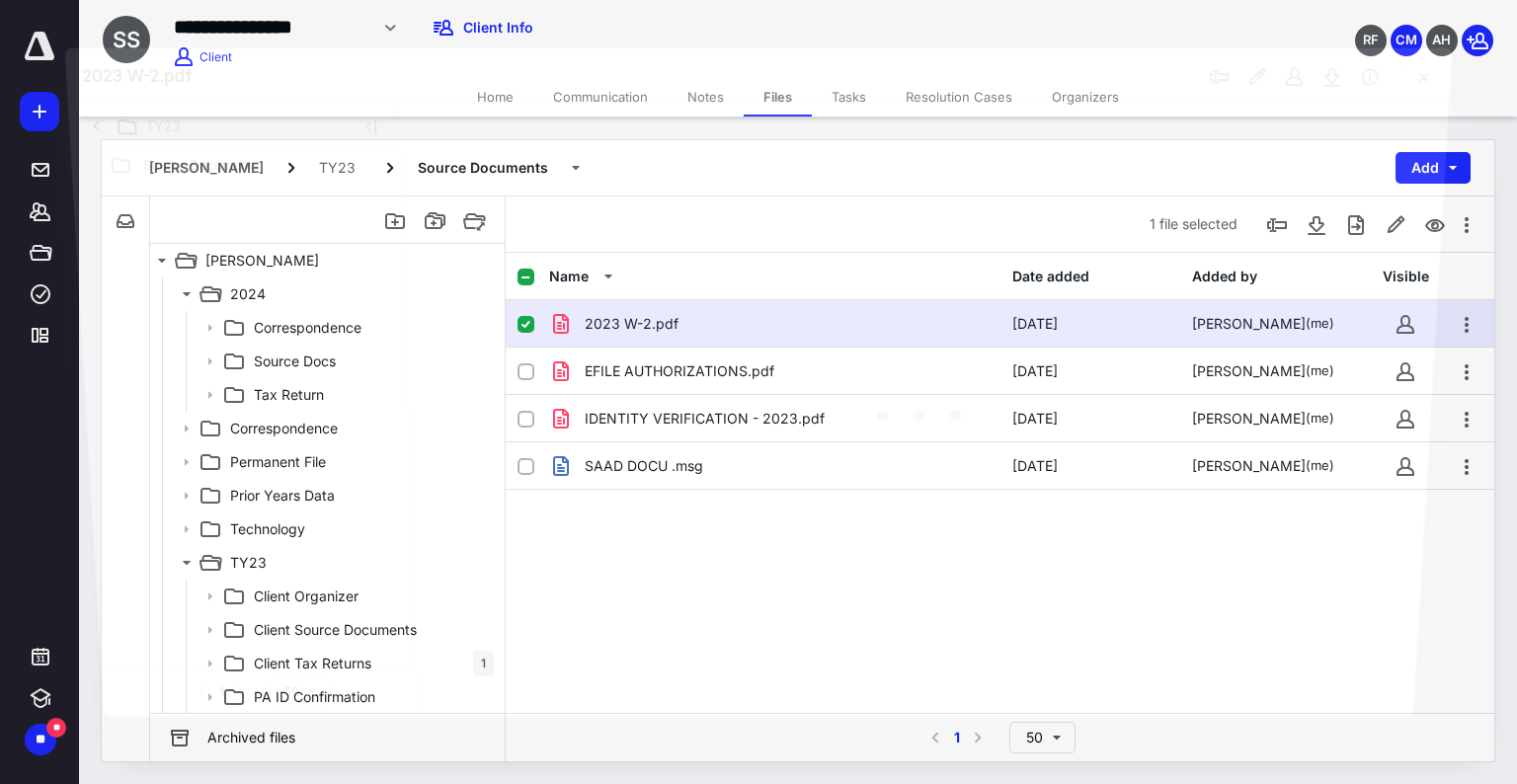 scroll, scrollTop: 100, scrollLeft: 0, axis: vertical 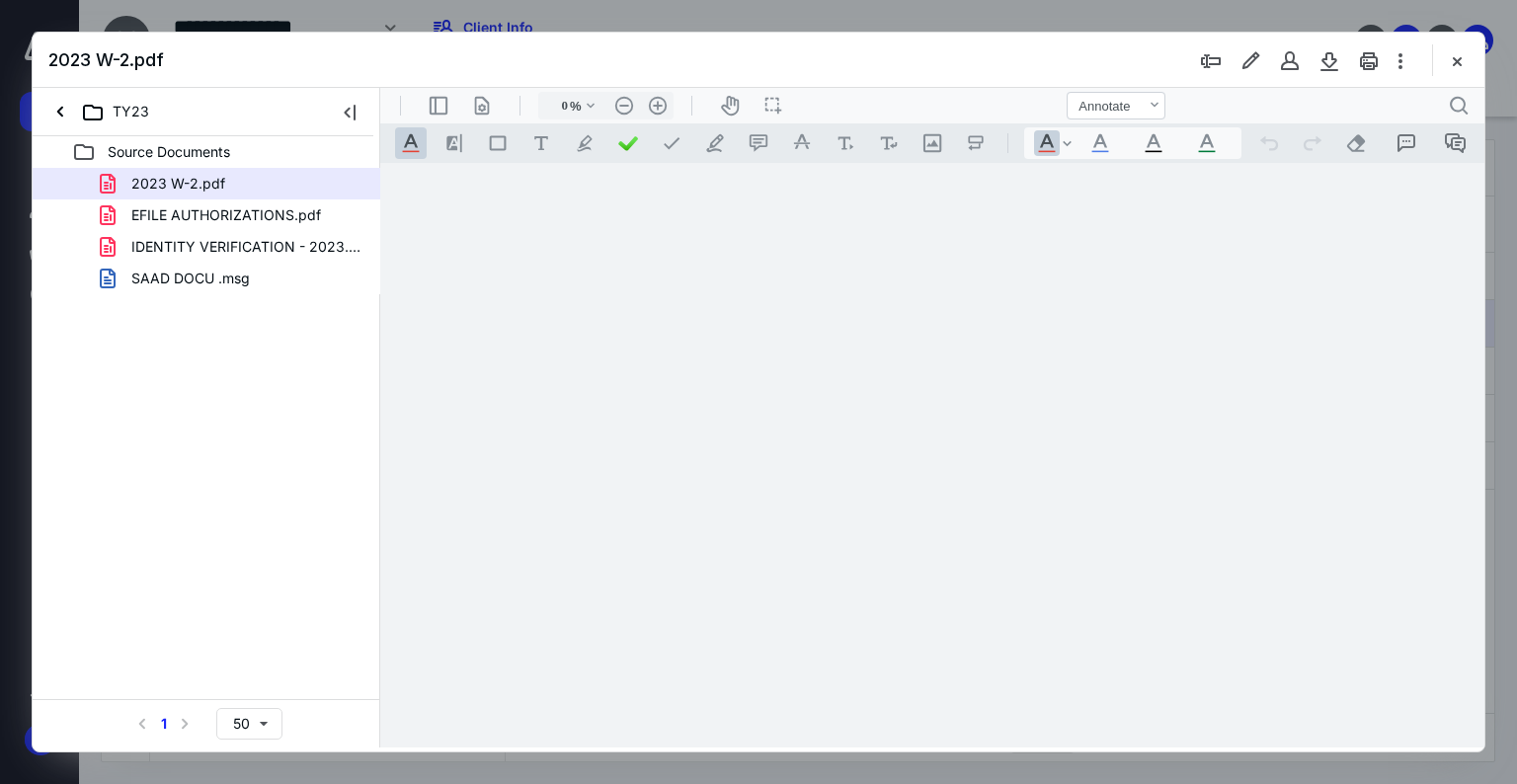 type on "75" 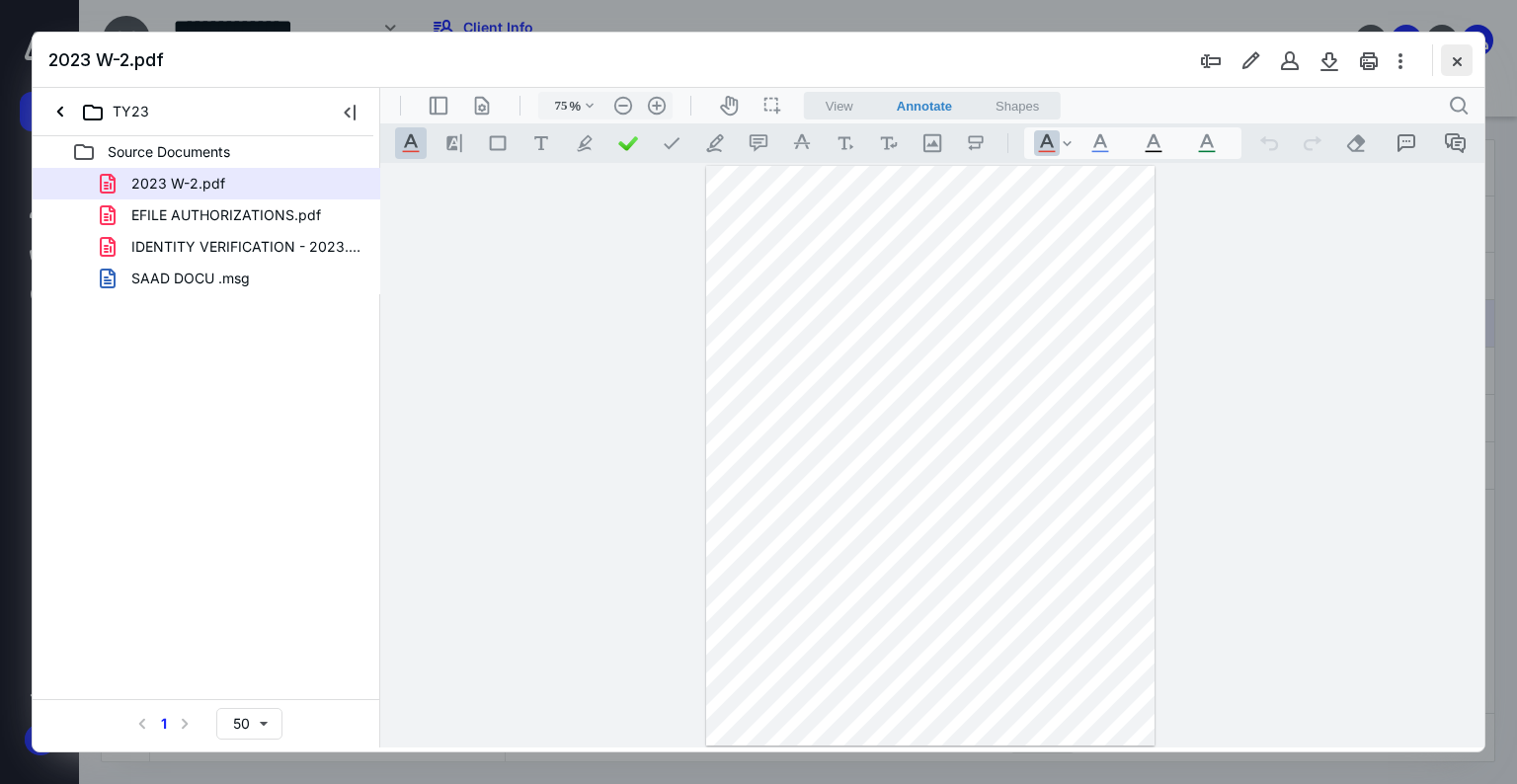 click at bounding box center (1457, 60) 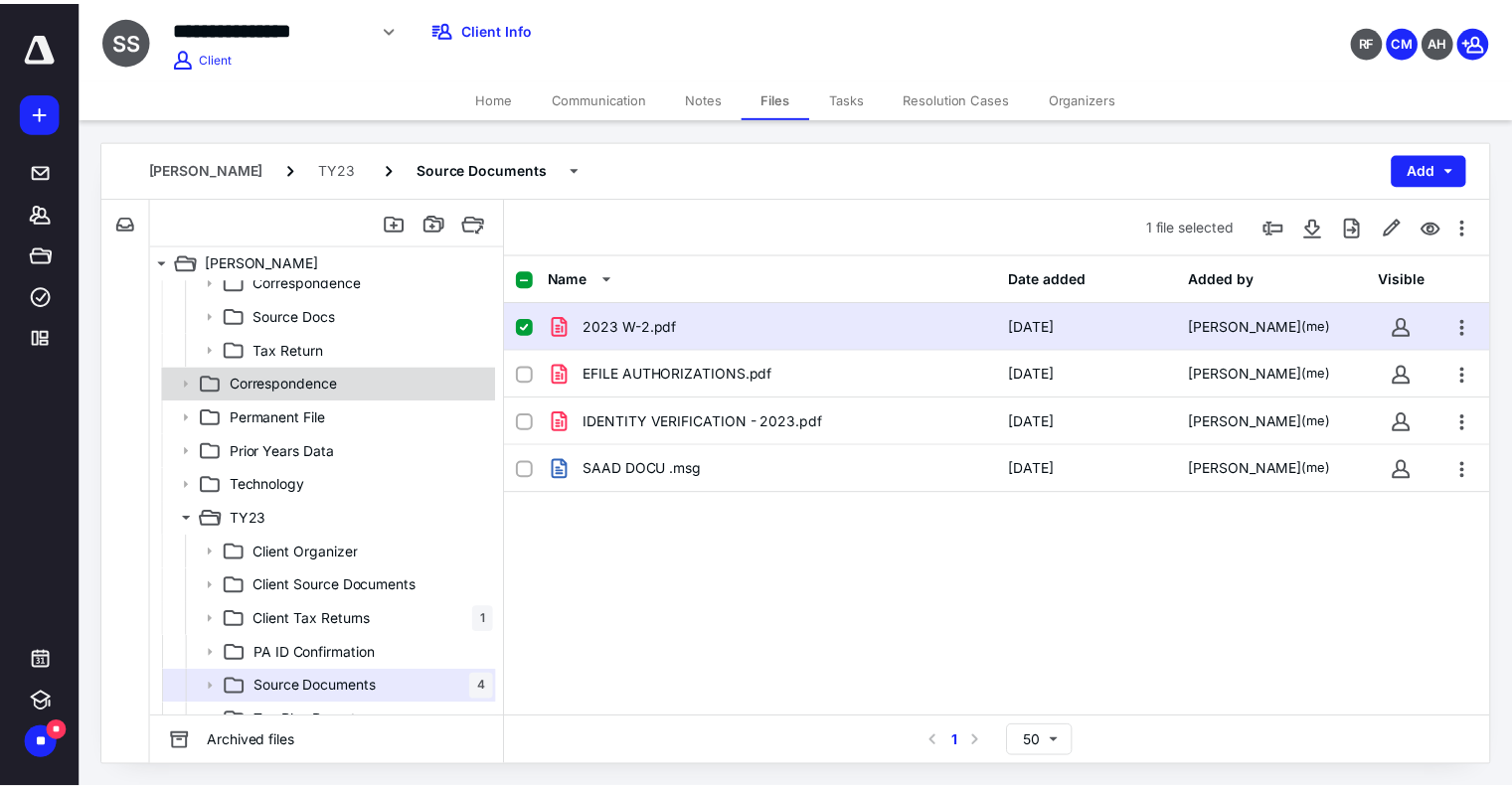 scroll, scrollTop: 0, scrollLeft: 0, axis: both 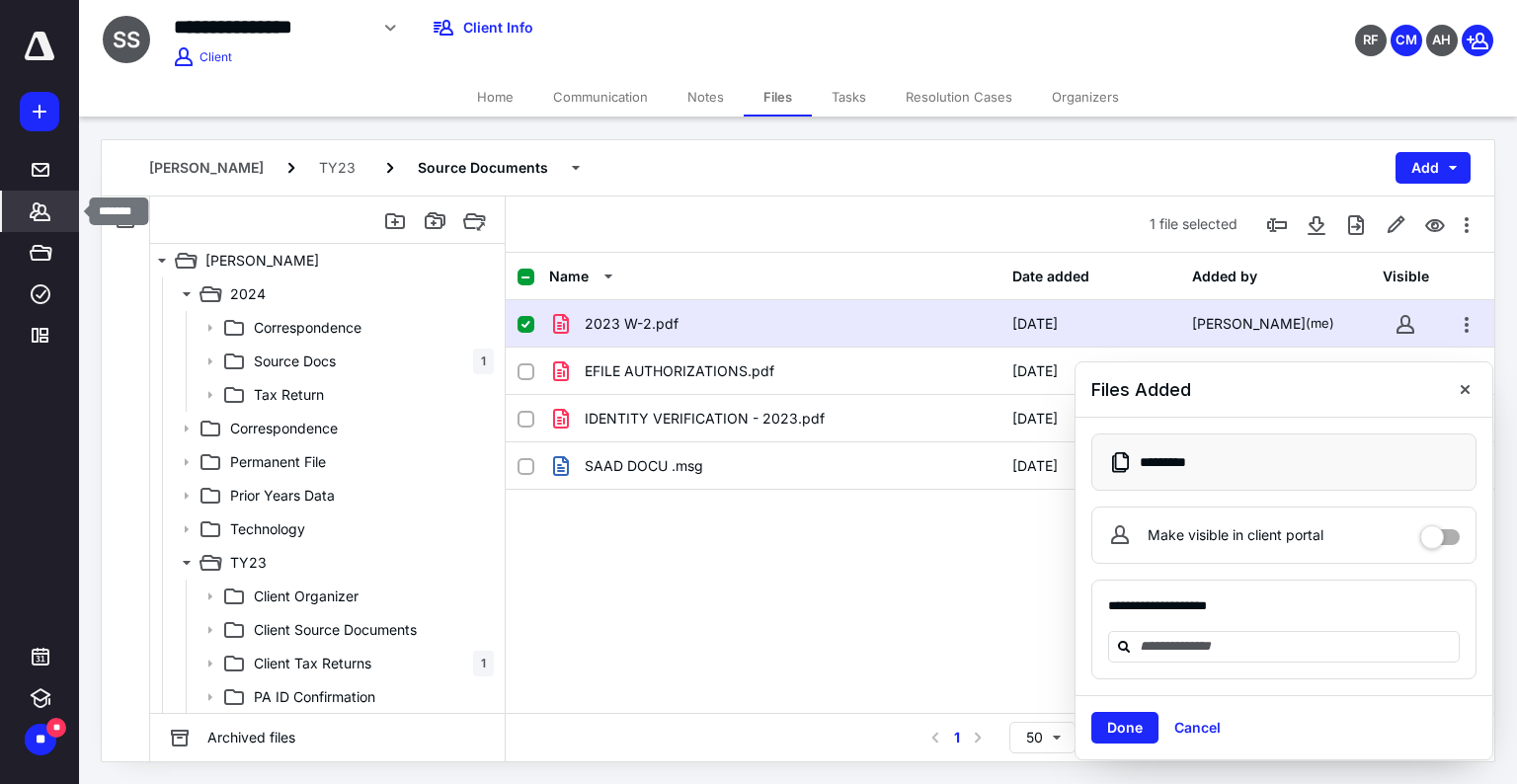 click on "*******" at bounding box center [40, 211] 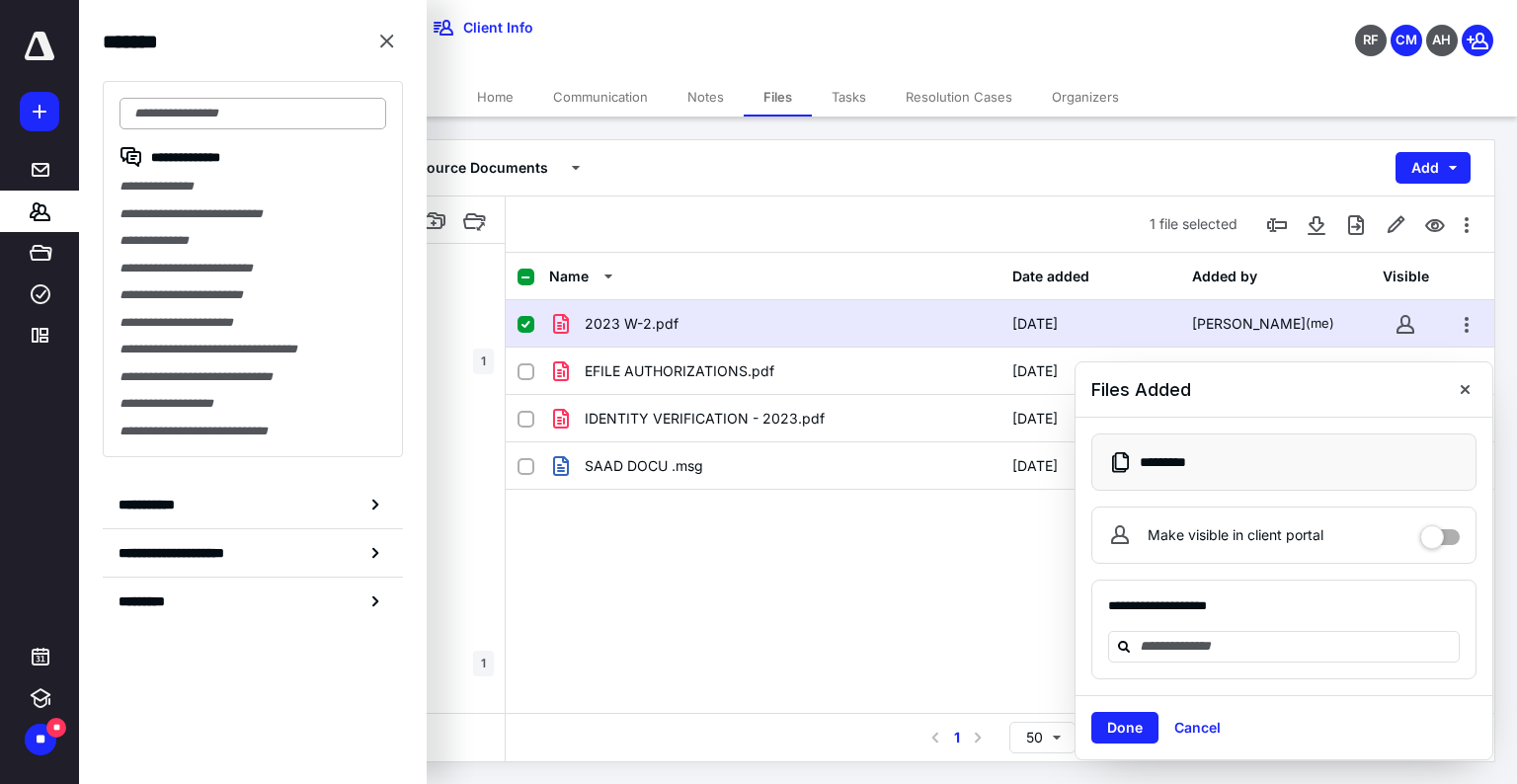 click at bounding box center [253, 114] 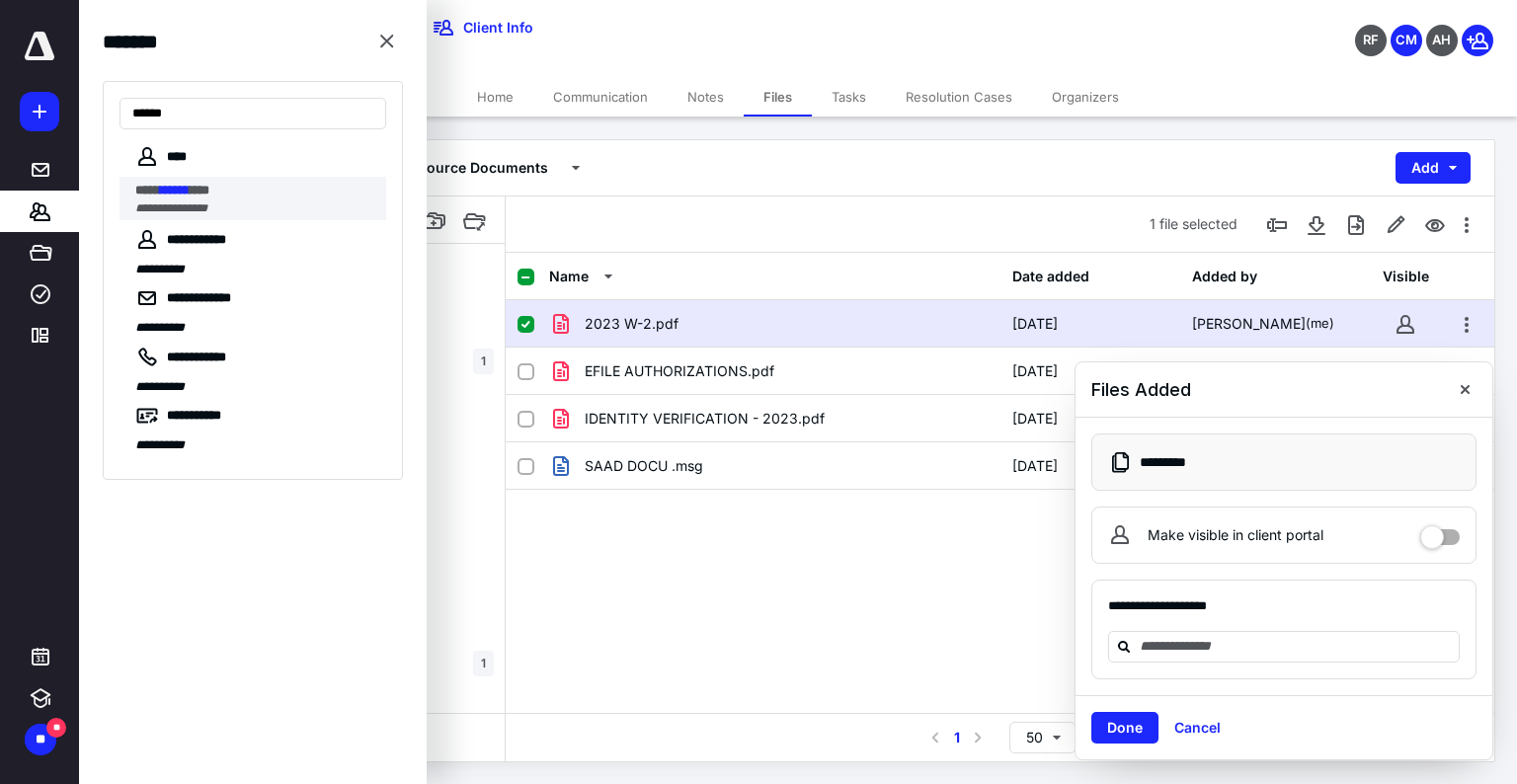 type on "******" 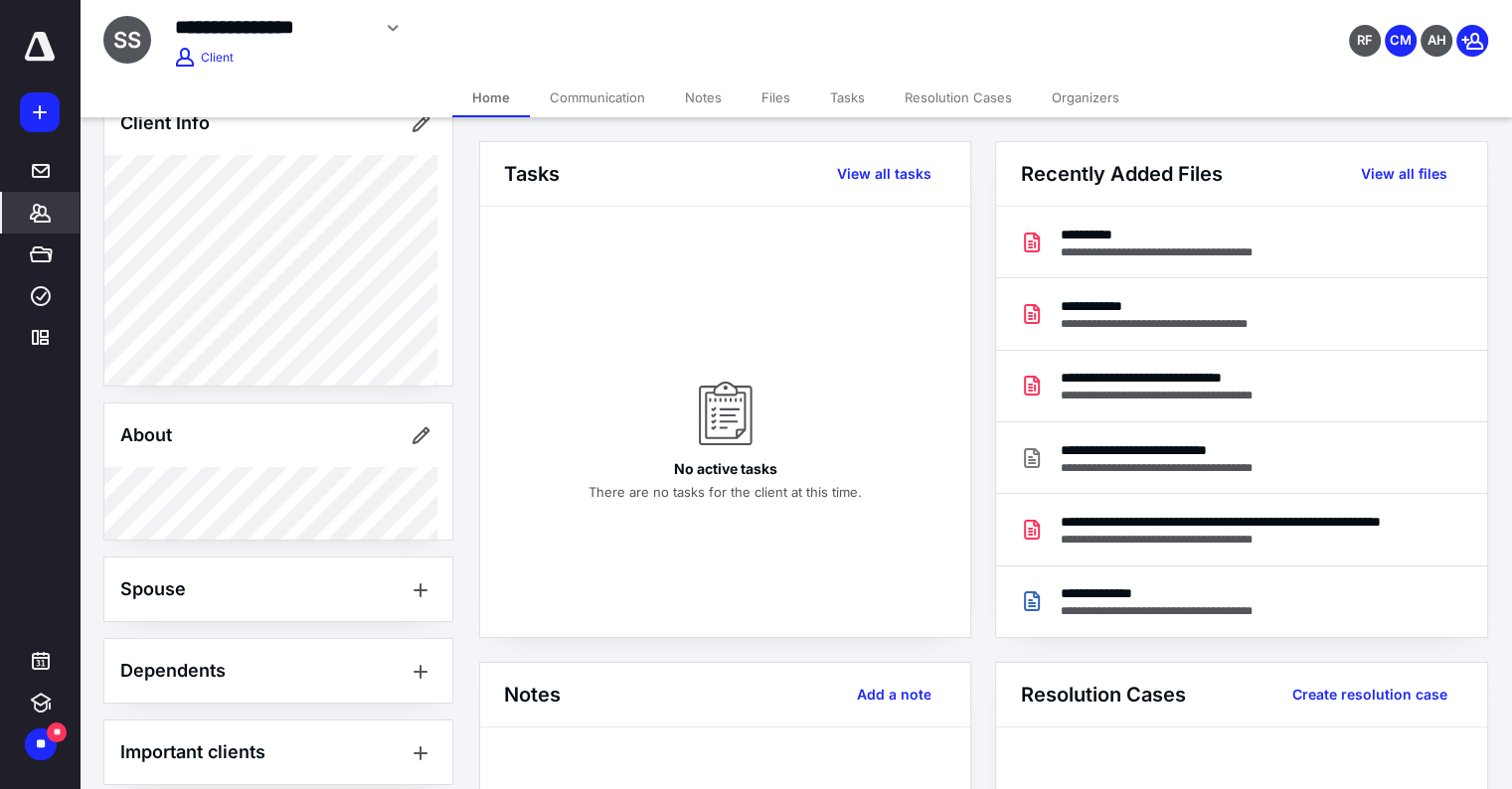 scroll, scrollTop: 0, scrollLeft: 0, axis: both 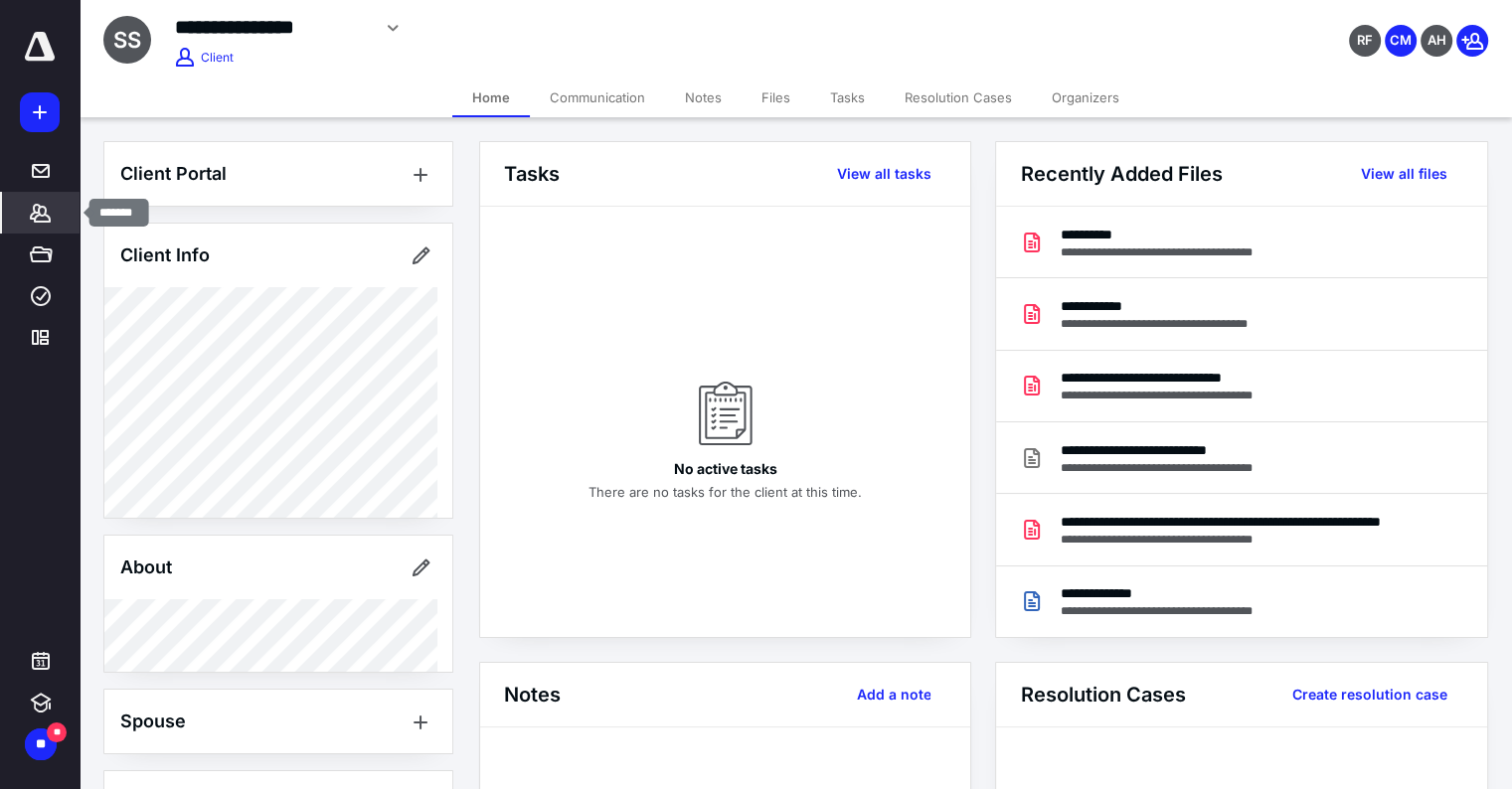 click 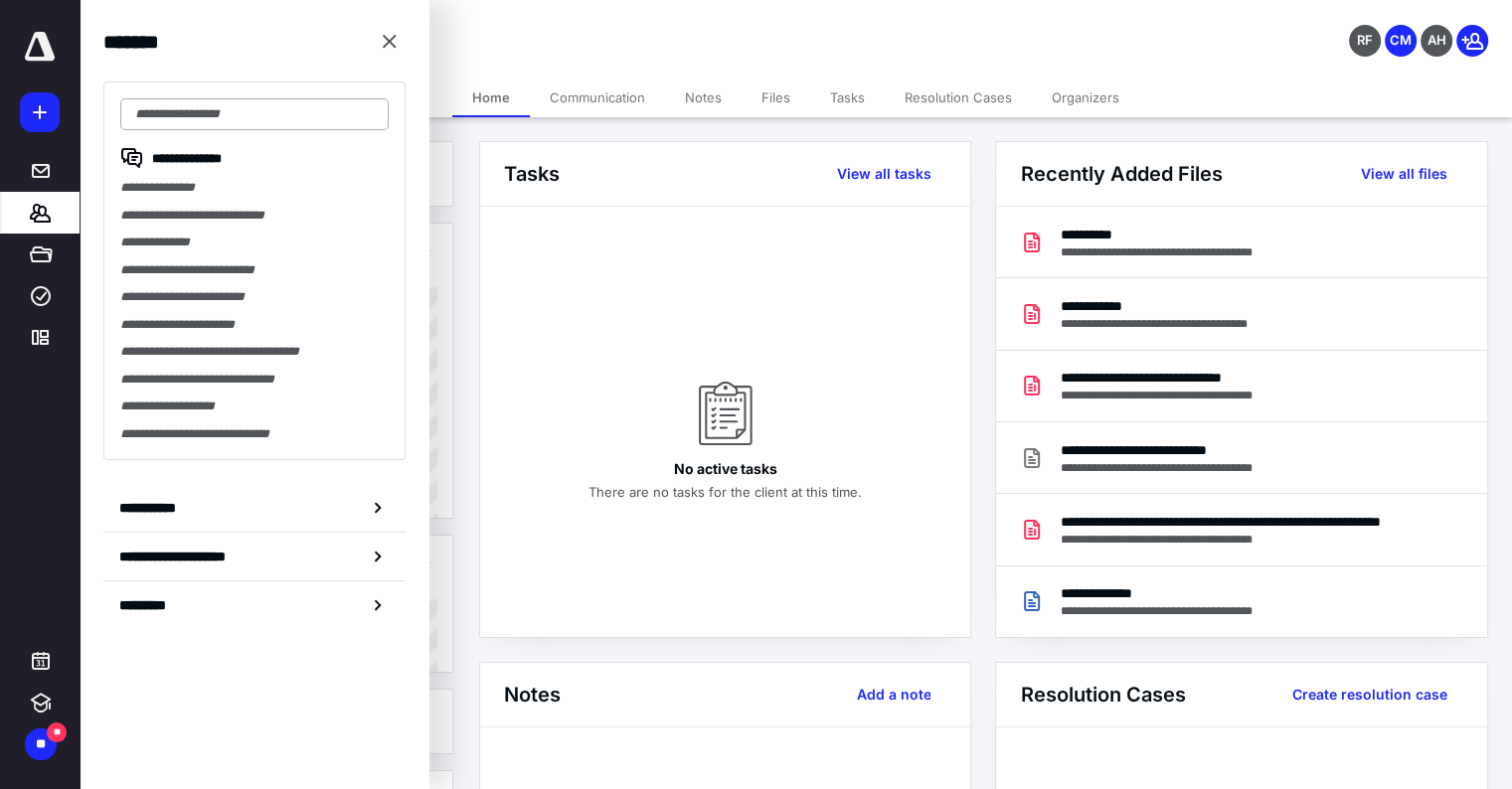 click at bounding box center [254, 114] 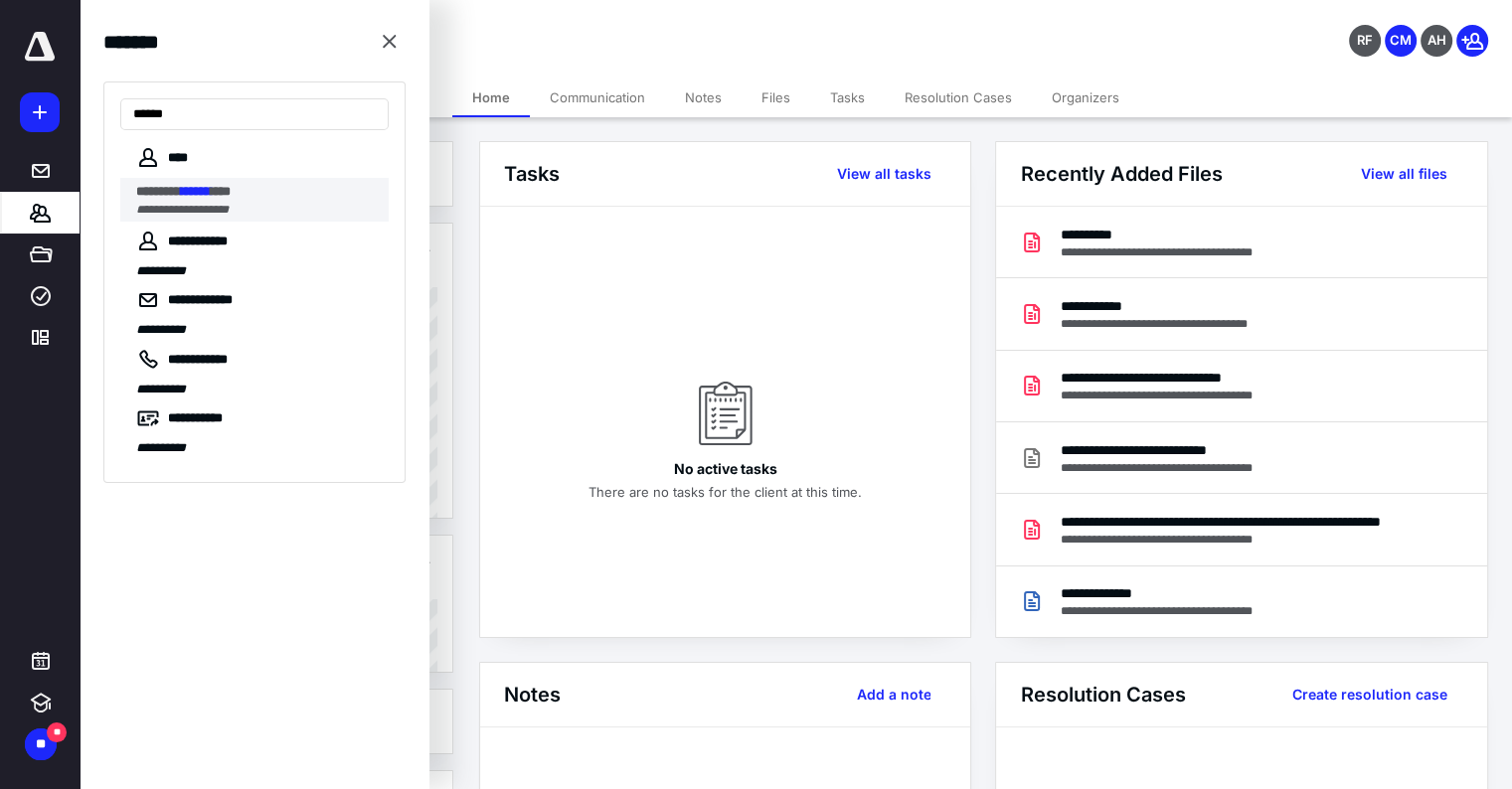 type on "******" 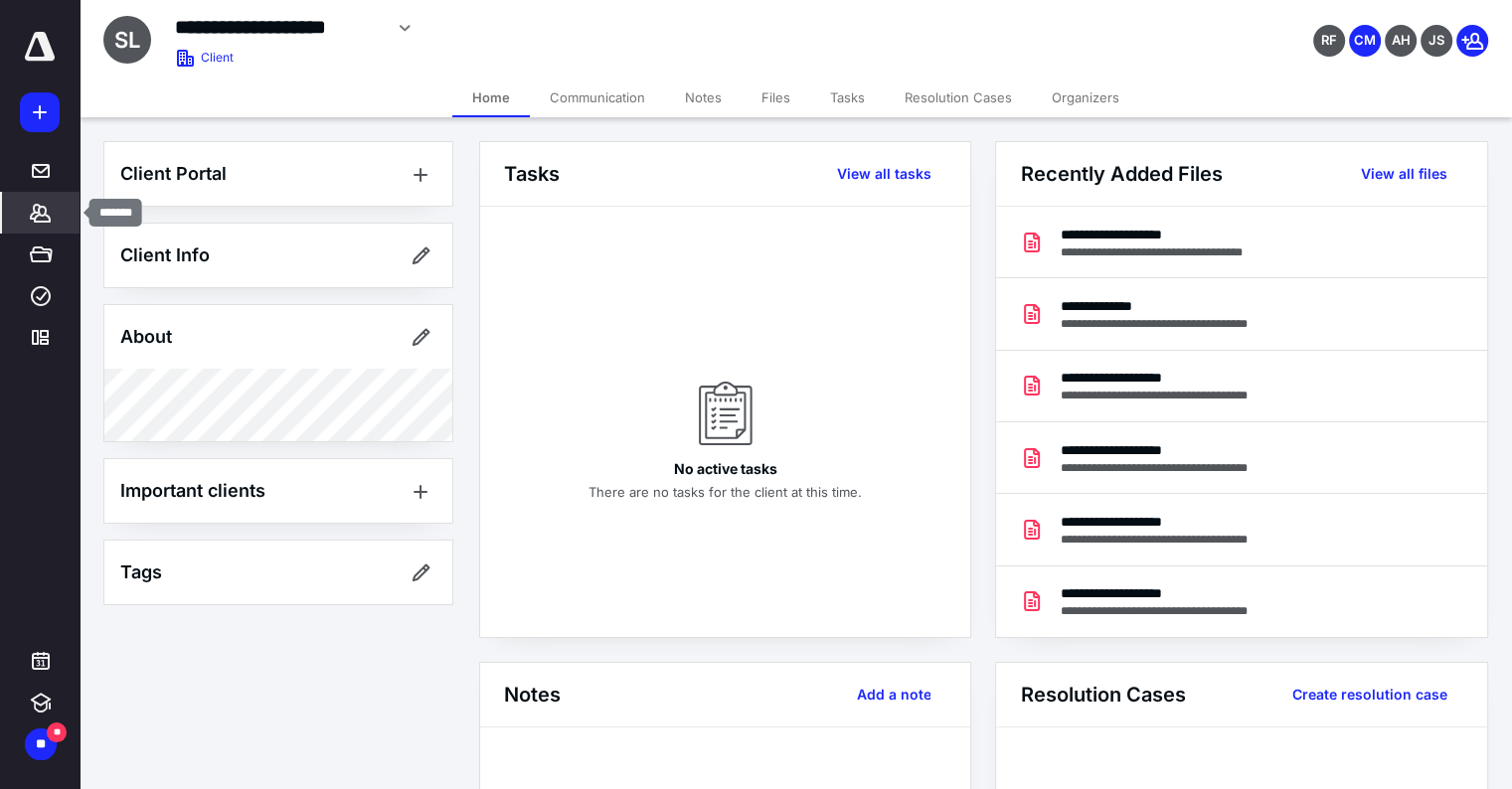 click on "*******" at bounding box center [41, 213] 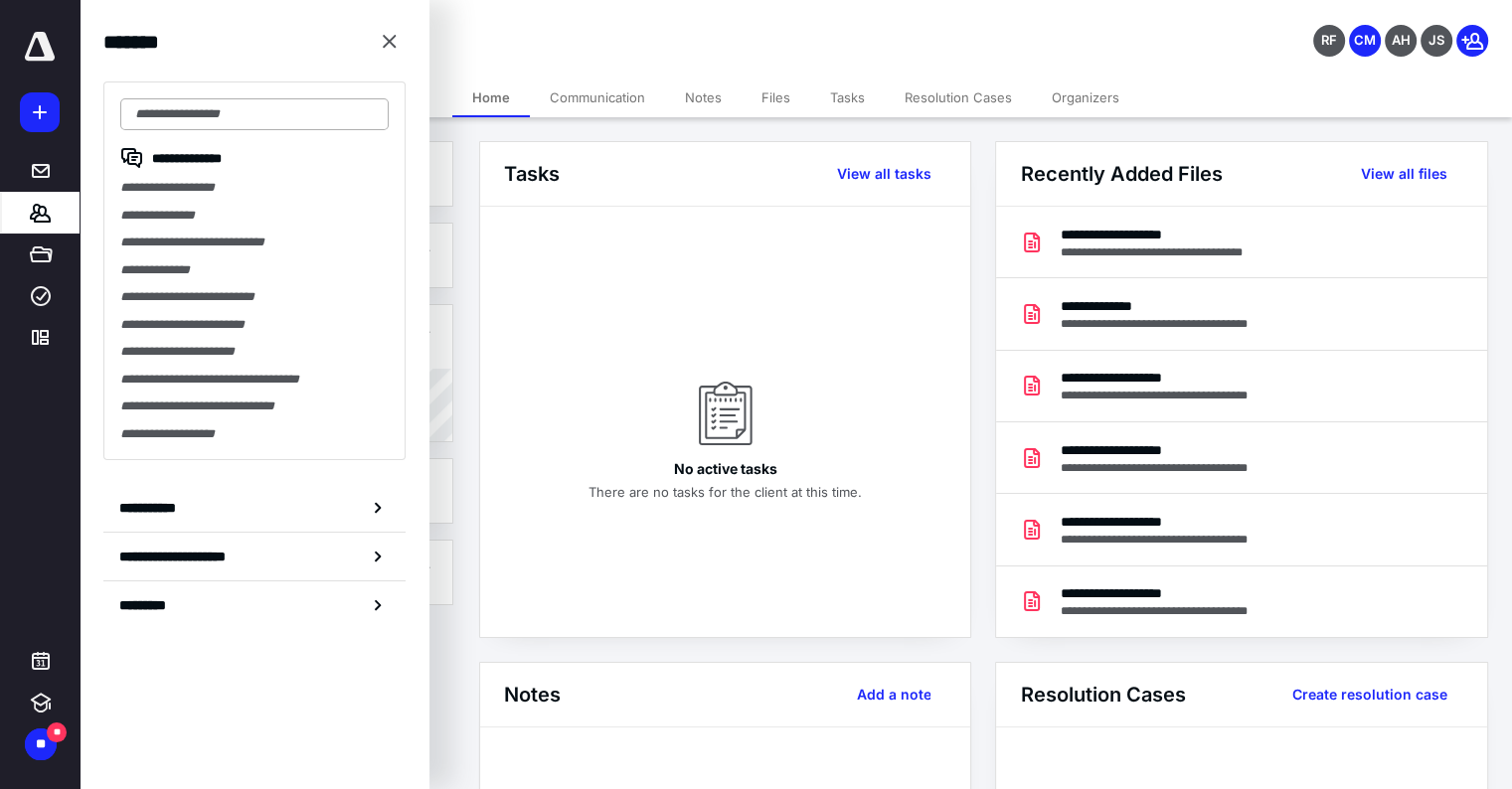 click at bounding box center (254, 114) 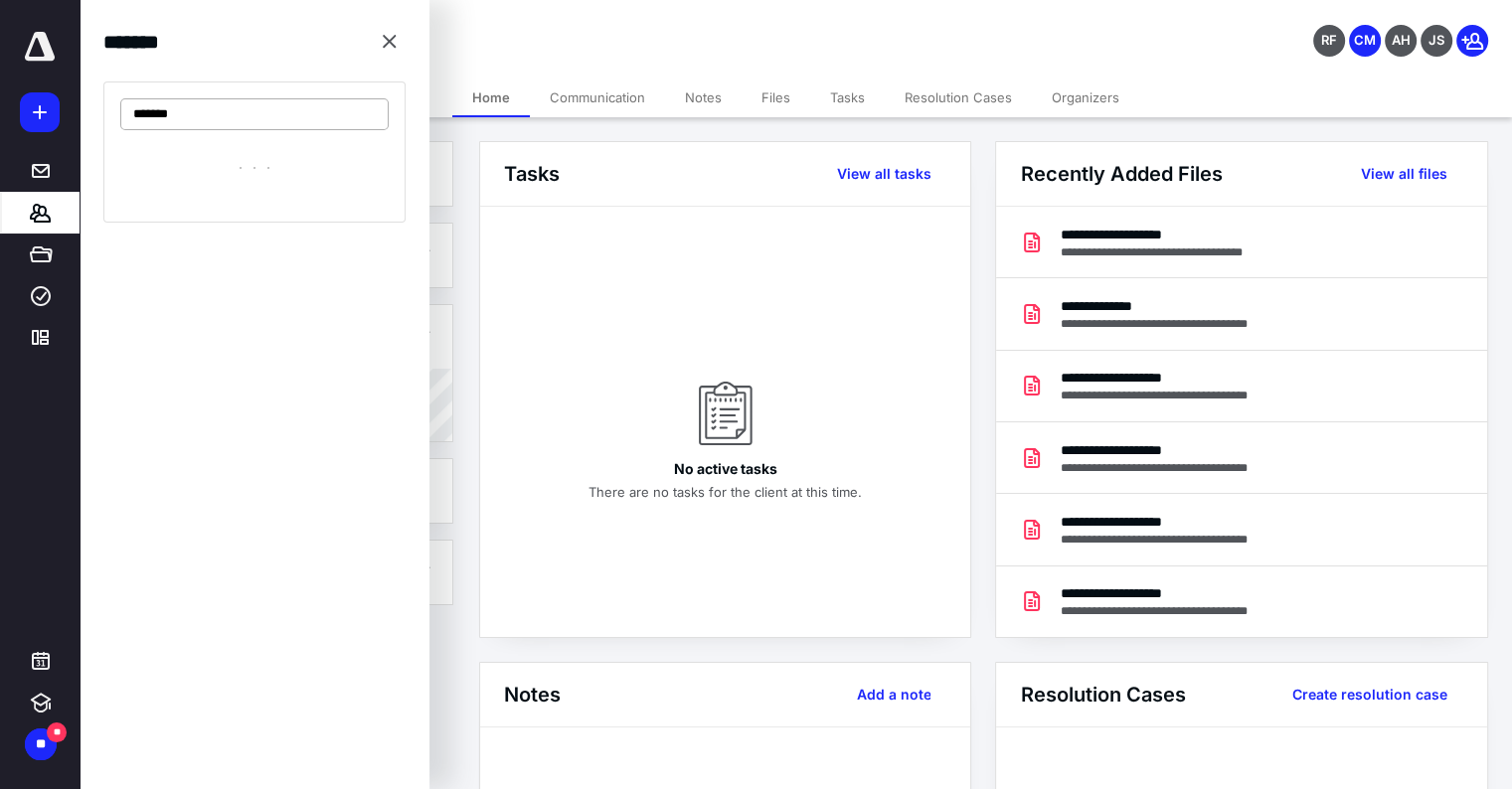 type on "*******" 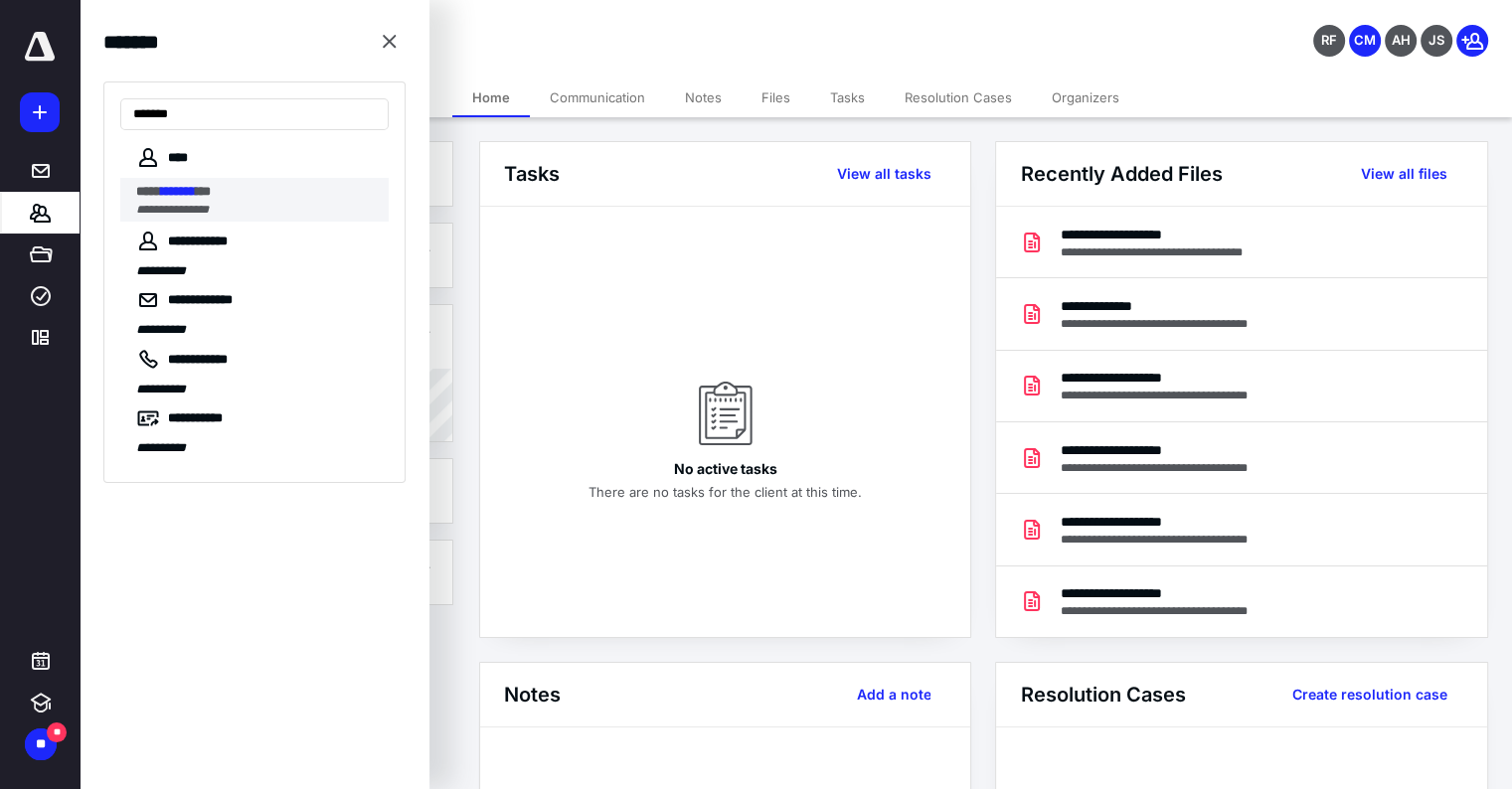 click on "****" at bounding box center (148, 191) 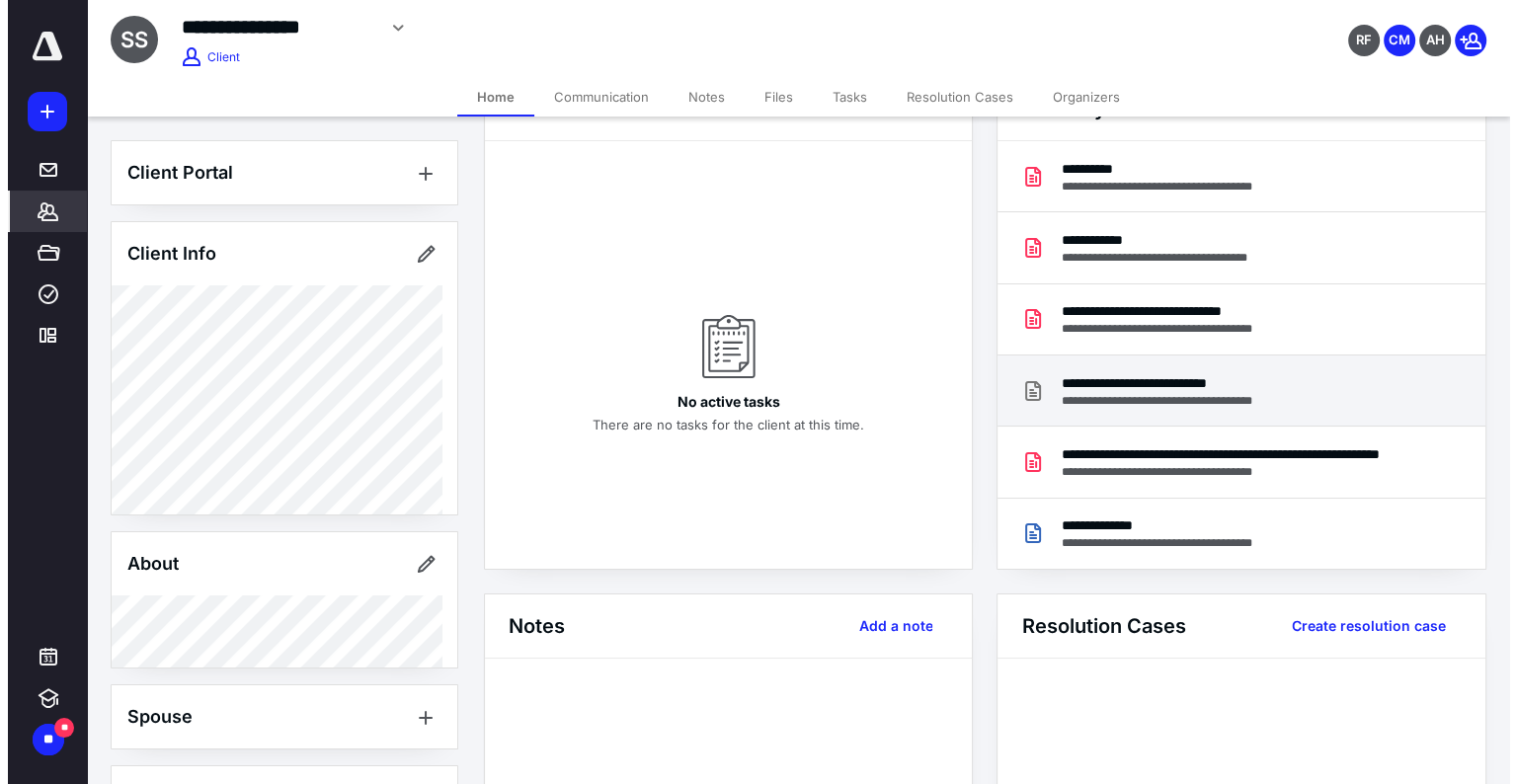 scroll, scrollTop: 99, scrollLeft: 0, axis: vertical 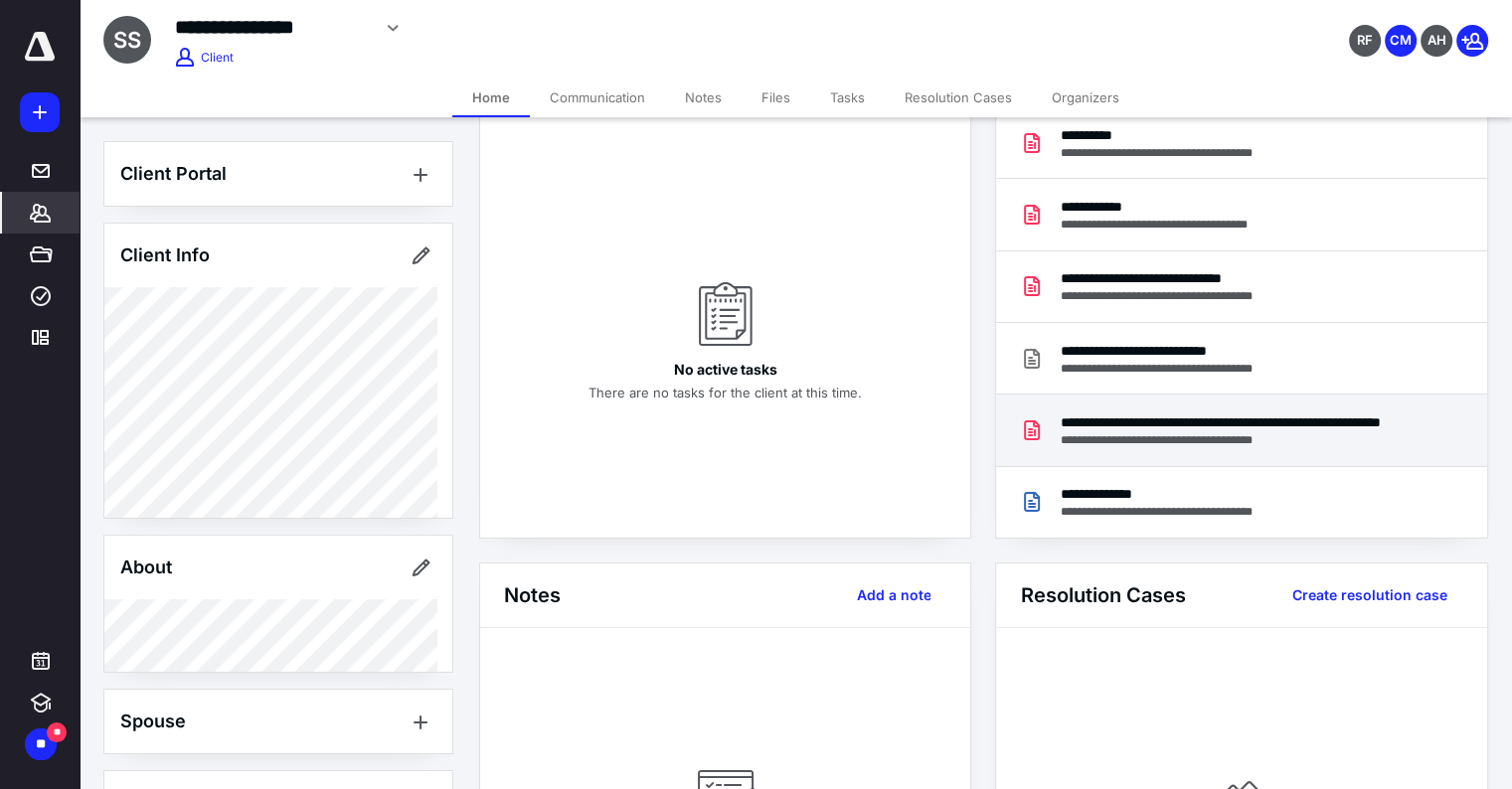 click on "**********" at bounding box center (1237, 440) 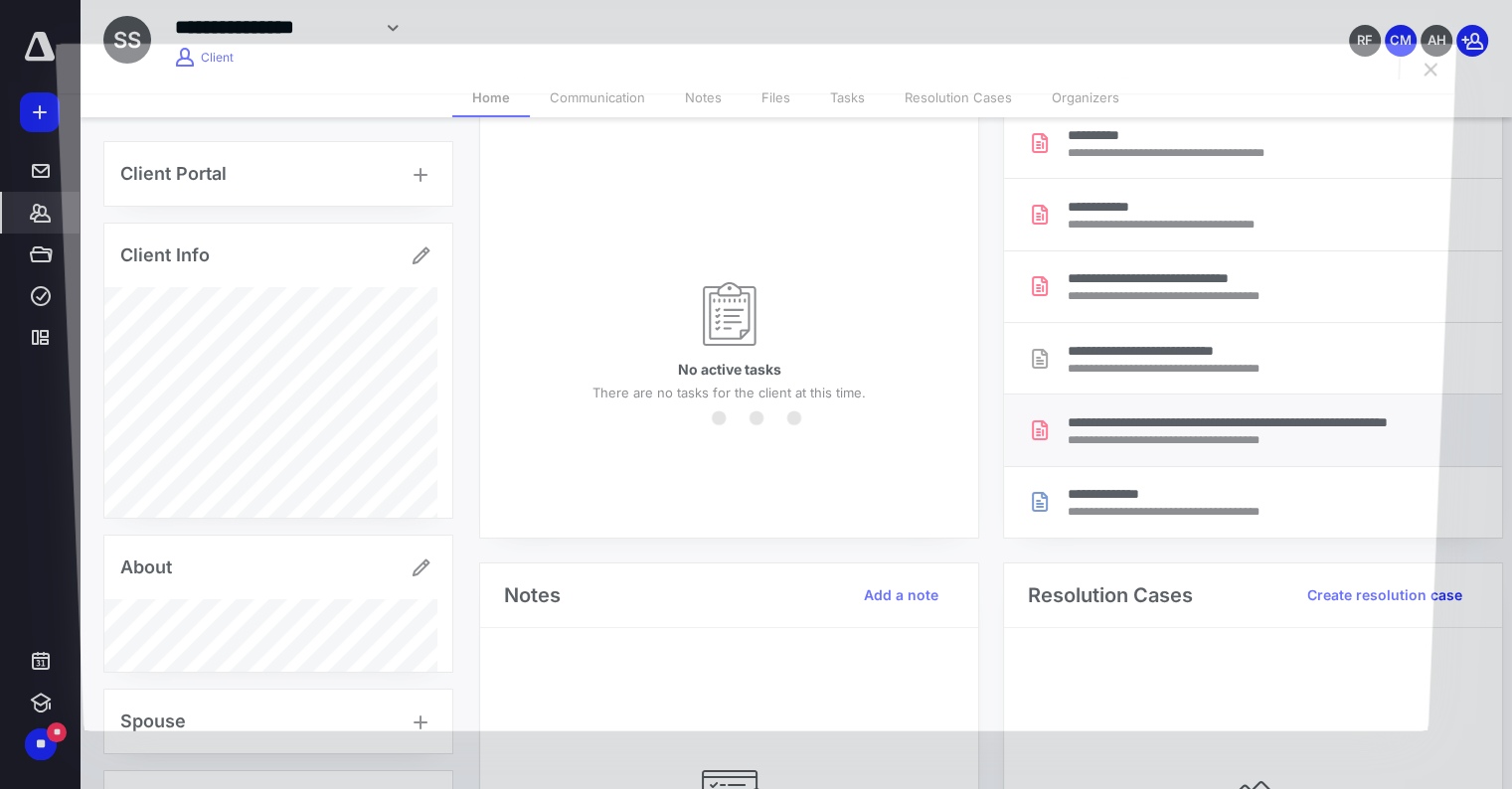 click at bounding box center [756, 411] 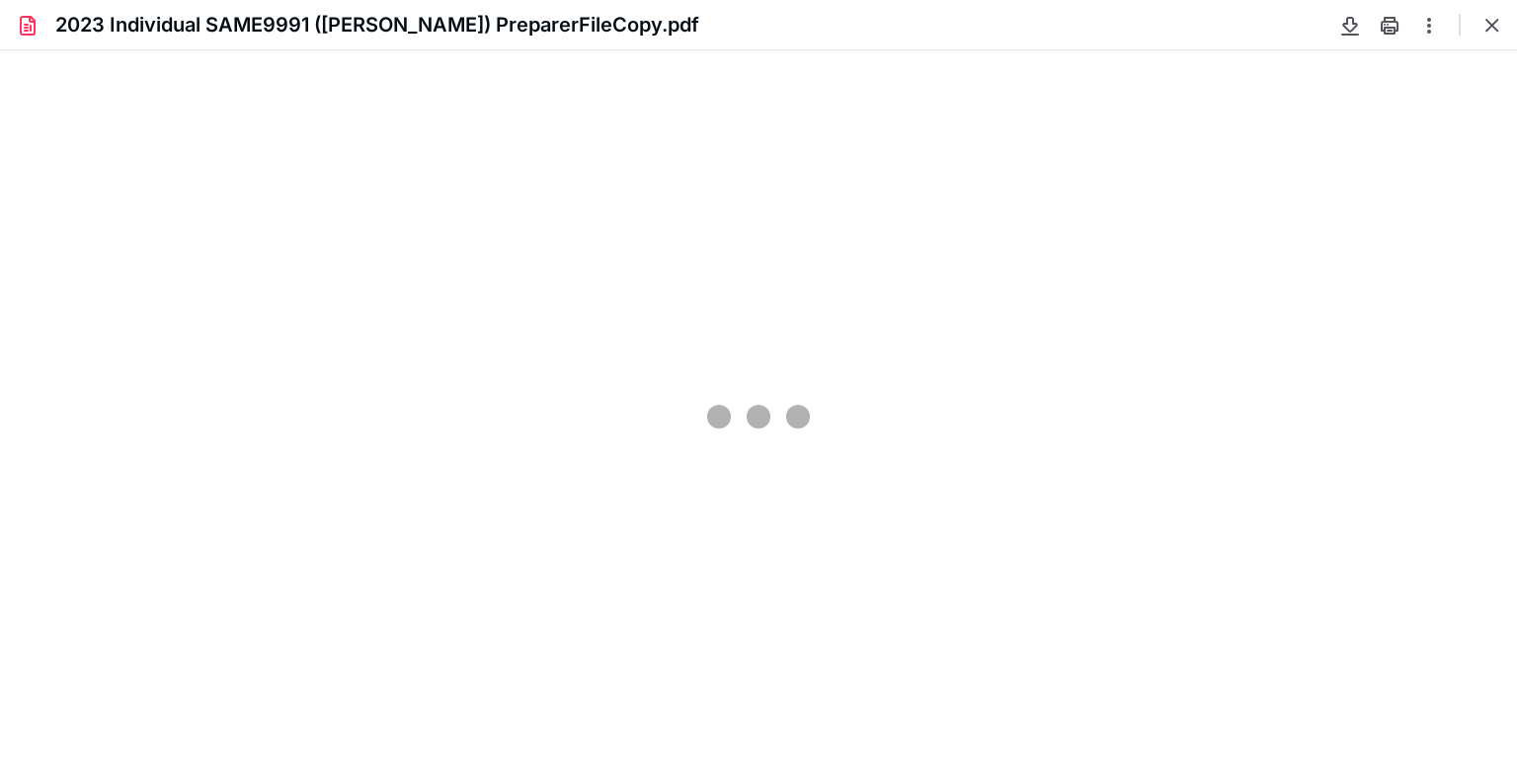 scroll, scrollTop: 0, scrollLeft: 0, axis: both 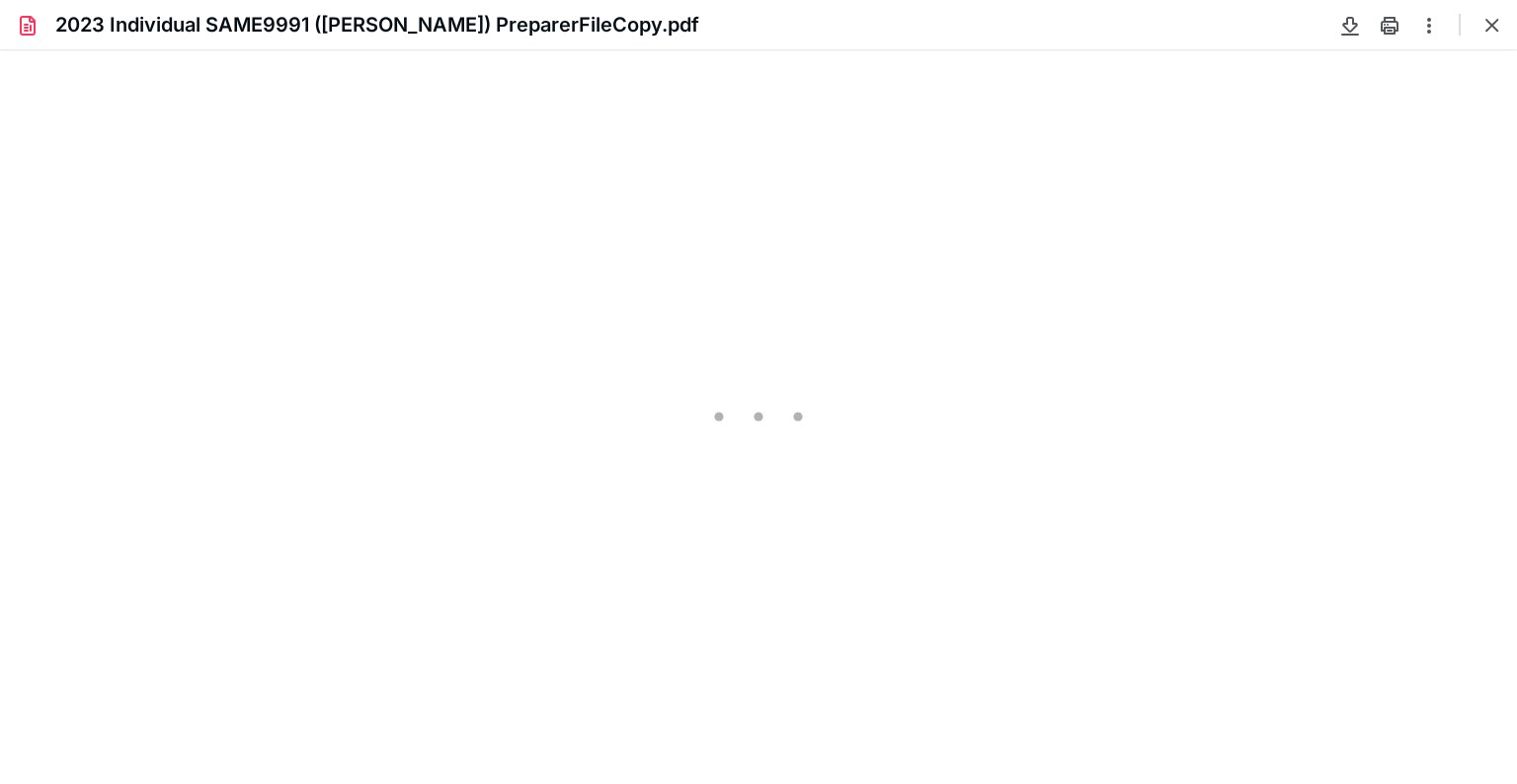 type on "89" 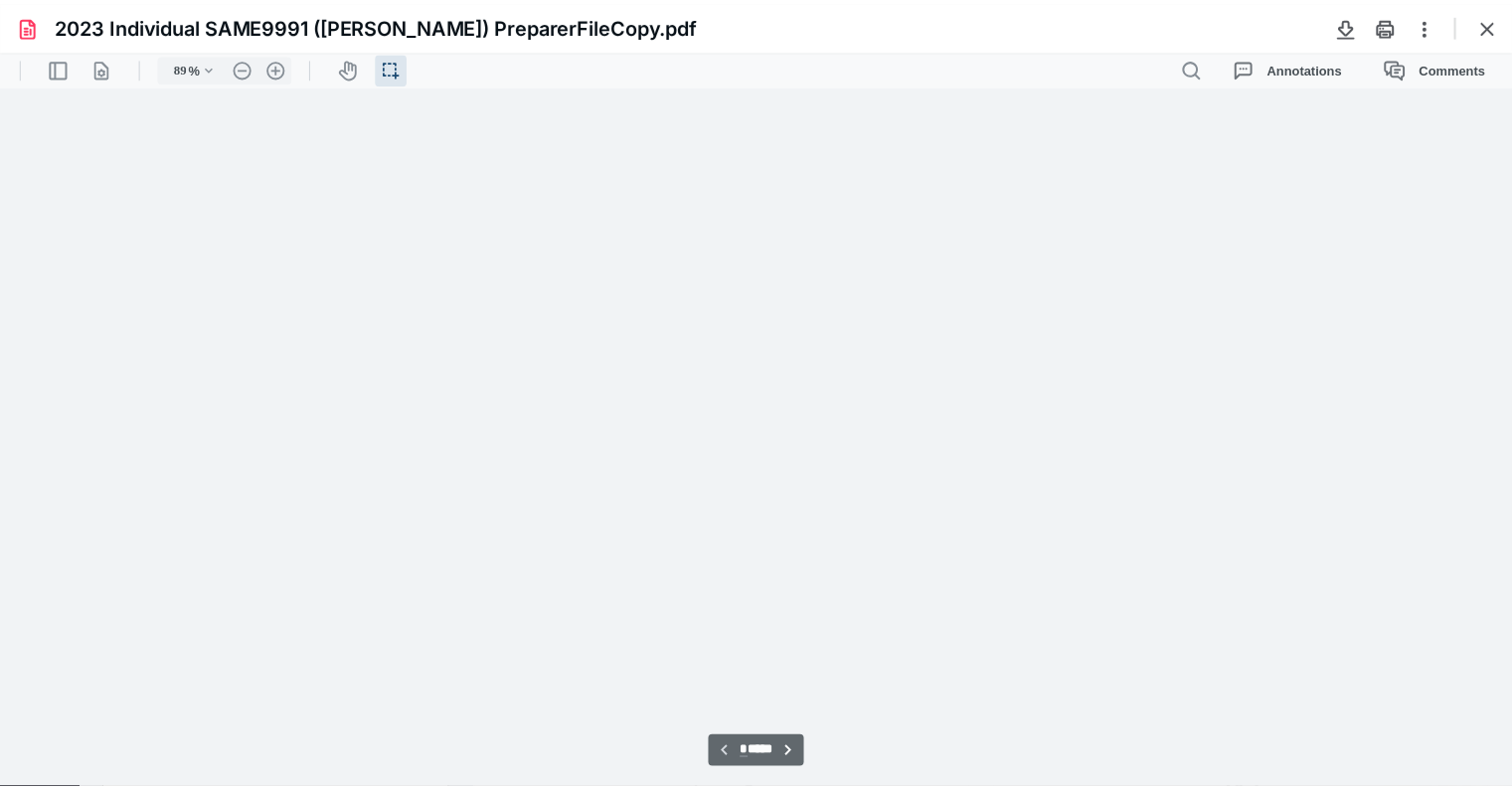 scroll, scrollTop: 40, scrollLeft: 0, axis: vertical 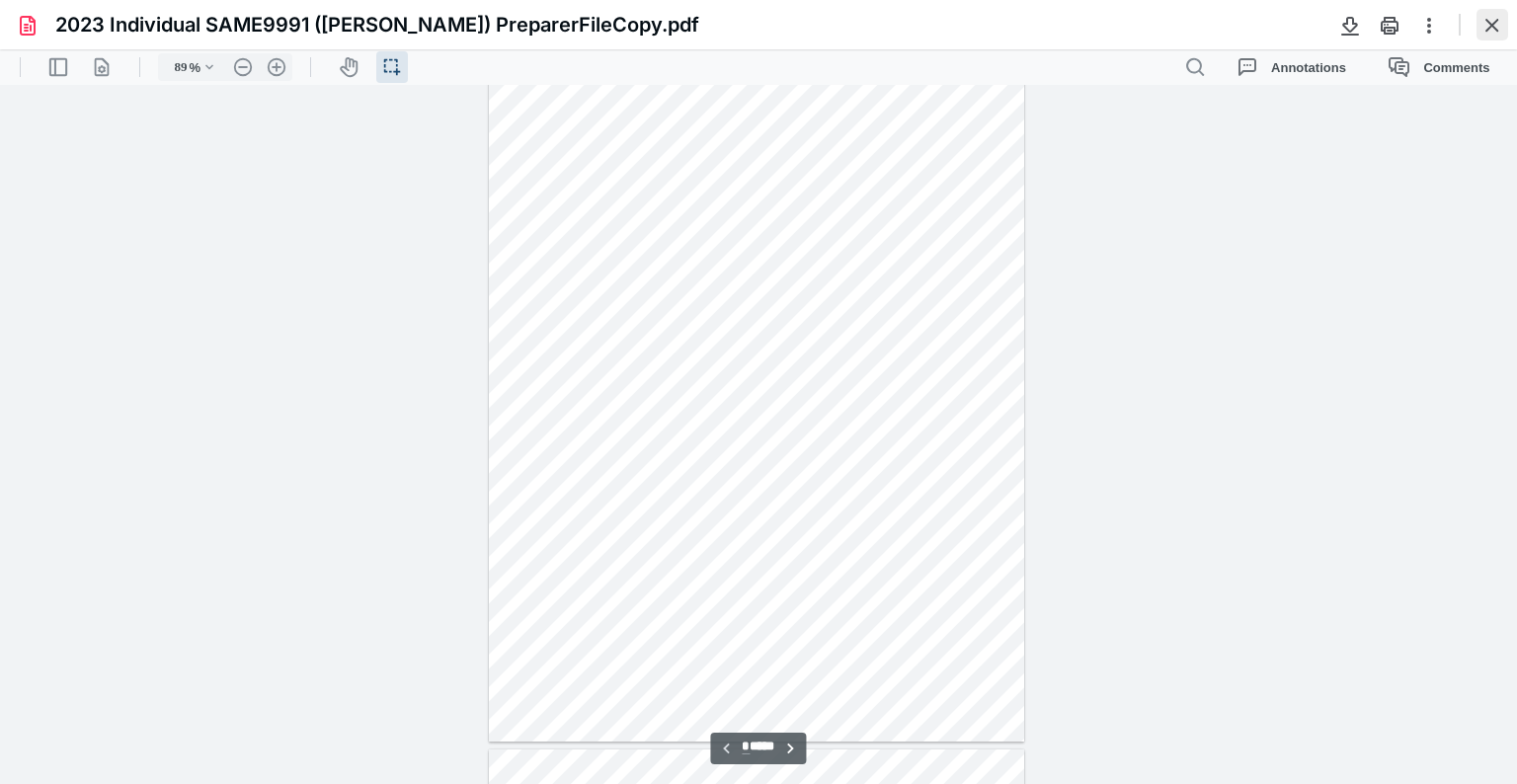 click at bounding box center [1492, 25] 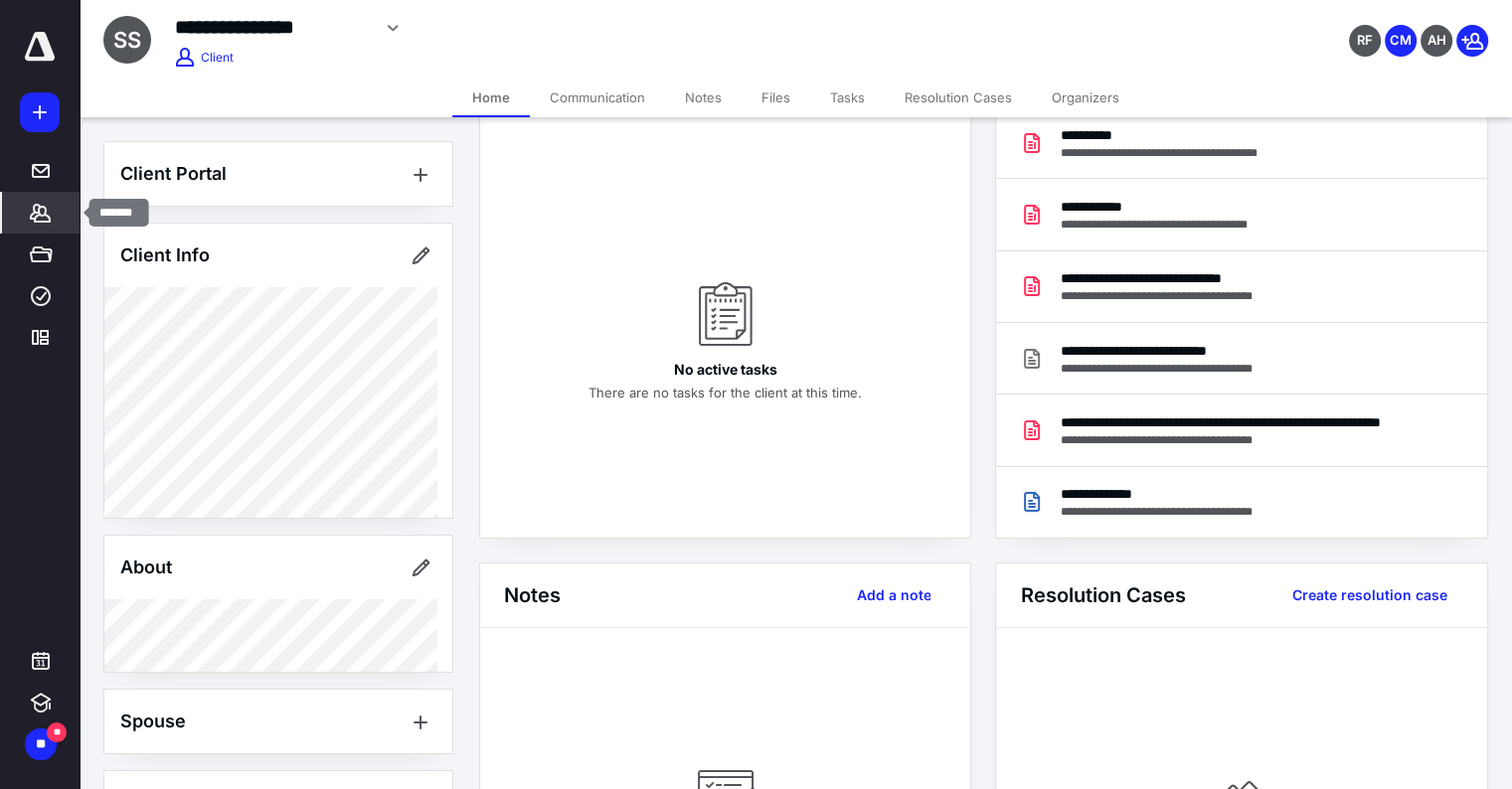 click 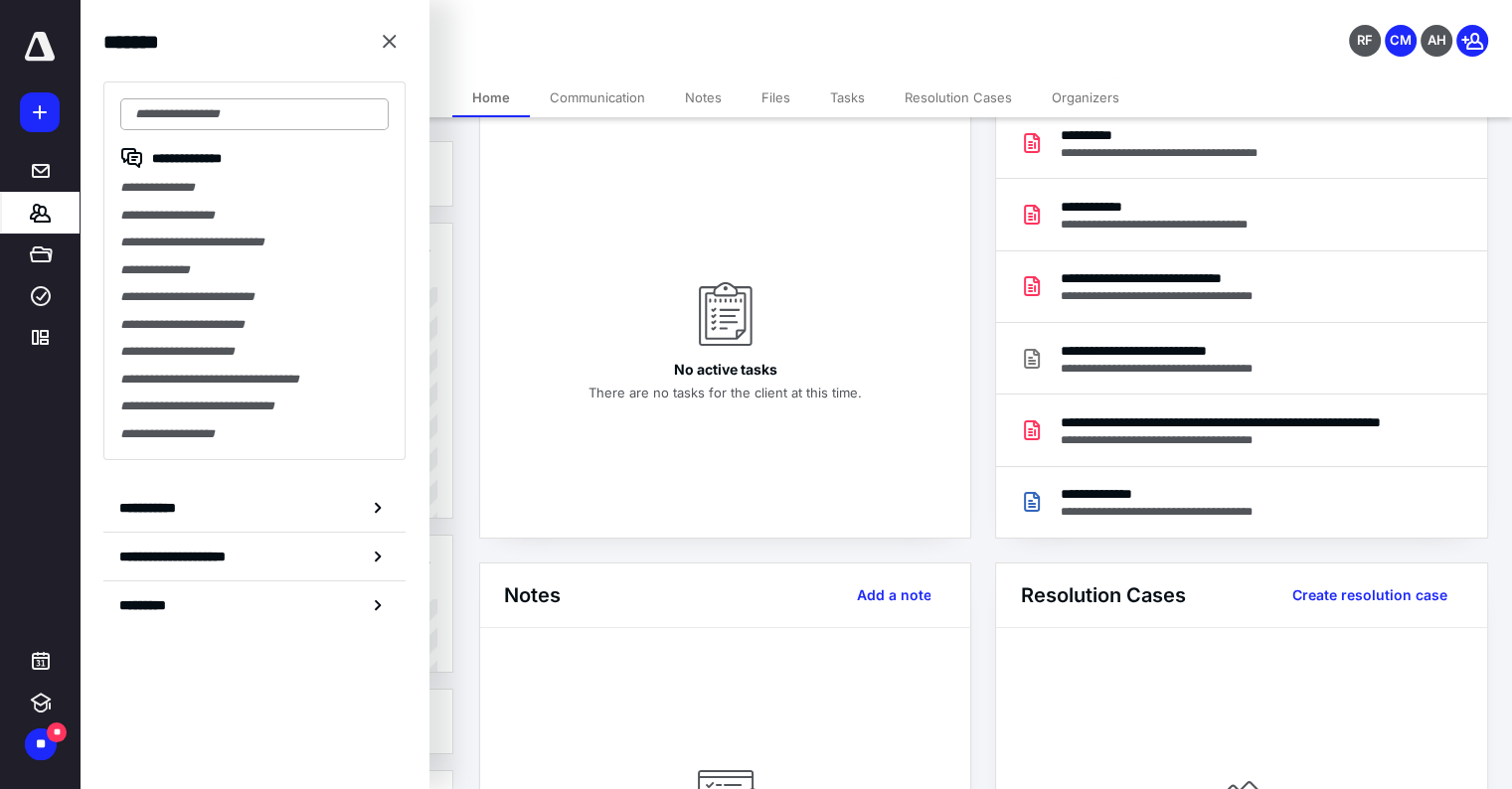click at bounding box center (254, 114) 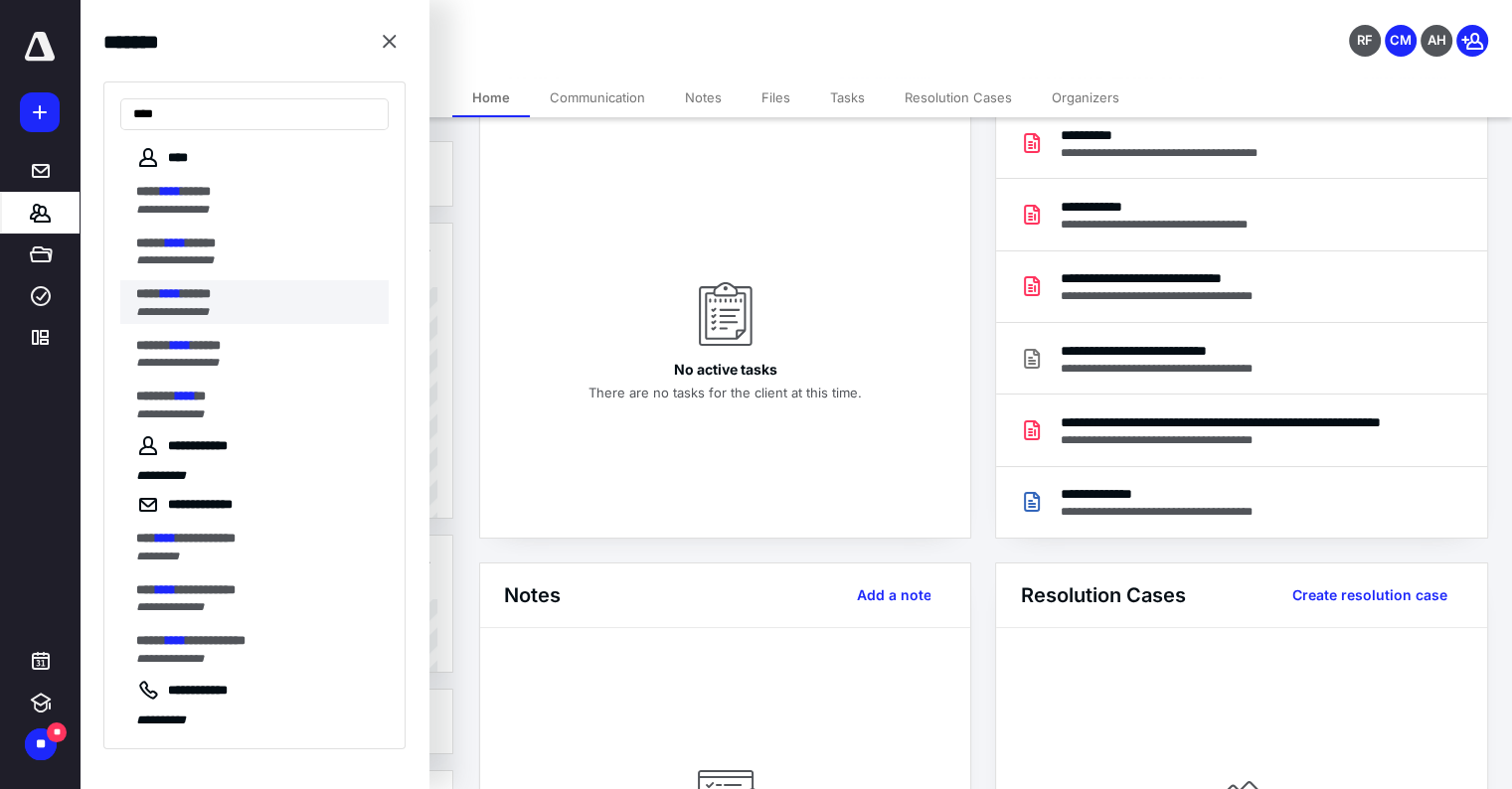 type on "****" 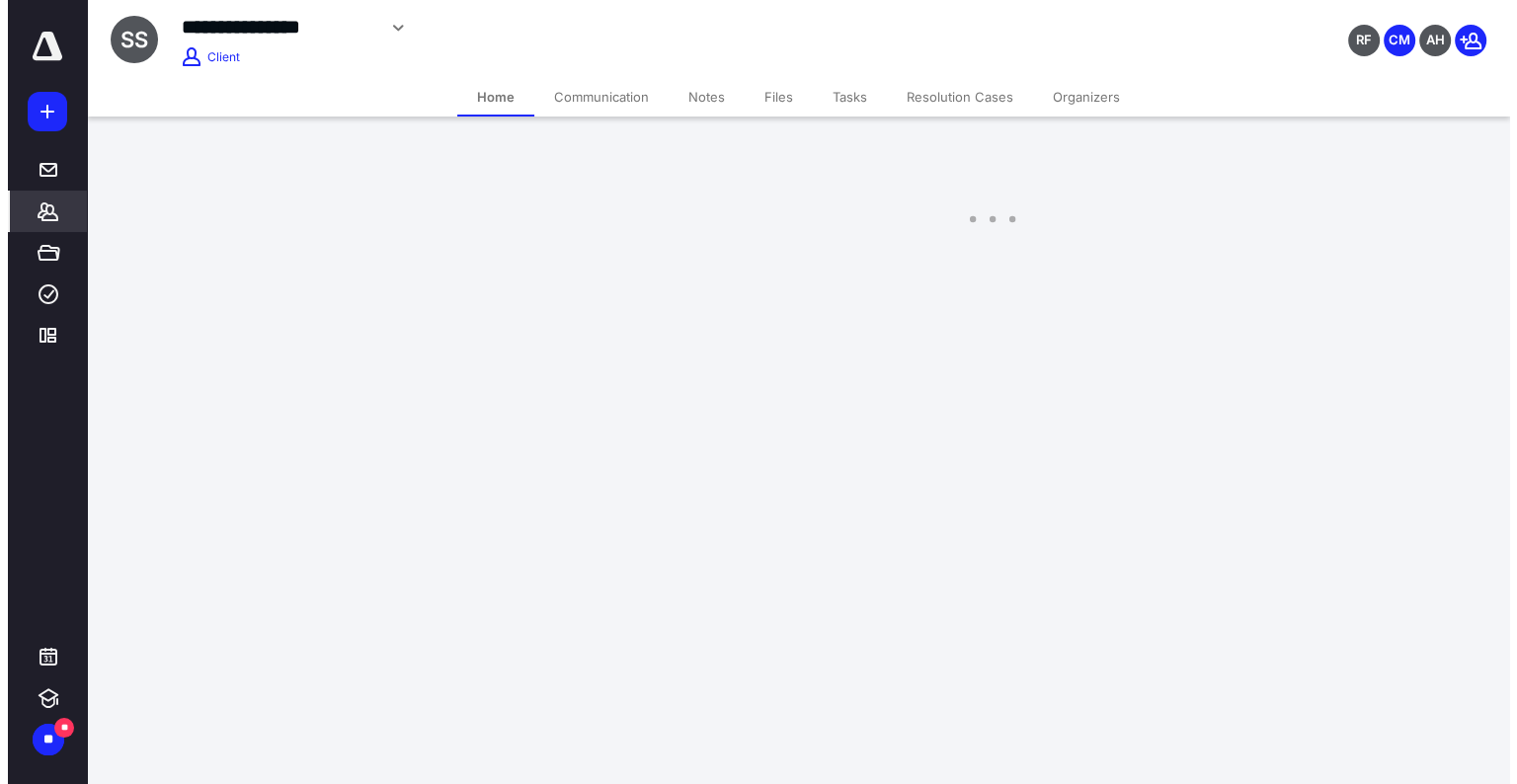 scroll, scrollTop: 0, scrollLeft: 0, axis: both 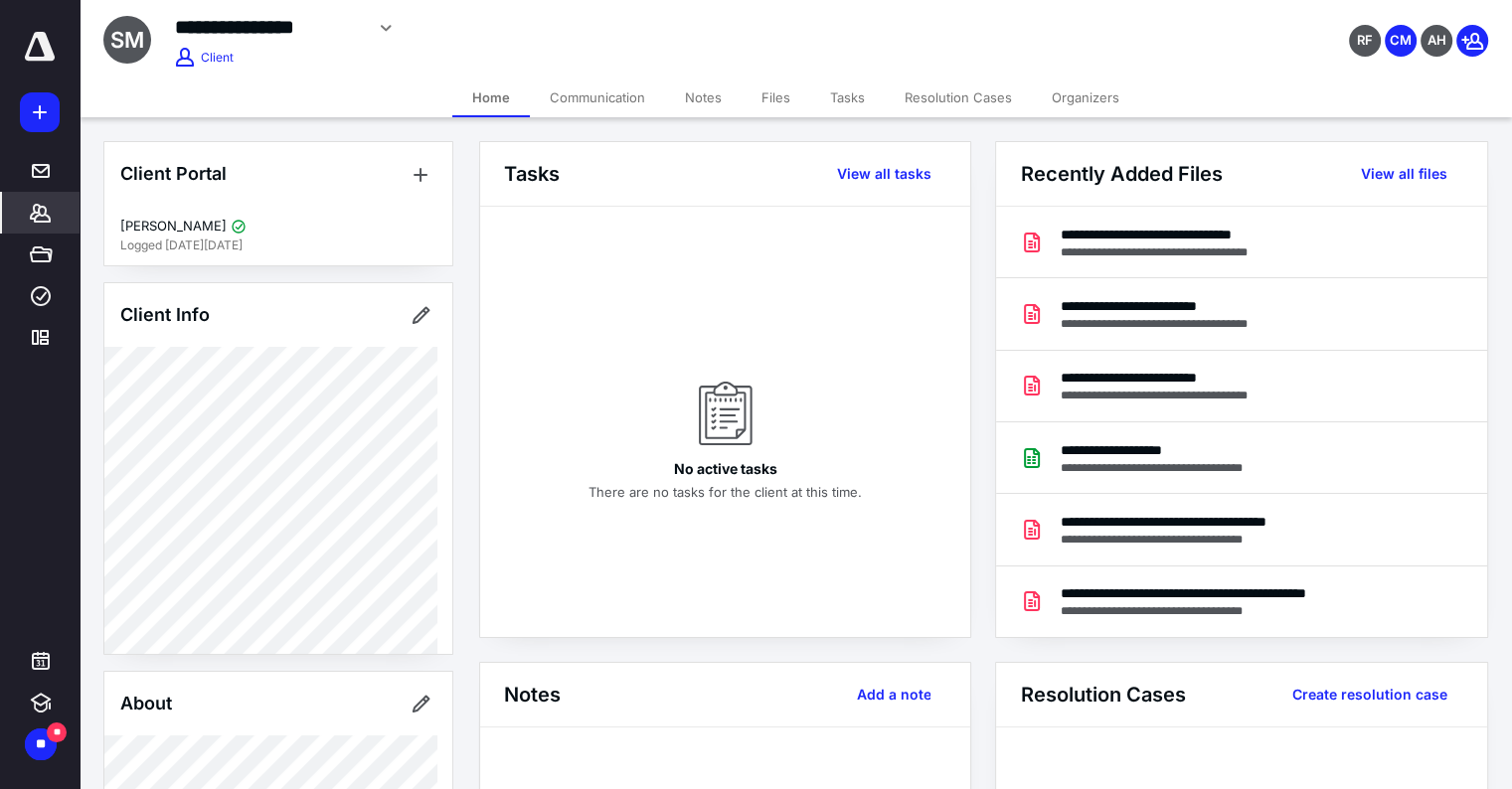 click on "Files" at bounding box center (775, 97) 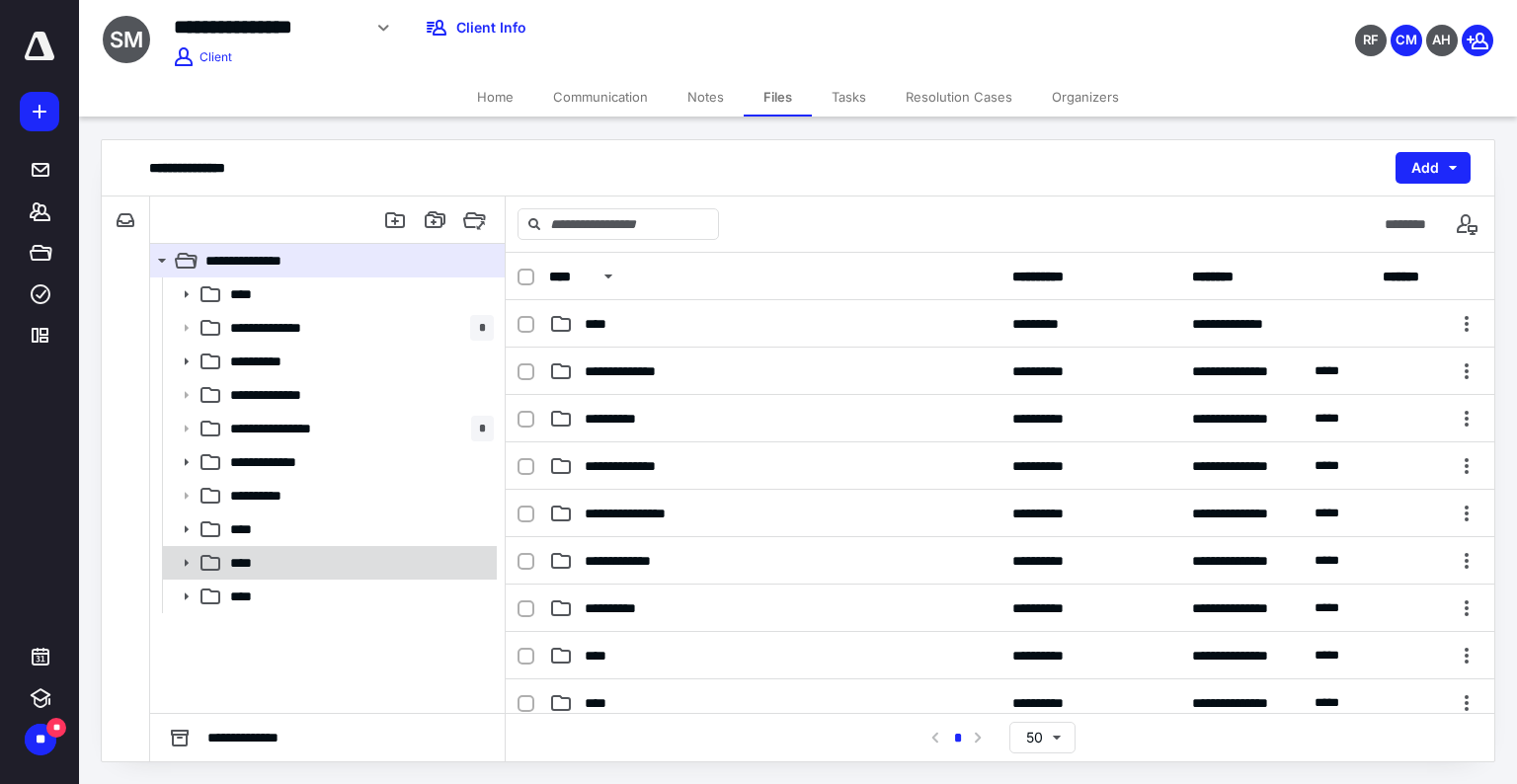 click on "****" at bounding box center (248, 563) 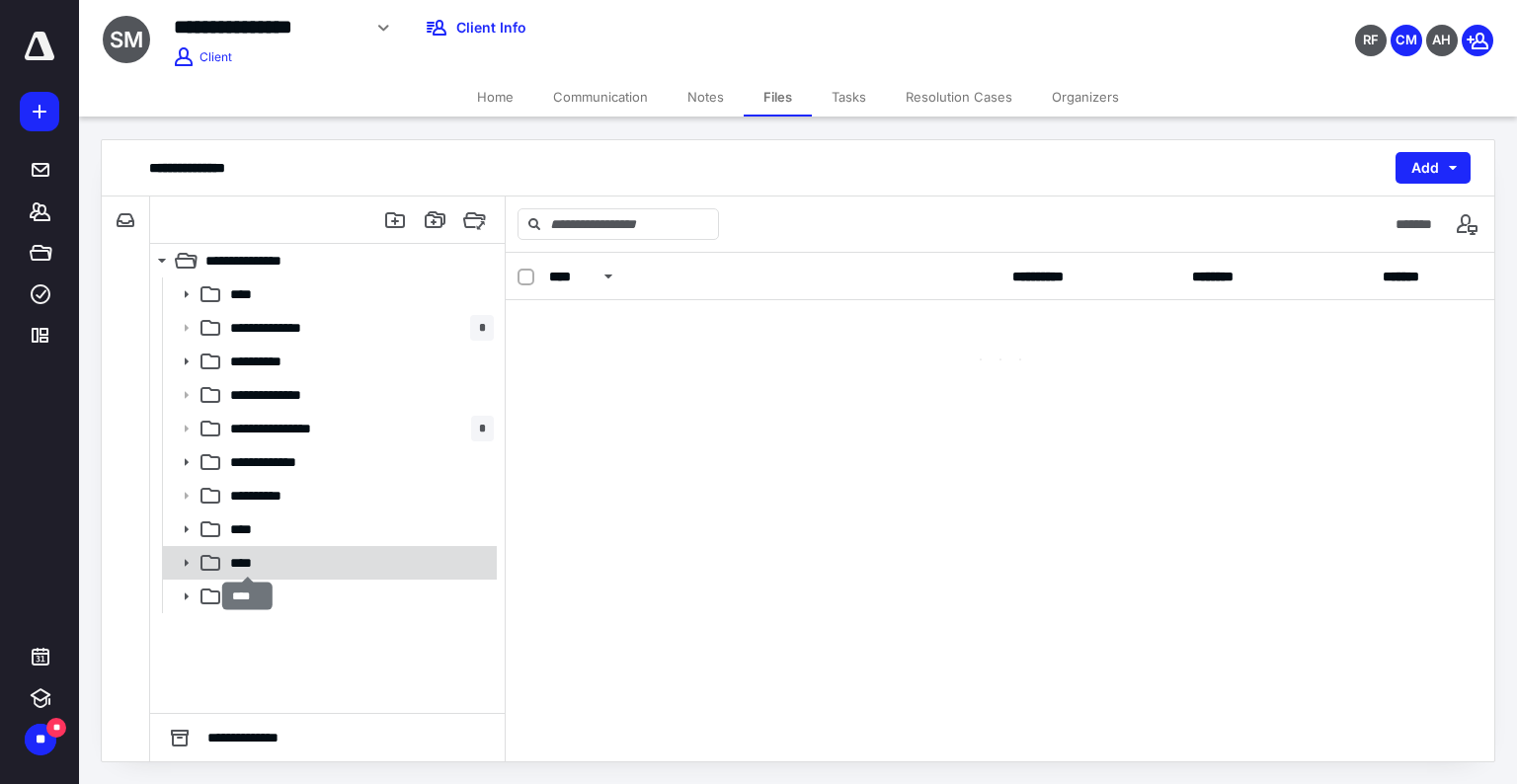 click on "****" at bounding box center [248, 563] 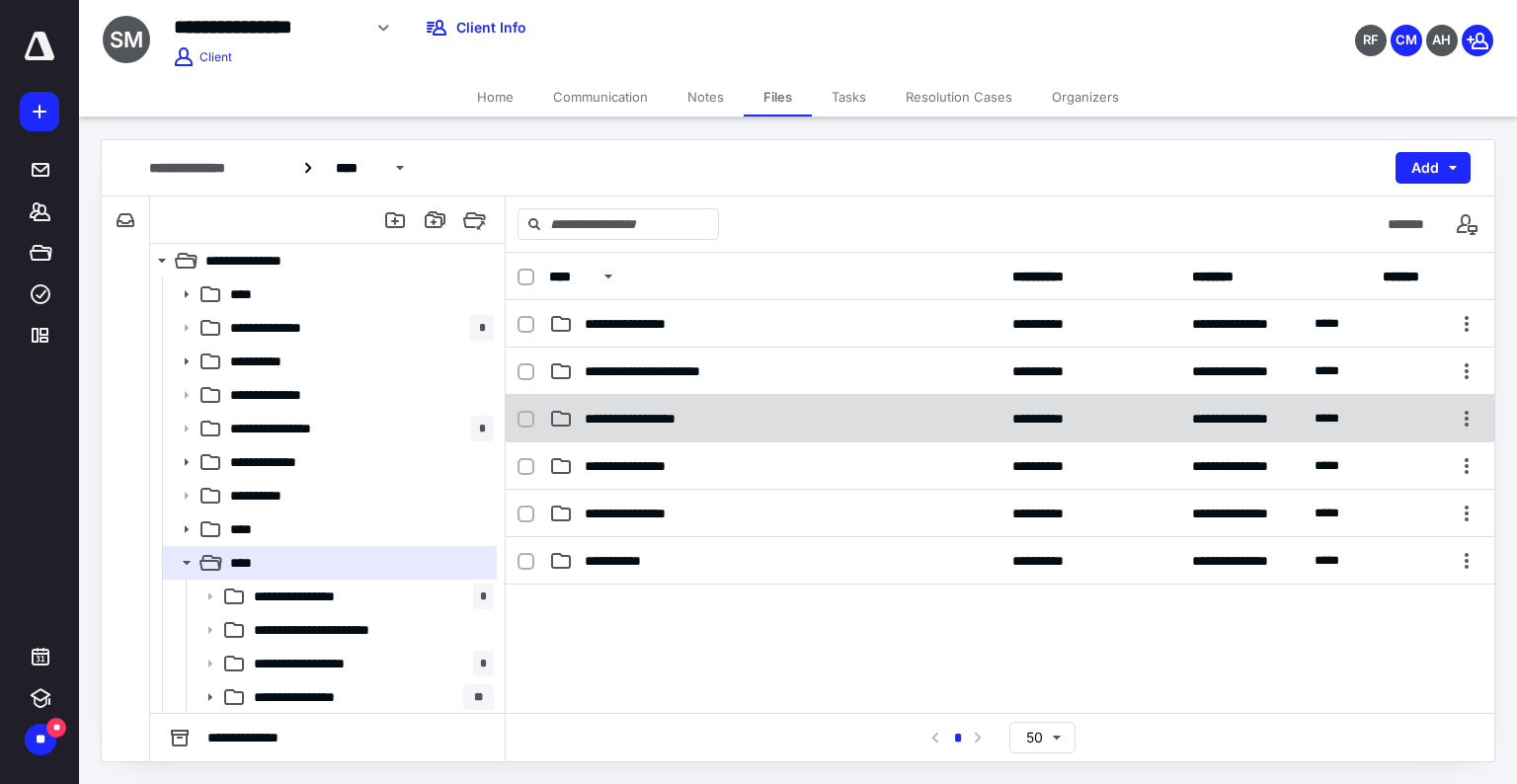 click on "**********" at bounding box center (644, 419) 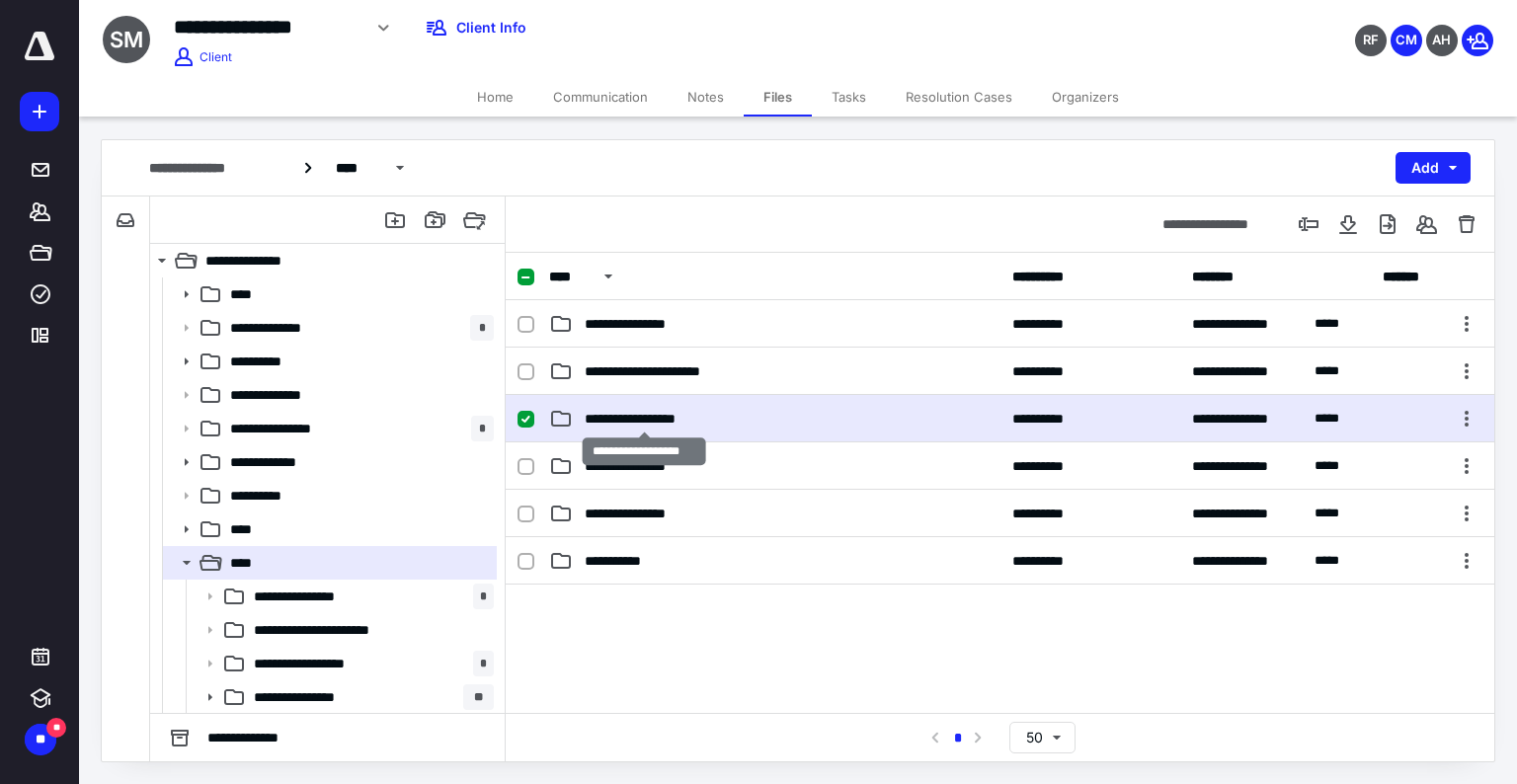 click on "**********" at bounding box center [644, 419] 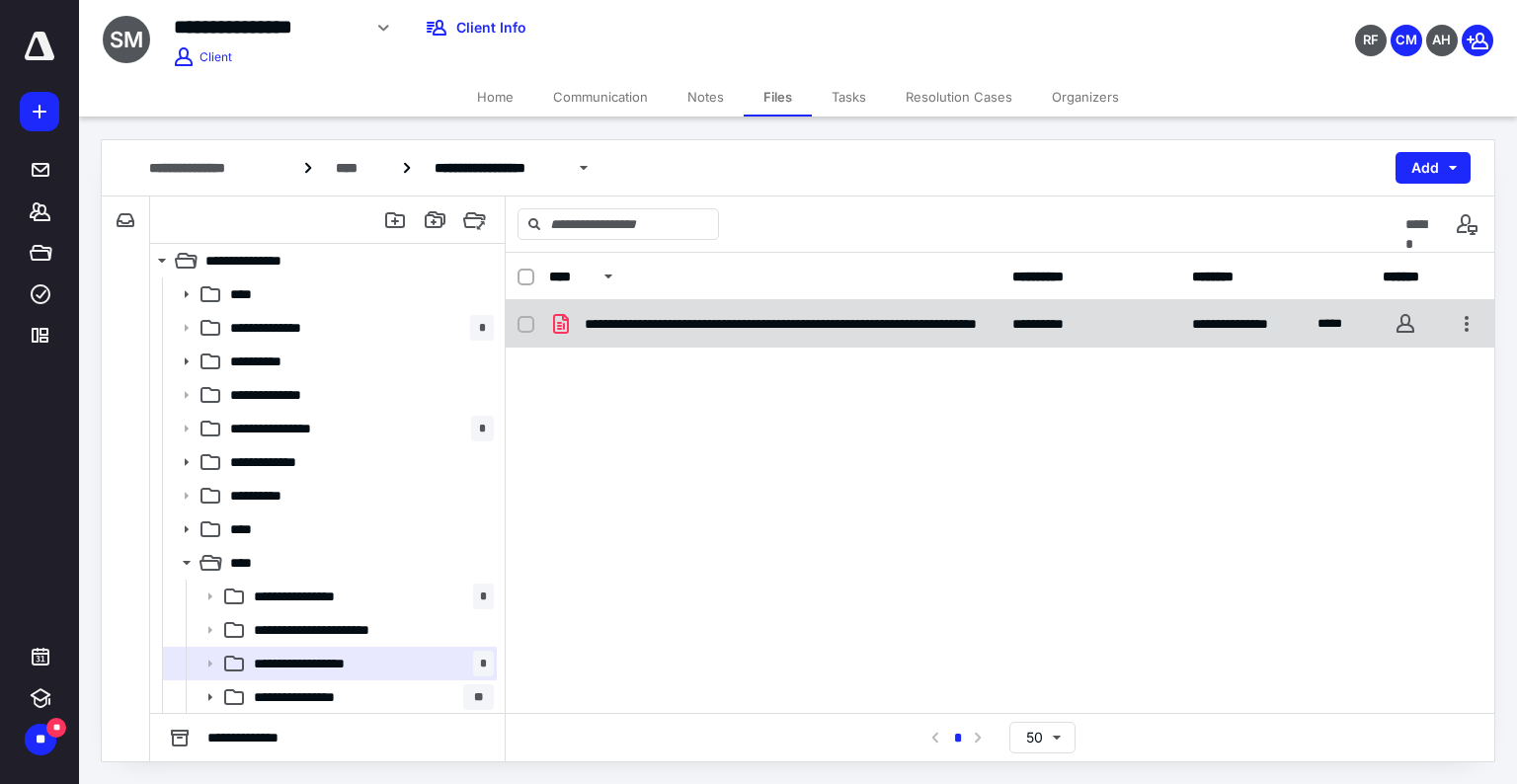 click on "**********" at bounding box center (786, 324) 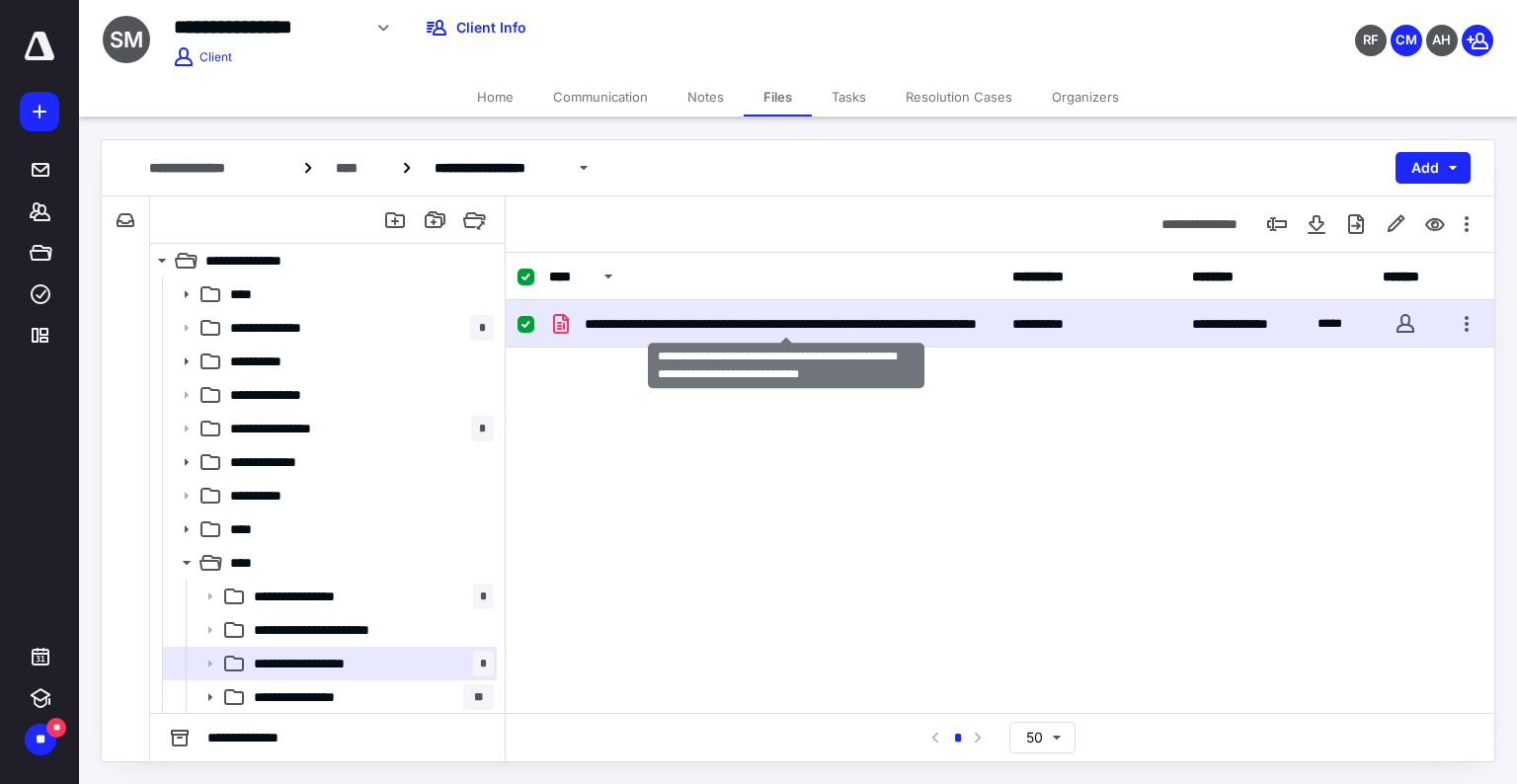 click on "**********" at bounding box center [786, 324] 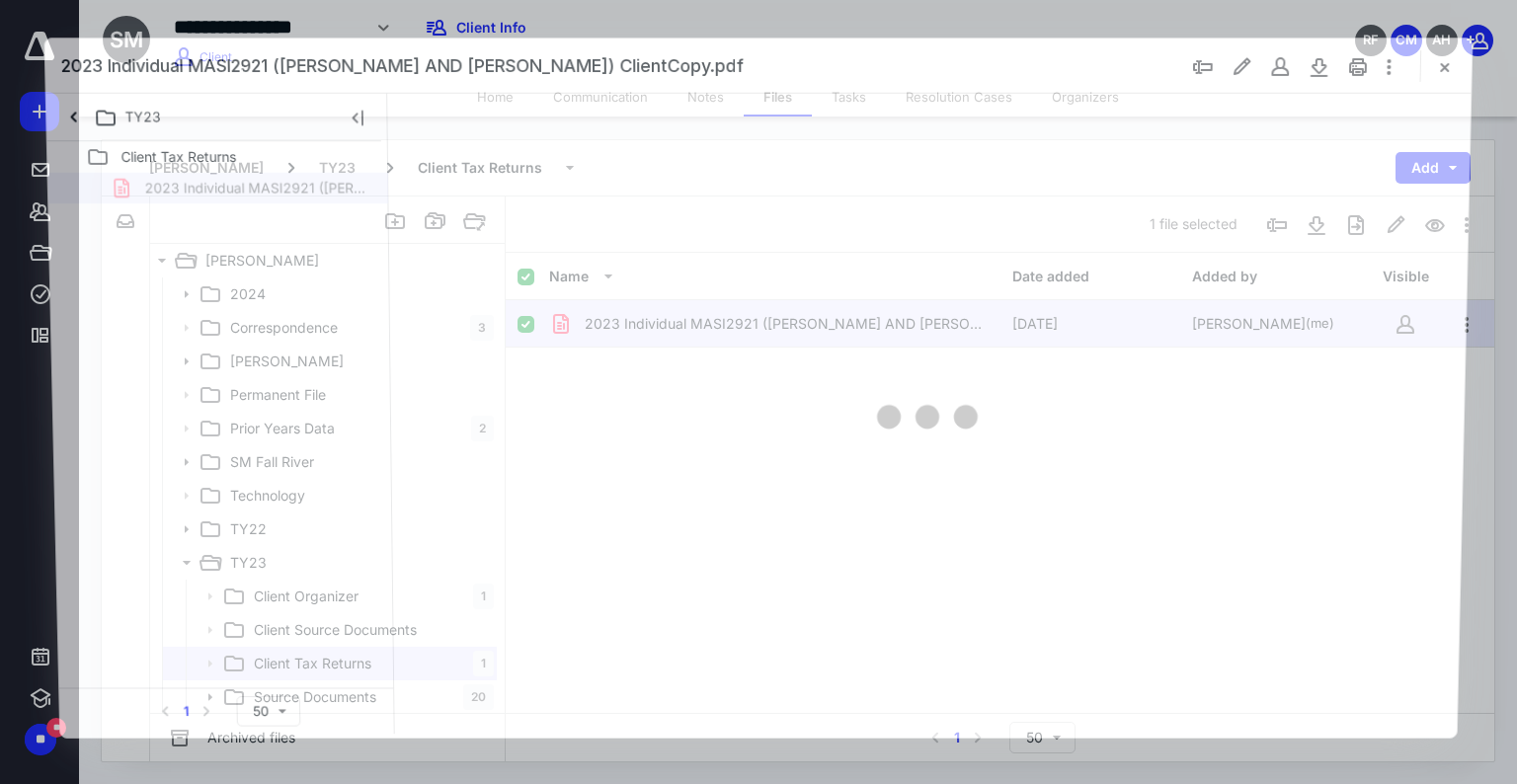 scroll, scrollTop: 0, scrollLeft: 0, axis: both 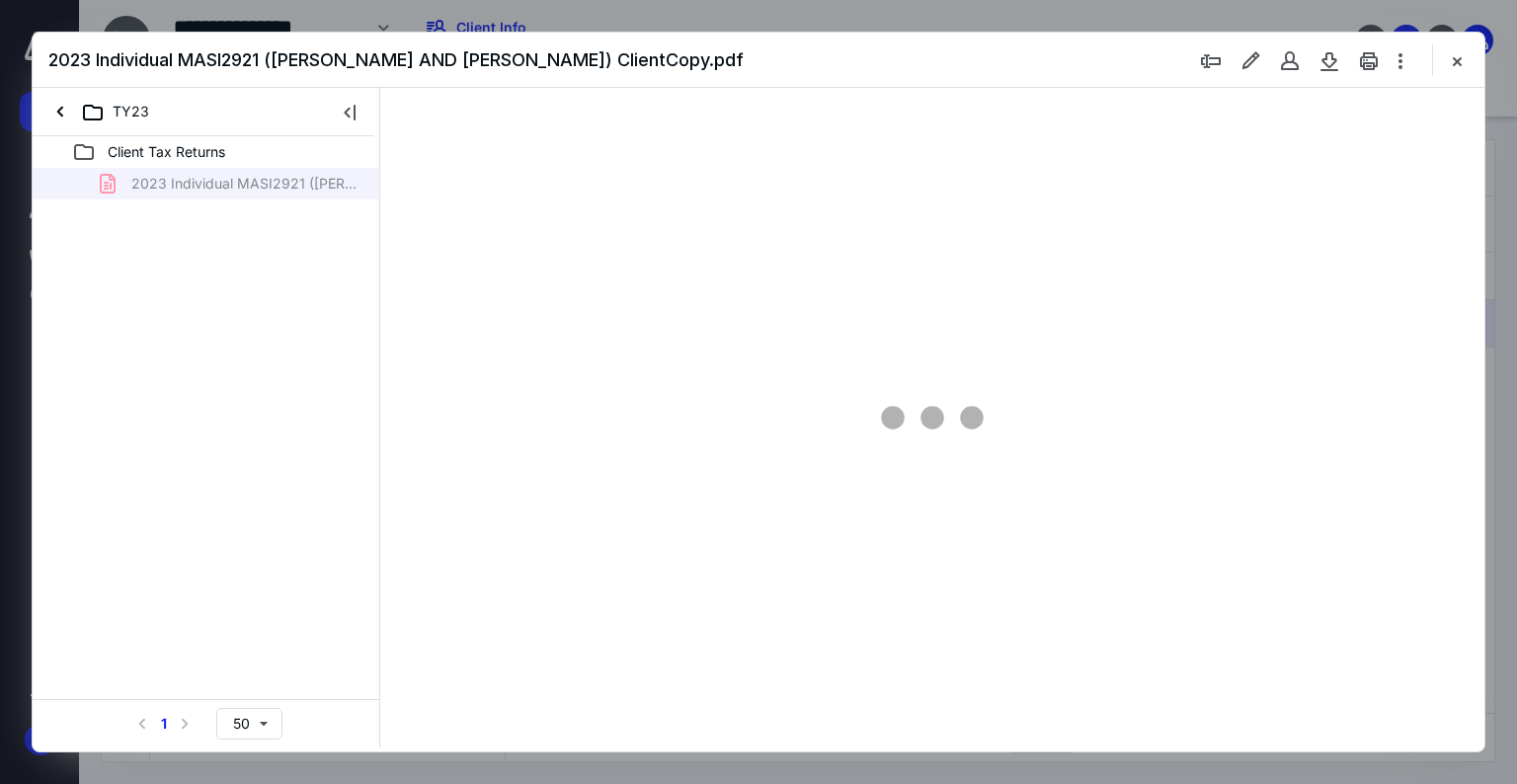 type on "75" 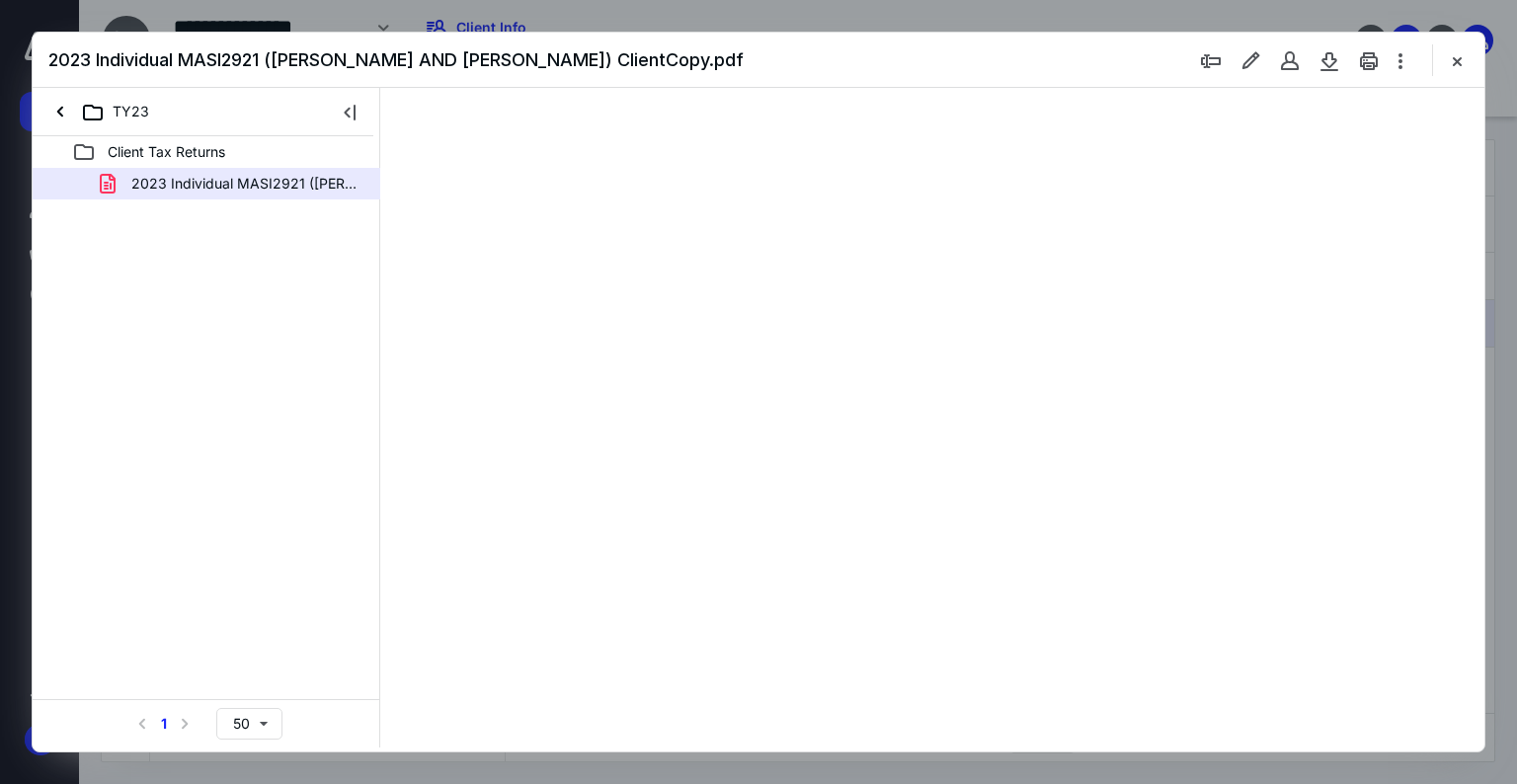 scroll, scrollTop: 78, scrollLeft: 0, axis: vertical 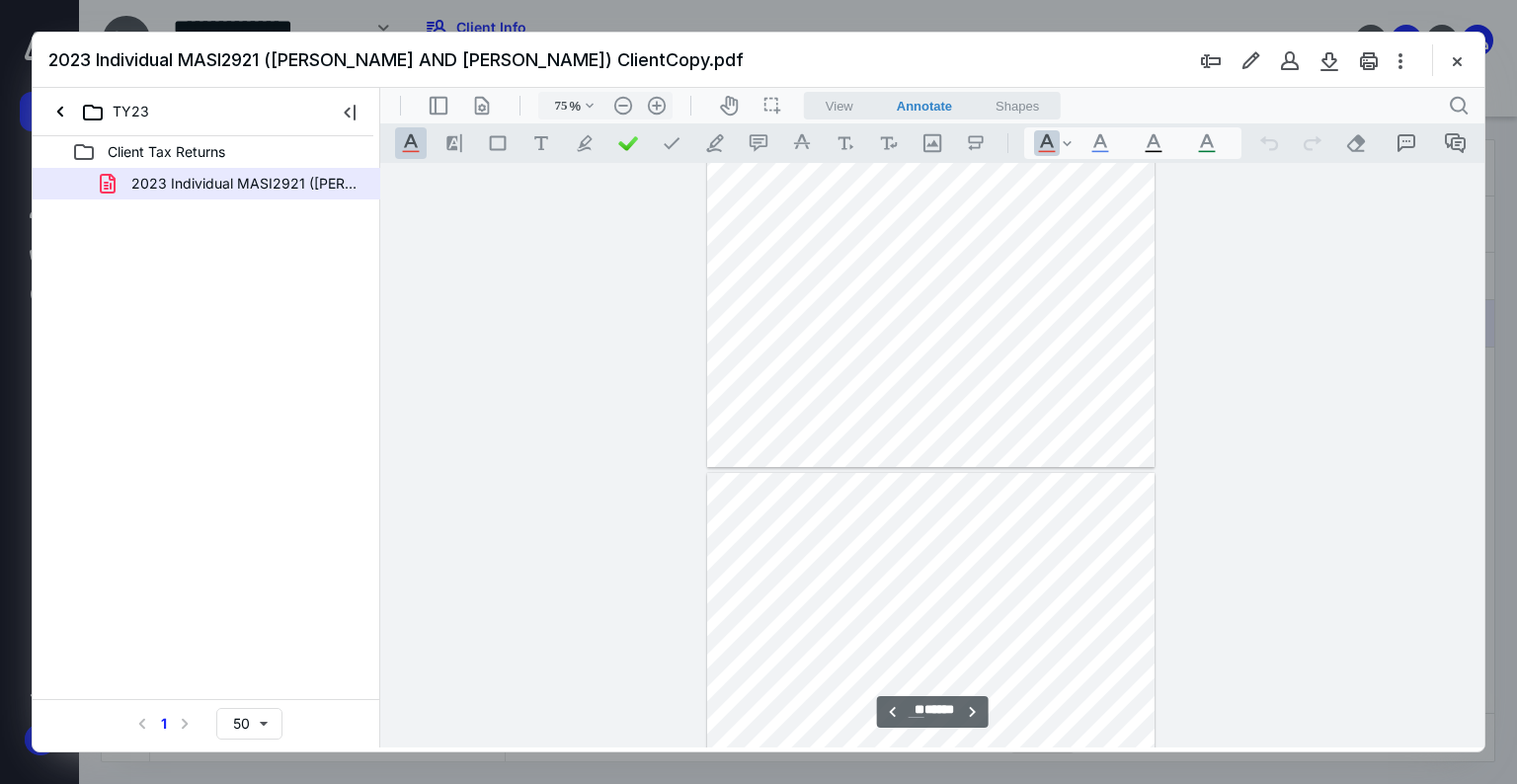 type on "**" 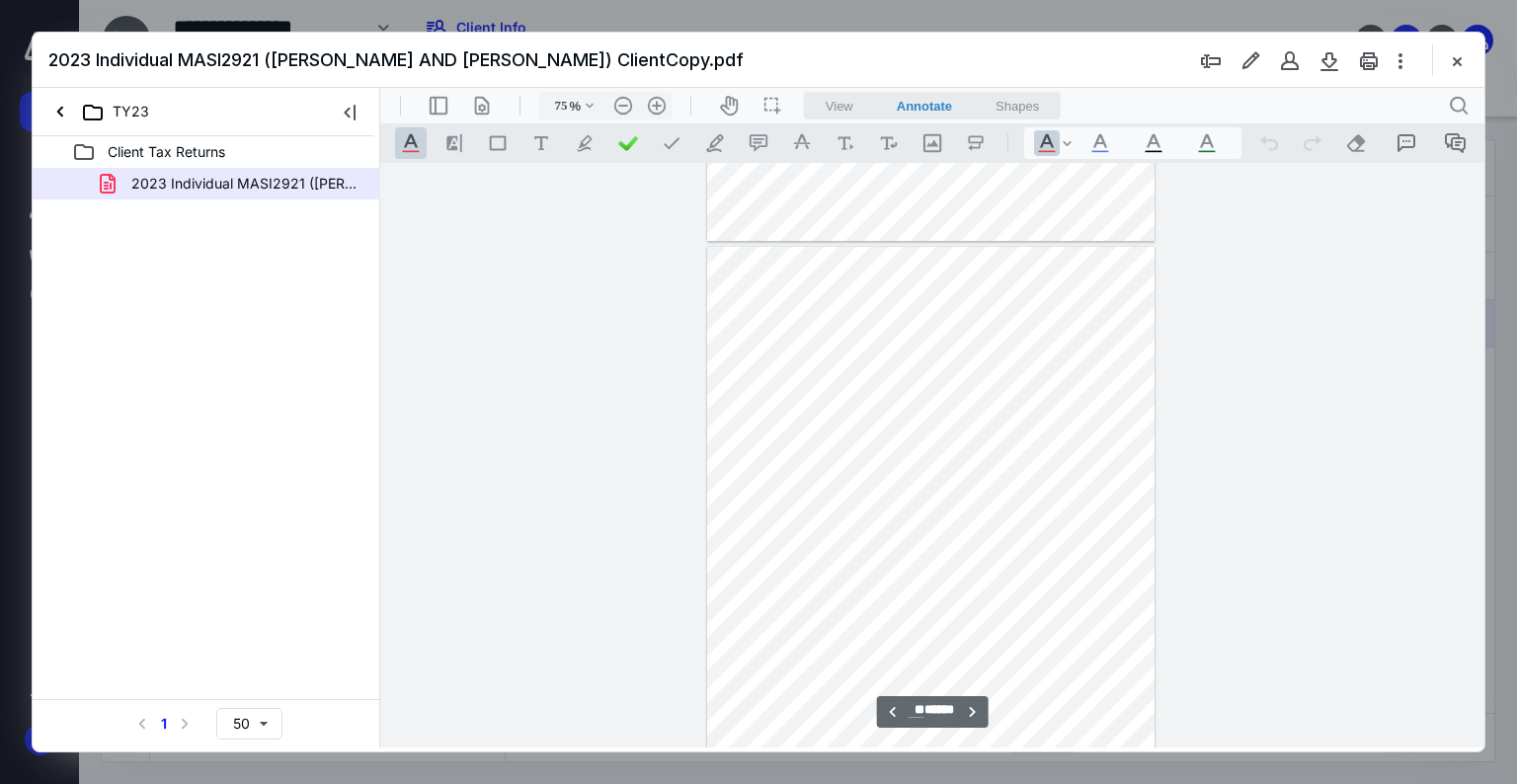 scroll, scrollTop: 10446, scrollLeft: 0, axis: vertical 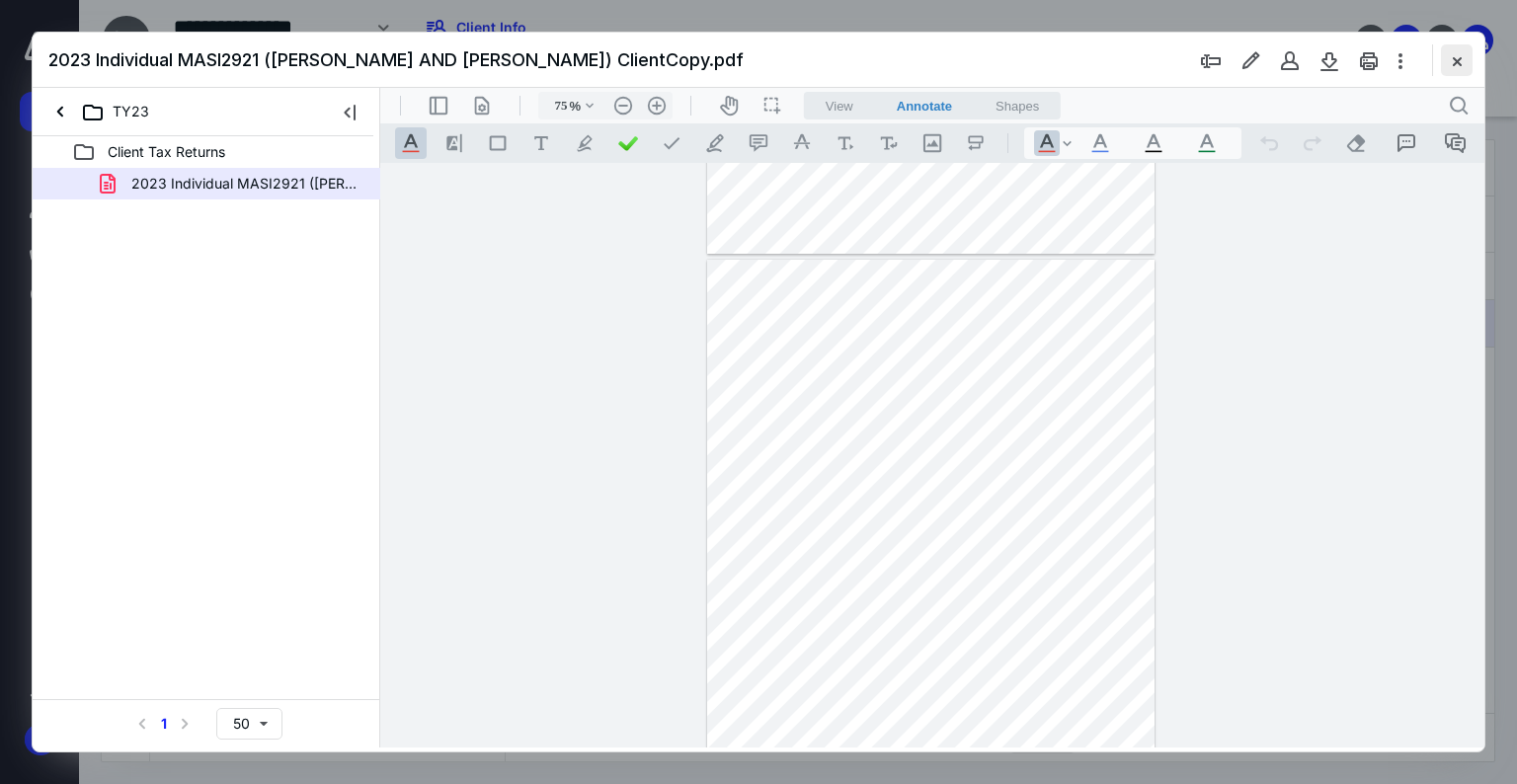 click at bounding box center [1457, 60] 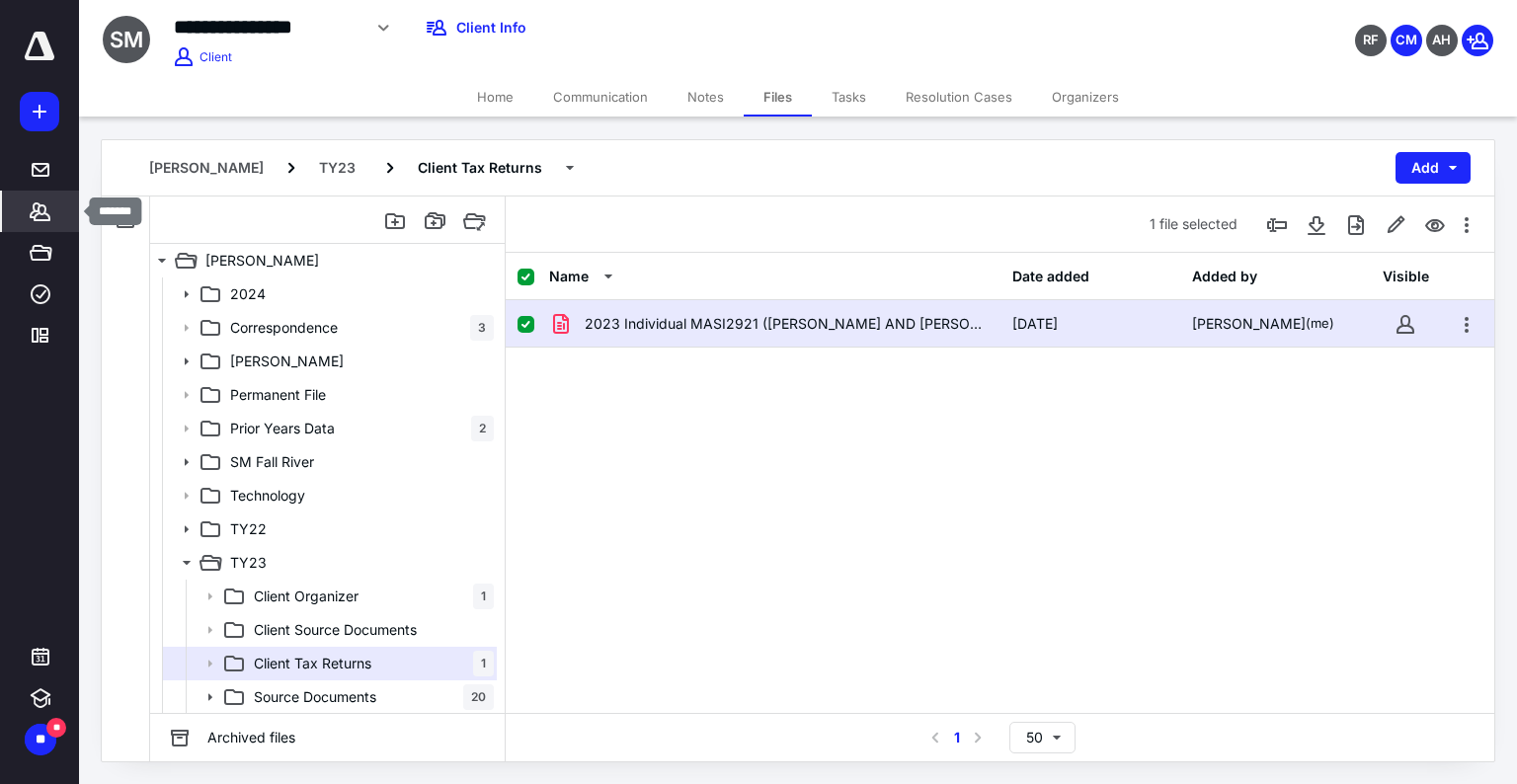 click 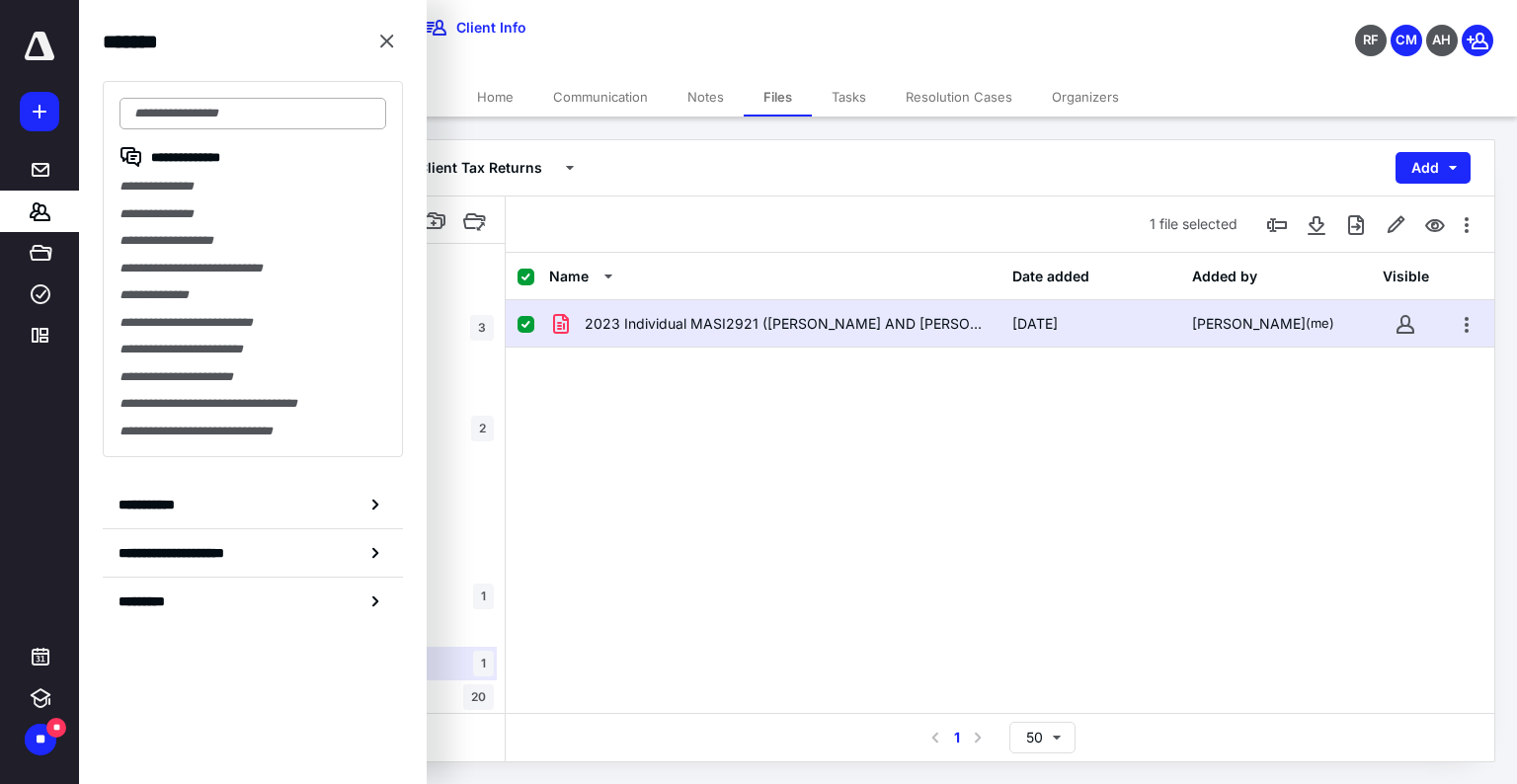 click at bounding box center [253, 114] 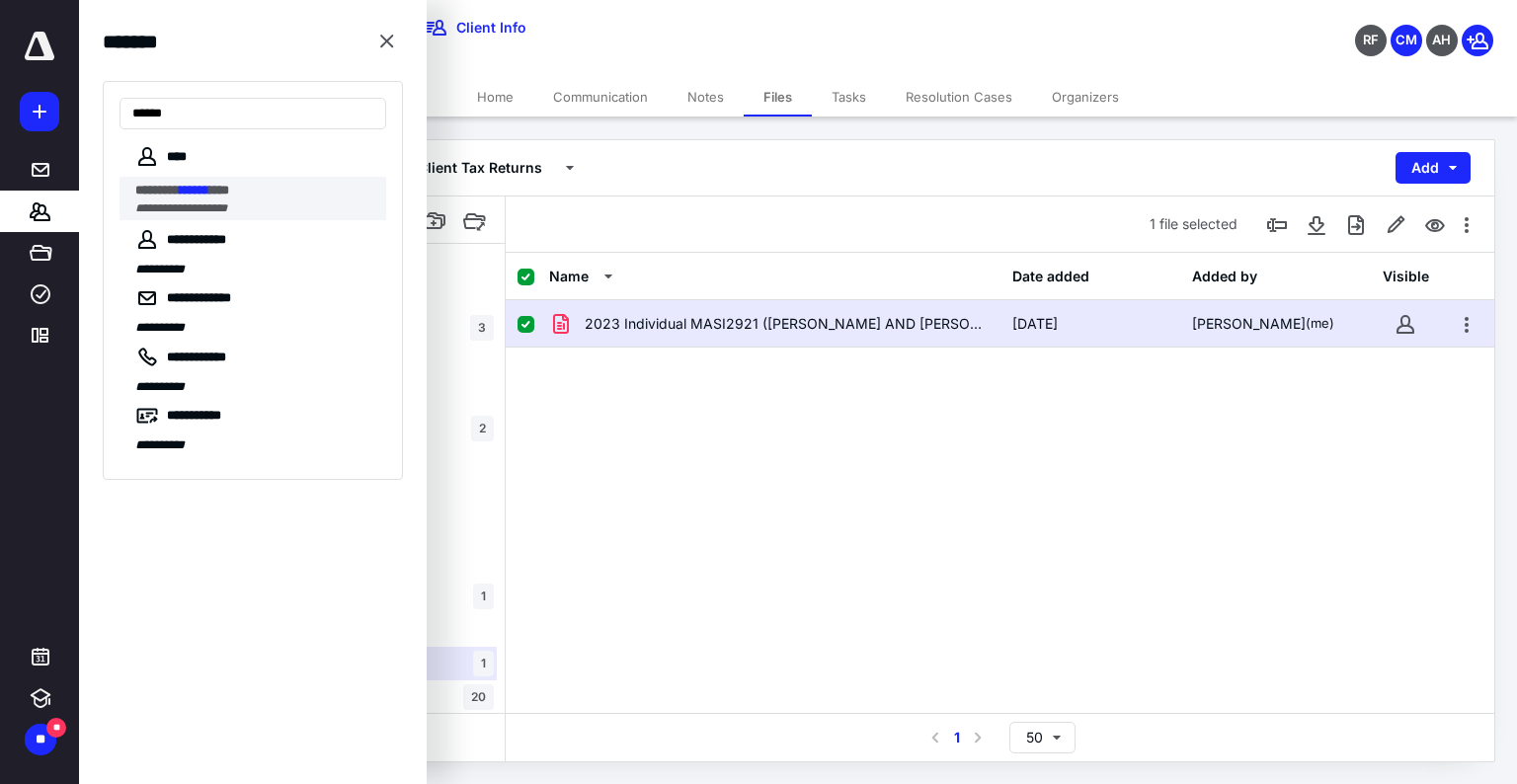 type on "******" 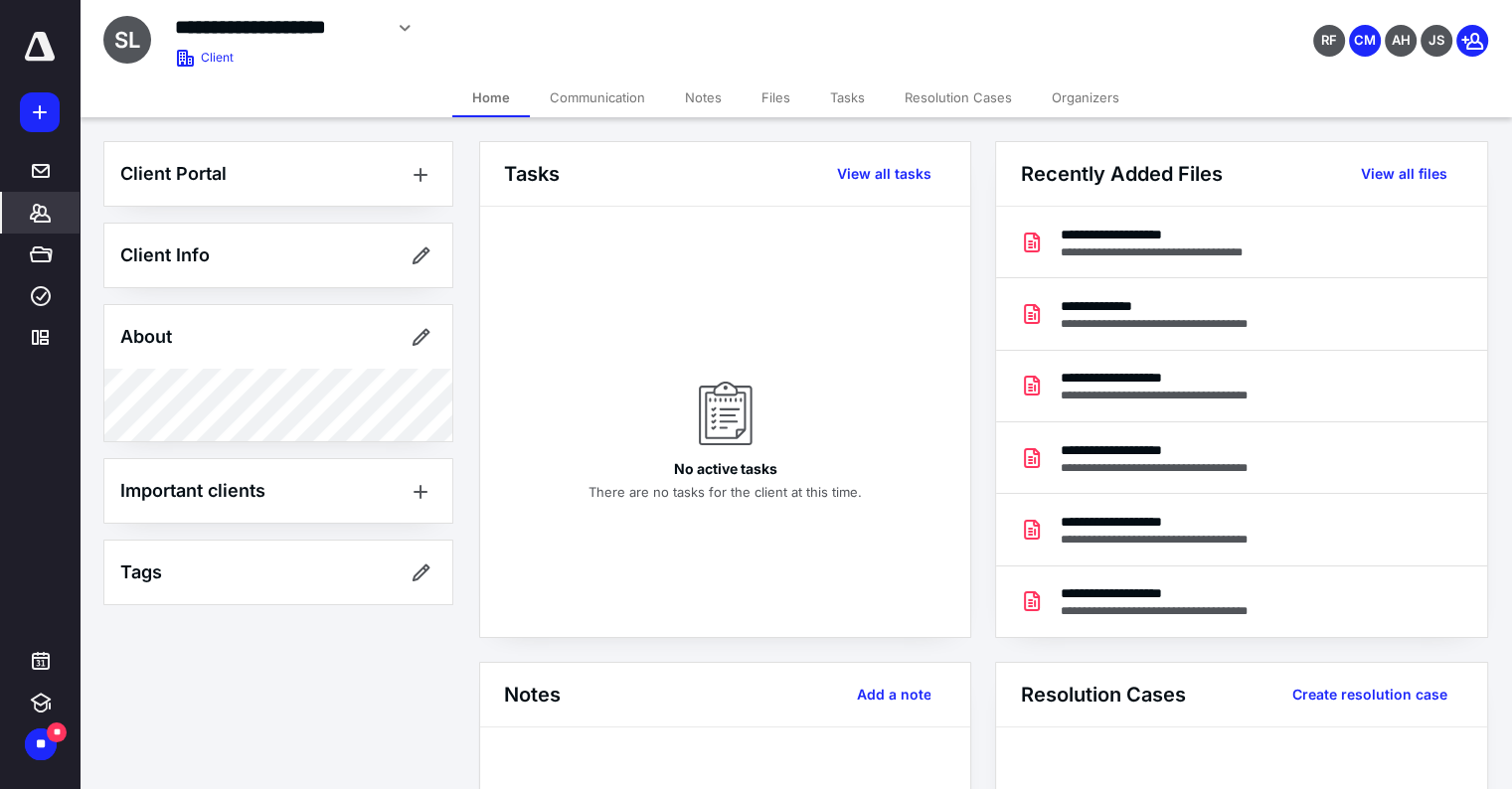click on "Files" at bounding box center (775, 97) 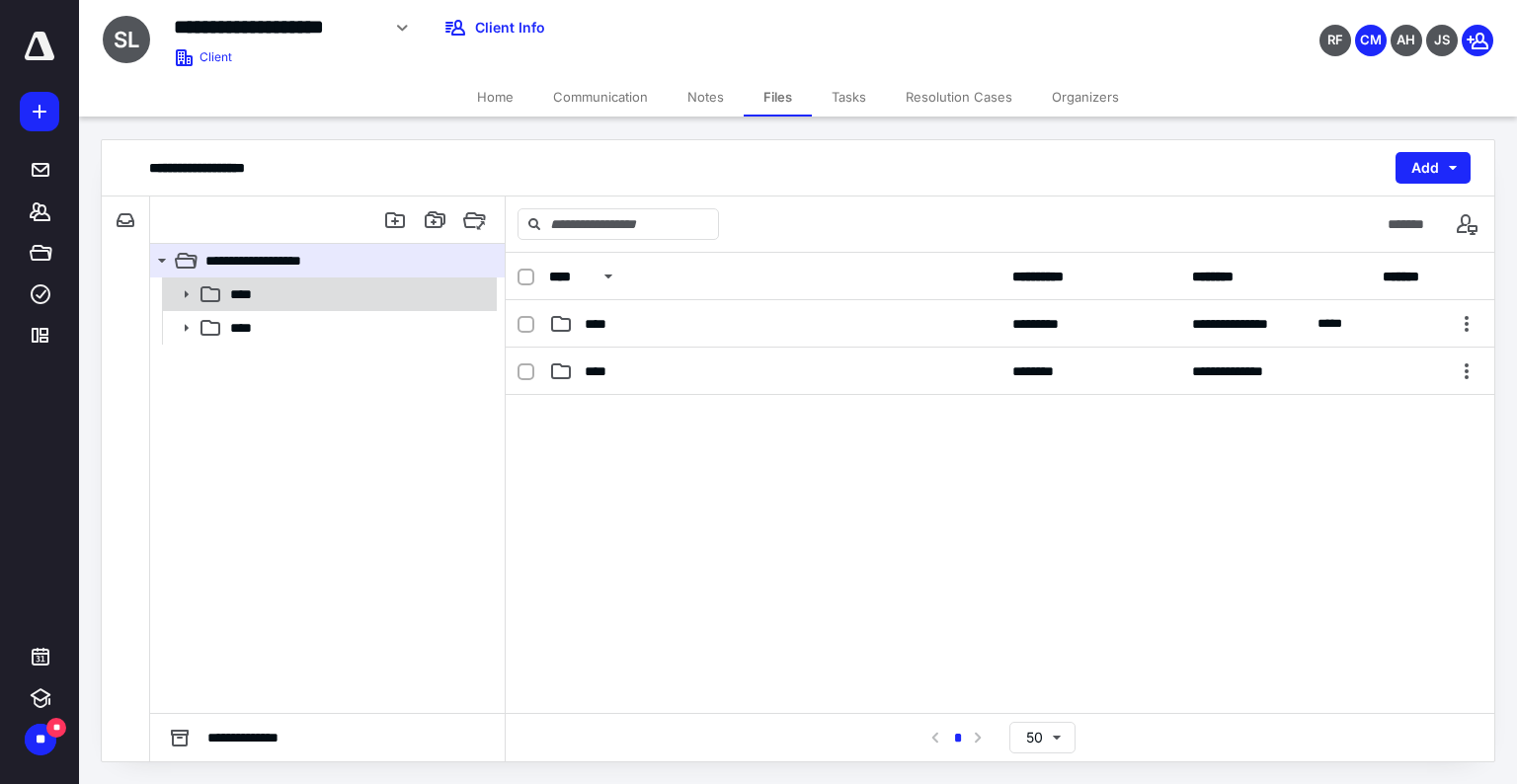 click 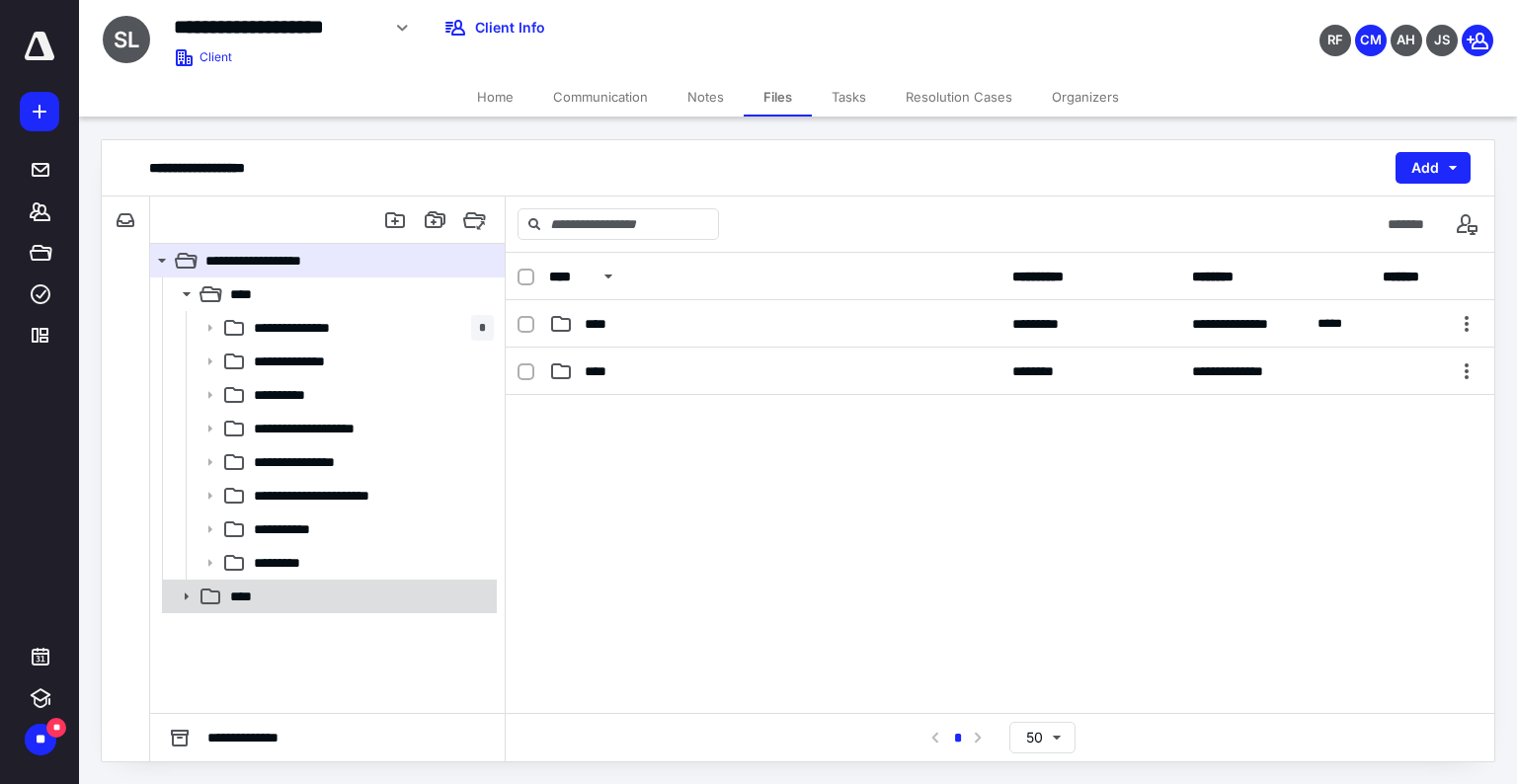 click 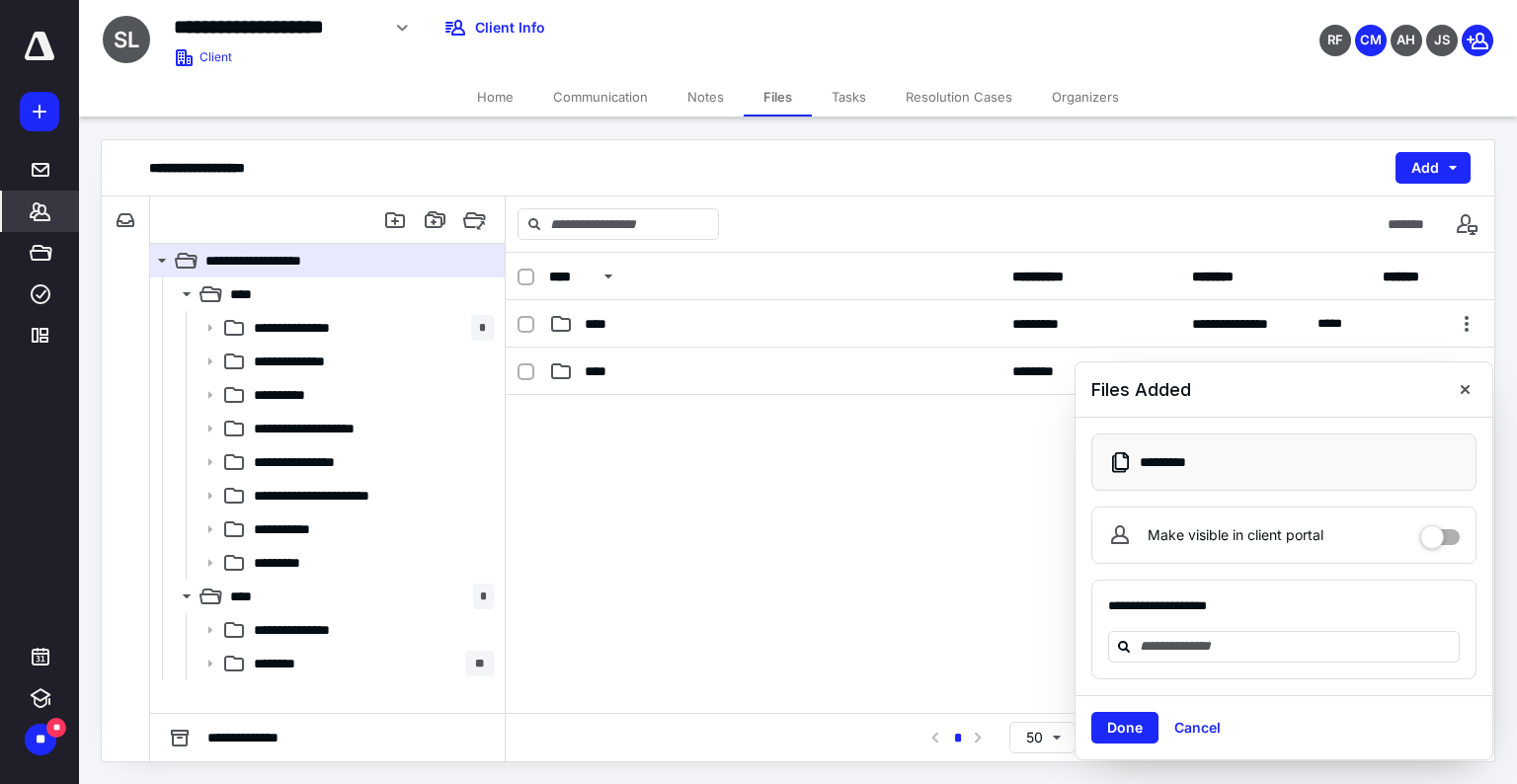 click 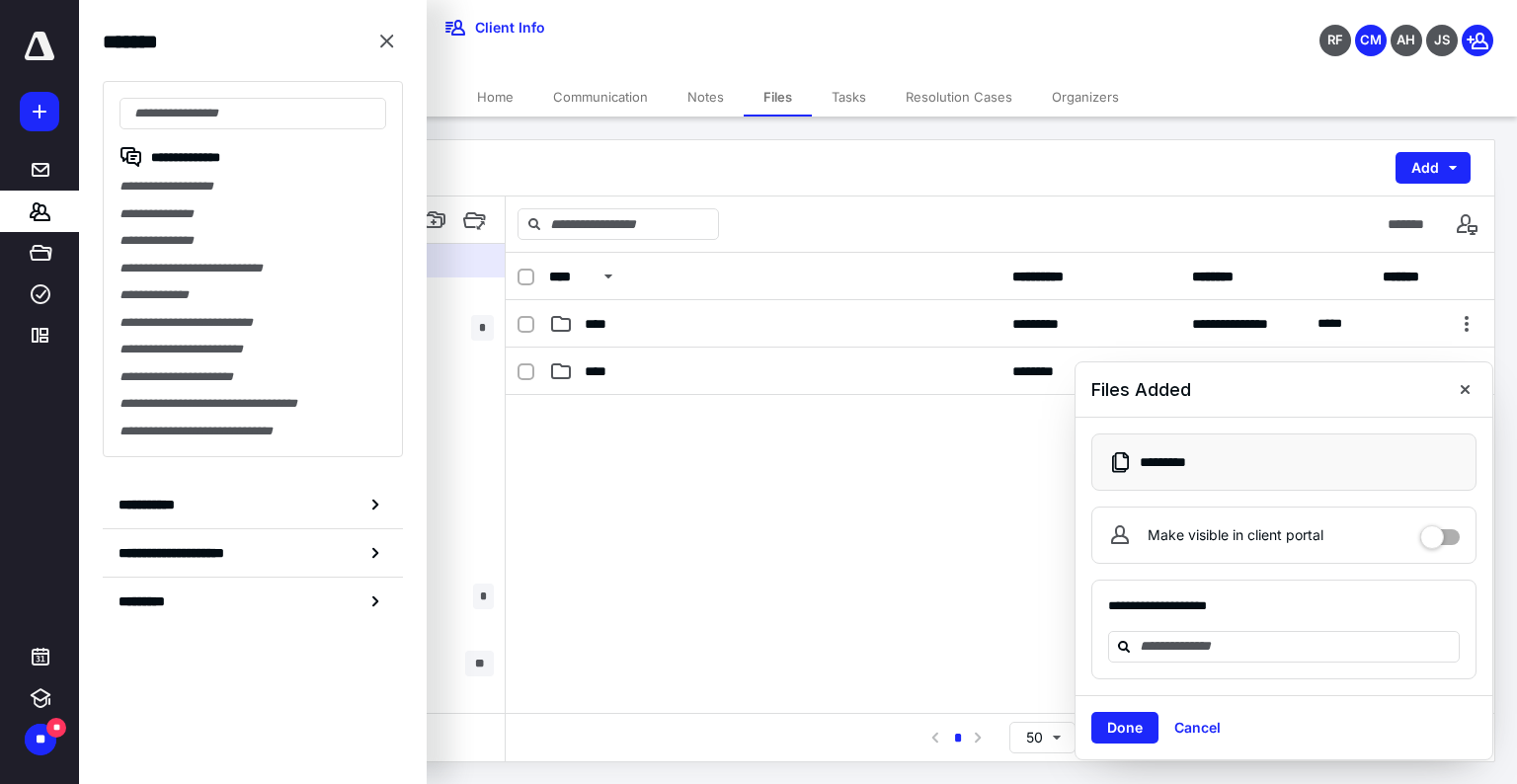 click on "**********" at bounding box center (253, 269) 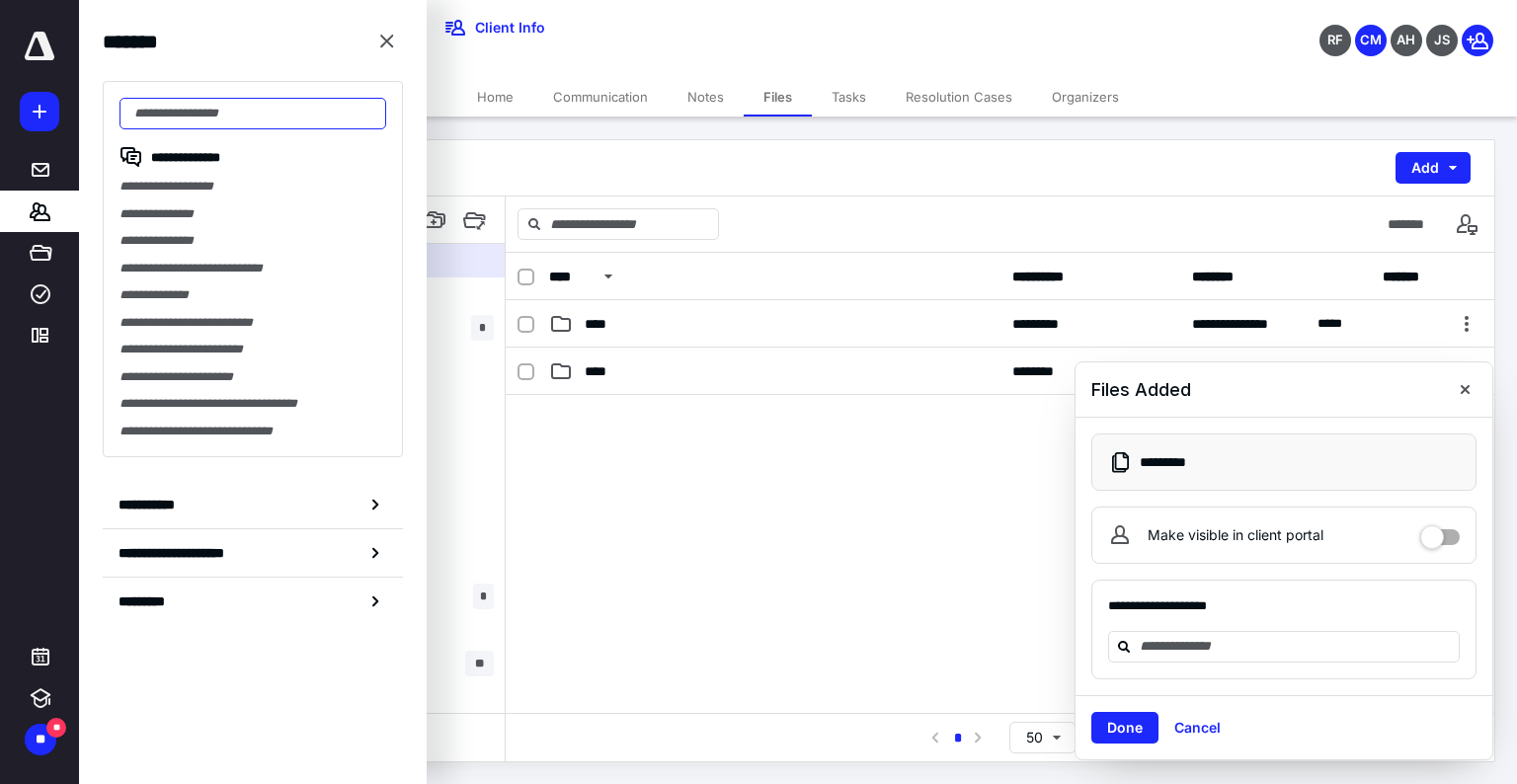 click at bounding box center [253, 114] 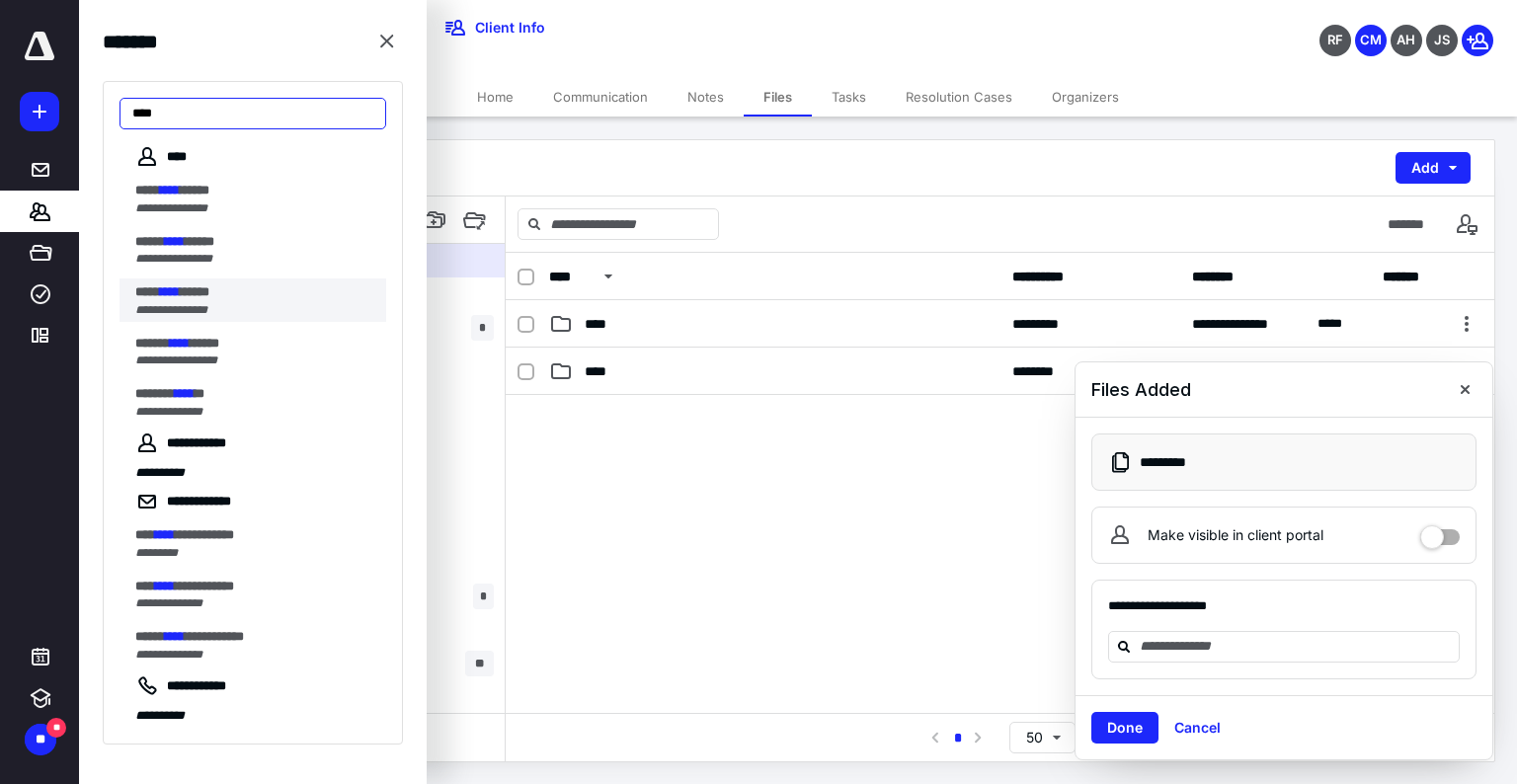 type on "****" 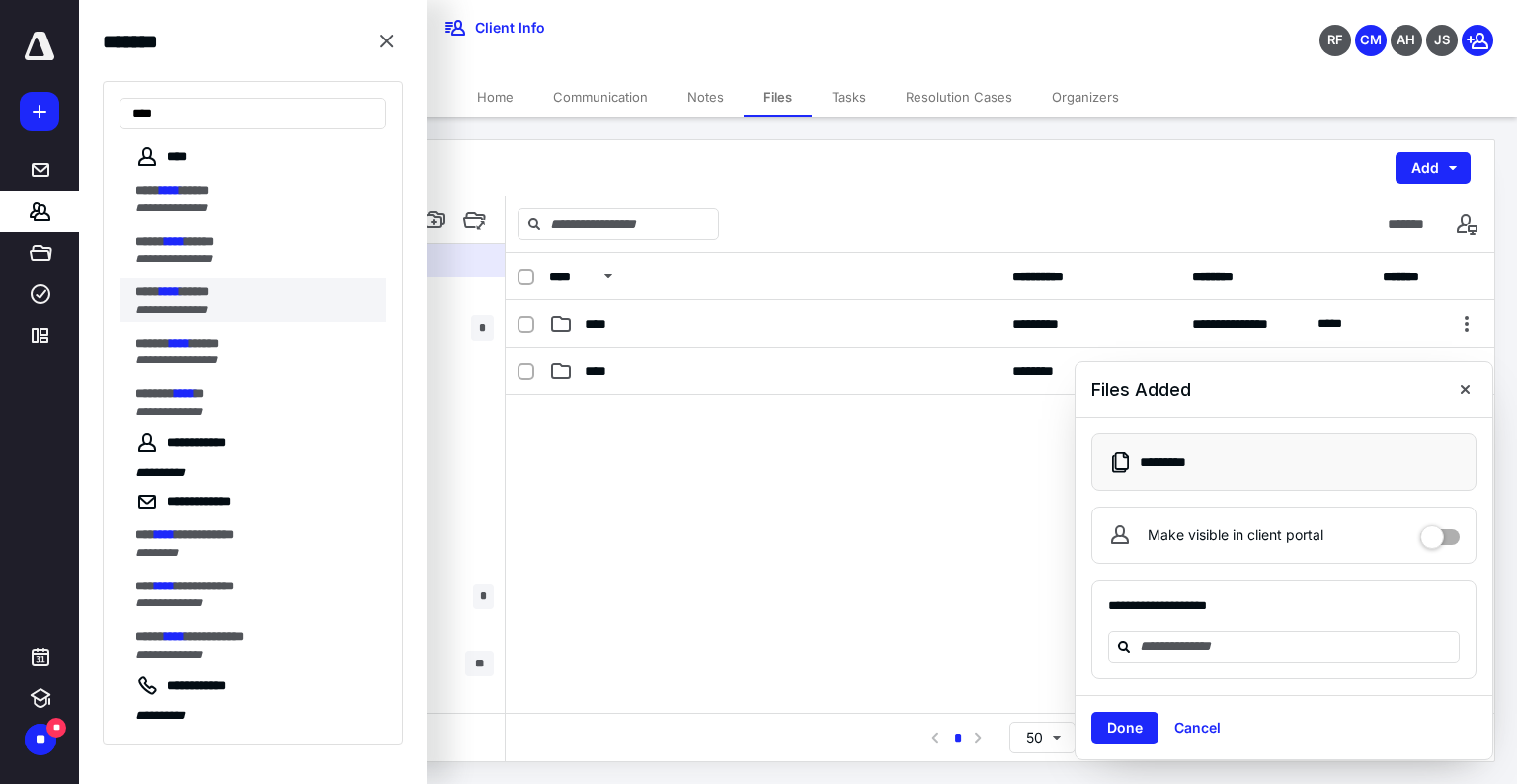 click on "**********" at bounding box center [171, 310] 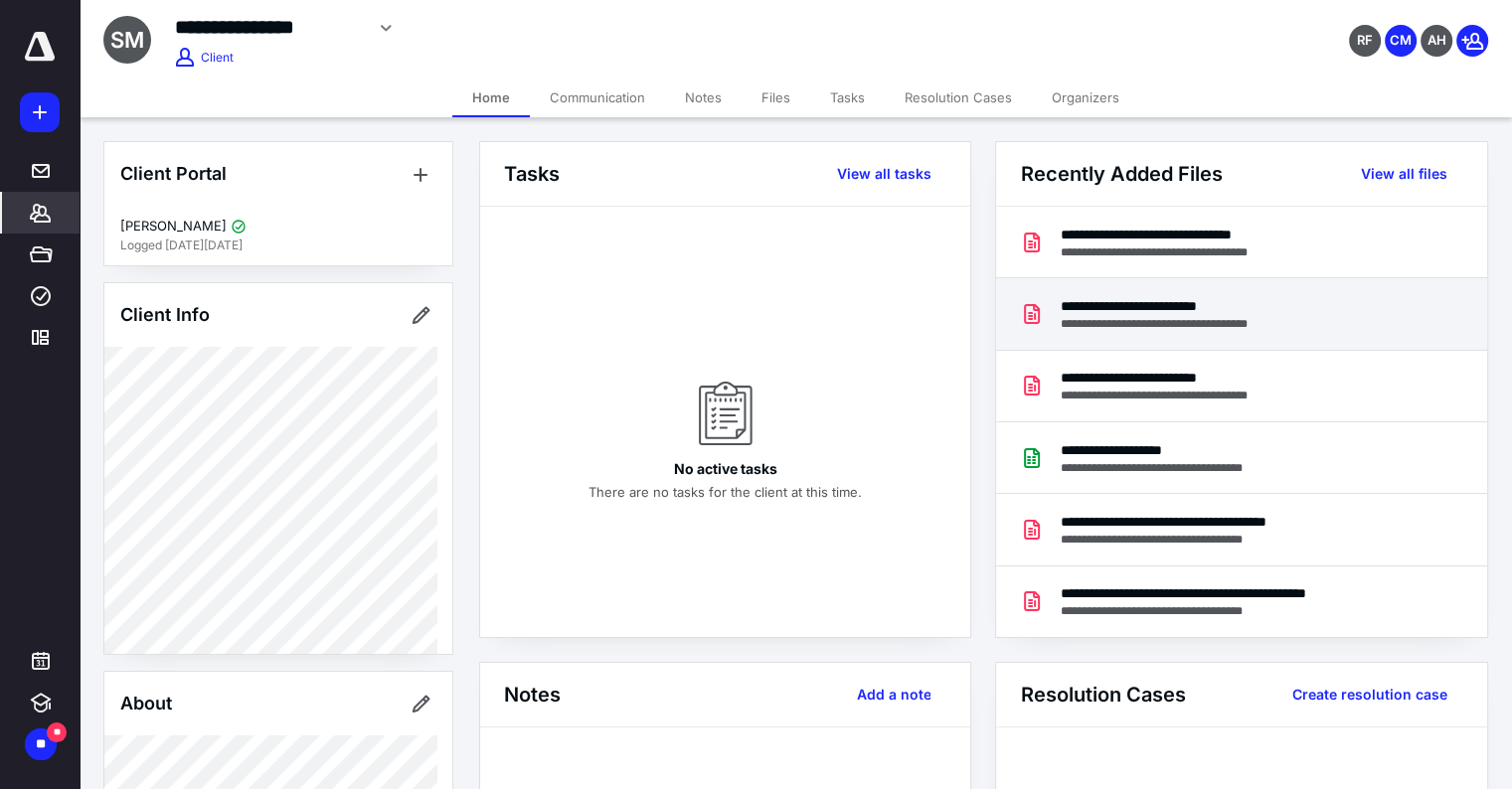 click on "**********" at bounding box center (1185, 324) 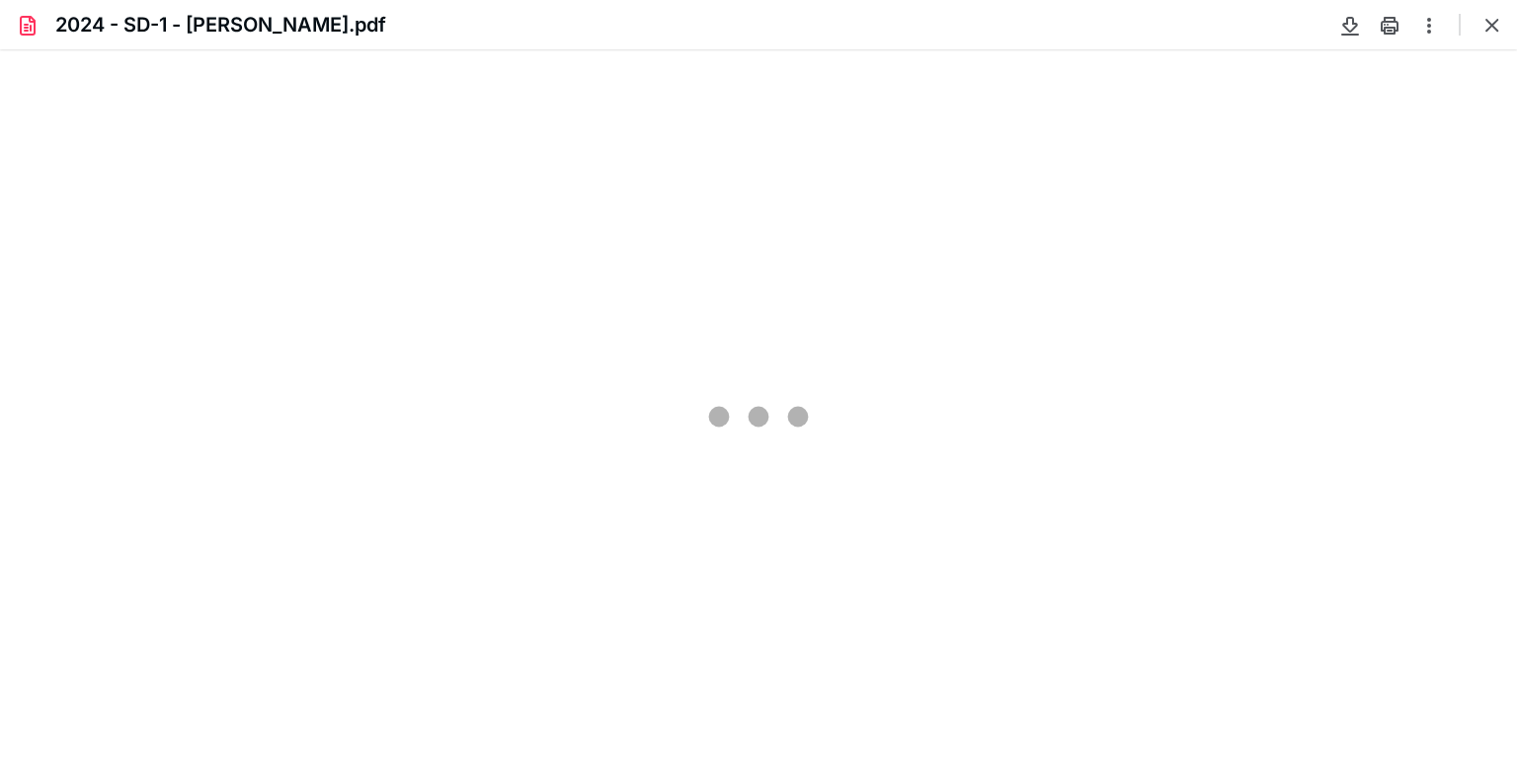 scroll, scrollTop: 0, scrollLeft: 0, axis: both 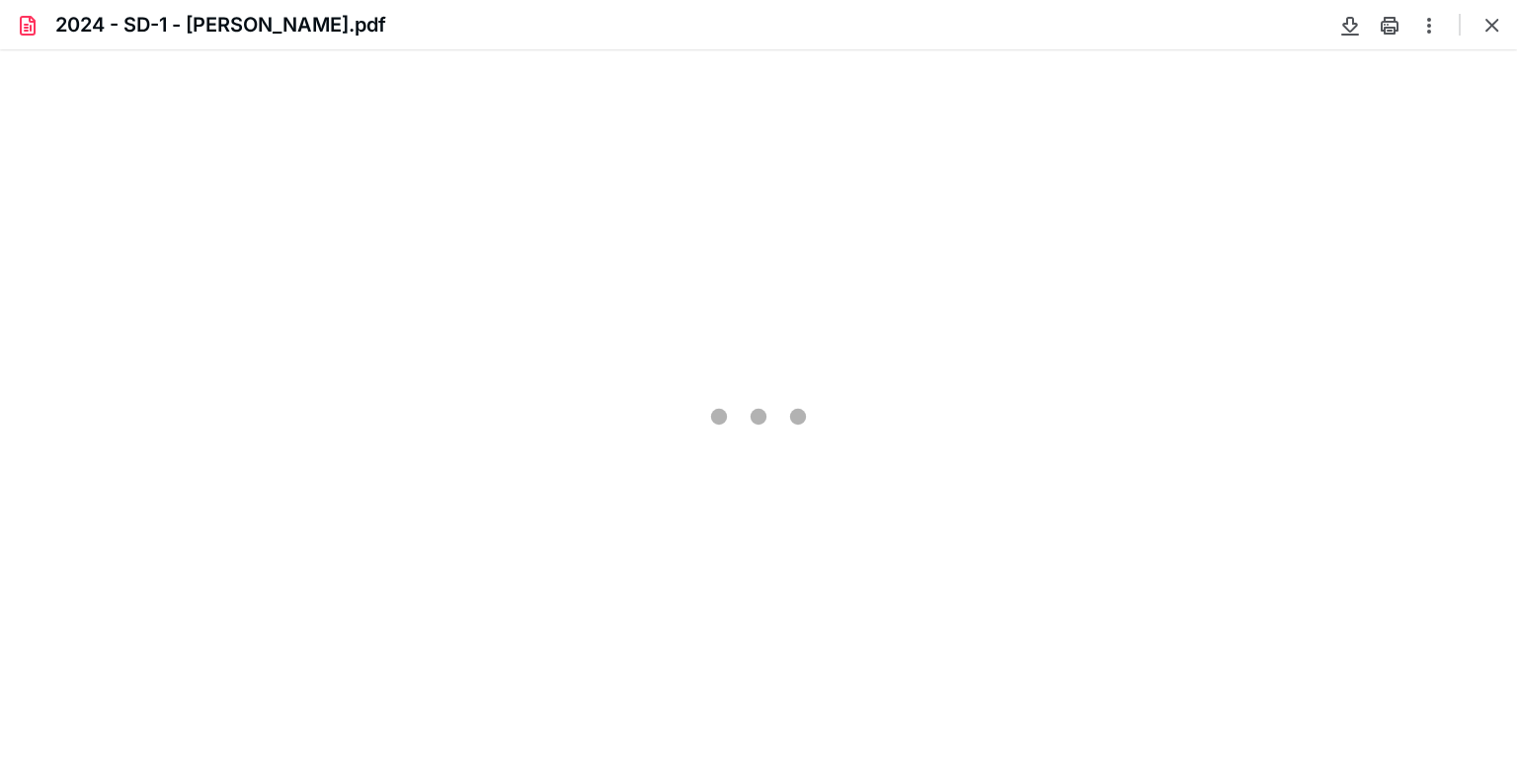 type on "89" 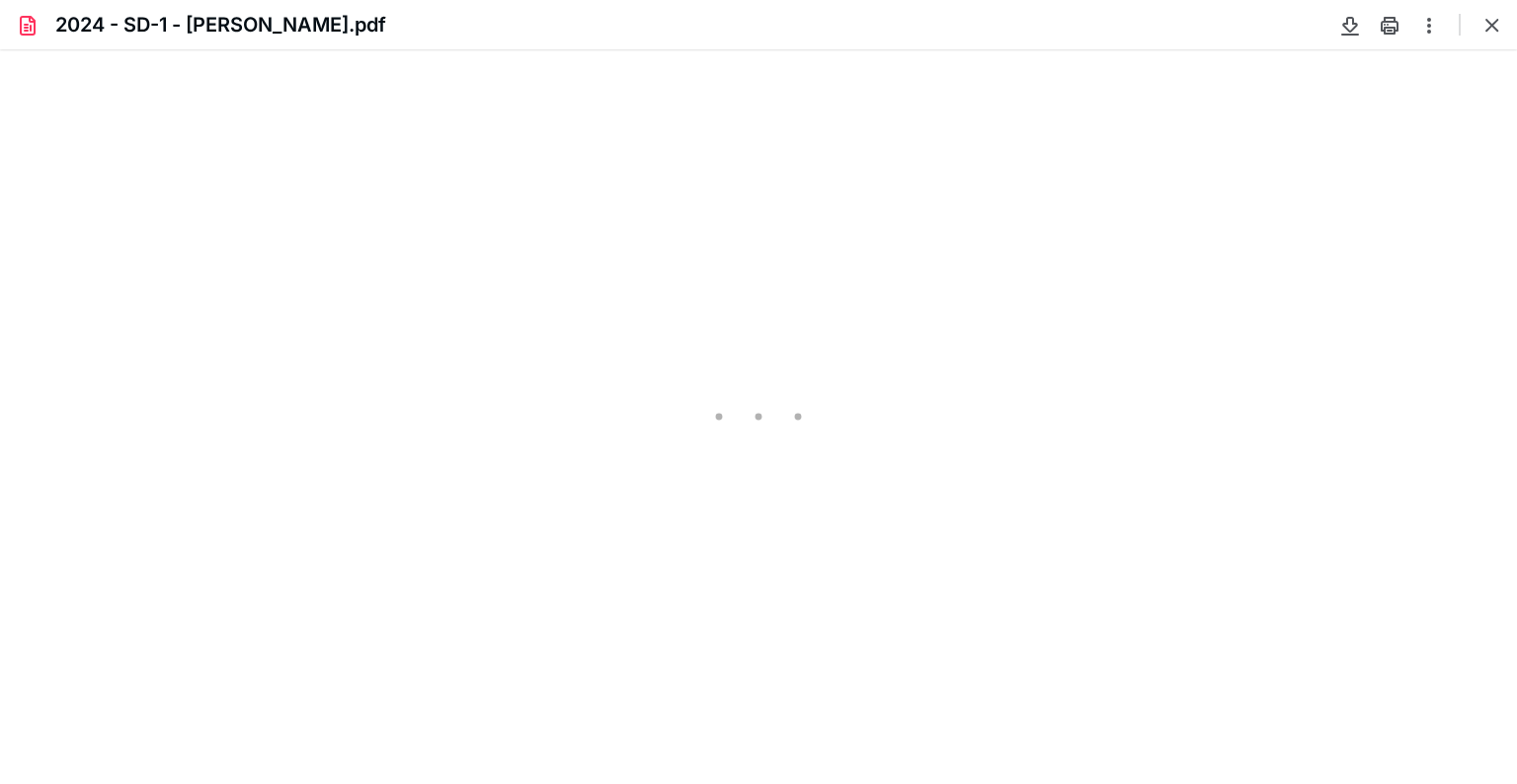 scroll, scrollTop: 39, scrollLeft: 0, axis: vertical 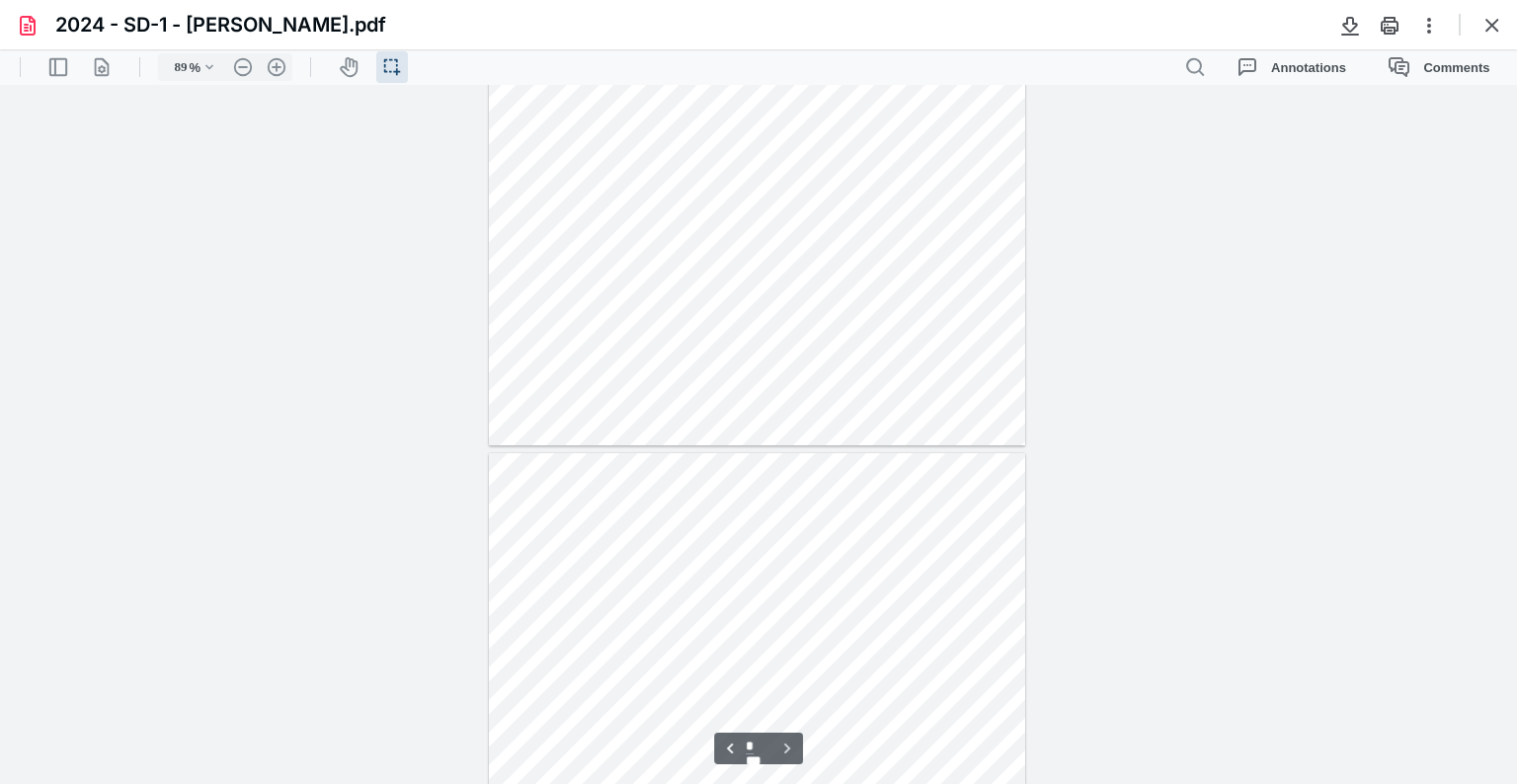 type on "*" 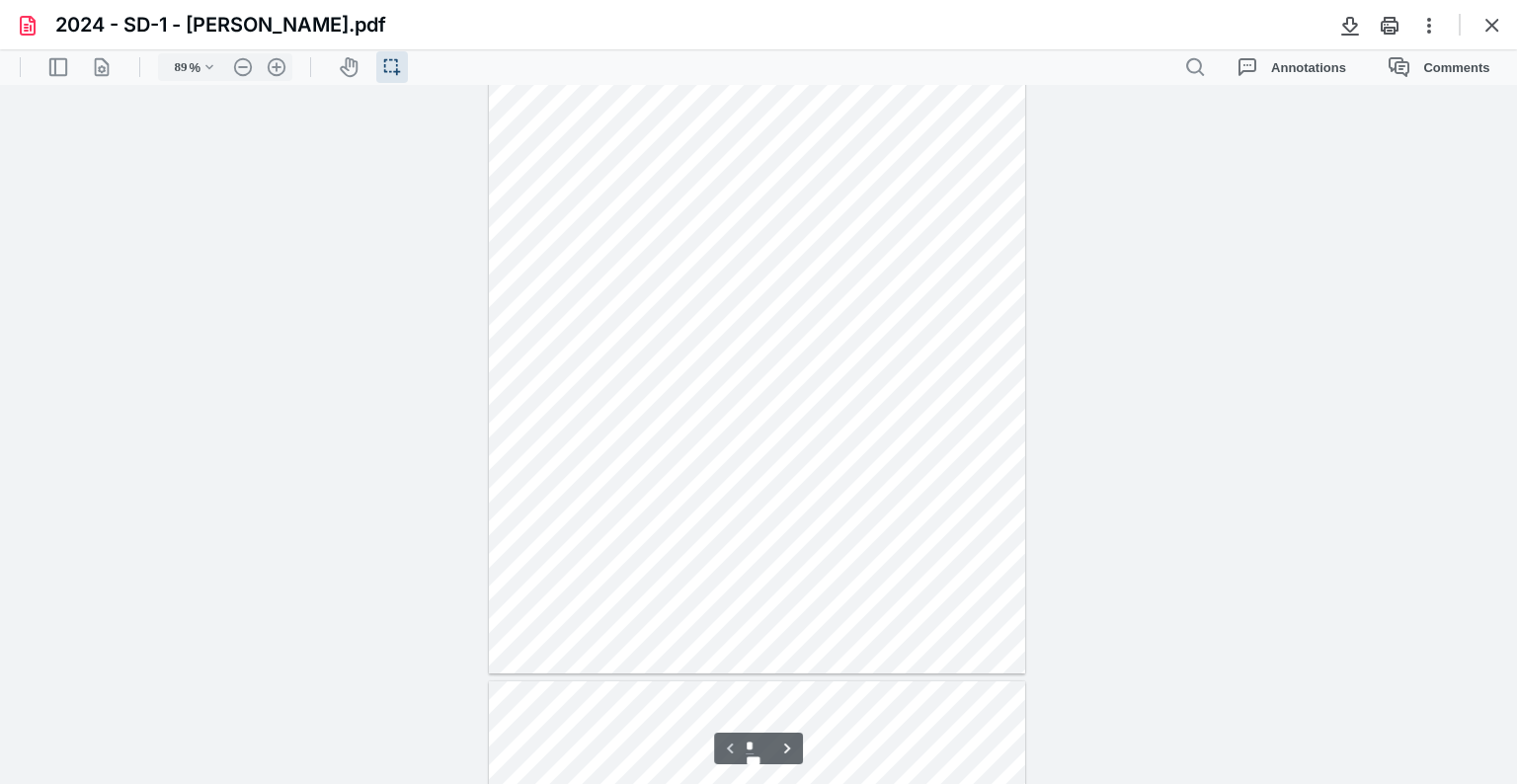 scroll, scrollTop: 0, scrollLeft: 0, axis: both 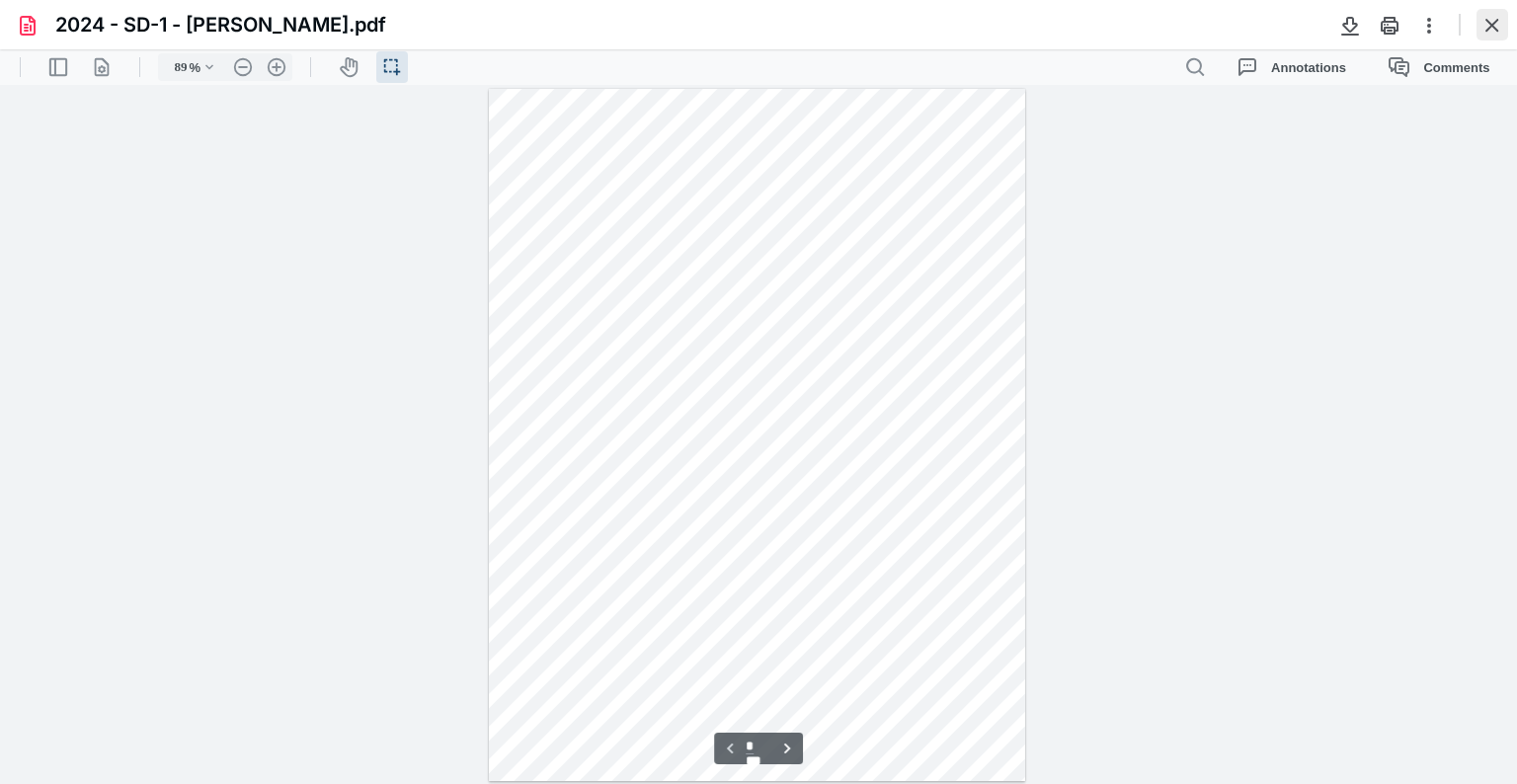 click on "2024 - SD-1 - [PERSON_NAME].pdf" at bounding box center (758, 25) 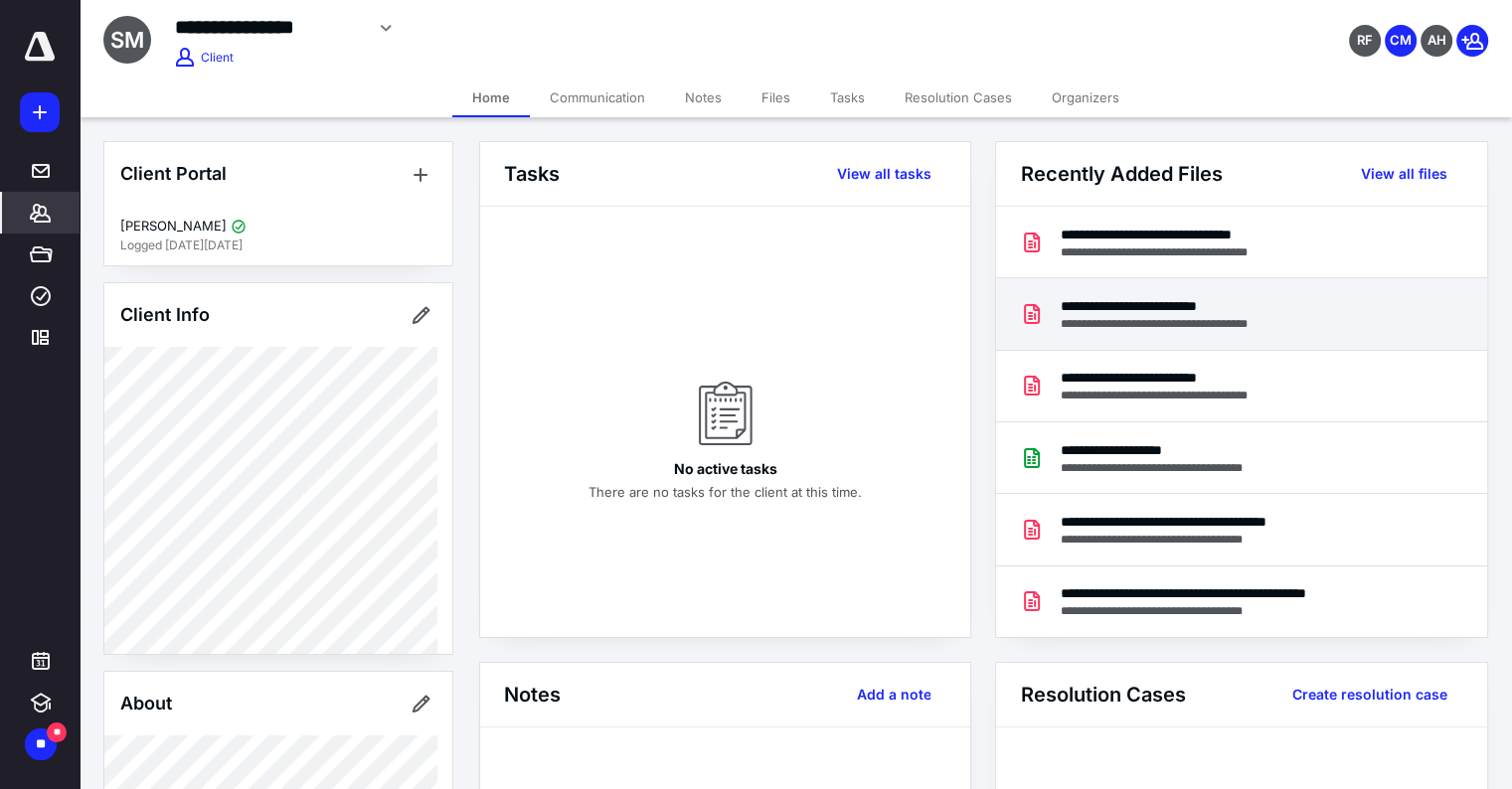 click on "**********" at bounding box center [1185, 306] 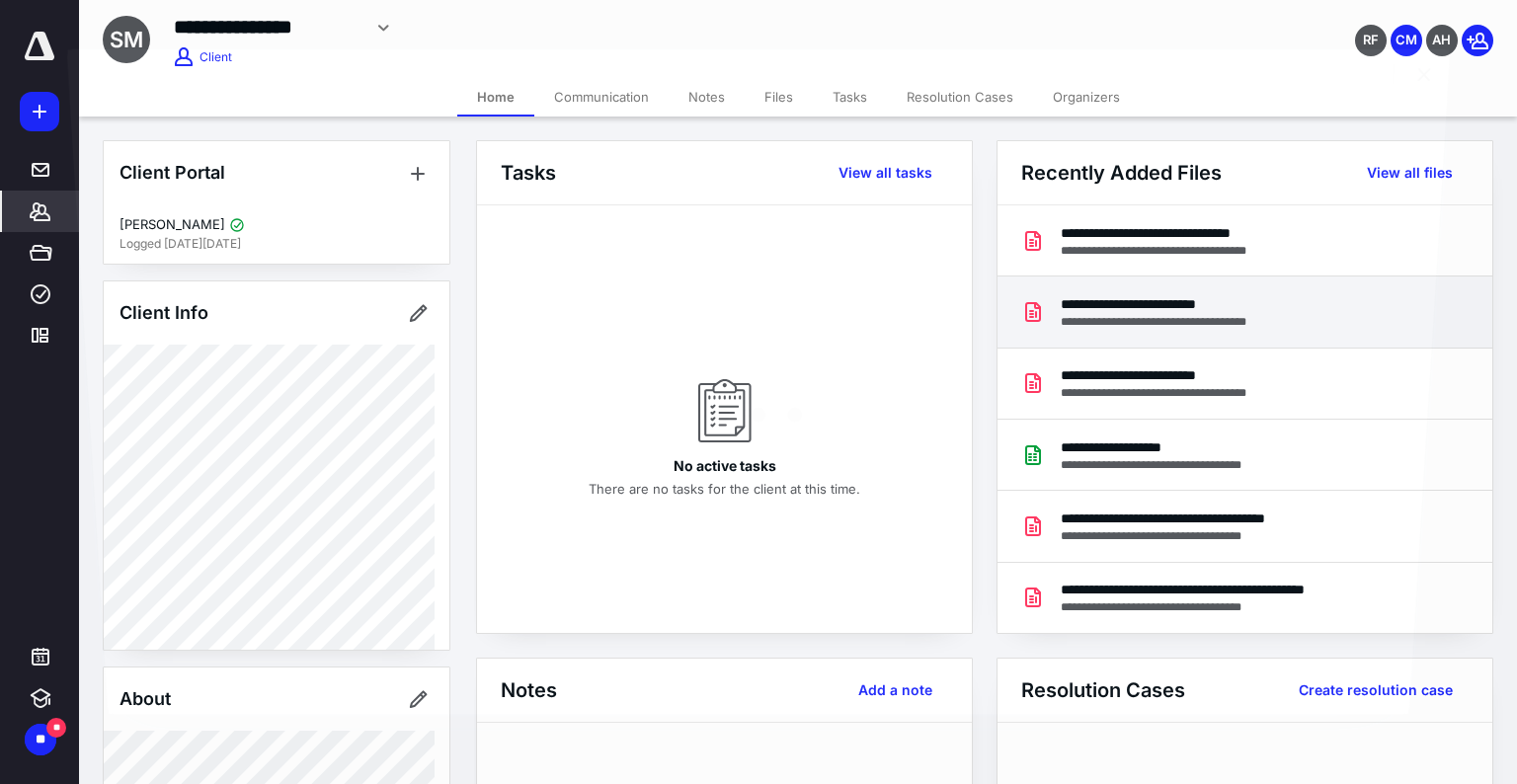 click at bounding box center [758, 405] 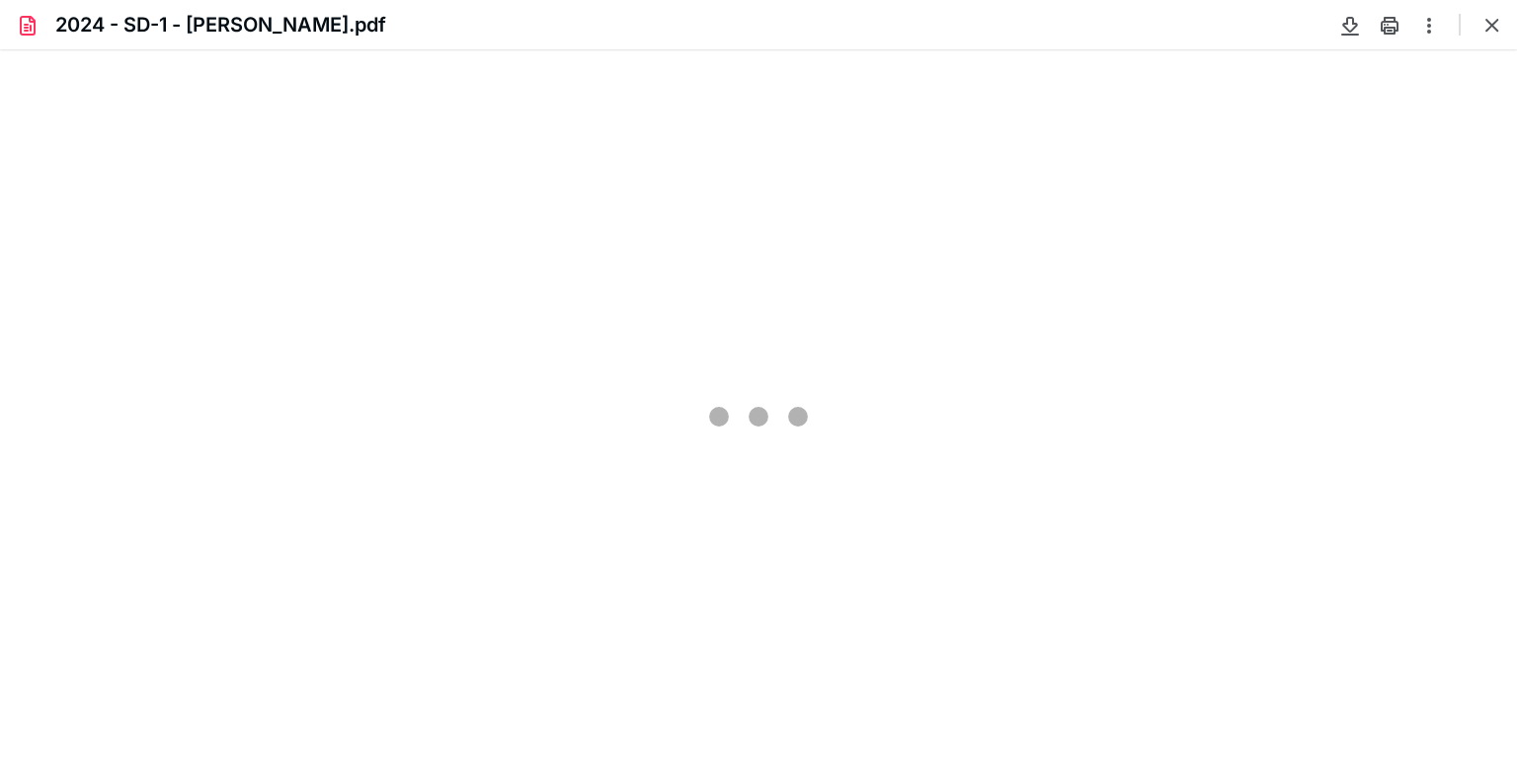scroll, scrollTop: 0, scrollLeft: 0, axis: both 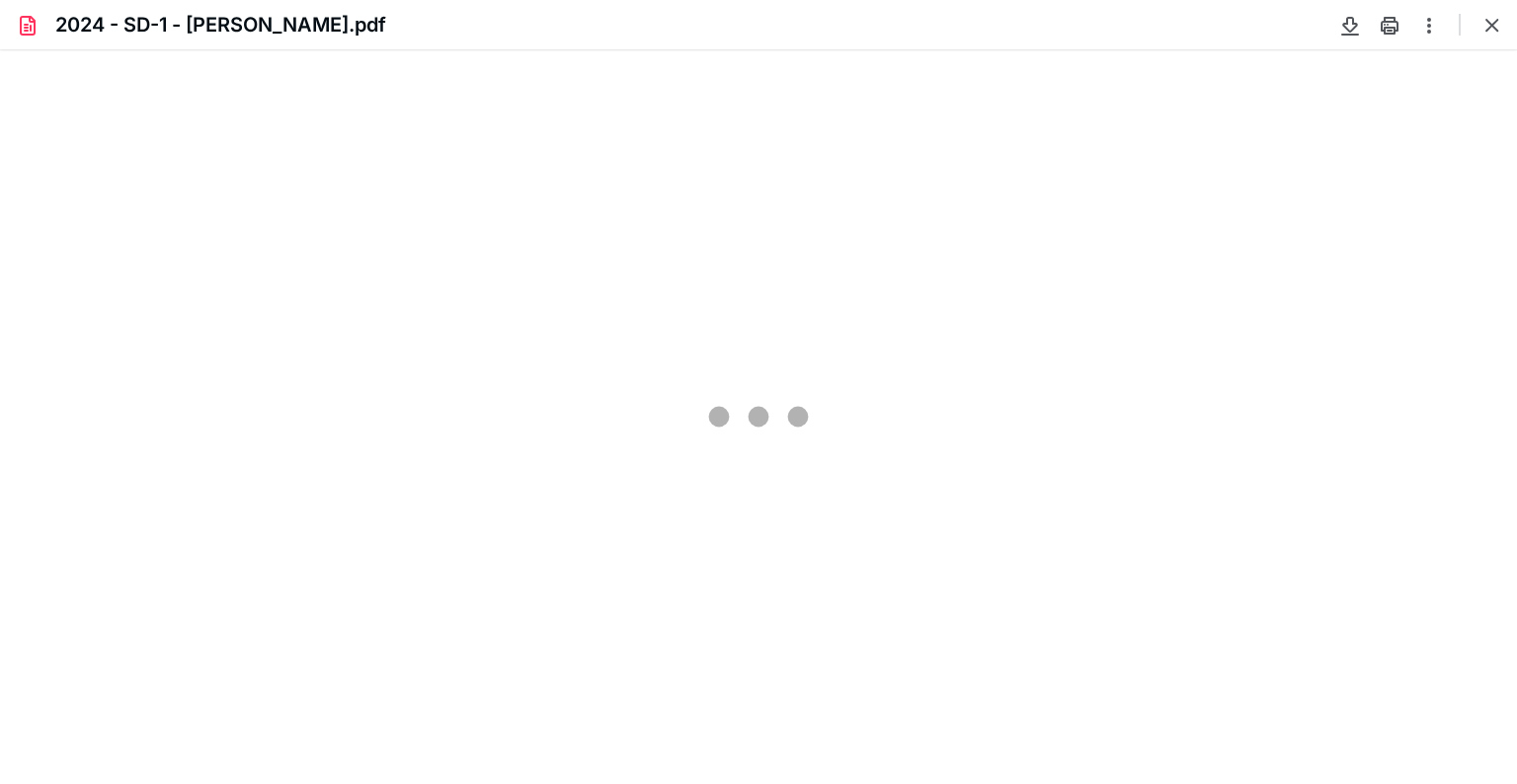 type on "89" 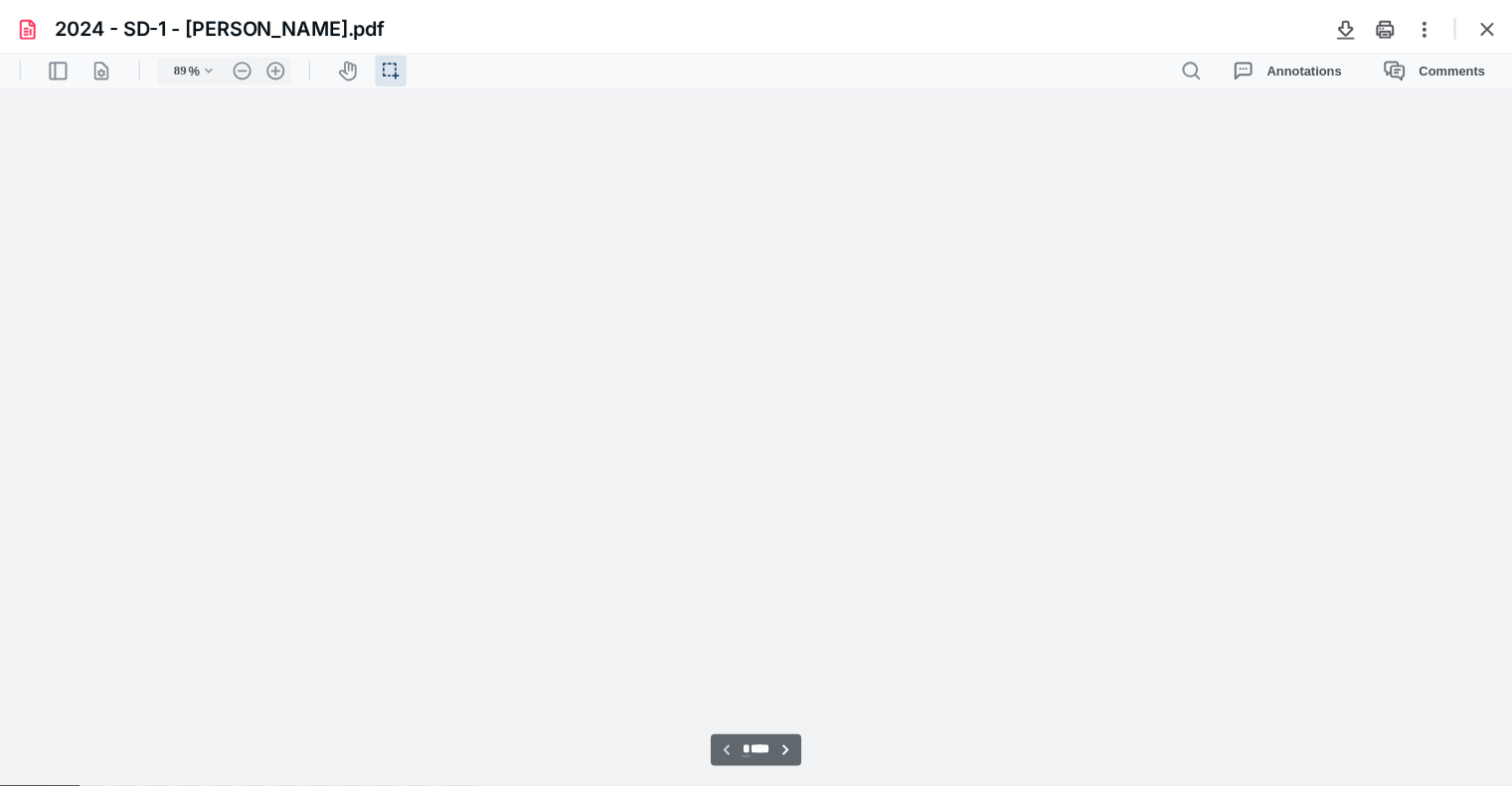 scroll, scrollTop: 40, scrollLeft: 0, axis: vertical 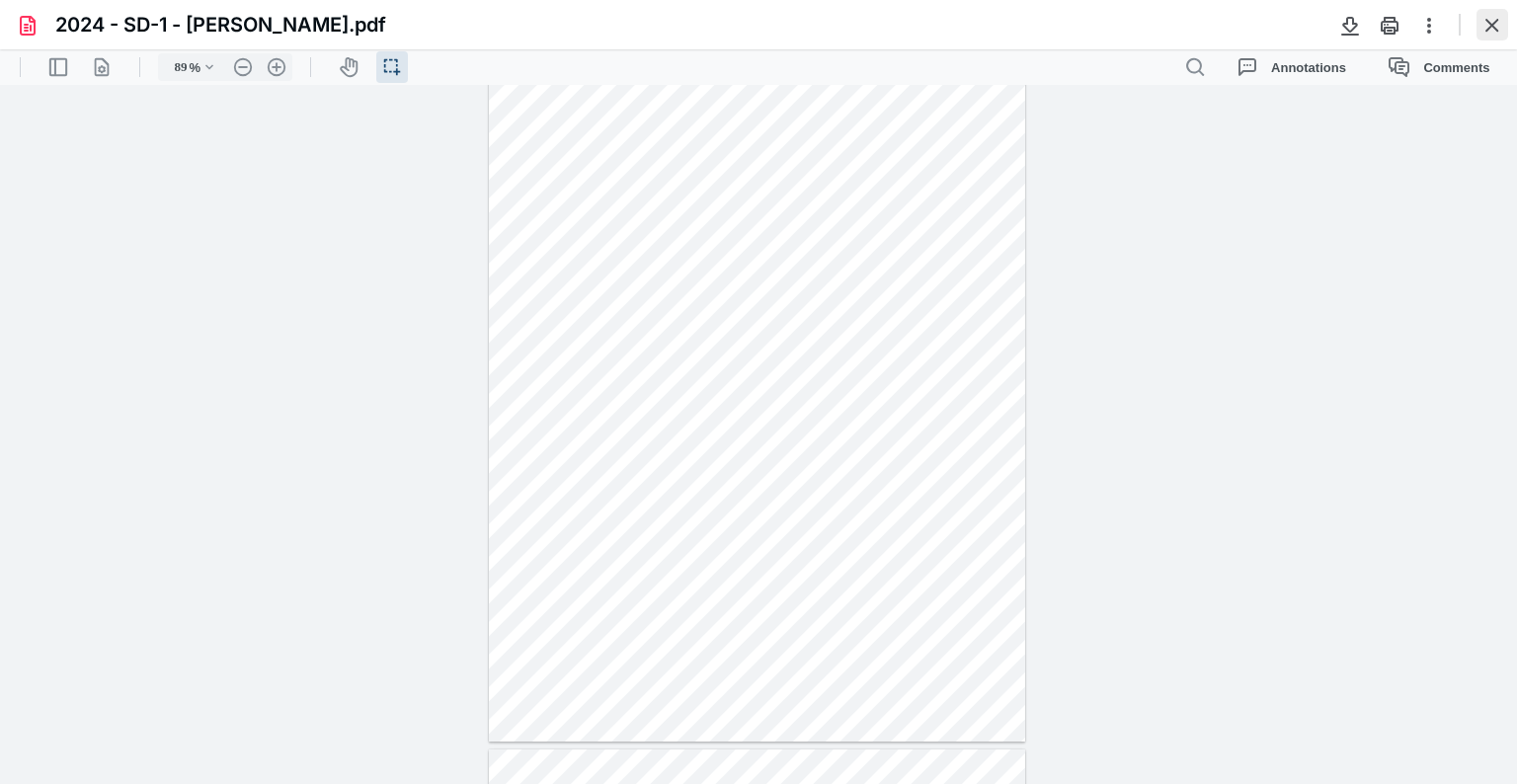 click at bounding box center [1492, 25] 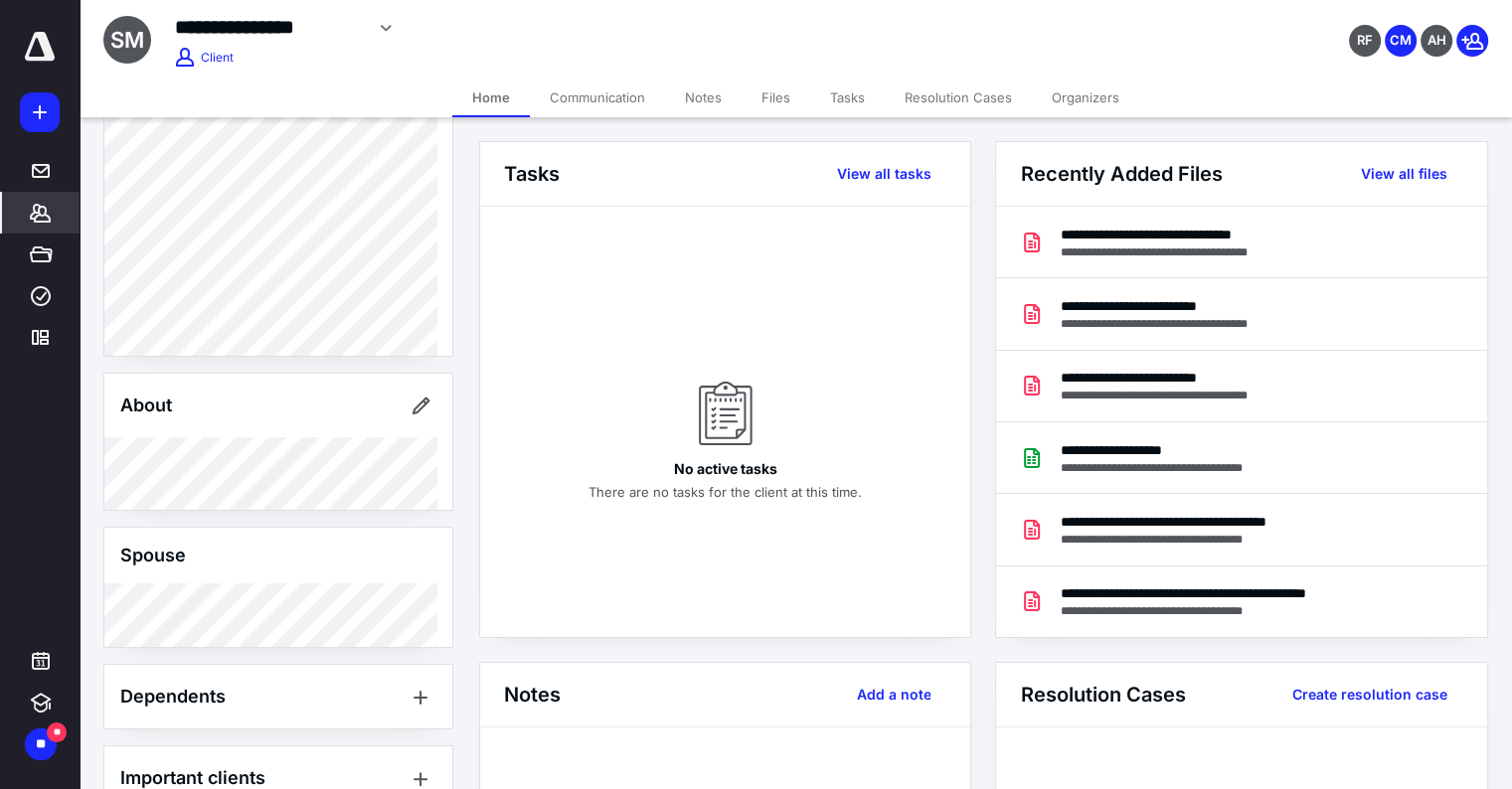 scroll, scrollTop: 0, scrollLeft: 0, axis: both 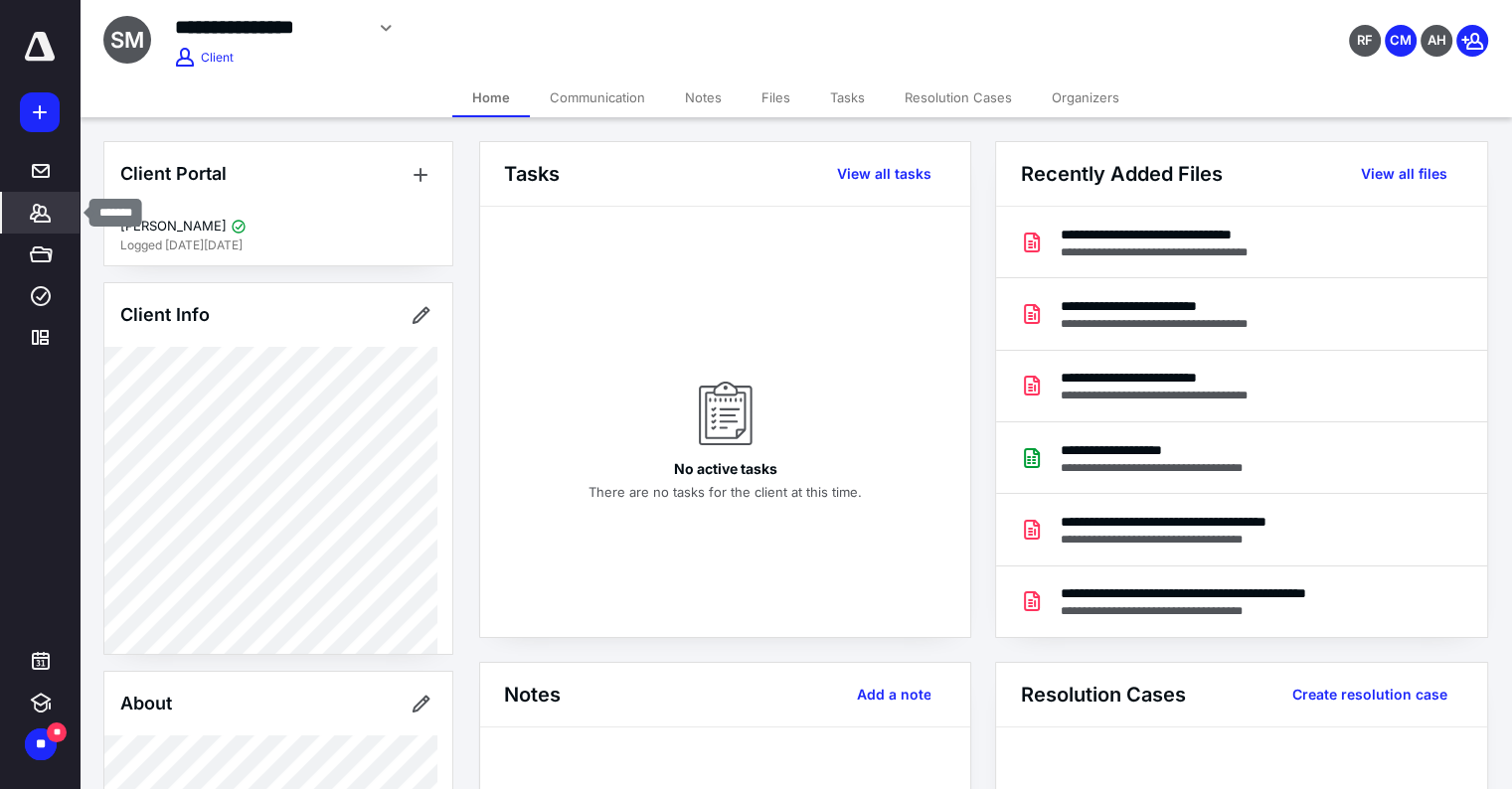click on "*******" at bounding box center [41, 213] 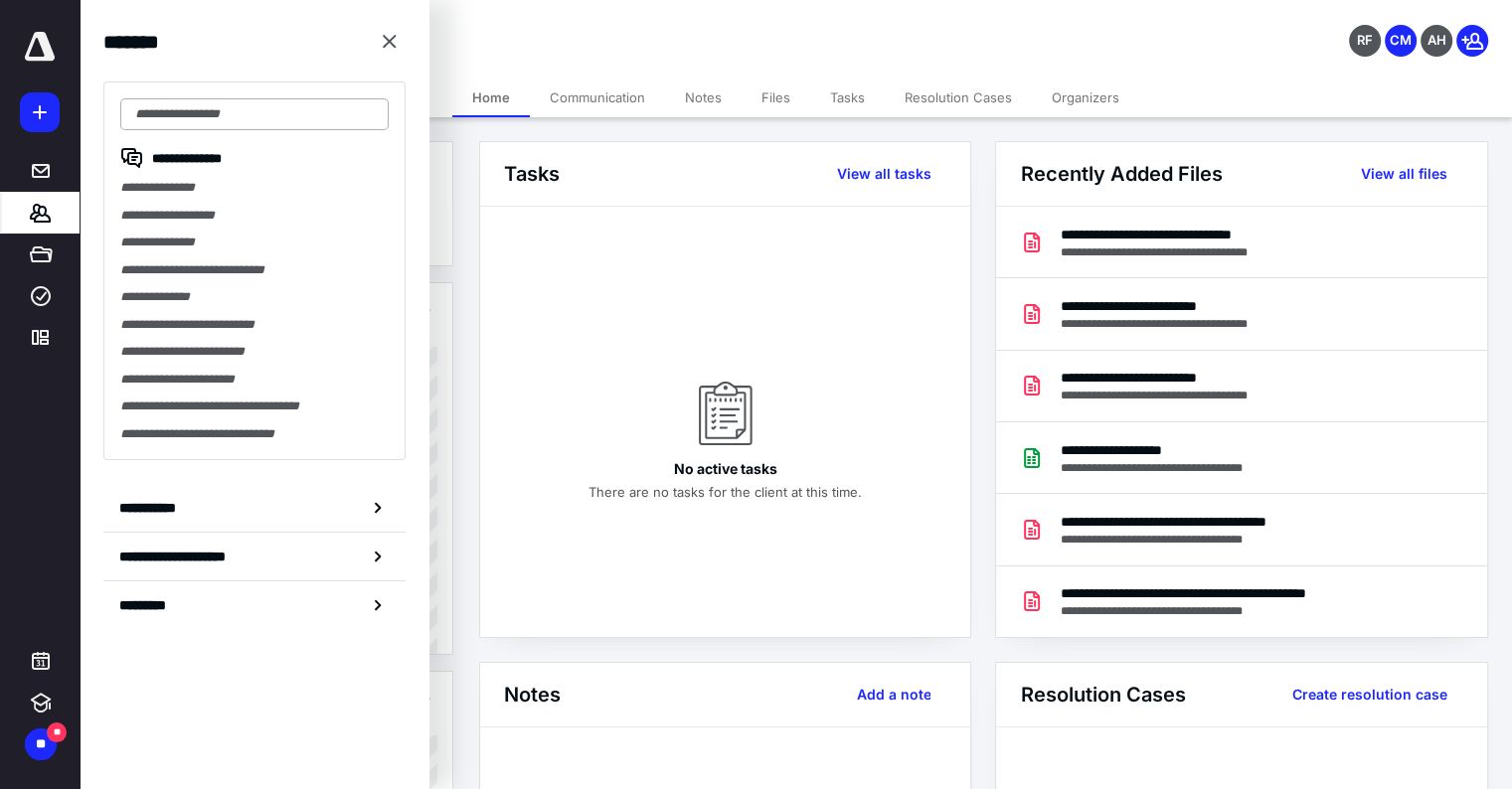 click at bounding box center (254, 114) 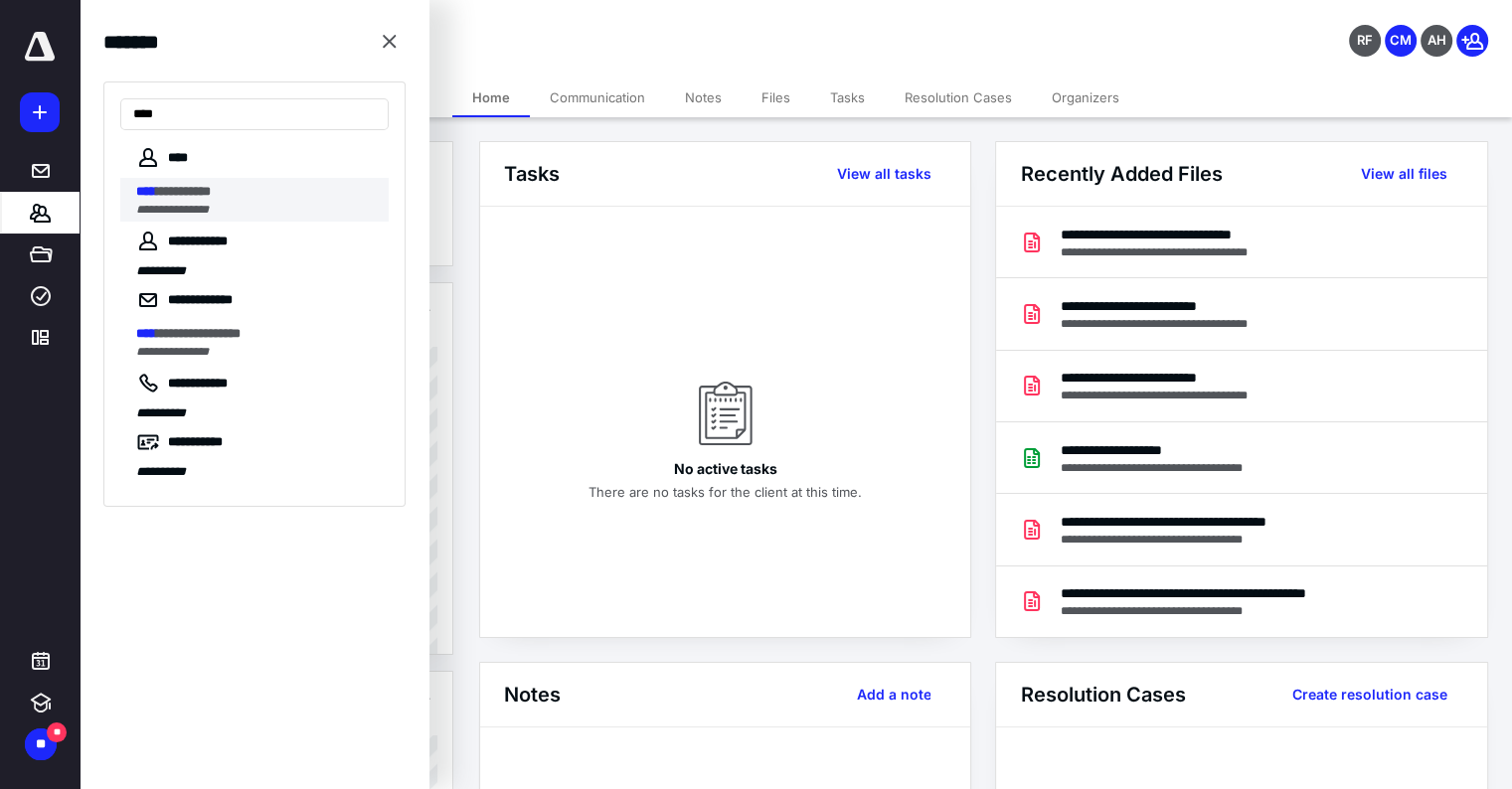 type on "****" 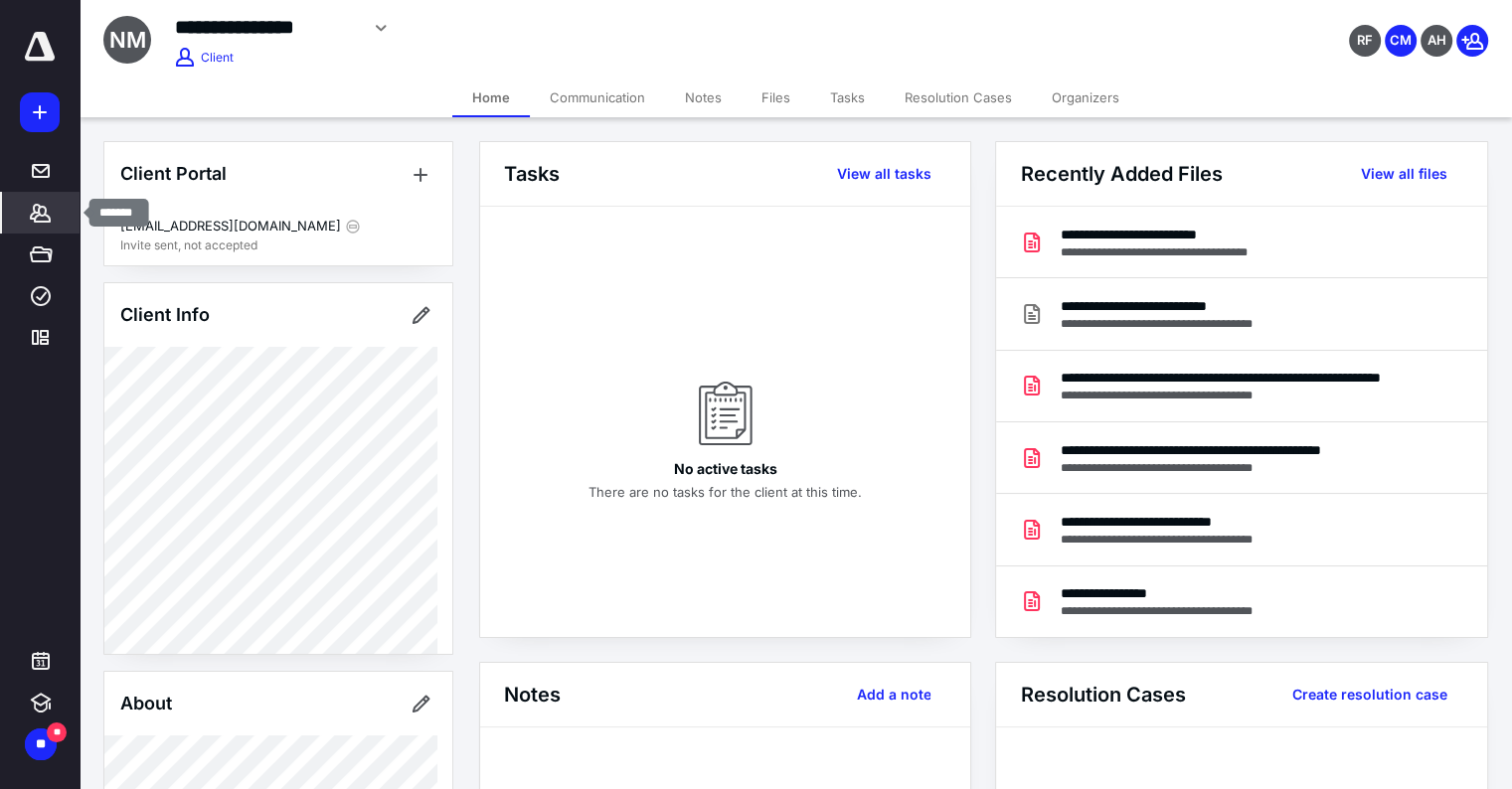 drag, startPoint x: 30, startPoint y: 207, endPoint x: 38, endPoint y: 199, distance: 11.313708 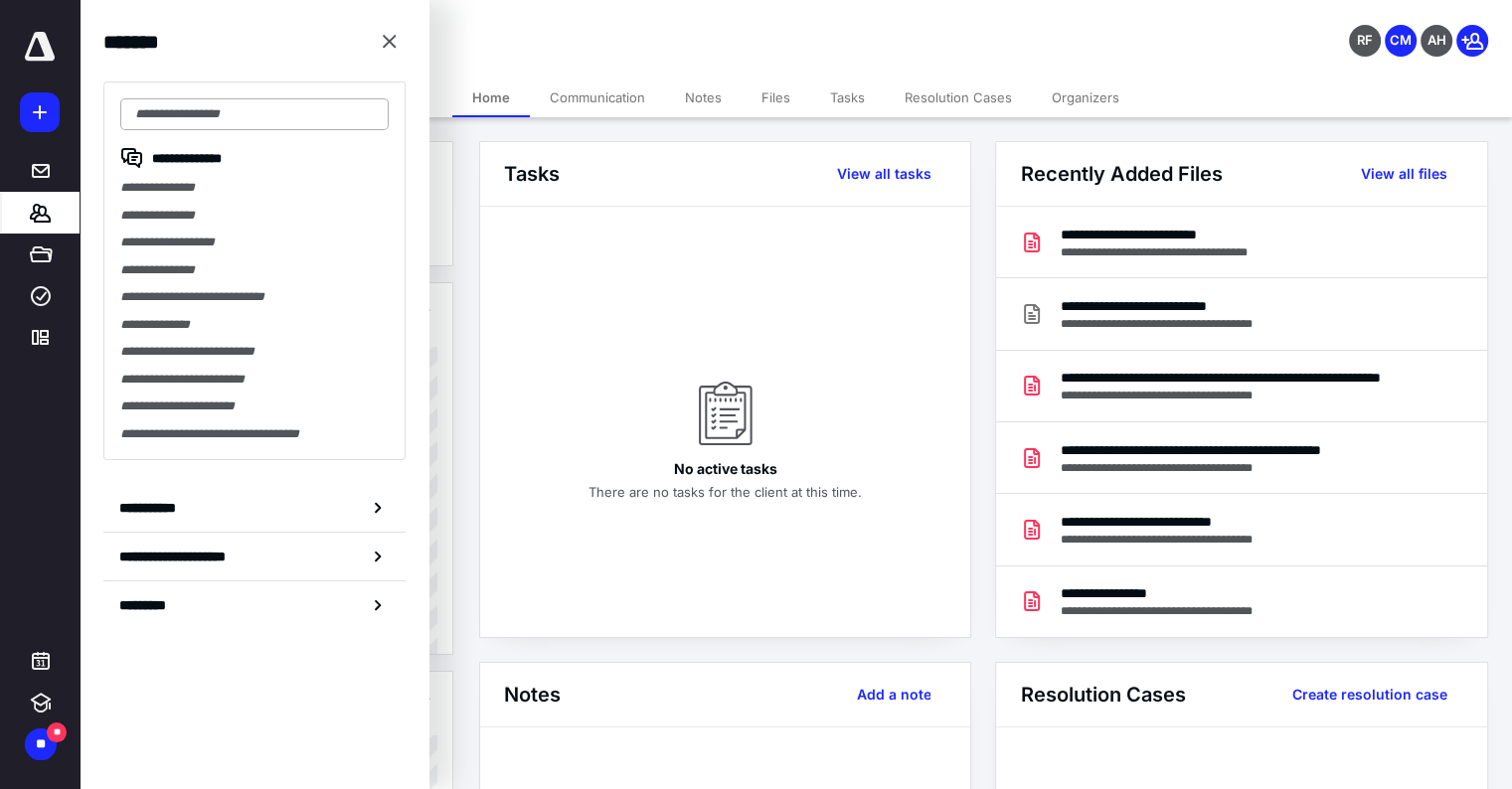 click at bounding box center (254, 114) 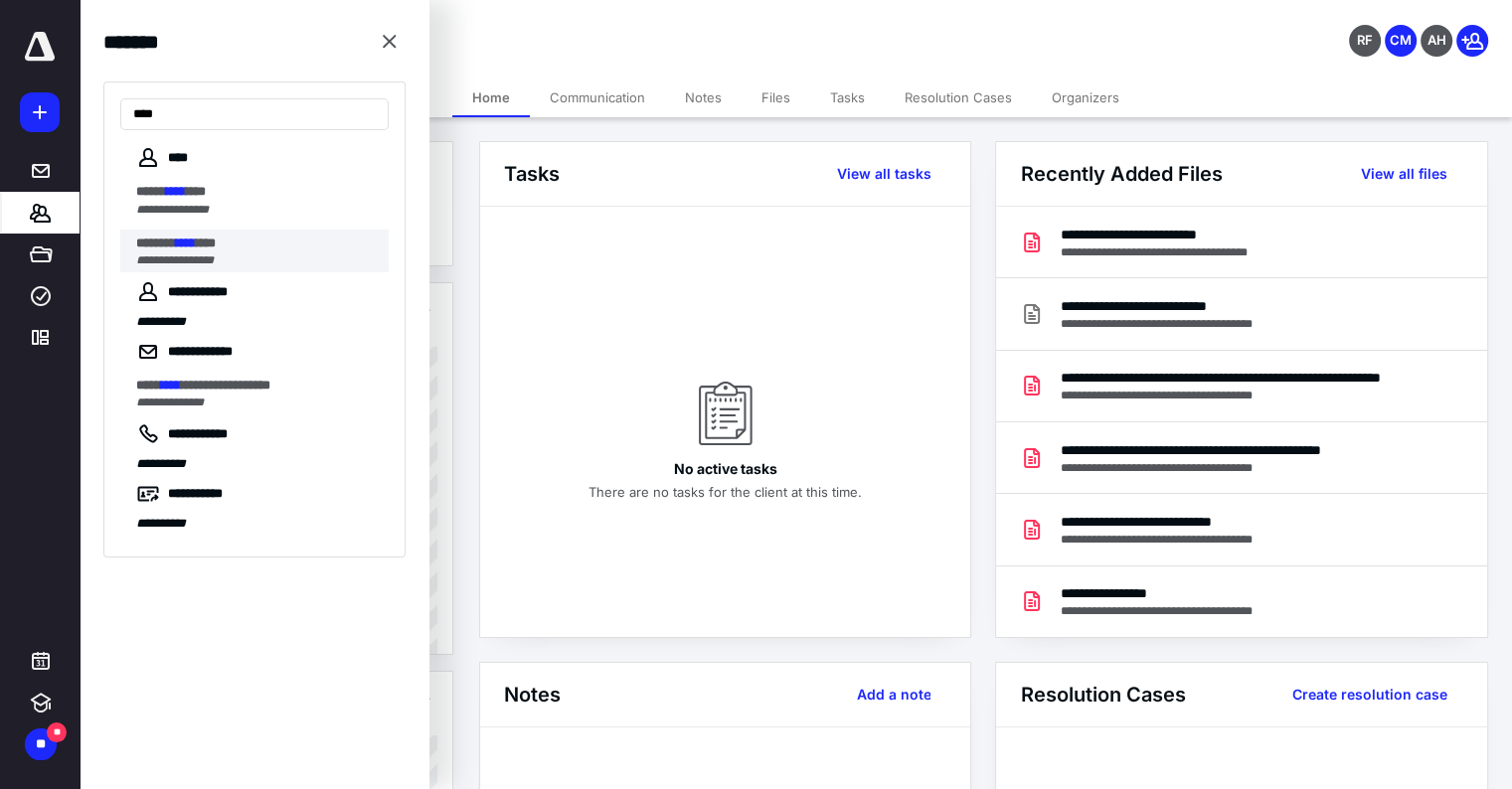 type on "****" 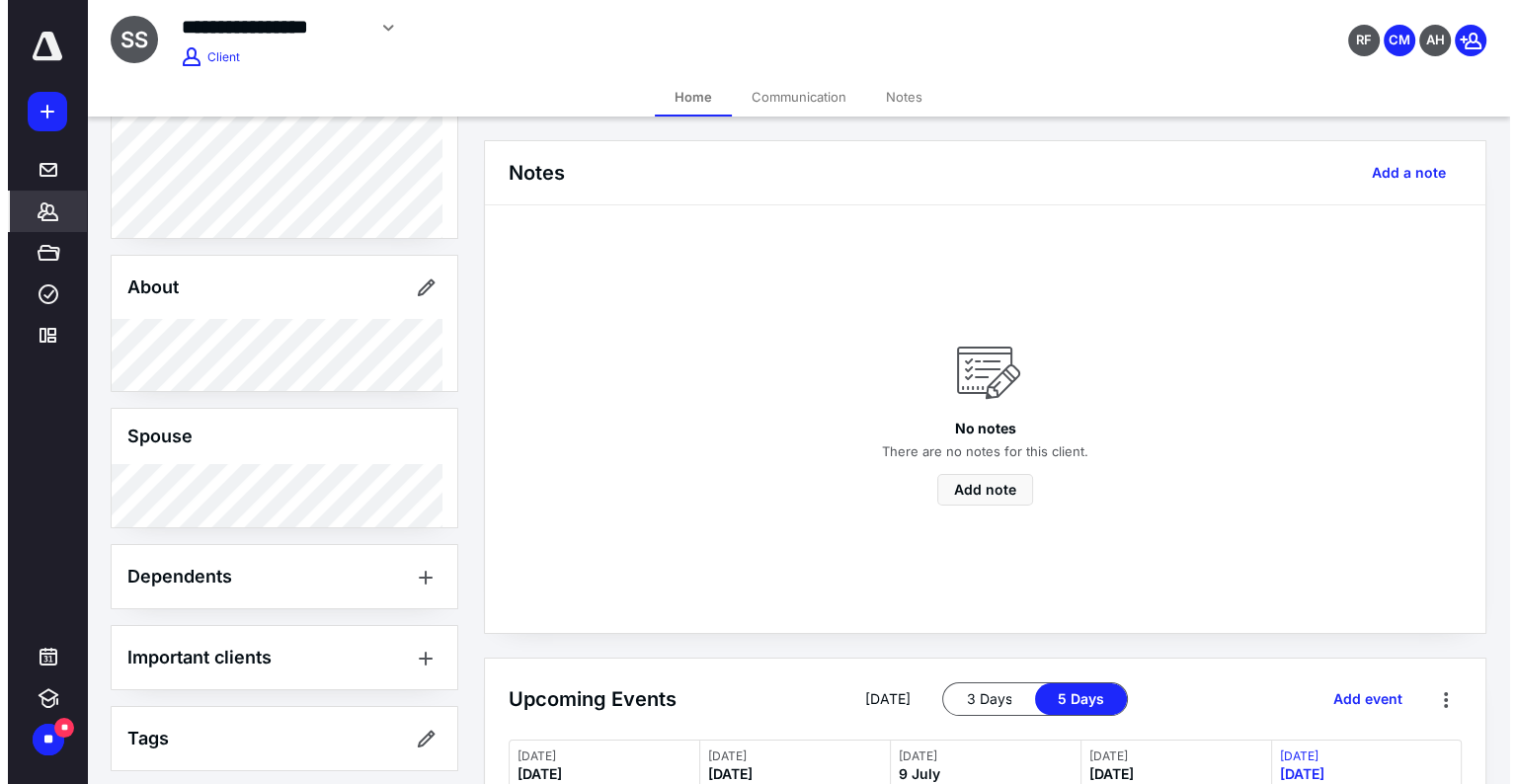 scroll, scrollTop: 134, scrollLeft: 0, axis: vertical 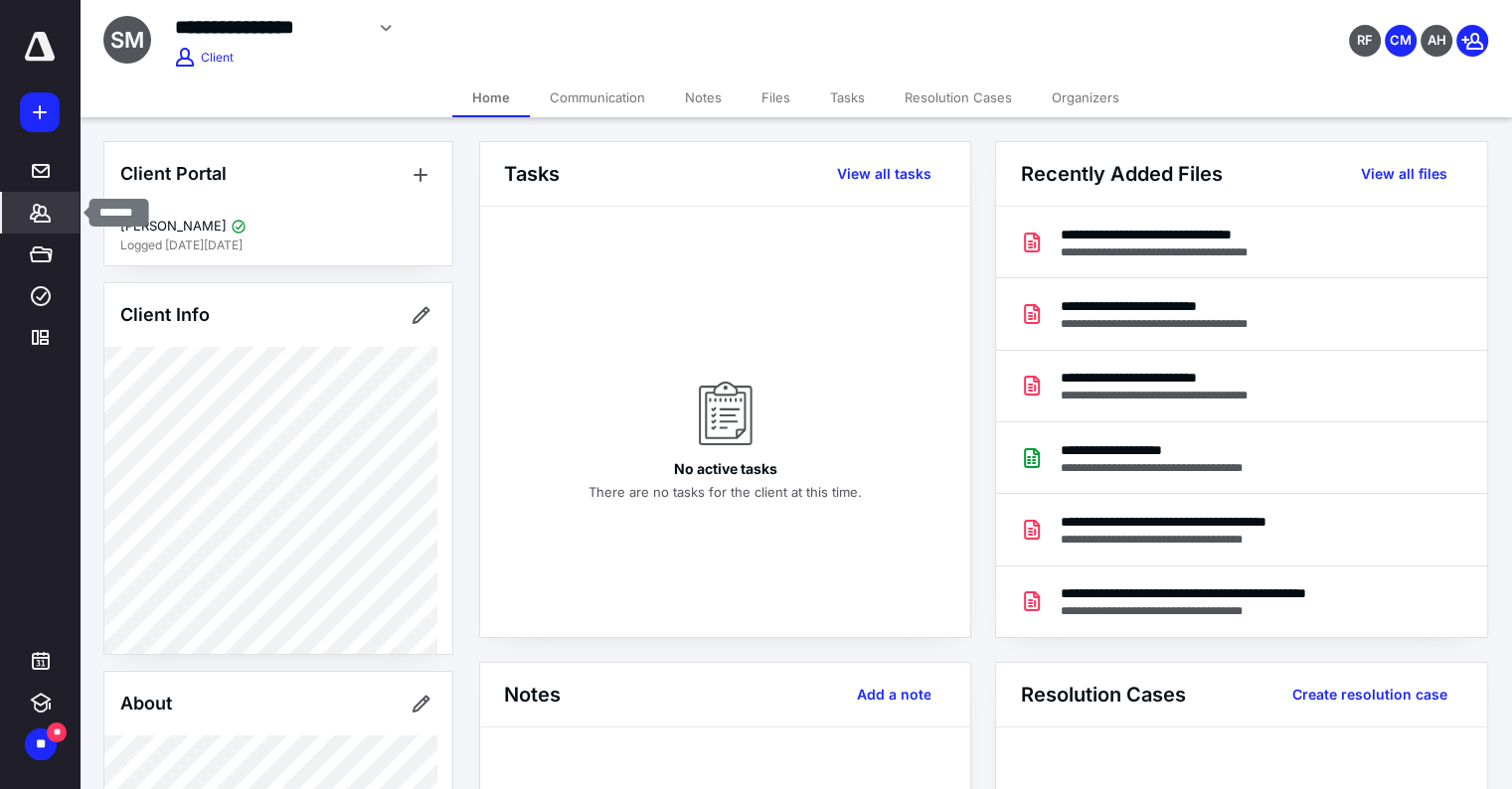 click 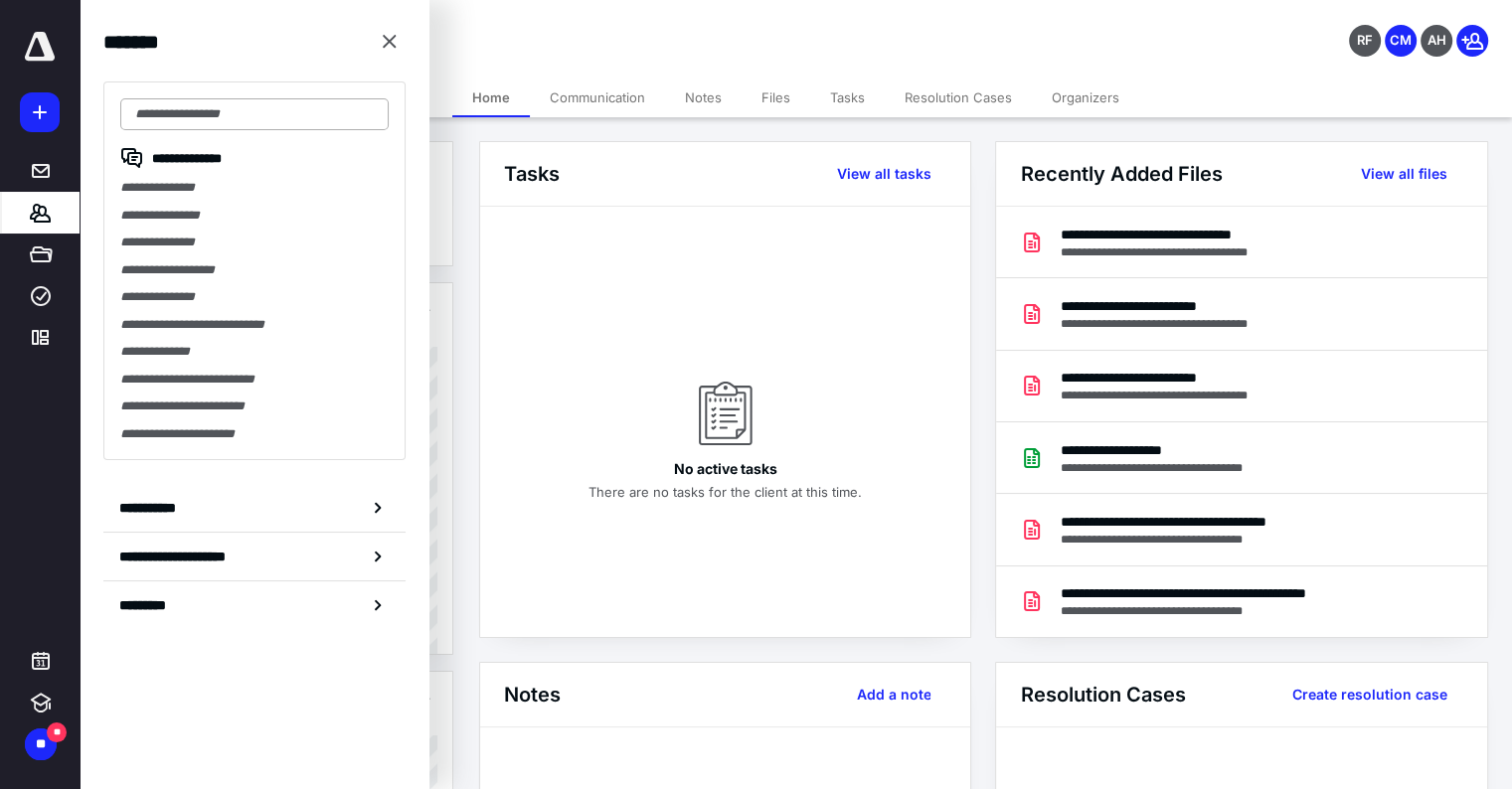 click at bounding box center (254, 114) 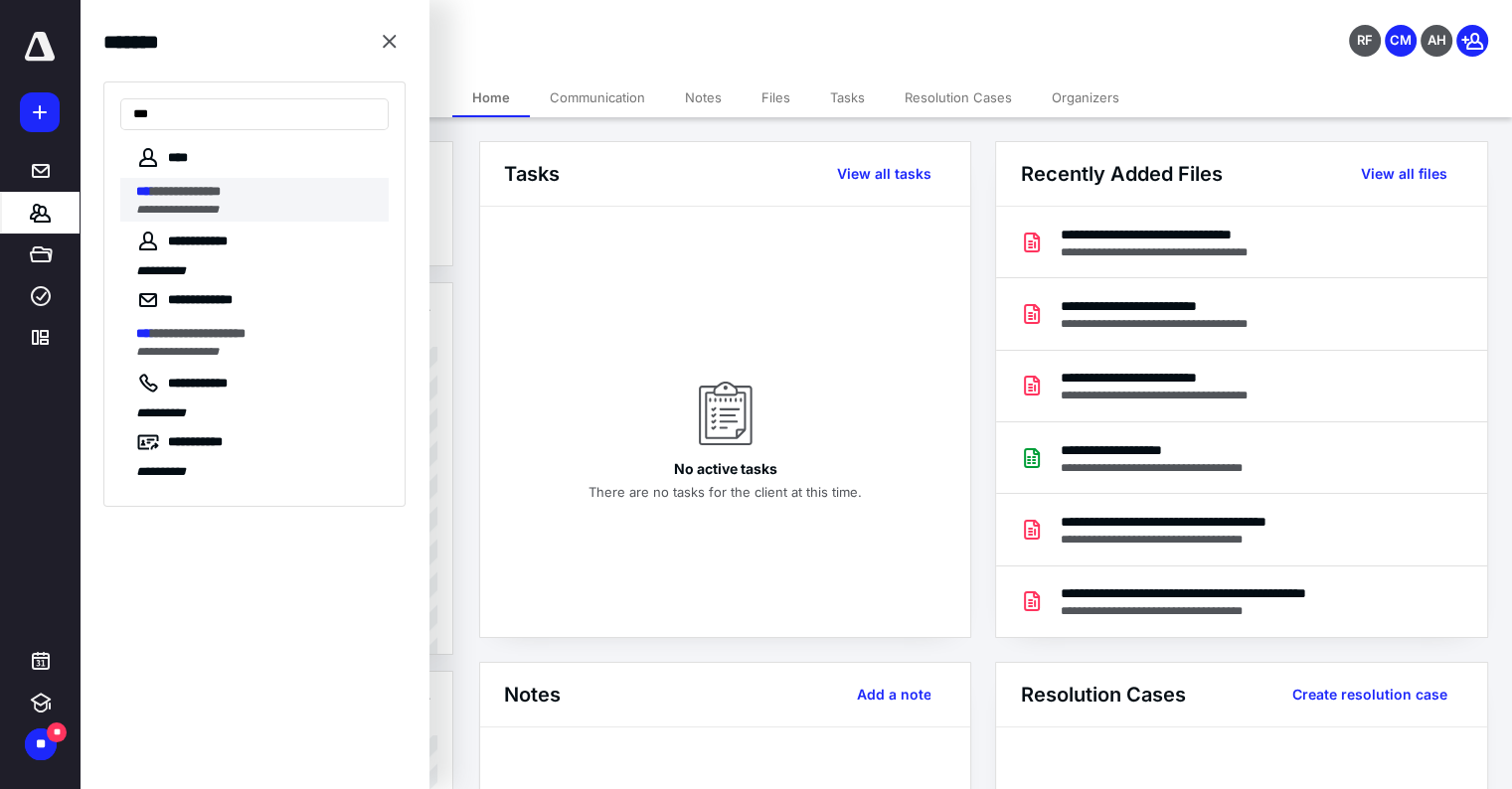 type on "***" 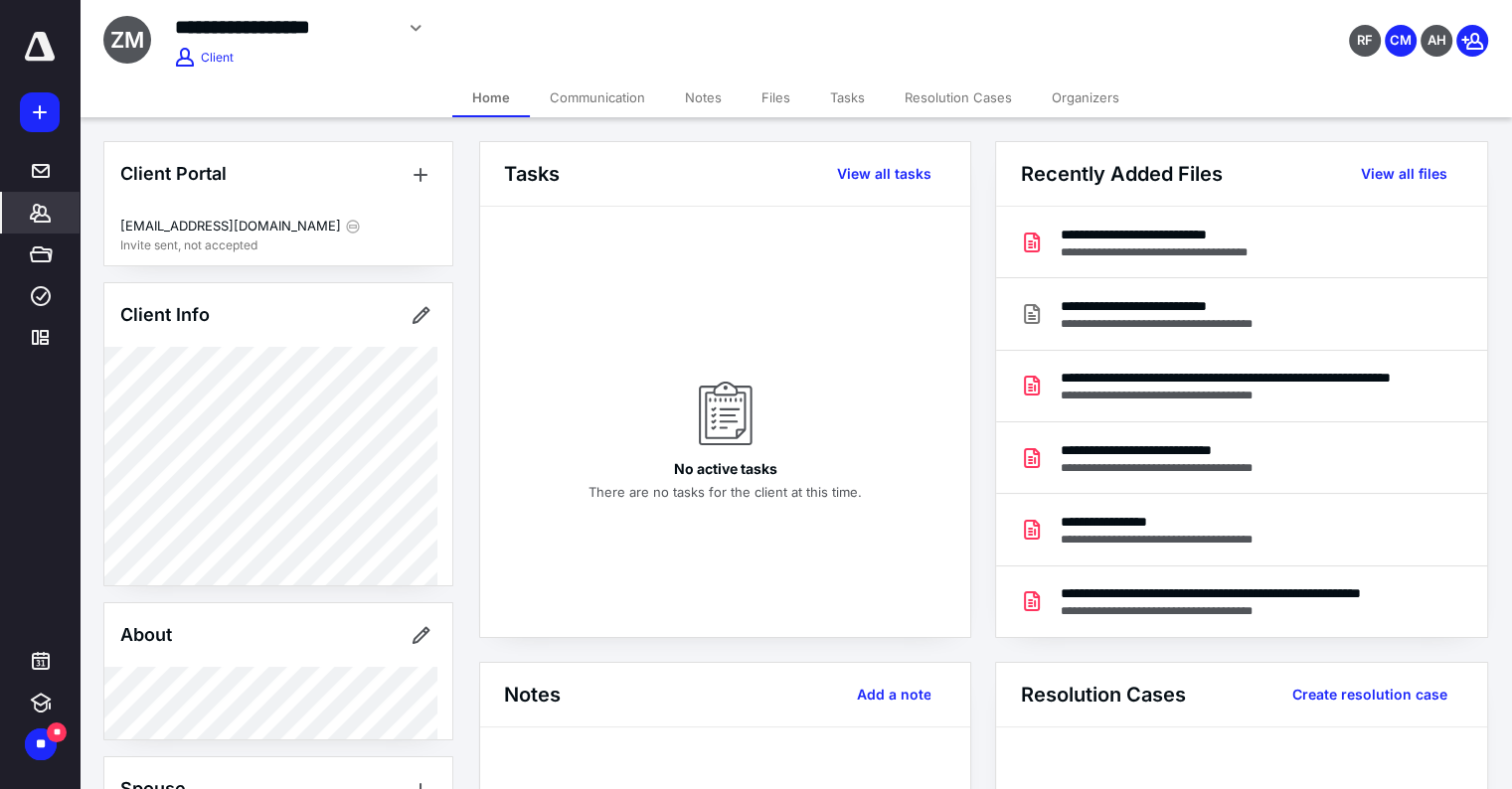 click on "*******" at bounding box center [41, 213] 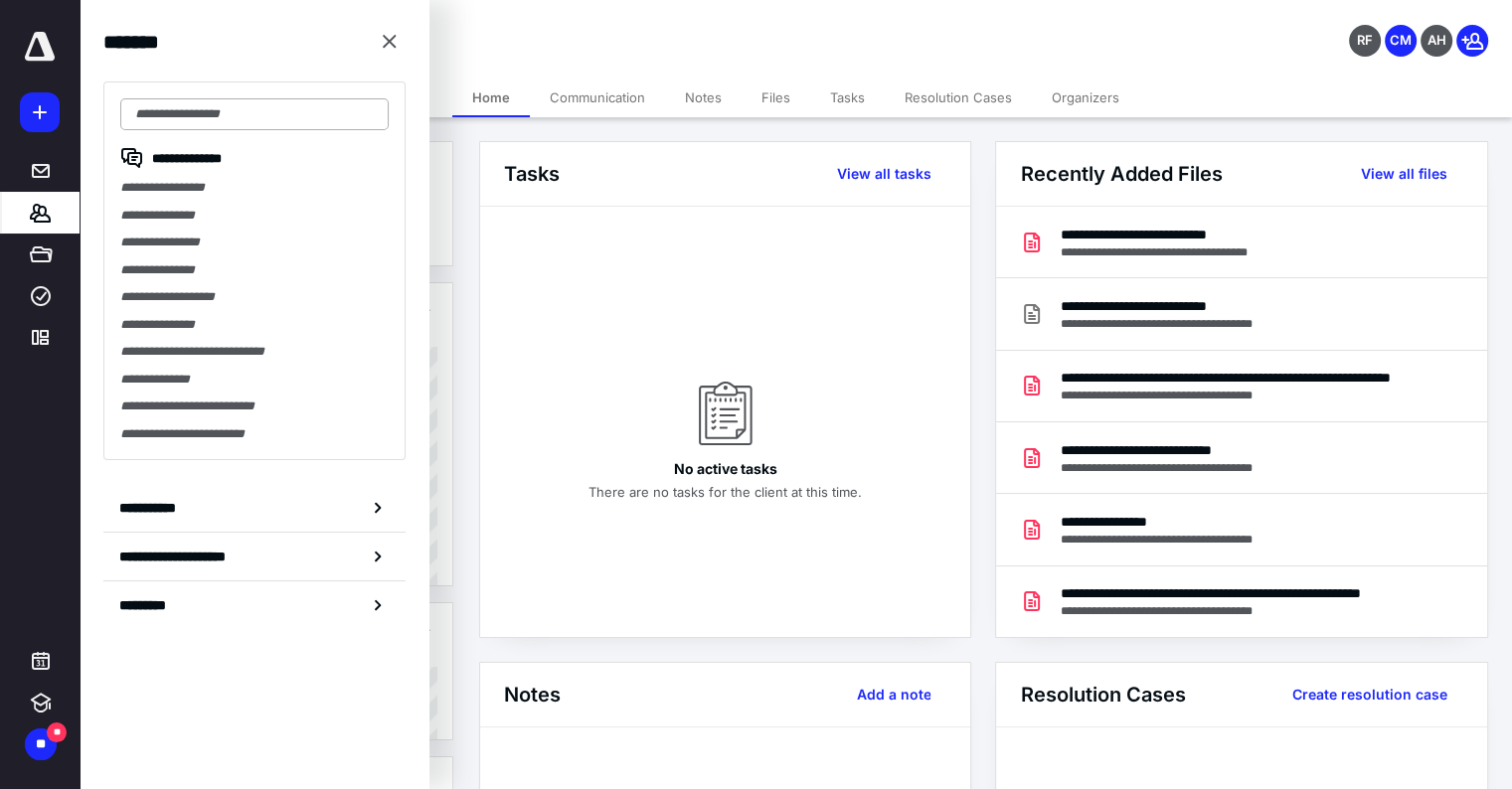 click at bounding box center [254, 114] 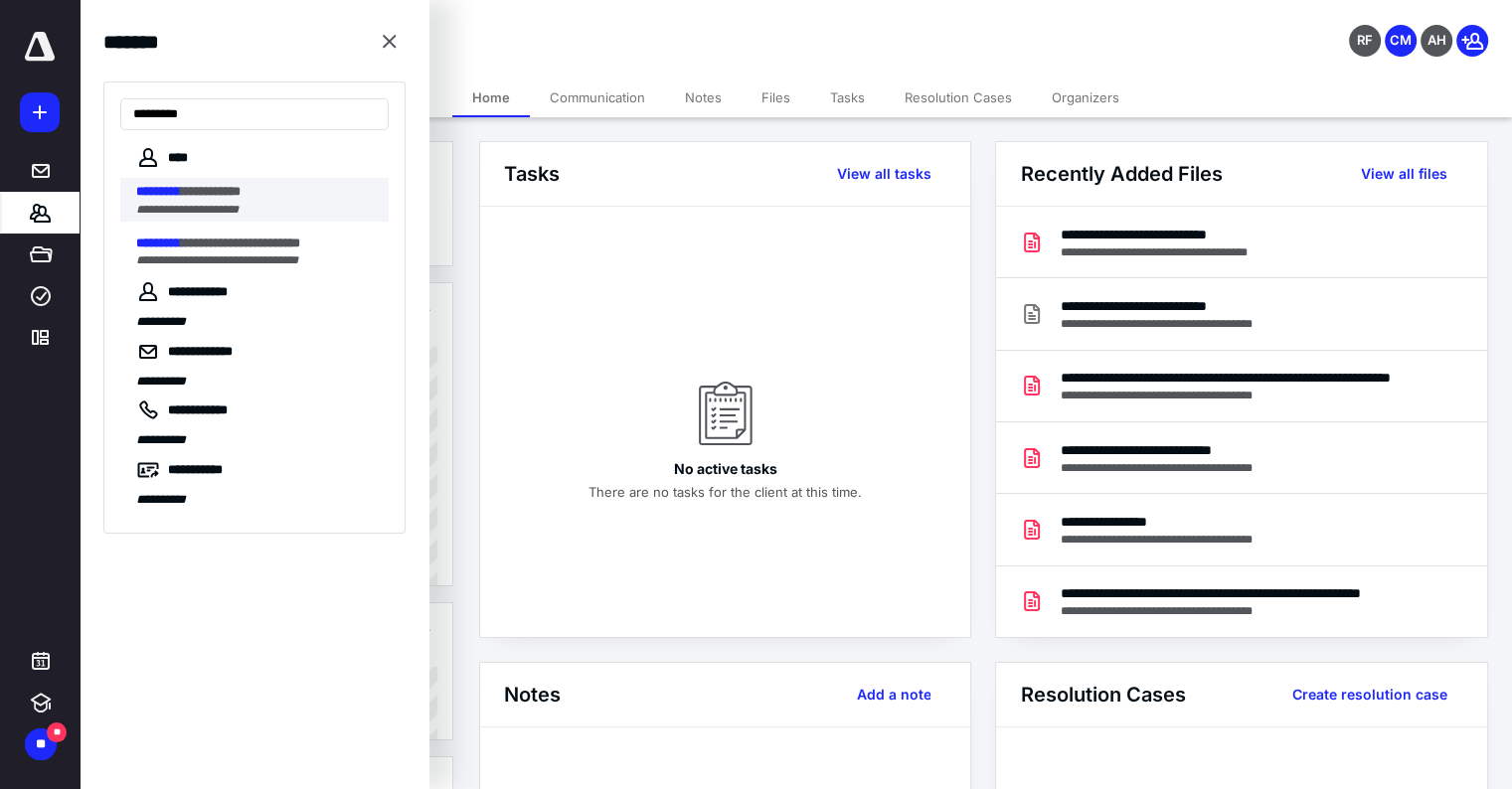 type on "*********" 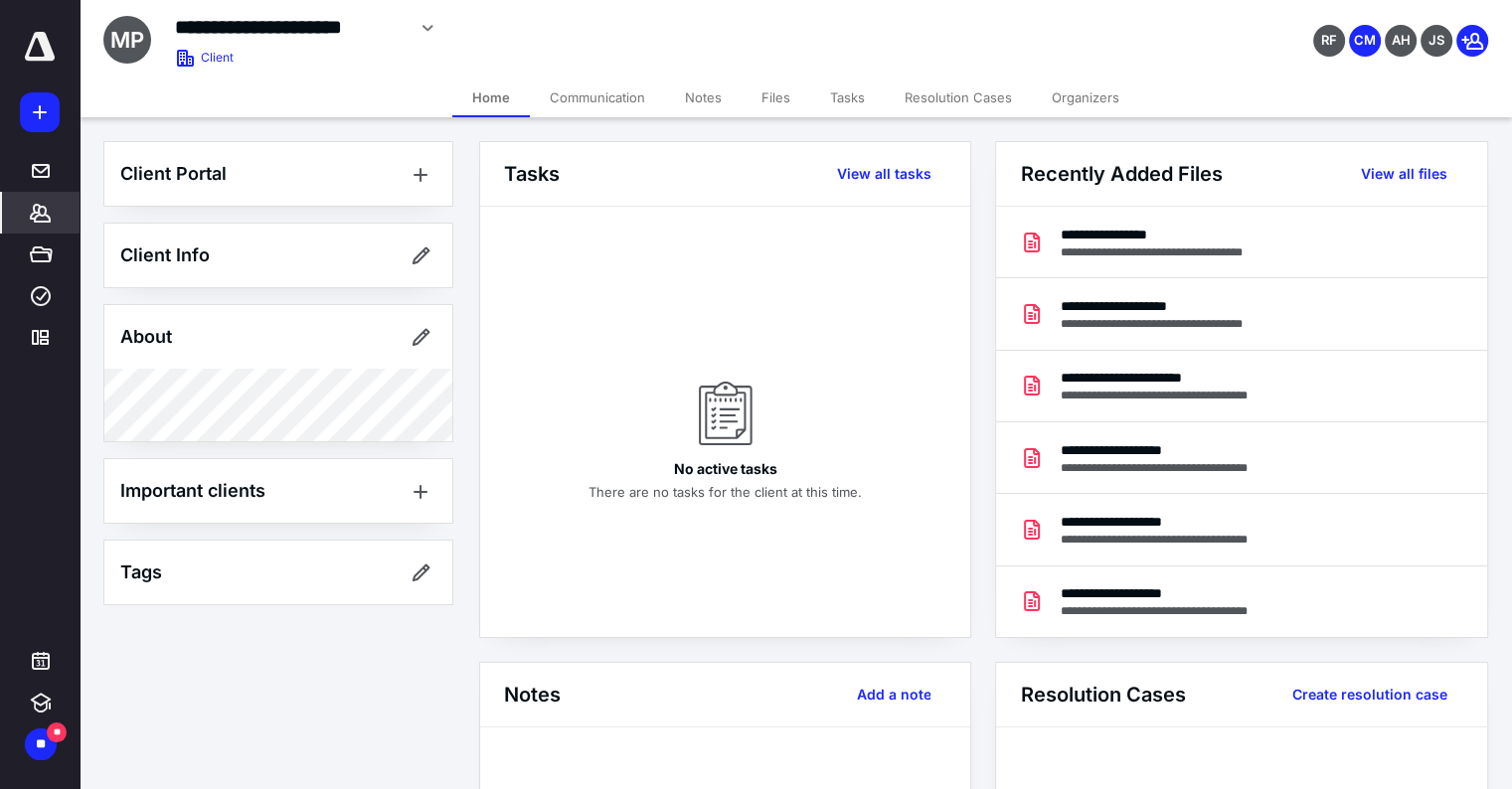 click on "Files" at bounding box center (775, 97) 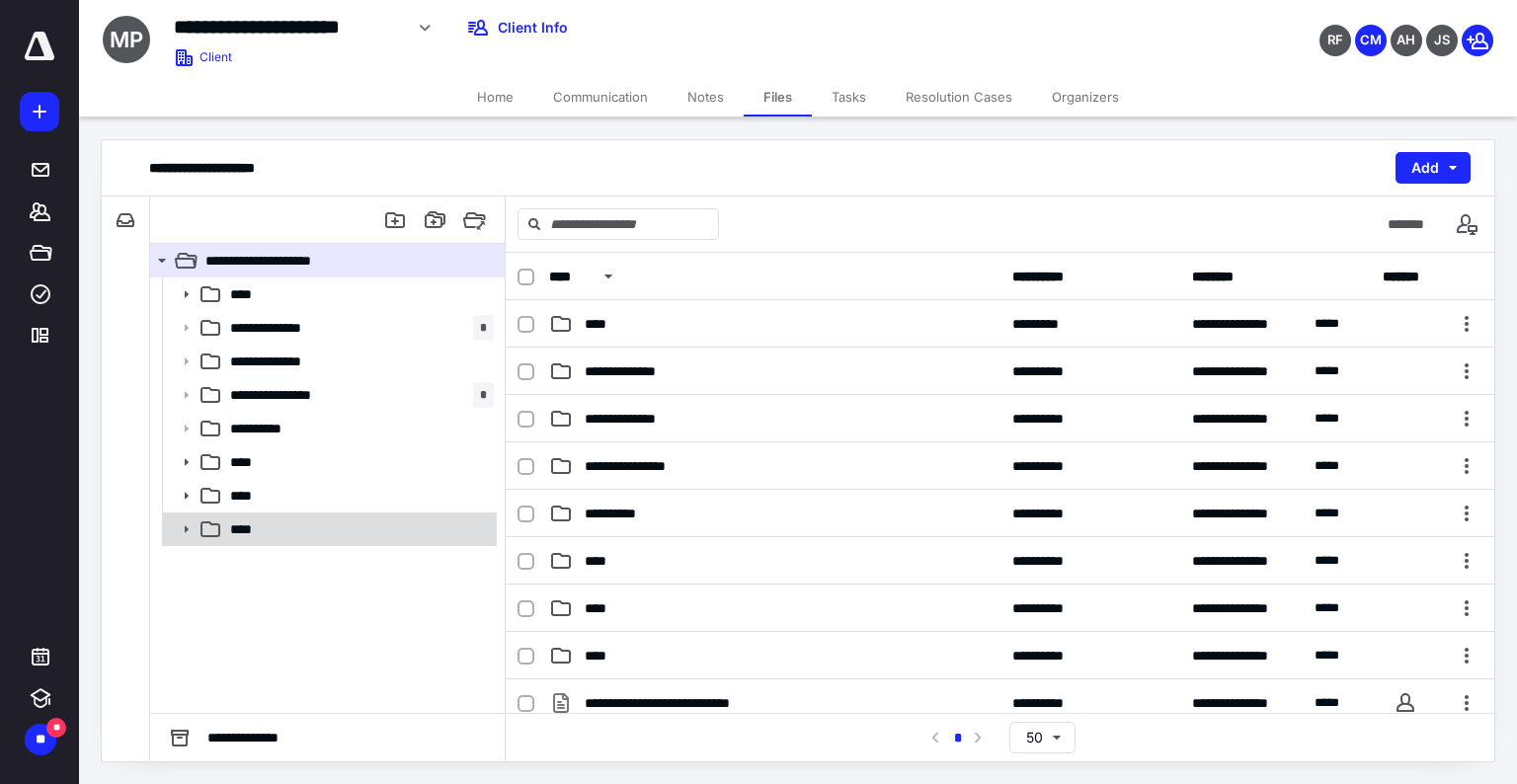click 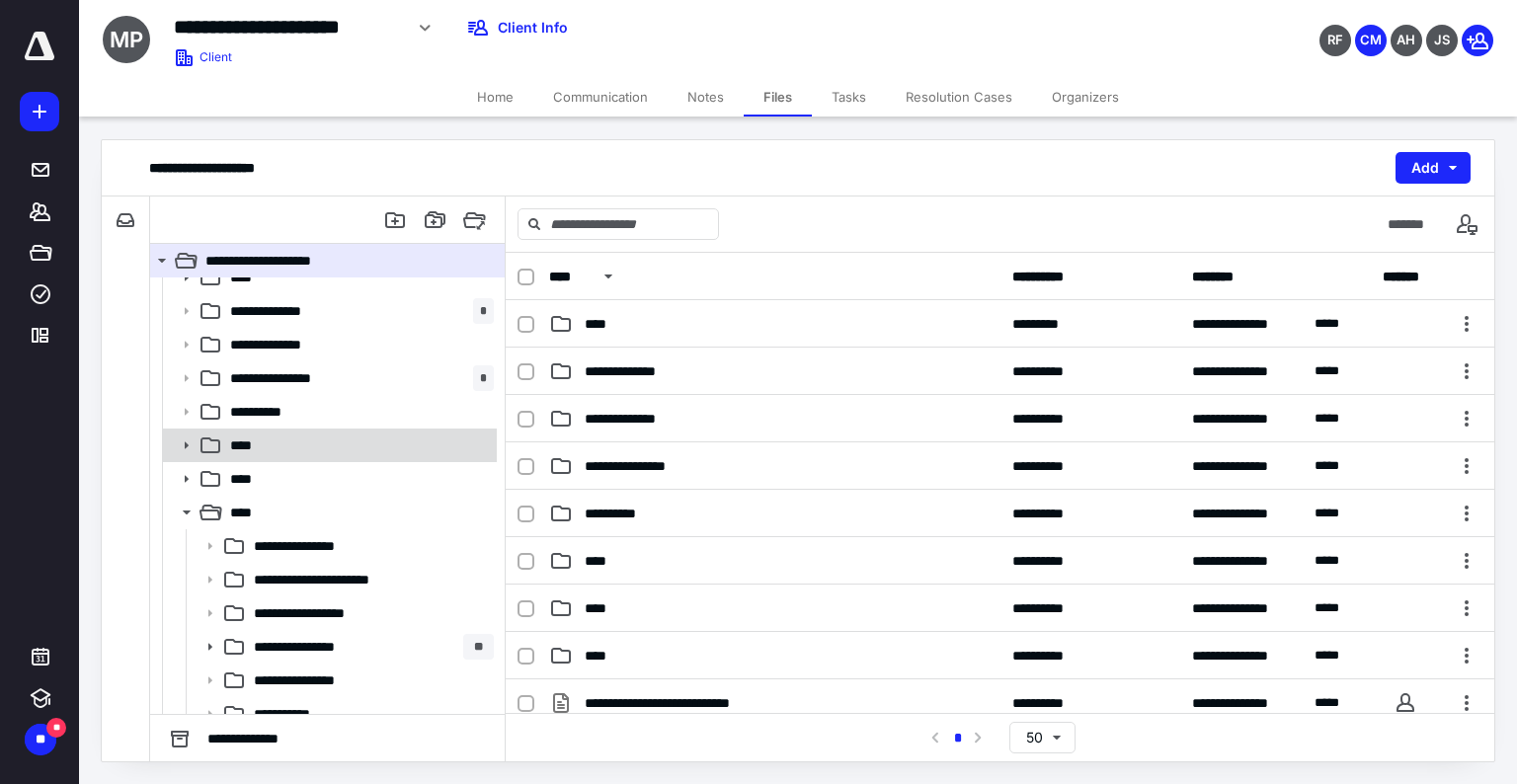 scroll, scrollTop: 33, scrollLeft: 0, axis: vertical 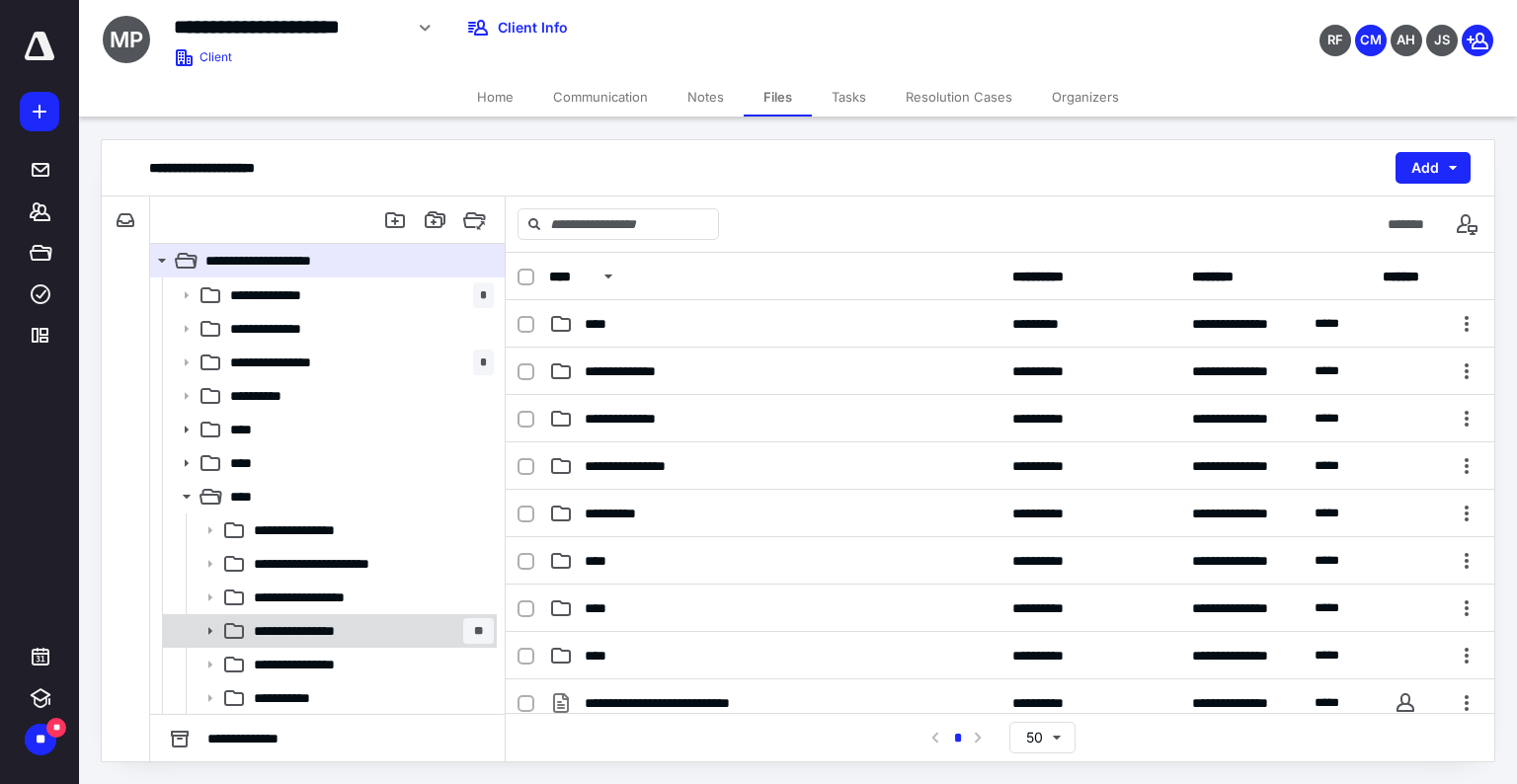 click on "**********" at bounding box center (316, 631) 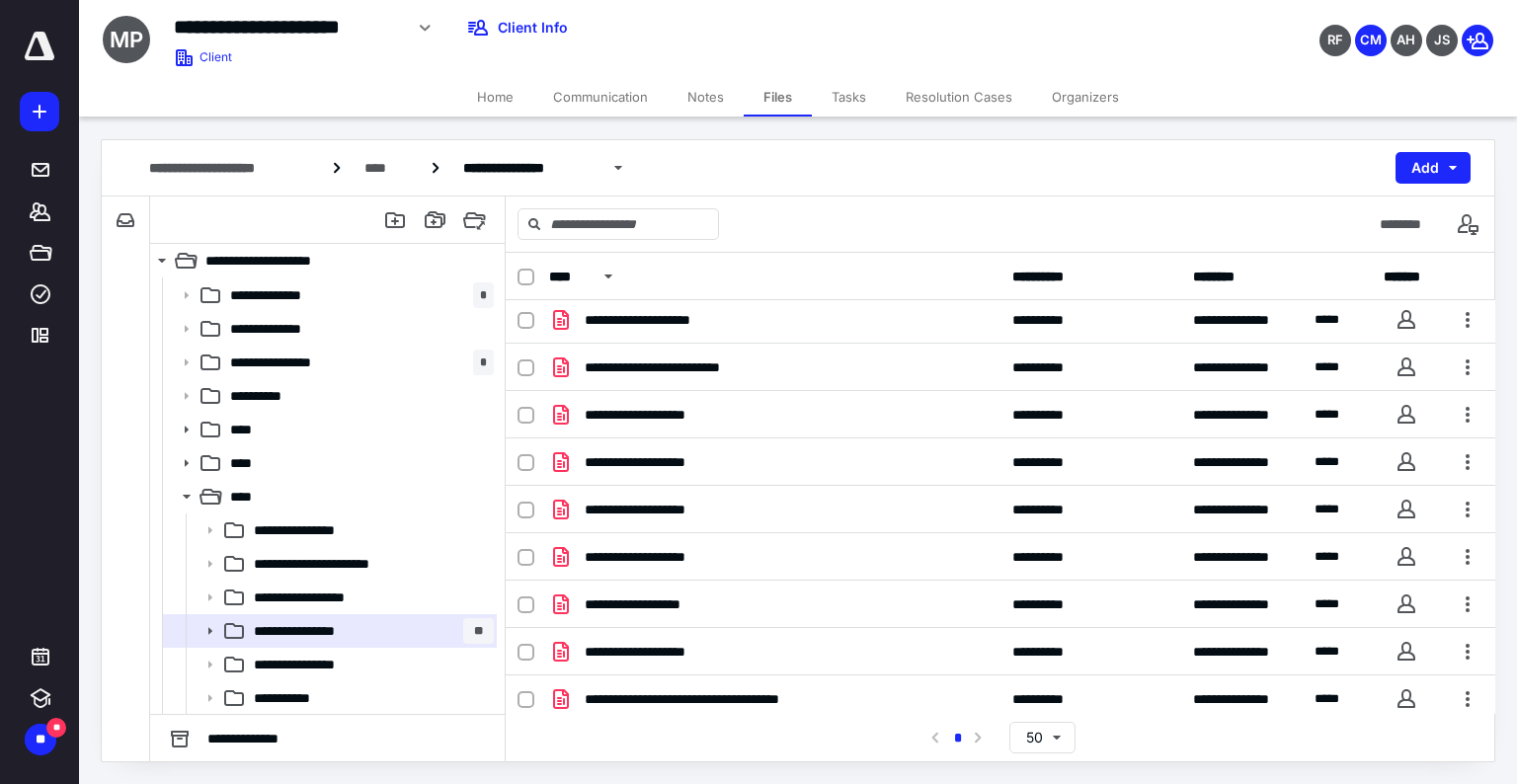 scroll, scrollTop: 691, scrollLeft: 0, axis: vertical 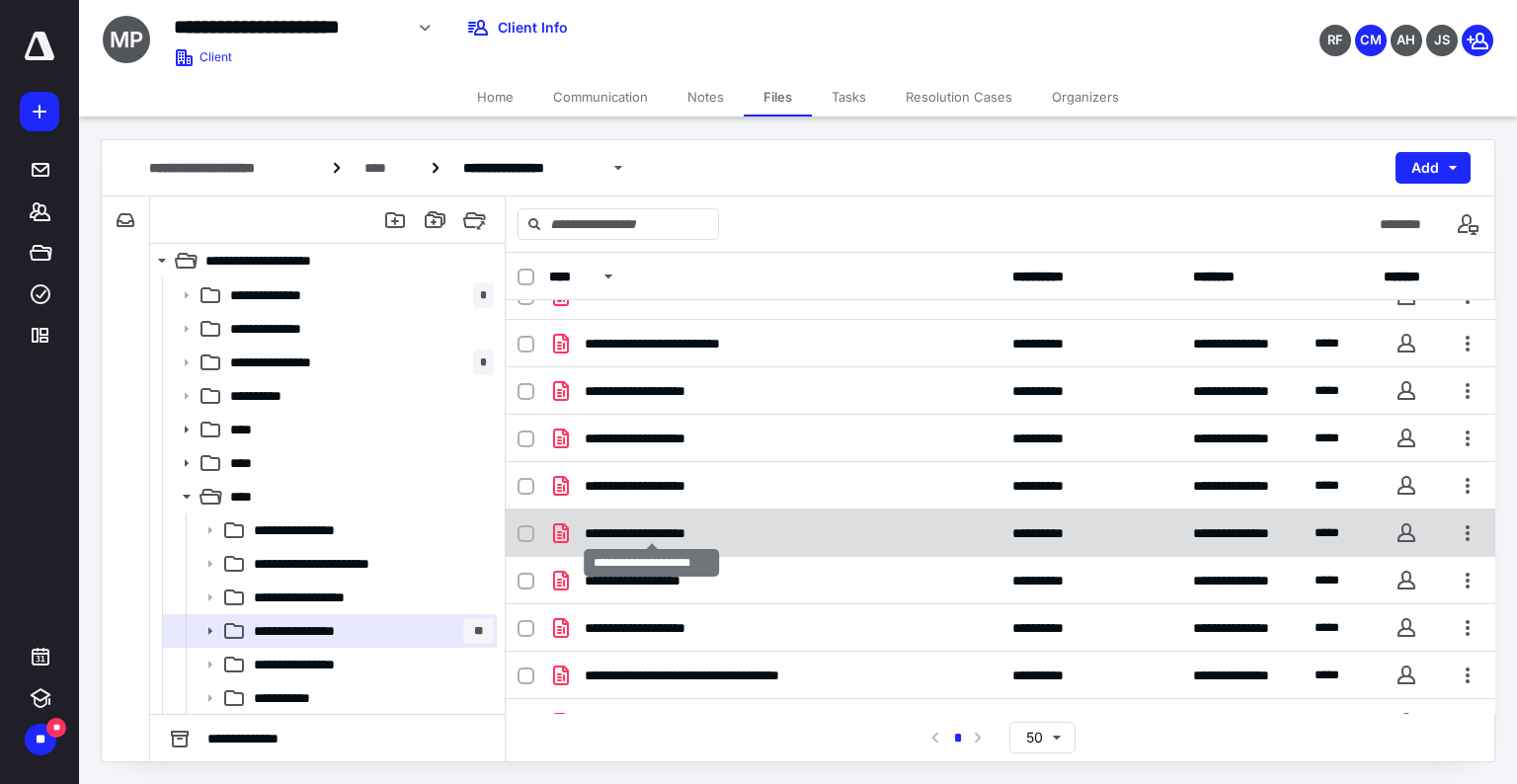 click on "**********" at bounding box center (652, 533) 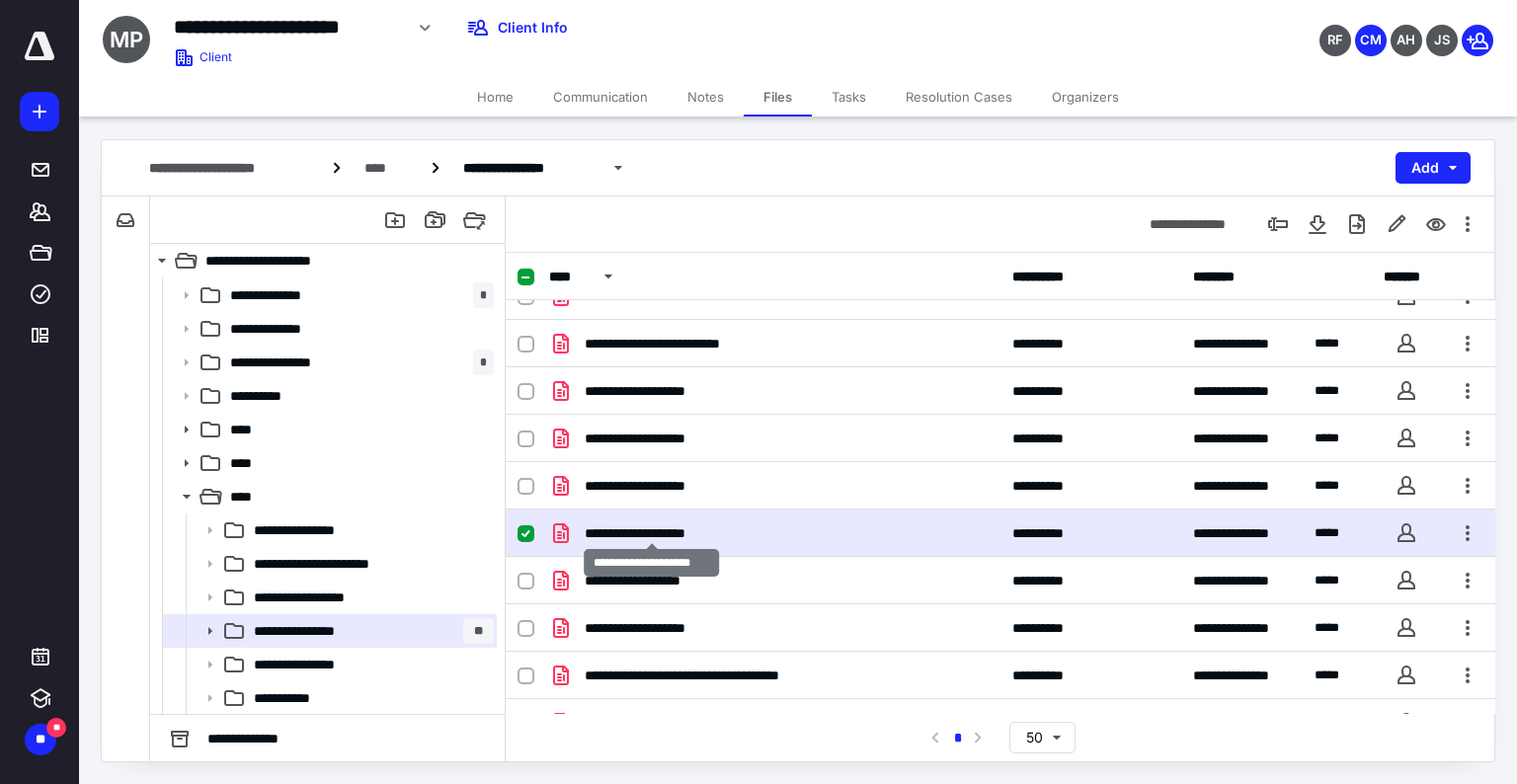 click on "**********" at bounding box center [652, 533] 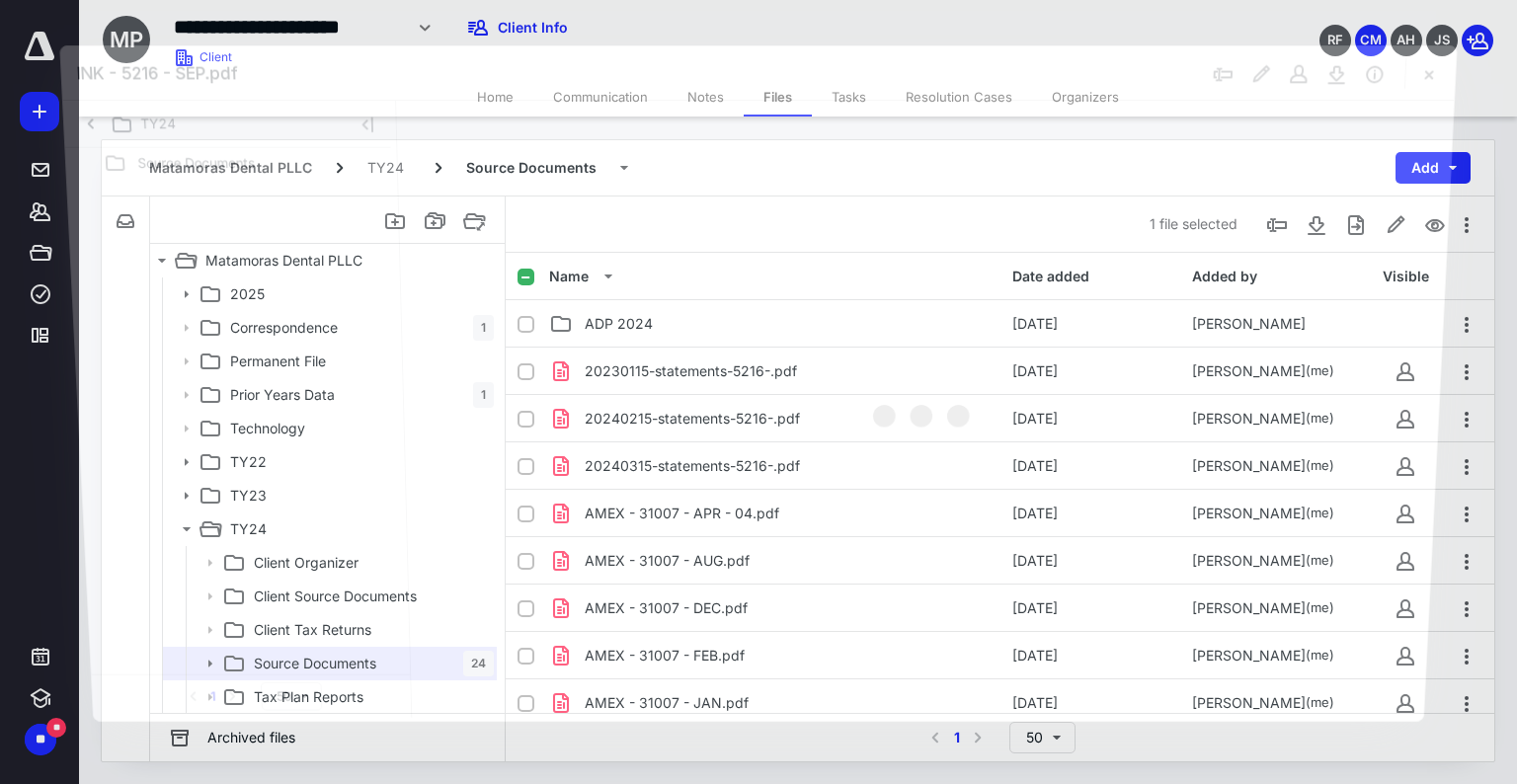 scroll, scrollTop: 33, scrollLeft: 0, axis: vertical 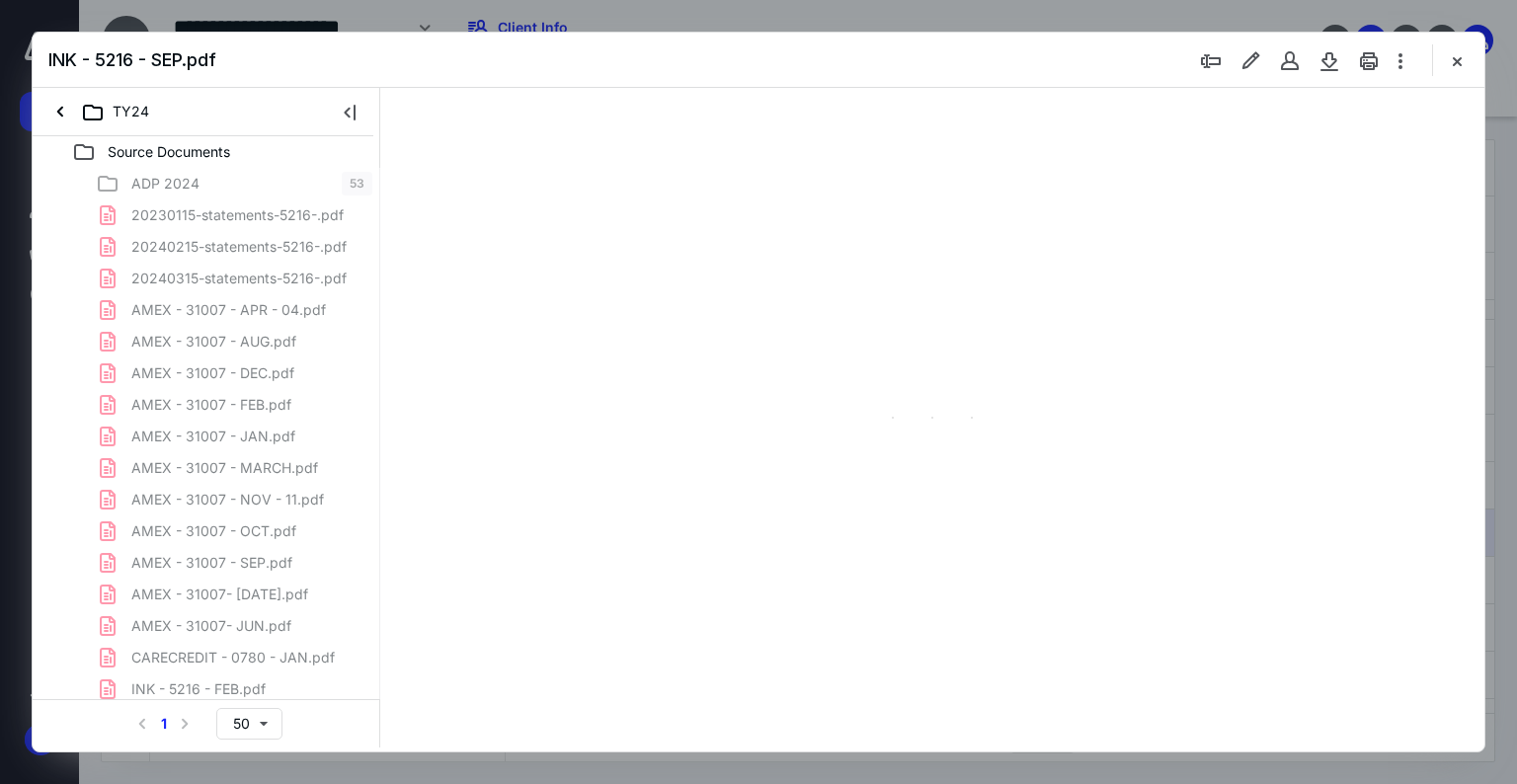 type on "75" 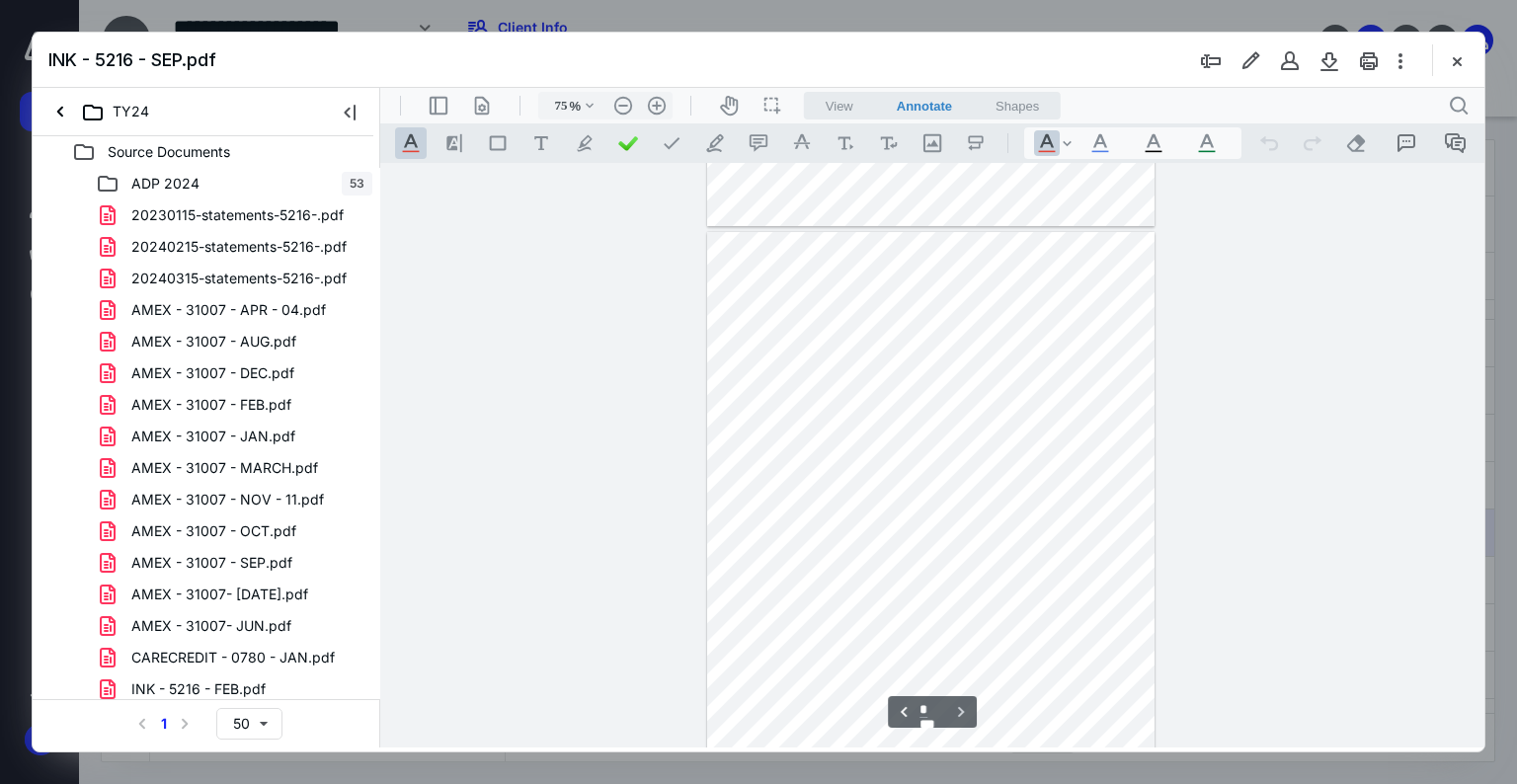 scroll, scrollTop: 1171, scrollLeft: 0, axis: vertical 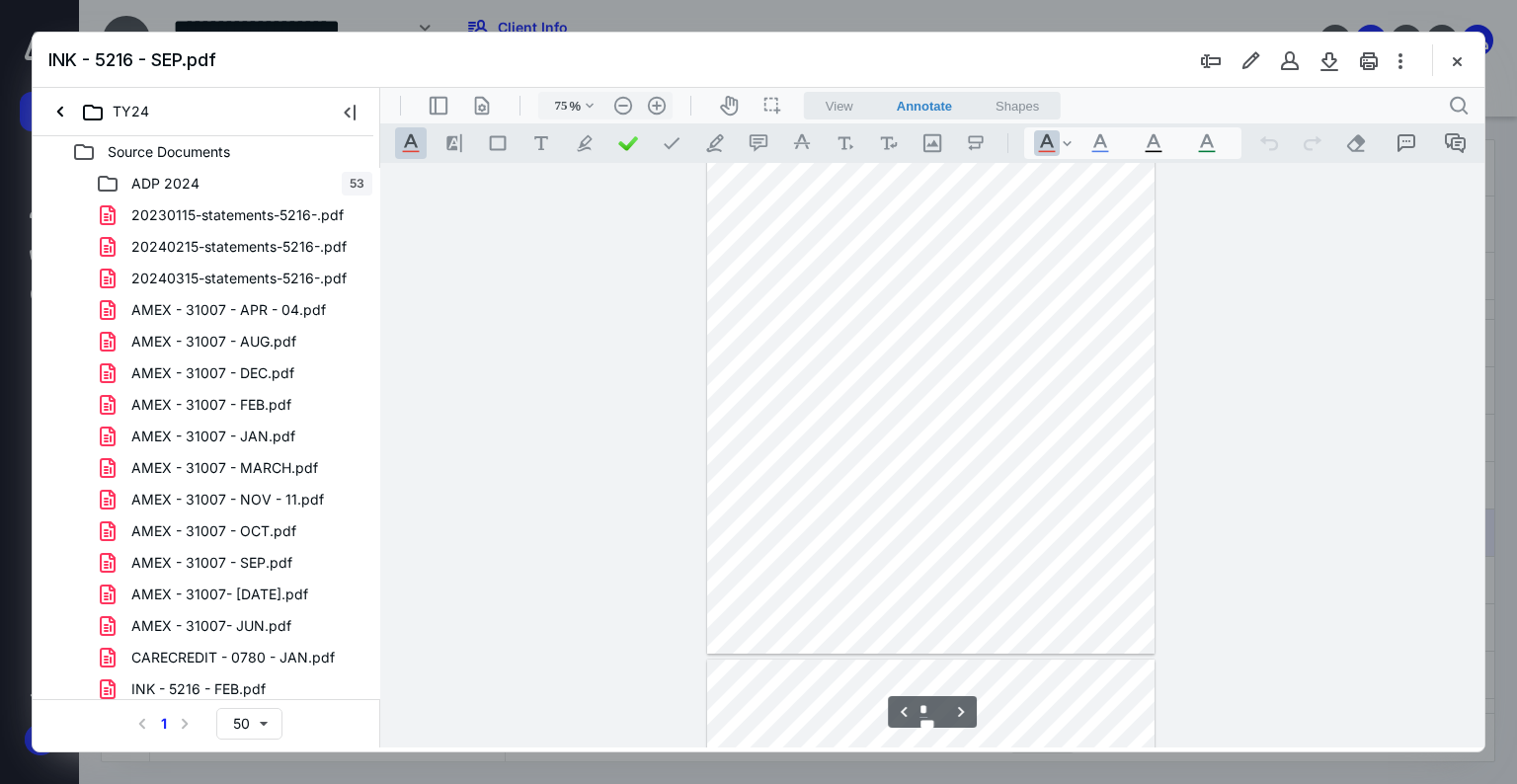 type on "*" 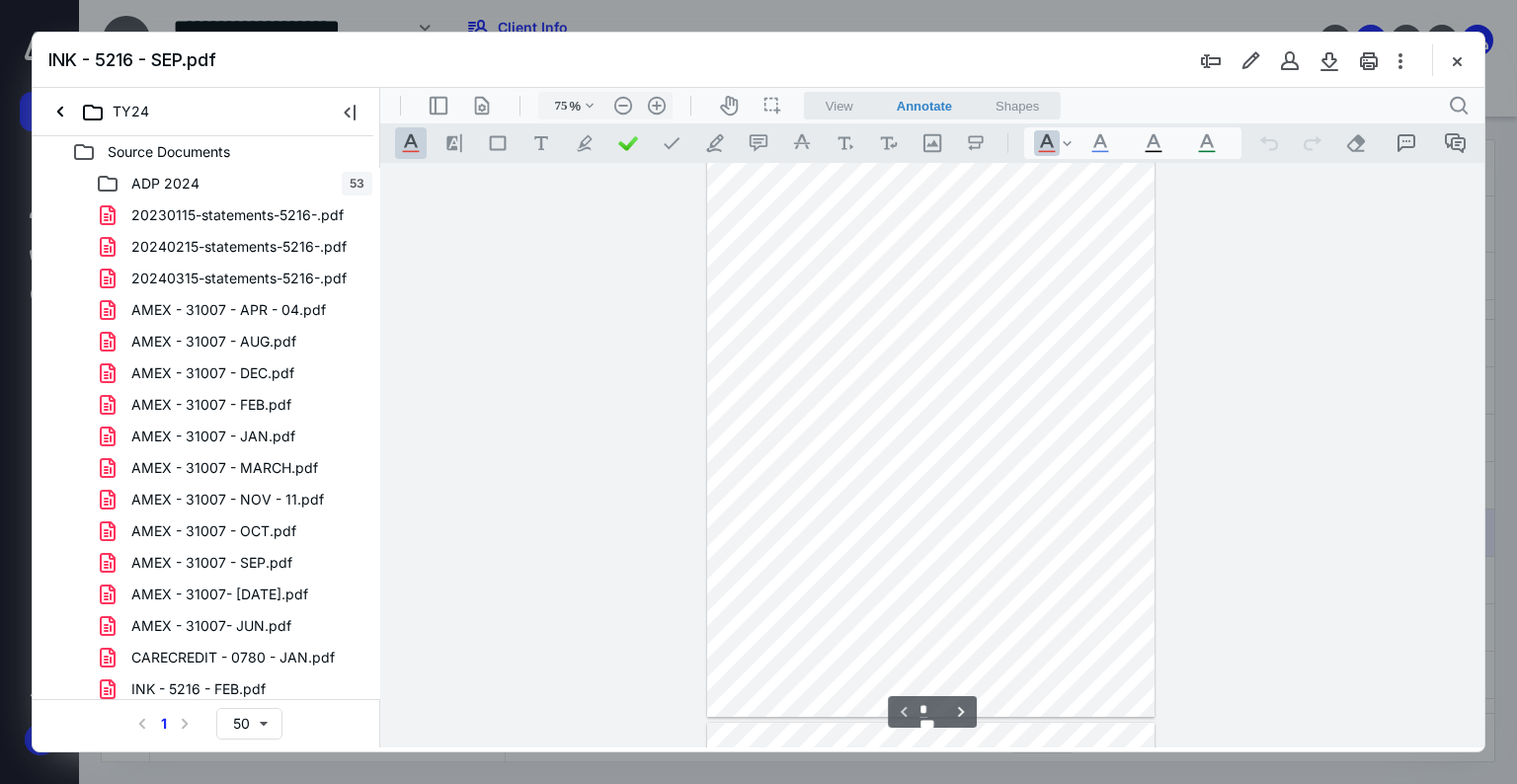 scroll, scrollTop: 0, scrollLeft: 0, axis: both 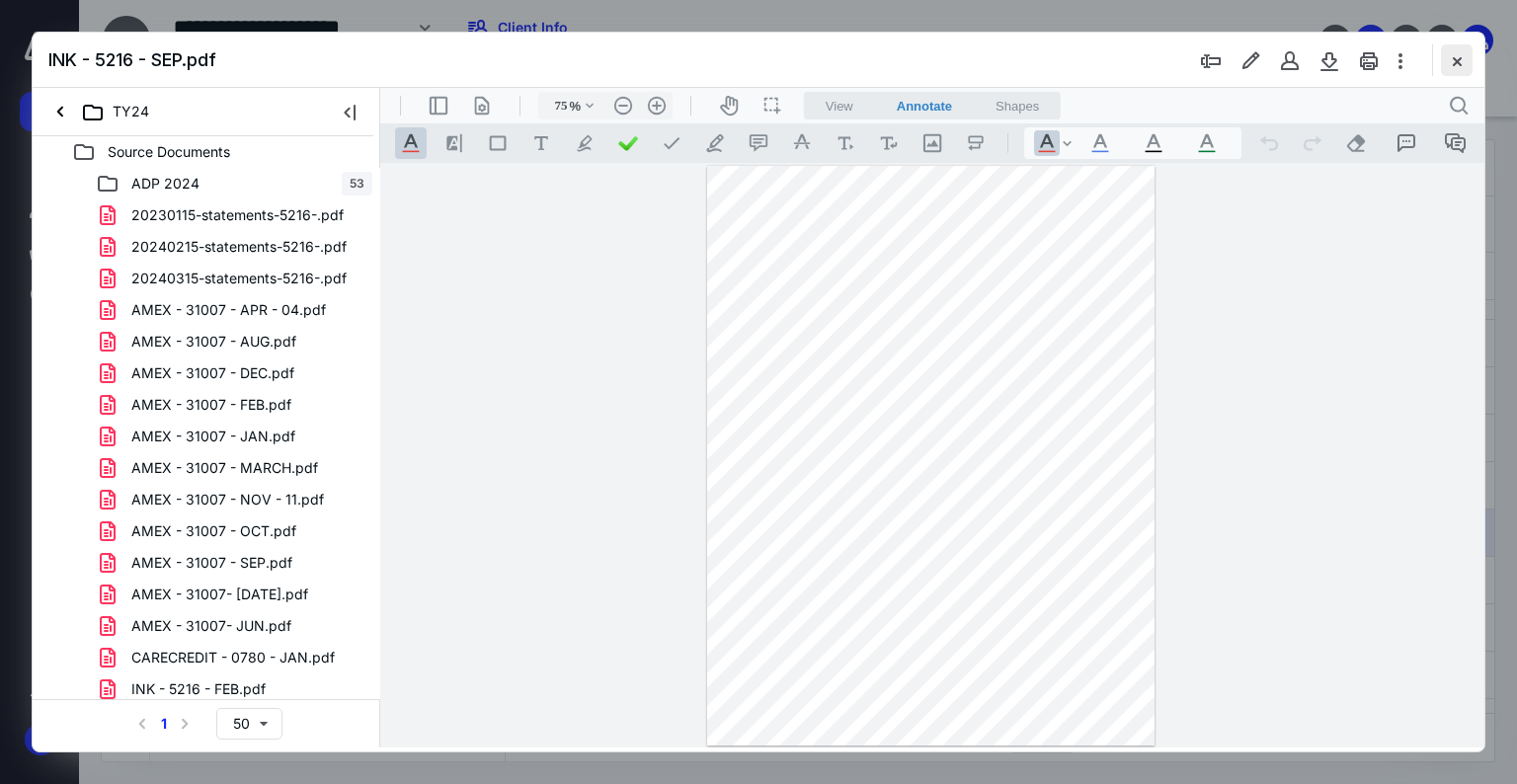 click at bounding box center (1457, 60) 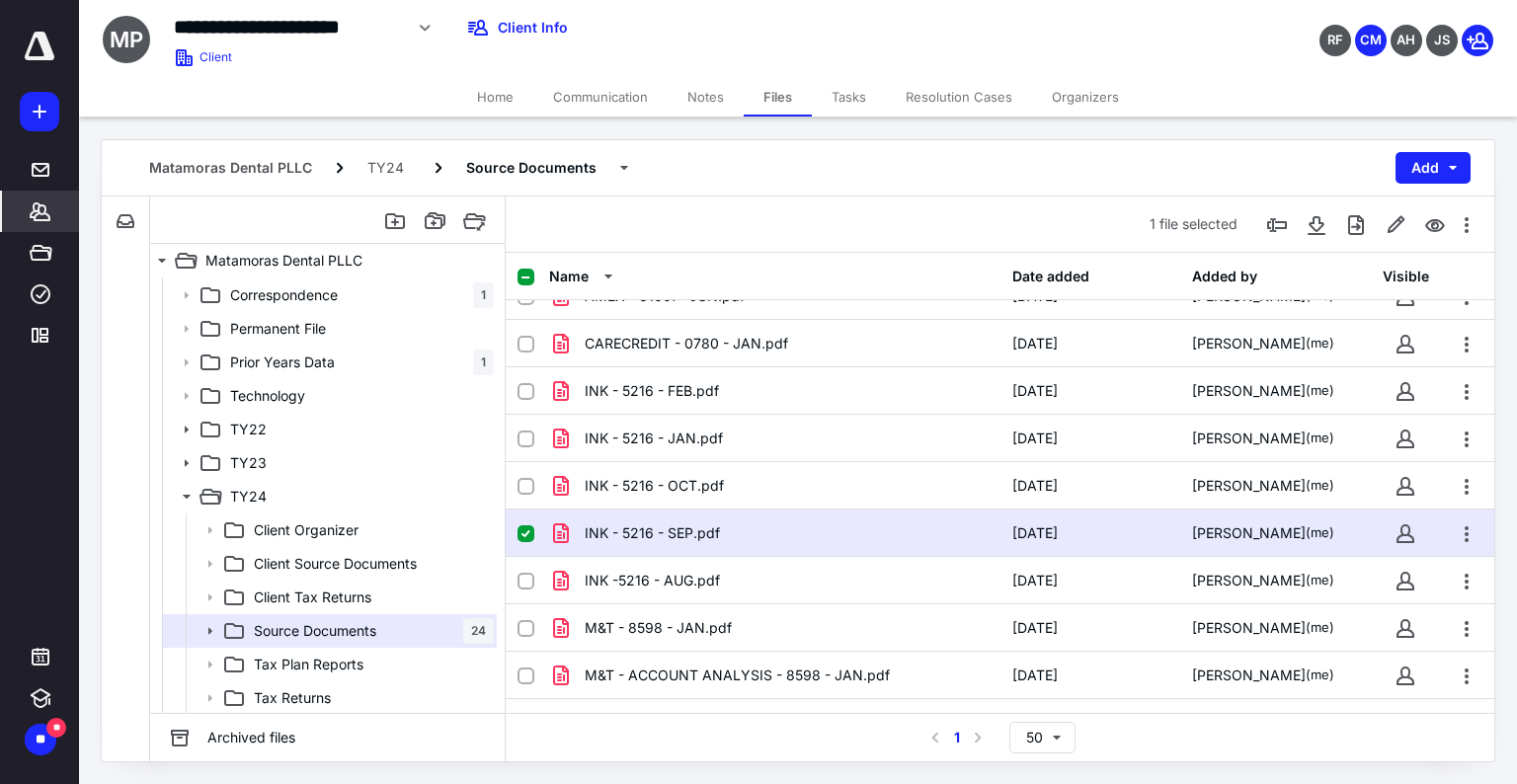 click 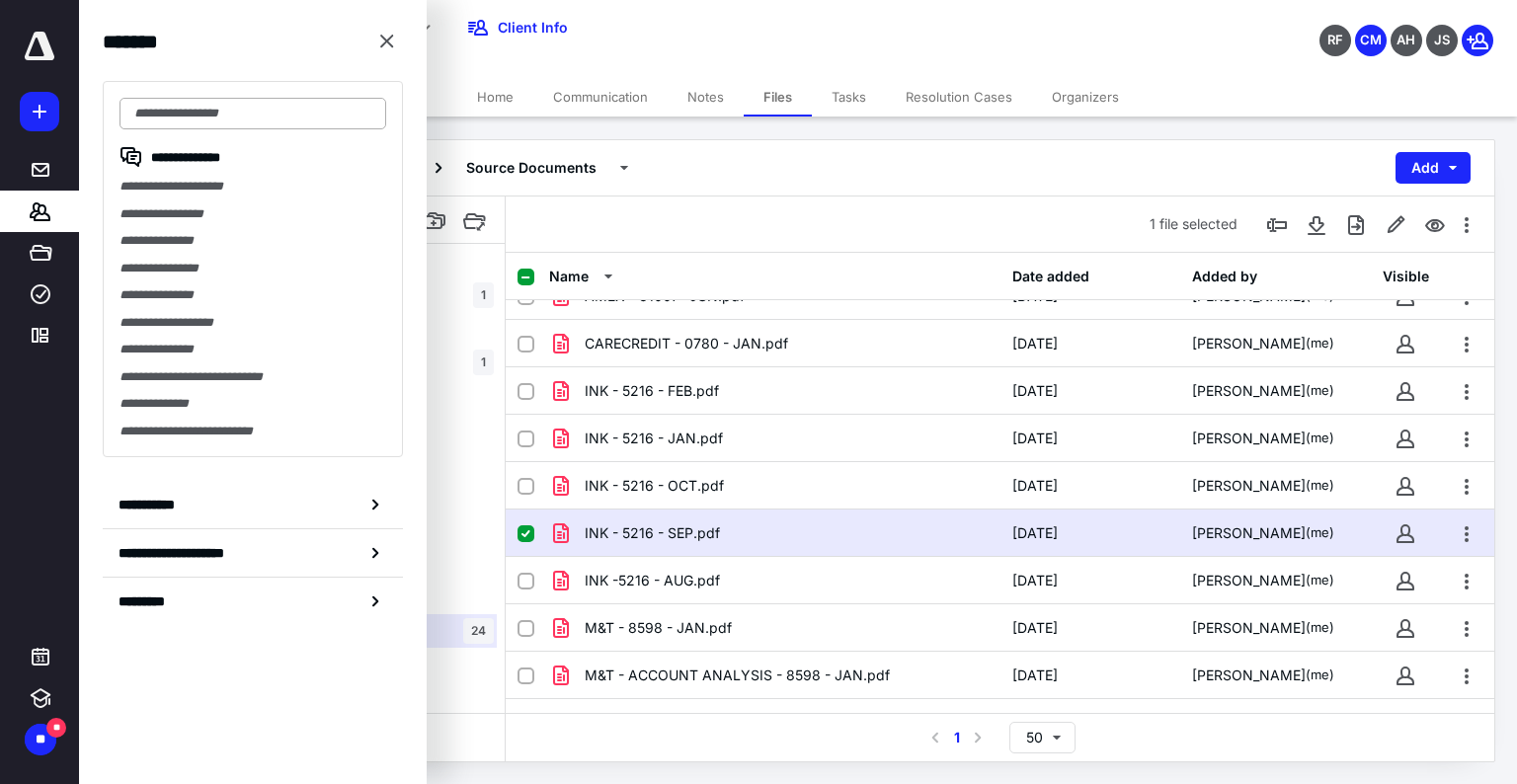 click at bounding box center [253, 114] 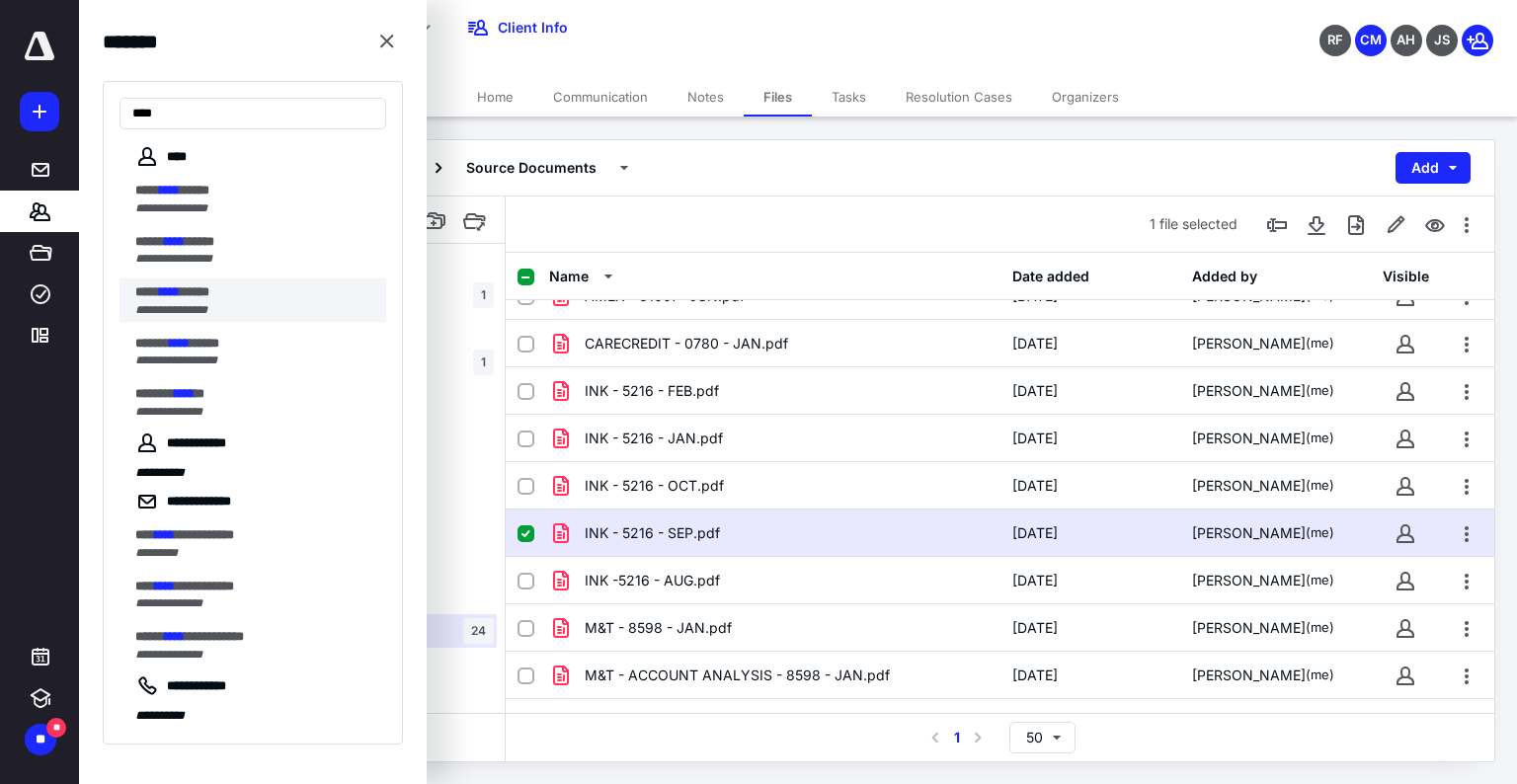 type on "****" 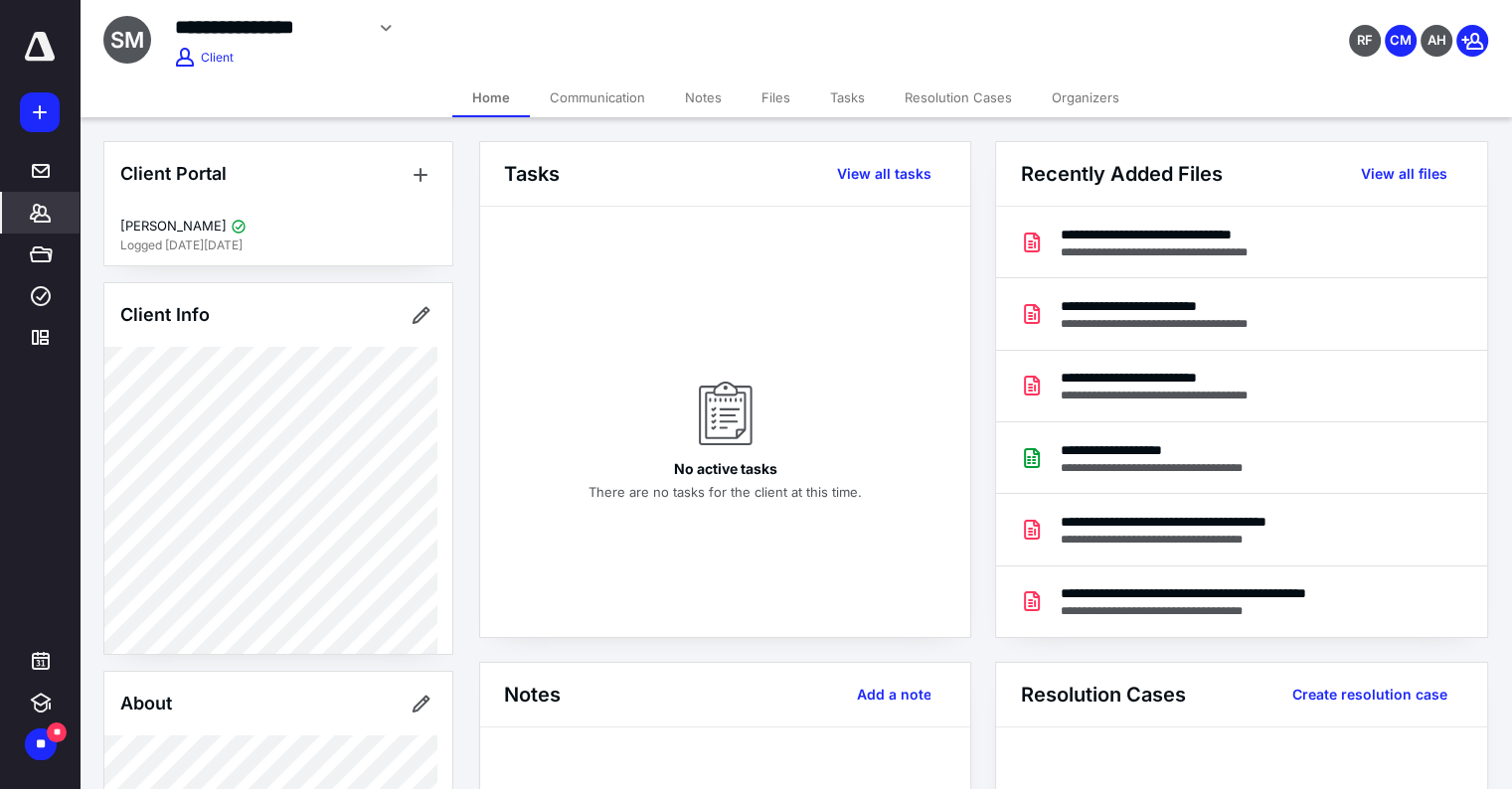 click on "Files" at bounding box center (775, 97) 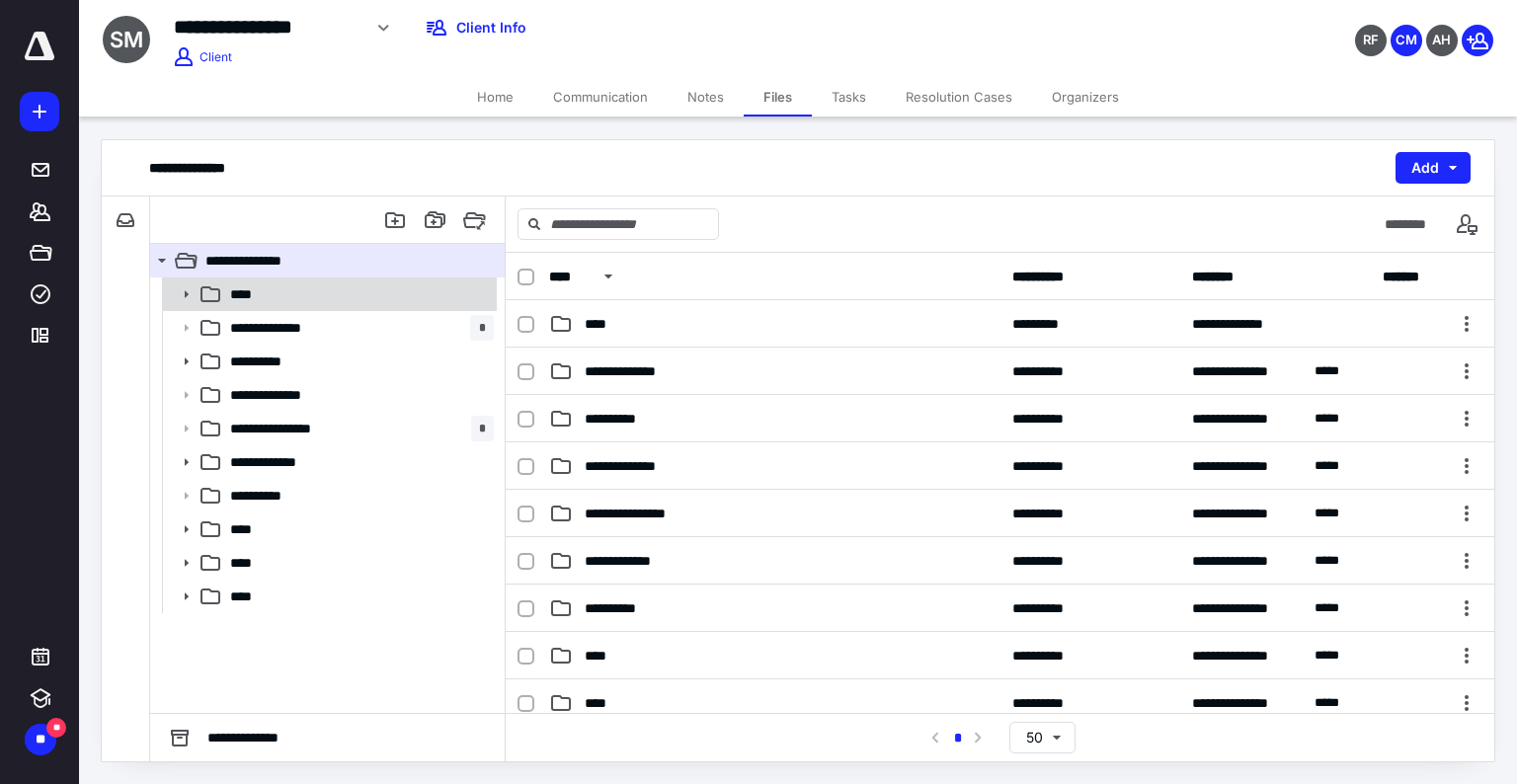 click 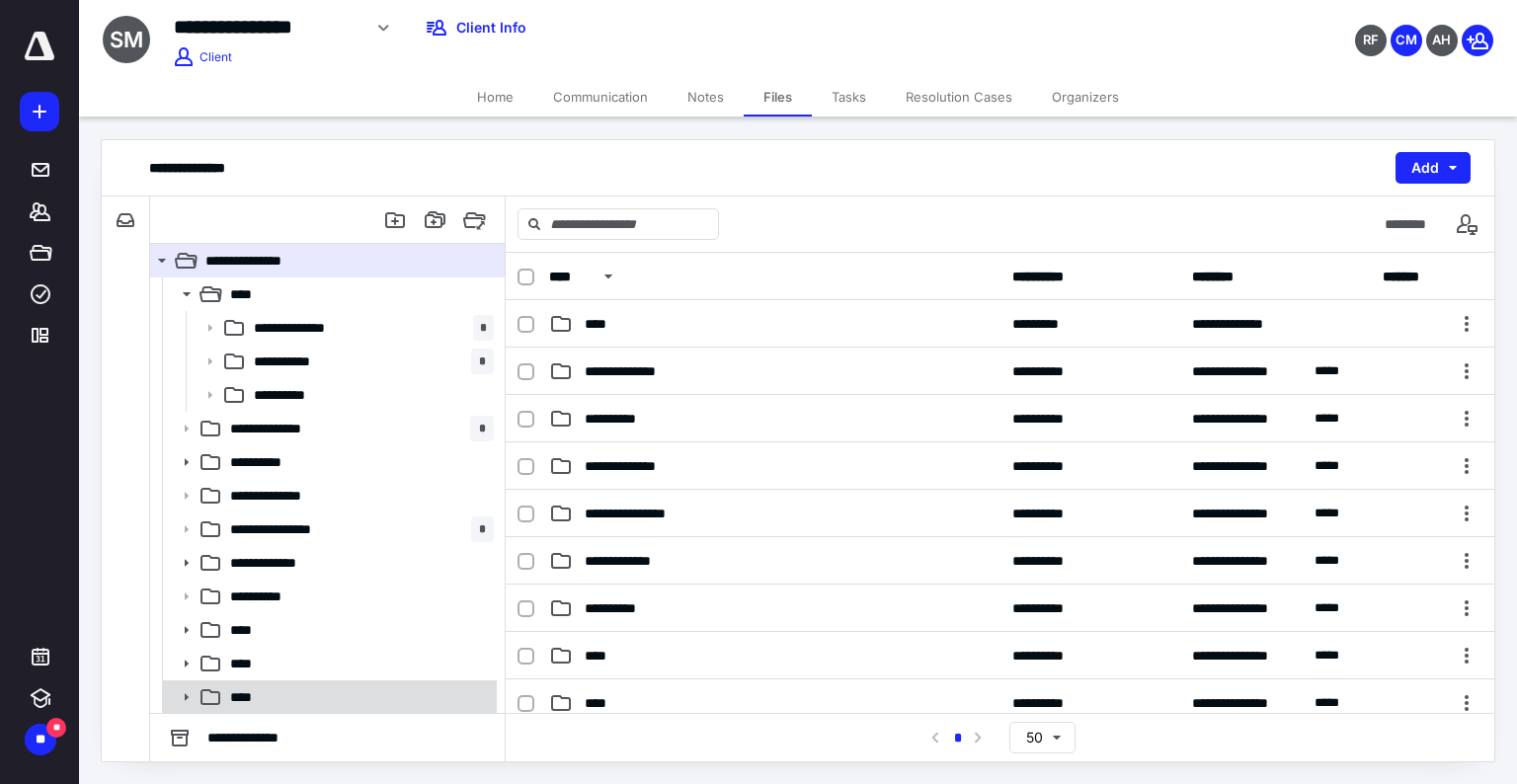 click 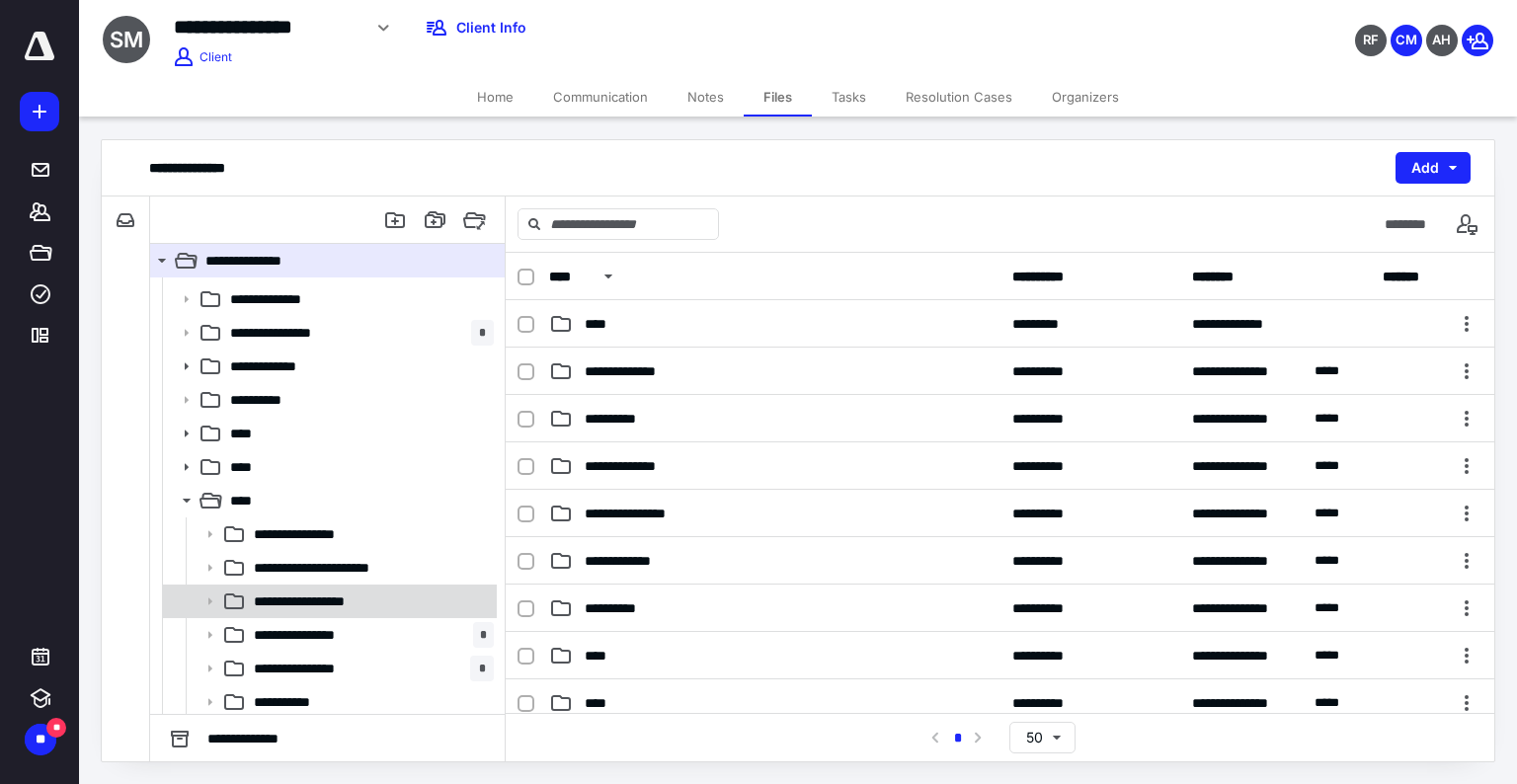 scroll, scrollTop: 200, scrollLeft: 0, axis: vertical 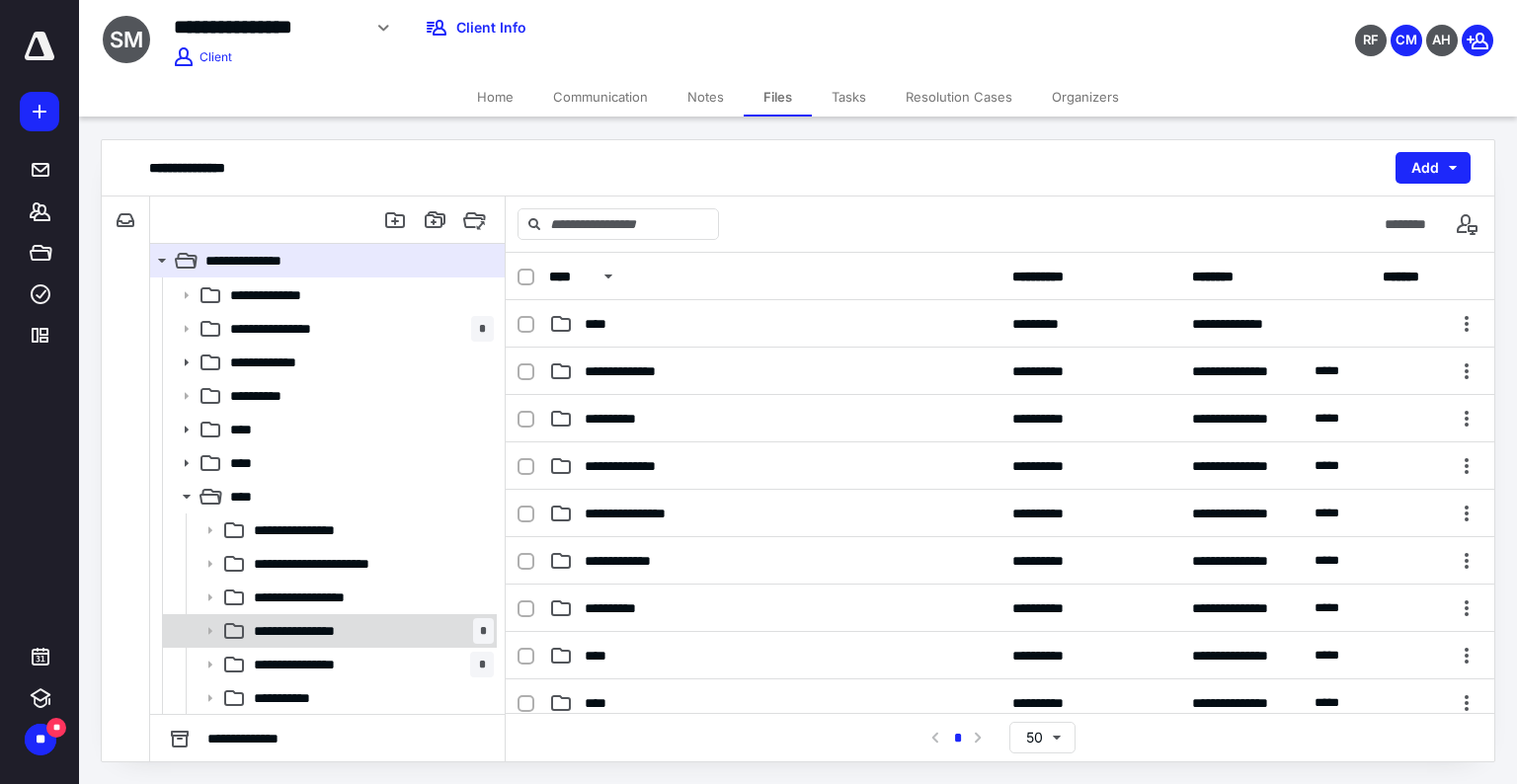 click 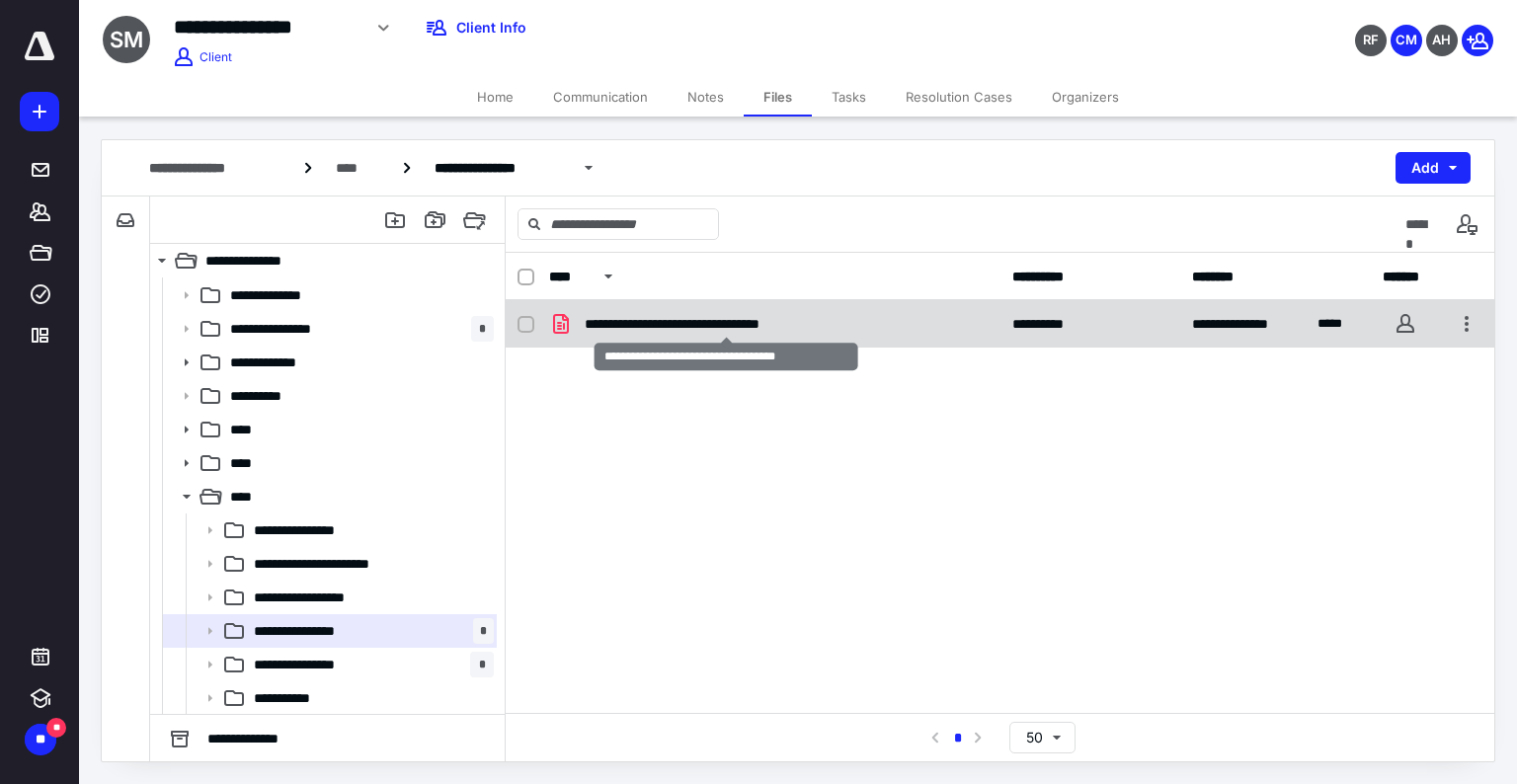 click on "**********" at bounding box center [726, 324] 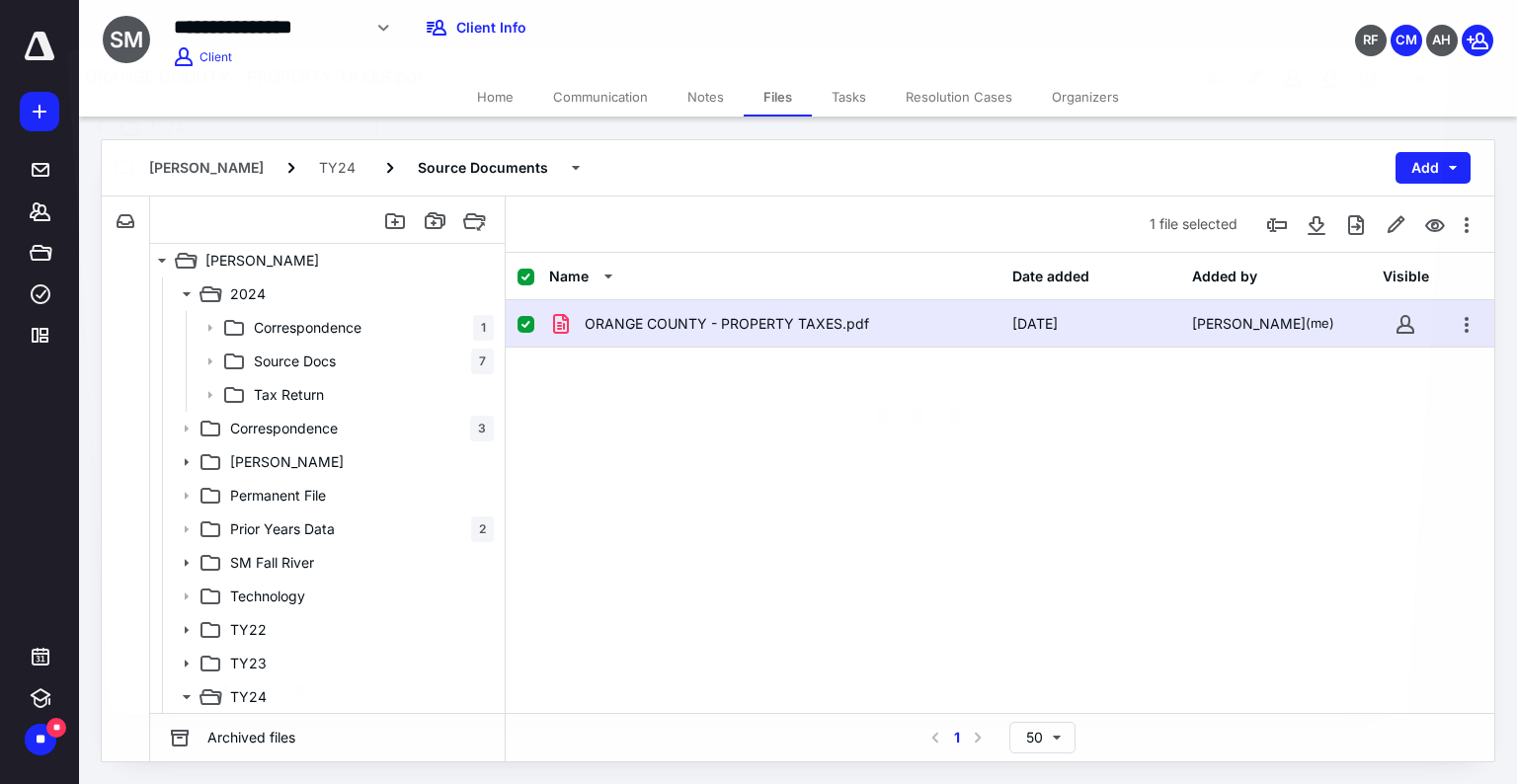scroll, scrollTop: 200, scrollLeft: 0, axis: vertical 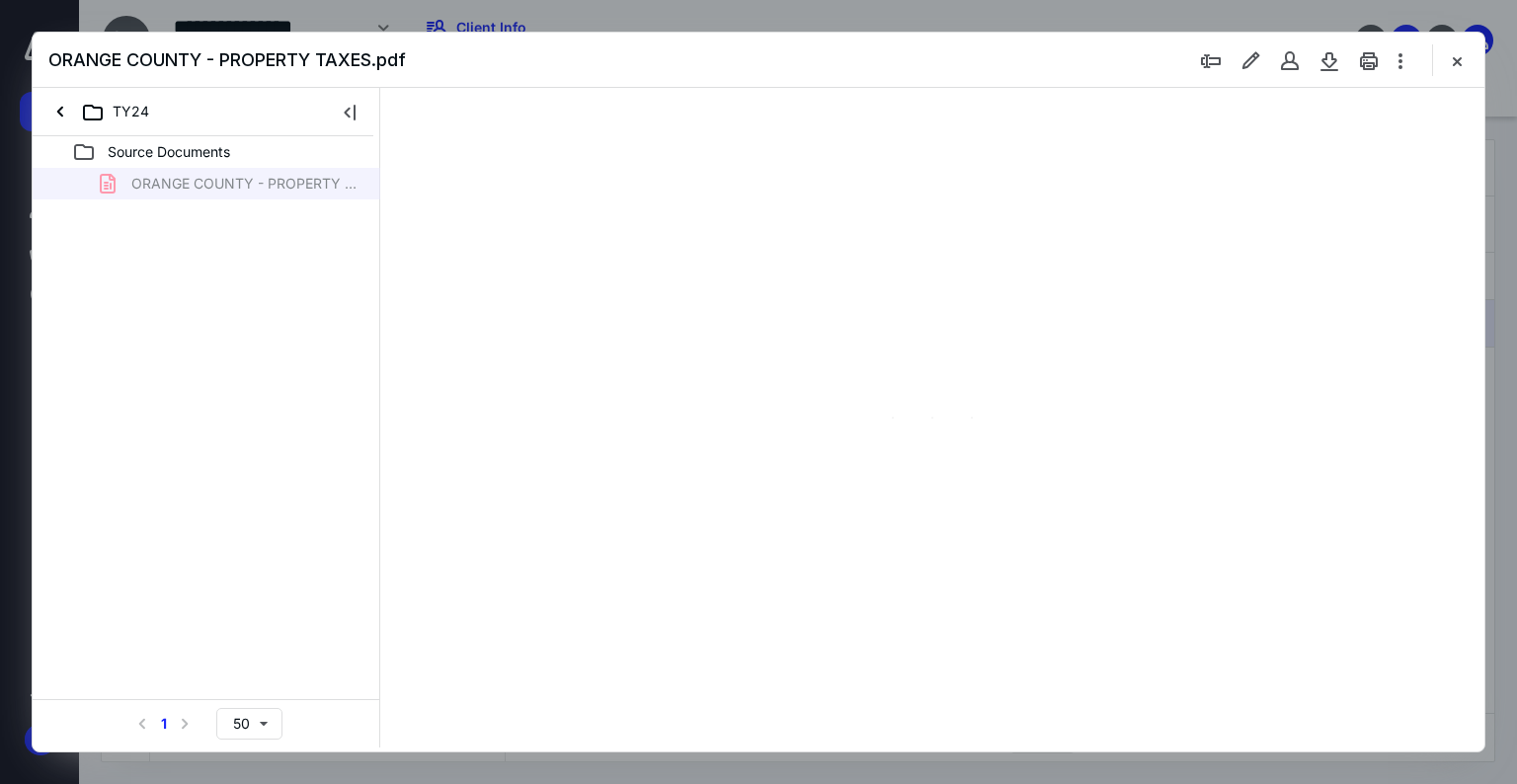type on "96" 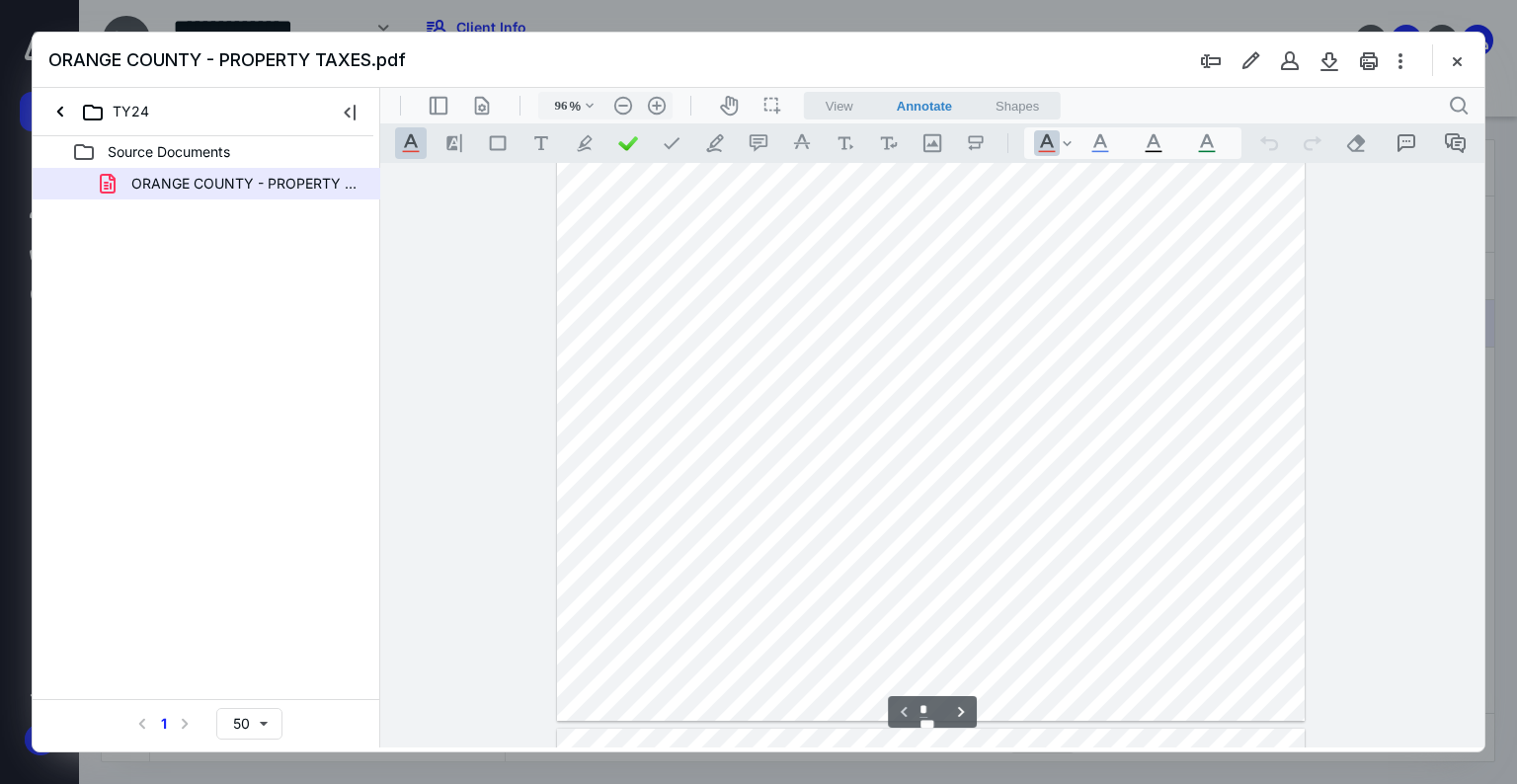 scroll, scrollTop: 0, scrollLeft: 0, axis: both 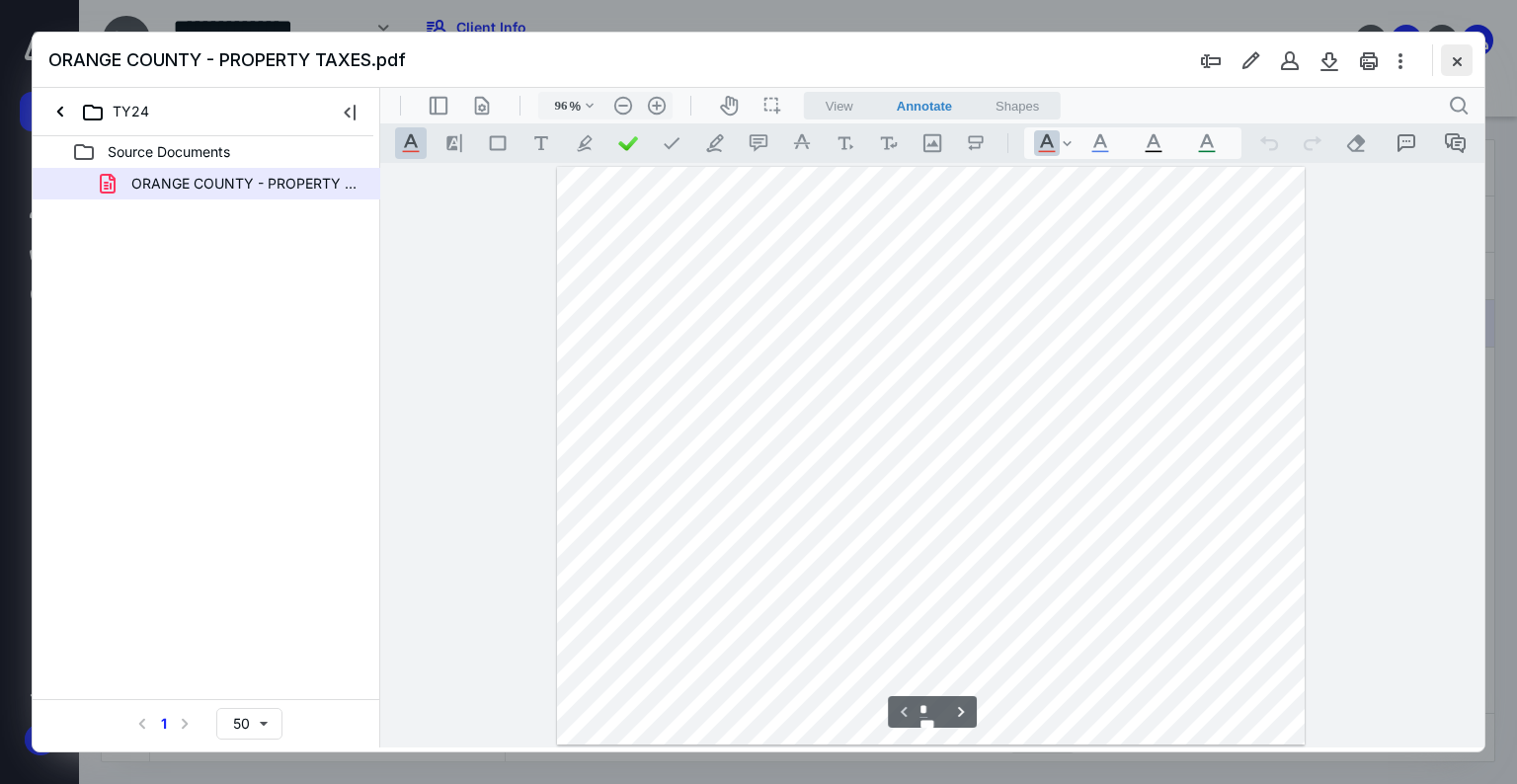 click at bounding box center [1457, 60] 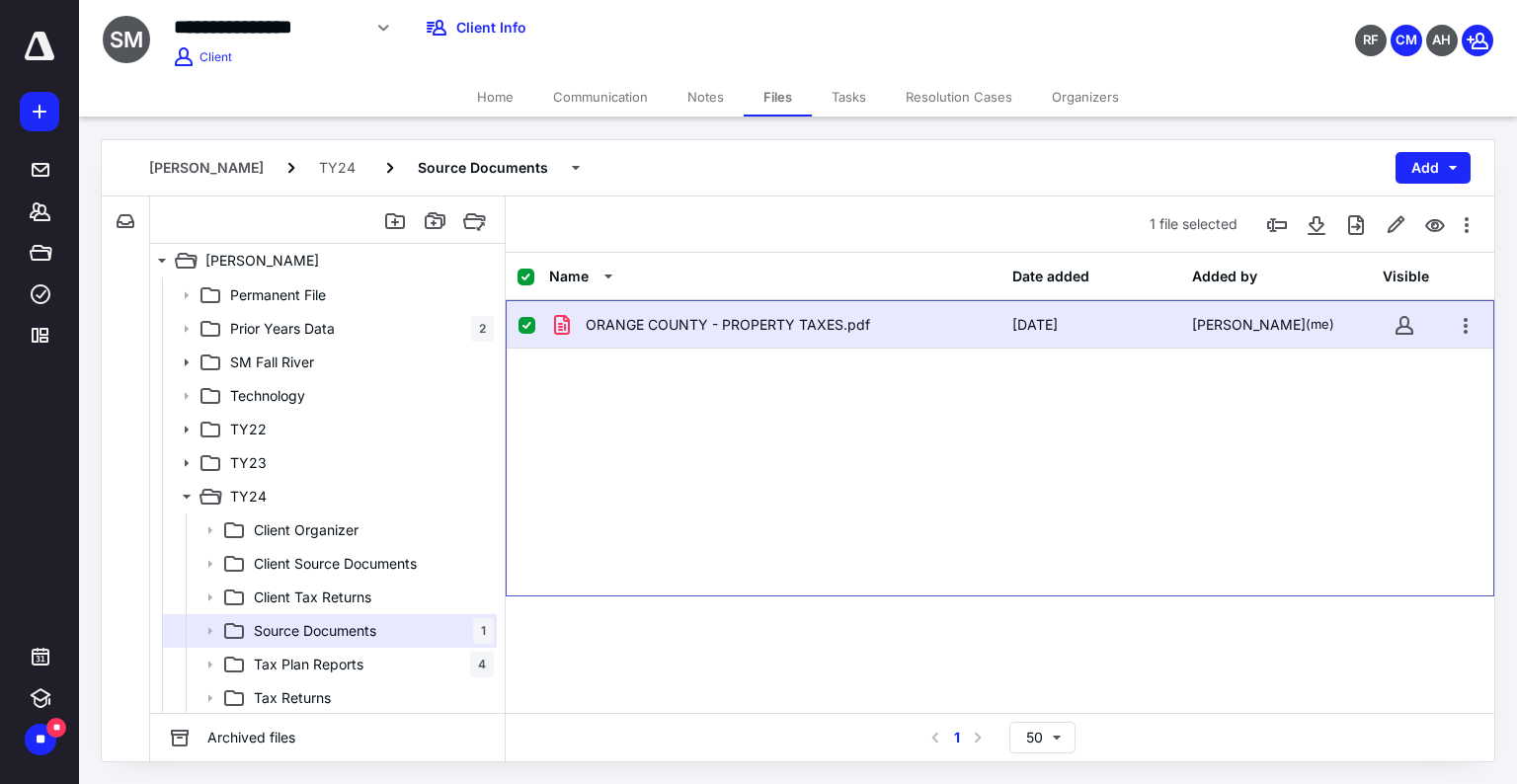 checkbox on "false" 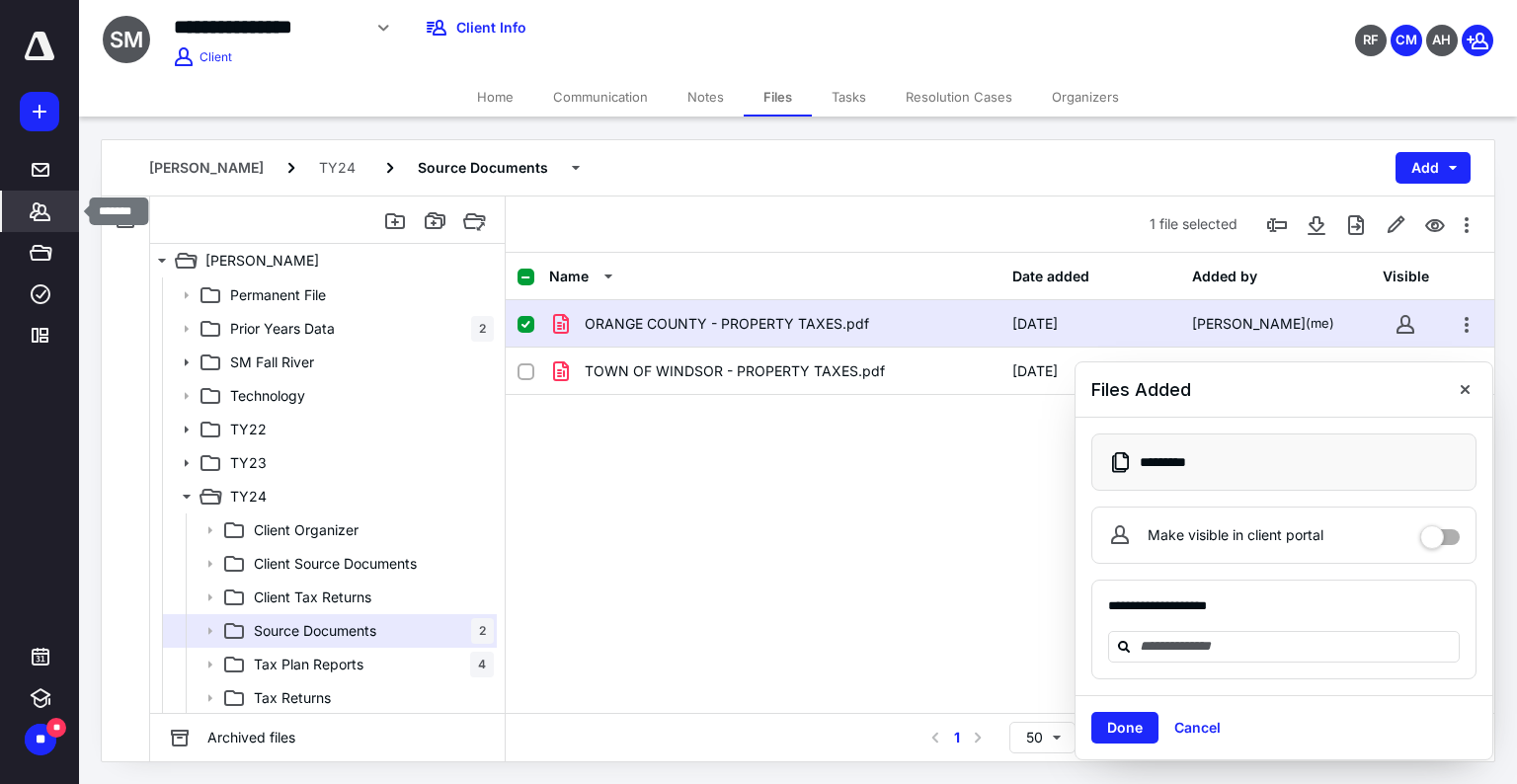 click 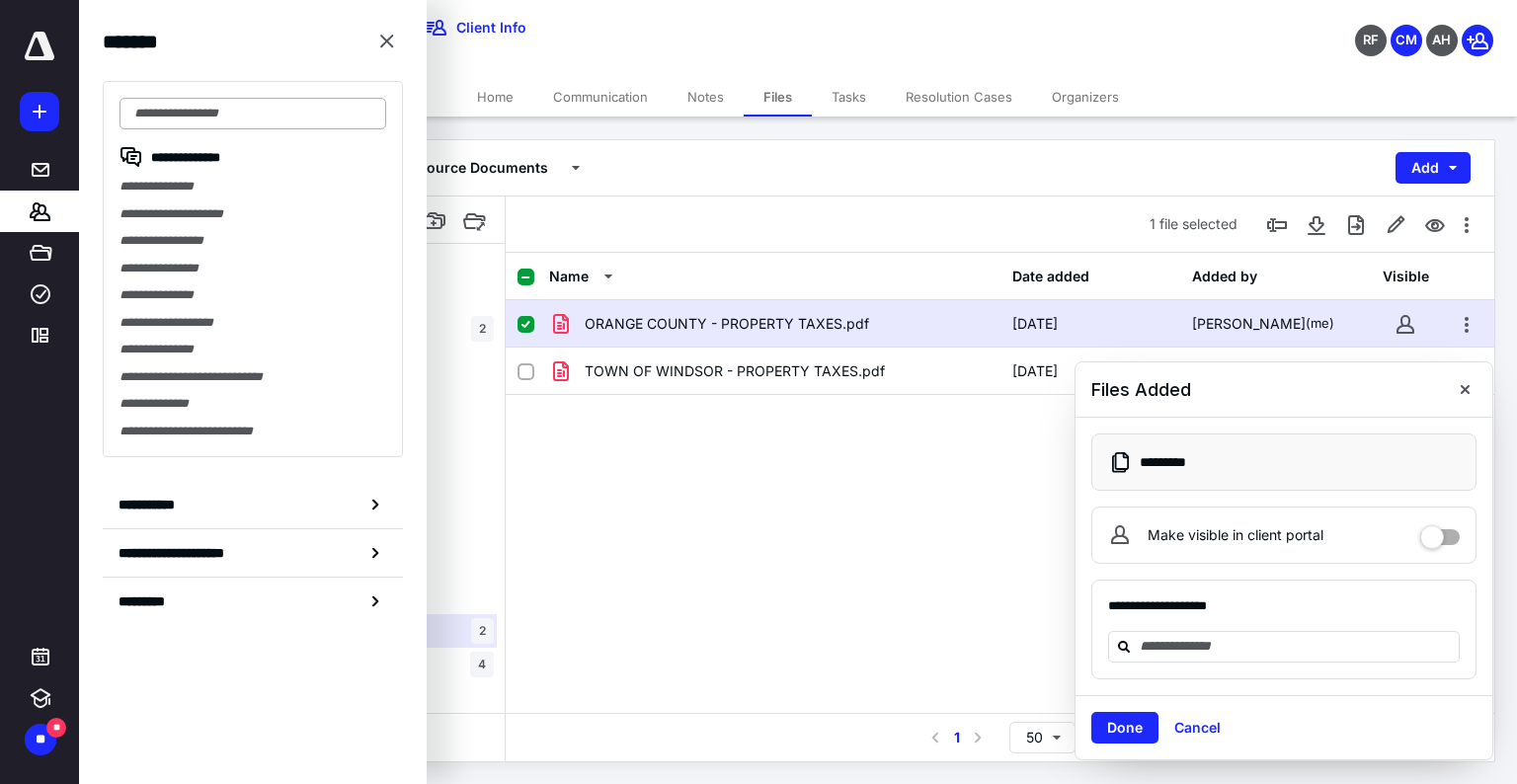 click at bounding box center (253, 114) 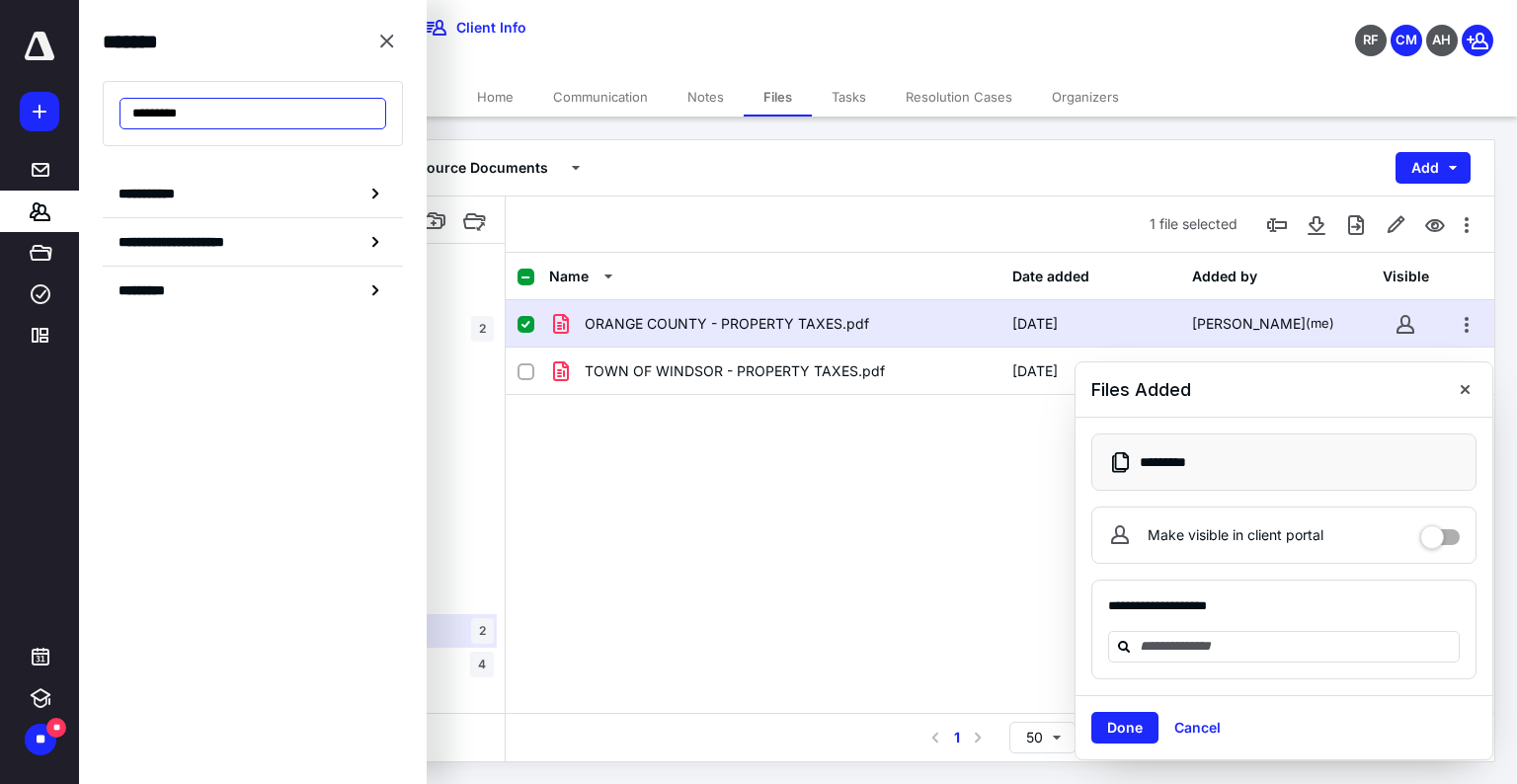 click on "*********" at bounding box center [253, 114] 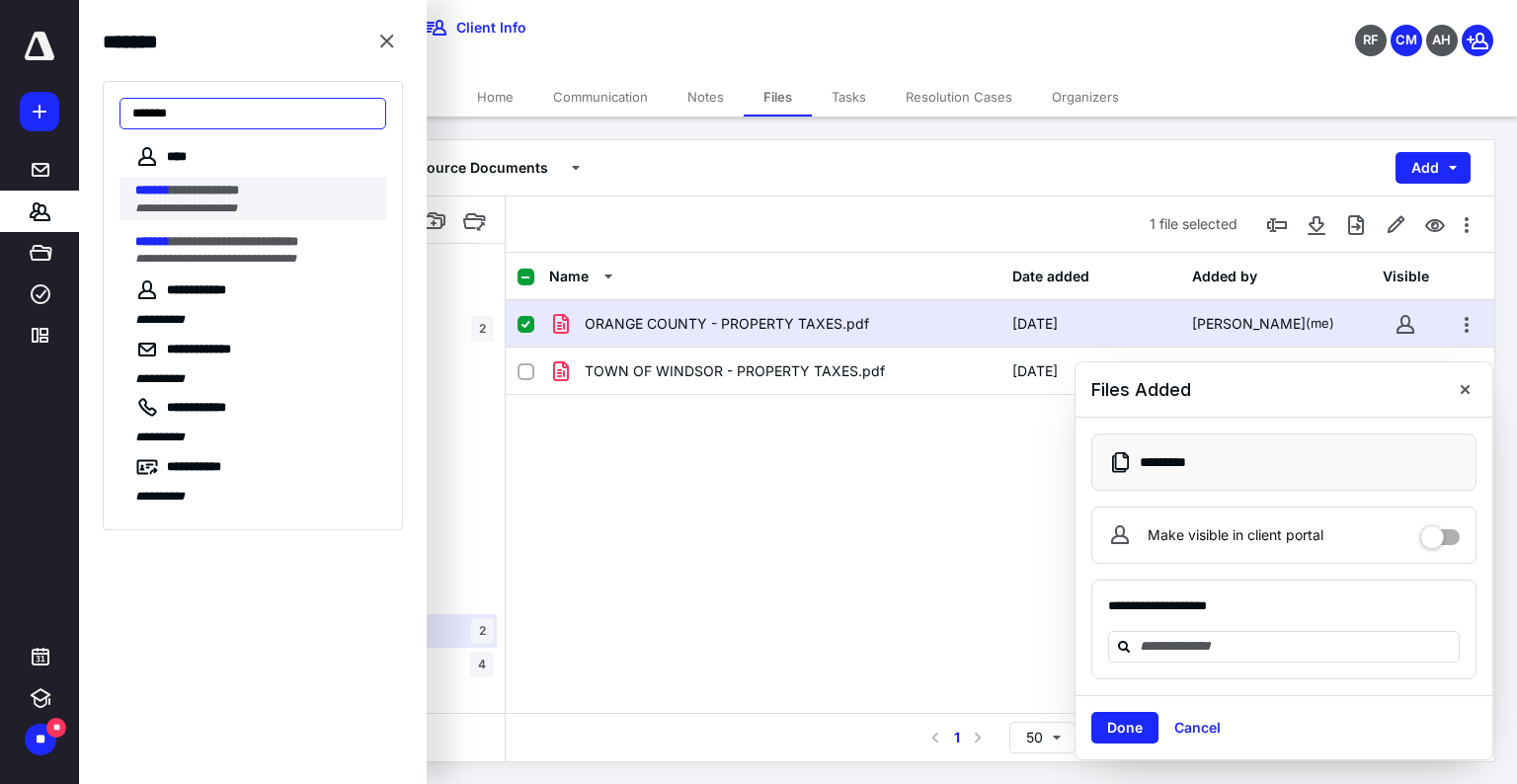 type on "*******" 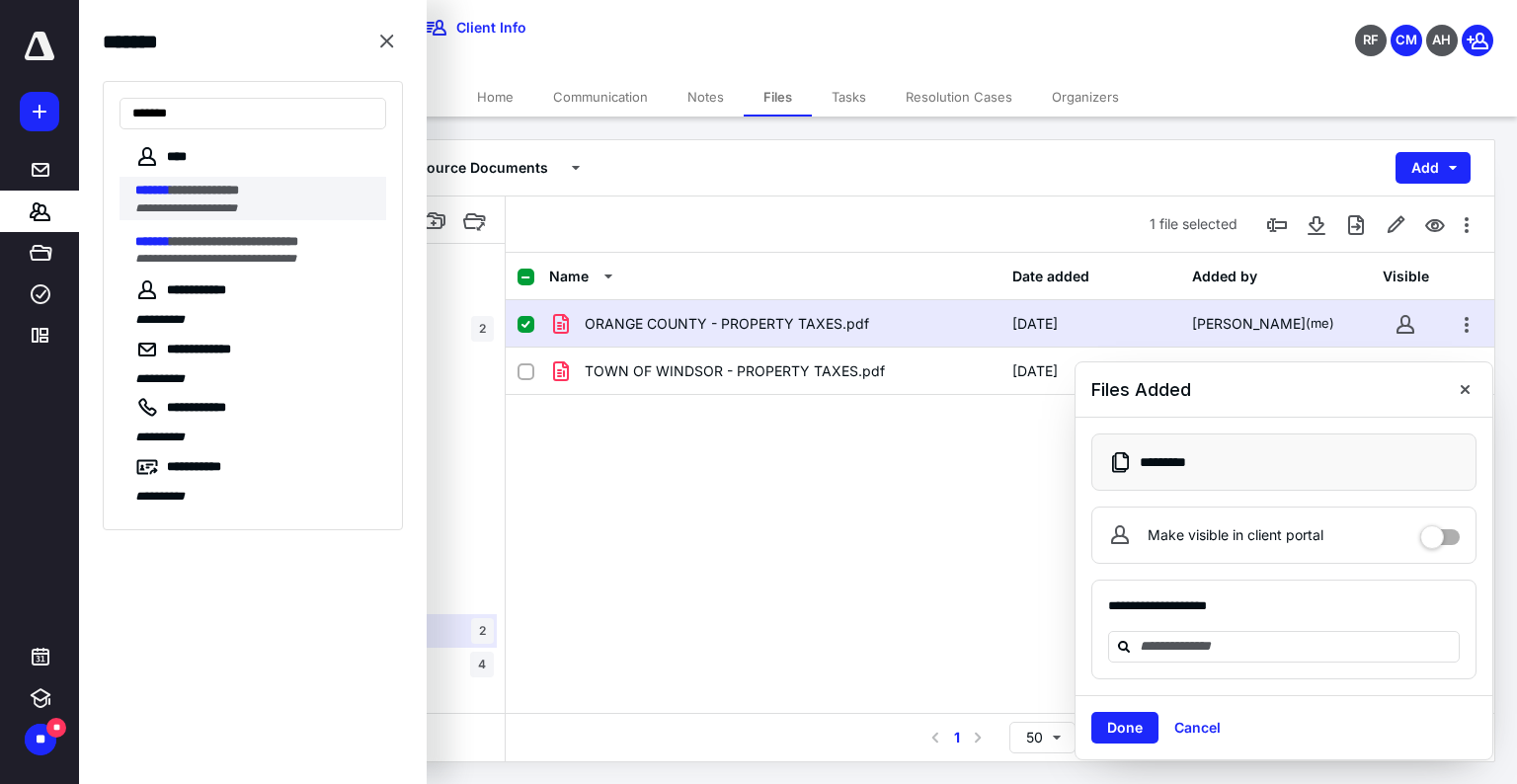 click on "**********" at bounding box center [204, 190] 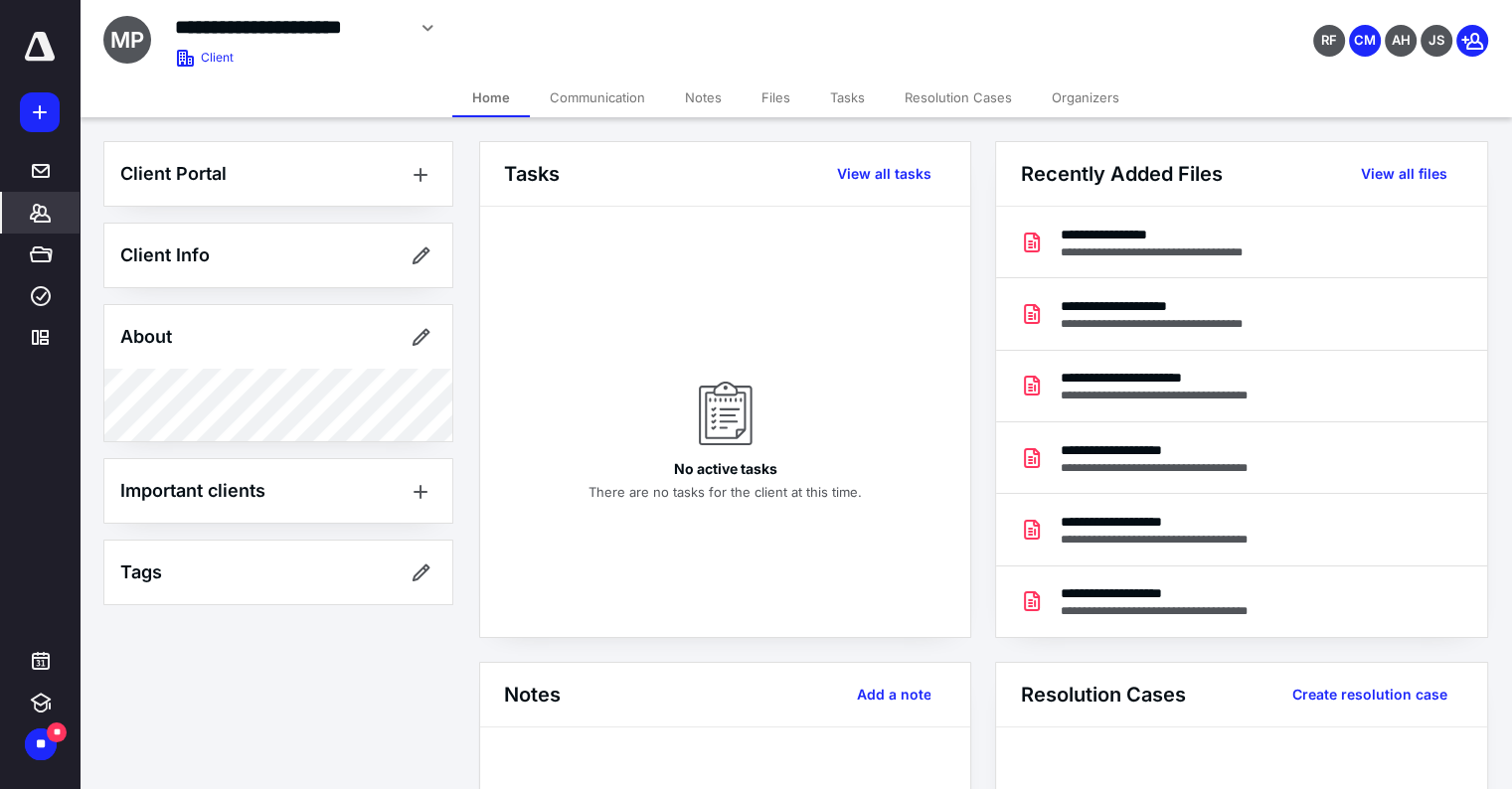 click on "Files" at bounding box center (775, 97) 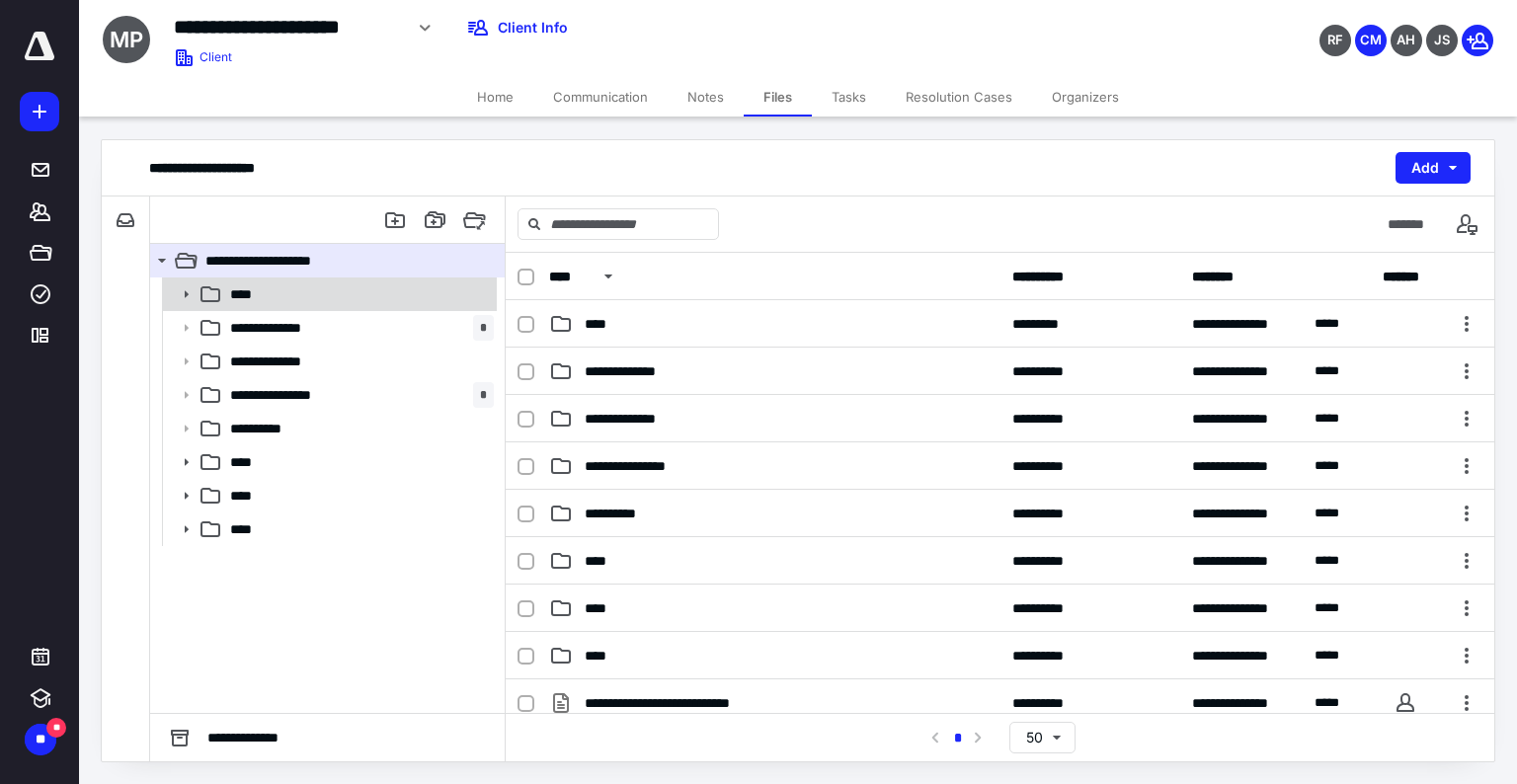 click 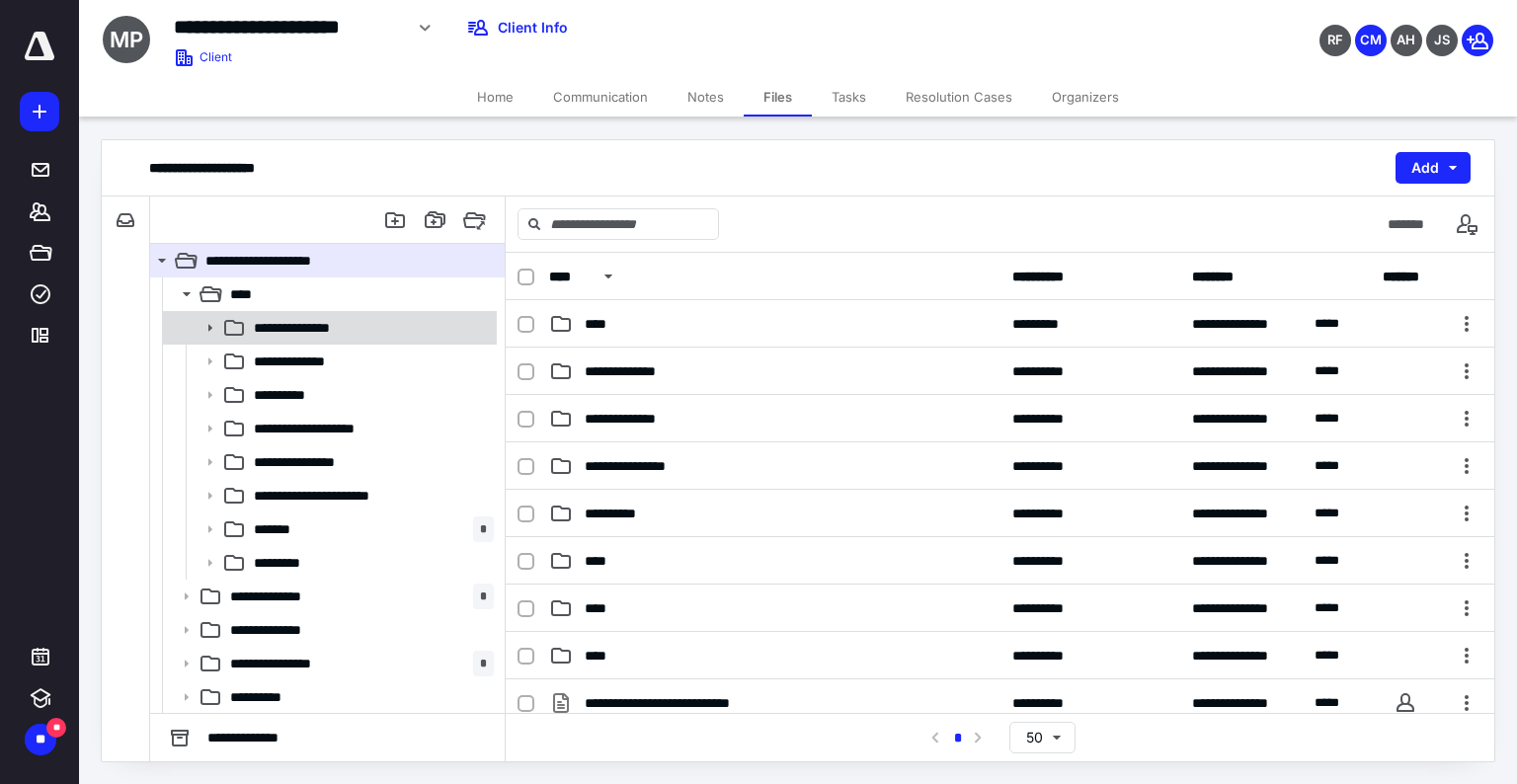 click 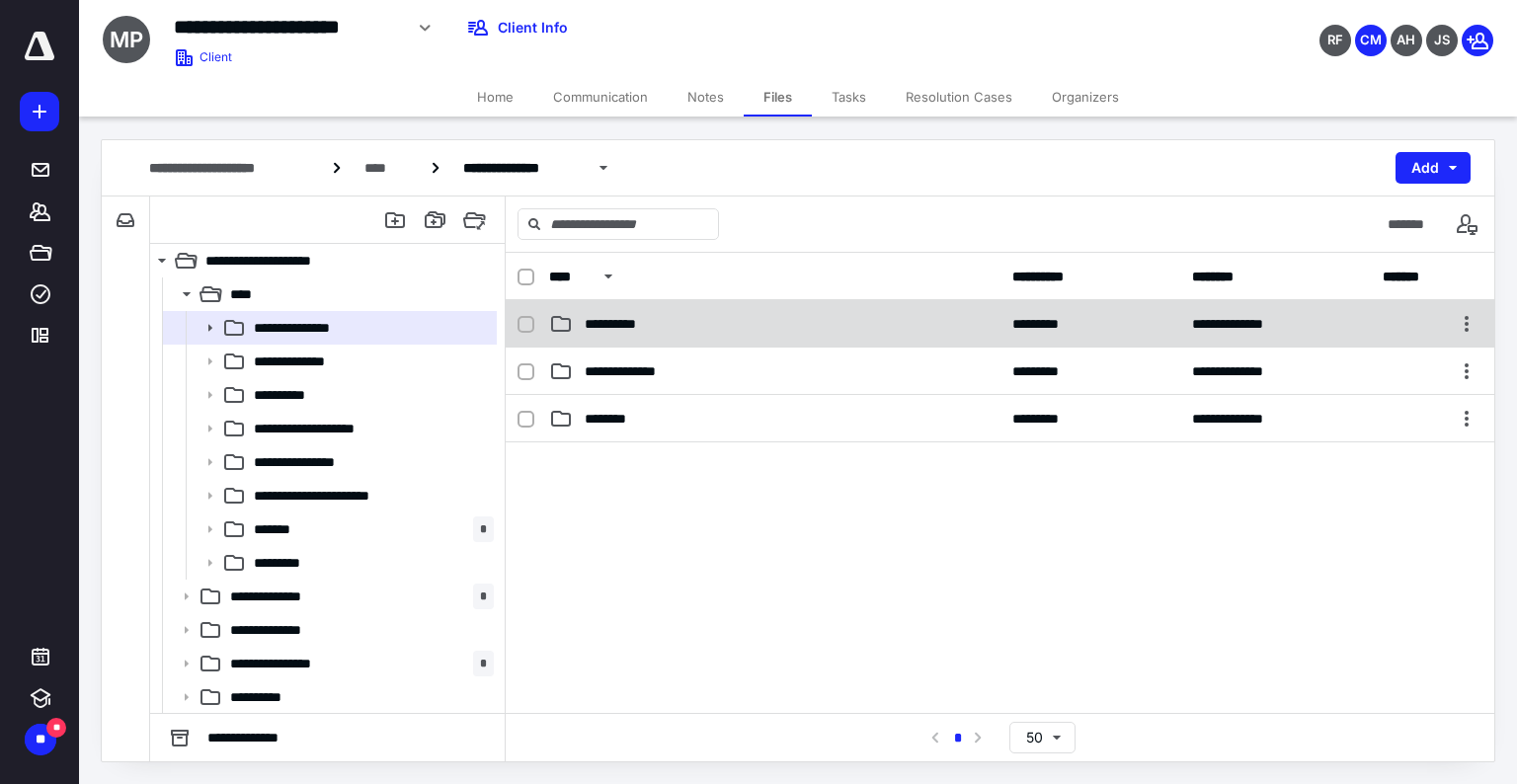 click on "**********" at bounding box center (624, 324) 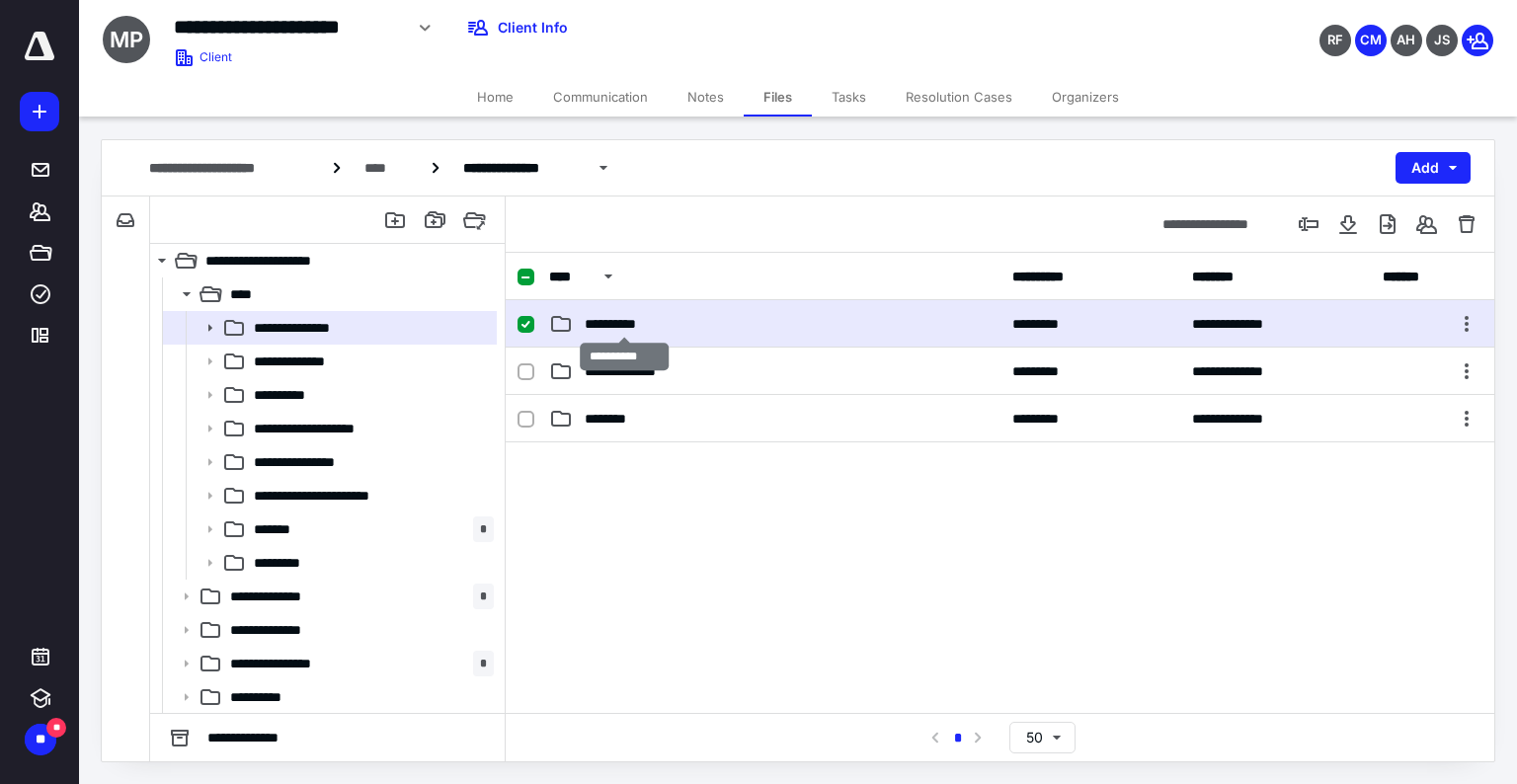 click on "**********" at bounding box center (624, 324) 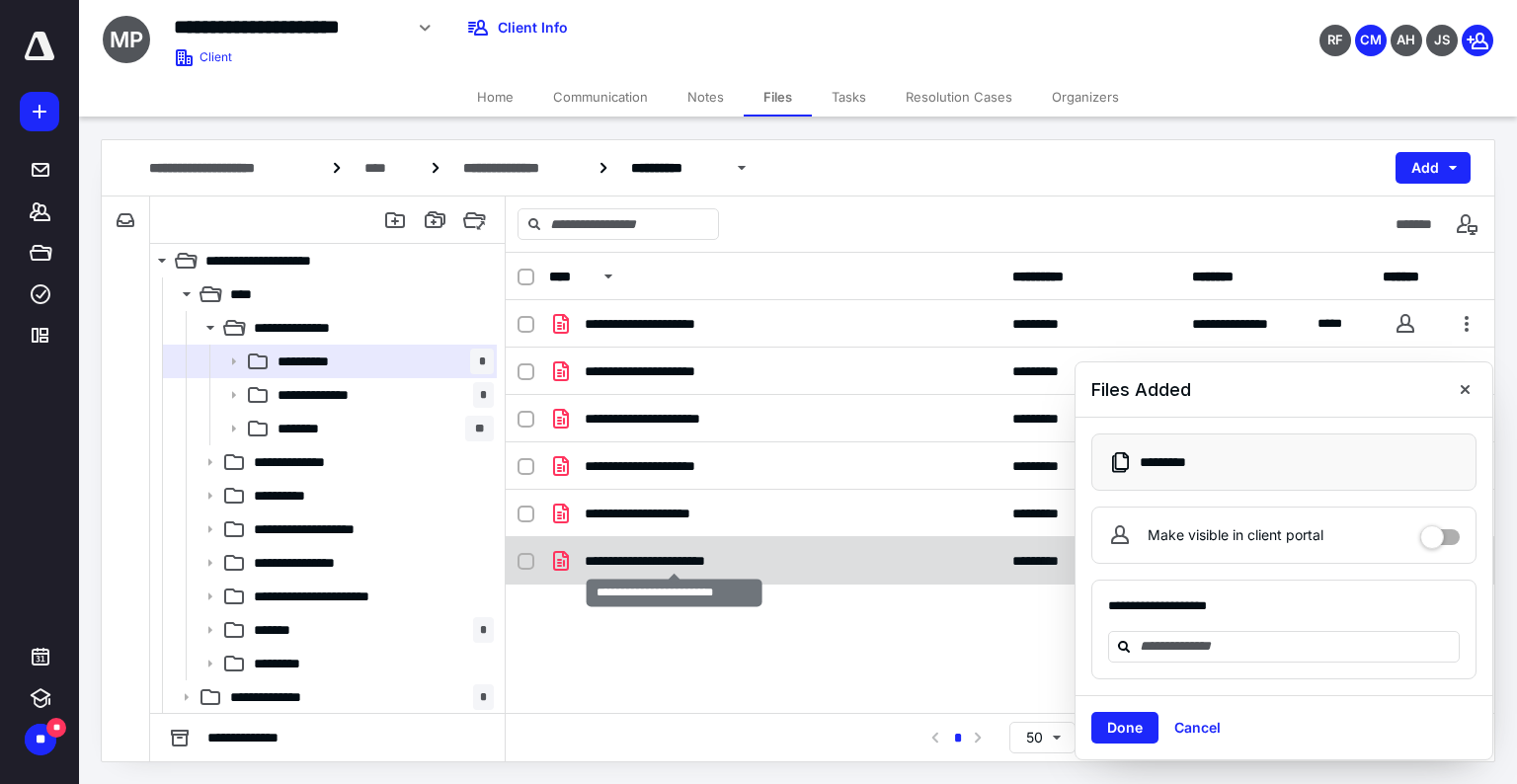 click on "**********" at bounding box center (675, 561) 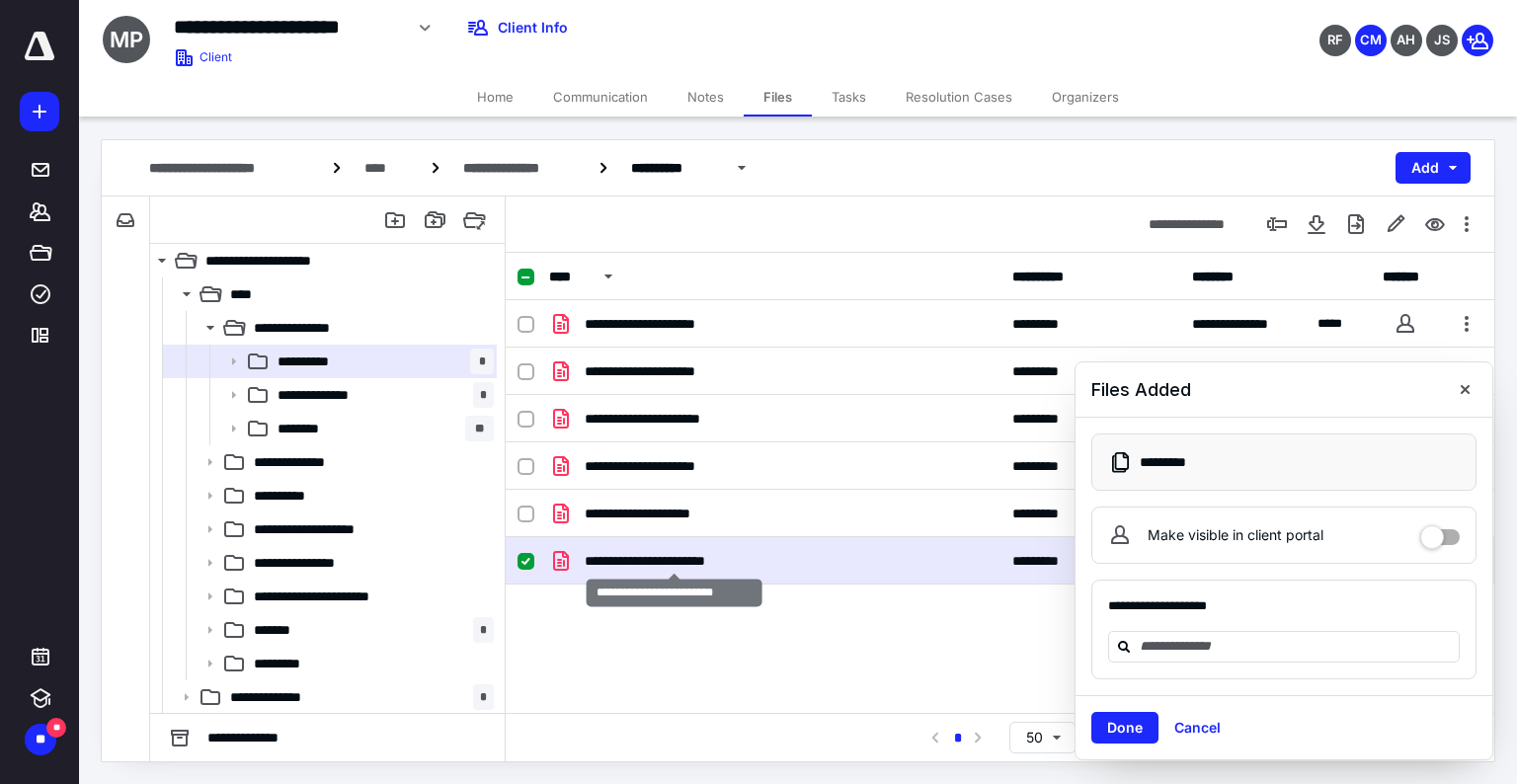 click on "**********" at bounding box center (675, 561) 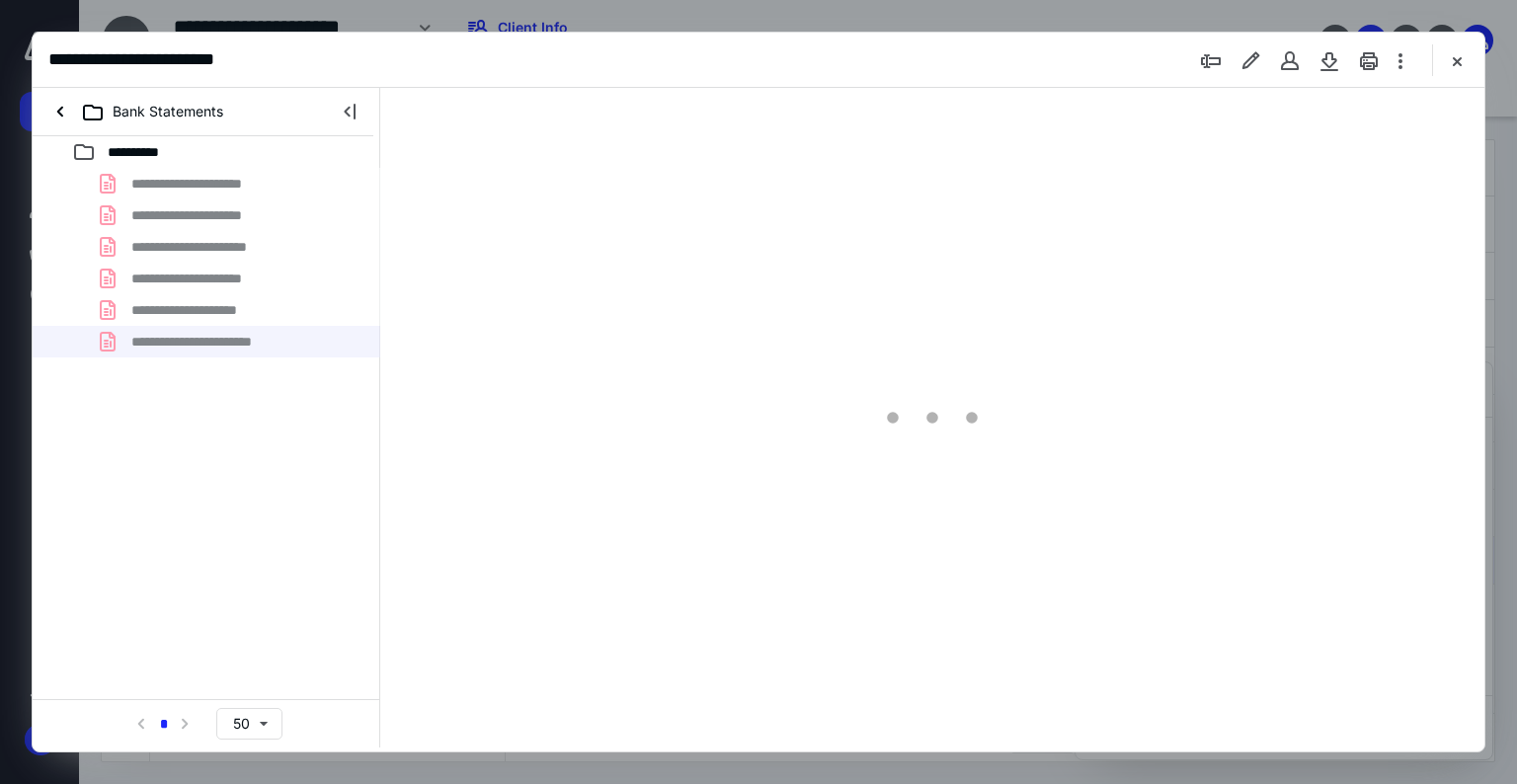 scroll, scrollTop: 0, scrollLeft: 0, axis: both 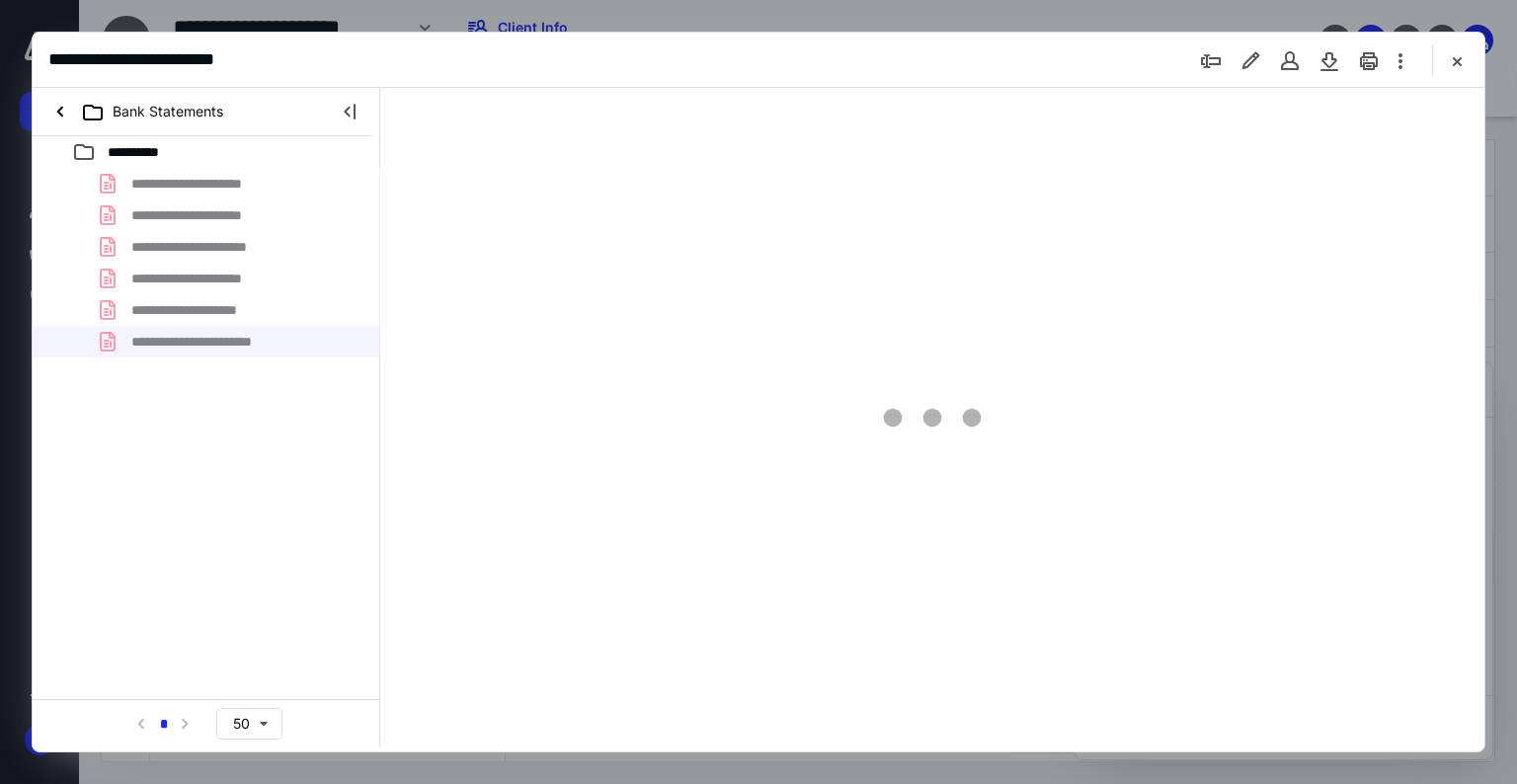 type on "75" 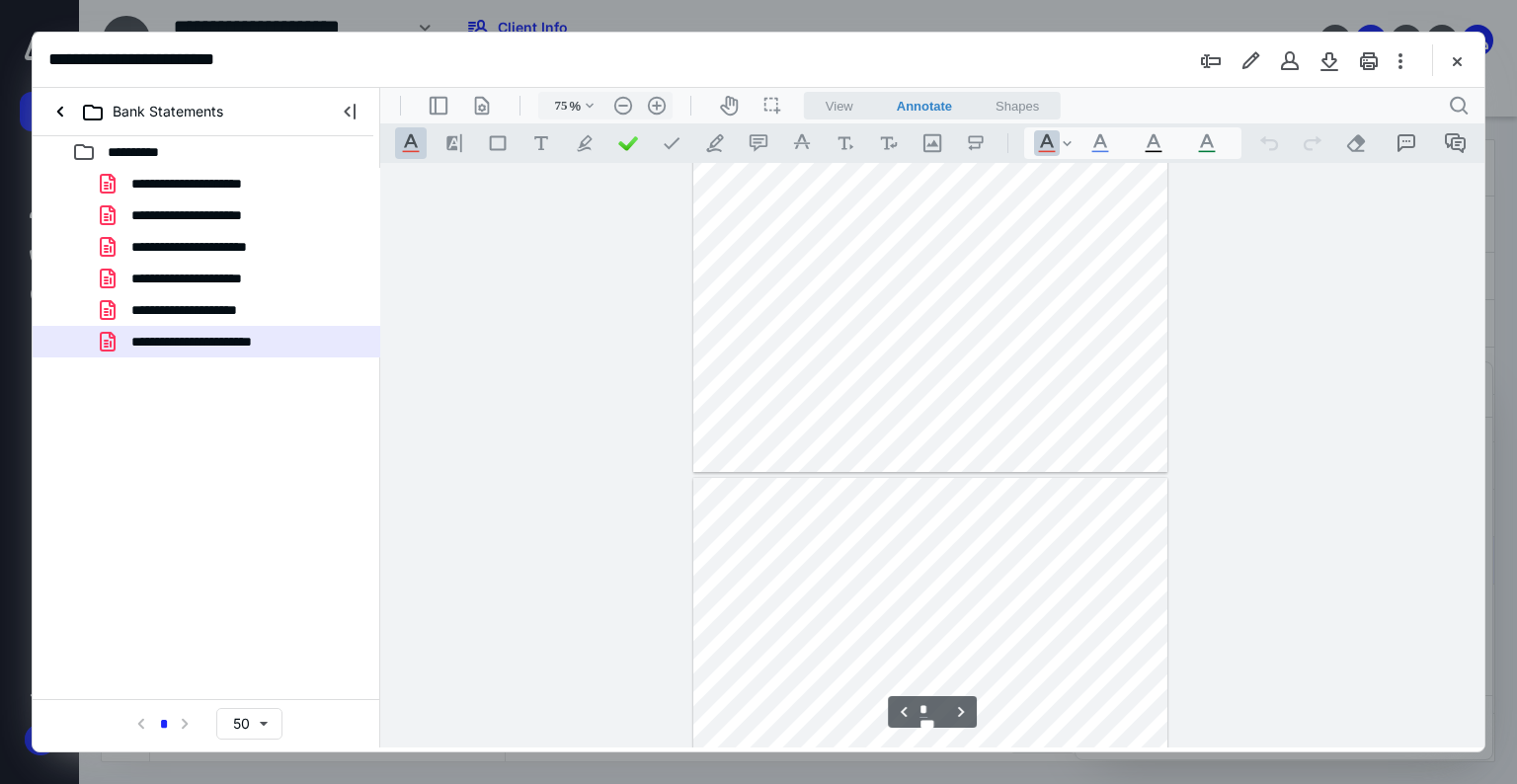 scroll, scrollTop: 1481, scrollLeft: 0, axis: vertical 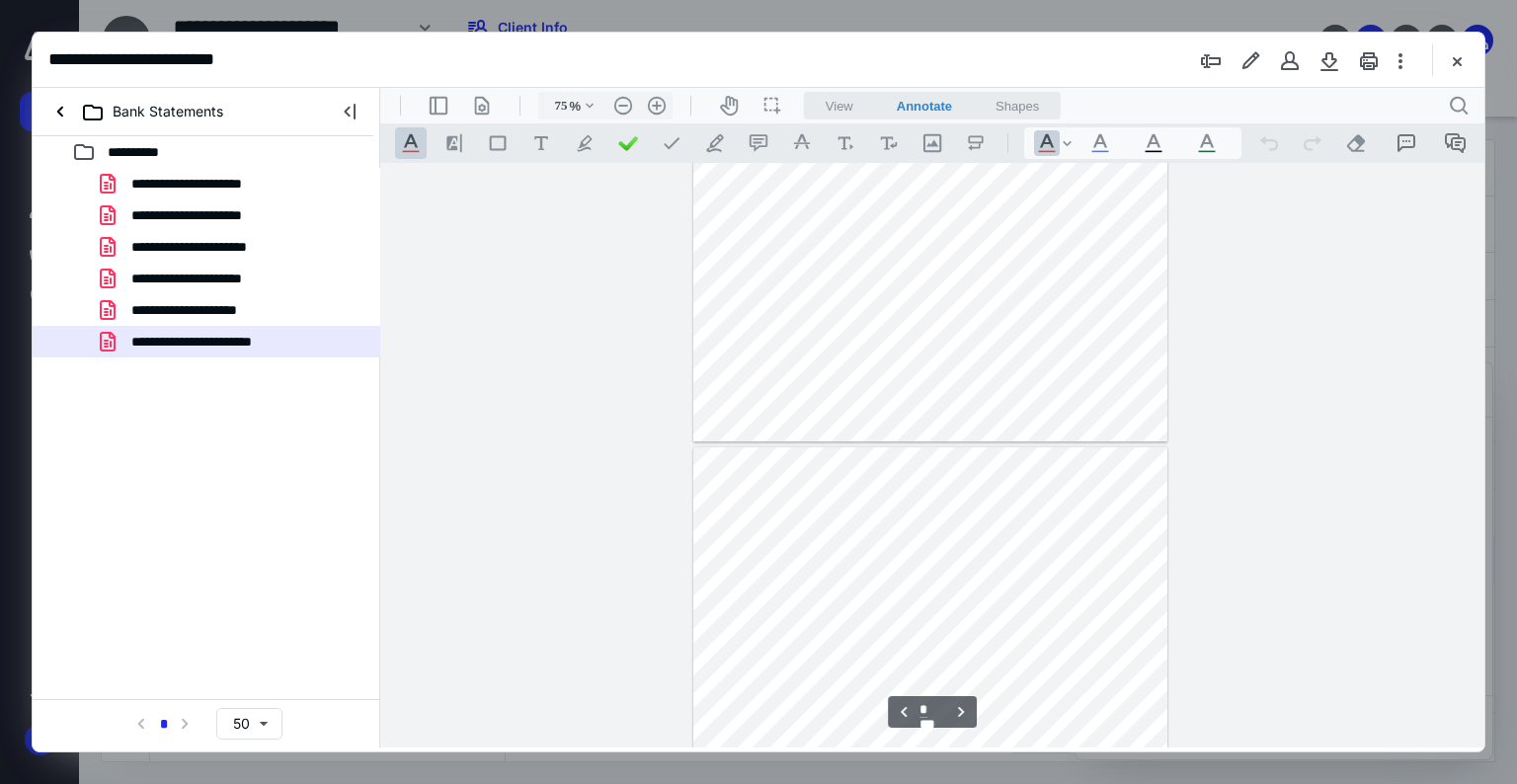 type on "*" 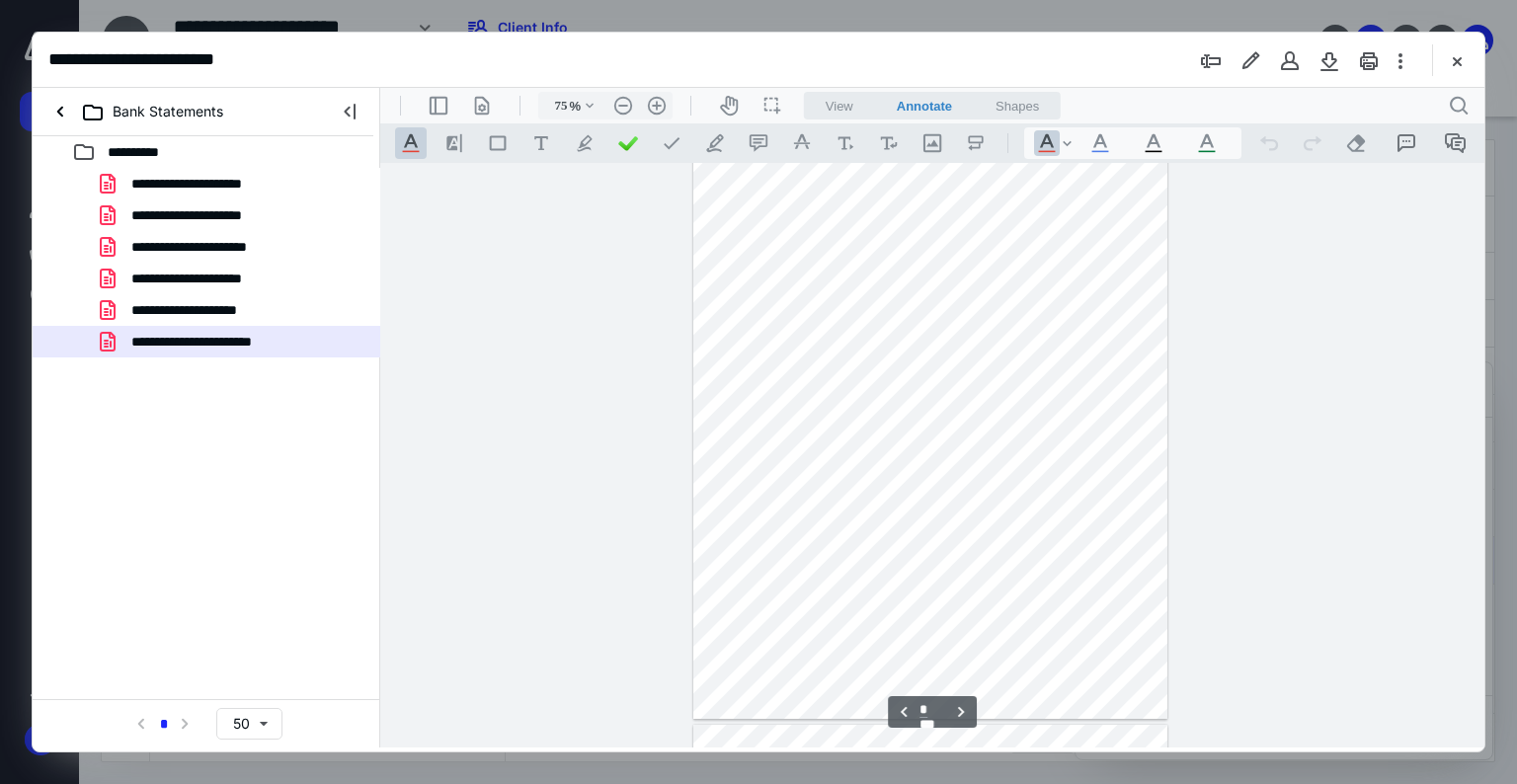 scroll, scrollTop: 2370, scrollLeft: 0, axis: vertical 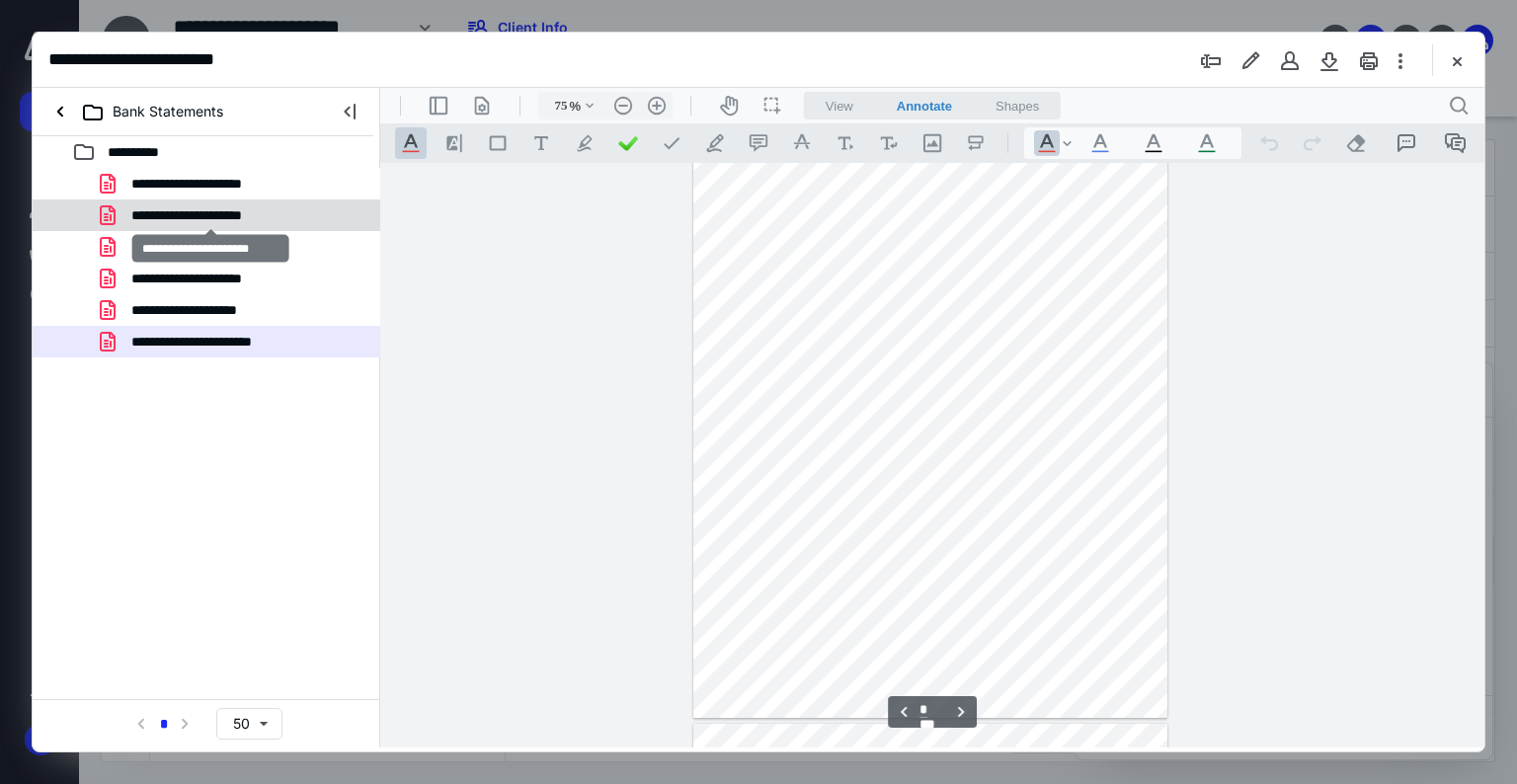 click on "**********" at bounding box center [210, 215] 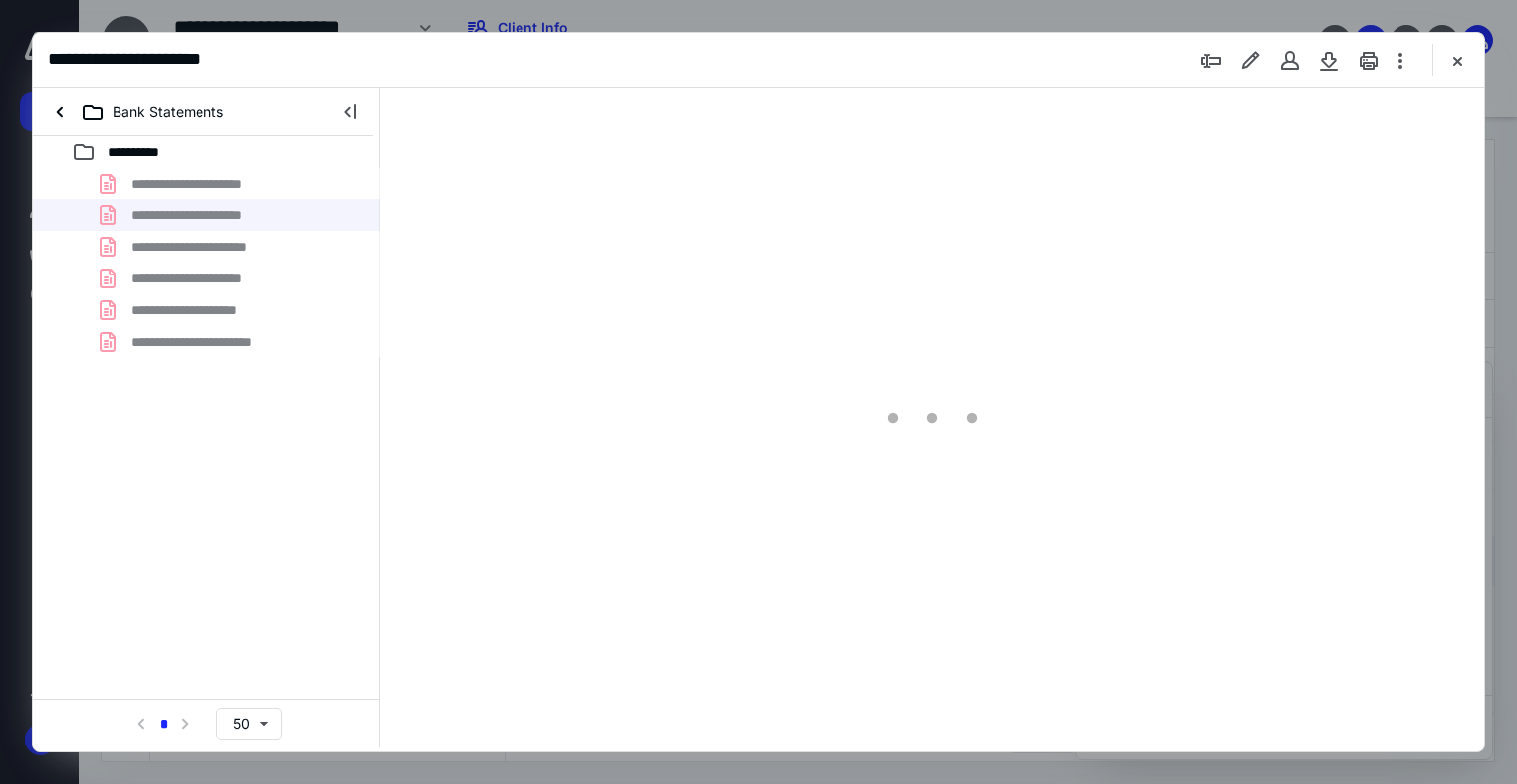 type on "75" 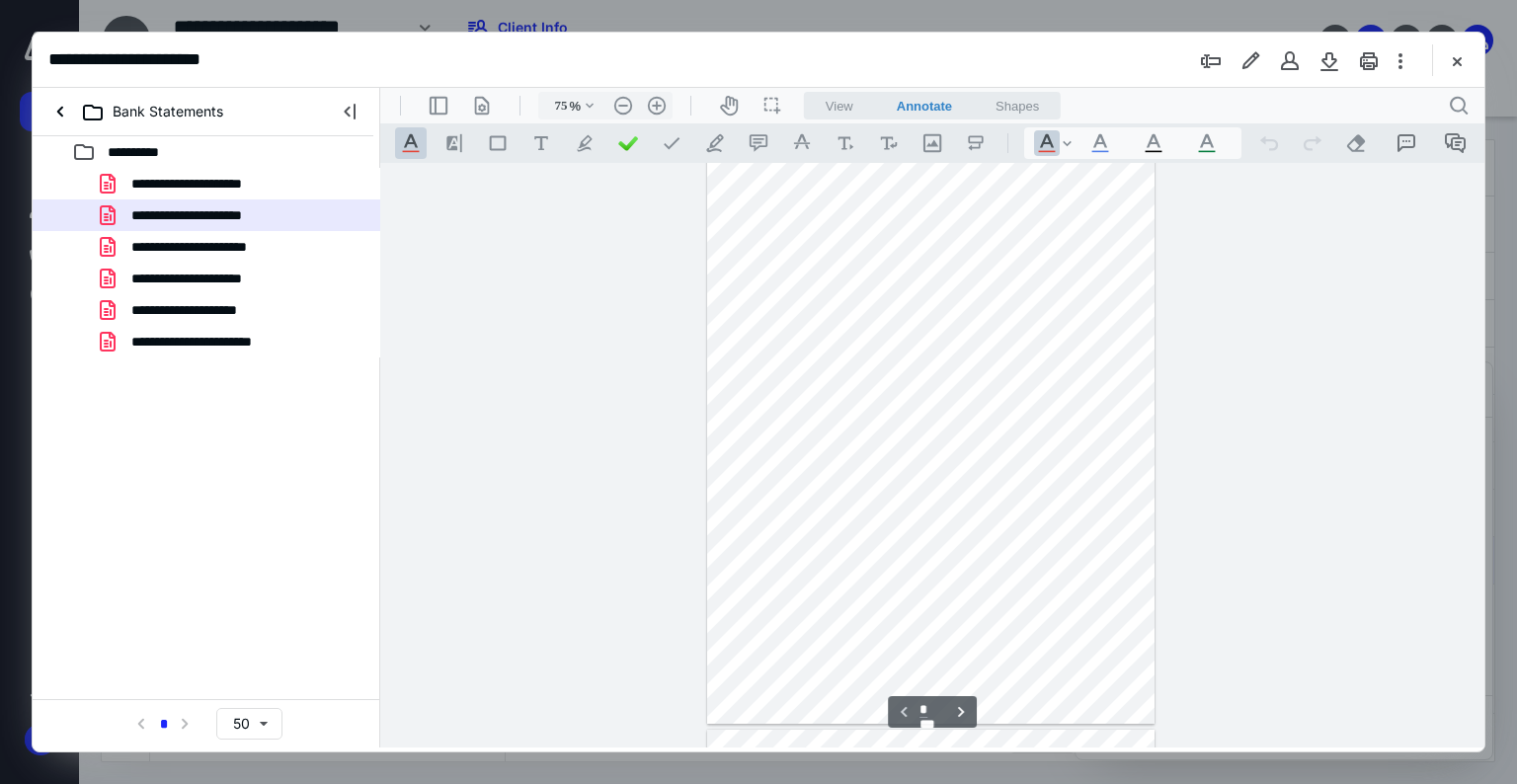 scroll, scrollTop: 0, scrollLeft: 0, axis: both 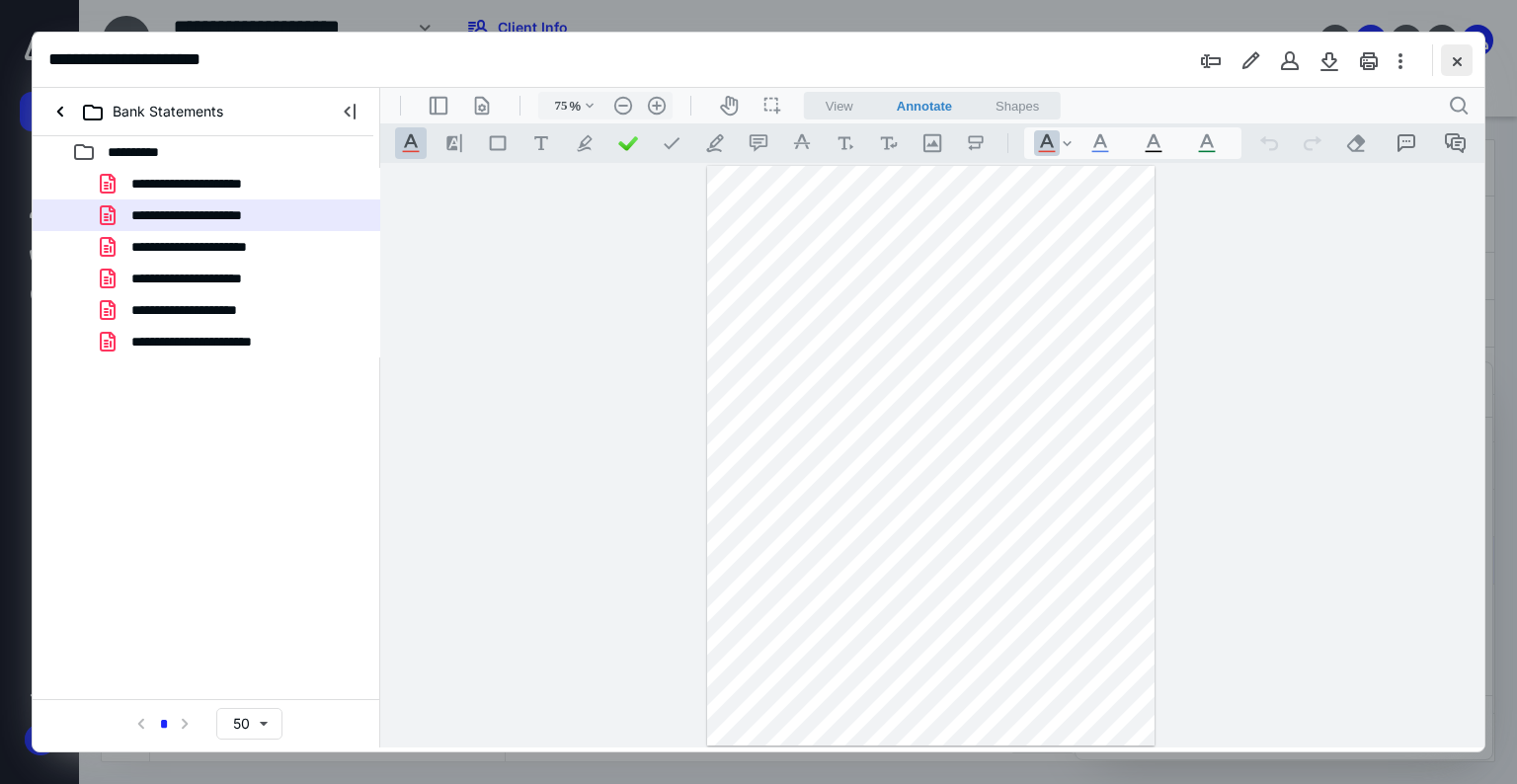 click at bounding box center [1457, 60] 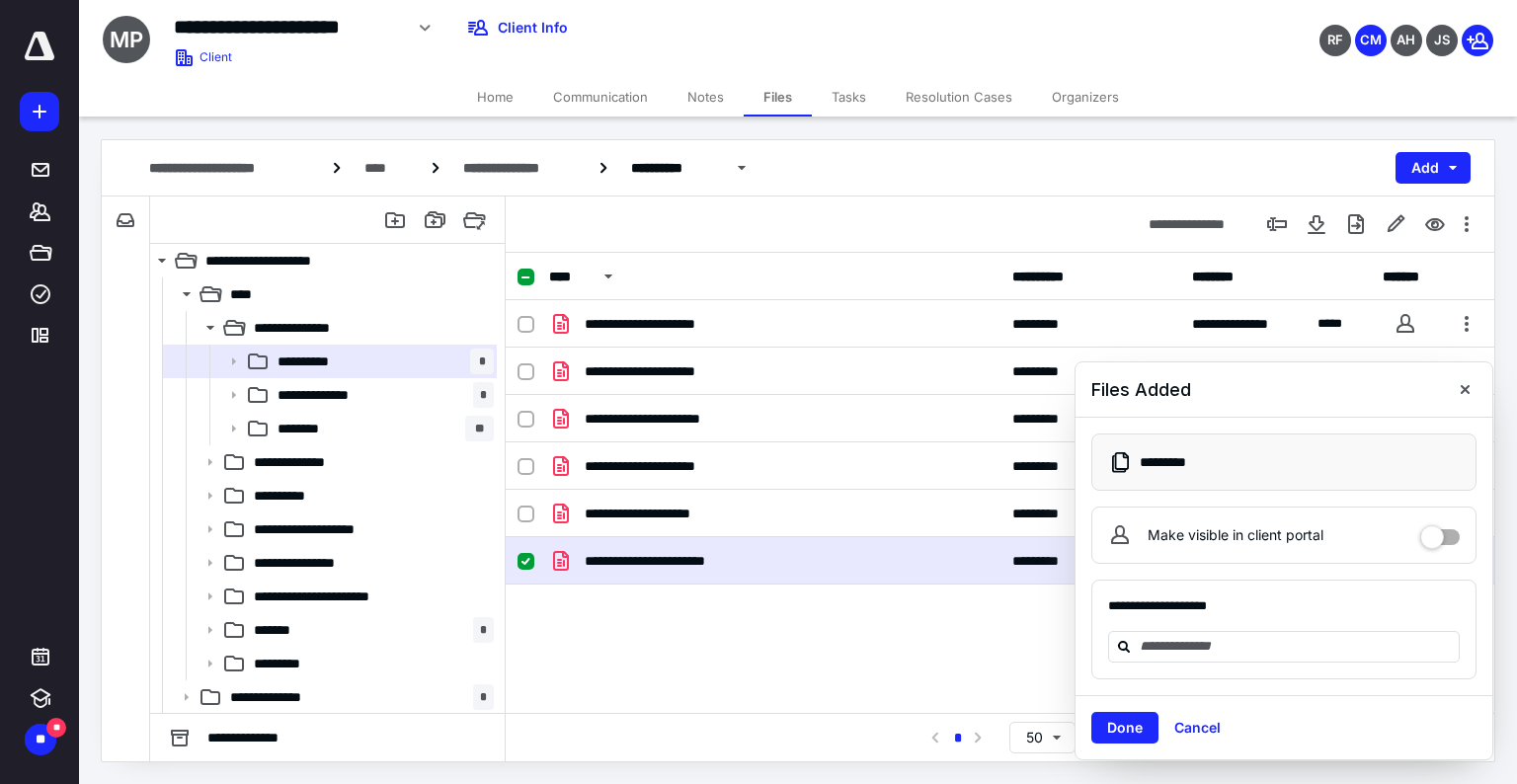 click at bounding box center (525, 562) 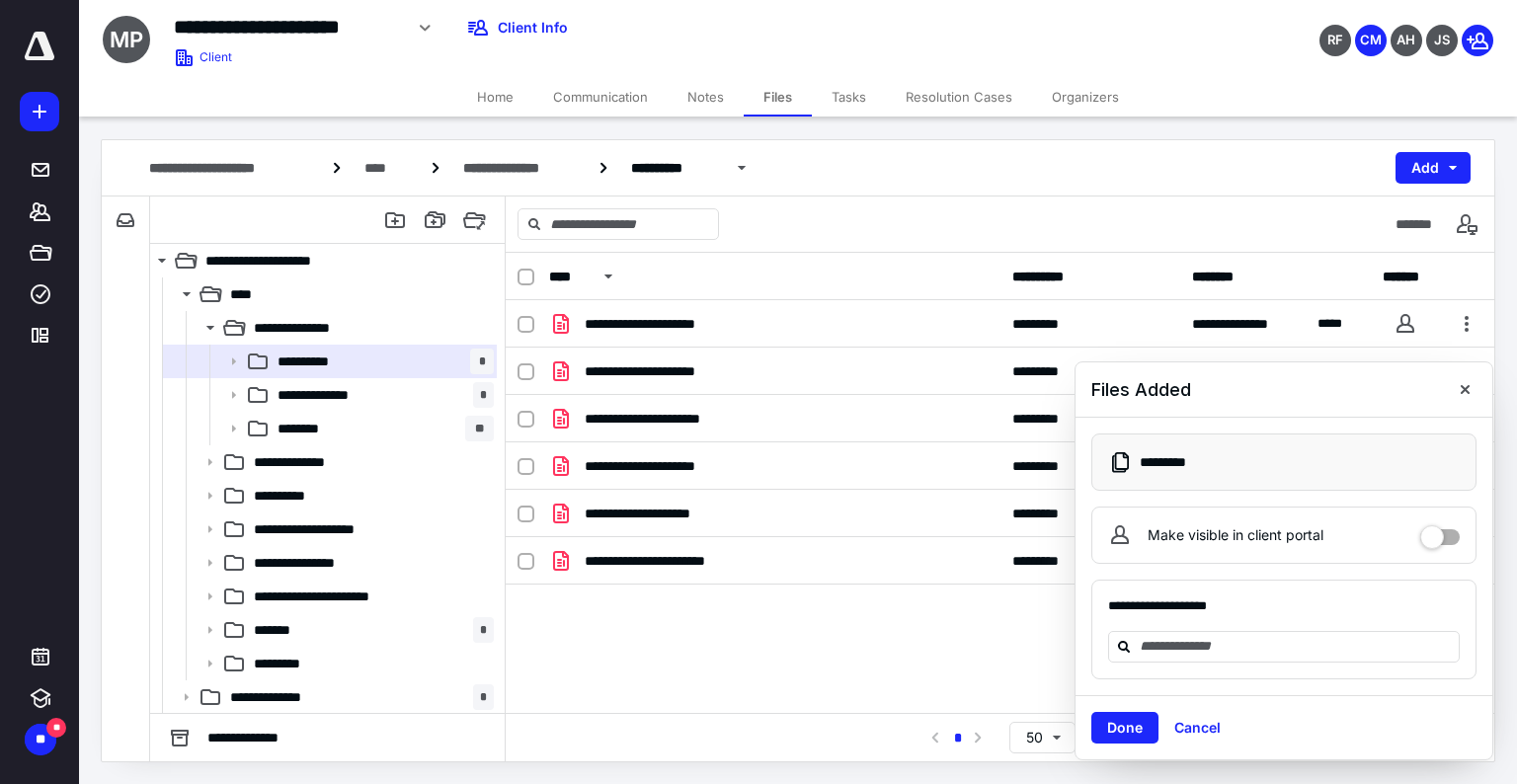 click on "**********" at bounding box center [999, 483] 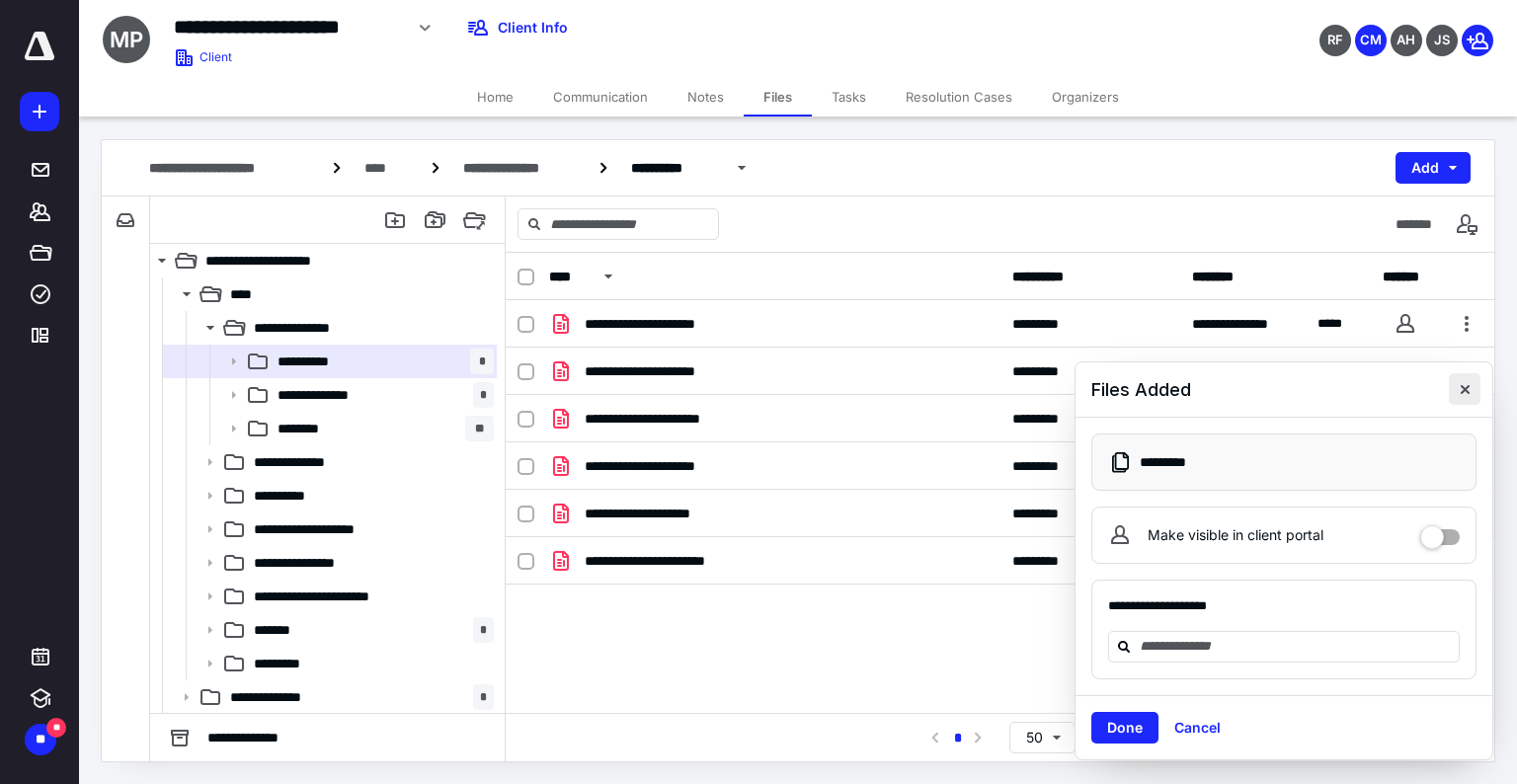click at bounding box center (1465, 389) 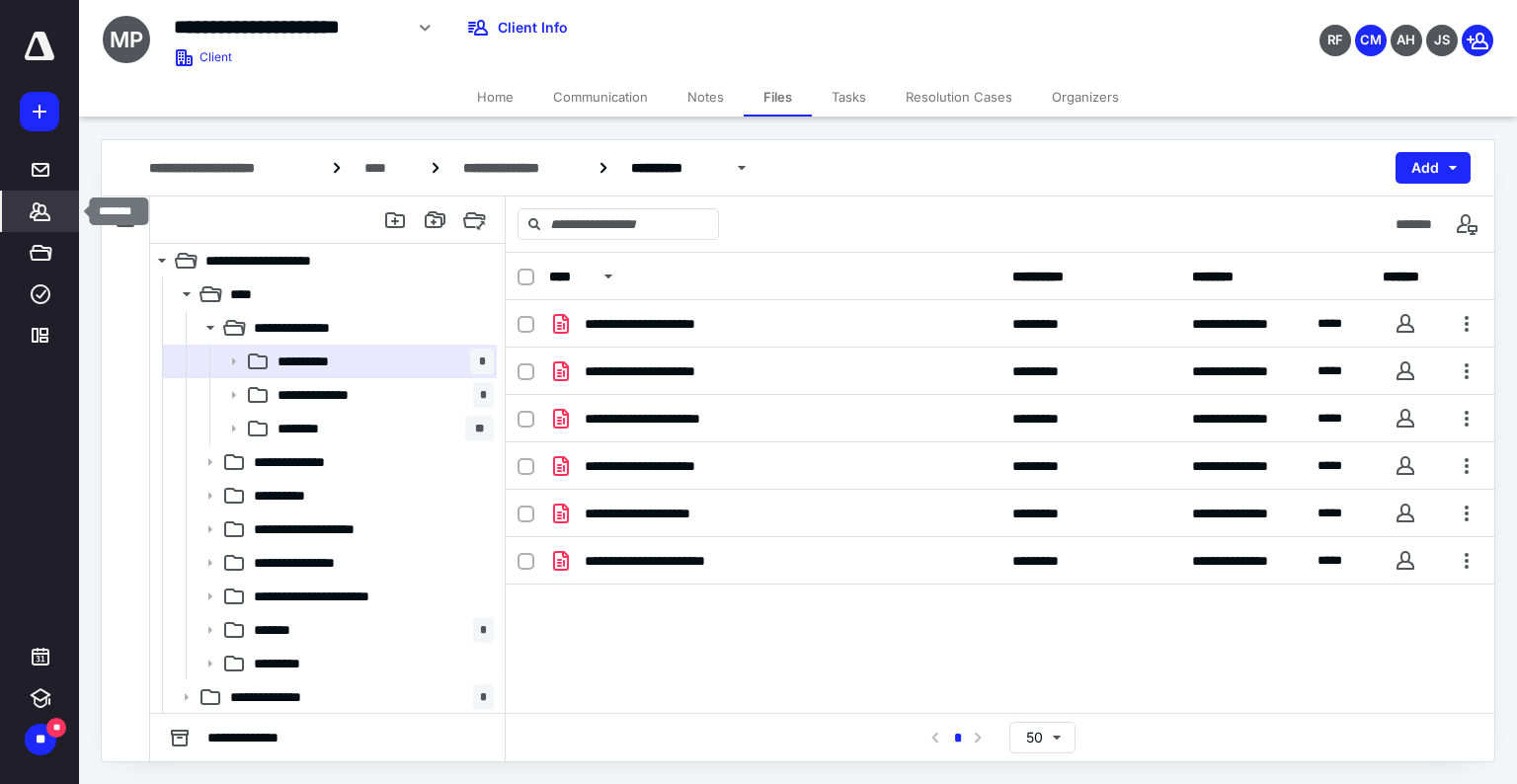 click 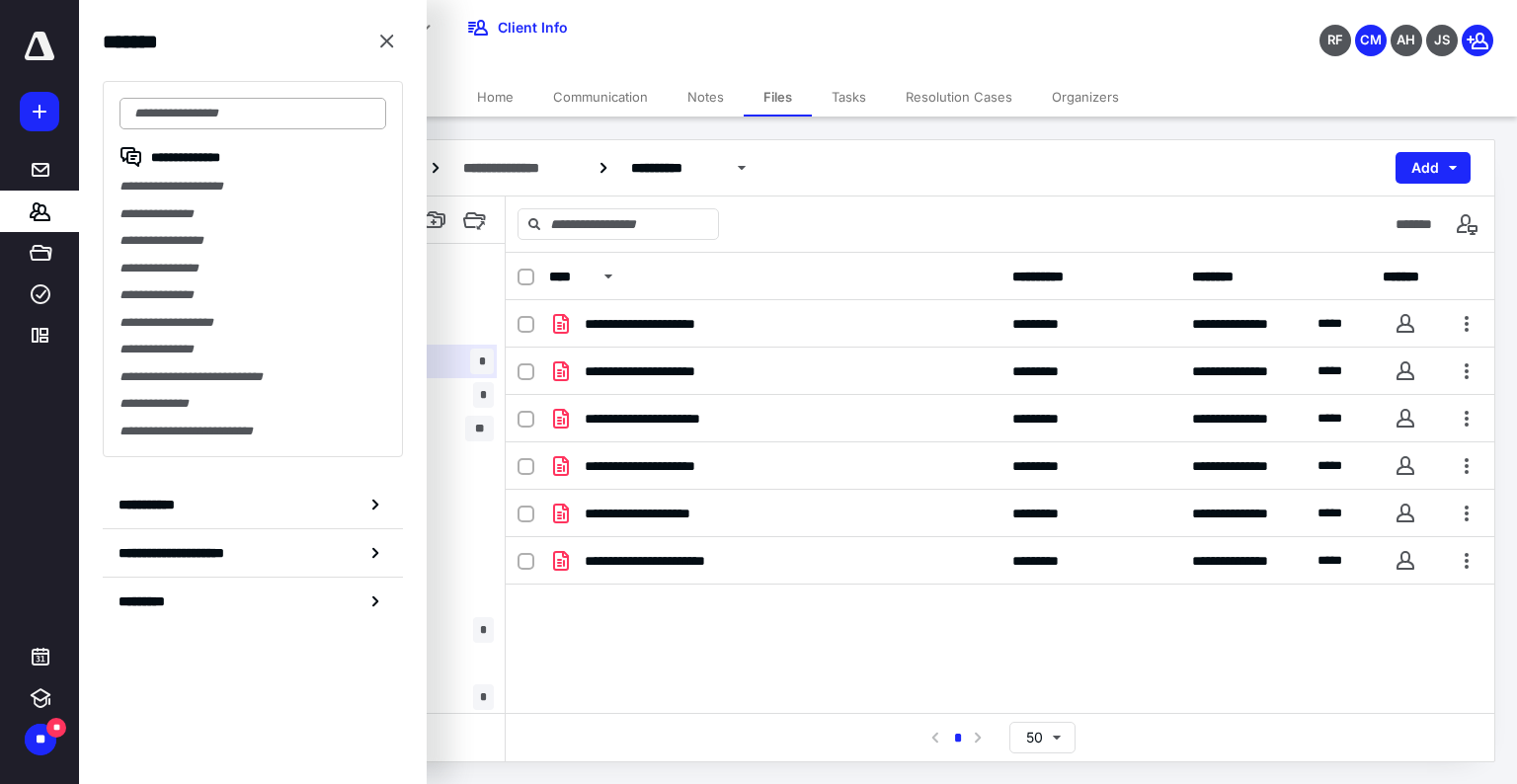 click at bounding box center (253, 114) 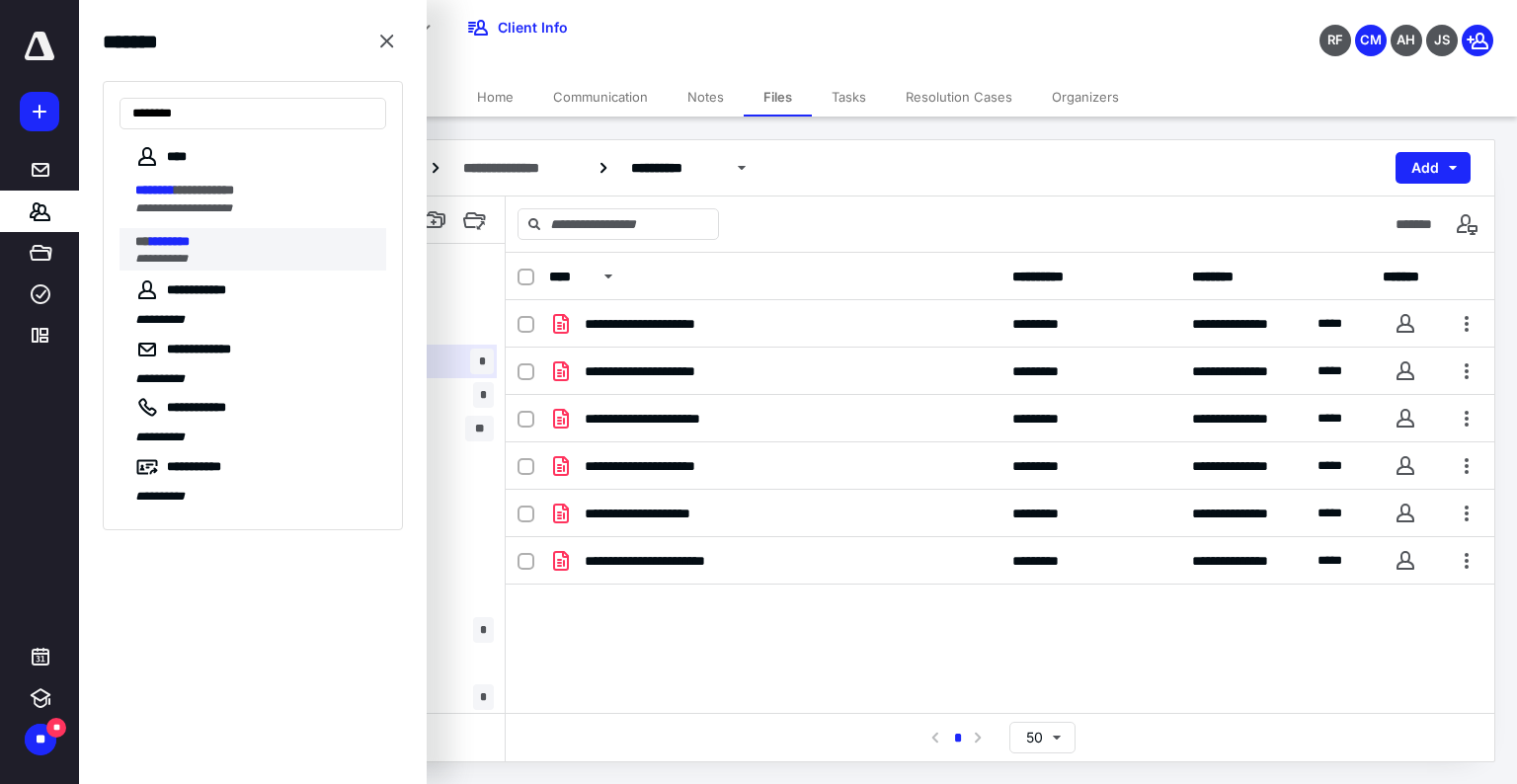type on "********" 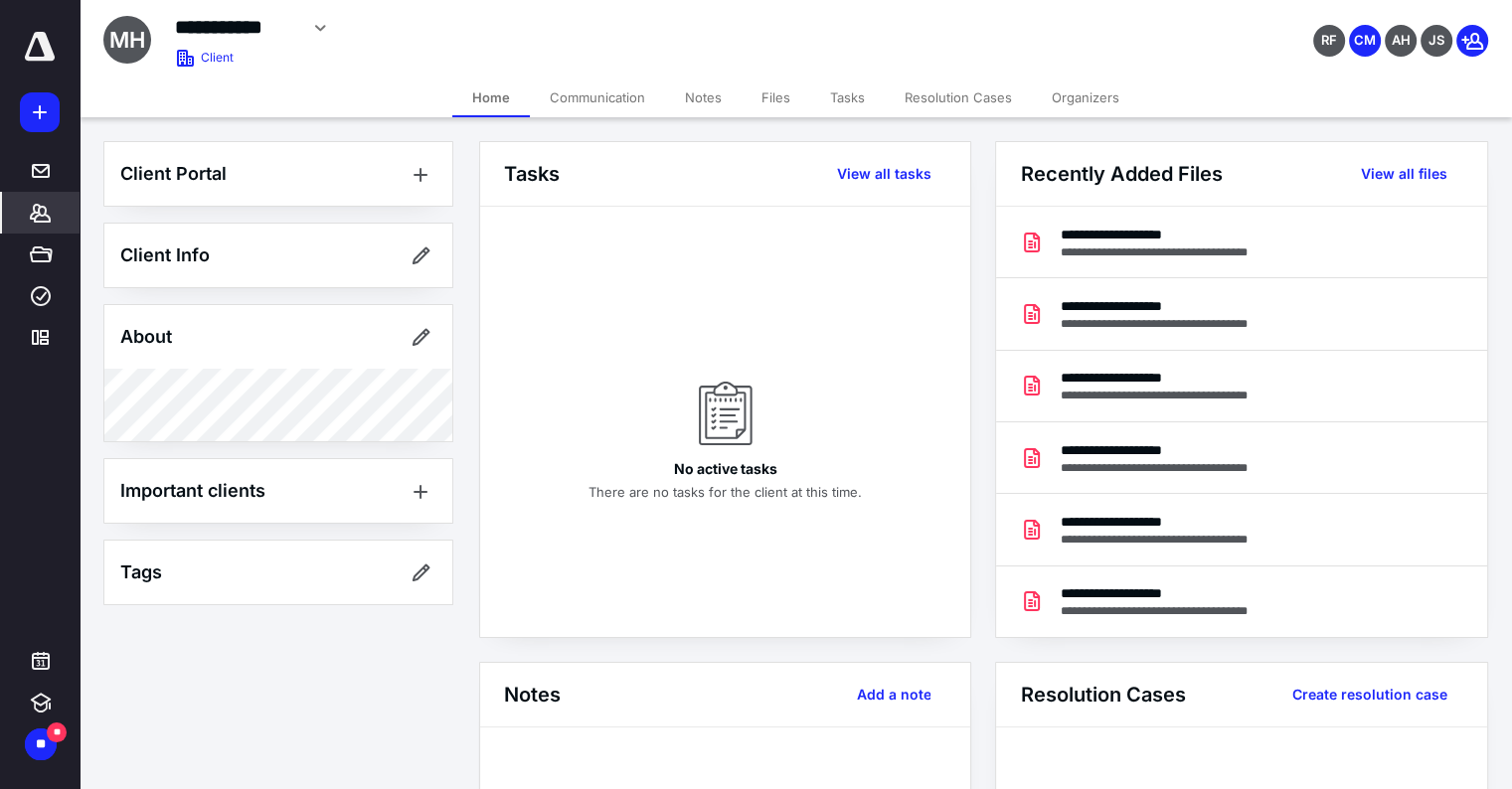 click on "Files" at bounding box center (775, 97) 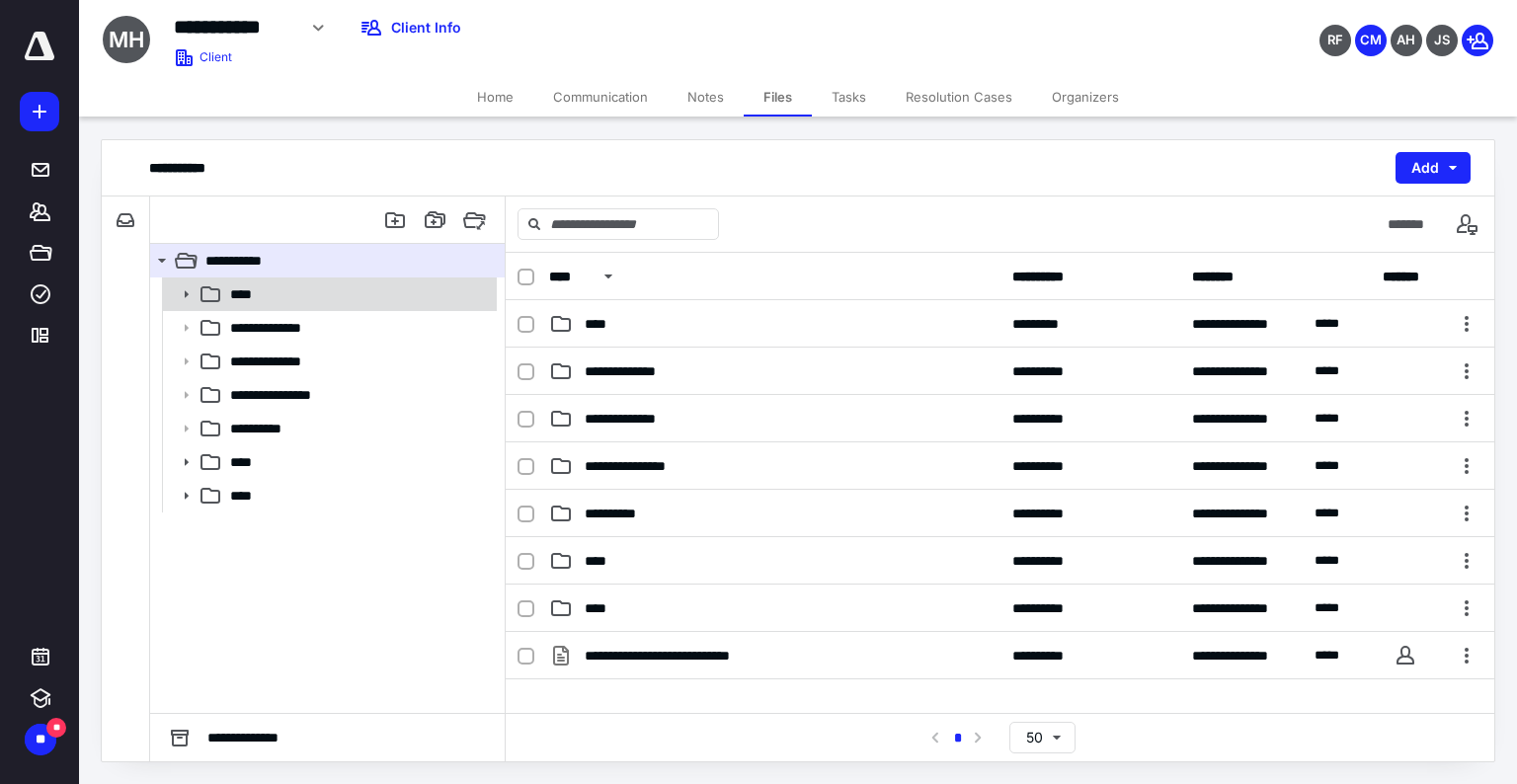 click 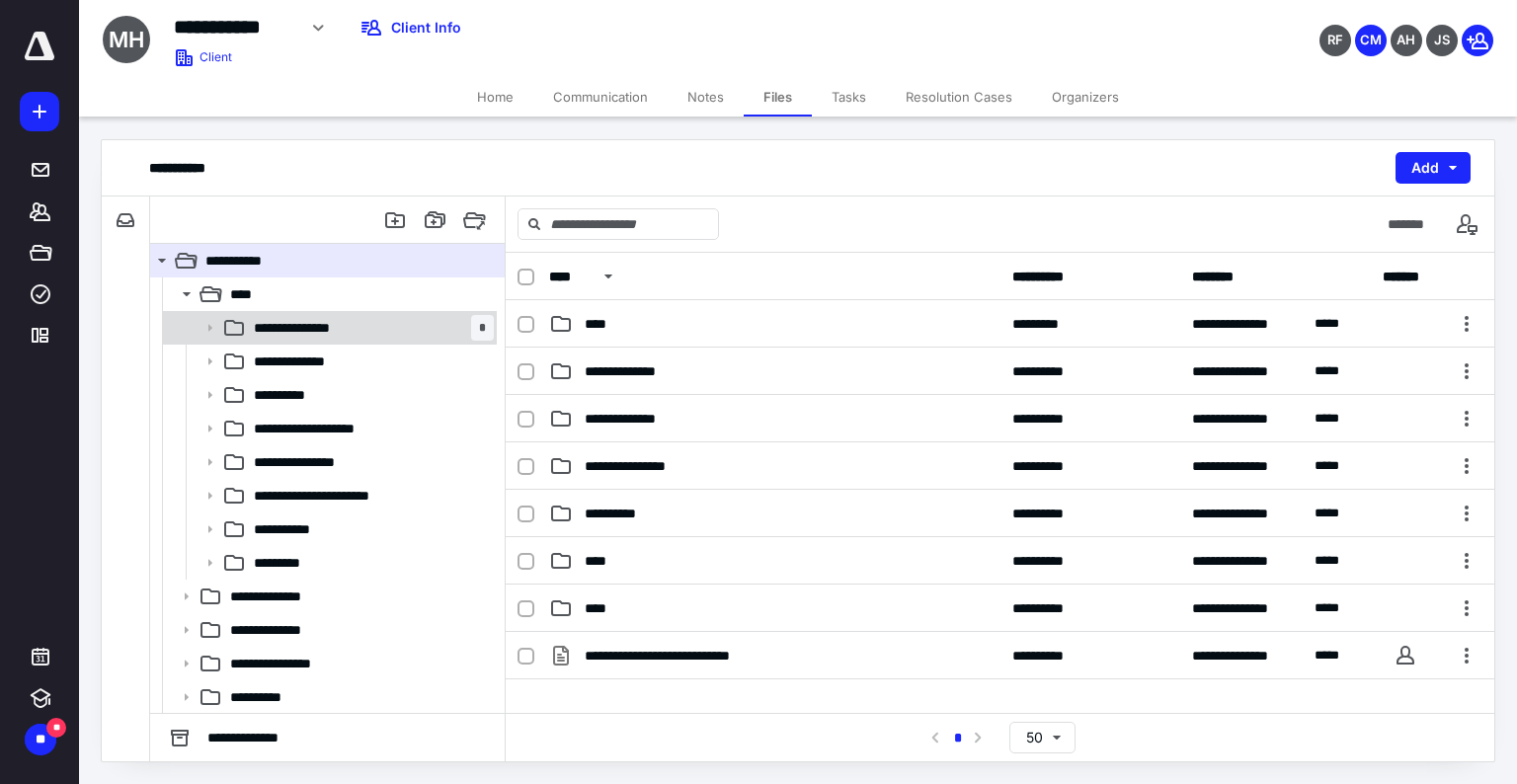 click 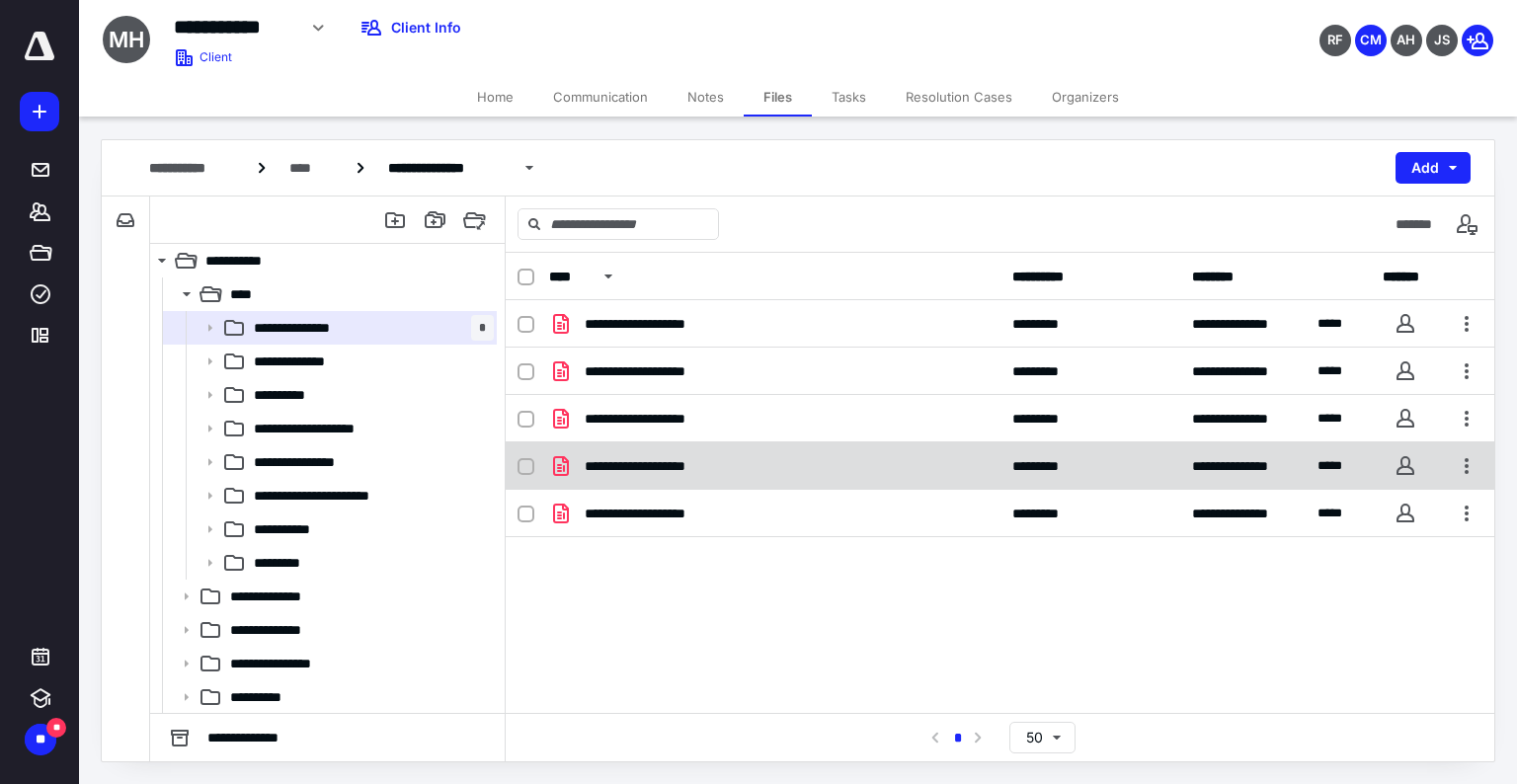 click on "**********" at bounding box center [656, 466] 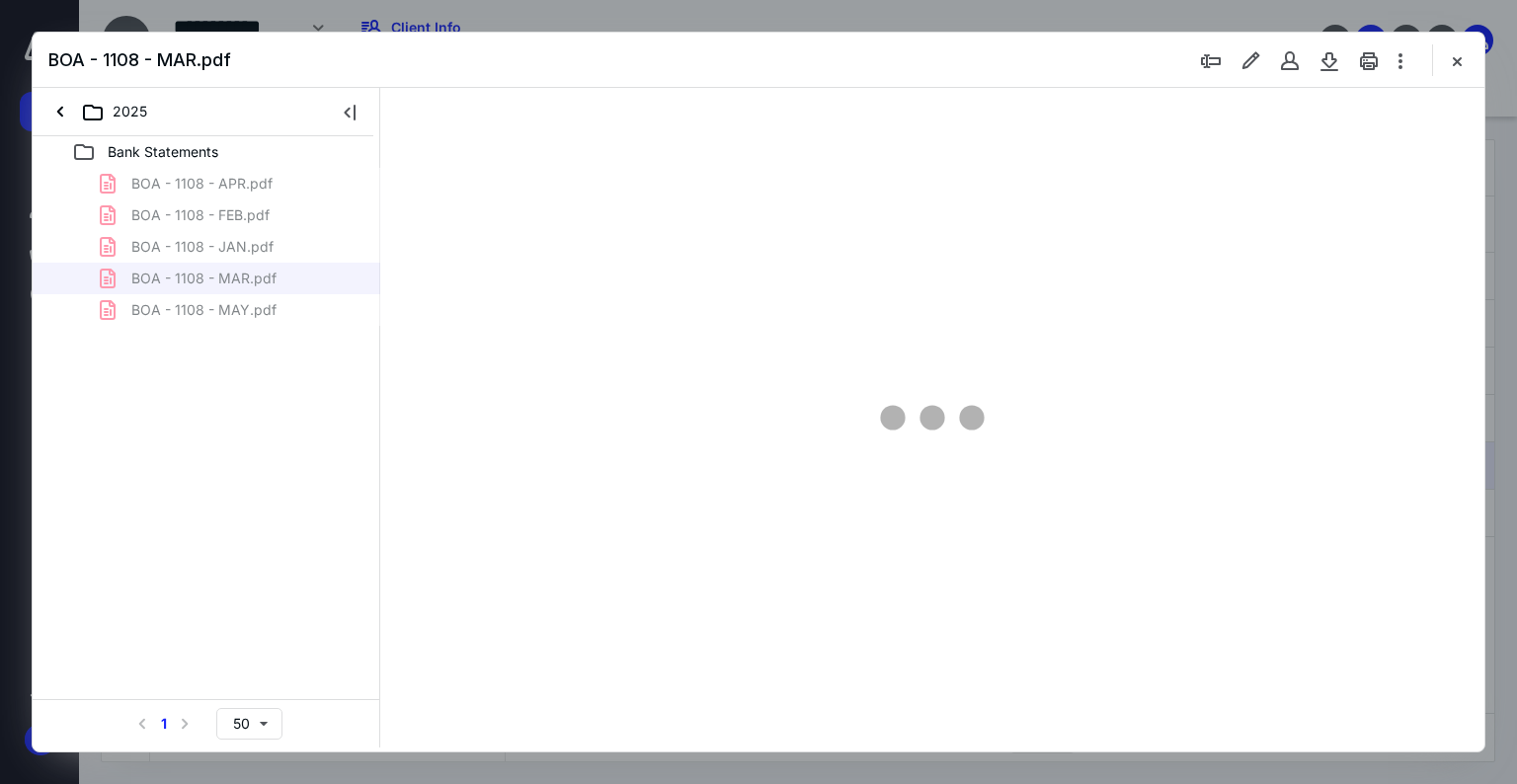 scroll, scrollTop: 0, scrollLeft: 0, axis: both 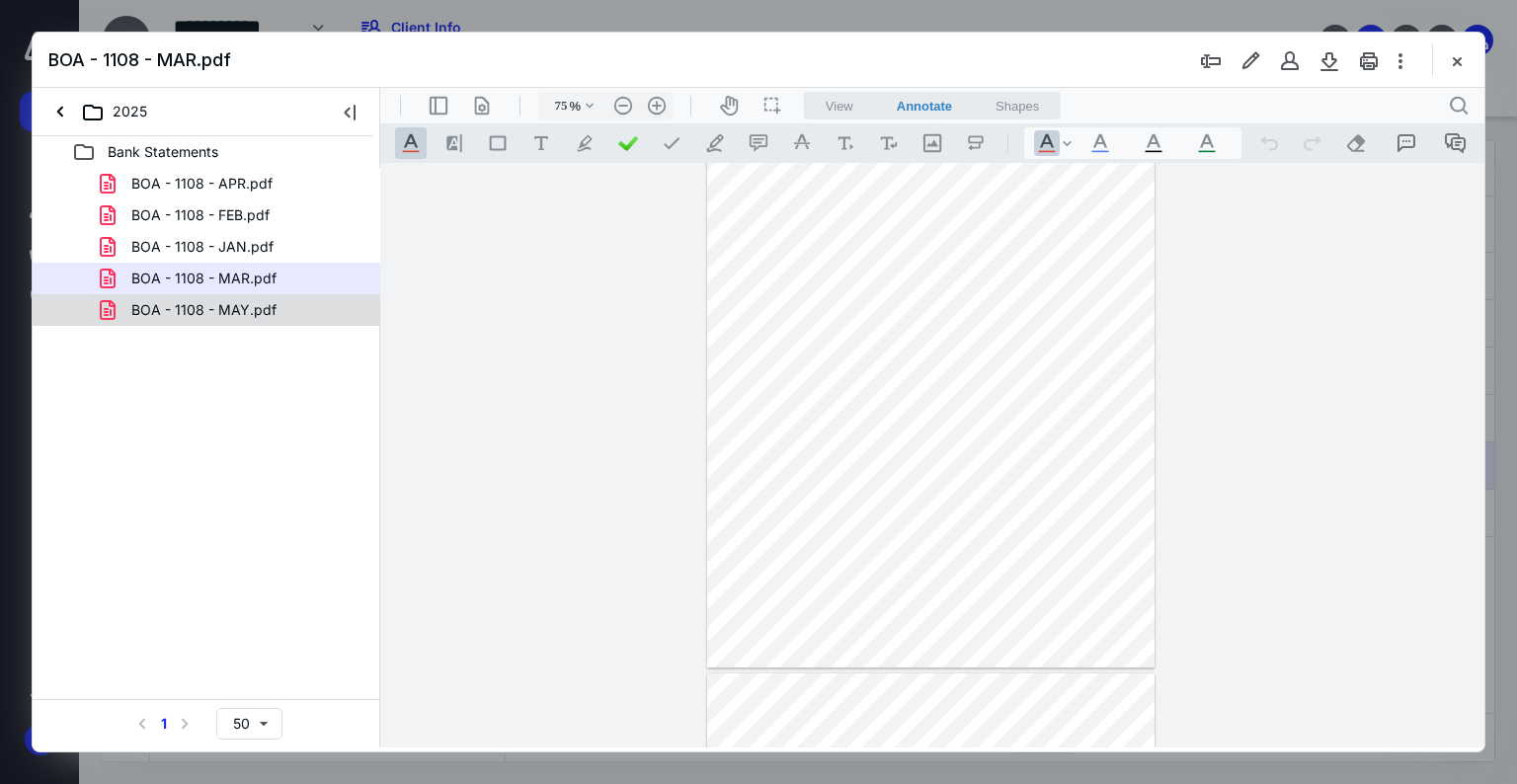 click on "BOA - 1108 - MAY.pdf" at bounding box center (203, 310) 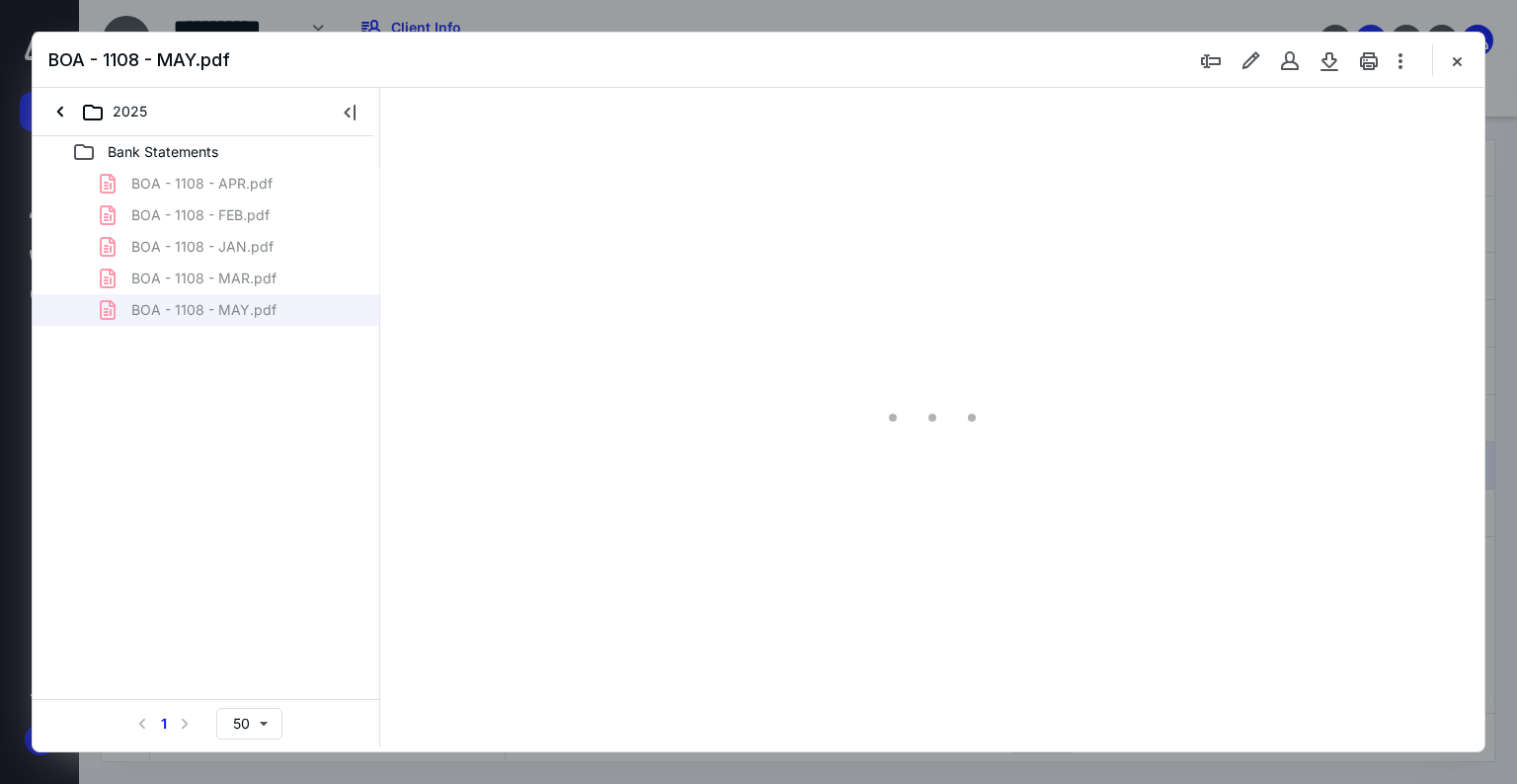 scroll, scrollTop: 78, scrollLeft: 0, axis: vertical 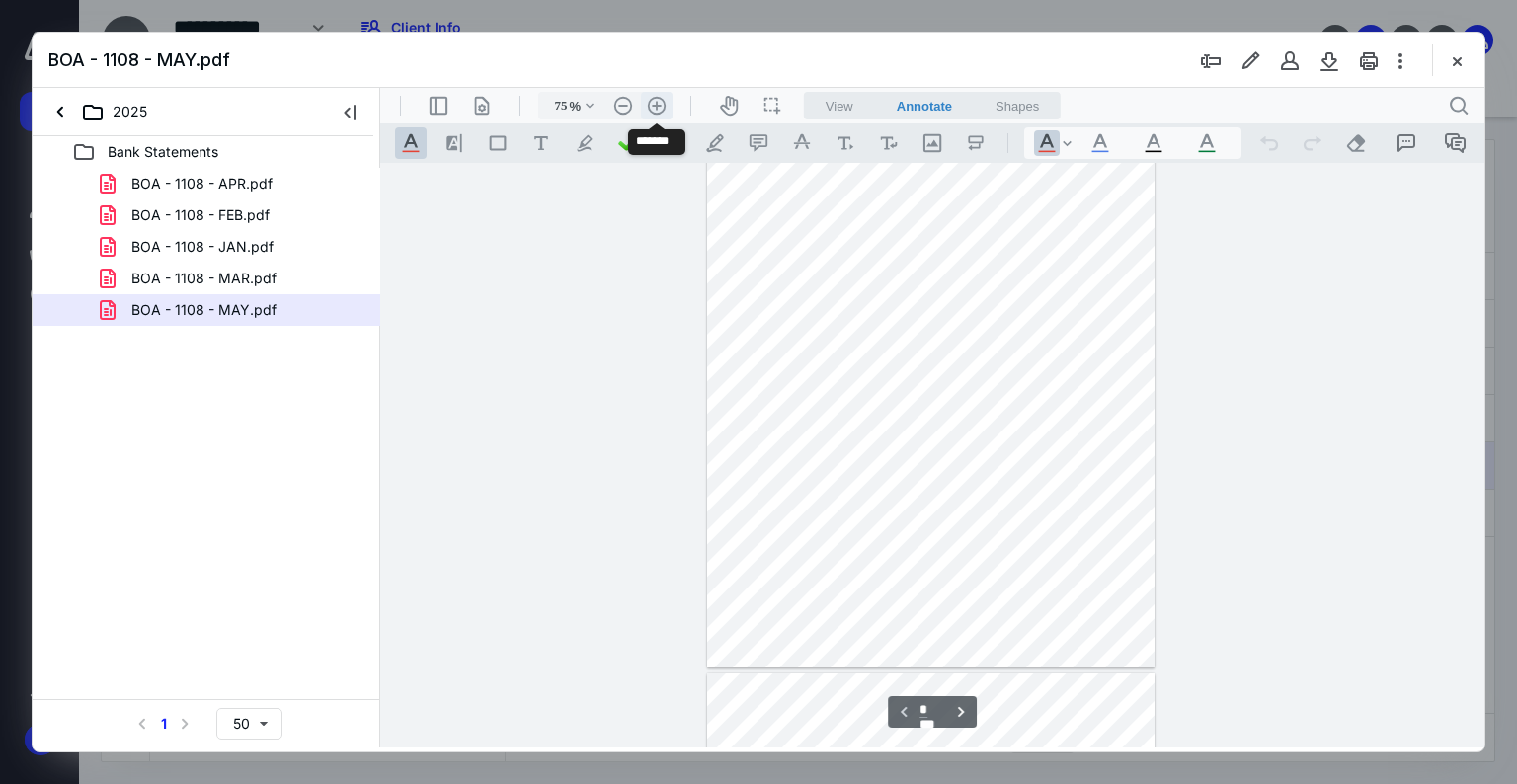 click on ".cls-1{fill:#abb0c4;} icon - header - zoom - in - line" at bounding box center (657, 106) 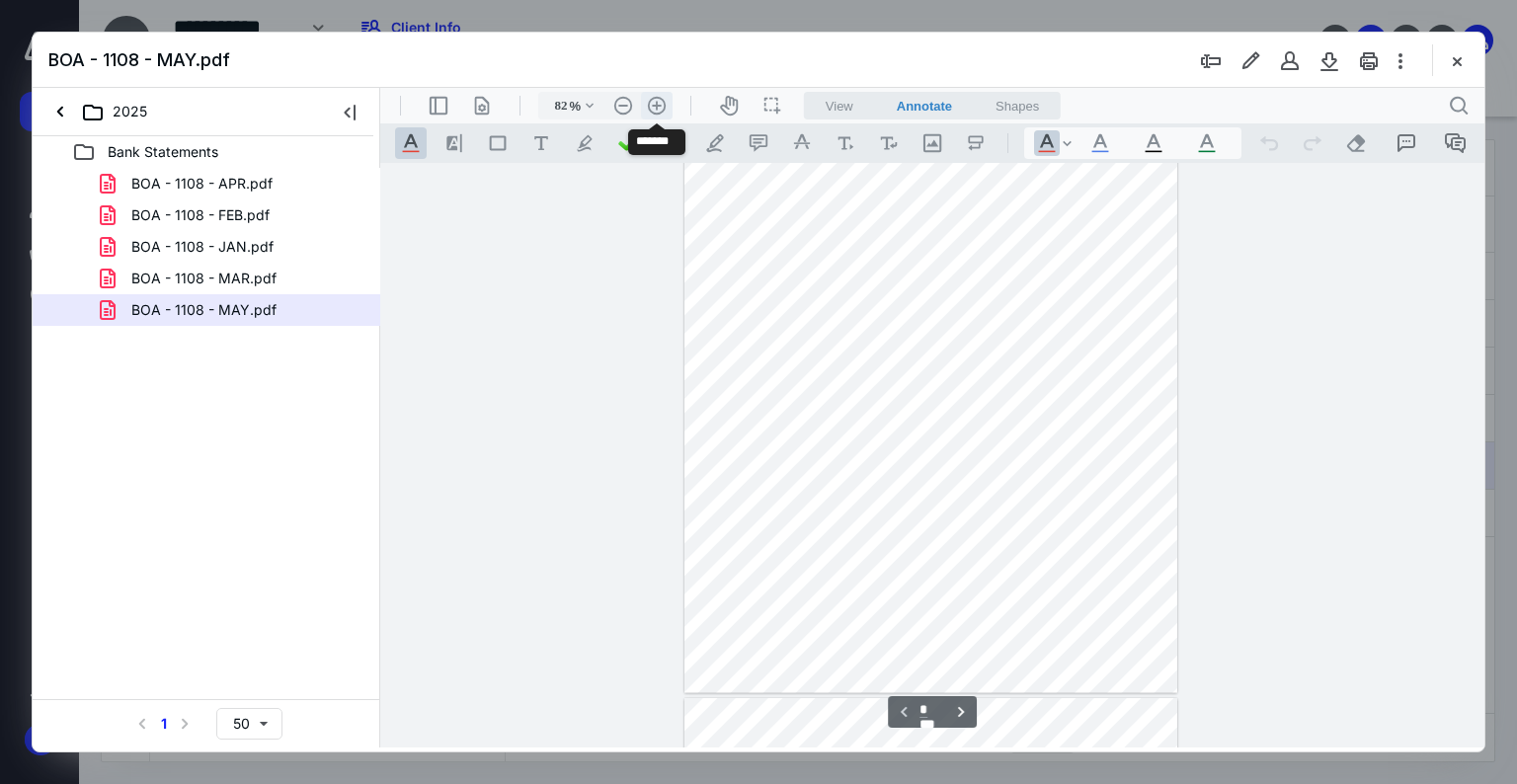 click on ".cls-1{fill:#abb0c4;} icon - header - zoom - in - line" at bounding box center (657, 106) 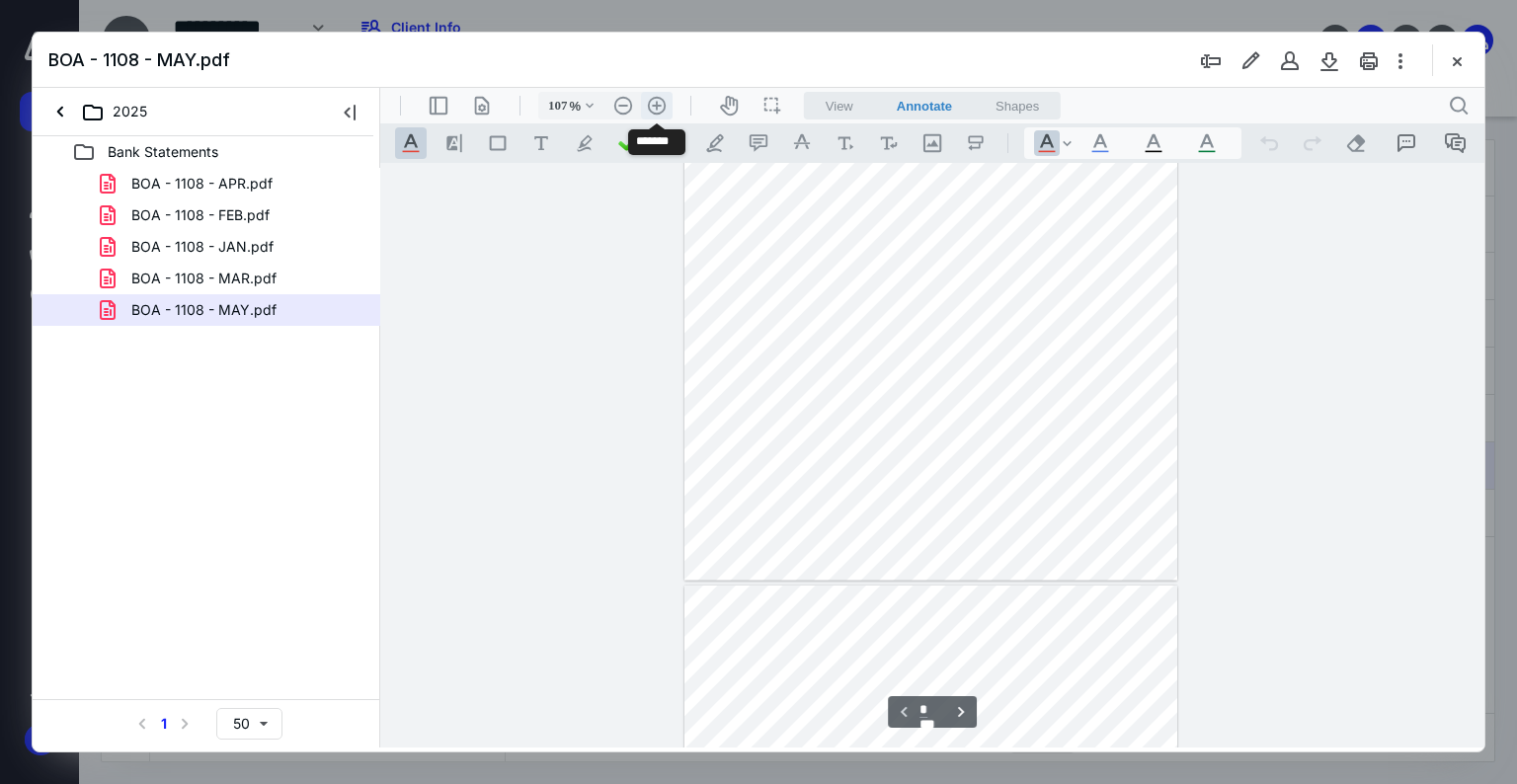 click on ".cls-1{fill:#abb0c4;} icon - header - zoom - in - line" at bounding box center [657, 106] 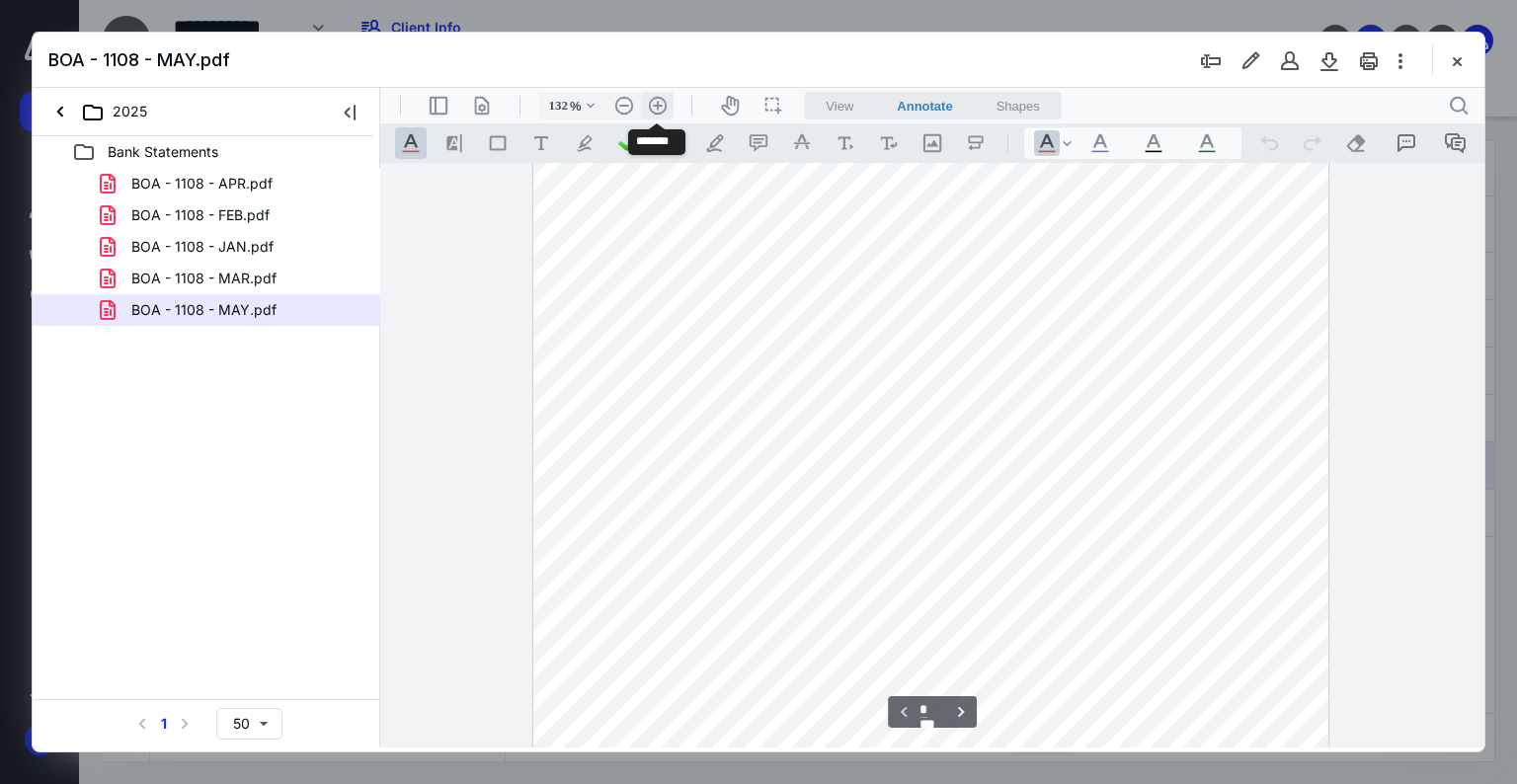 click on ".cls-1{fill:#abb0c4;} icon - header - zoom - in - line" at bounding box center (658, 106) 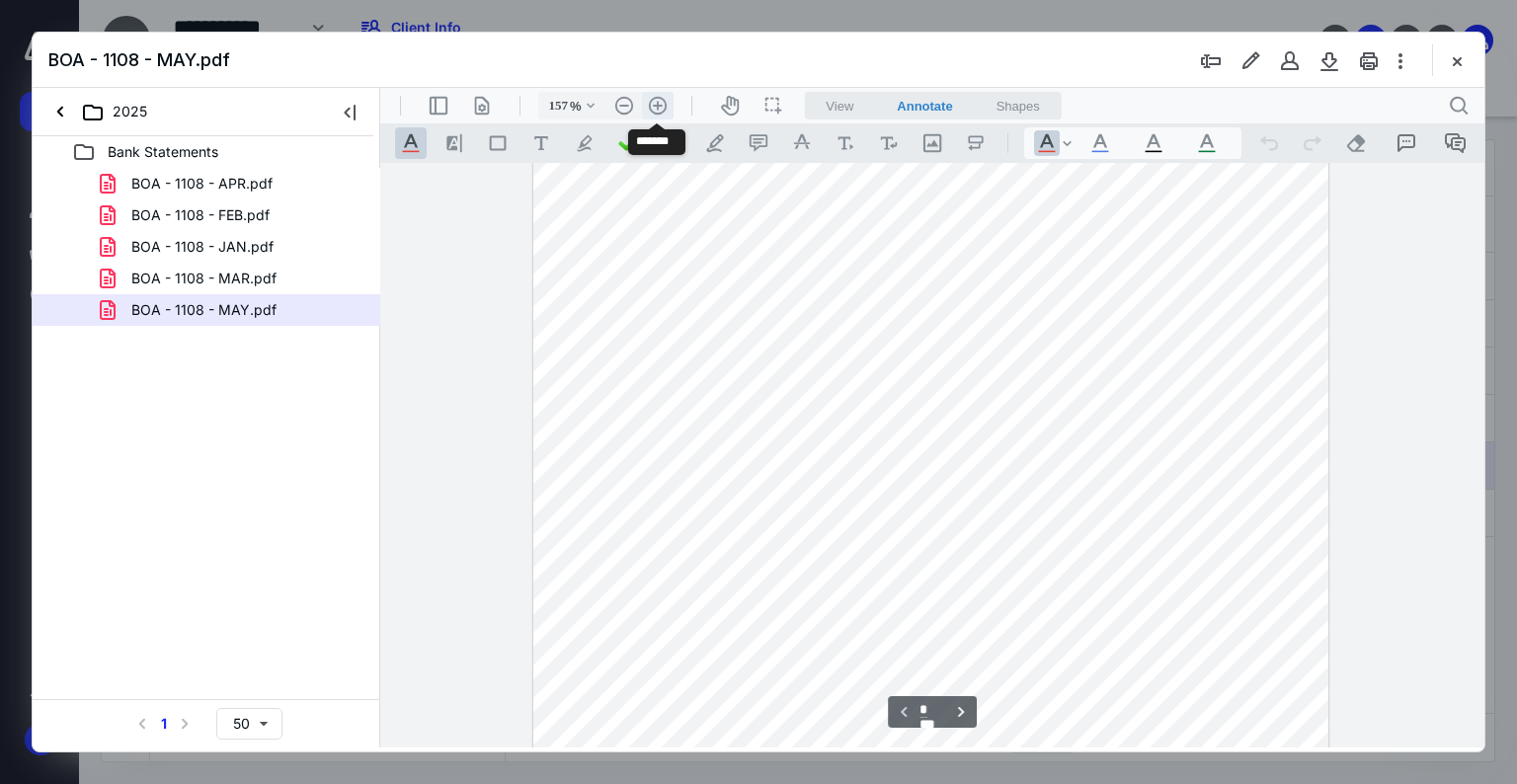 scroll, scrollTop: 448, scrollLeft: 0, axis: vertical 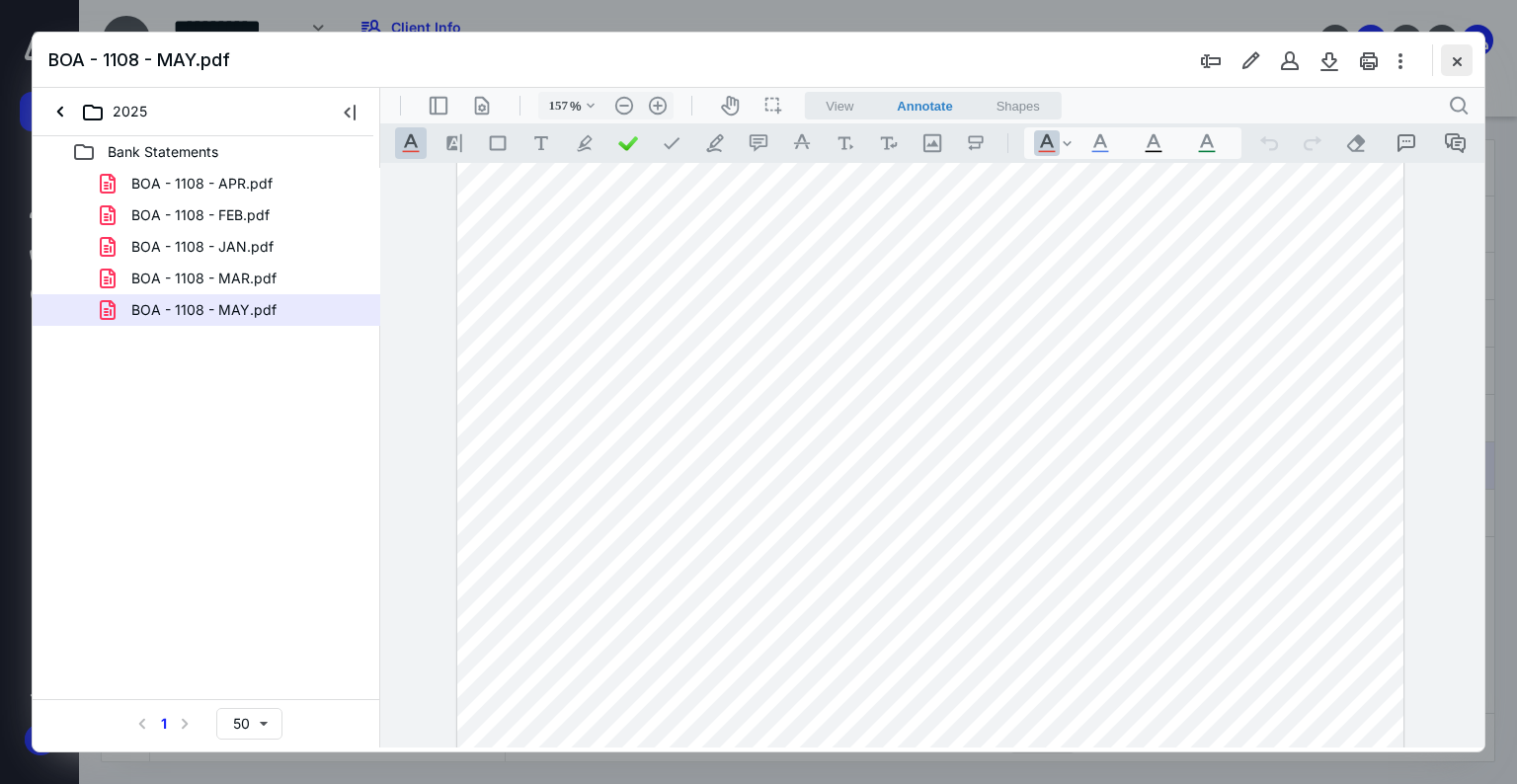 click at bounding box center [1457, 60] 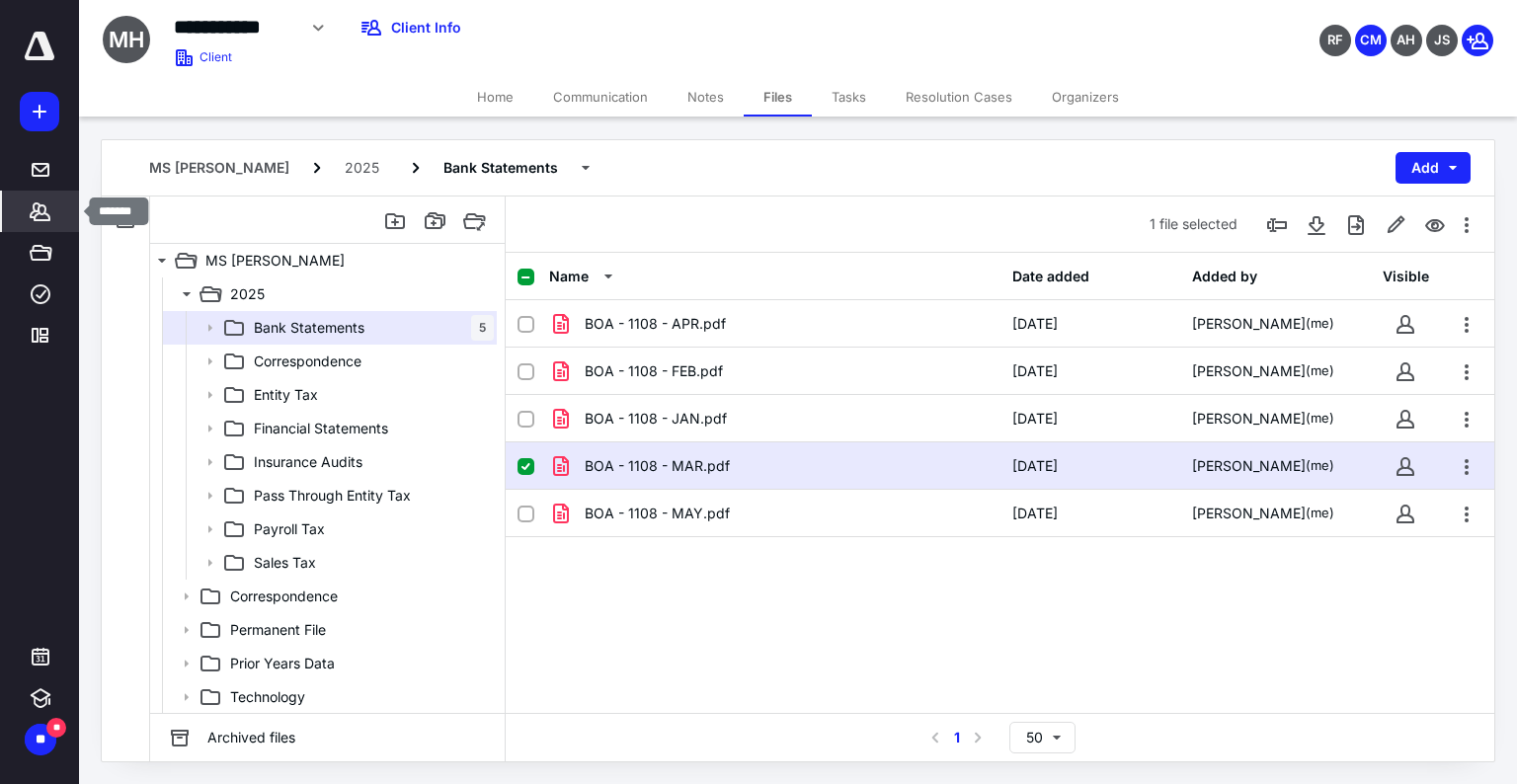 click 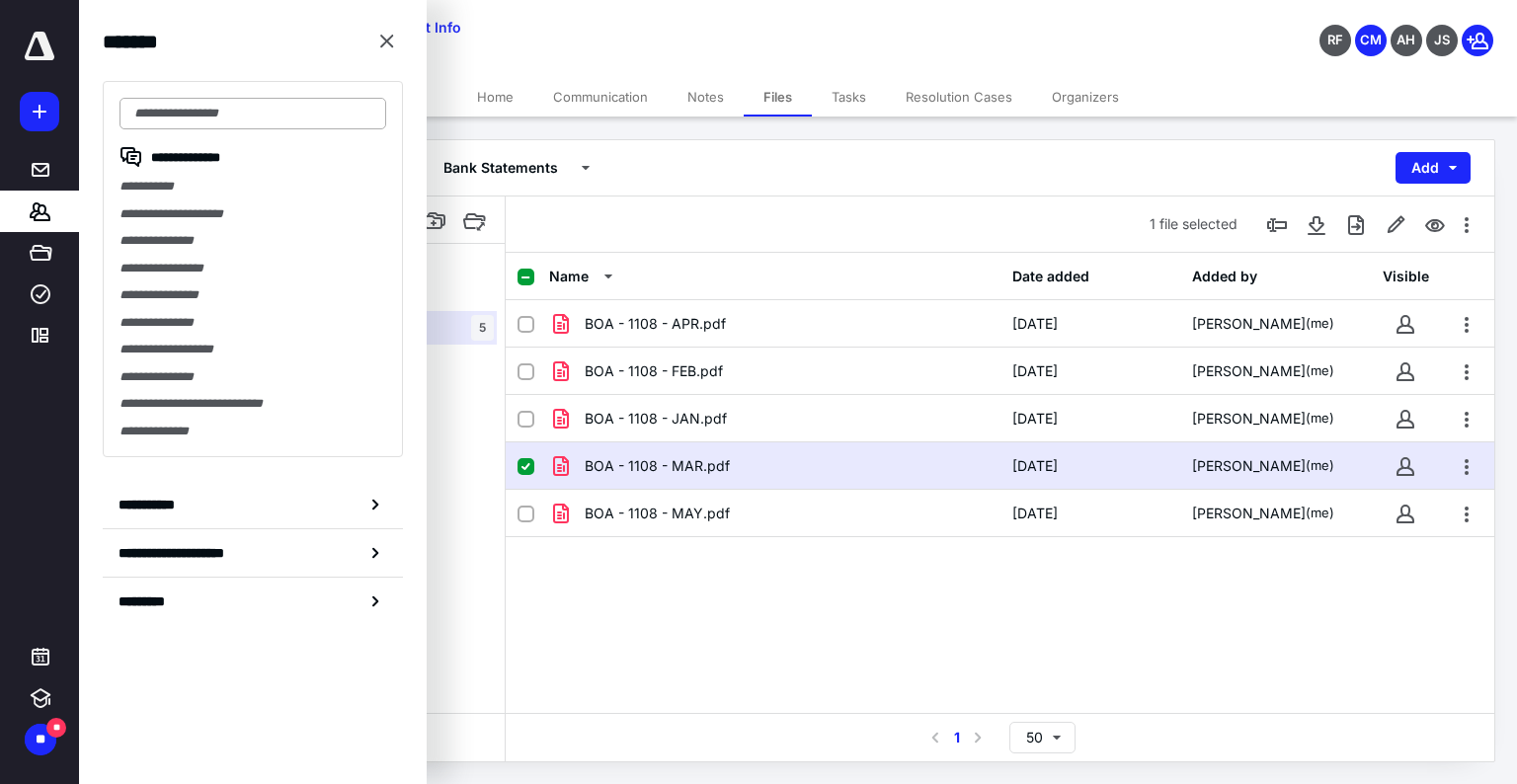 click at bounding box center (253, 114) 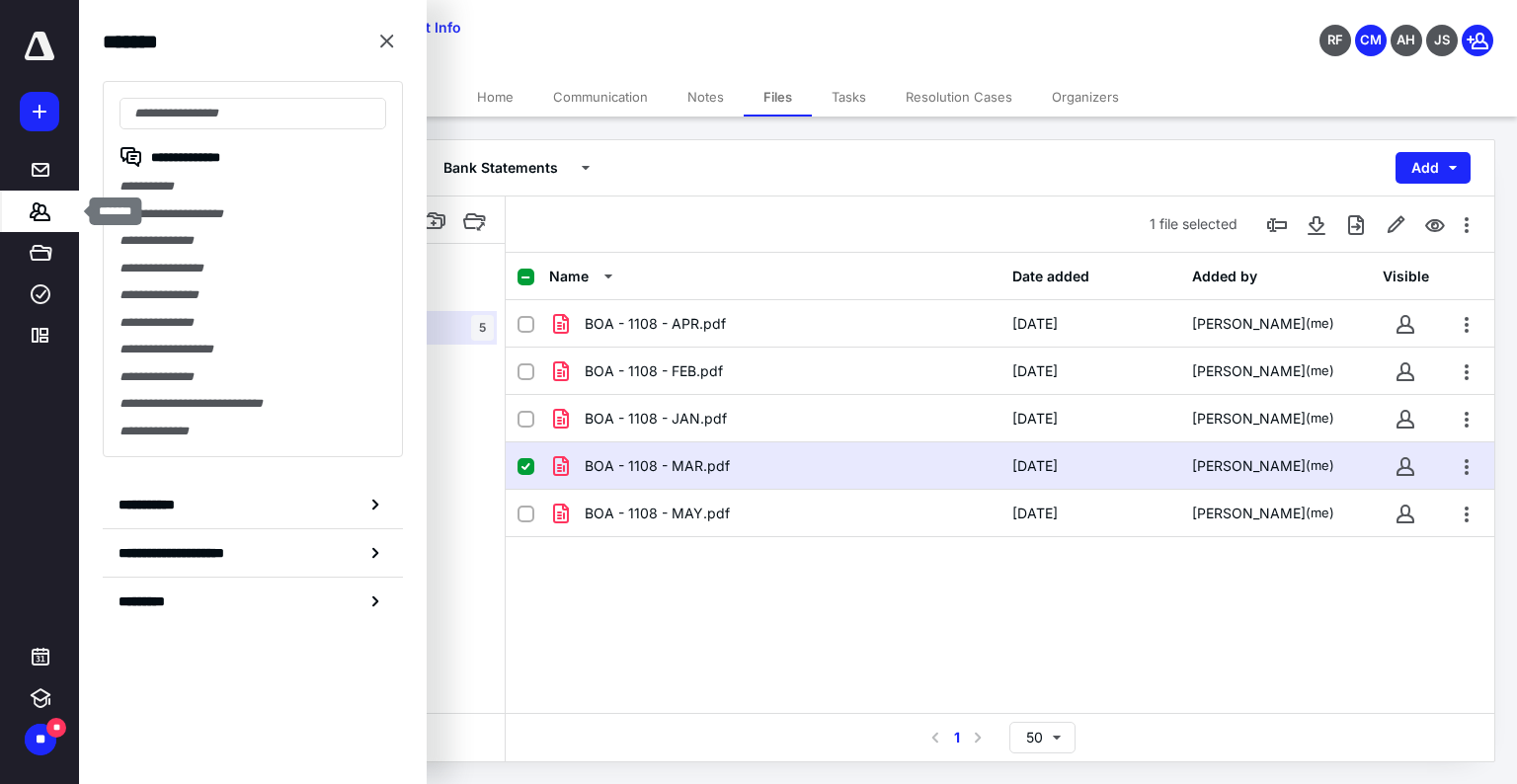 click 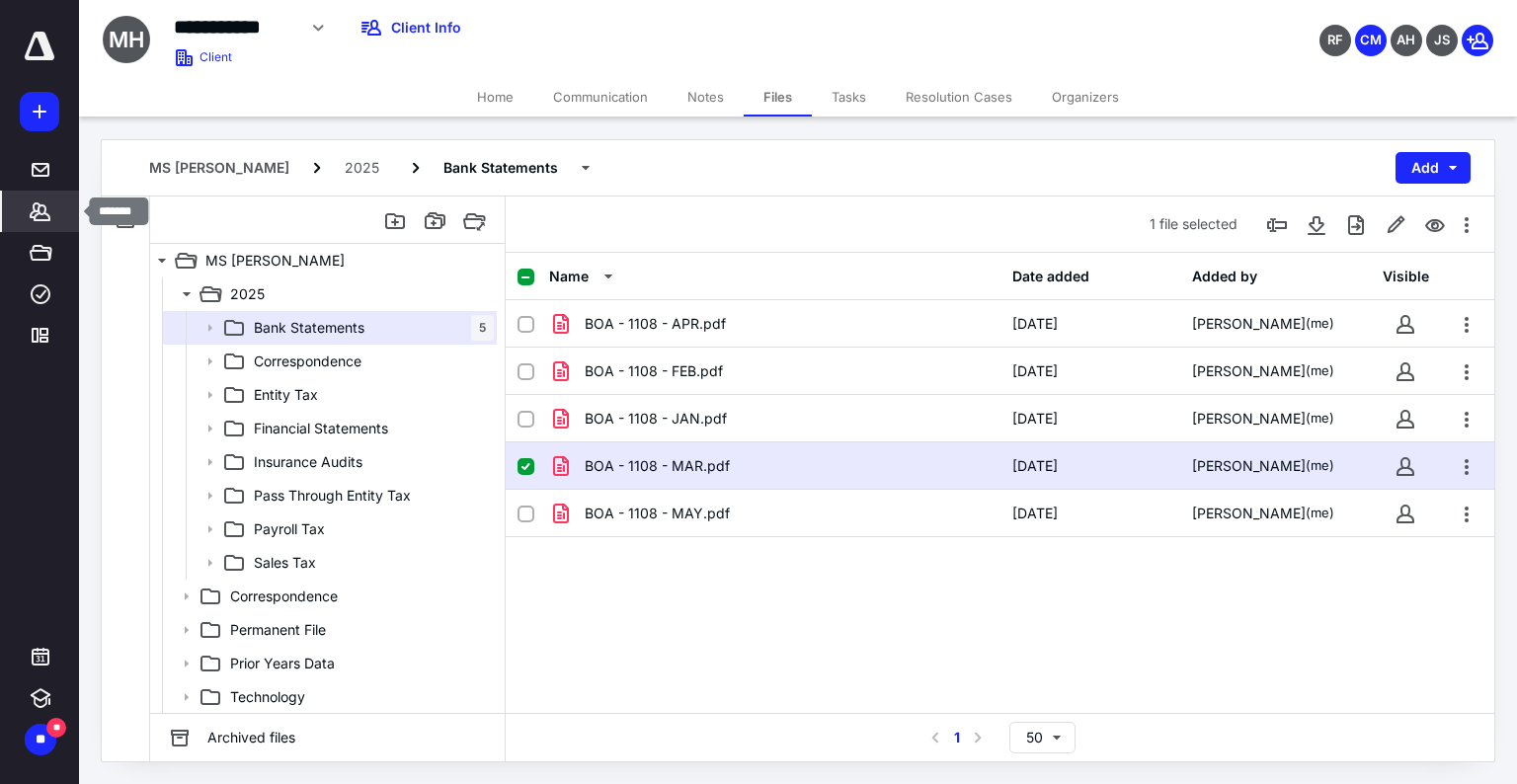 click 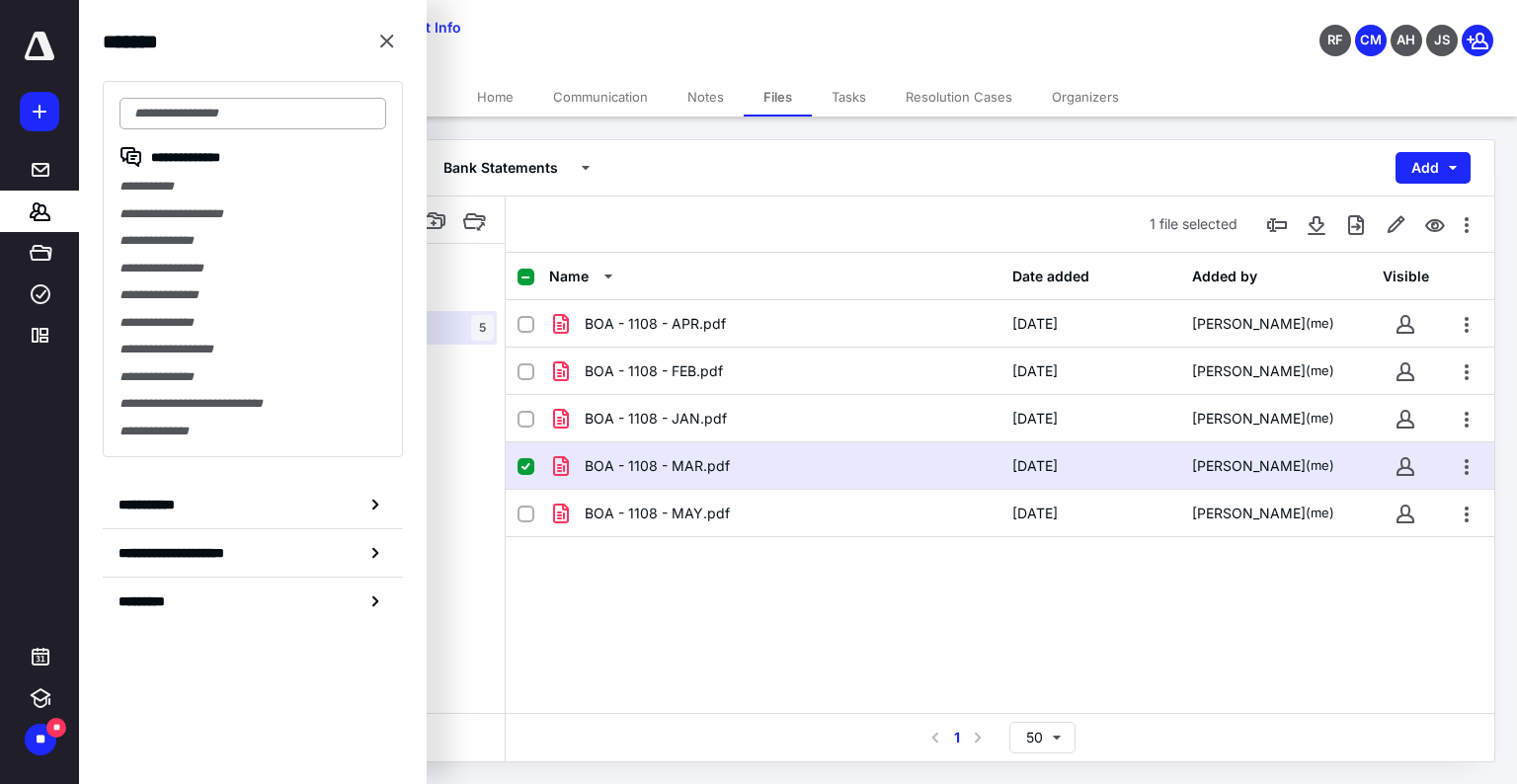 click at bounding box center (253, 114) 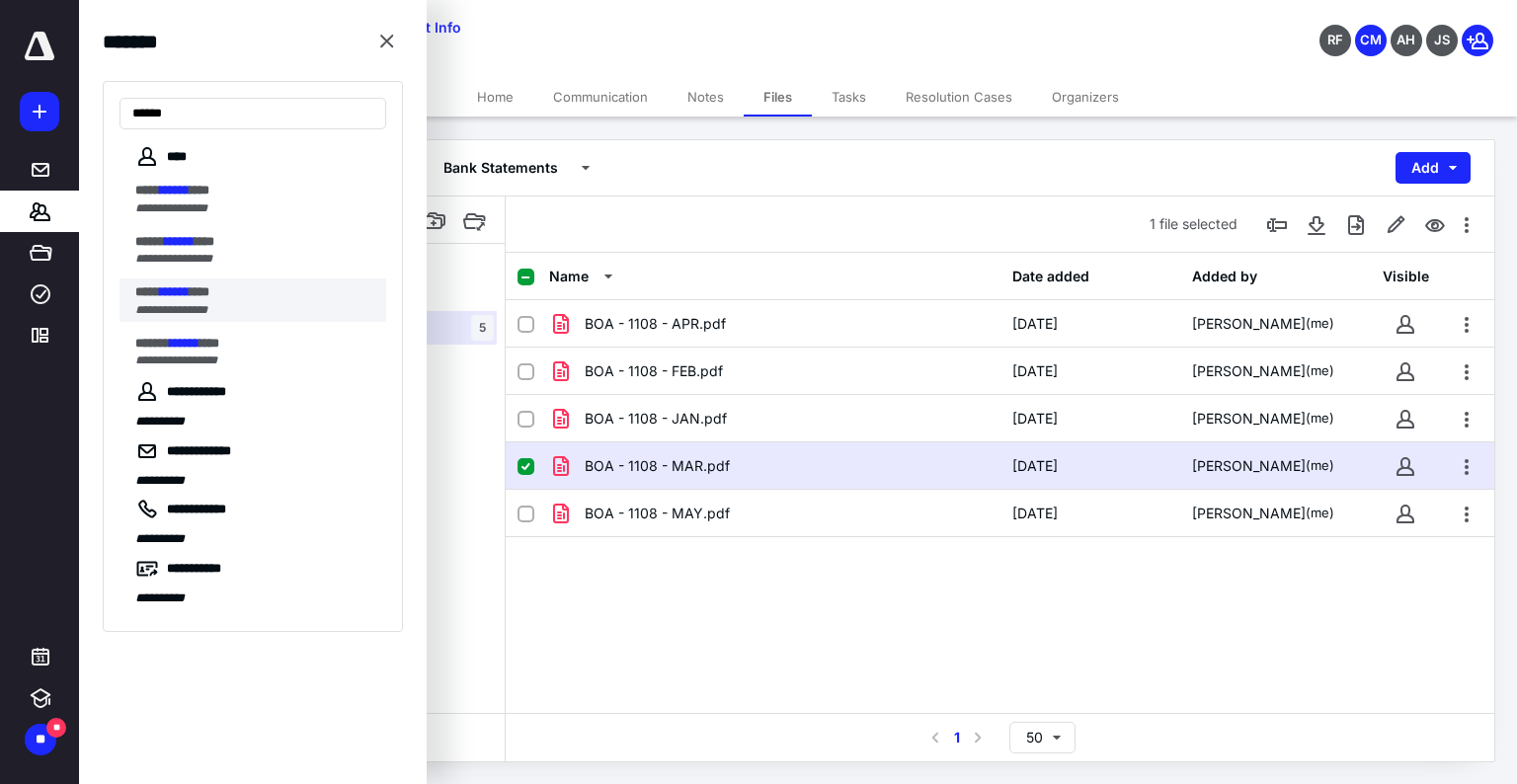 type on "******" 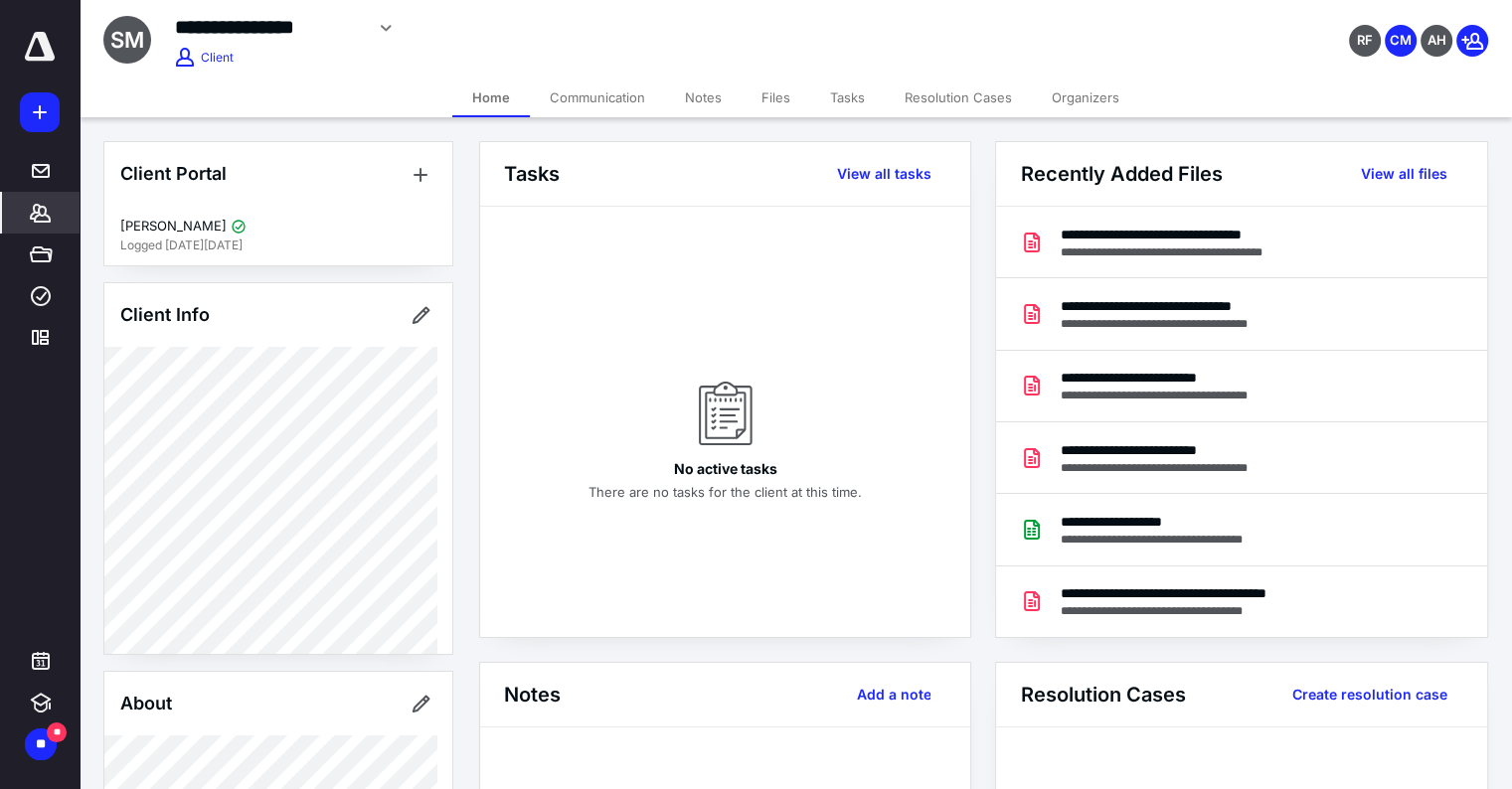 click on "Files" at bounding box center [775, 97] 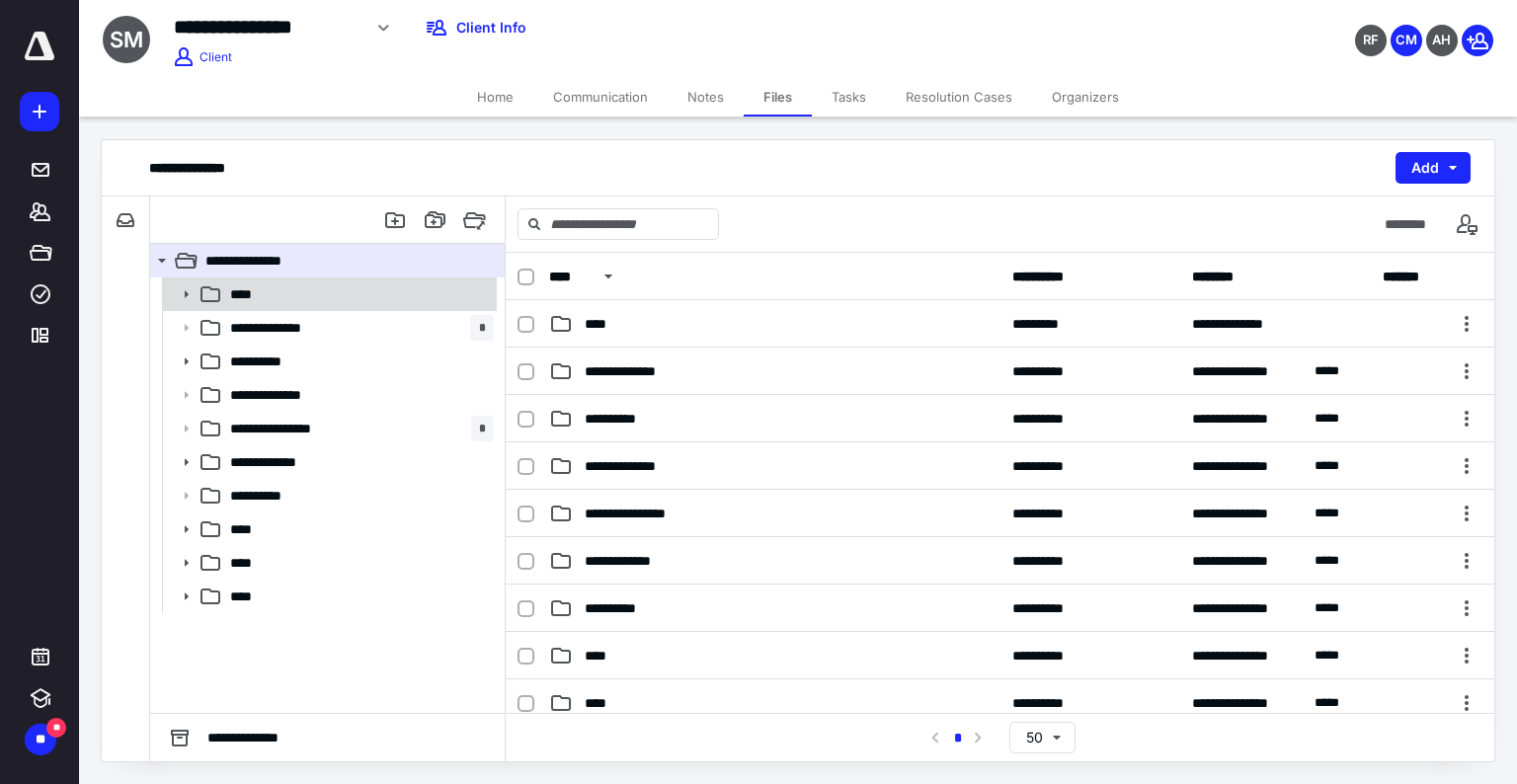 click 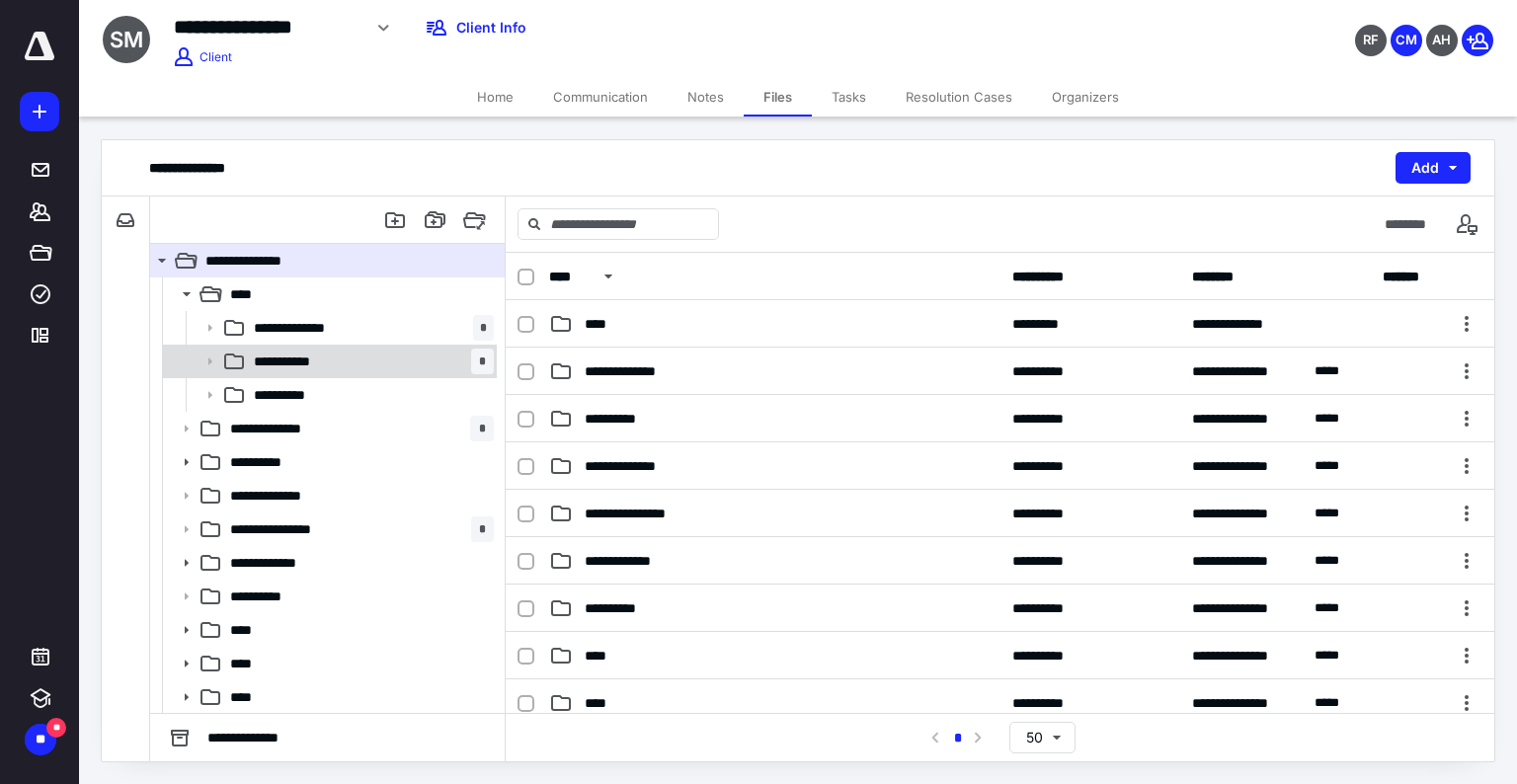 click on "**********" at bounding box center (369, 361) 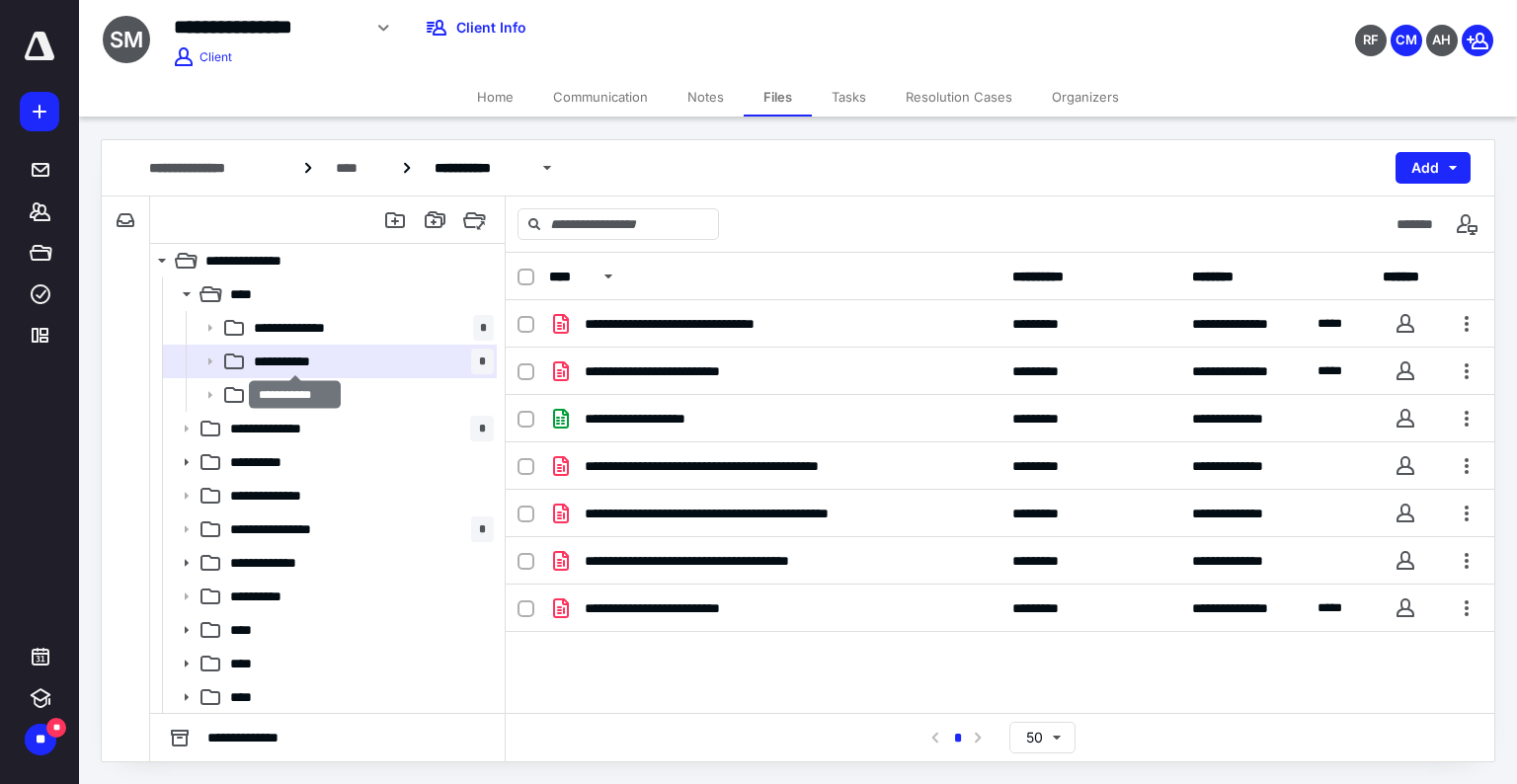 click on "**********" at bounding box center (295, 361) 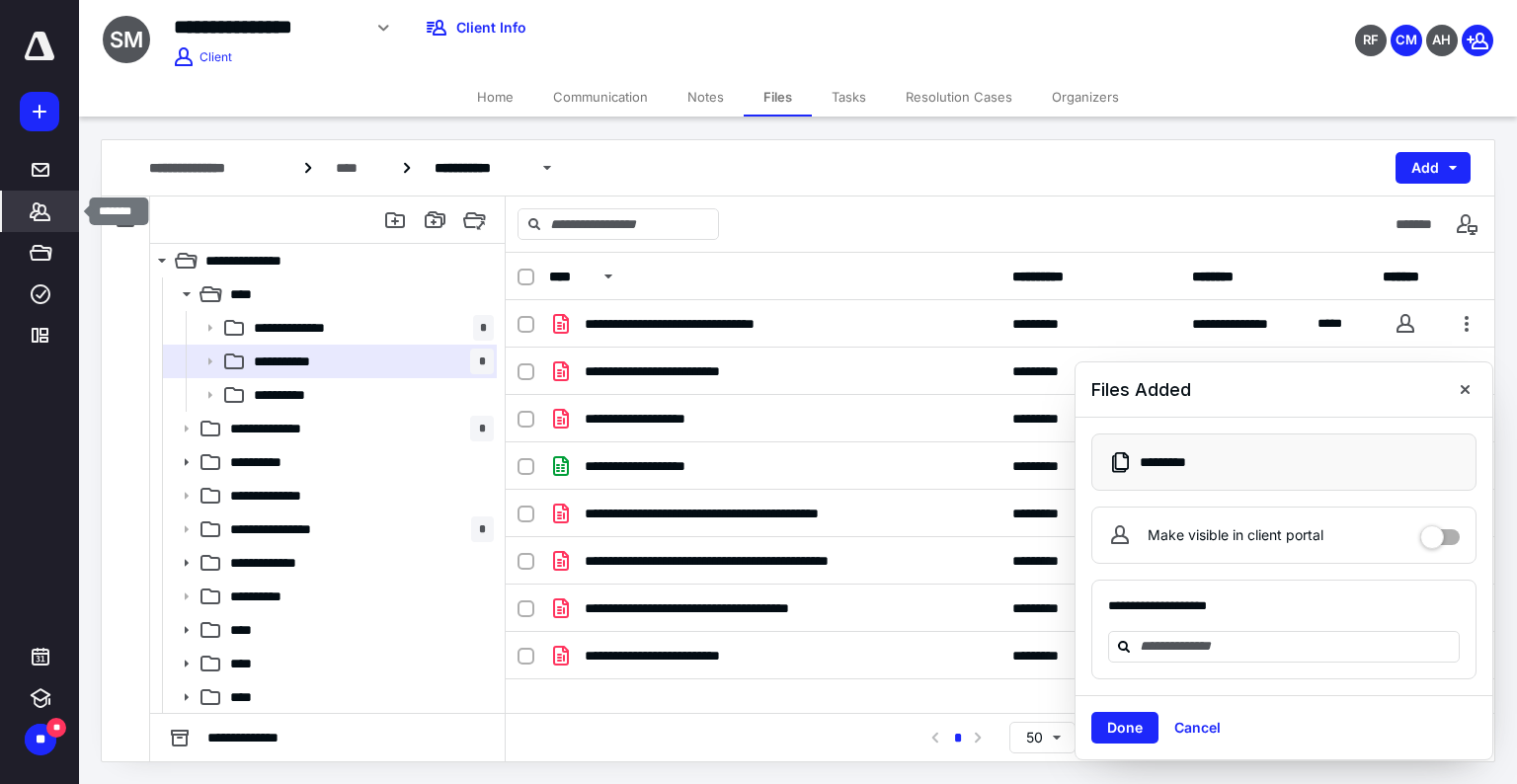 click 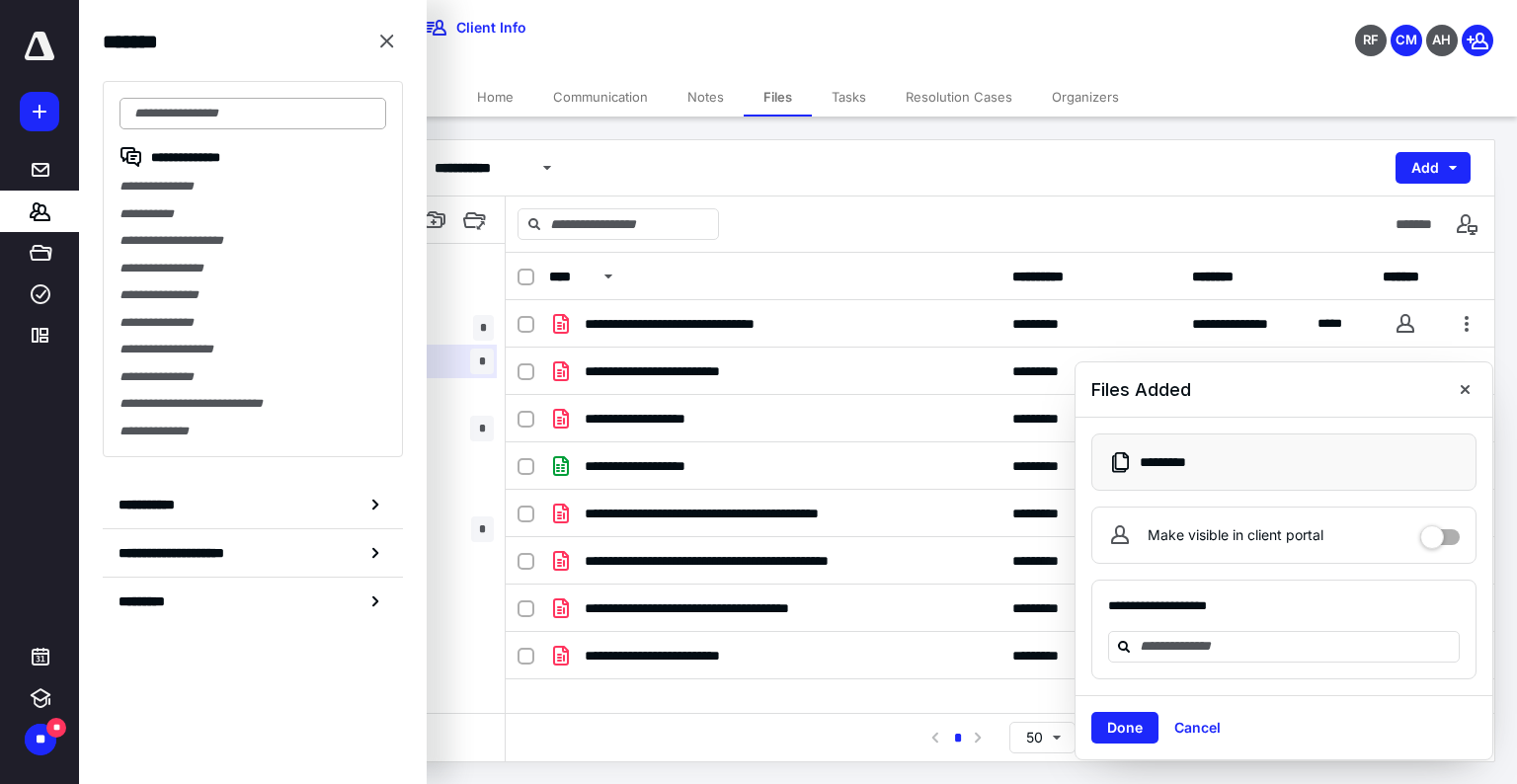 click at bounding box center [253, 114] 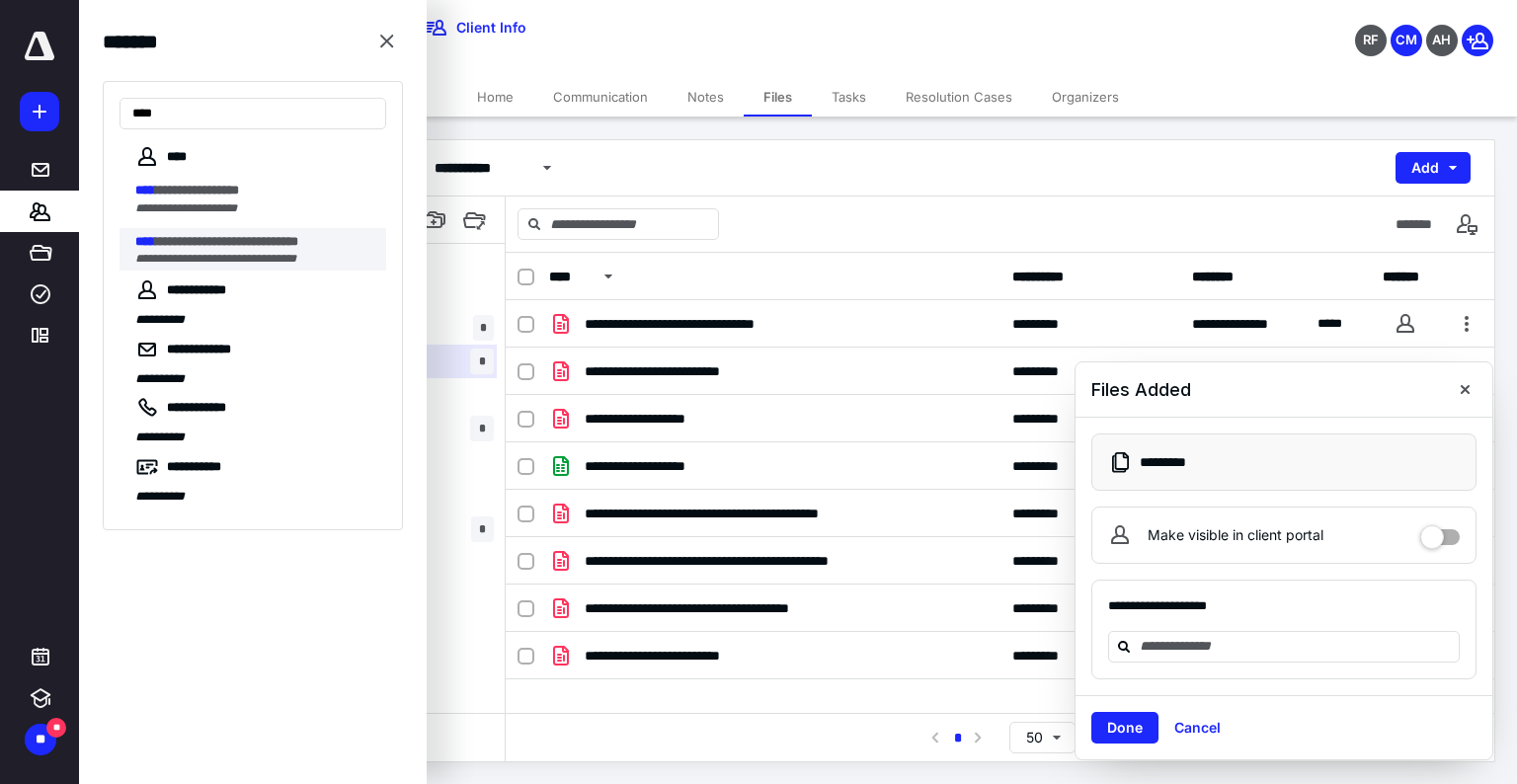 type on "****" 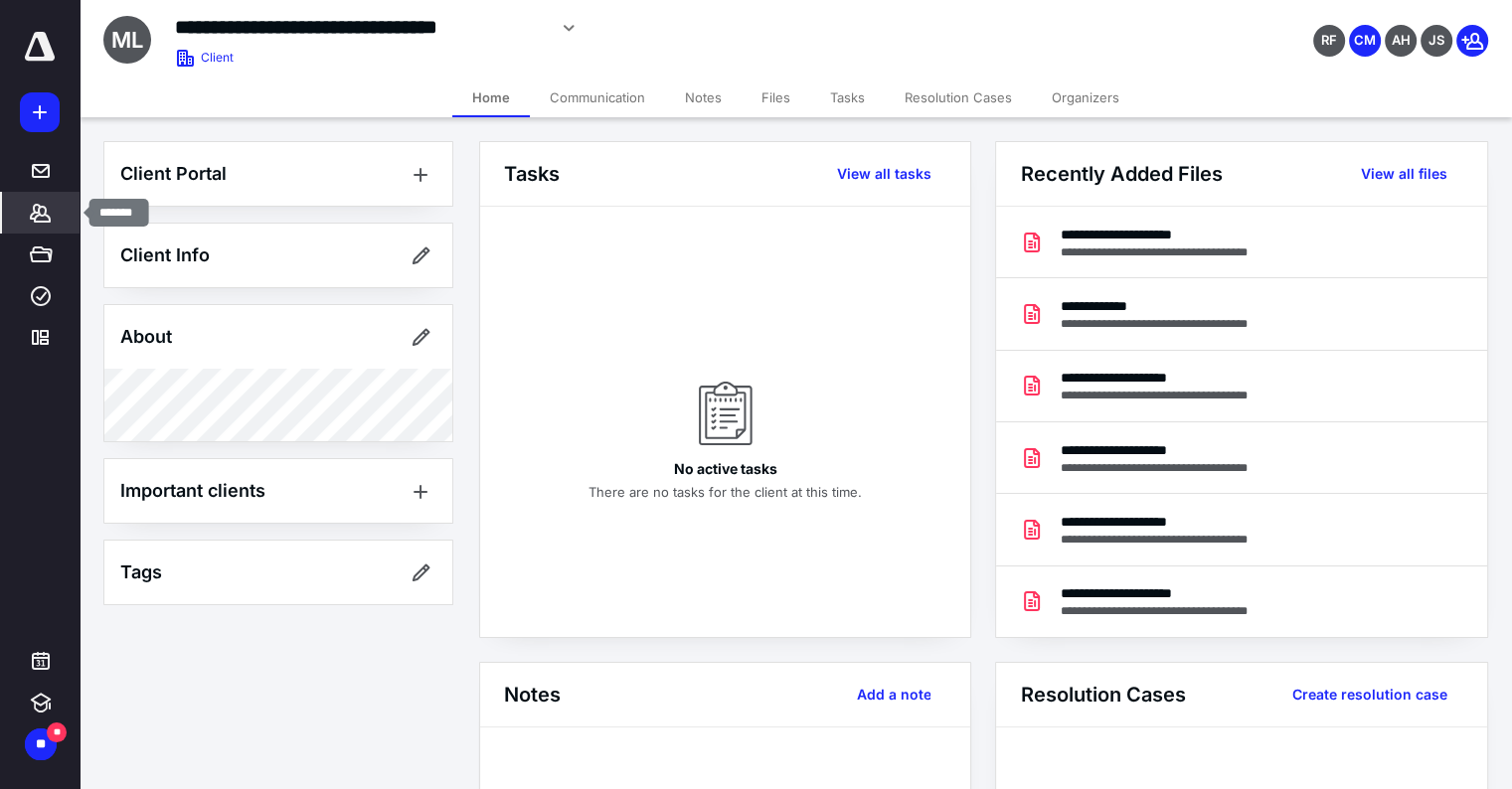 click 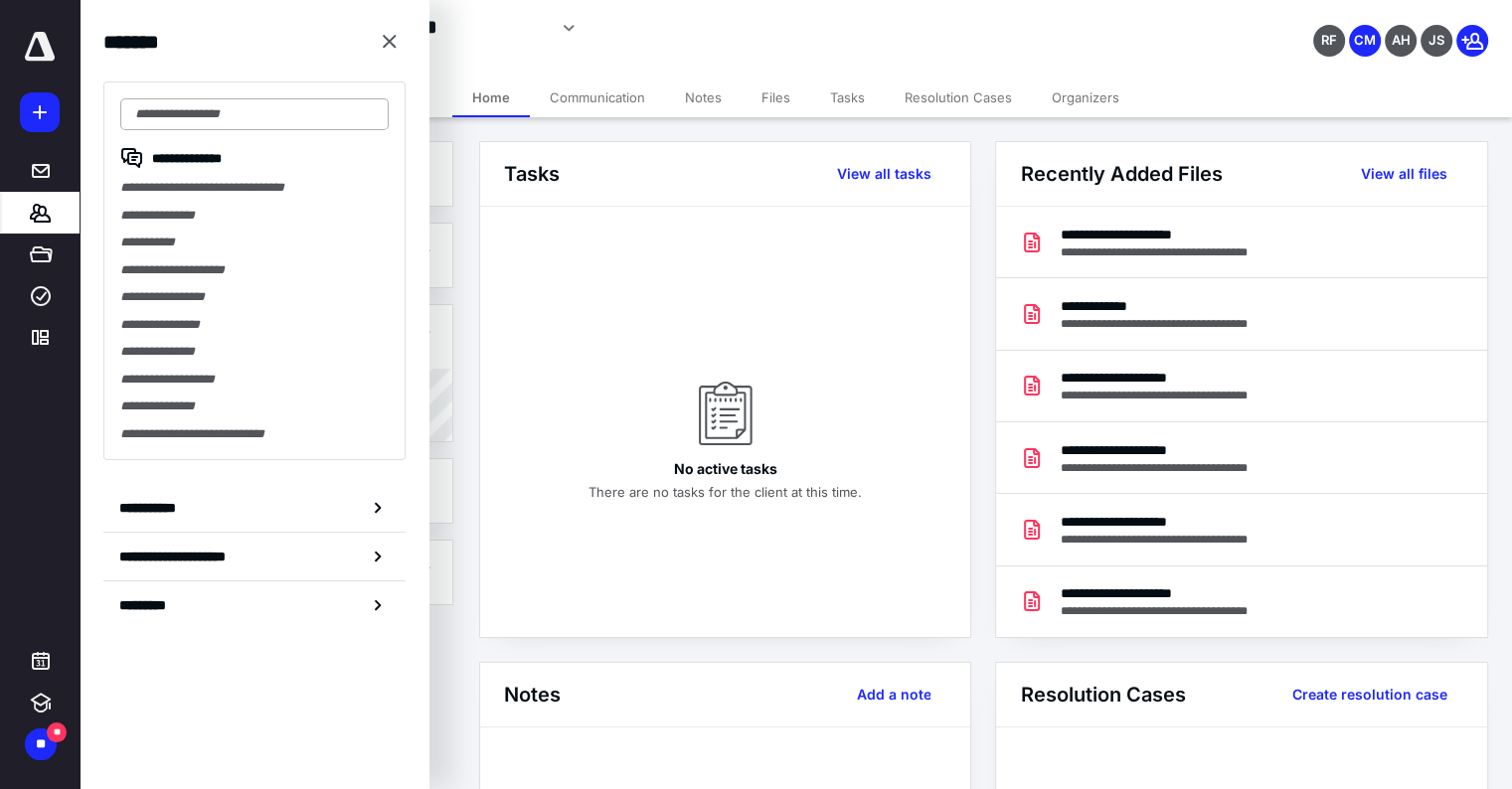 click at bounding box center [254, 114] 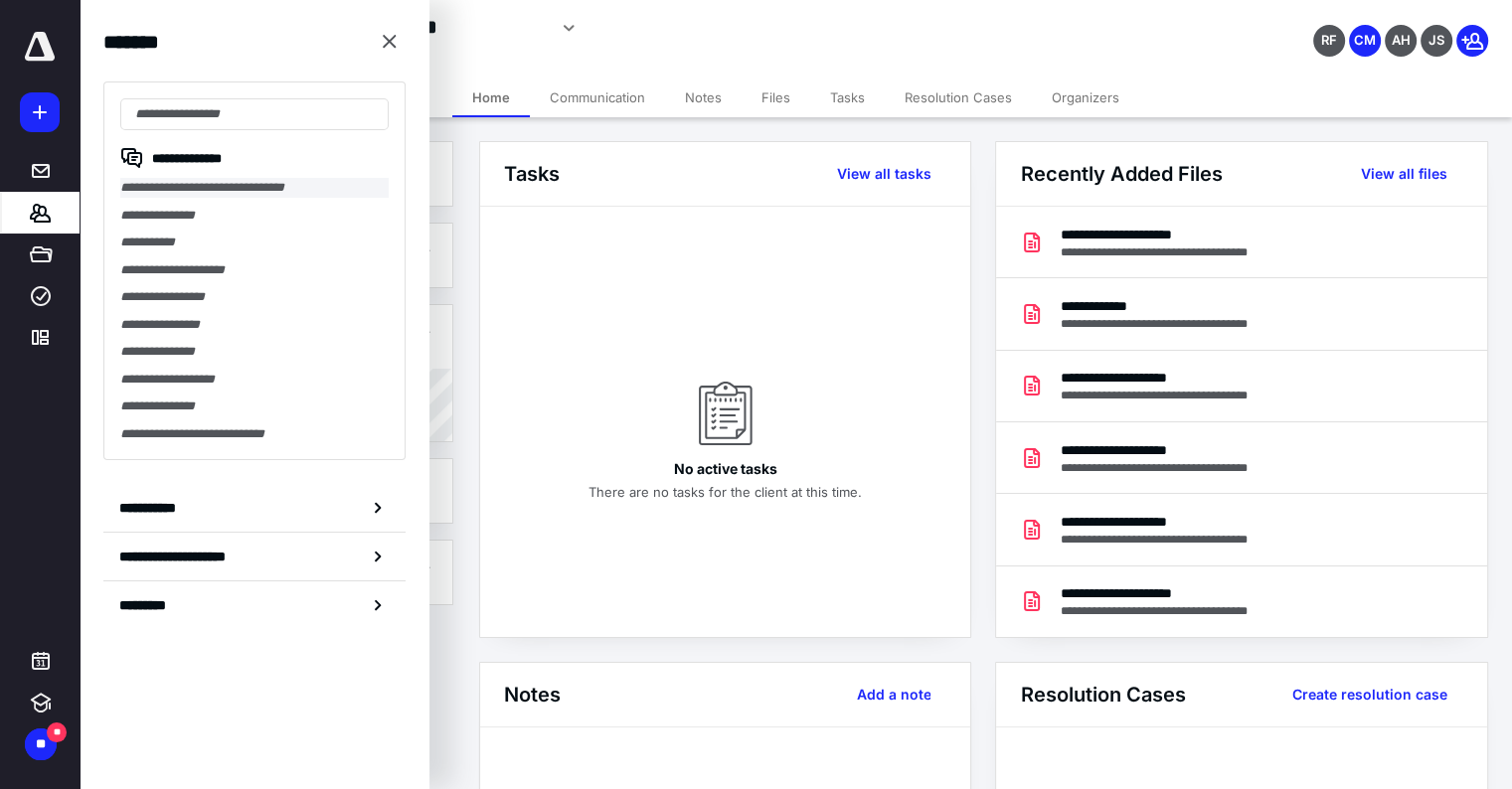 click on "**********" at bounding box center (254, 188) 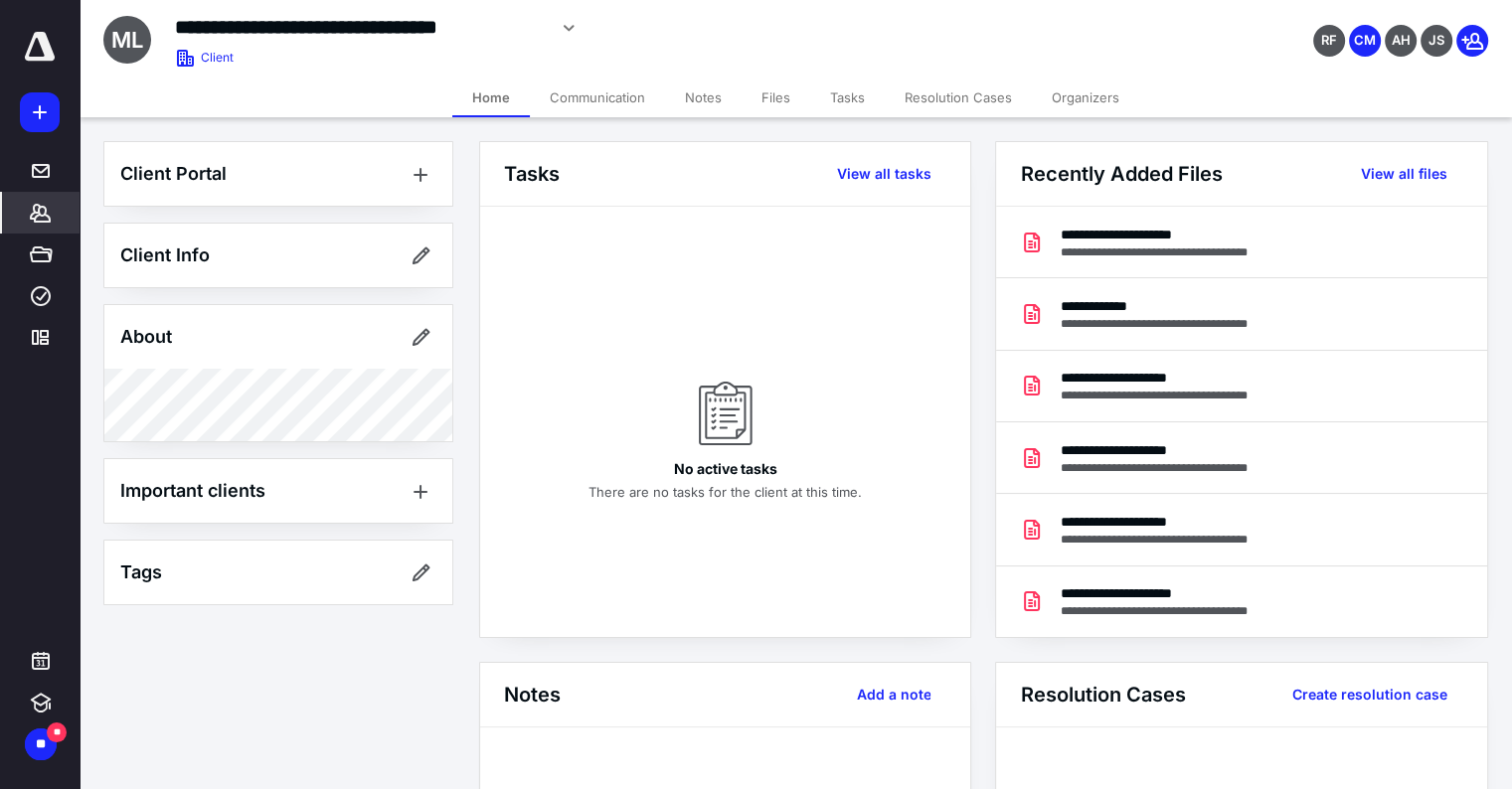 click on "Files" at bounding box center (775, 97) 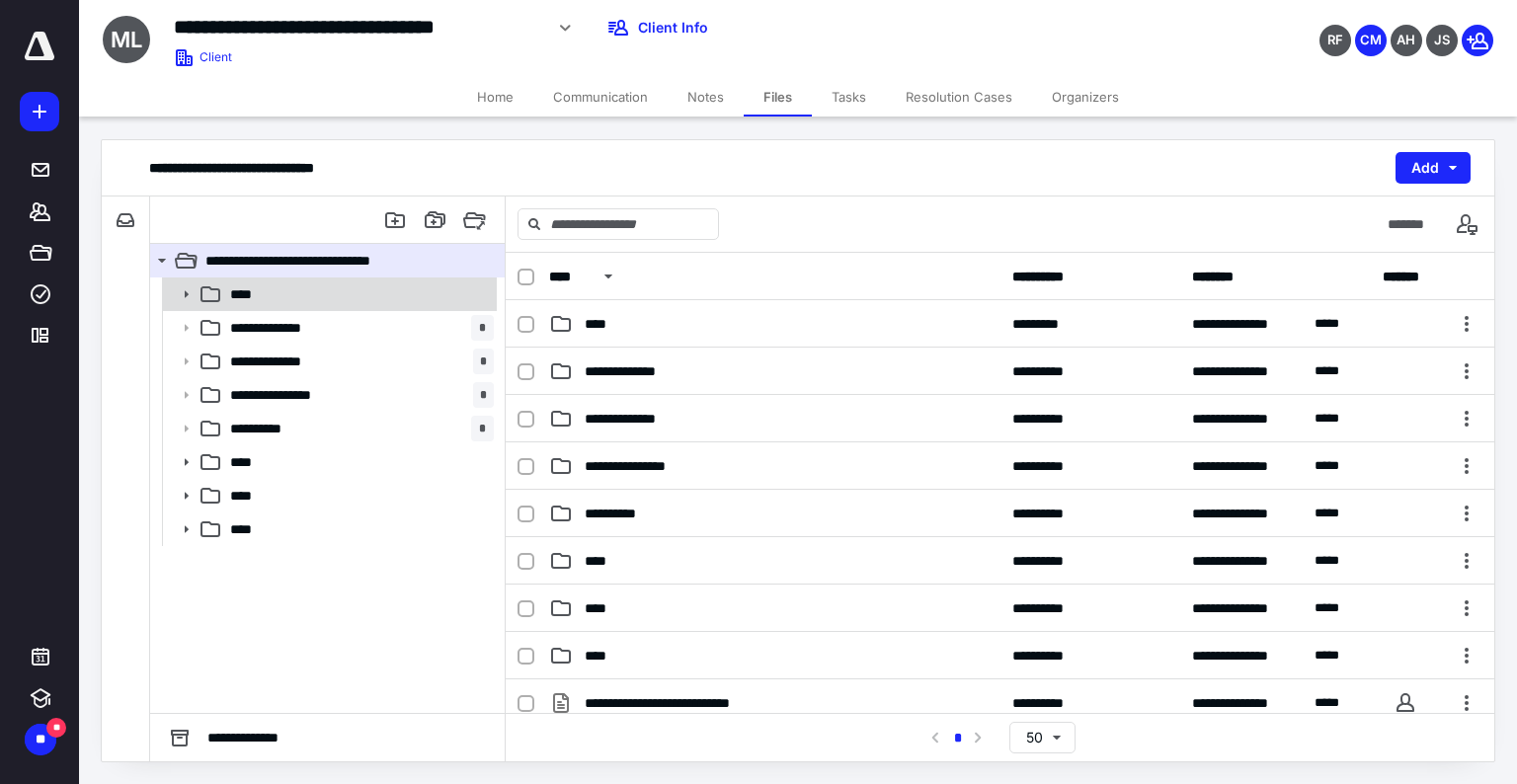 click 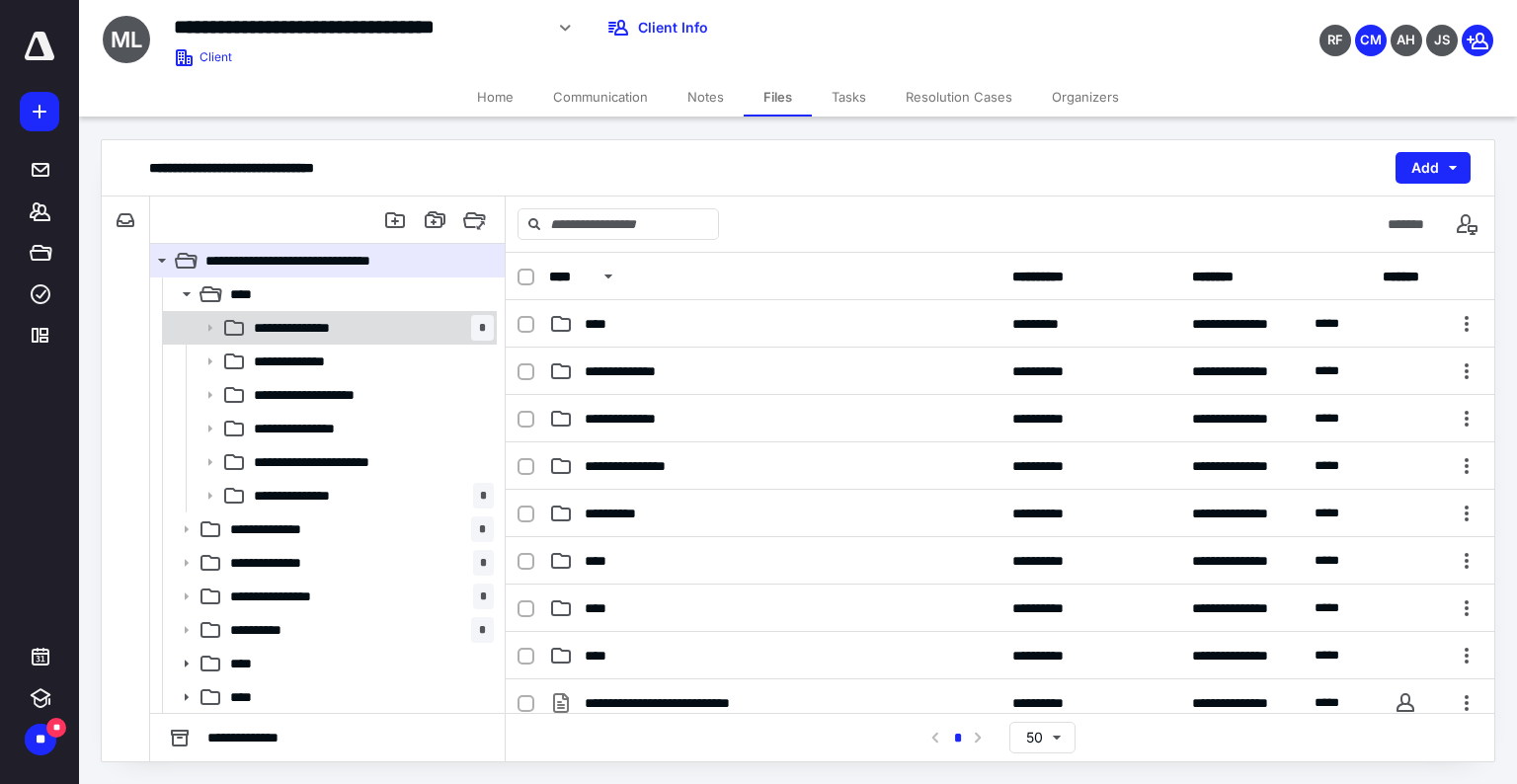 click on "**********" at bounding box center [369, 328] 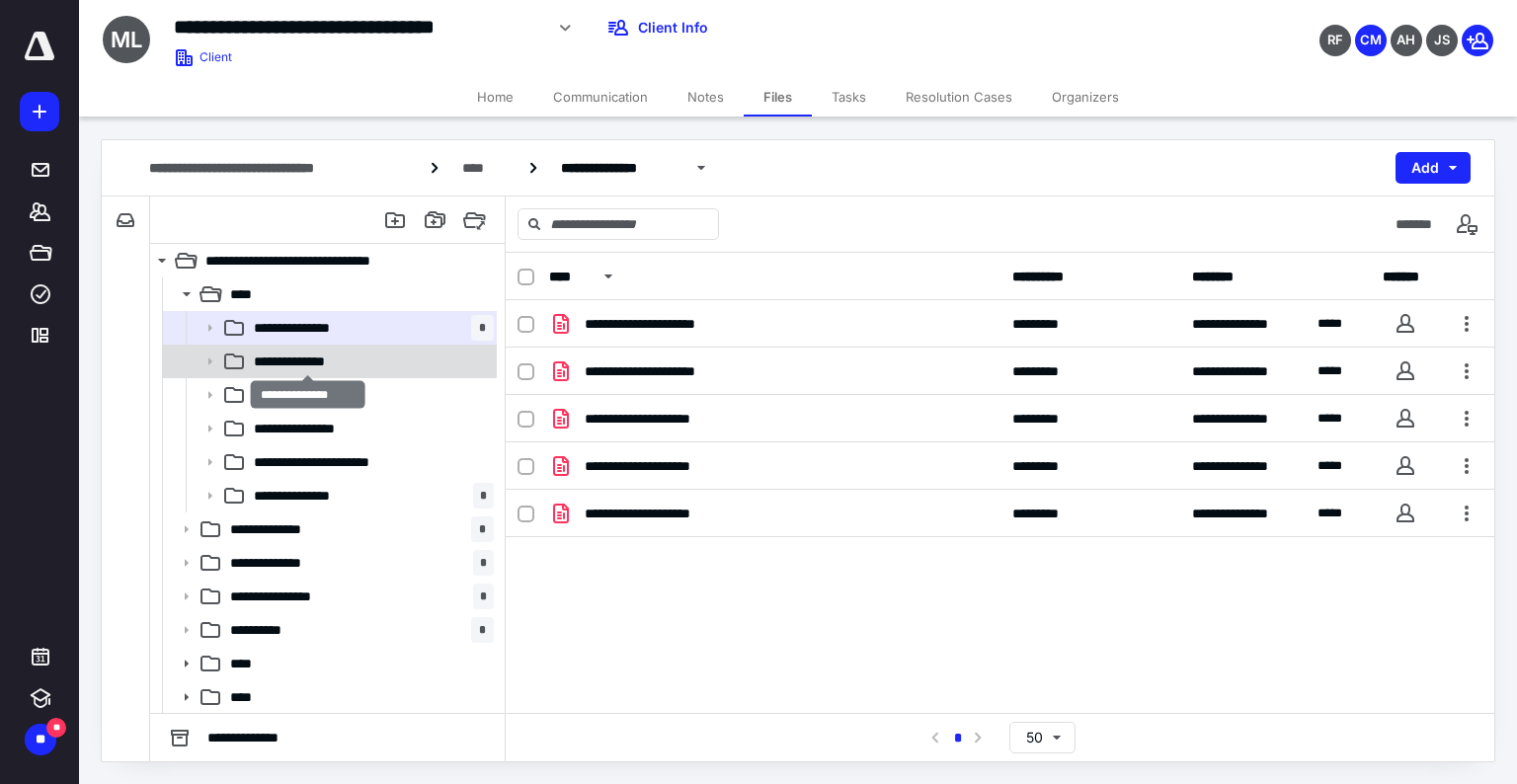 click on "**********" at bounding box center [308, 361] 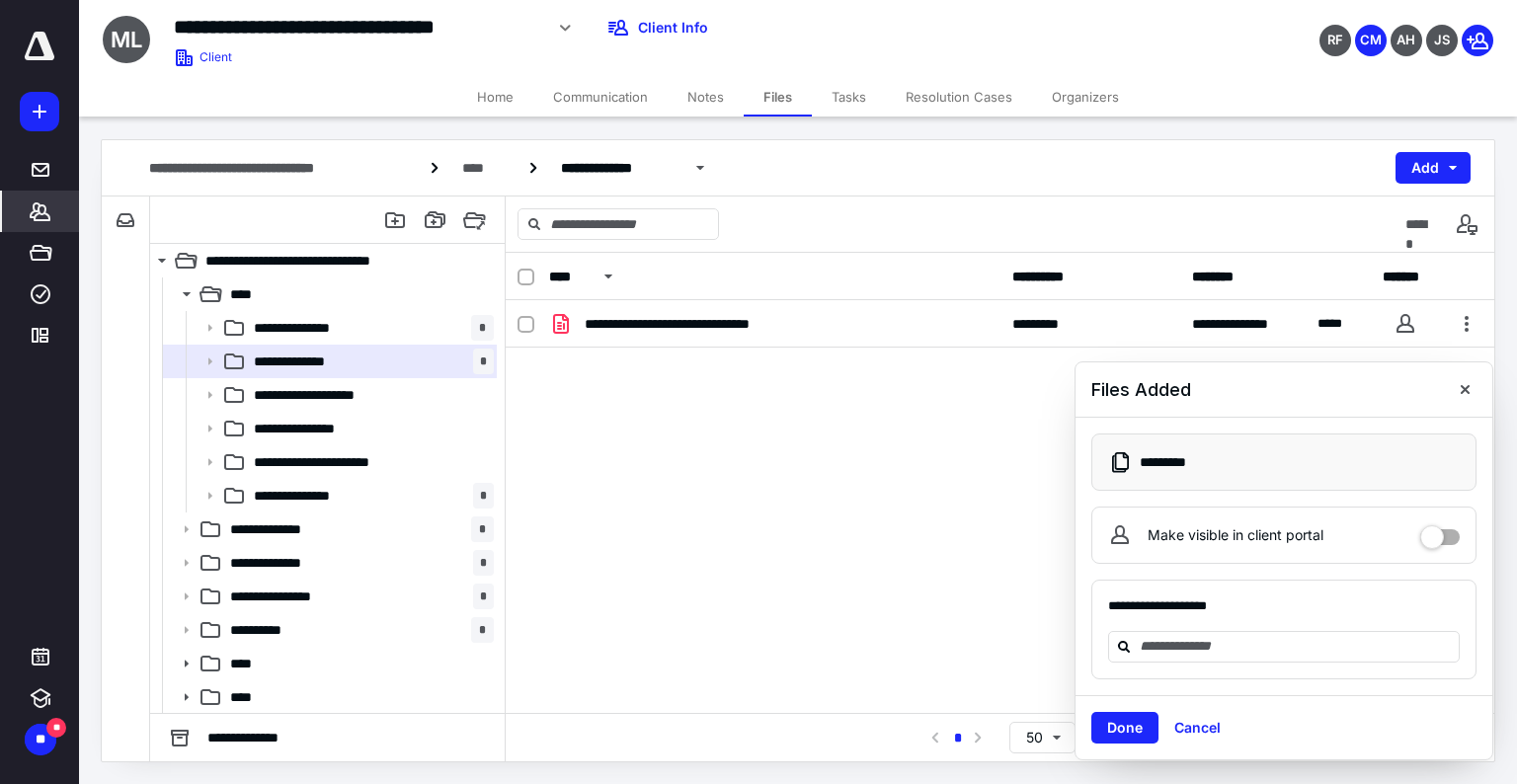 click on "*******" at bounding box center (40, 211) 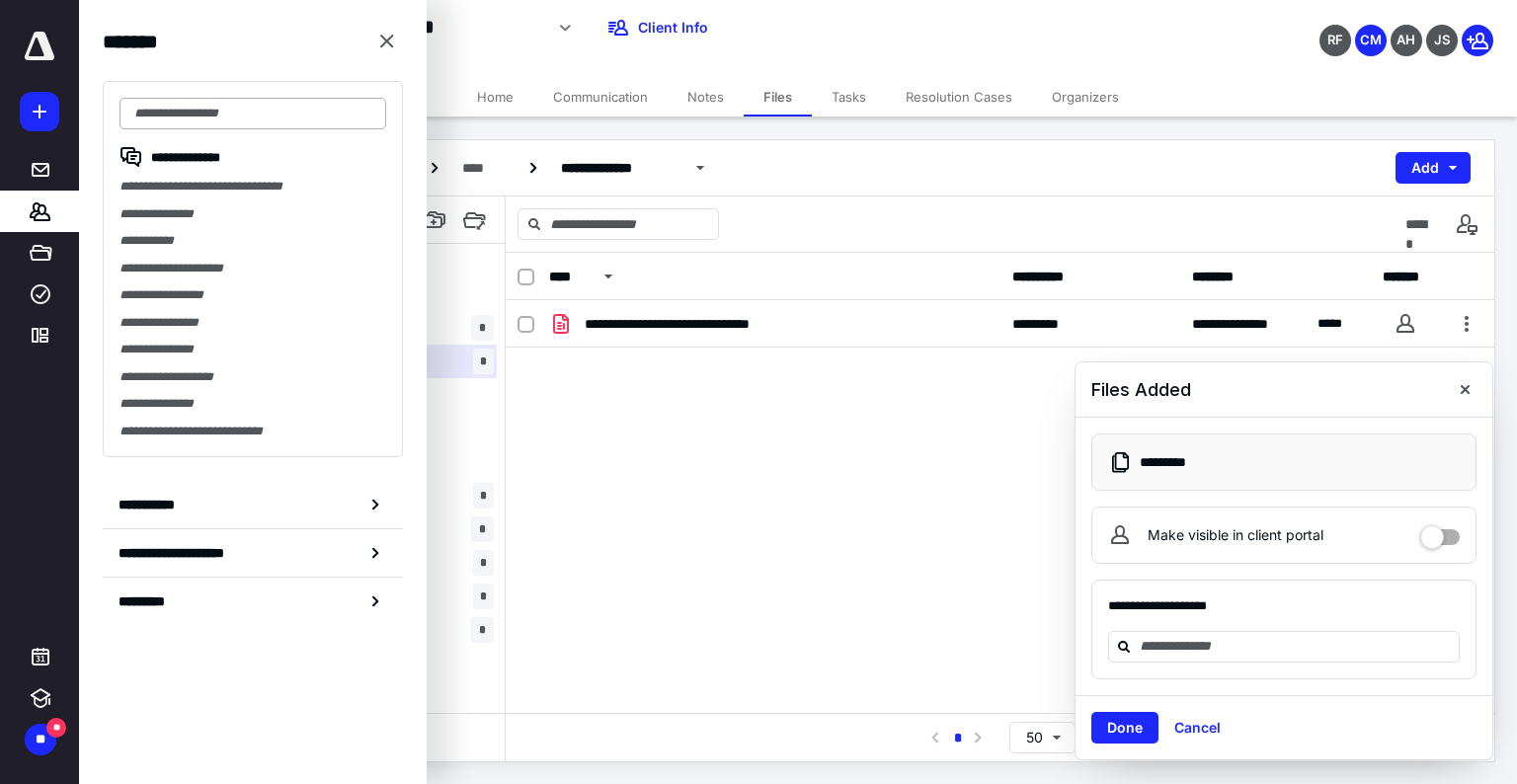 click at bounding box center [253, 114] 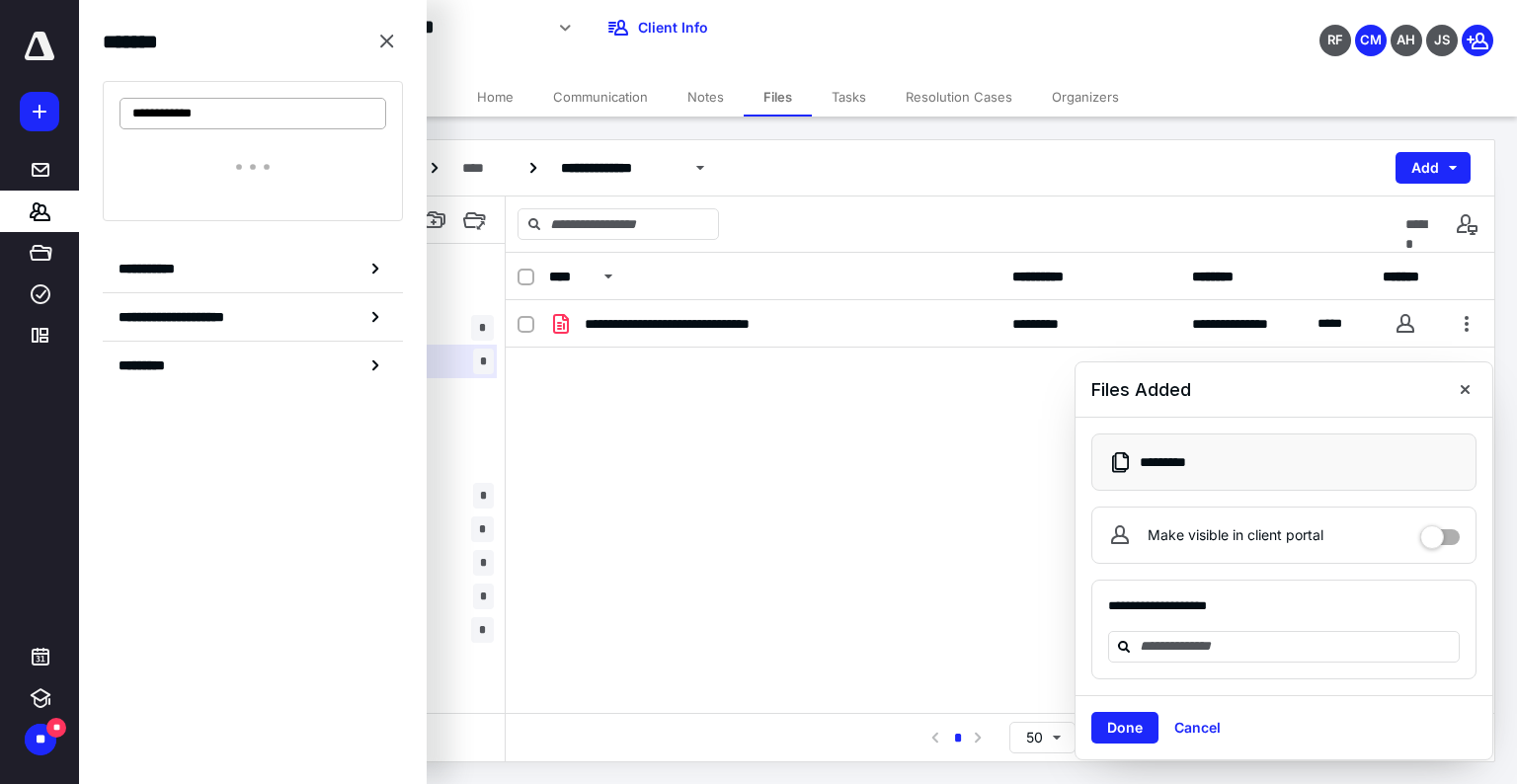 type on "**********" 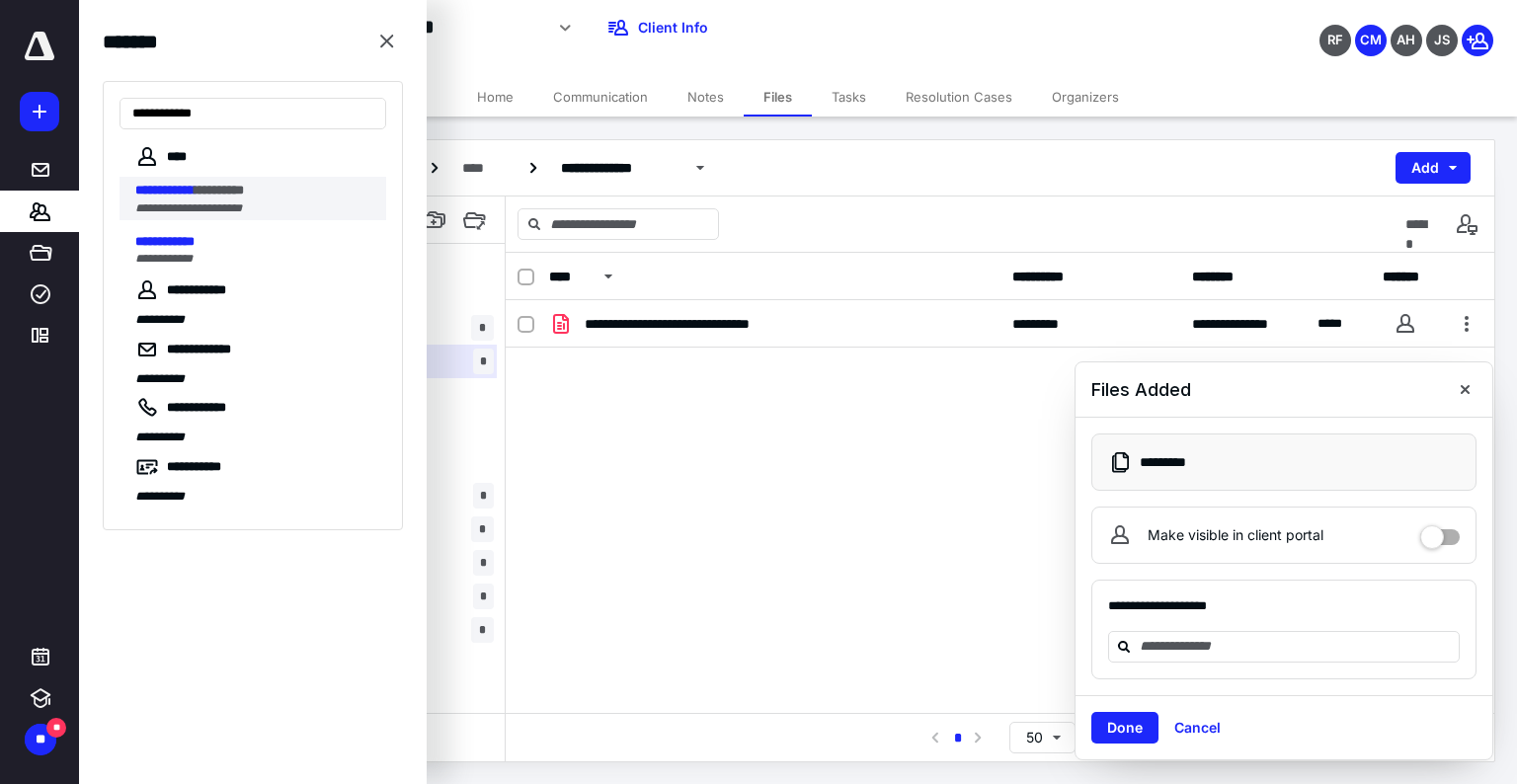 click on "**********" at bounding box center (189, 208) 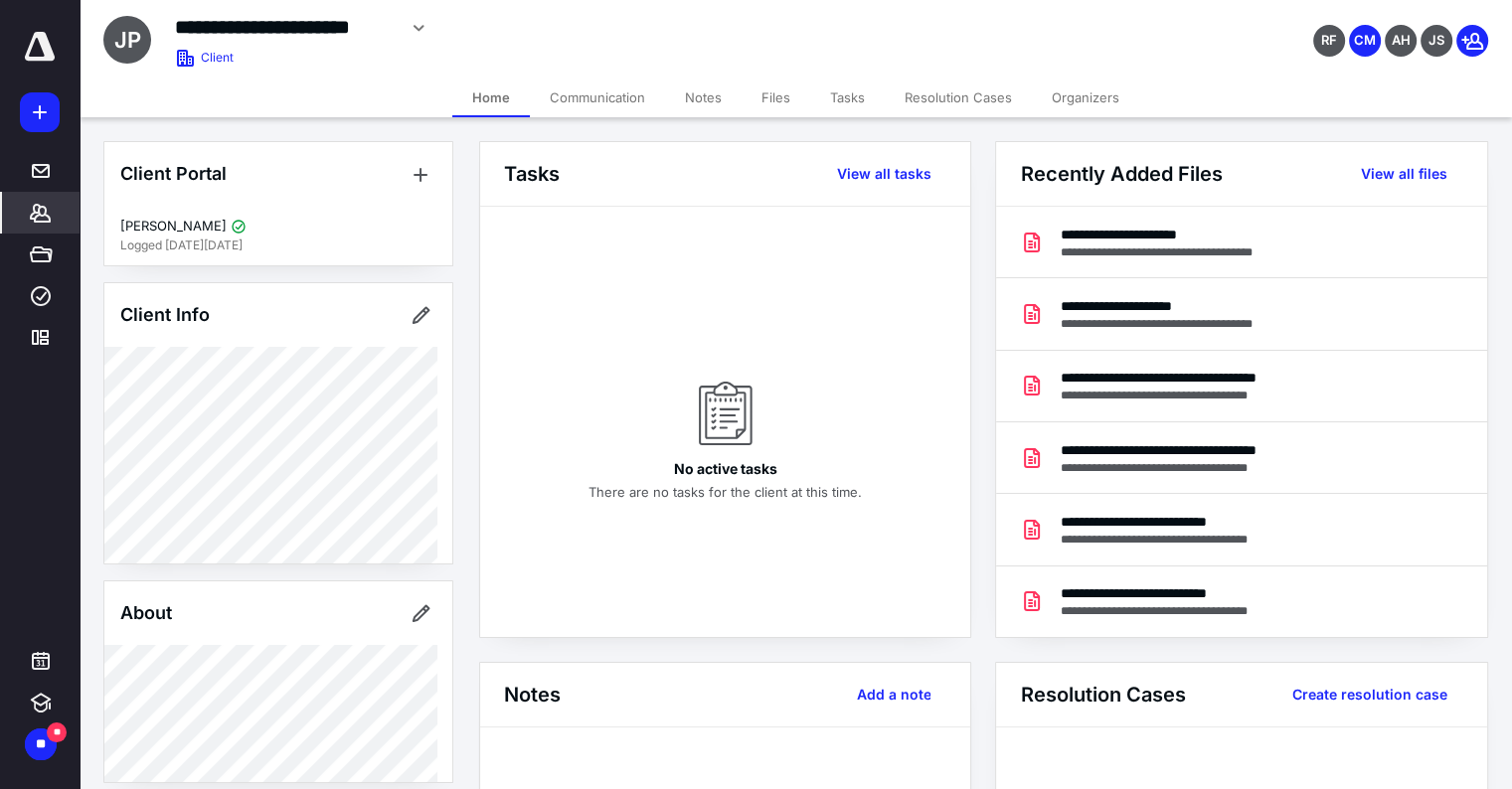 click on "Files" at bounding box center (775, 97) 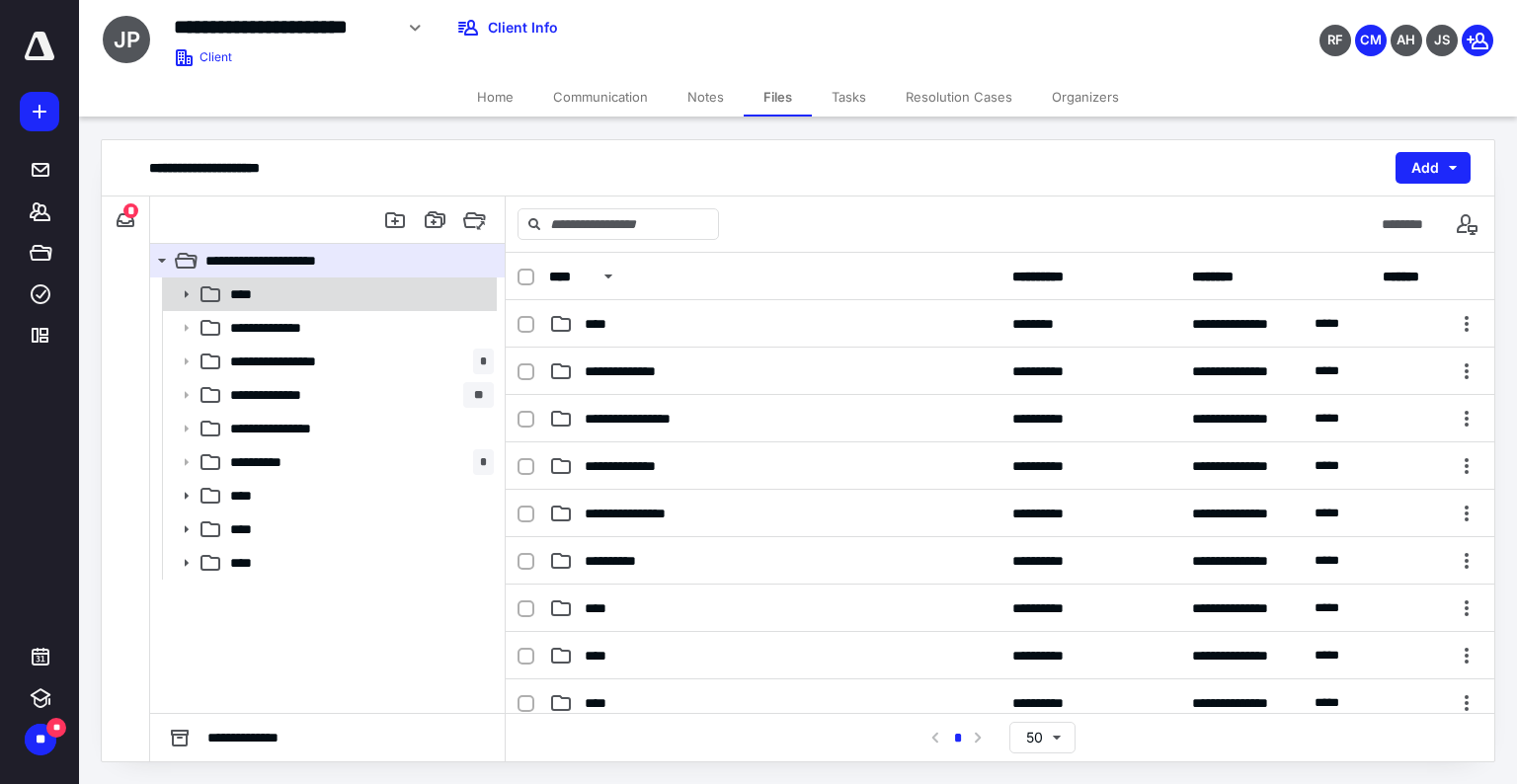 click 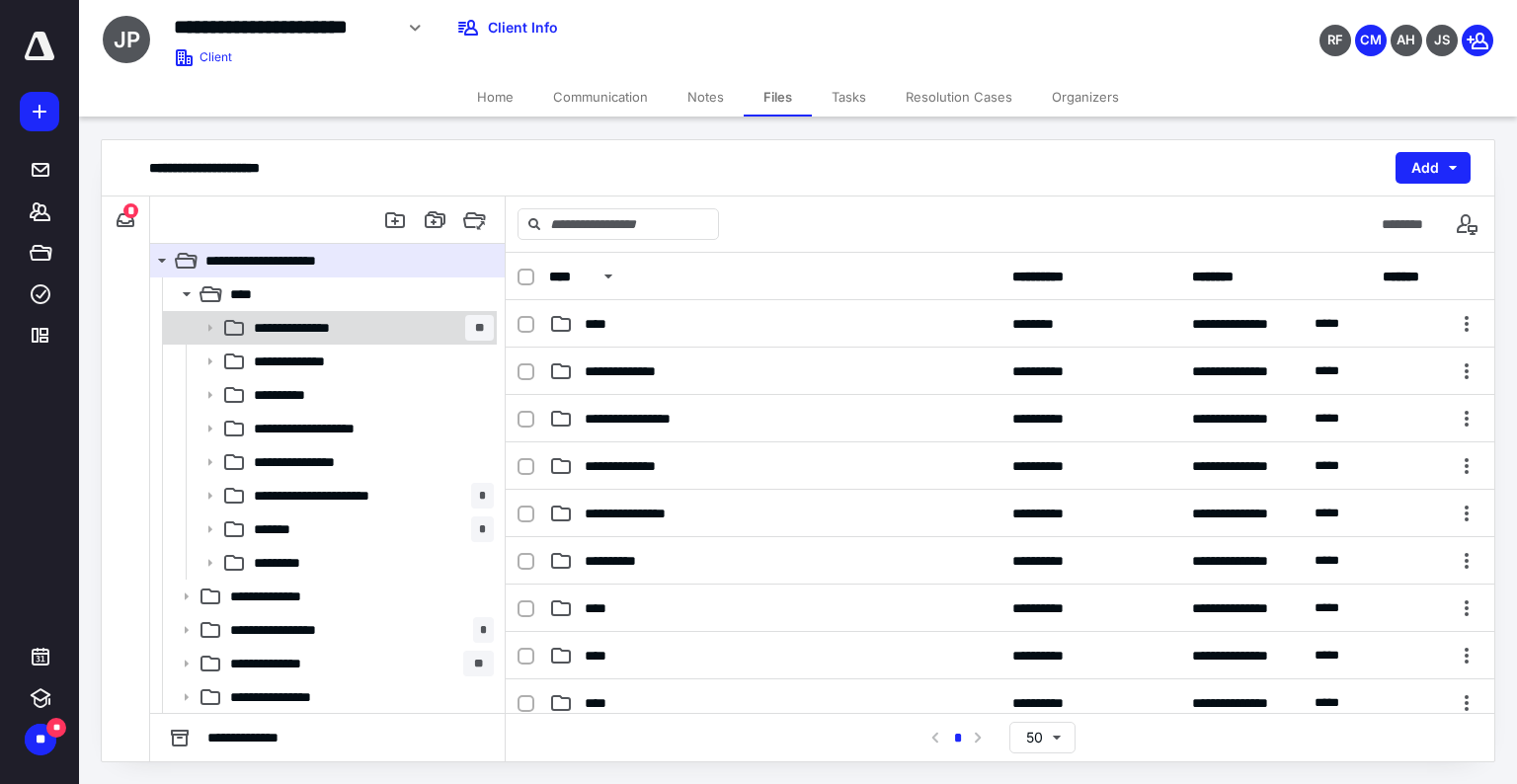 click 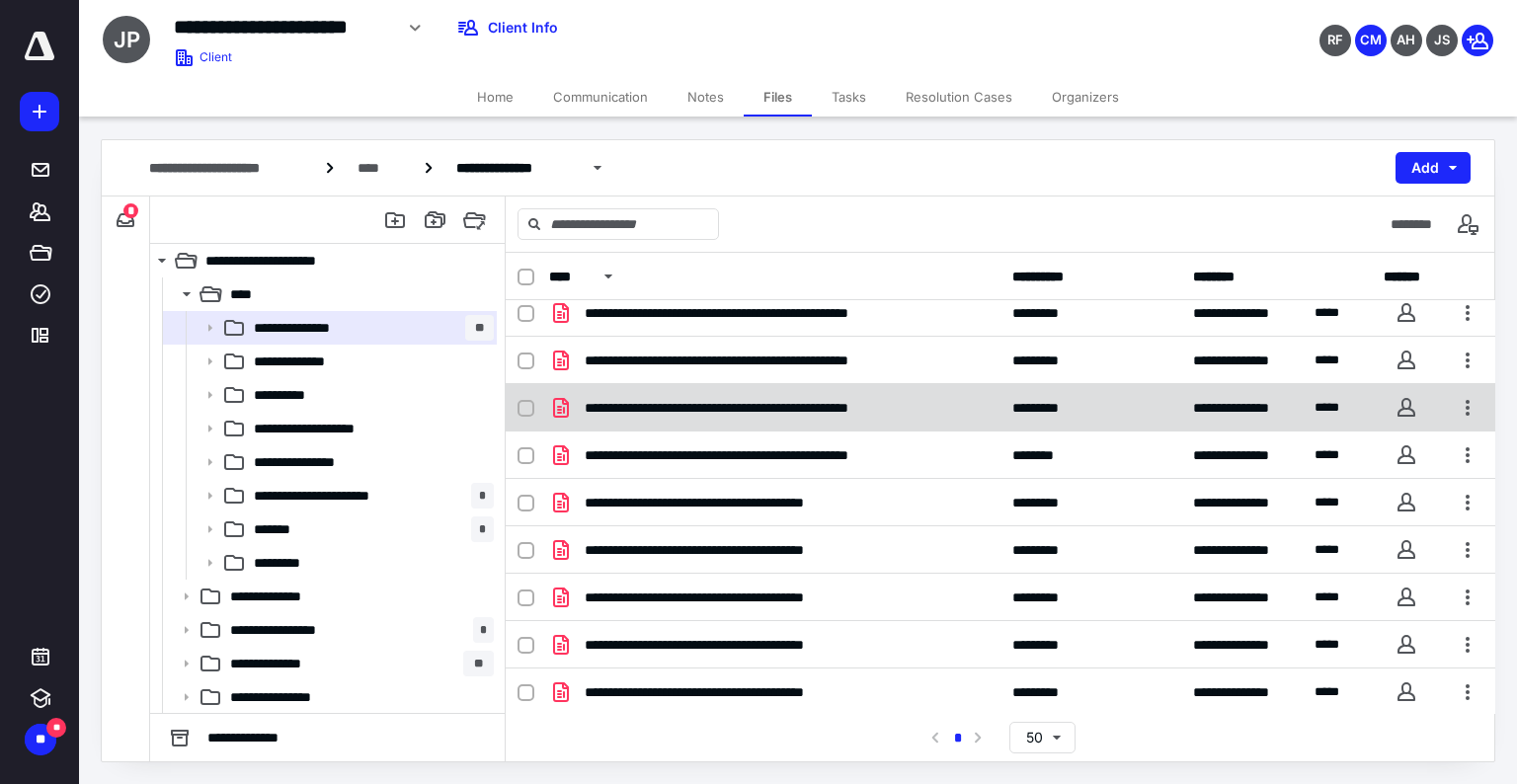 scroll, scrollTop: 0, scrollLeft: 0, axis: both 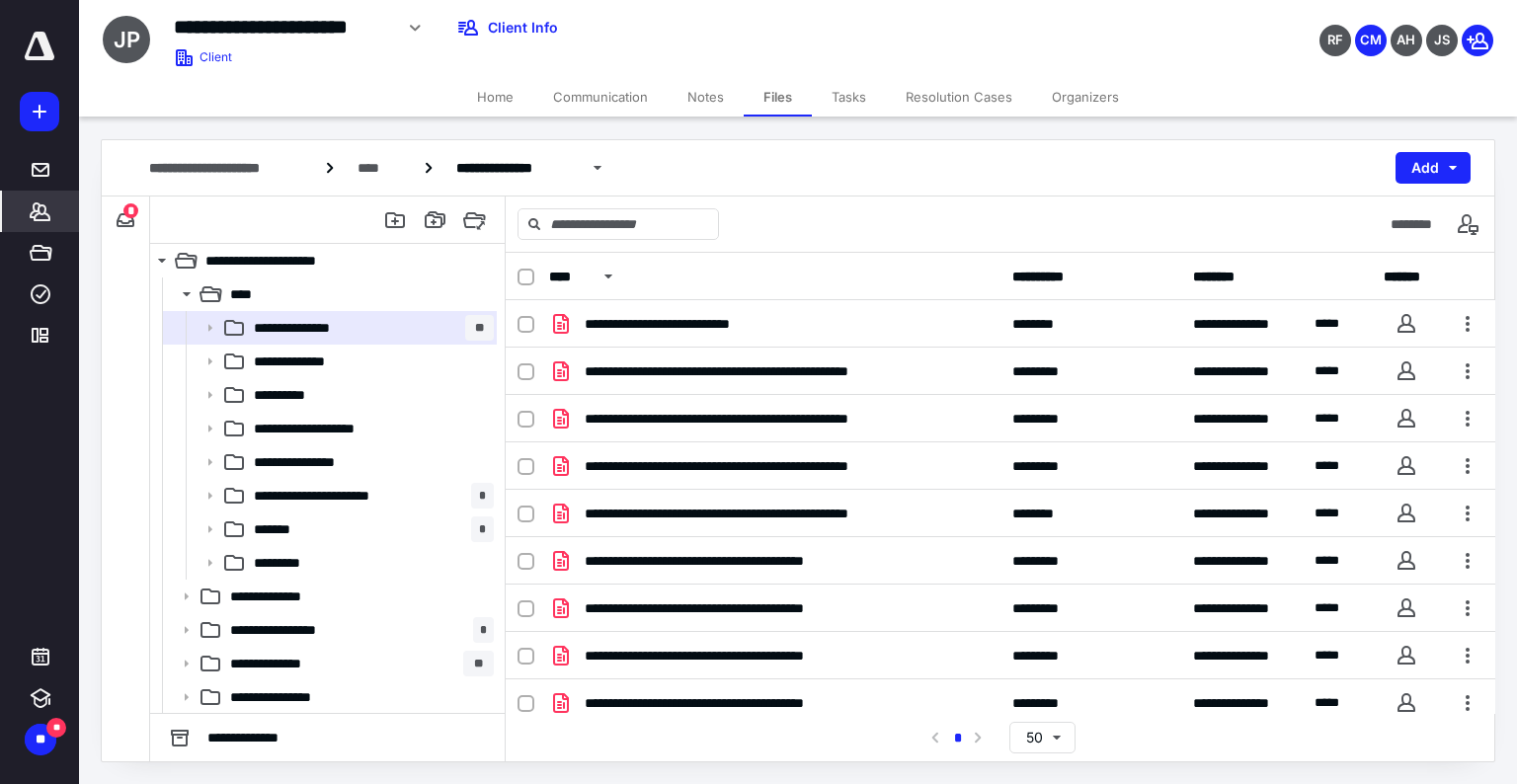 click 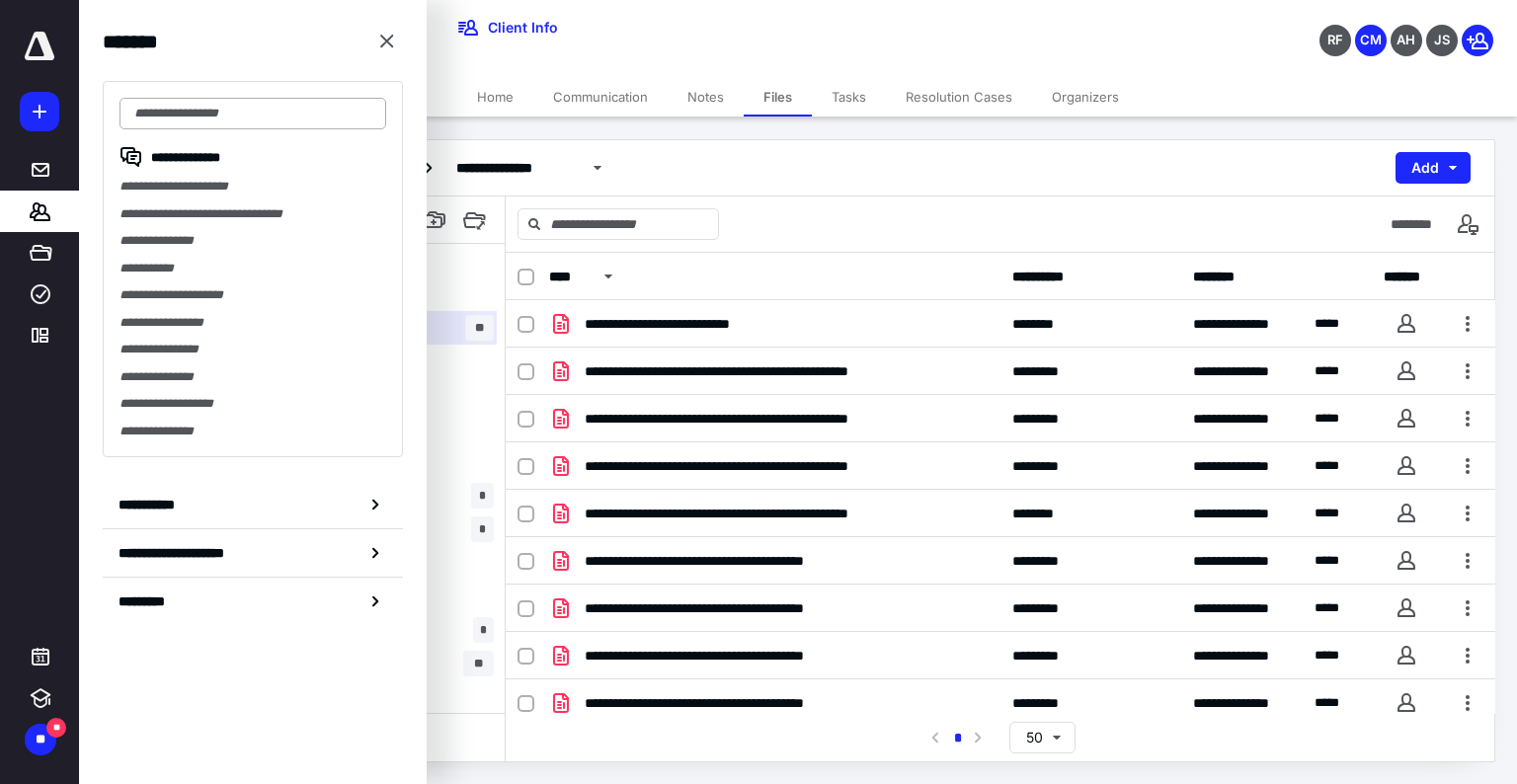 click at bounding box center (253, 114) 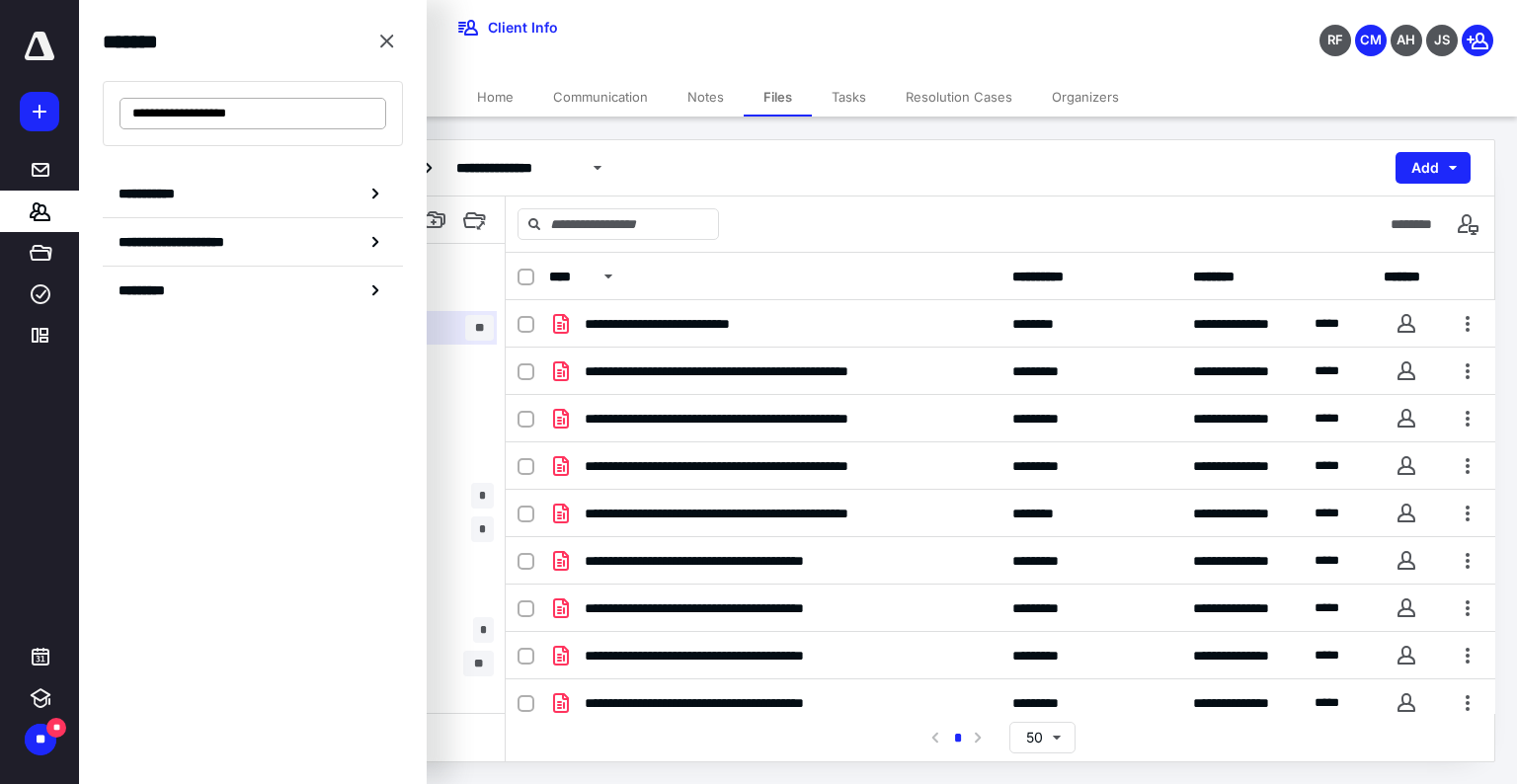 click on "**********" at bounding box center (253, 114) 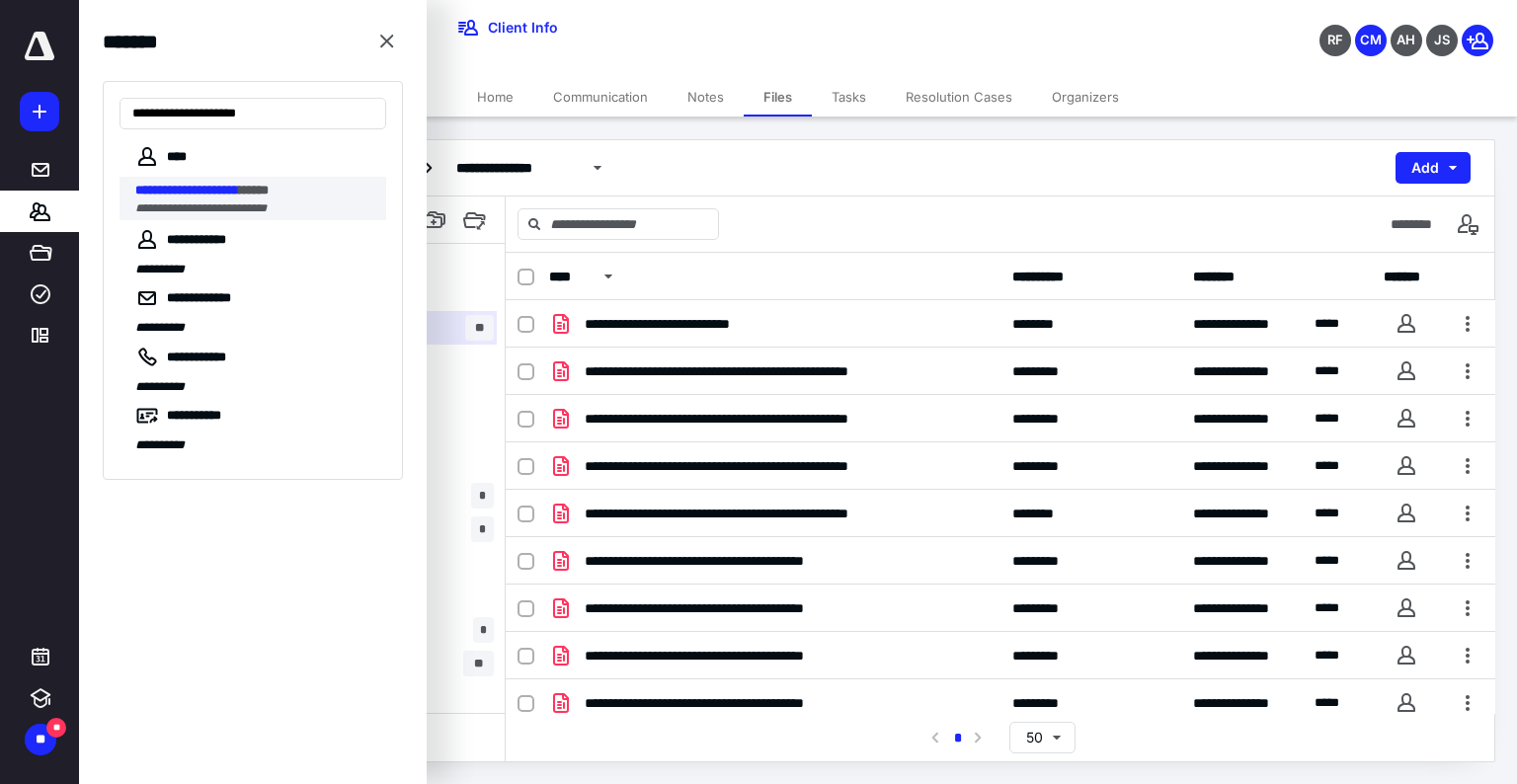 type on "**********" 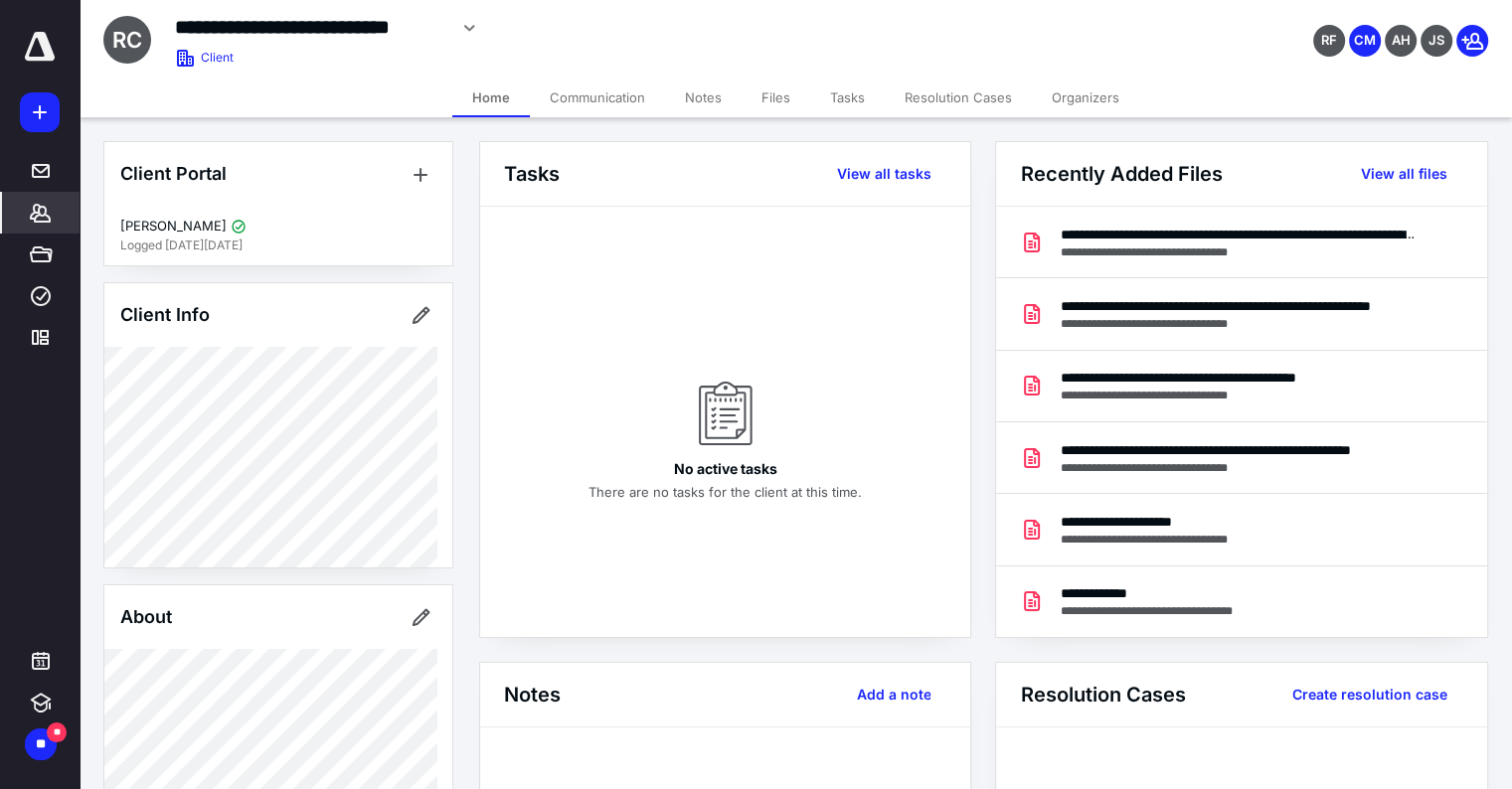 click on "Files" at bounding box center (775, 97) 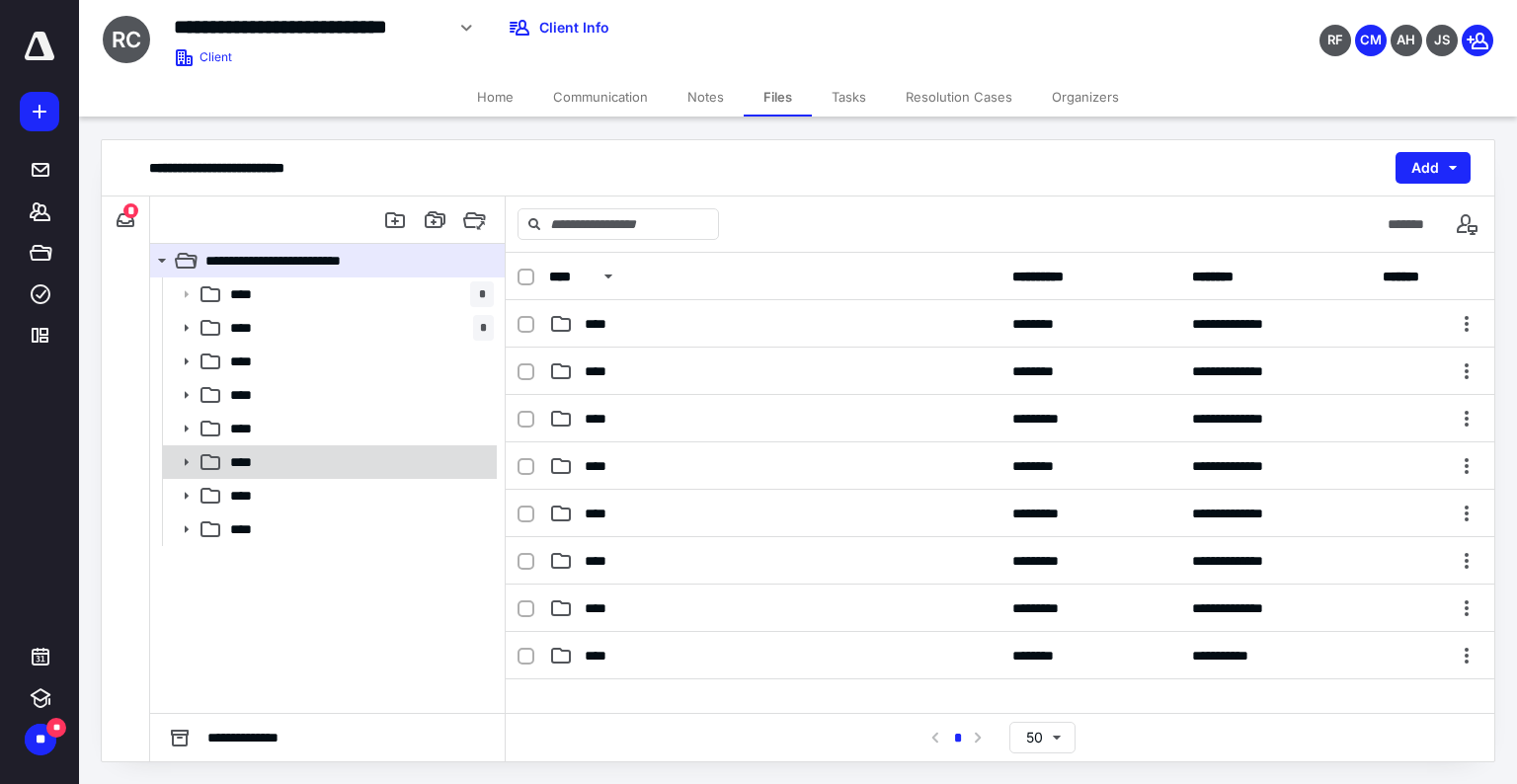 click 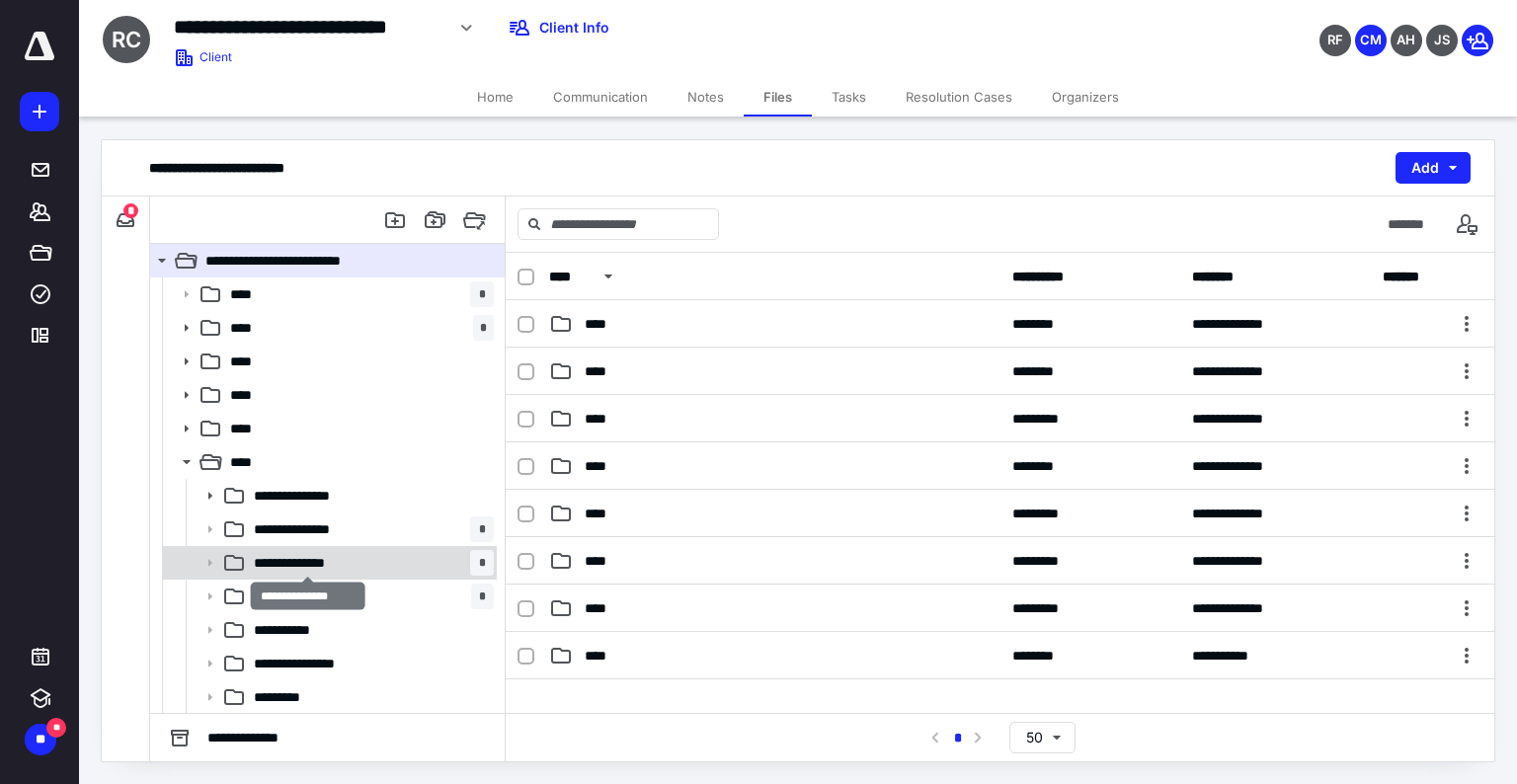click on "**********" at bounding box center (308, 563) 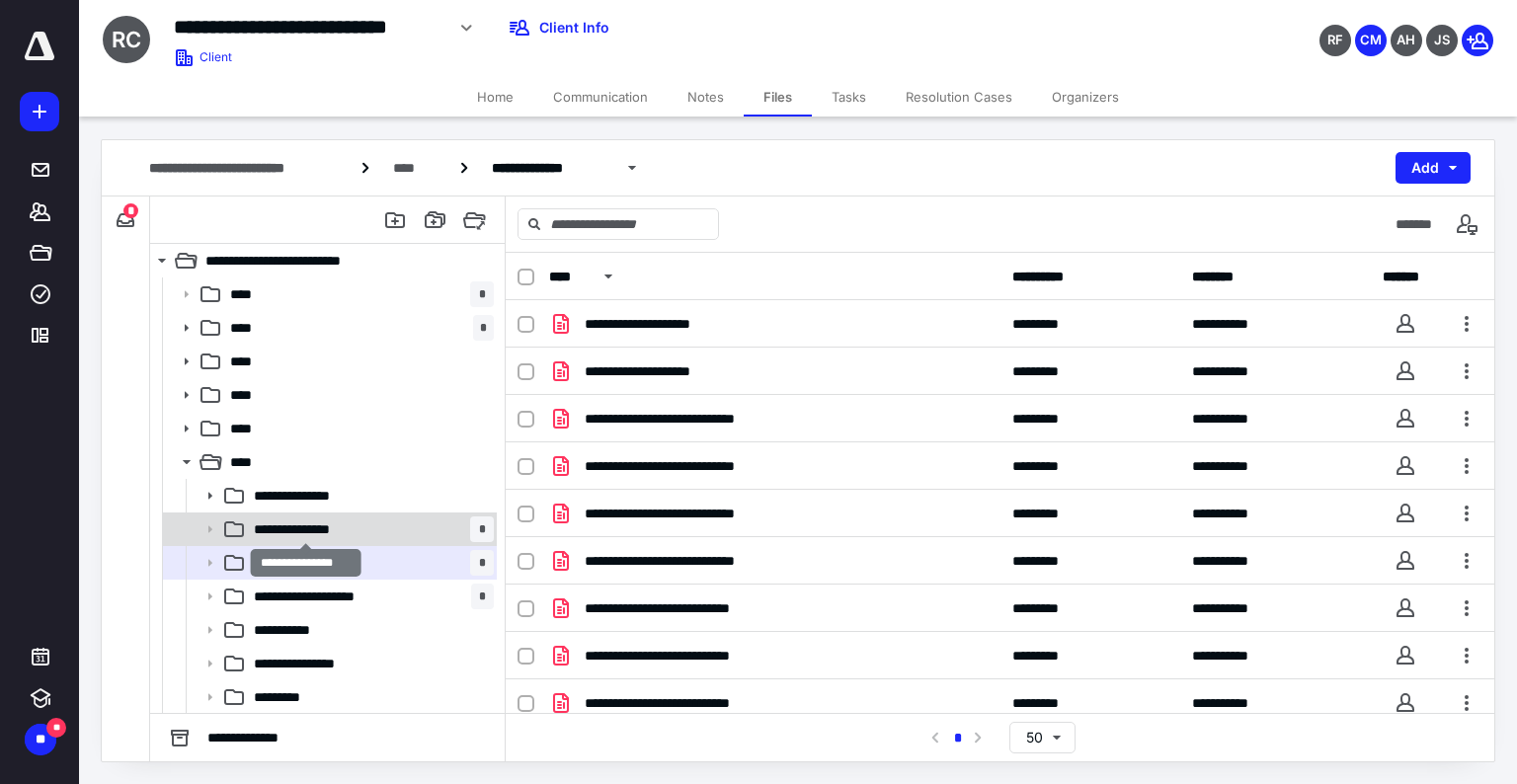 click on "**********" at bounding box center (306, 529) 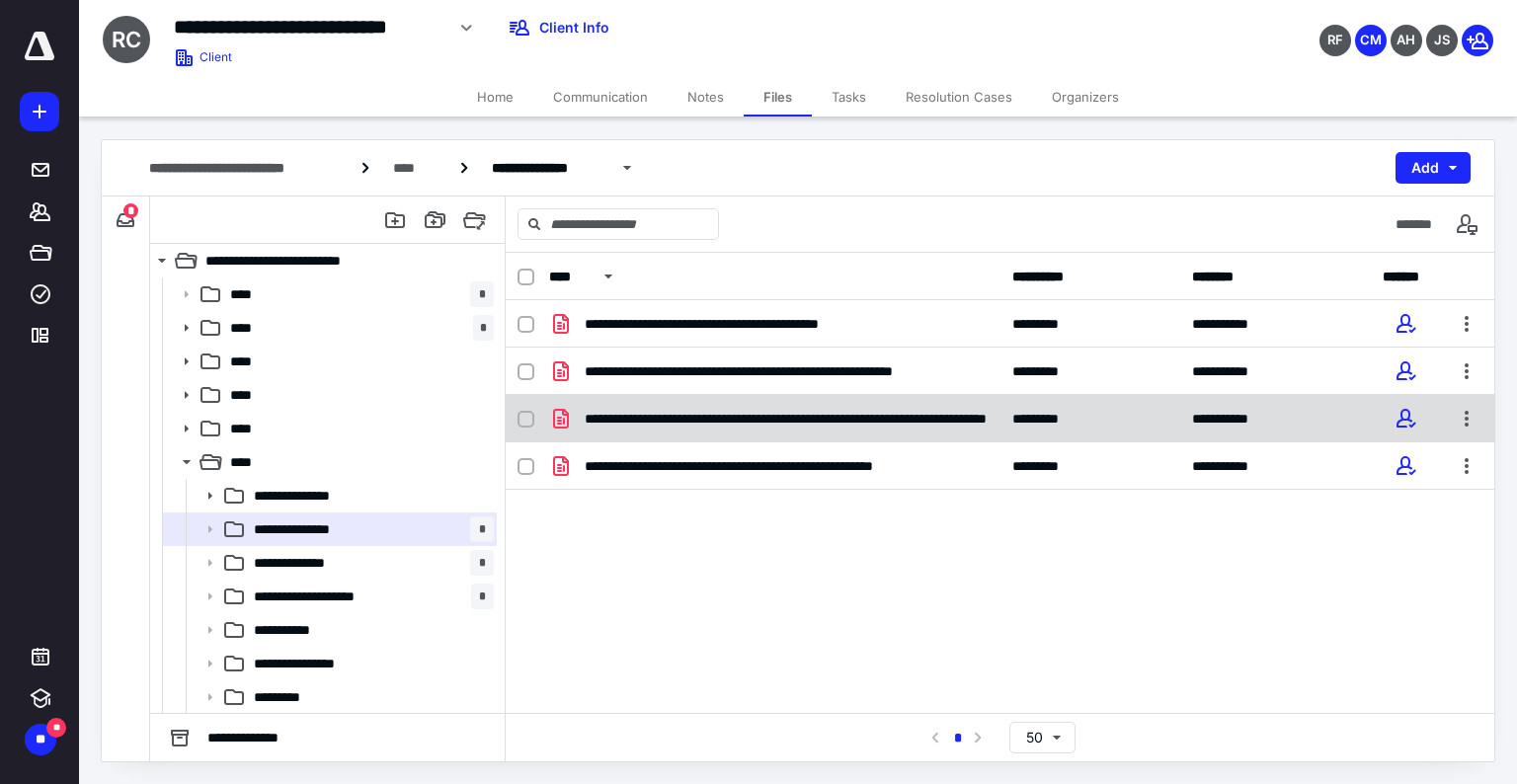 click on "**********" at bounding box center [999, 419] 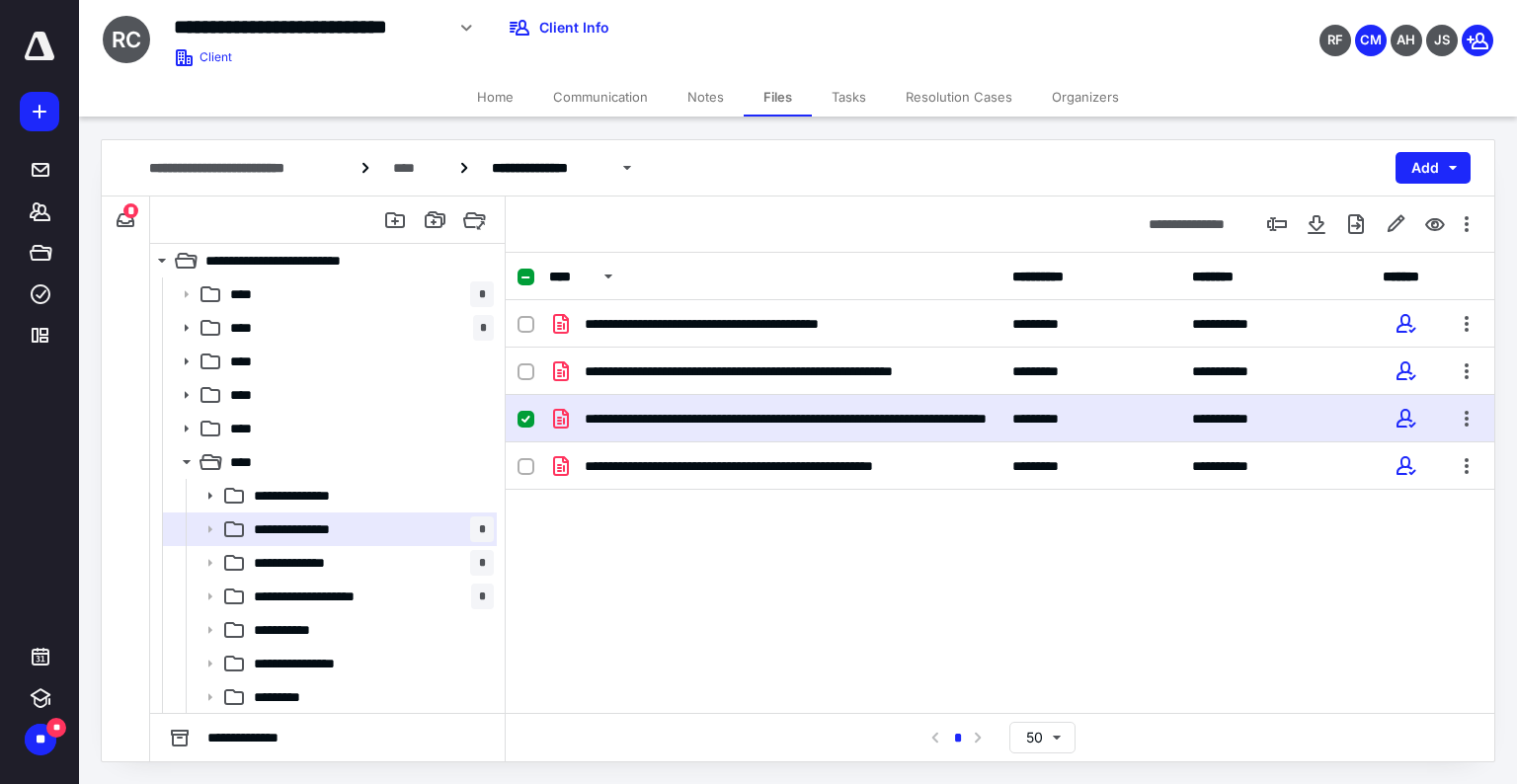 click on "**********" at bounding box center [999, 419] 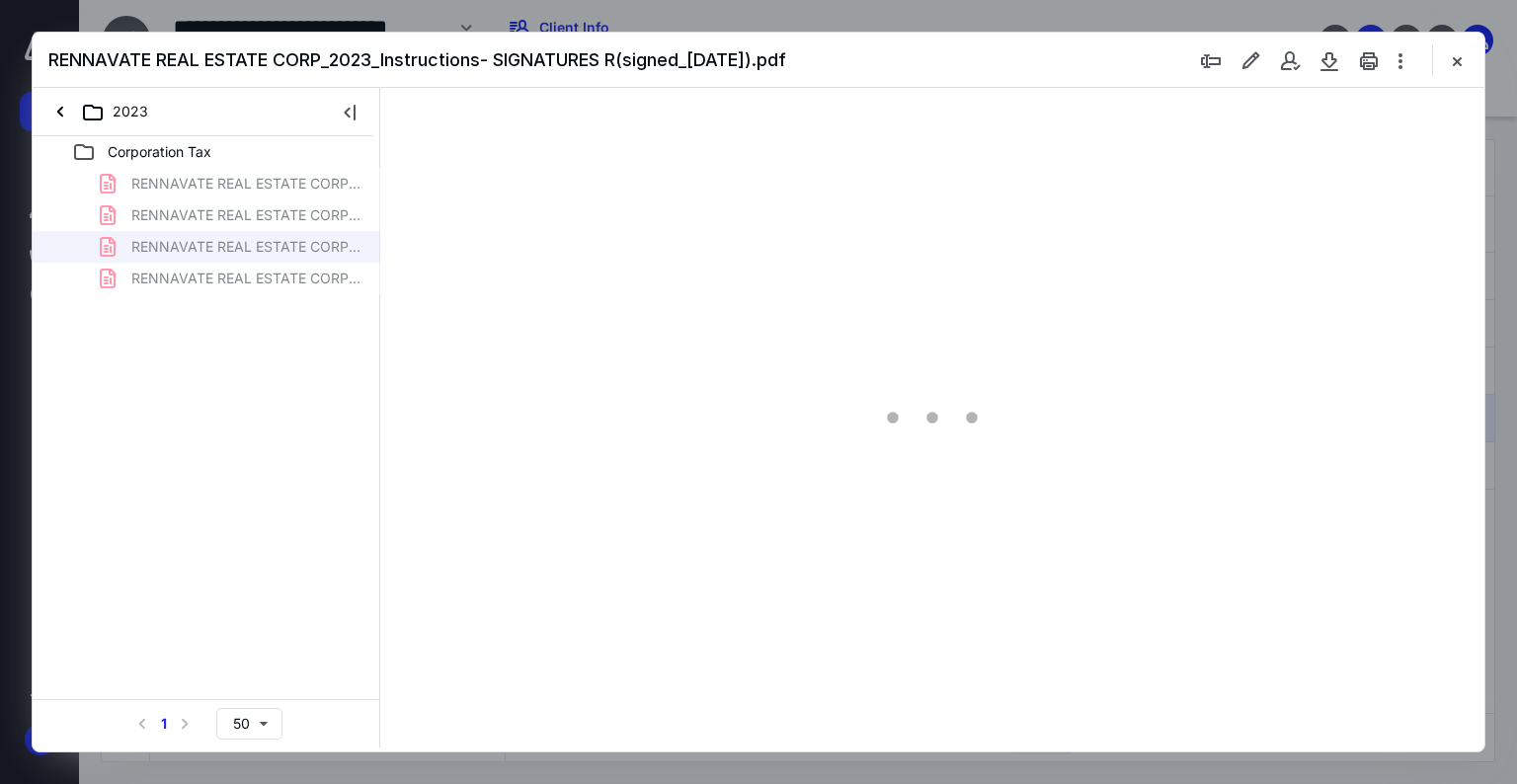 scroll, scrollTop: 0, scrollLeft: 0, axis: both 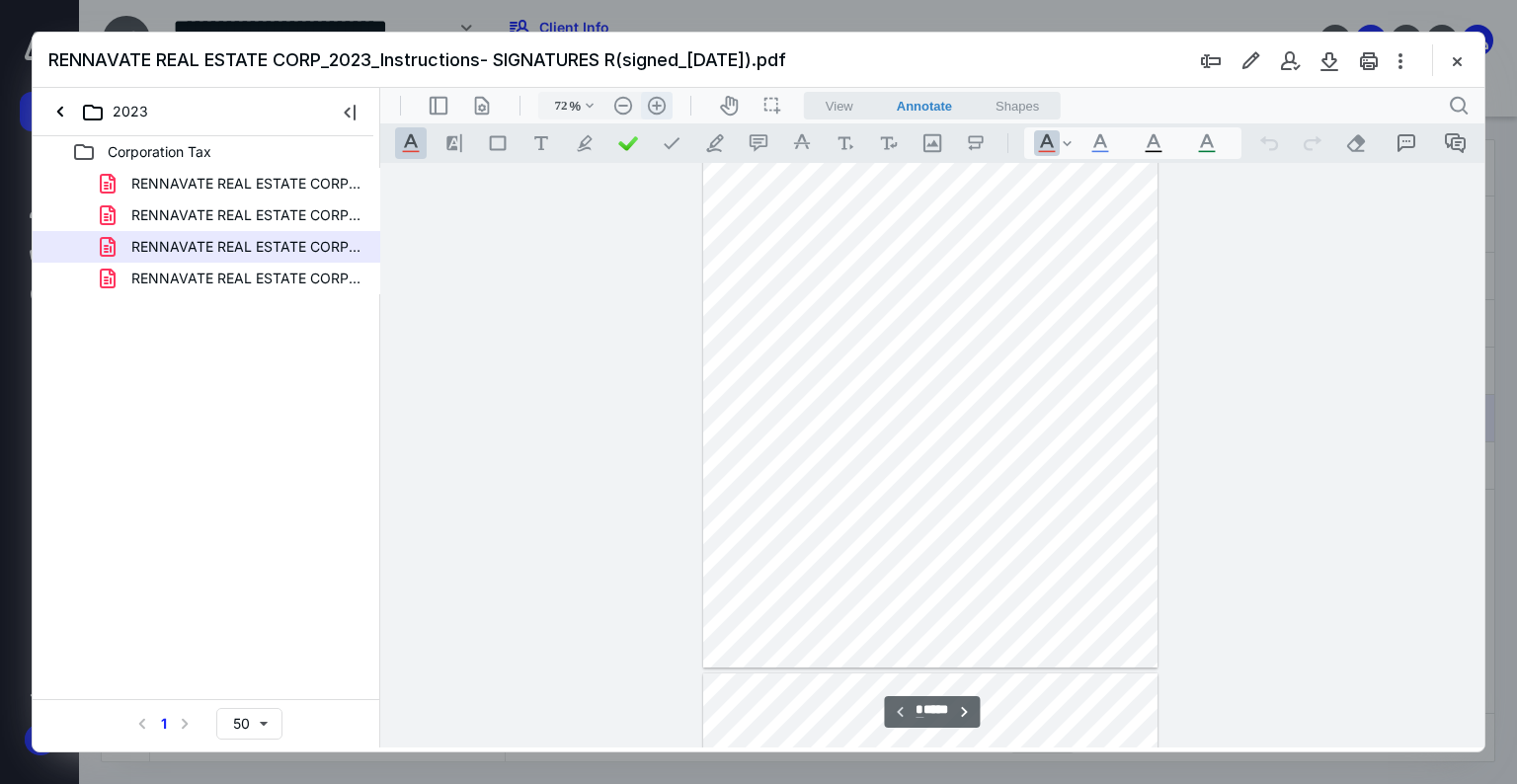 click on ".cls-1{fill:#abb0c4;} icon - header - zoom - in - line" at bounding box center (657, 106) 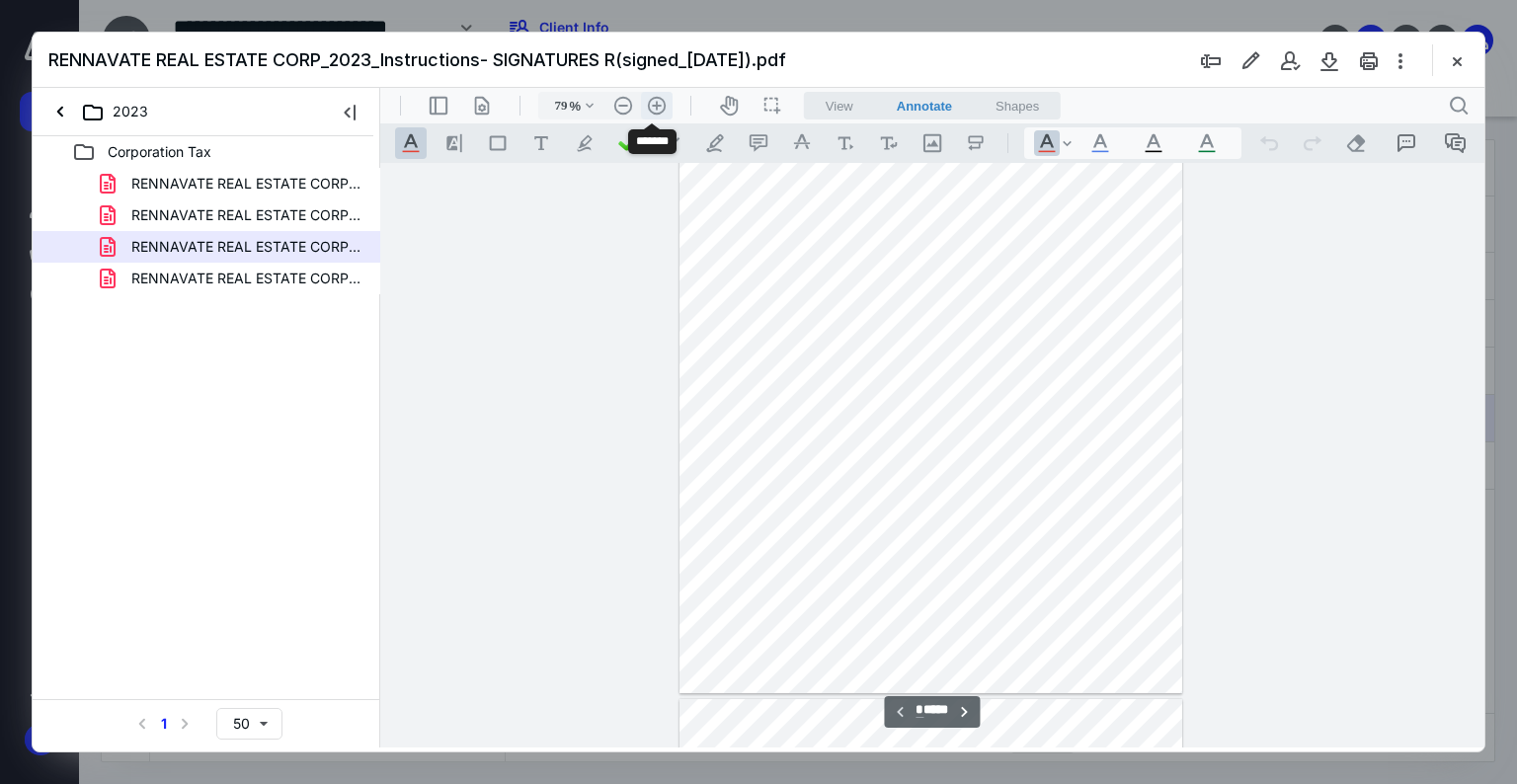 click on ".cls-1{fill:#abb0c4;} icon - header - zoom - in - line" at bounding box center [657, 106] 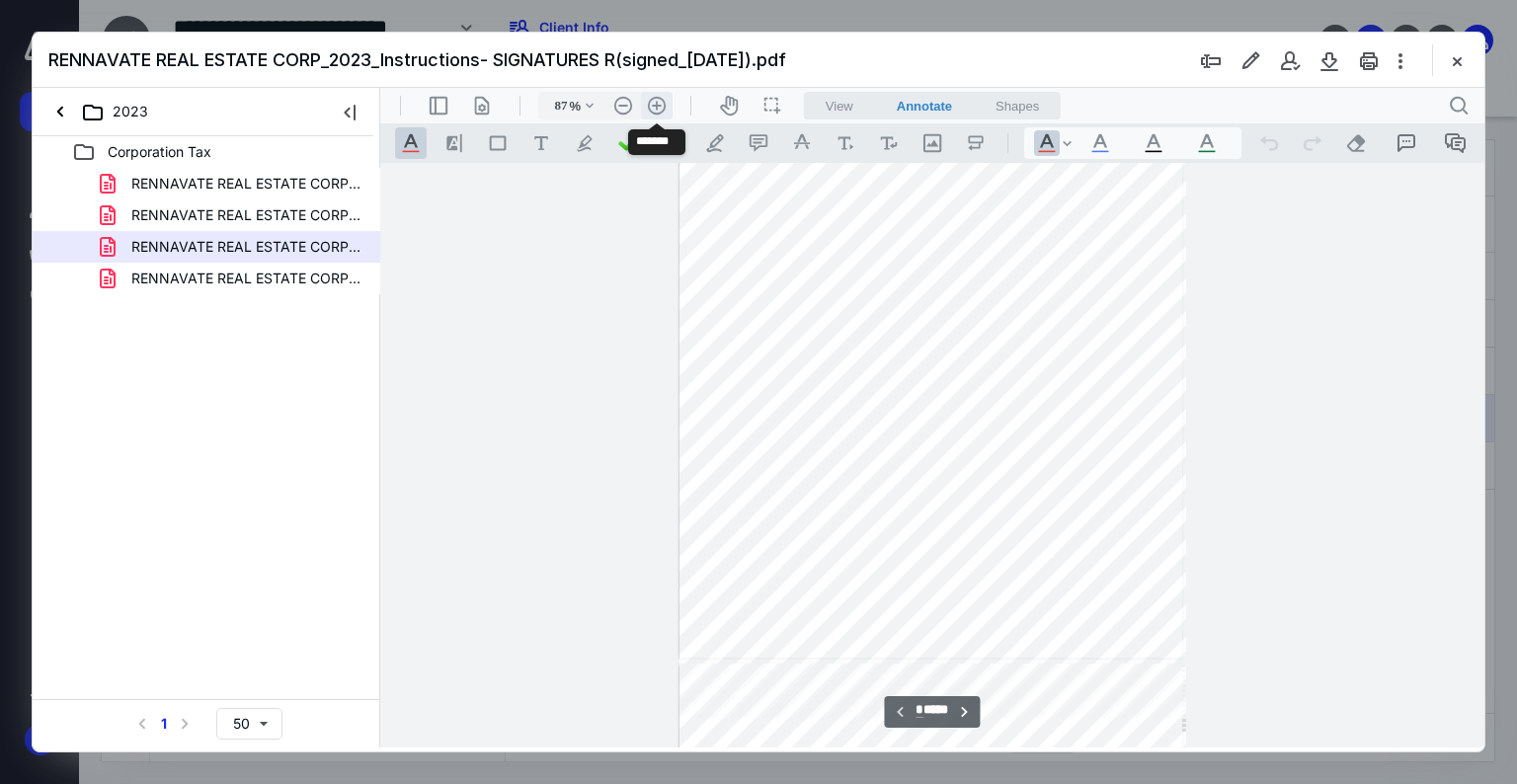 click on ".cls-1{fill:#abb0c4;} icon - header - zoom - in - line" at bounding box center [657, 106] 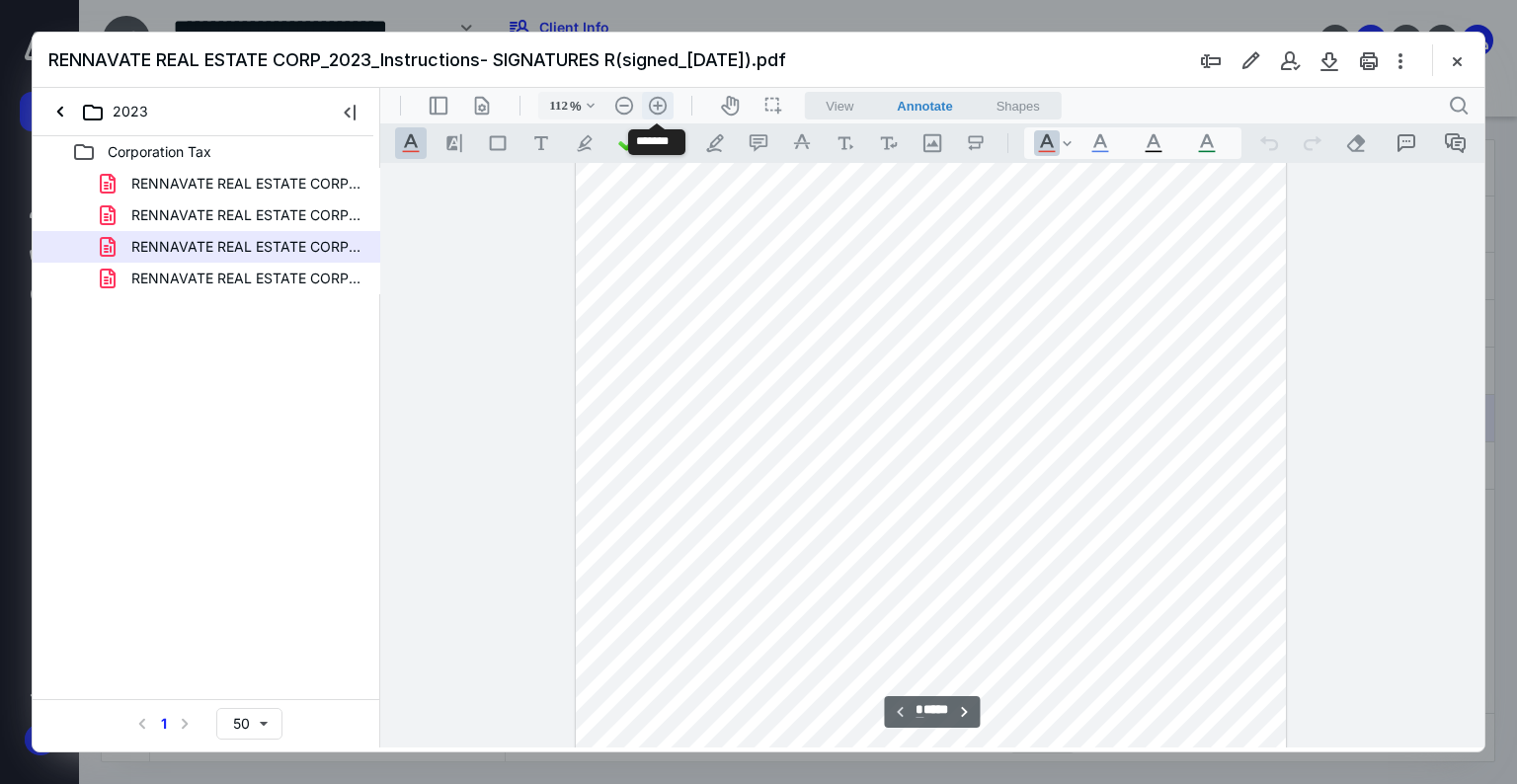 click on ".cls-1{fill:#abb0c4;} icon - header - zoom - in - line" at bounding box center (658, 106) 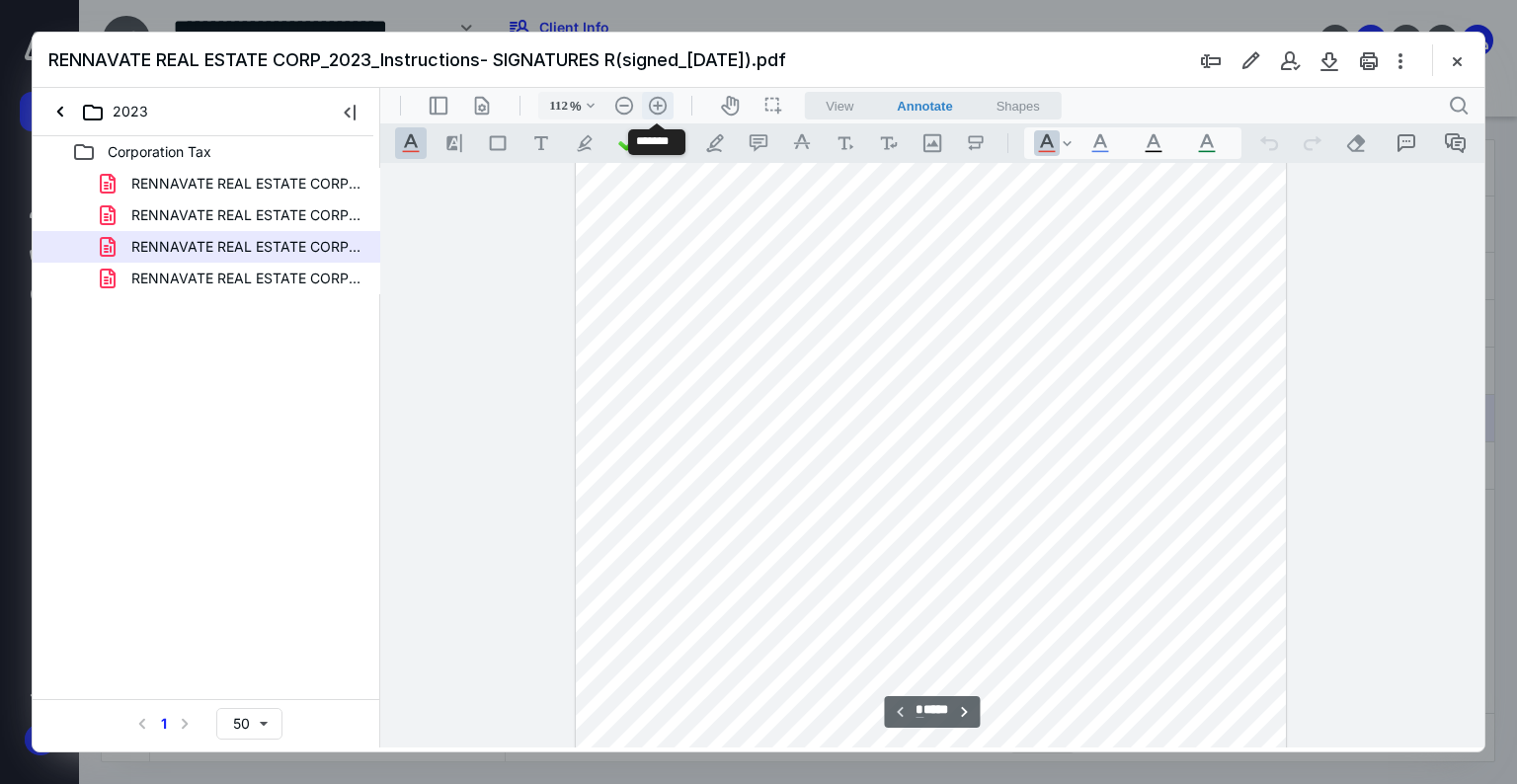 type on "137" 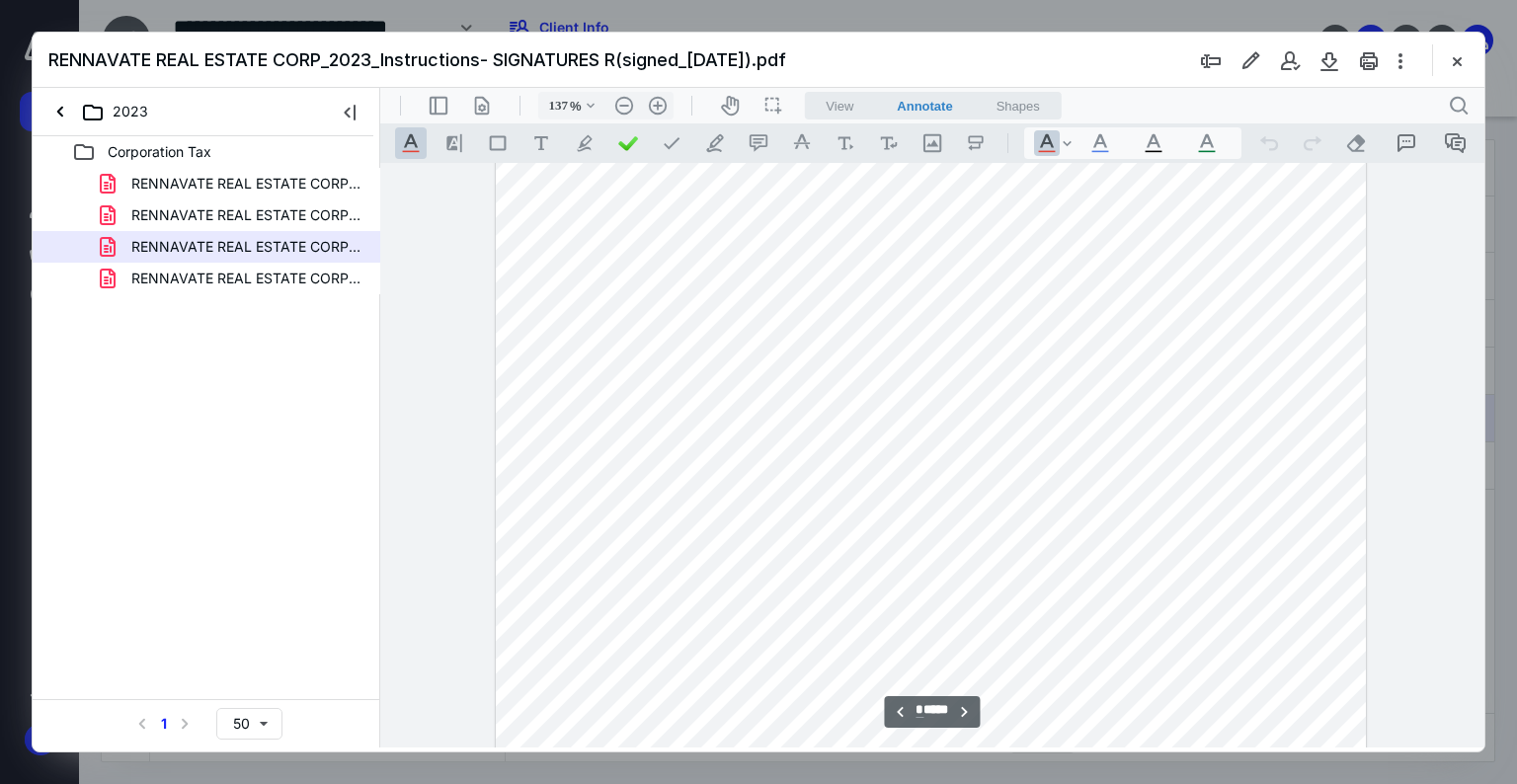 scroll, scrollTop: 5716, scrollLeft: 0, axis: vertical 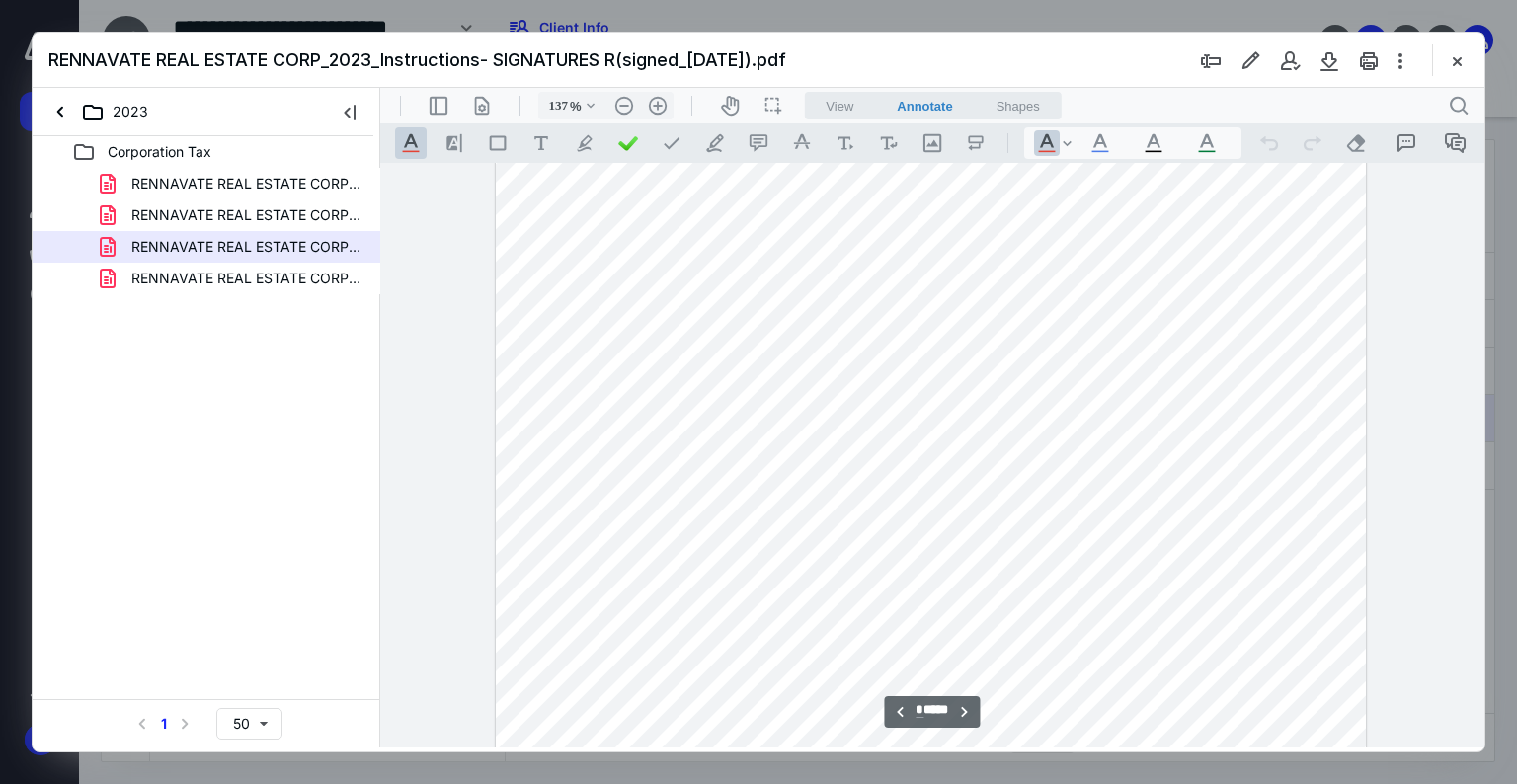 type on "*" 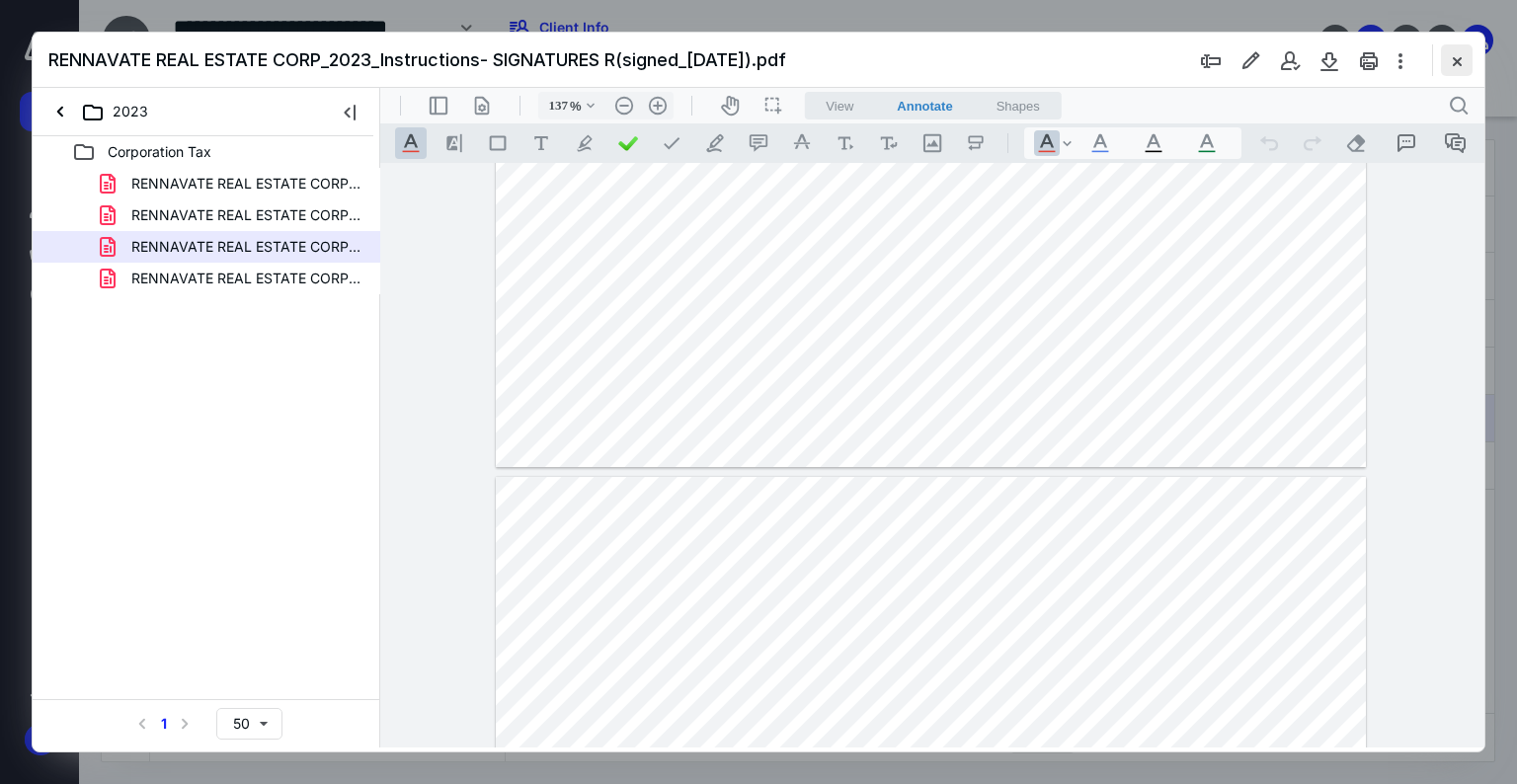 click at bounding box center [1457, 60] 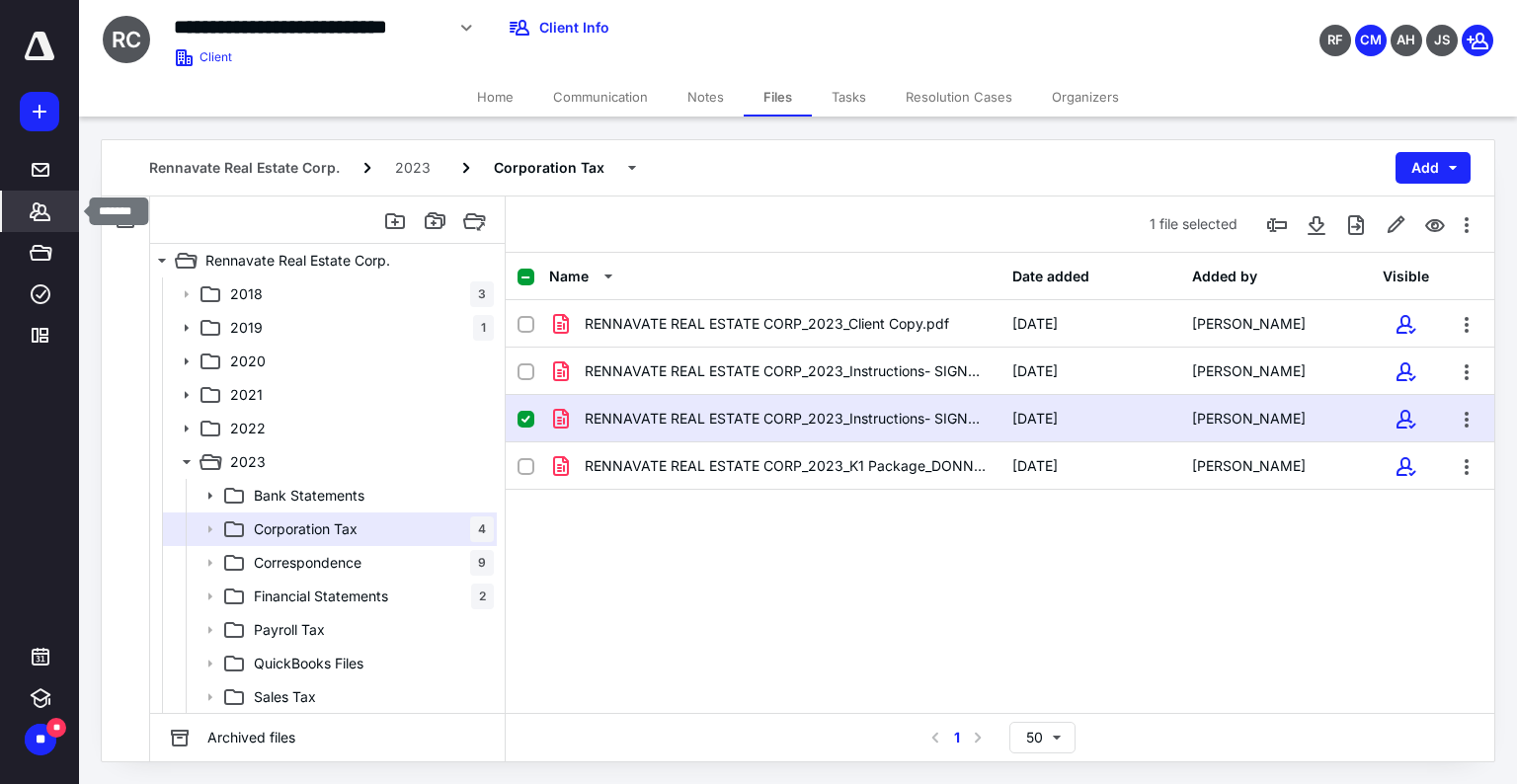 click on "*******" at bounding box center (40, 211) 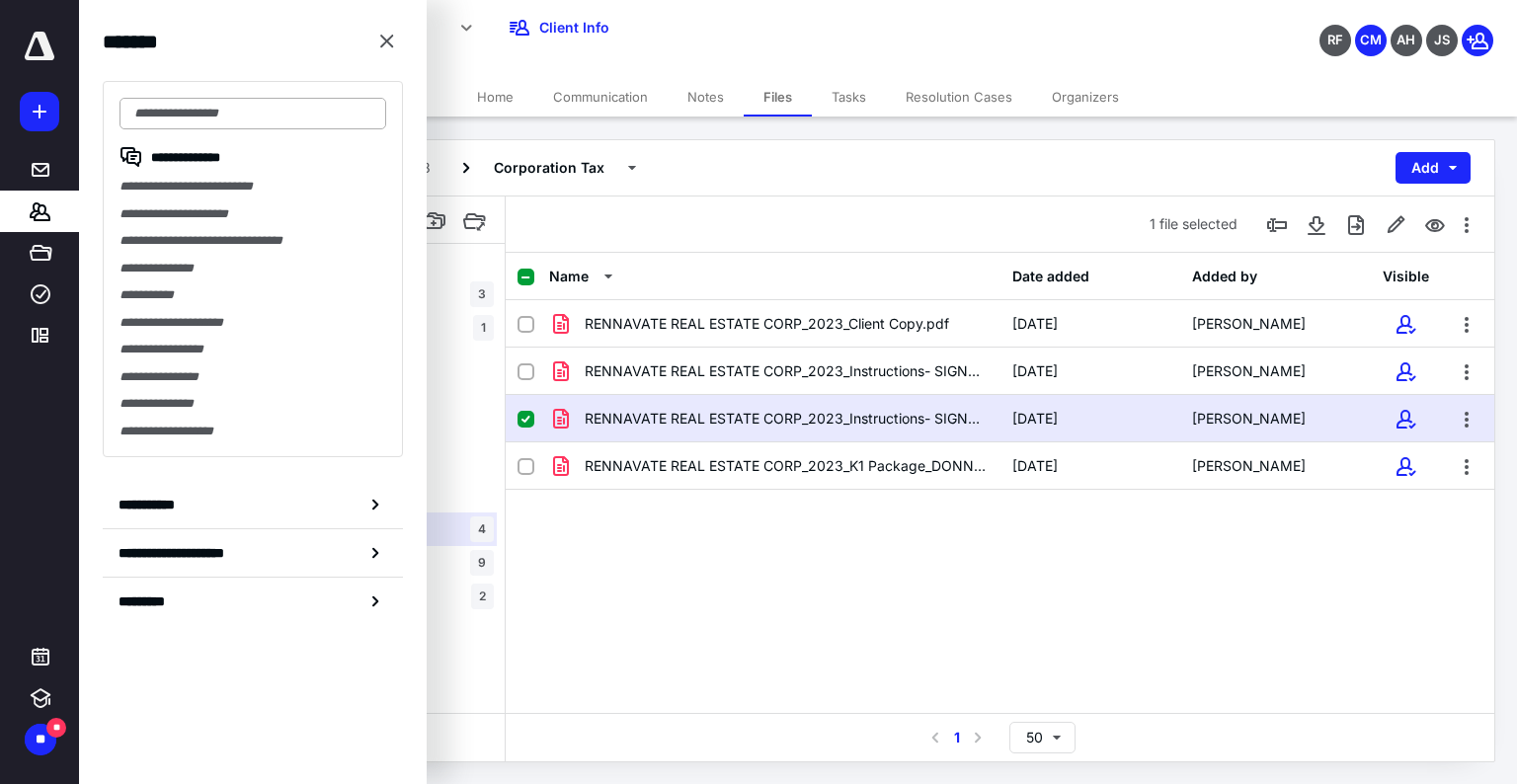 drag, startPoint x: 196, startPoint y: 95, endPoint x: 205, endPoint y: 107, distance: 15 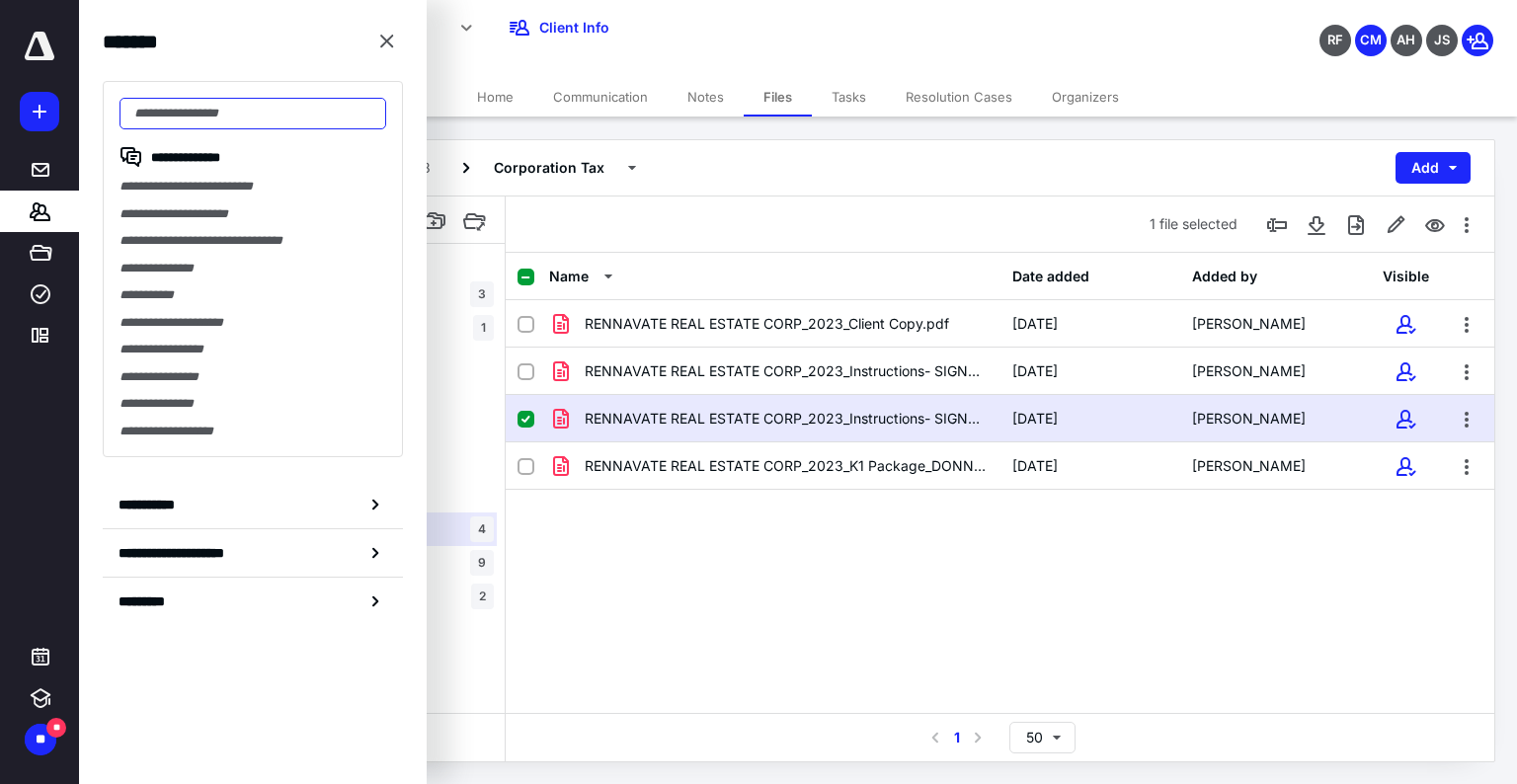 click at bounding box center (253, 114) 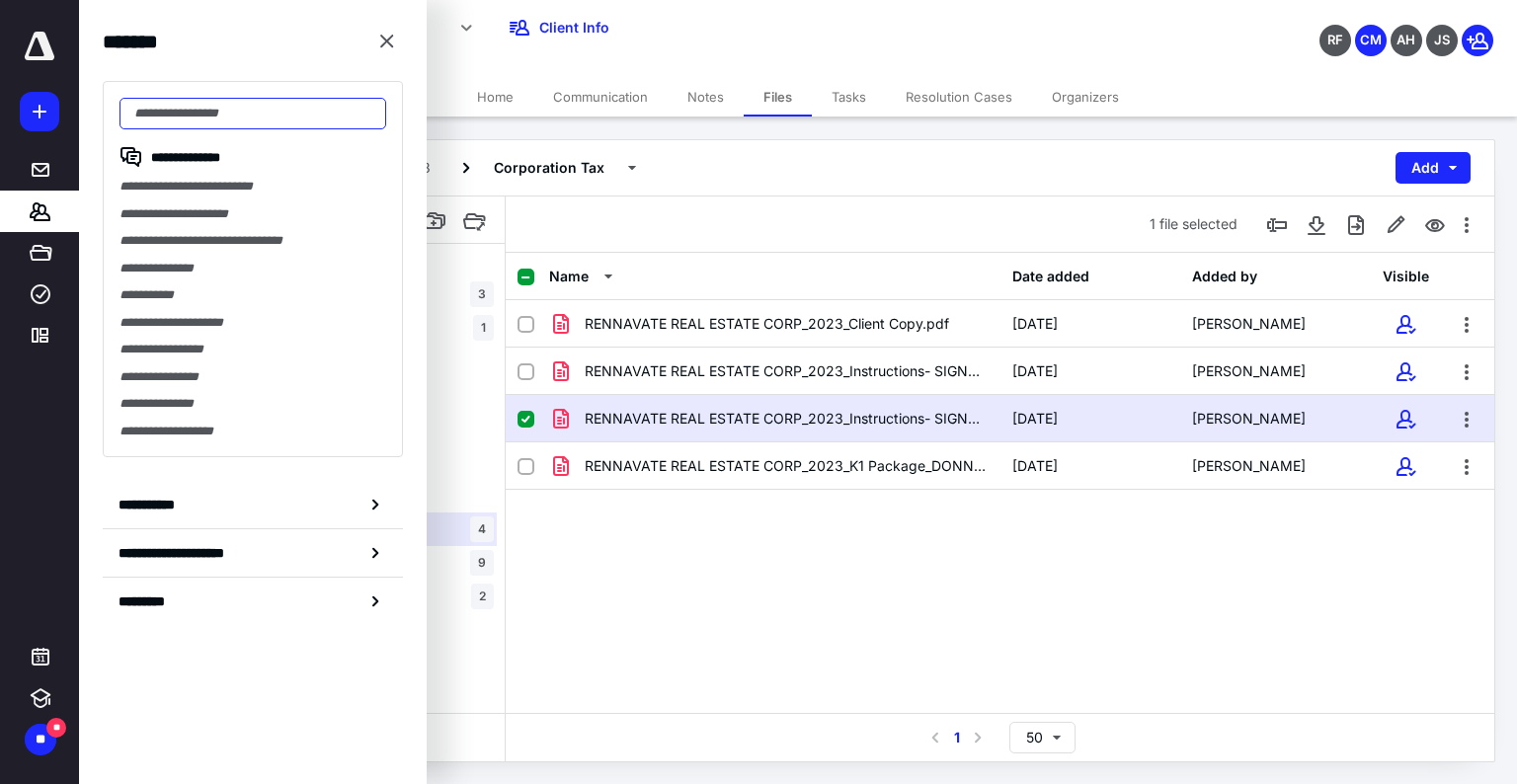 type on "*" 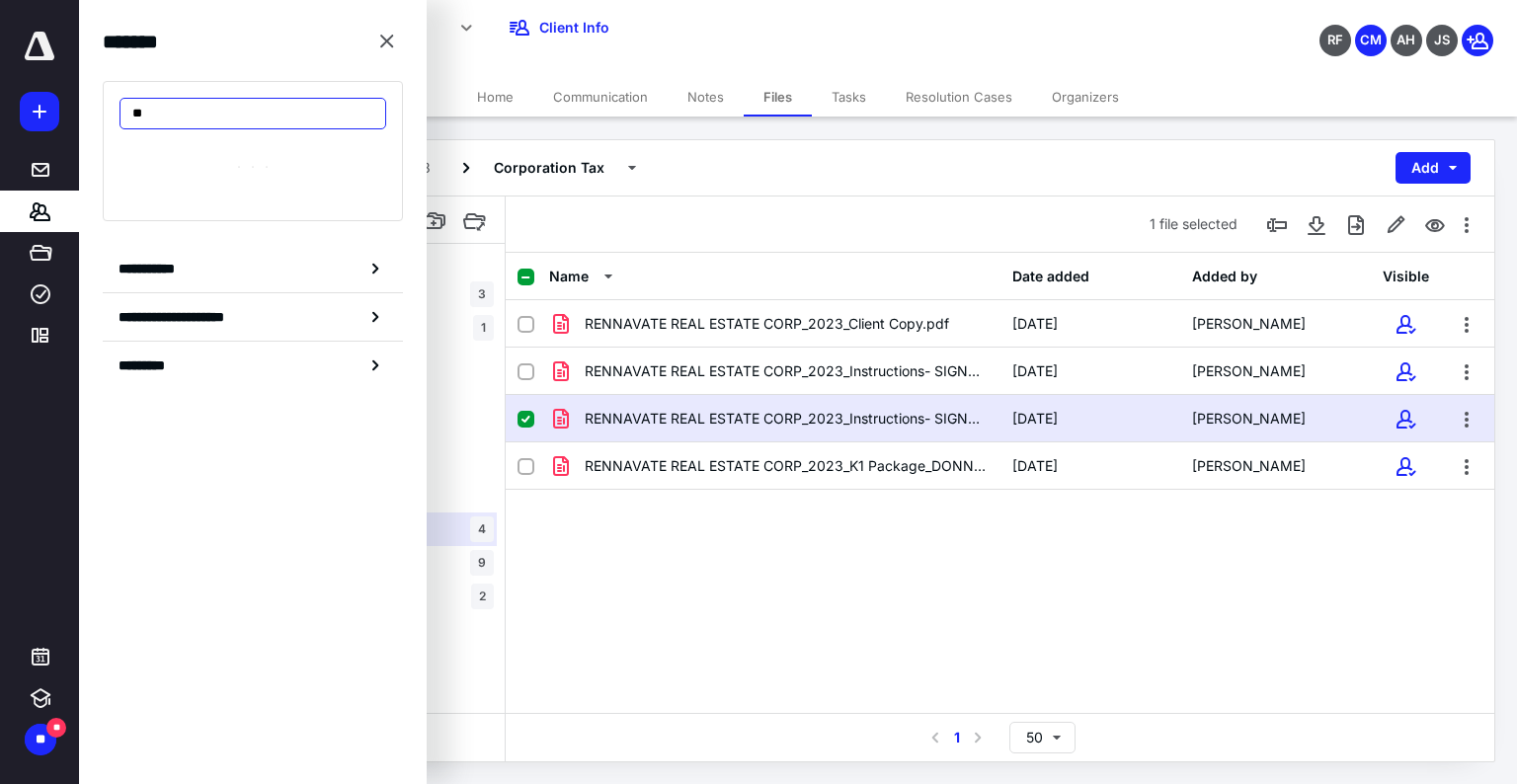 type on "*" 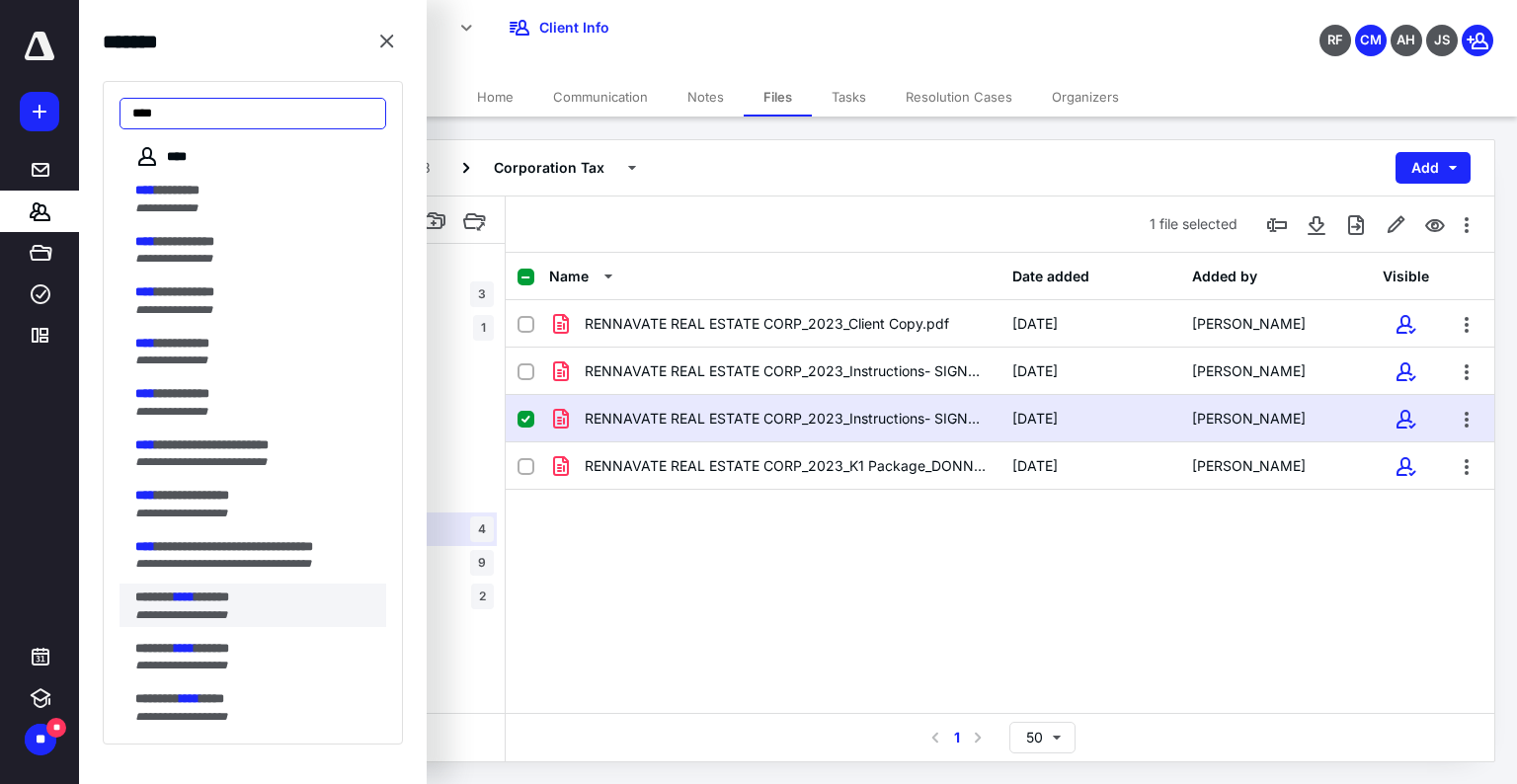 scroll, scrollTop: 99, scrollLeft: 0, axis: vertical 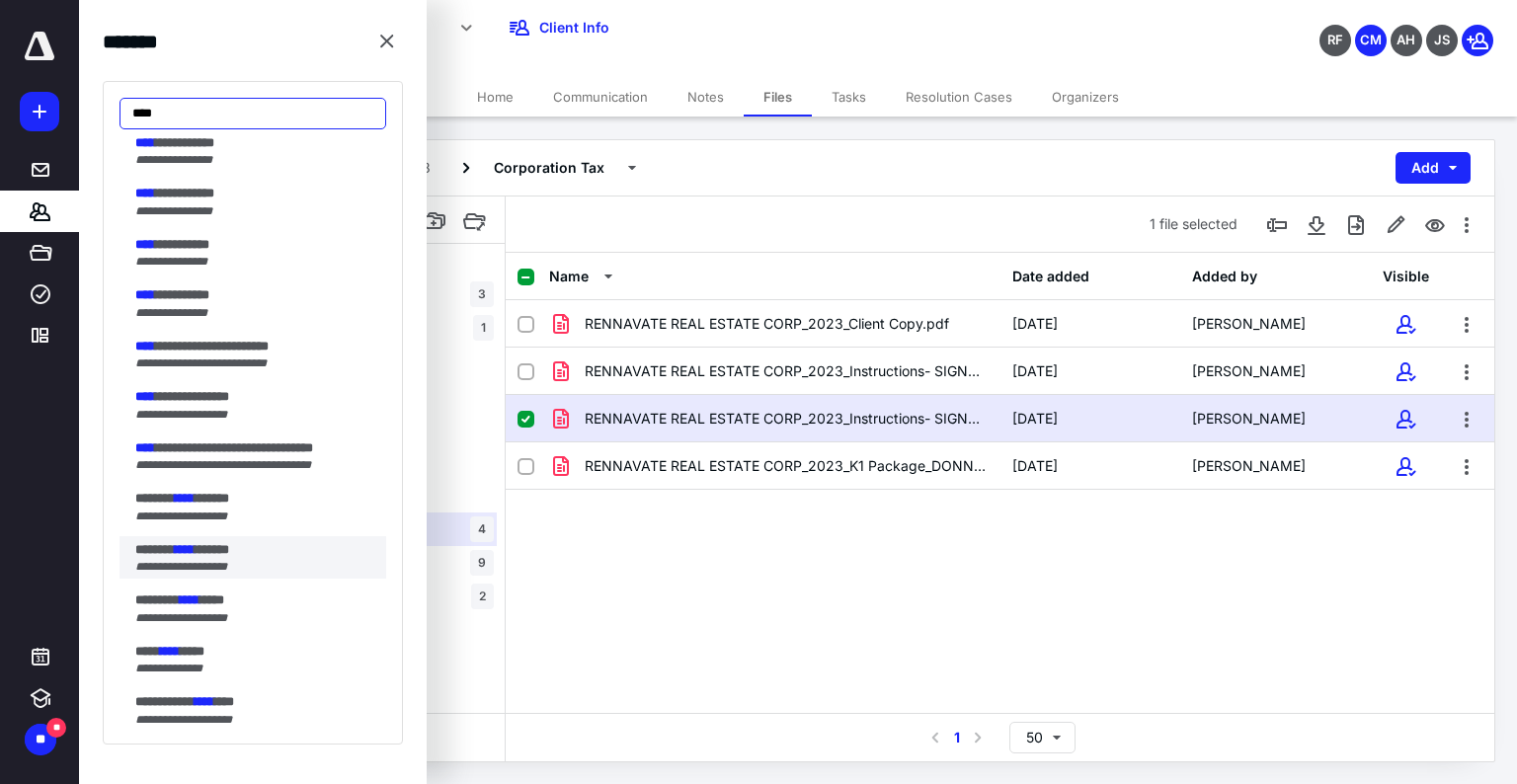 type on "****" 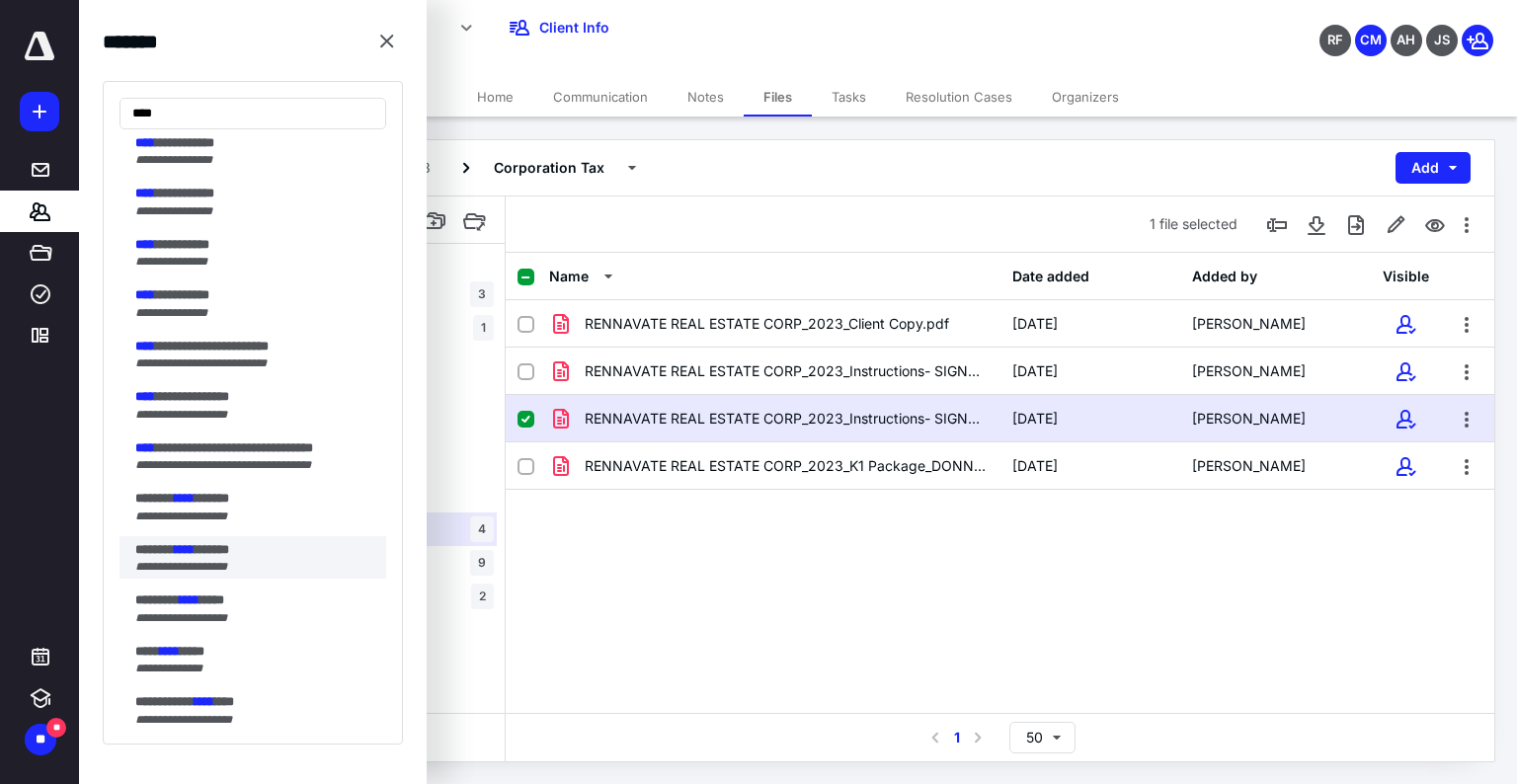 click on "****" at bounding box center (185, 549) 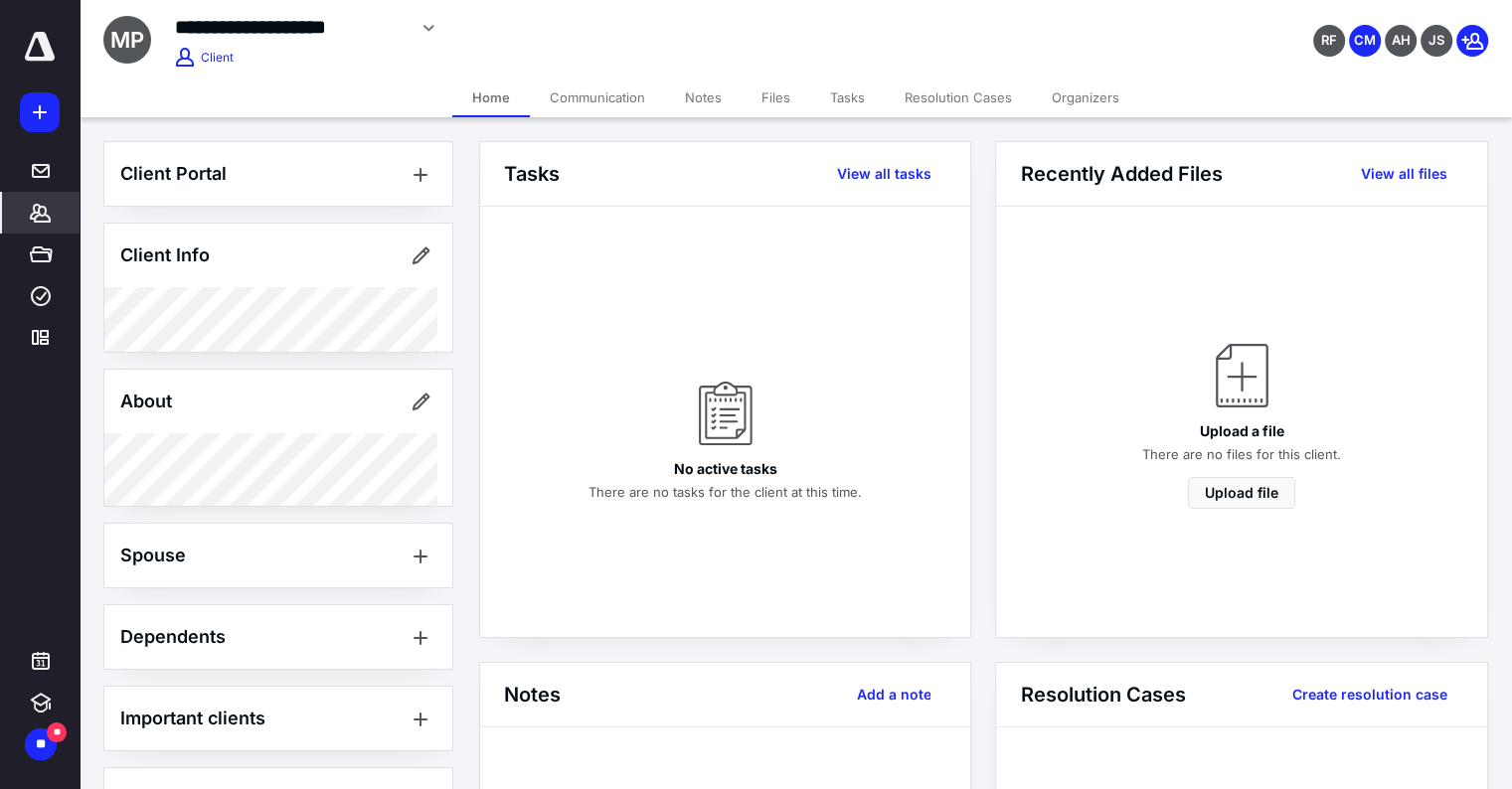 click on "Files" at bounding box center [775, 97] 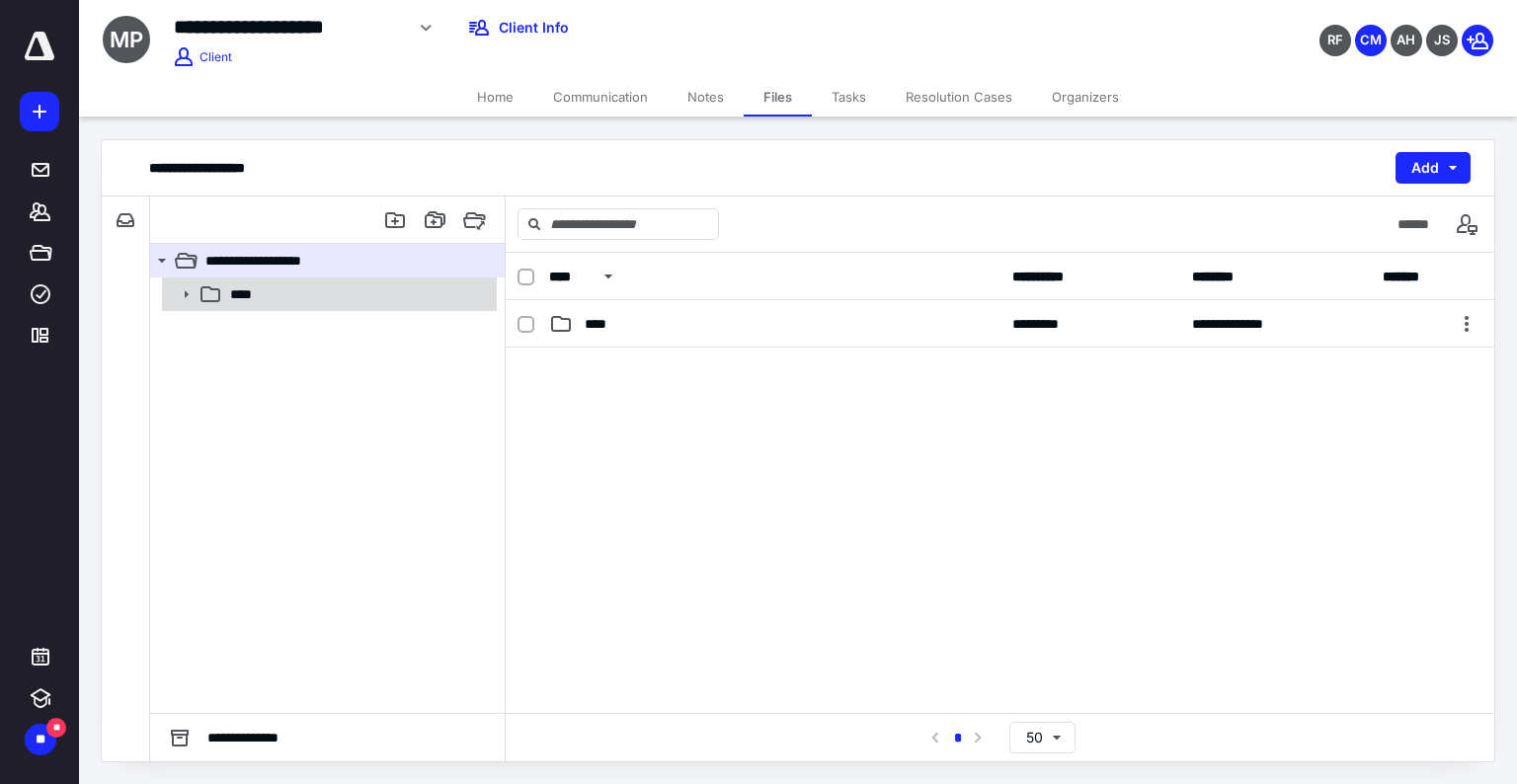 click 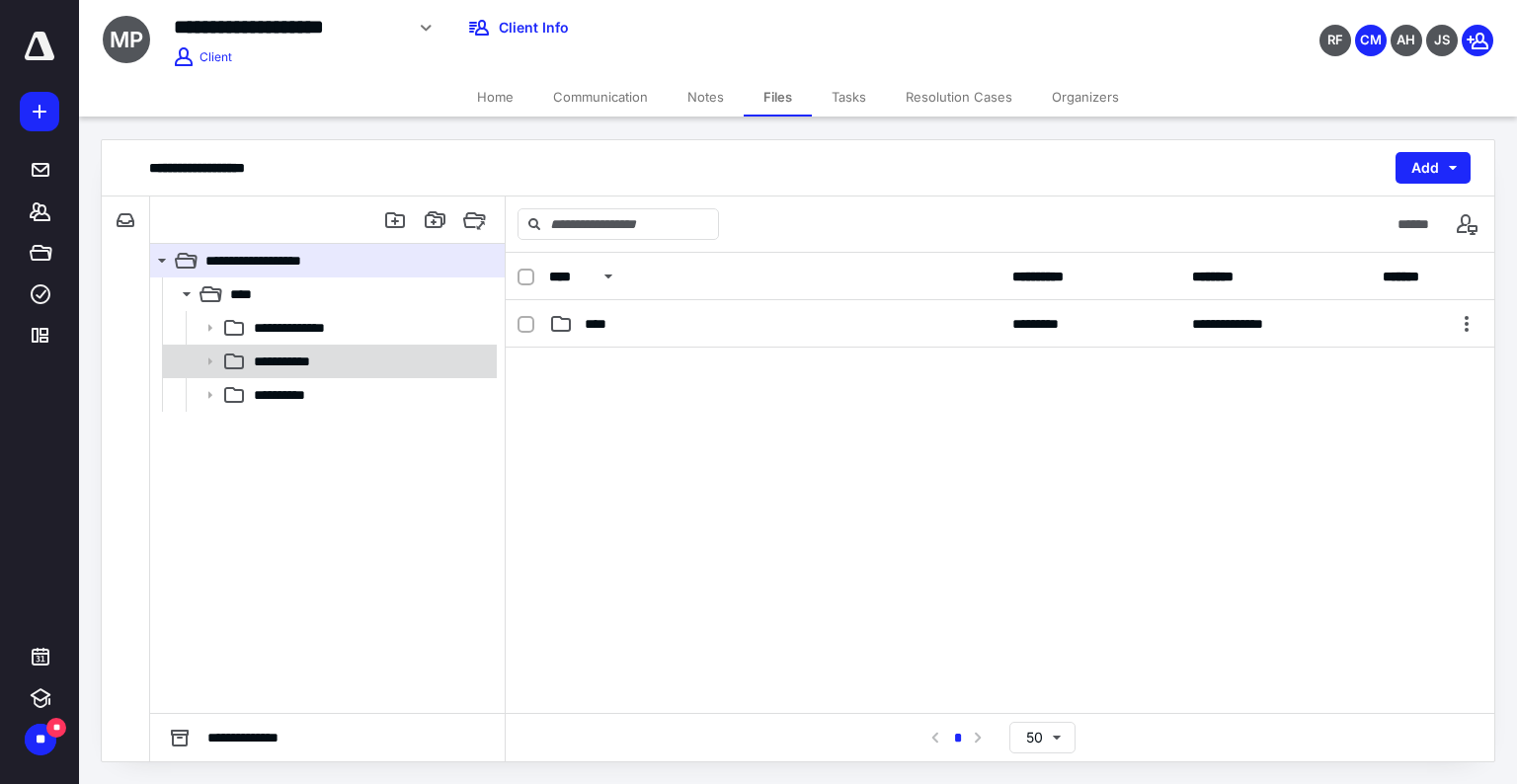 click 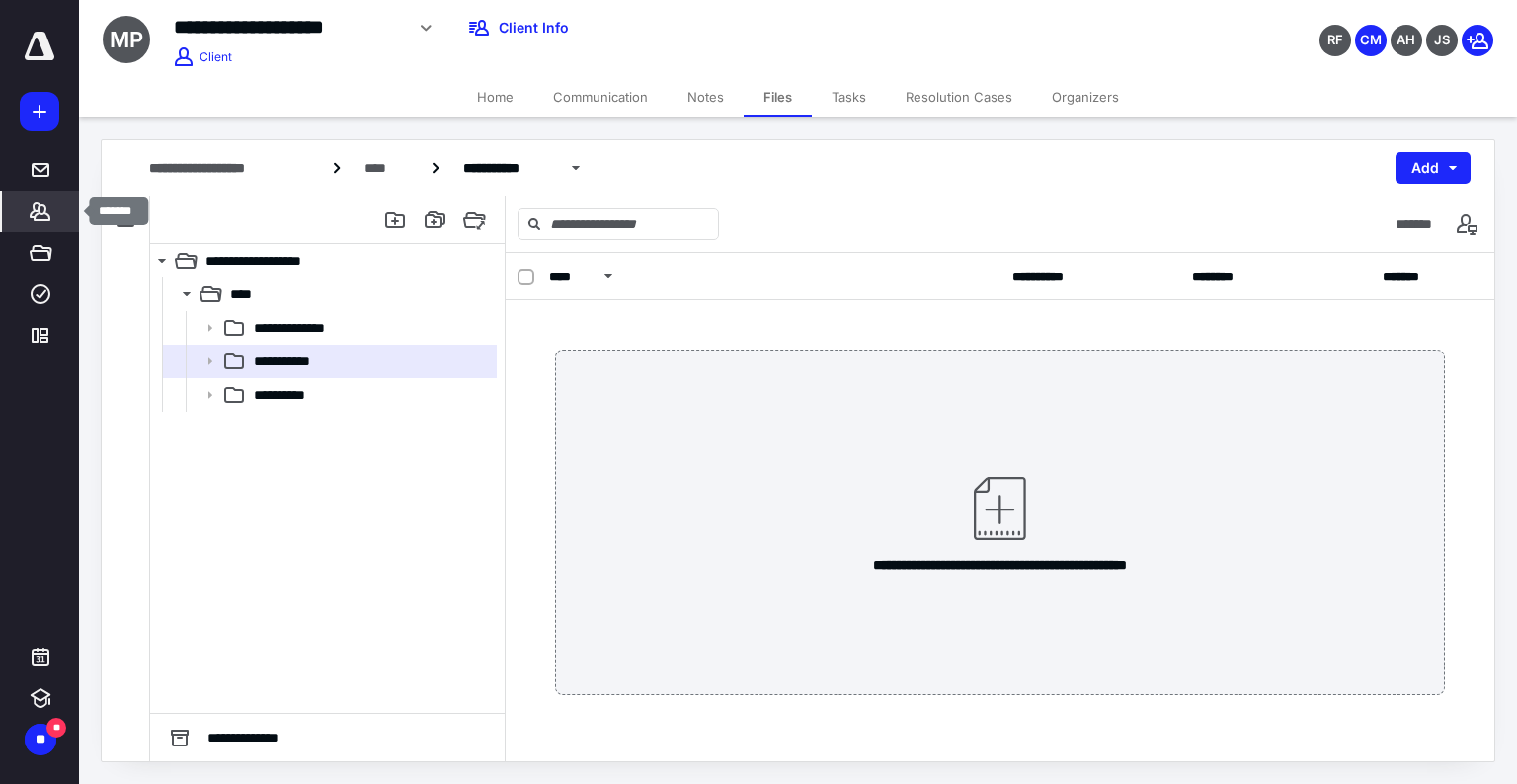 click 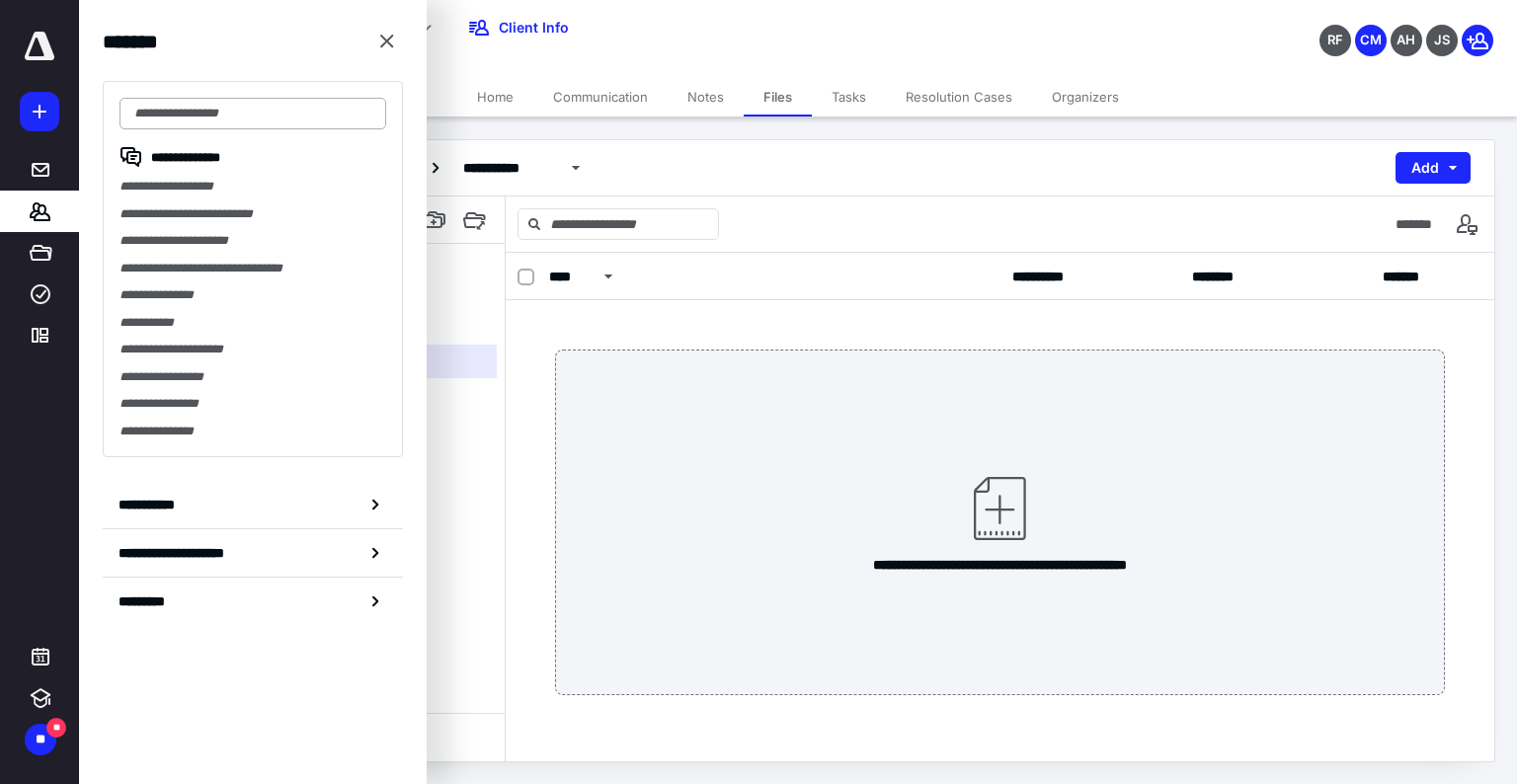 click at bounding box center [253, 114] 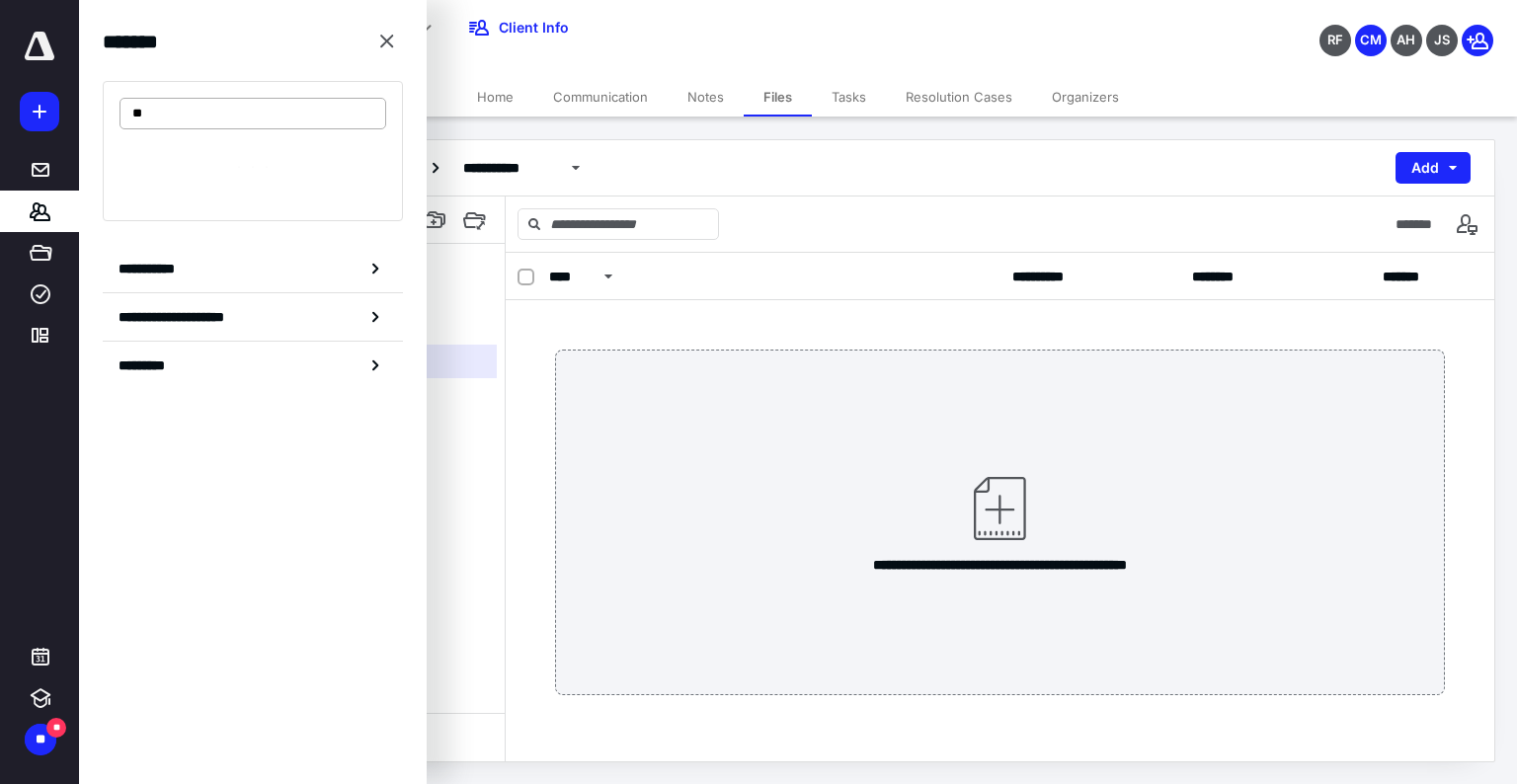 type on "*" 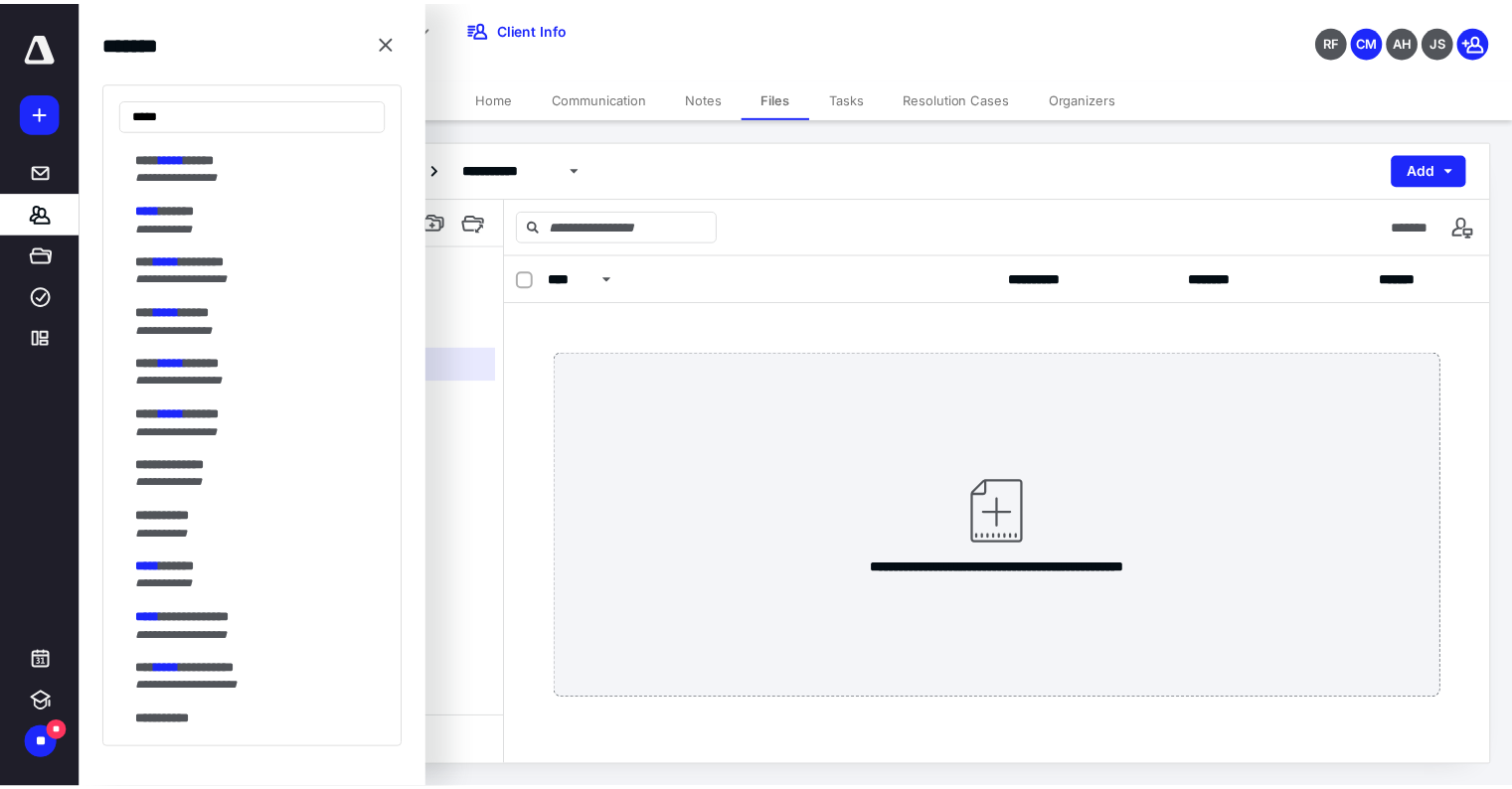 scroll, scrollTop: 696, scrollLeft: 0, axis: vertical 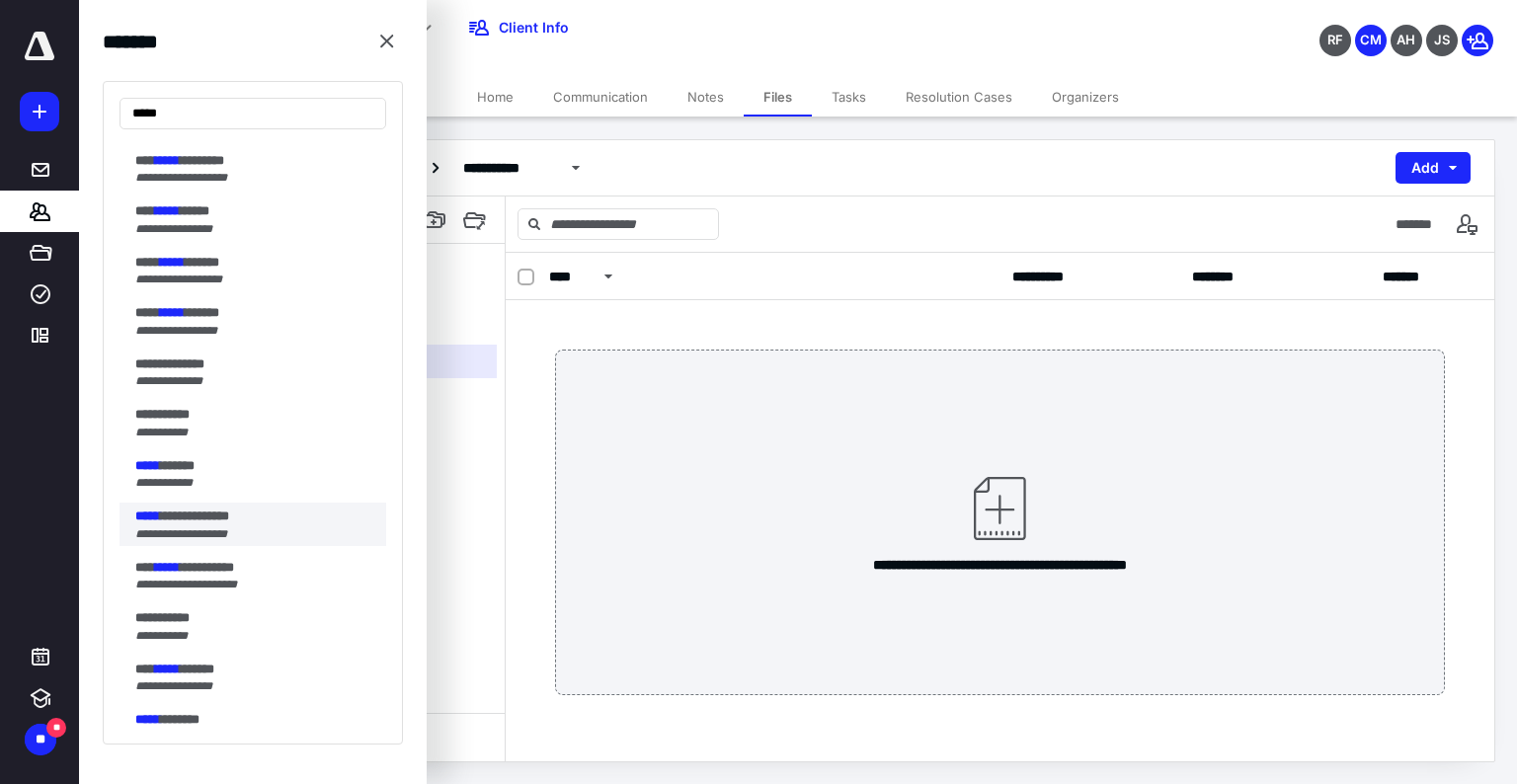 type on "*****" 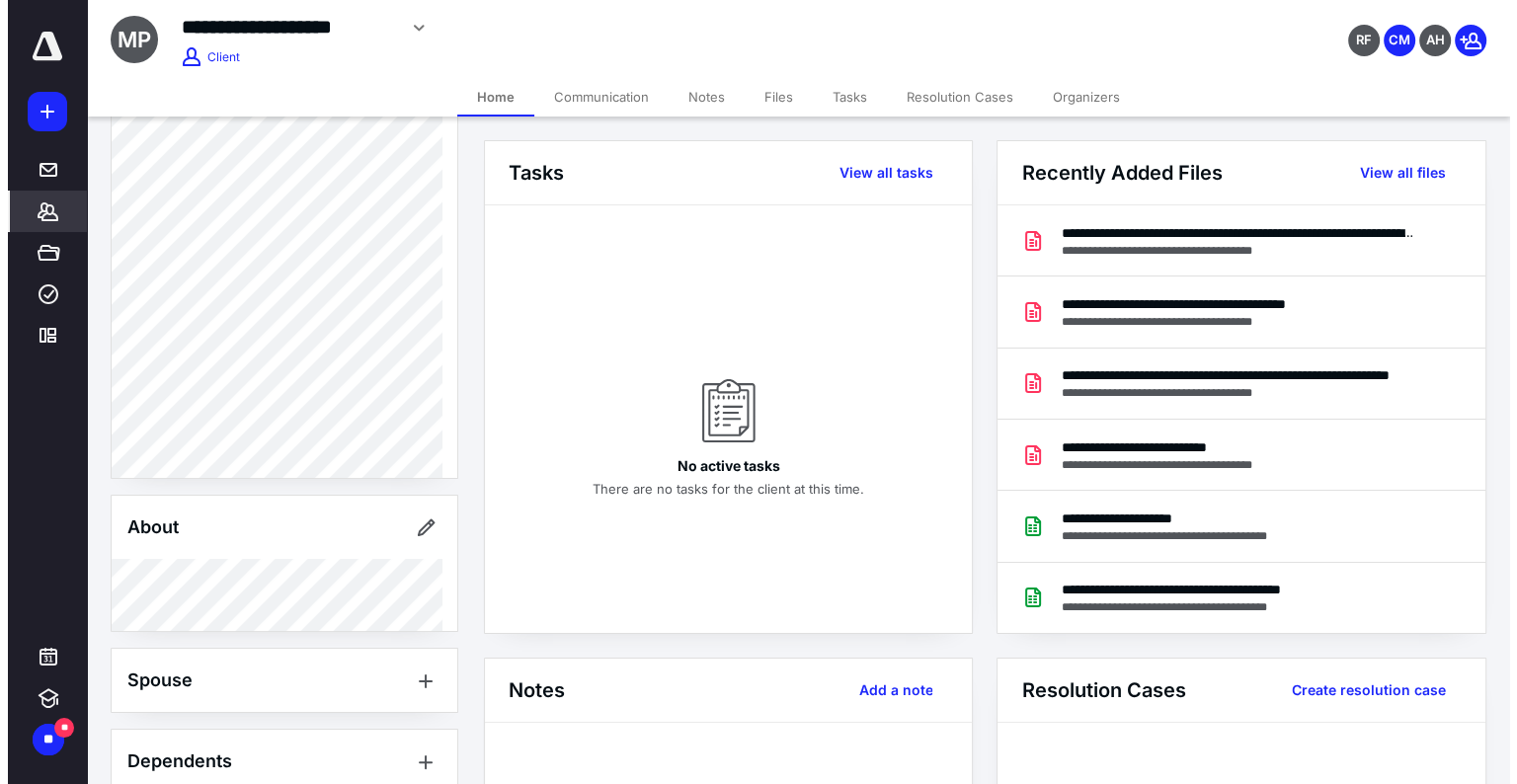 scroll, scrollTop: 296, scrollLeft: 0, axis: vertical 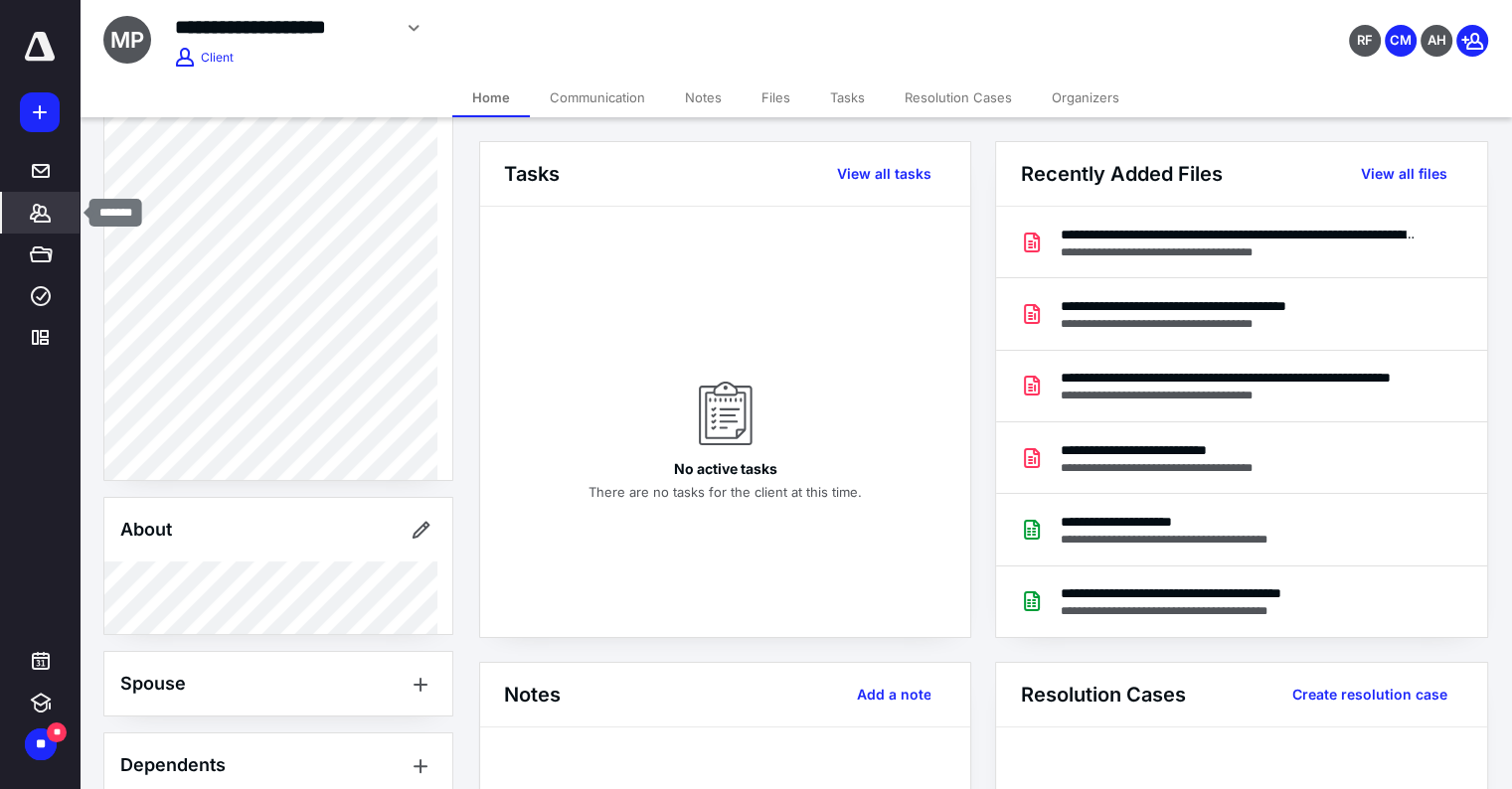 click on "*******" at bounding box center (41, 213) 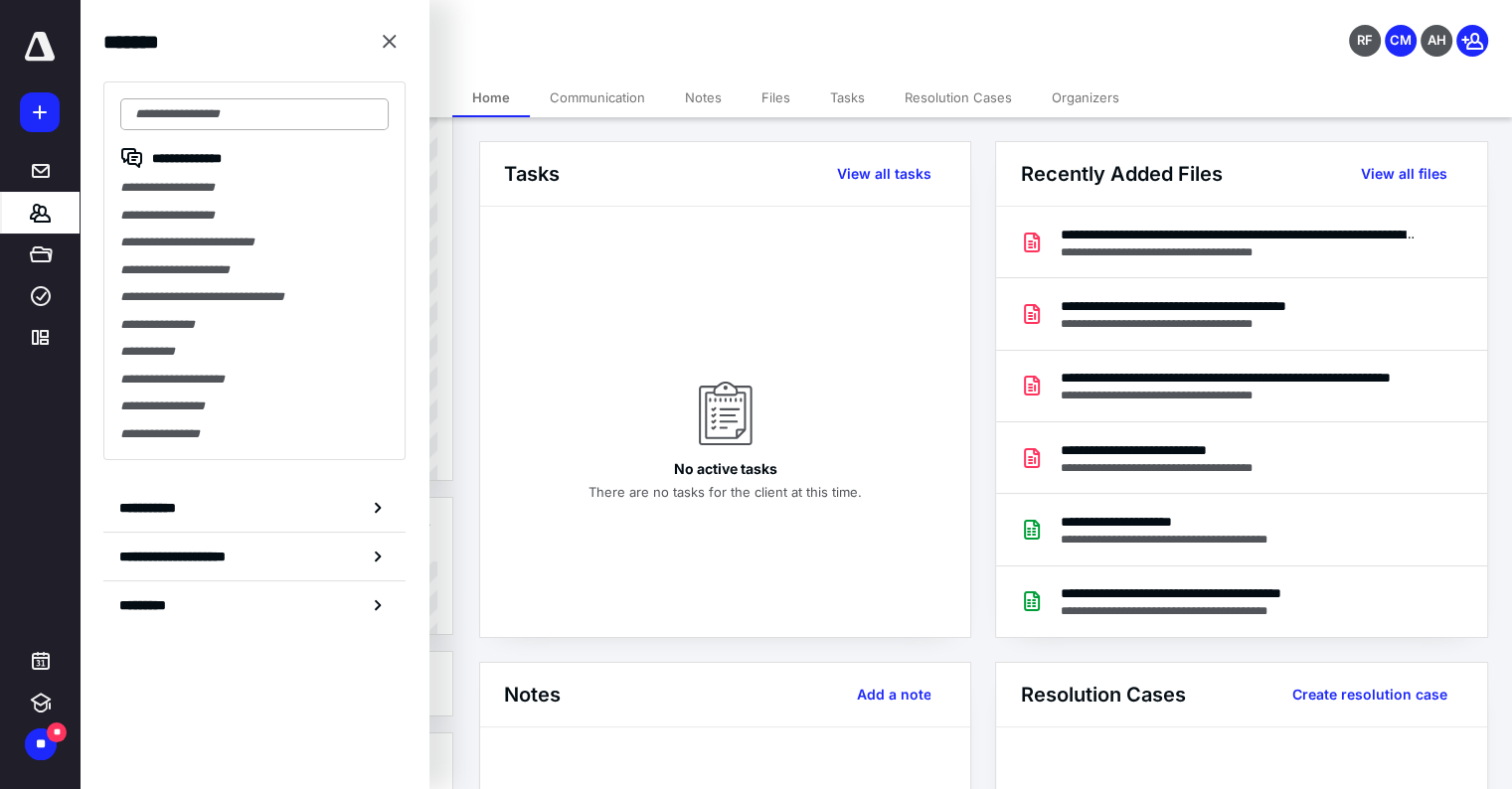 click at bounding box center [254, 114] 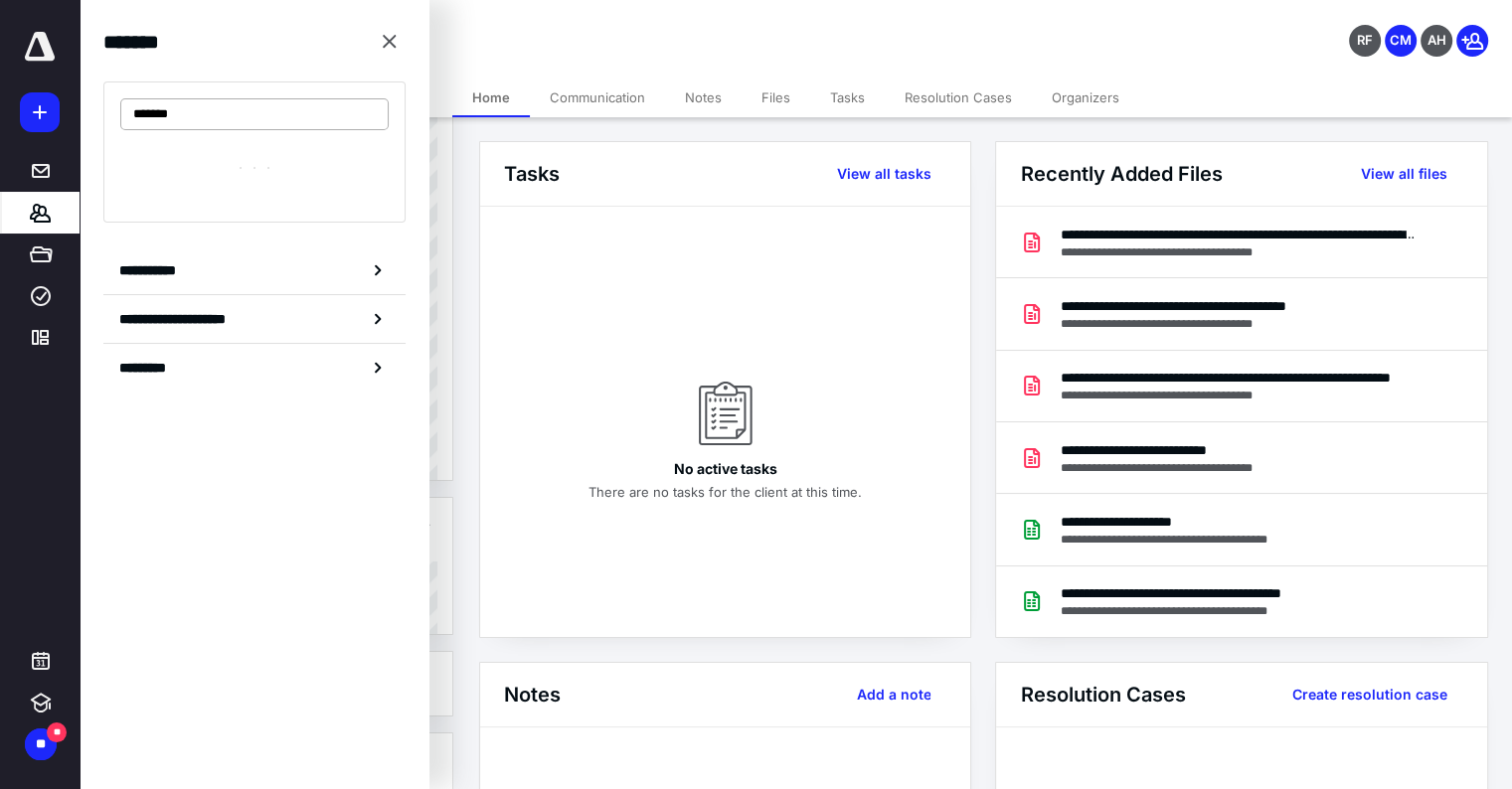type on "*******" 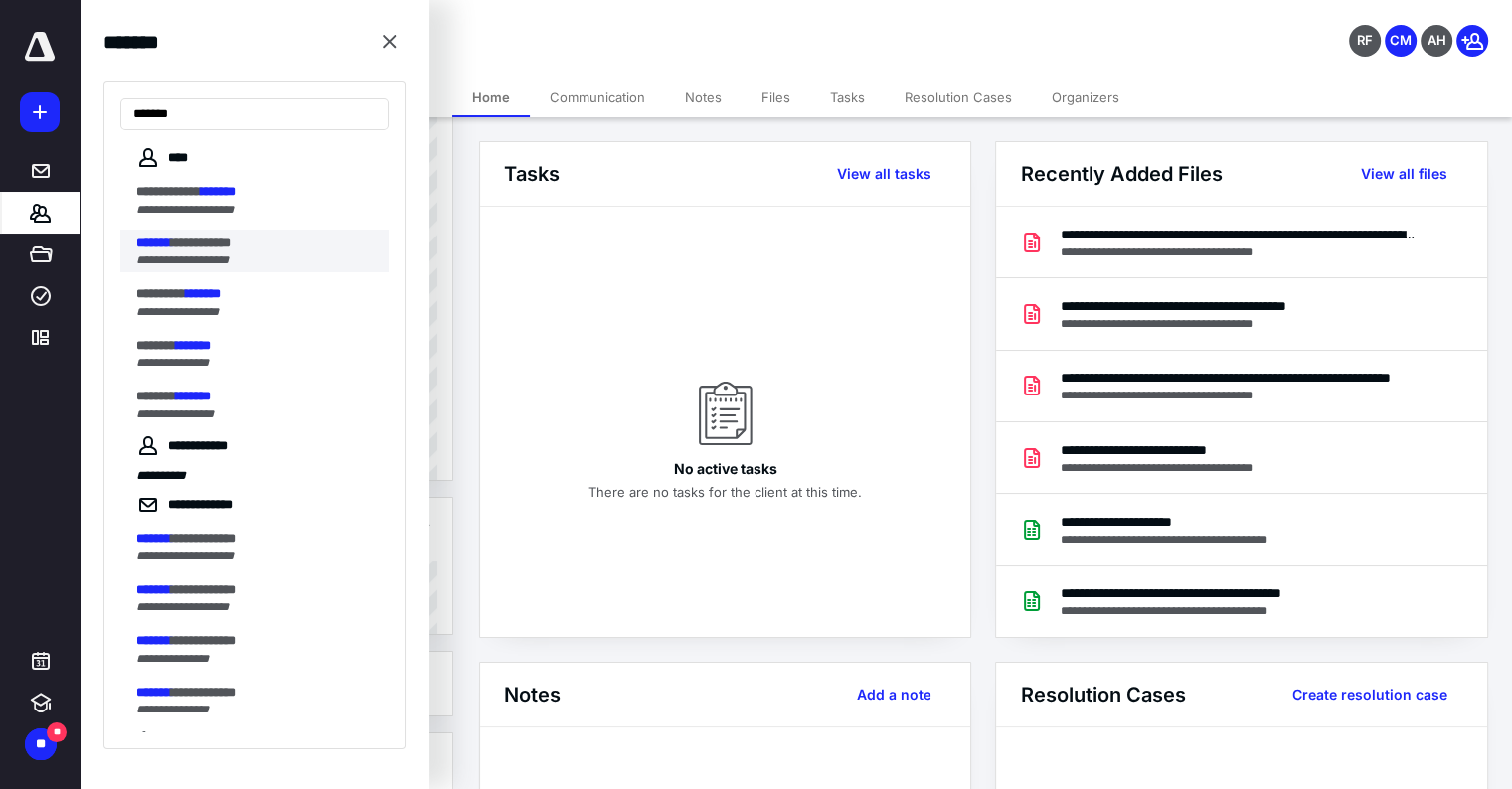 click on "**********" at bounding box center [182, 260] 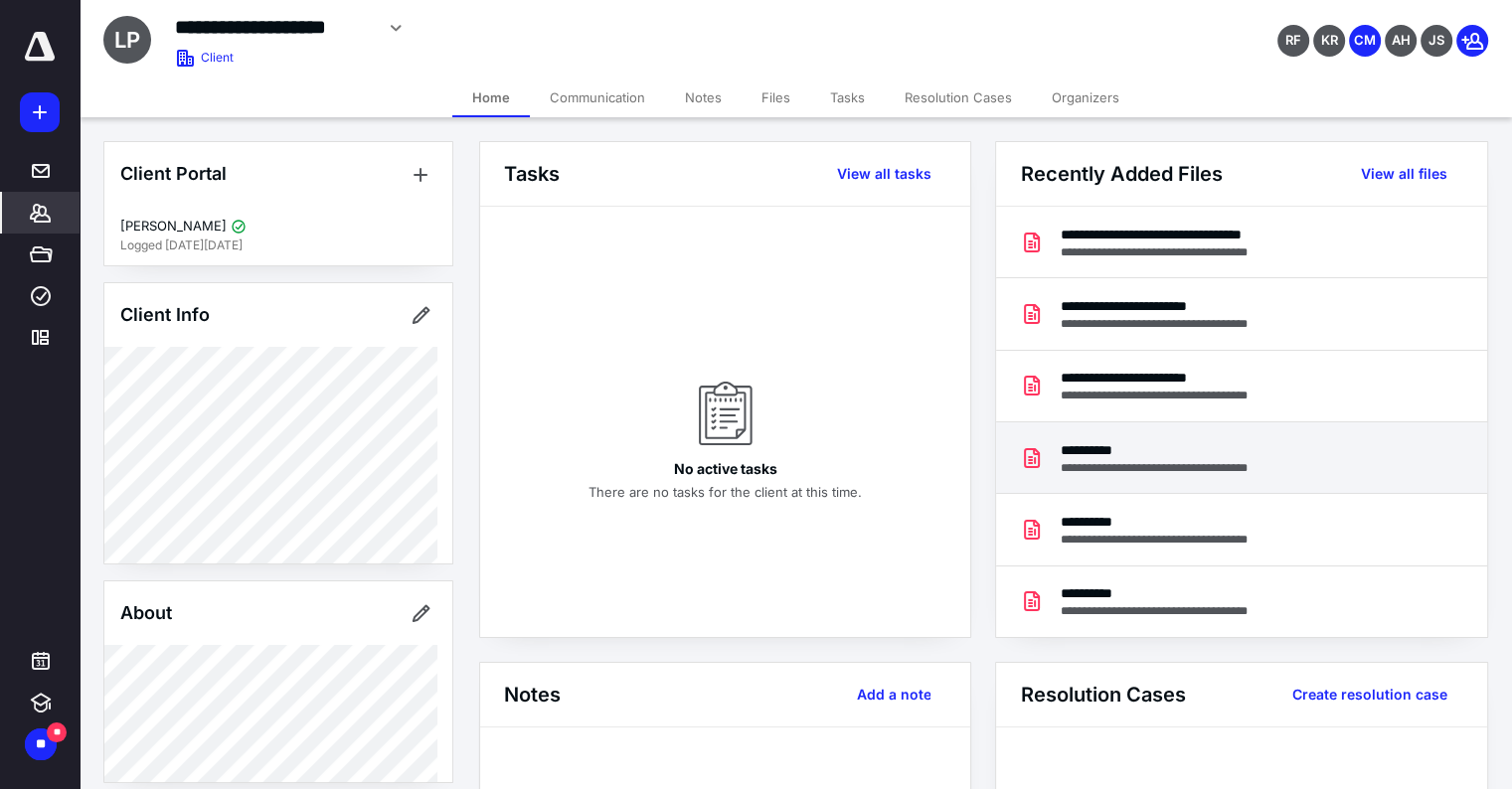 click on "**********" at bounding box center [1187, 468] 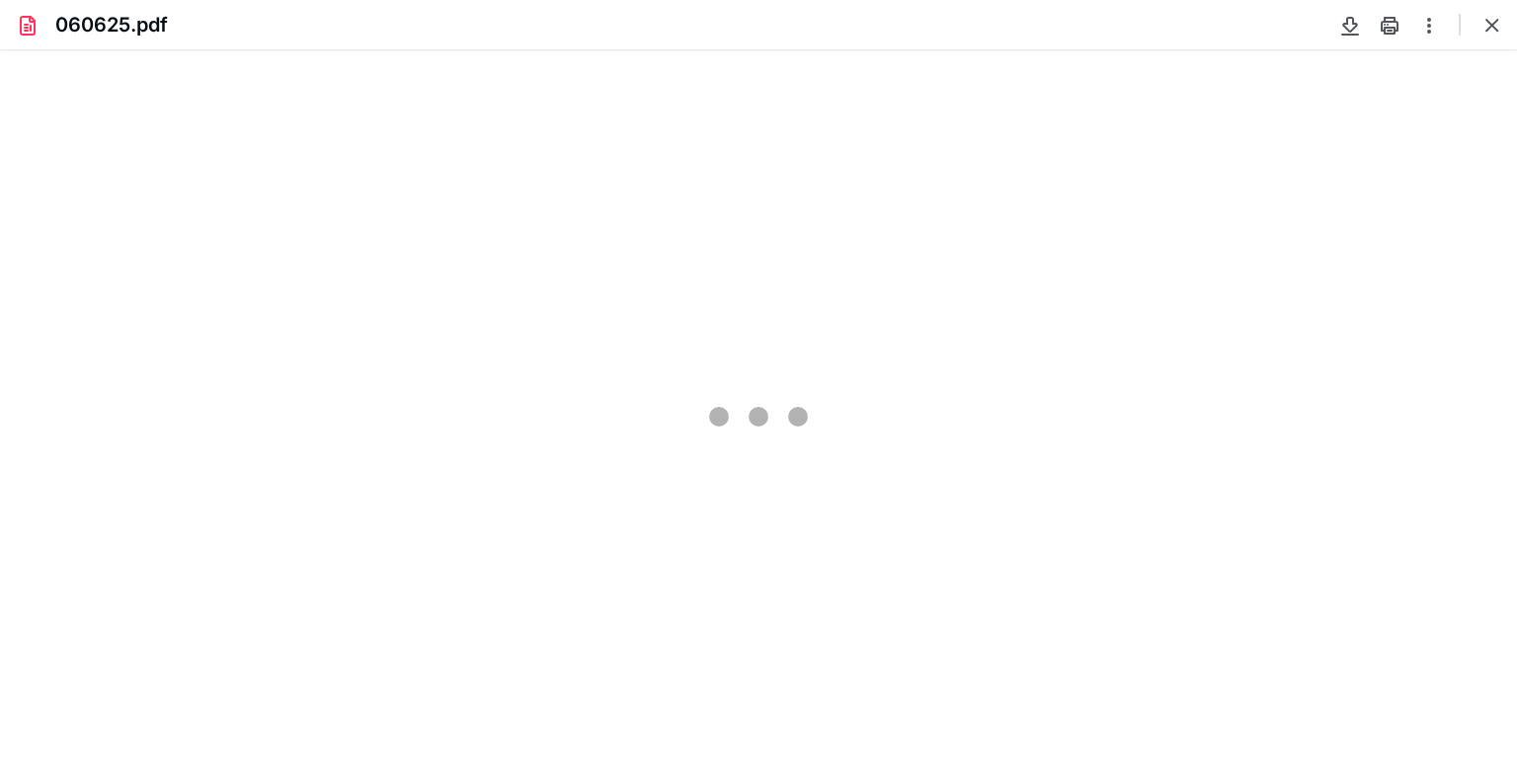 scroll, scrollTop: 0, scrollLeft: 0, axis: both 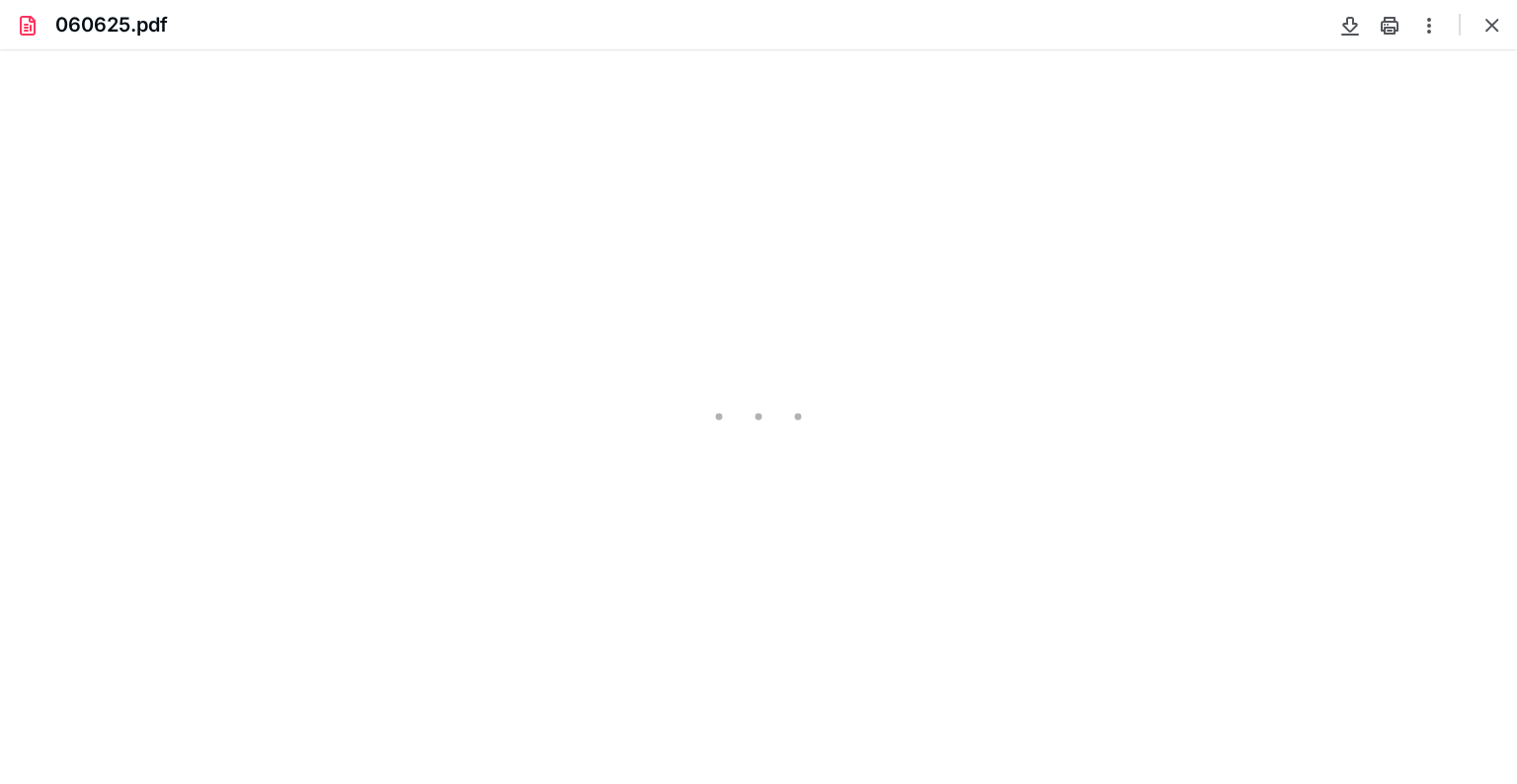 type on "115" 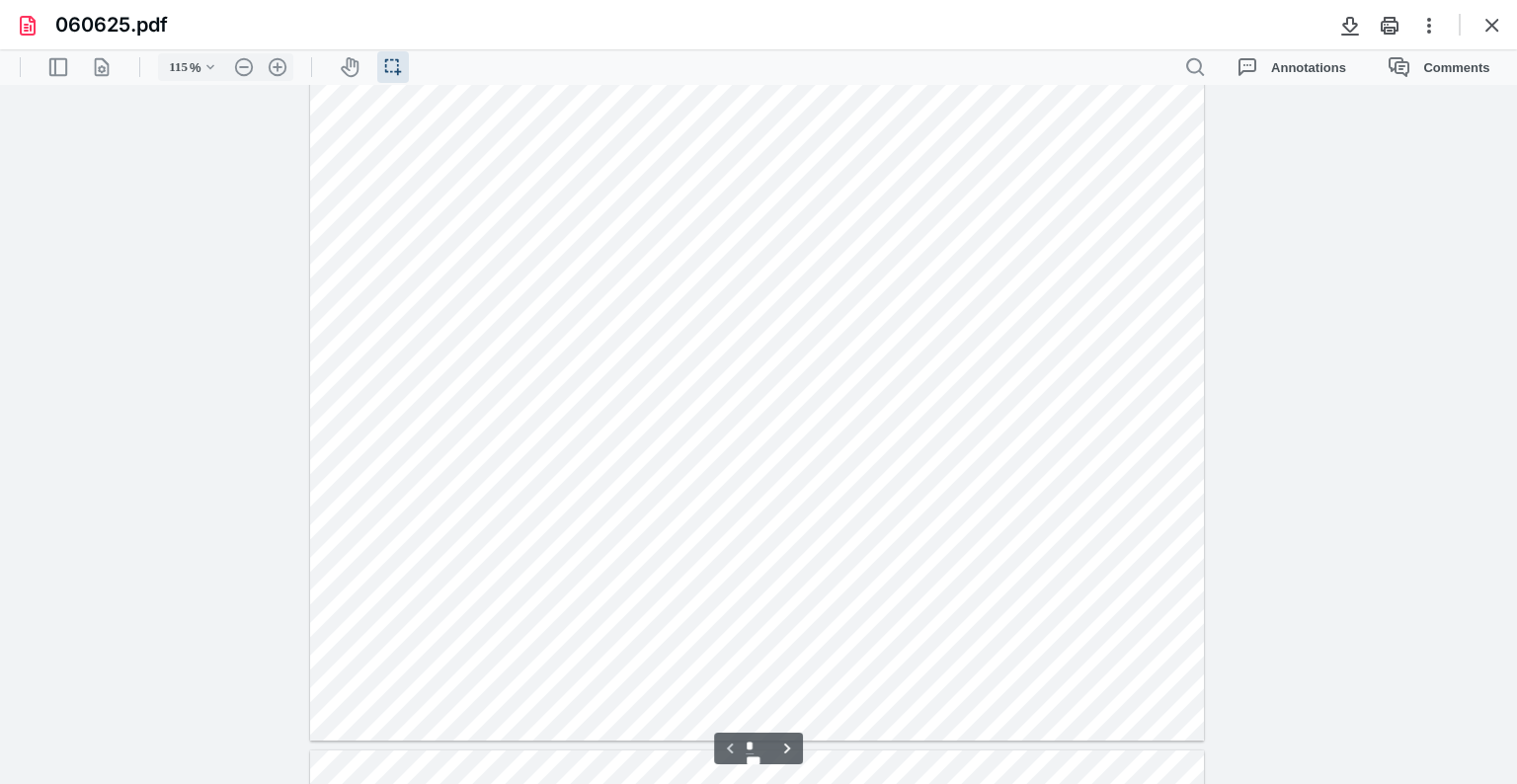 scroll, scrollTop: 0, scrollLeft: 0, axis: both 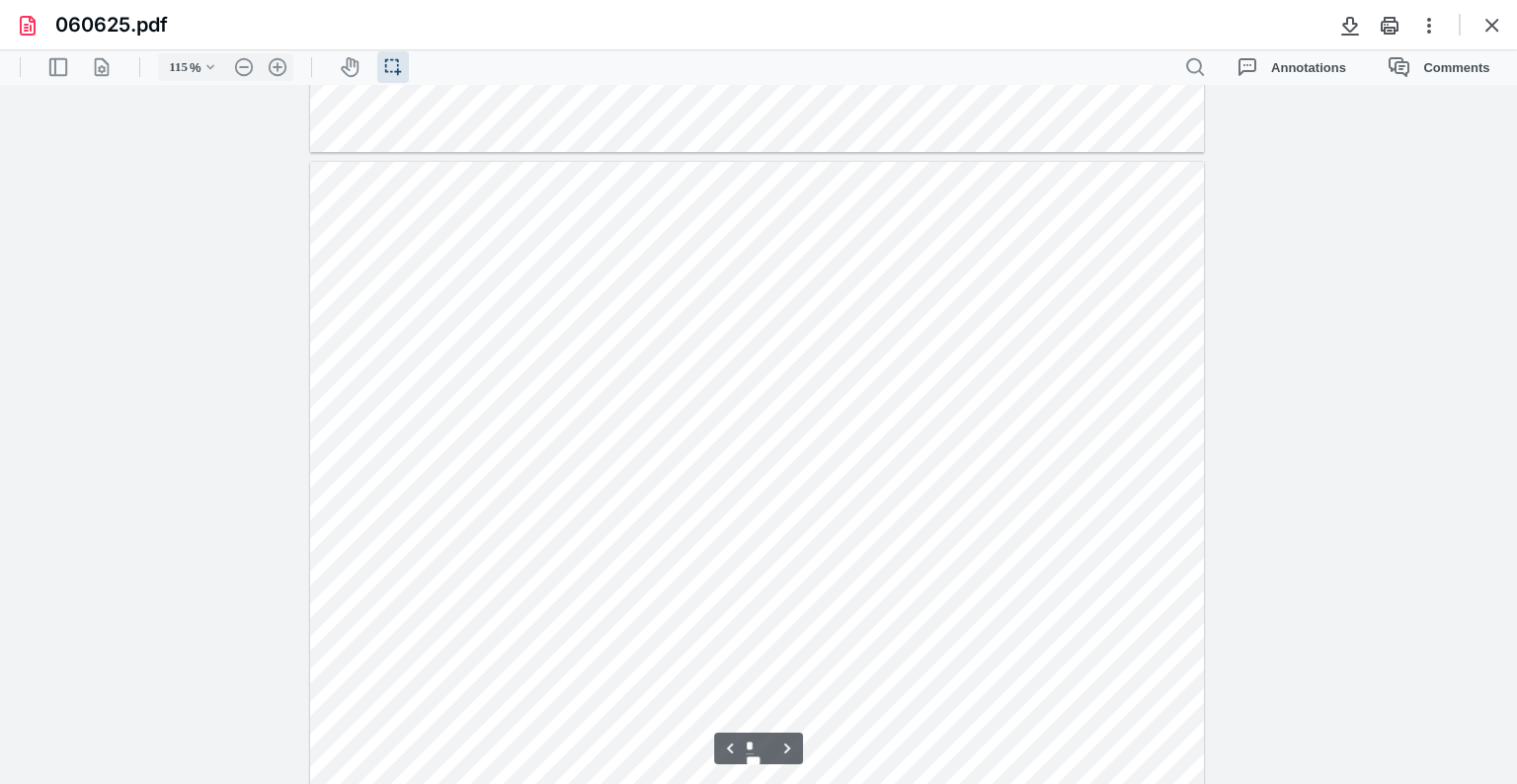 type on "*" 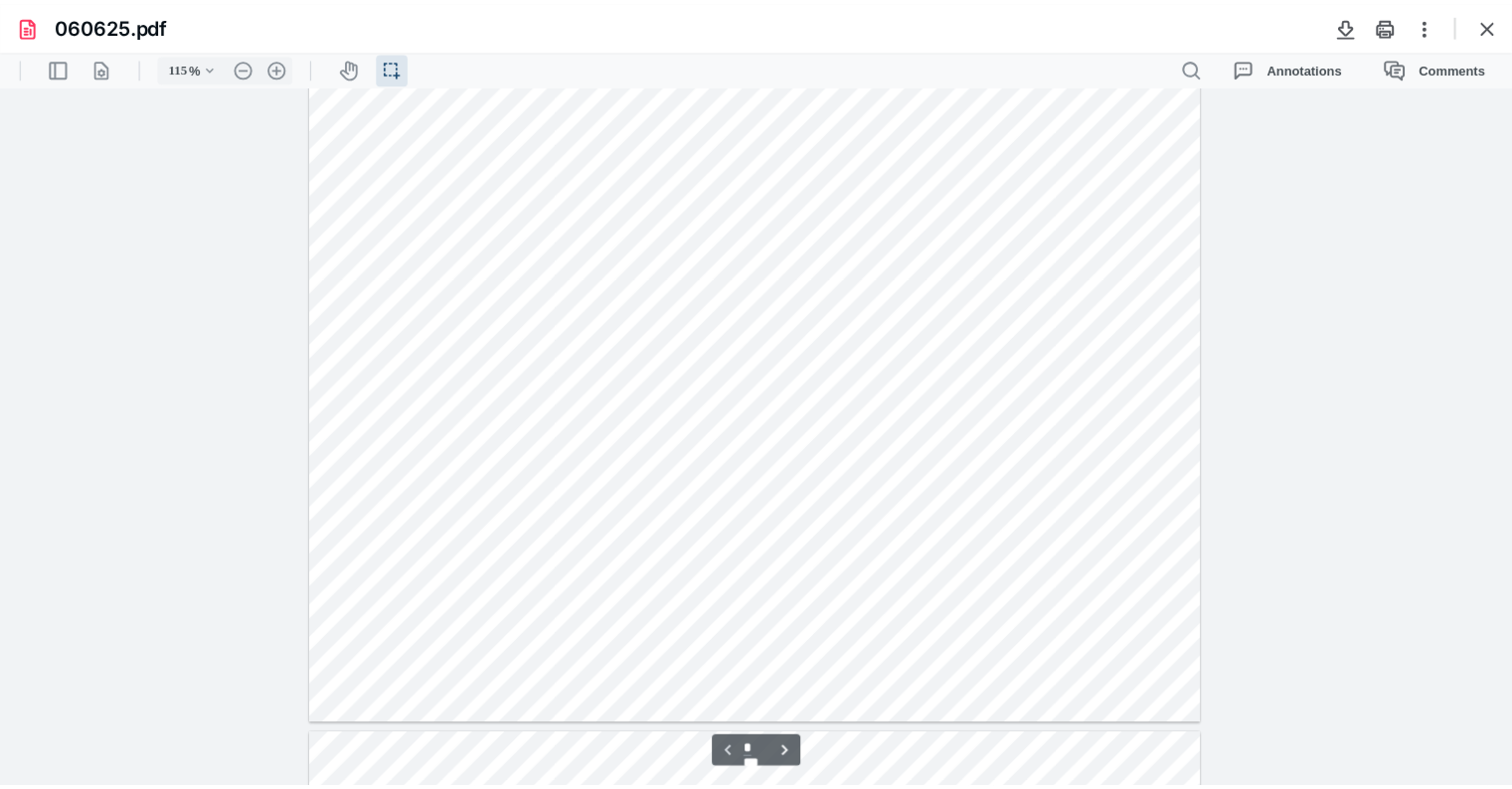 scroll, scrollTop: 0, scrollLeft: 0, axis: both 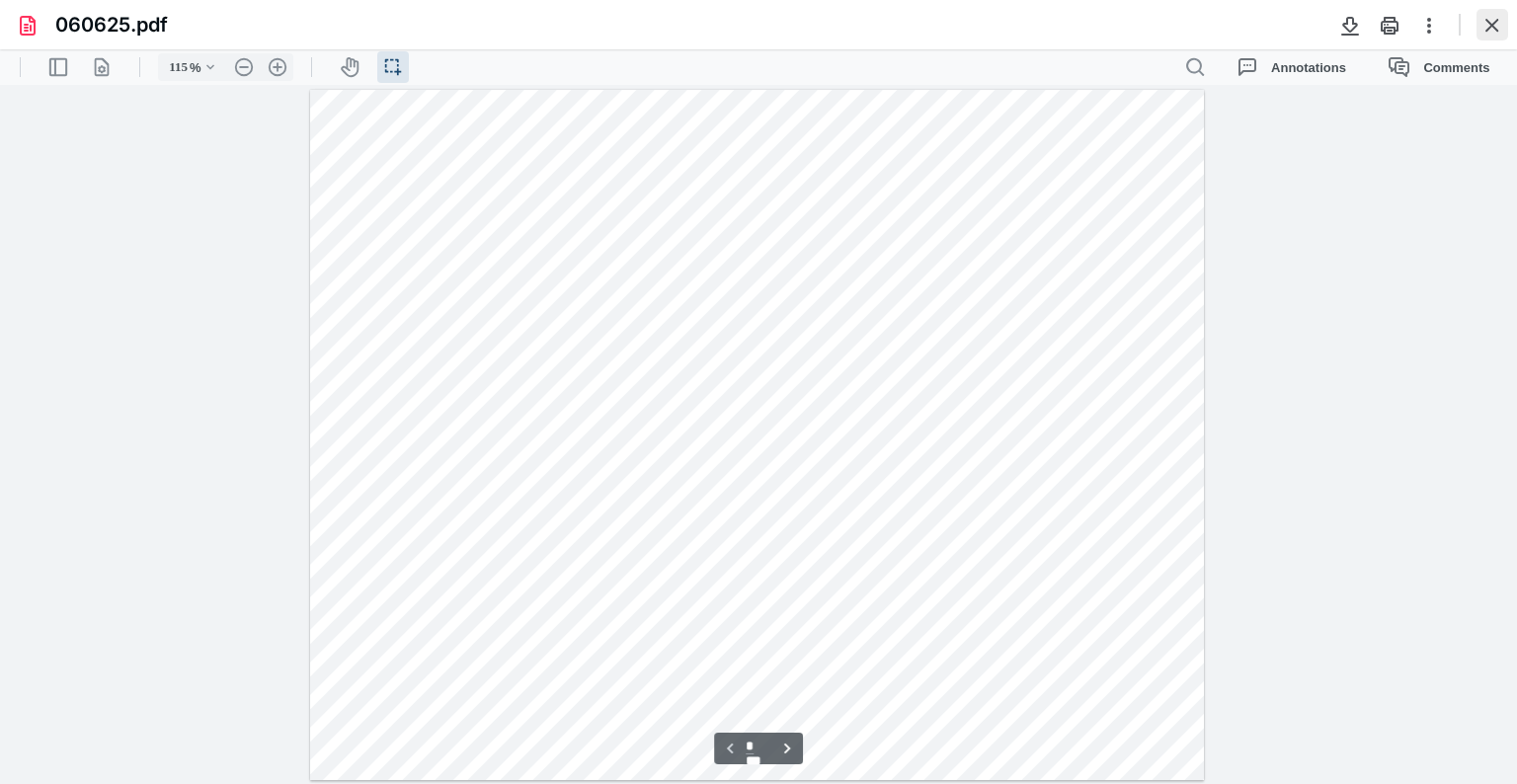 click at bounding box center (1492, 25) 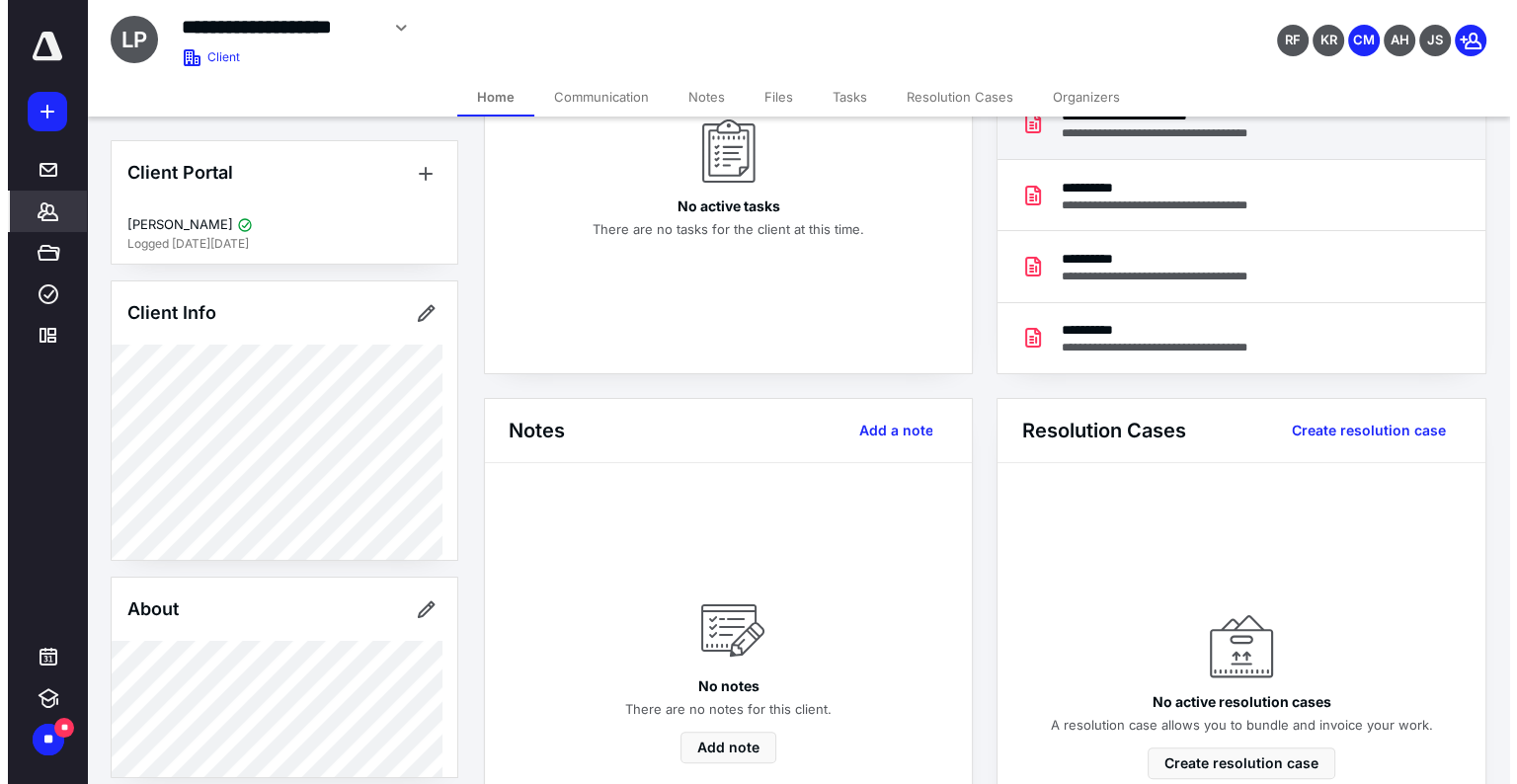 scroll, scrollTop: 0, scrollLeft: 0, axis: both 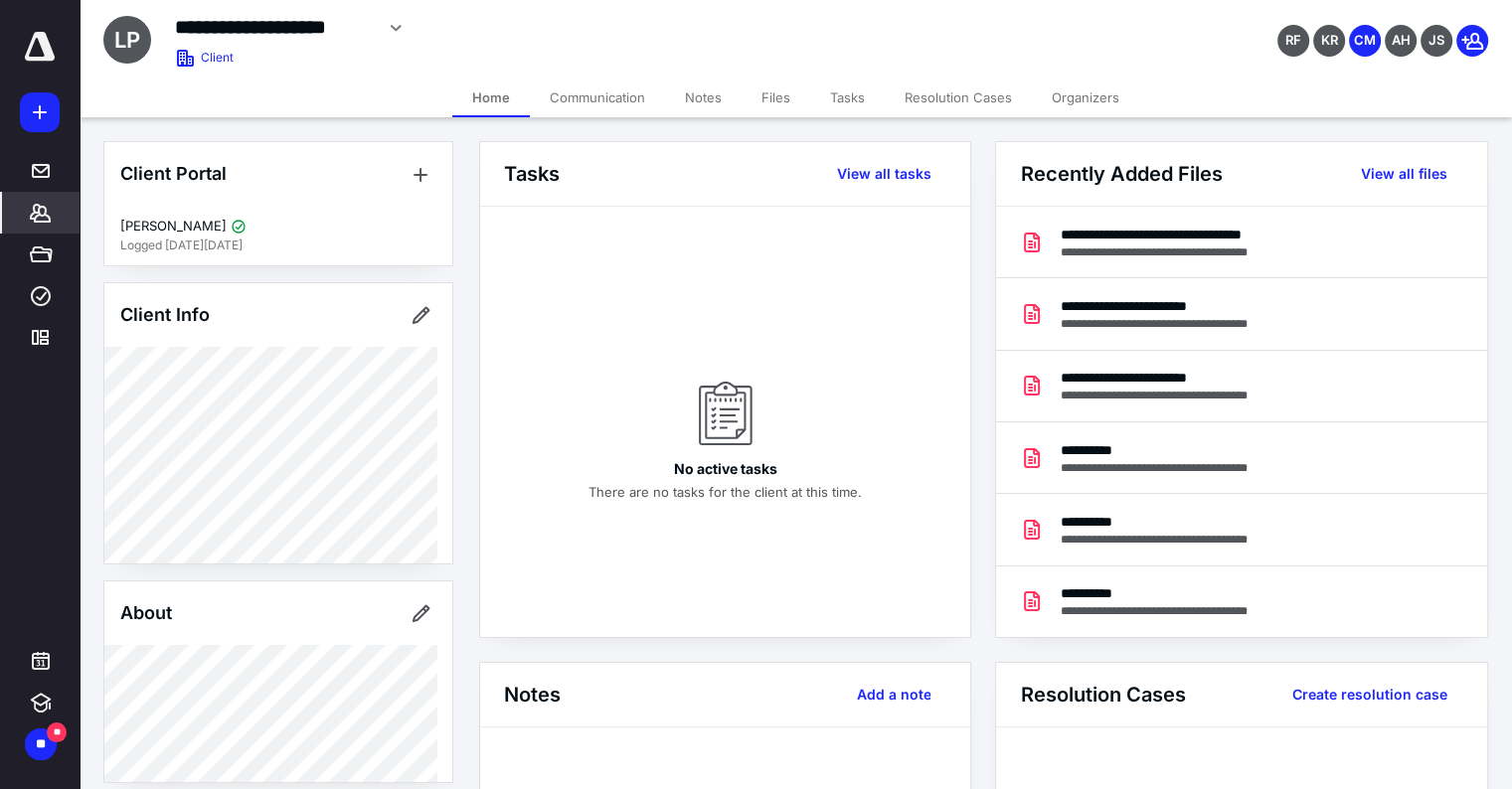 click on "Files" at bounding box center [775, 97] 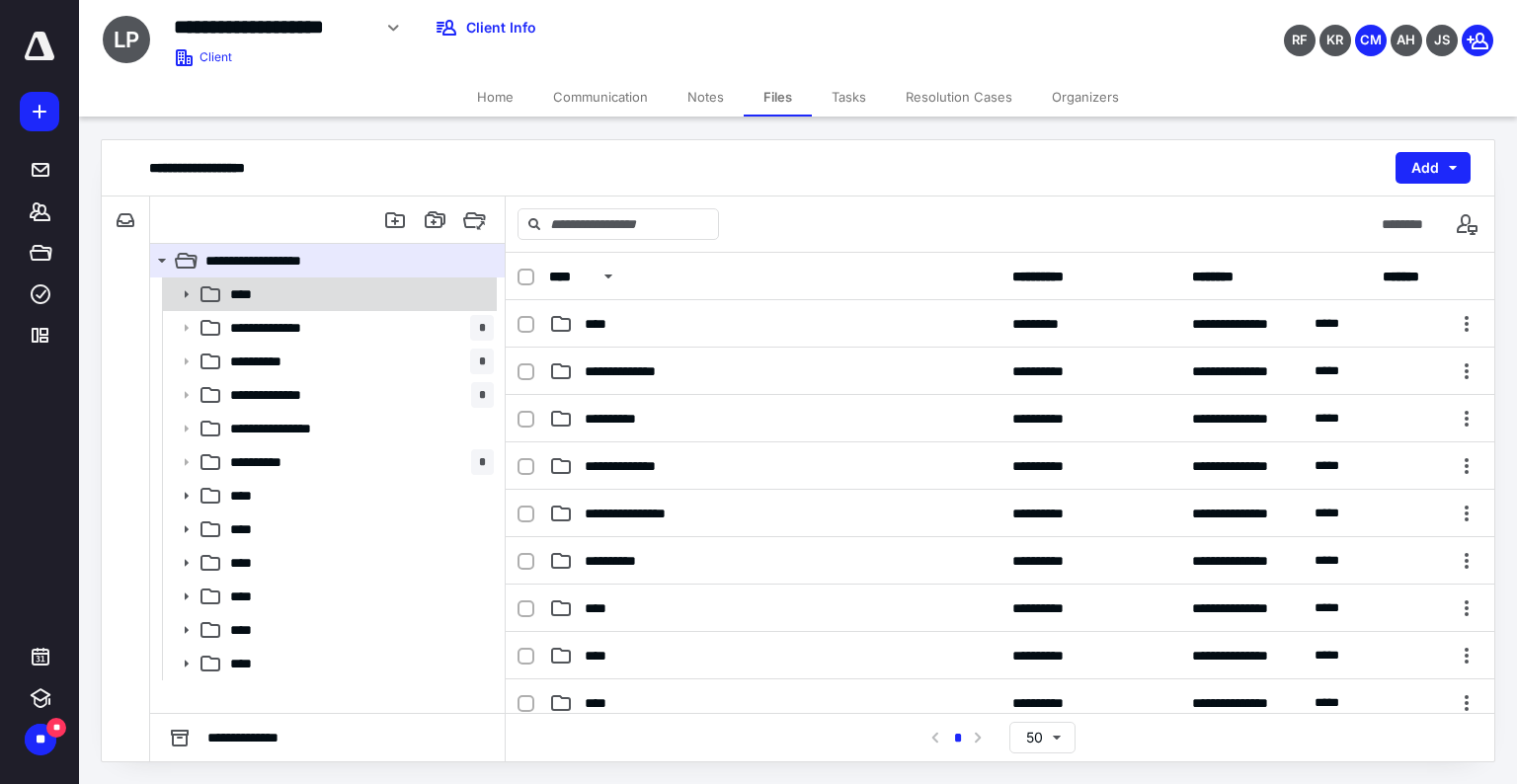 click 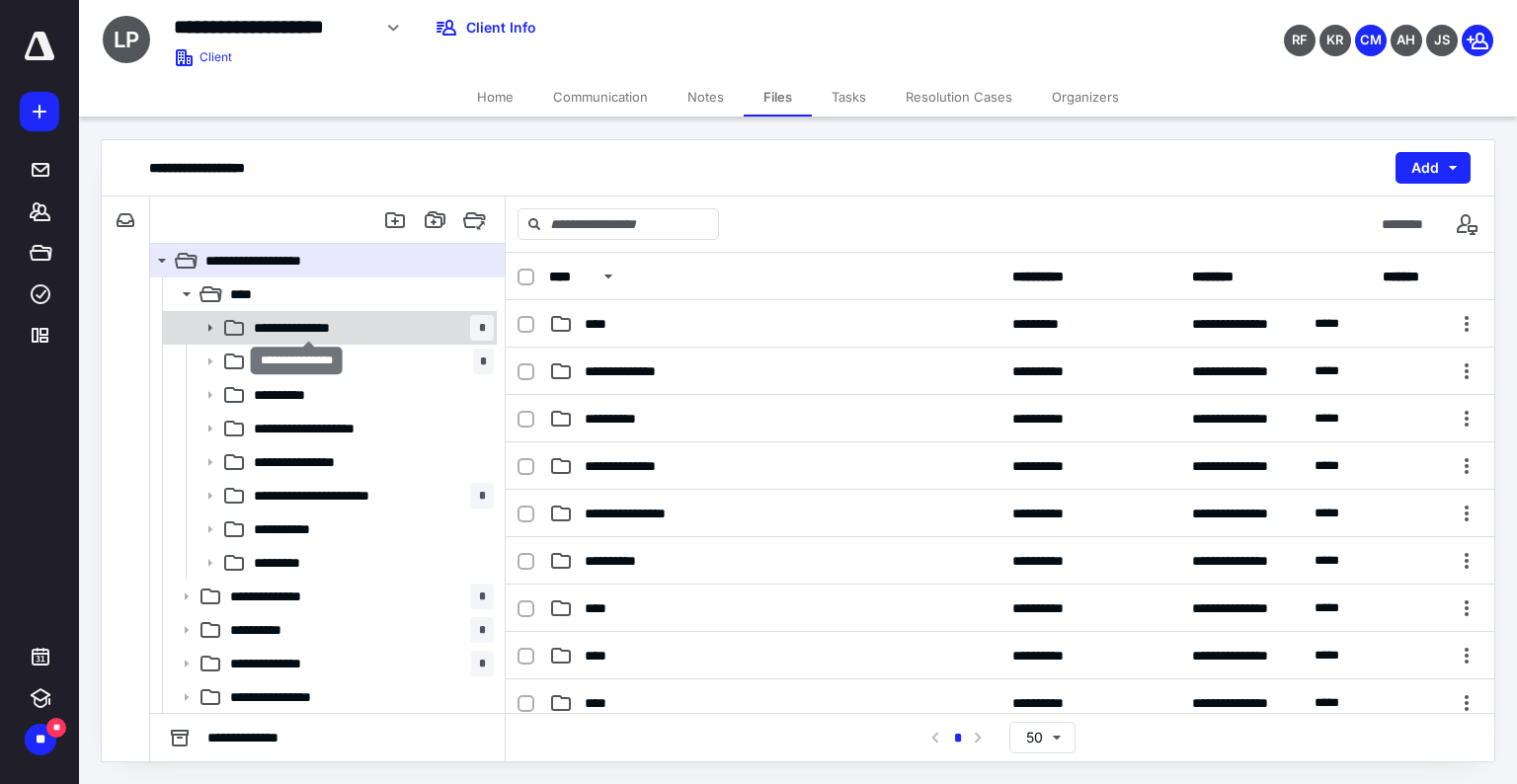 click on "**********" at bounding box center (309, 328) 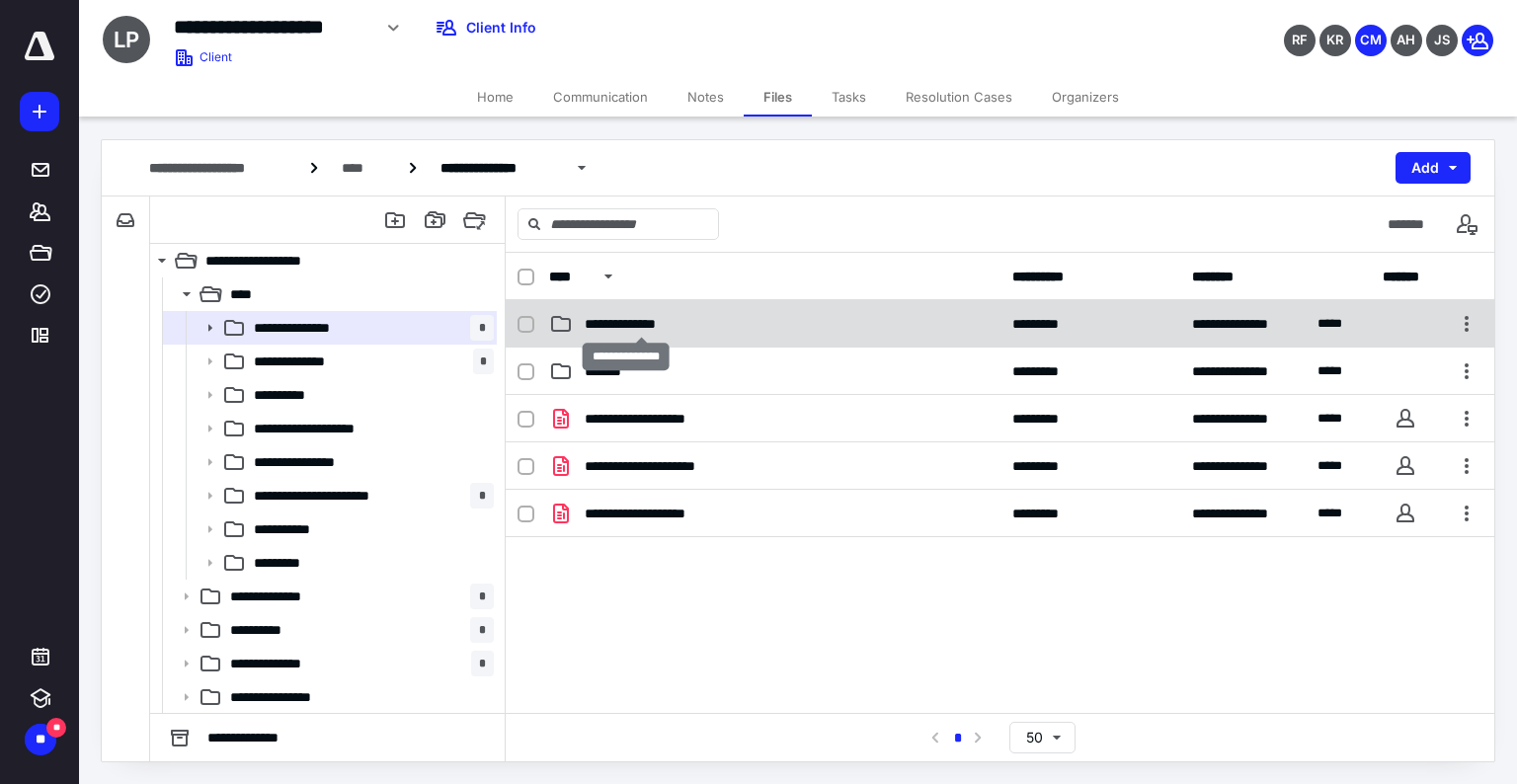 click on "**********" at bounding box center [642, 324] 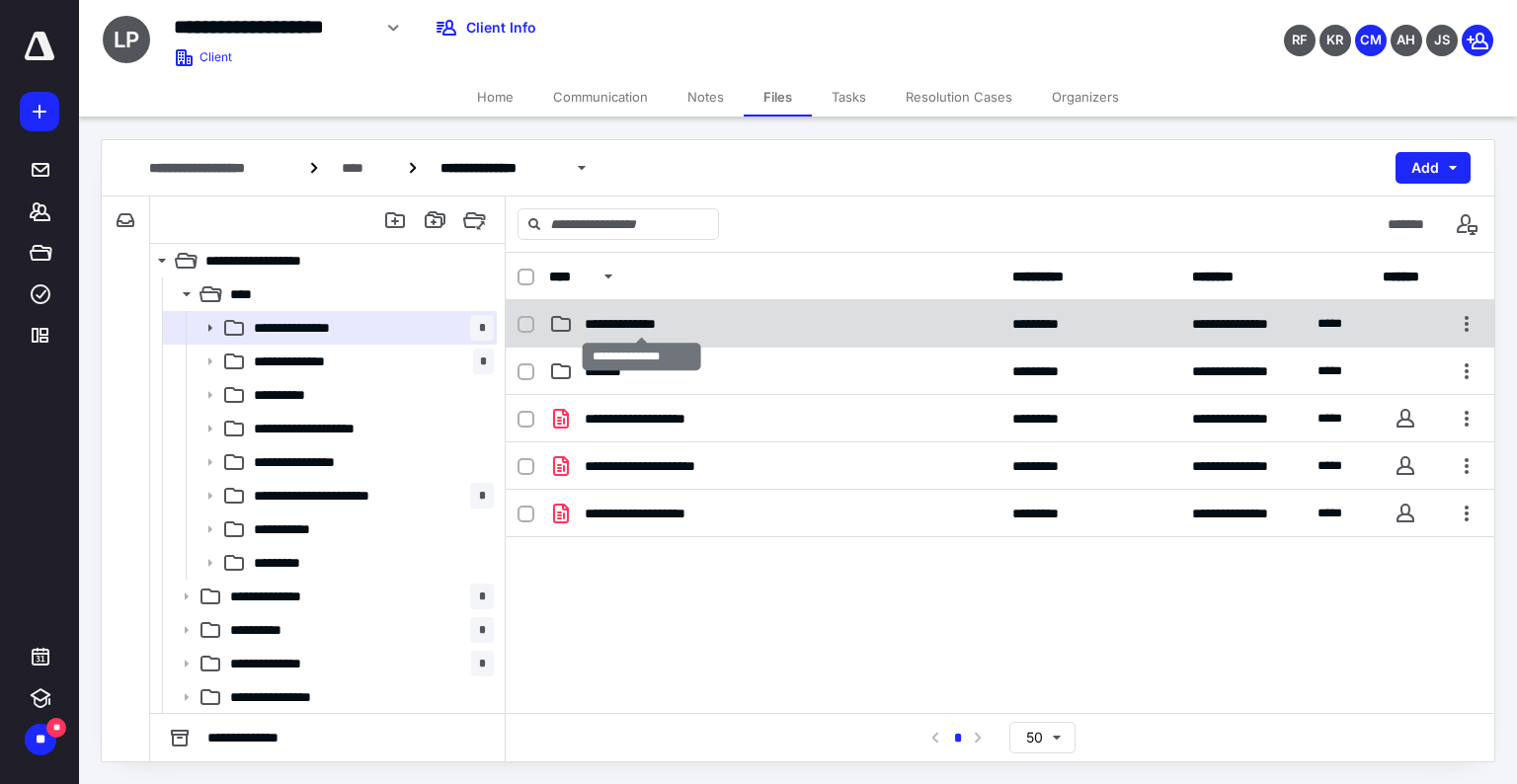 click on "**********" at bounding box center [642, 324] 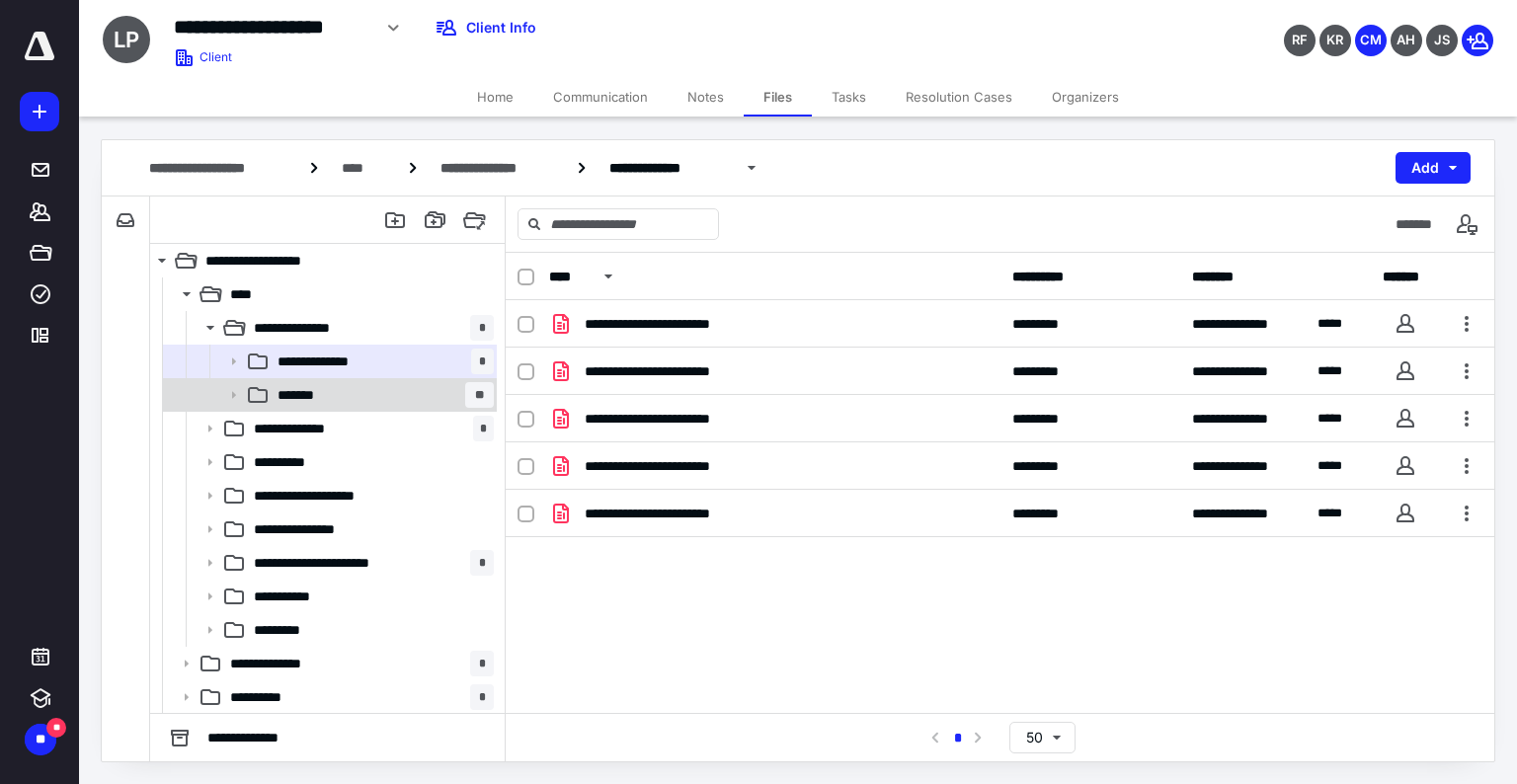 click on "******* **" at bounding box center (381, 395) 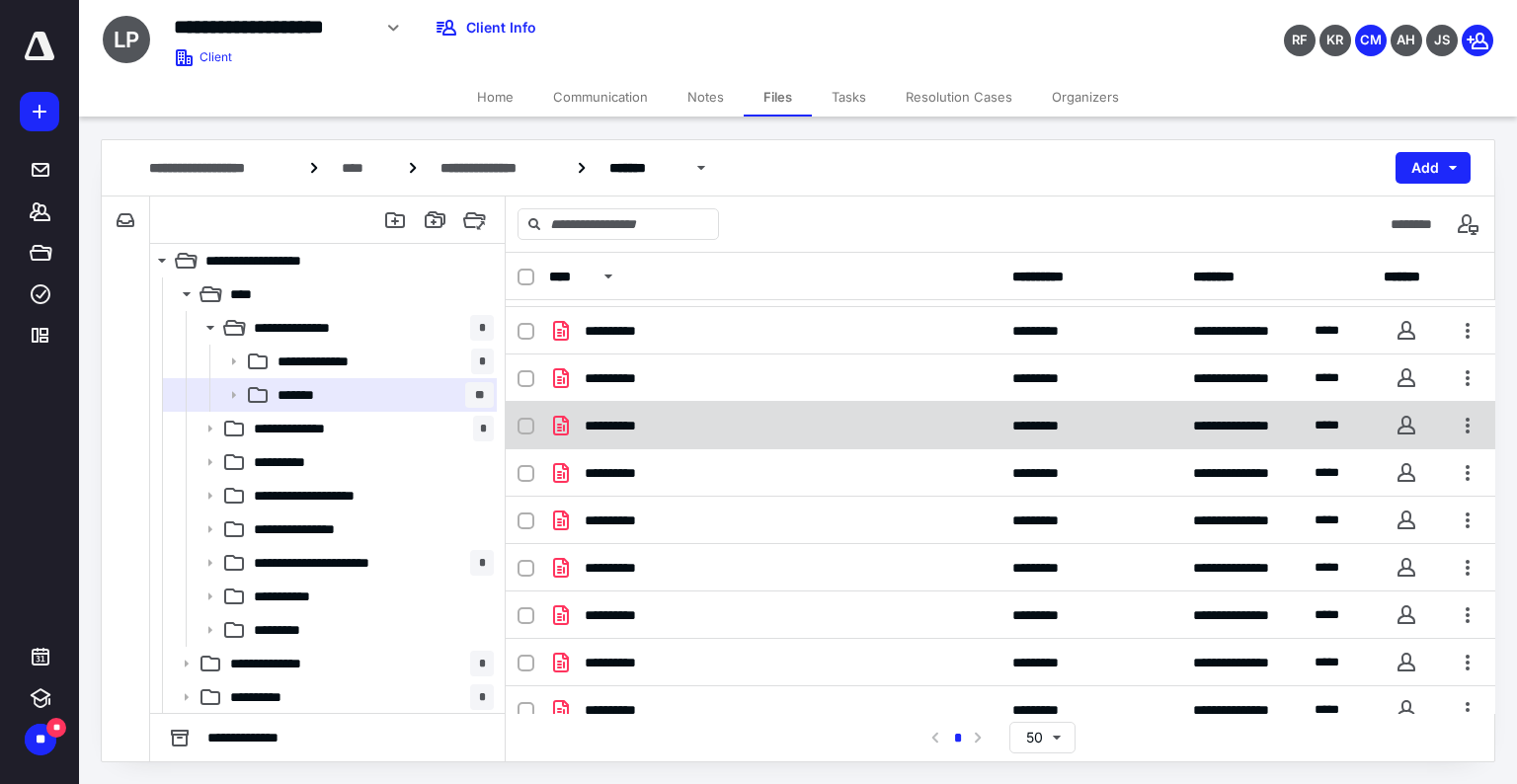 scroll, scrollTop: 152, scrollLeft: 0, axis: vertical 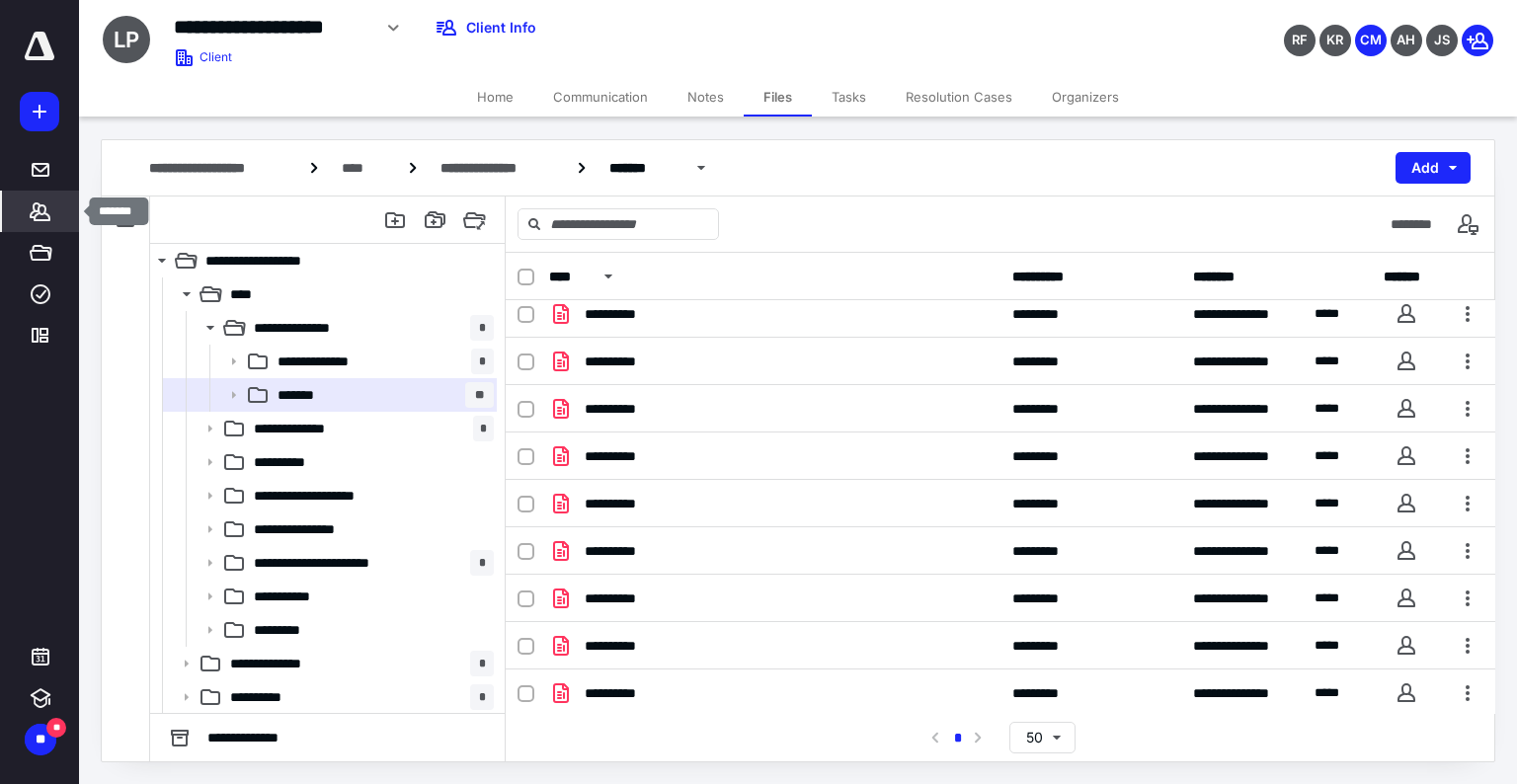 click 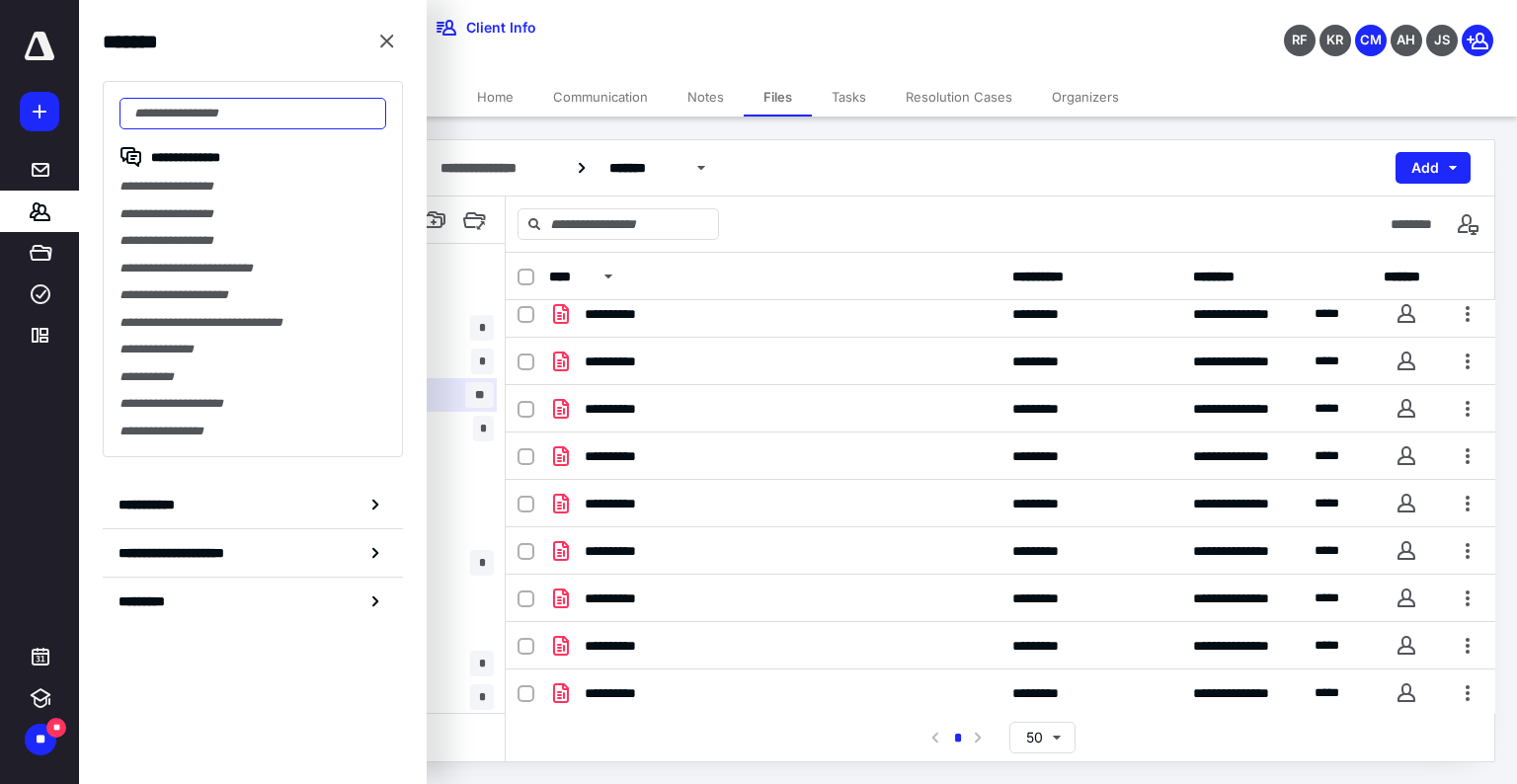 click at bounding box center (253, 114) 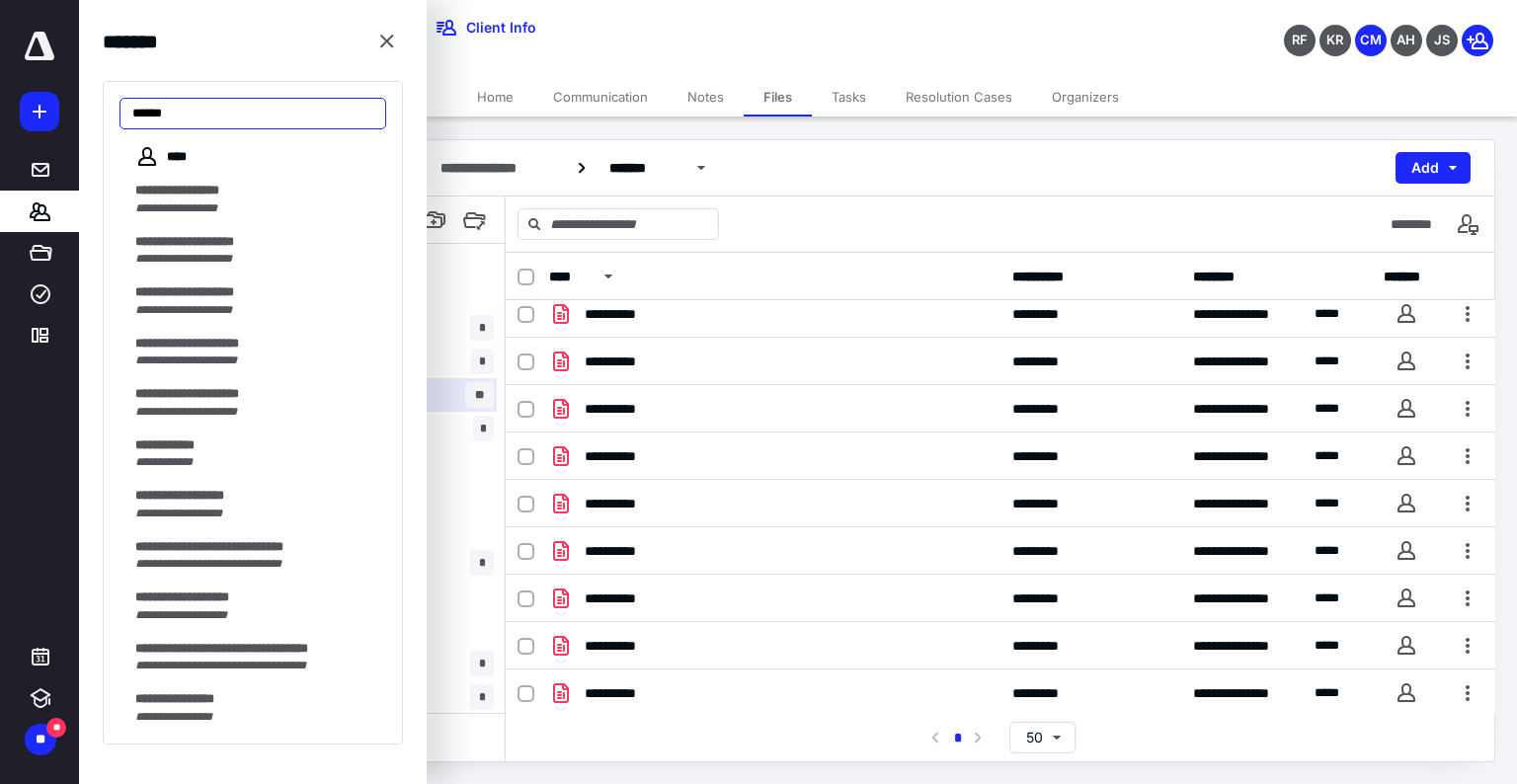 click on "******" at bounding box center (253, 114) 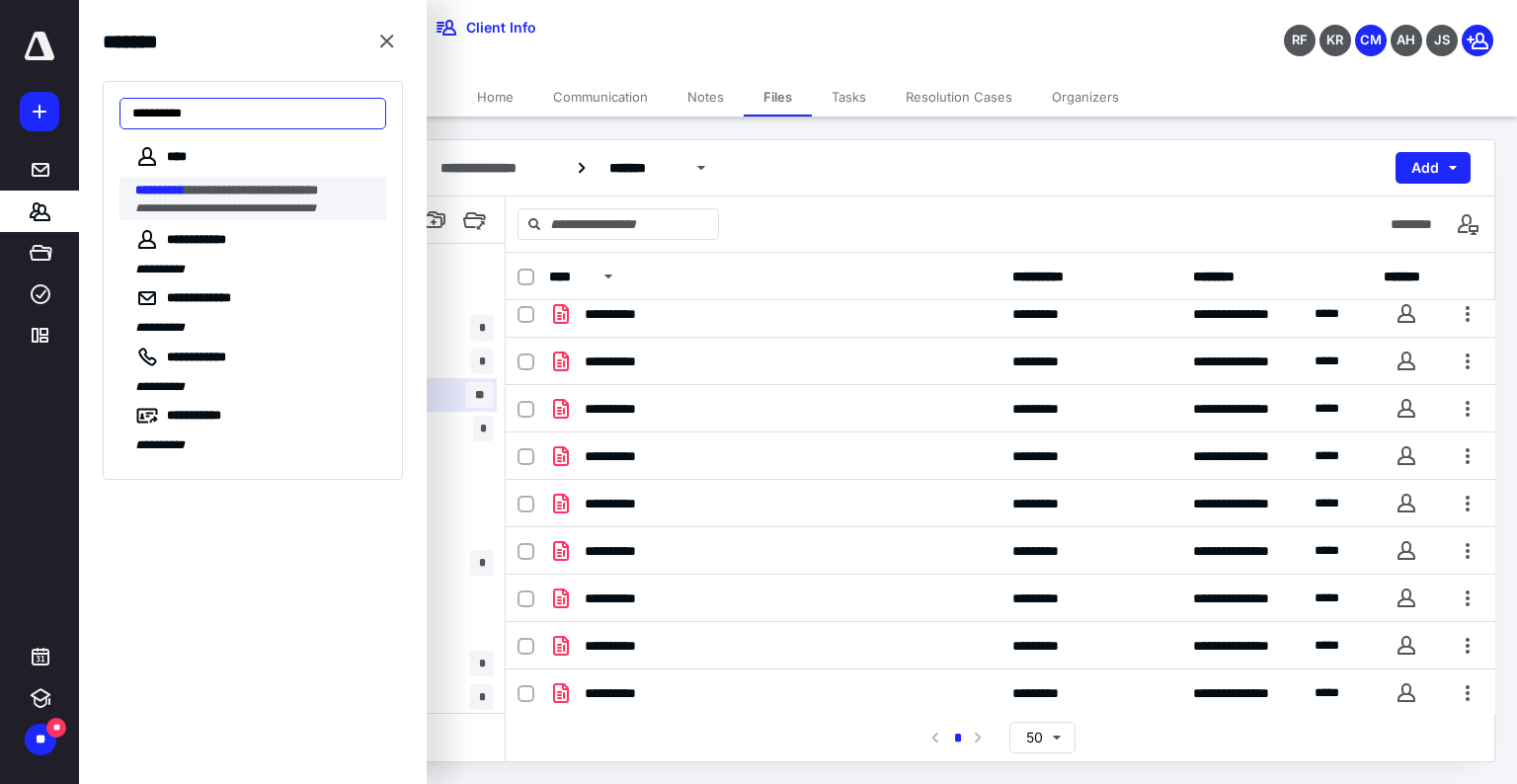 type on "**********" 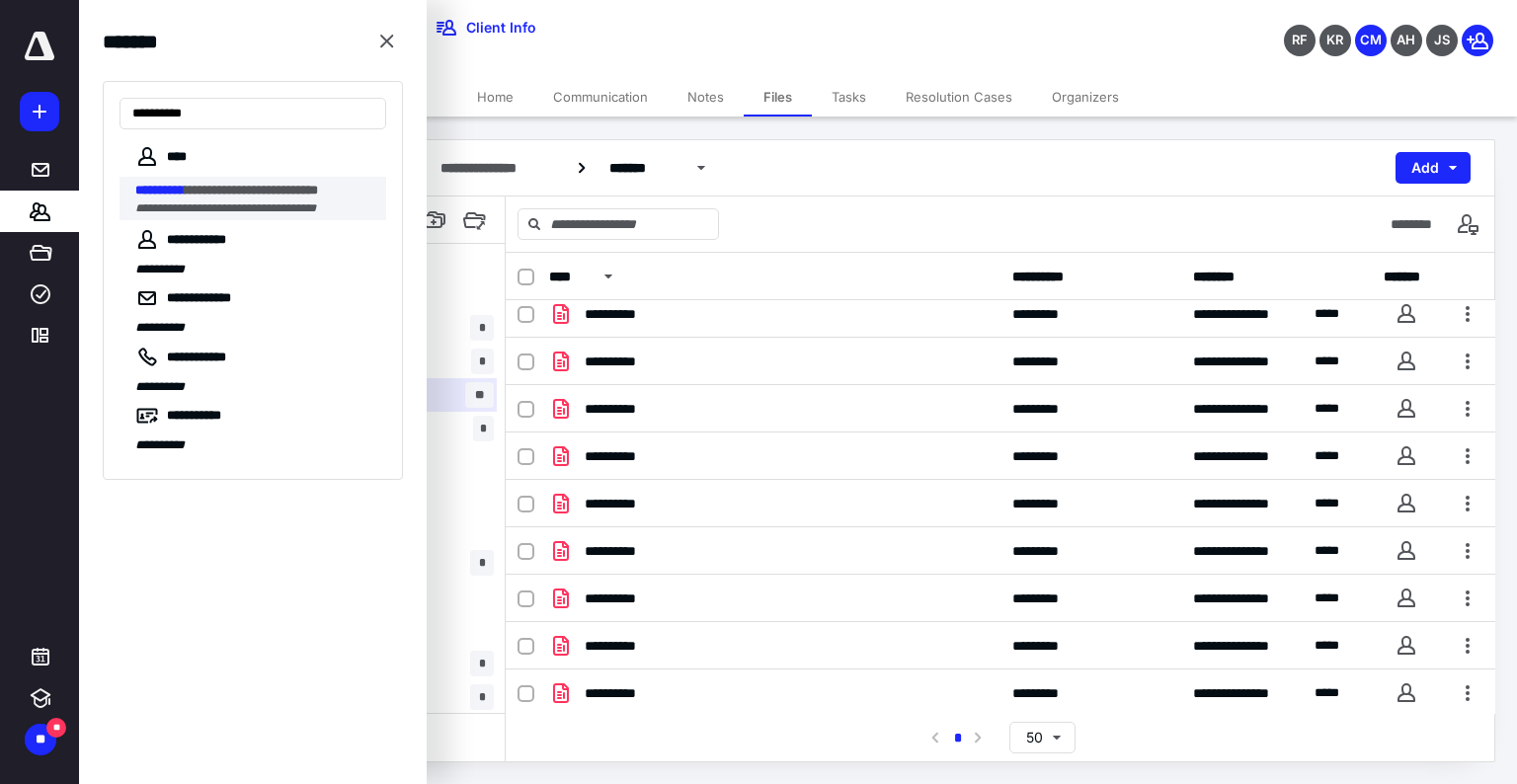 click on "**********" at bounding box center [225, 208] 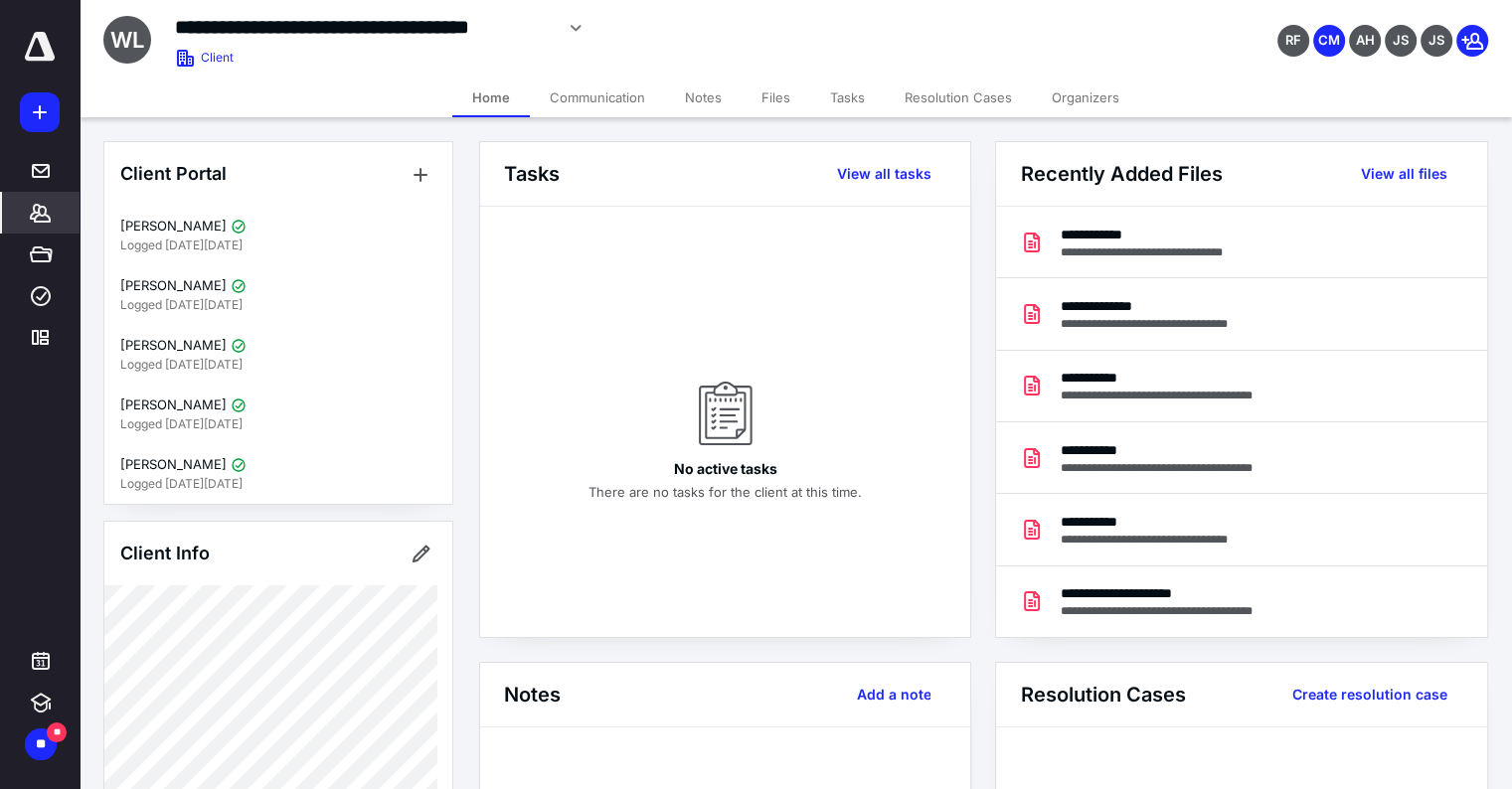 drag, startPoint x: 773, startPoint y: 87, endPoint x: 763, endPoint y: 83, distance: 10.77033 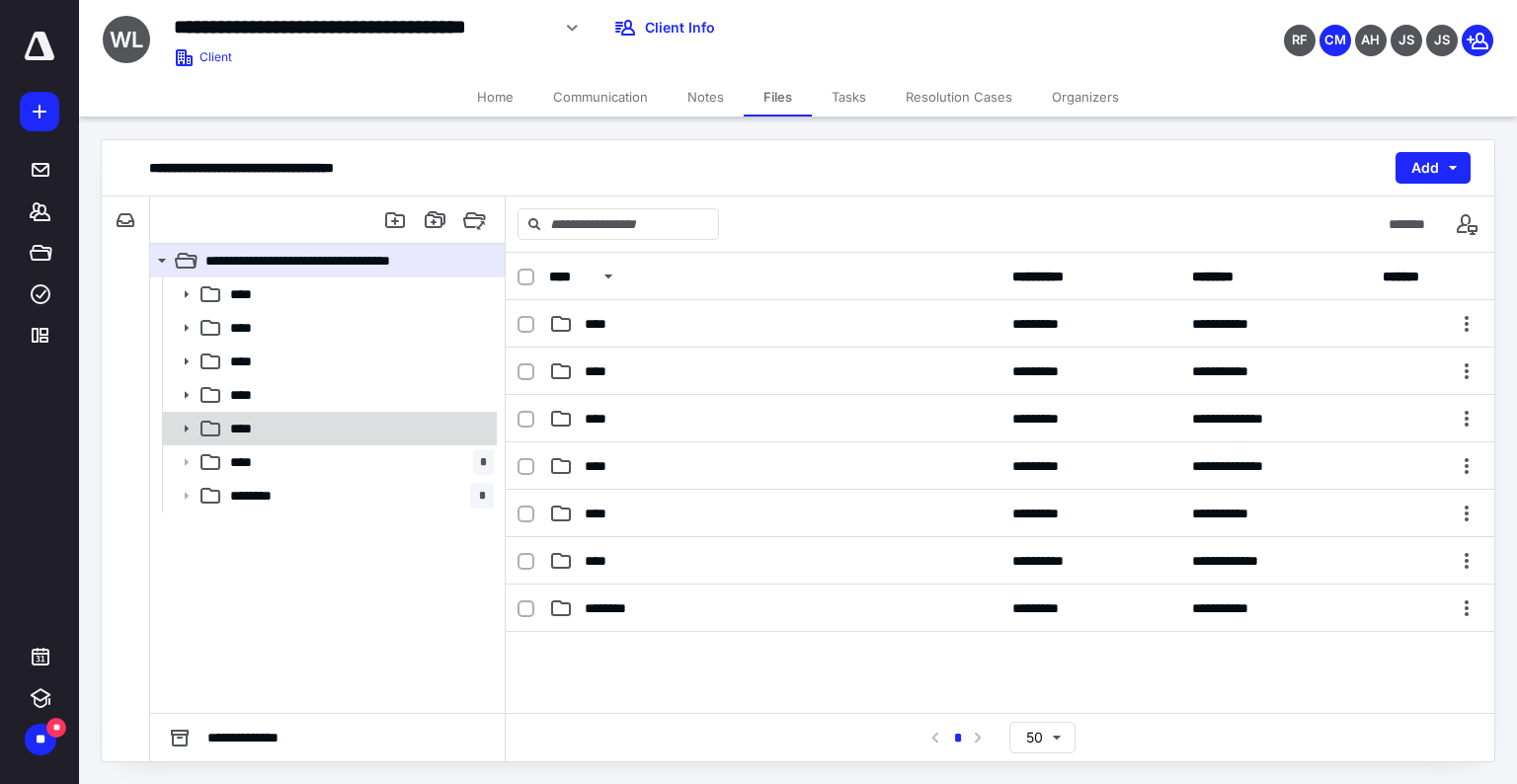 click 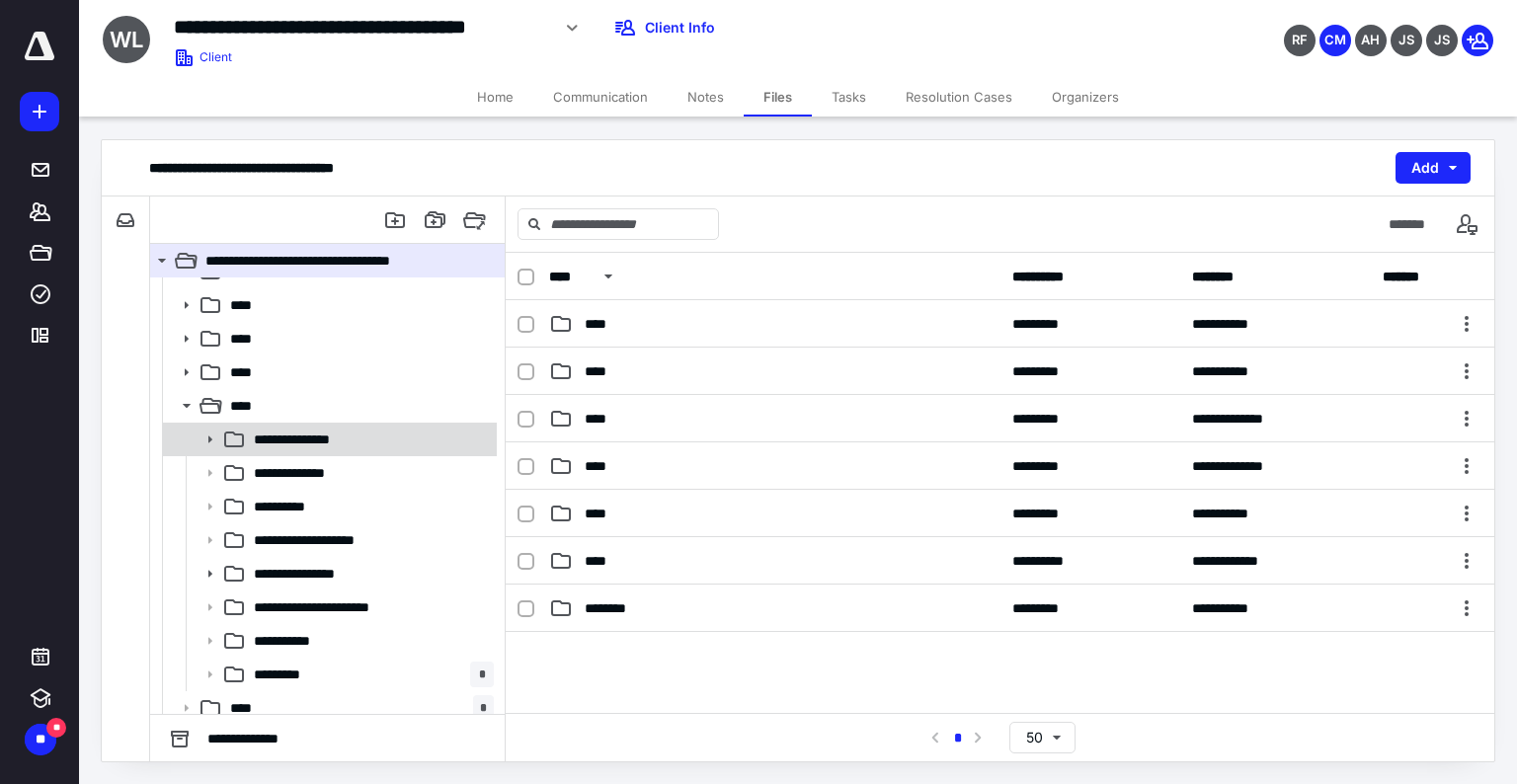 scroll, scrollTop: 0, scrollLeft: 0, axis: both 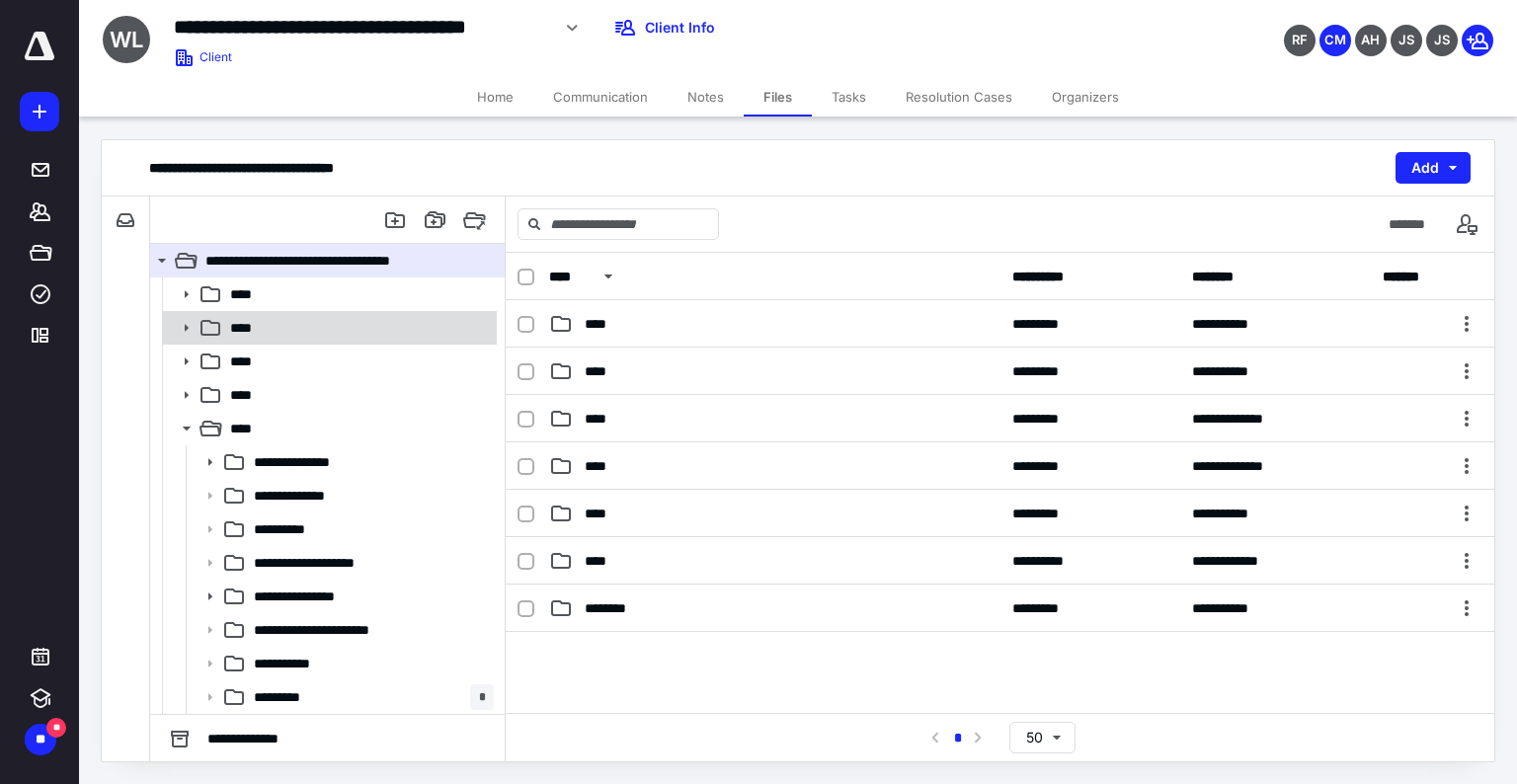 click 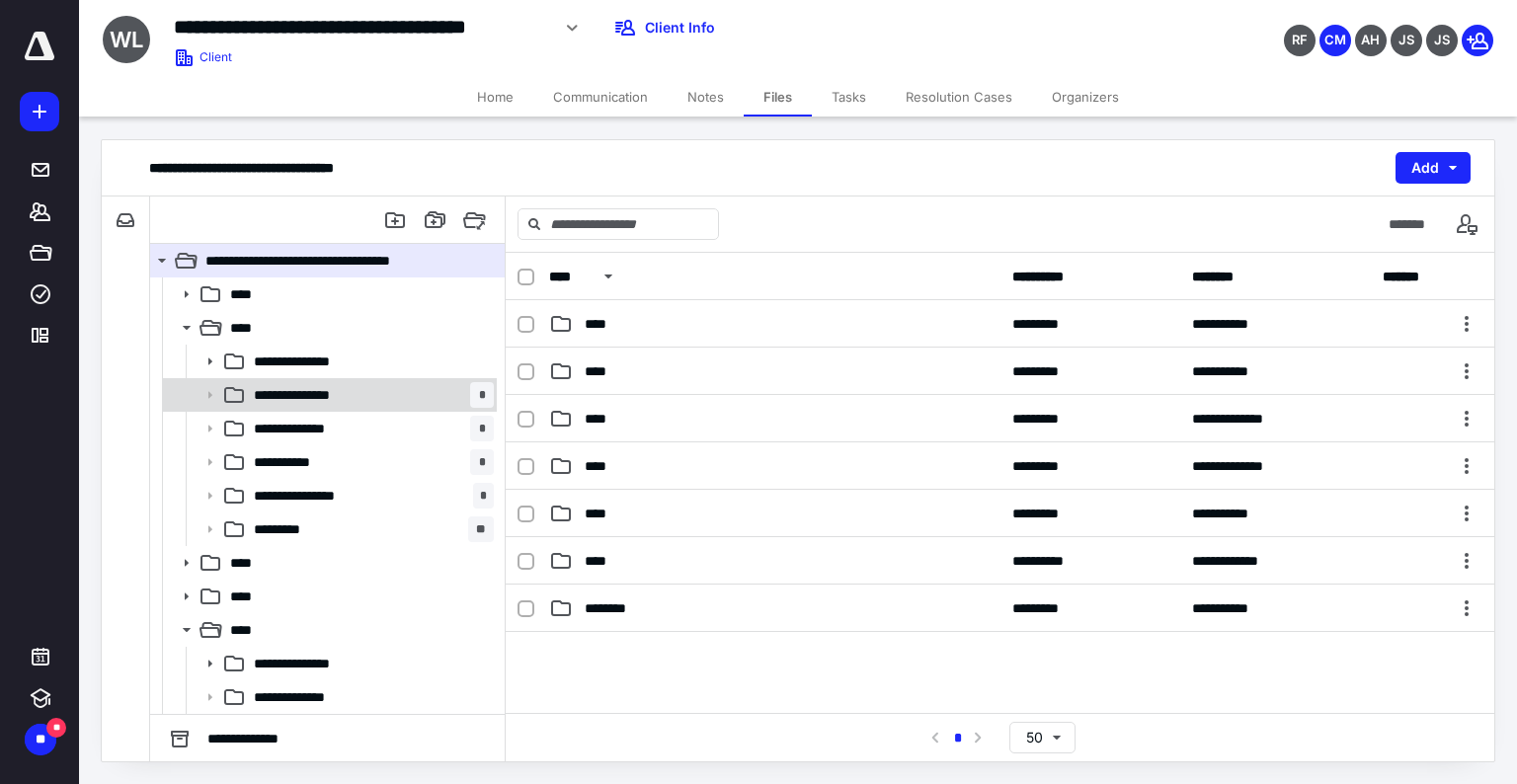 click on "**********" at bounding box center [306, 395] 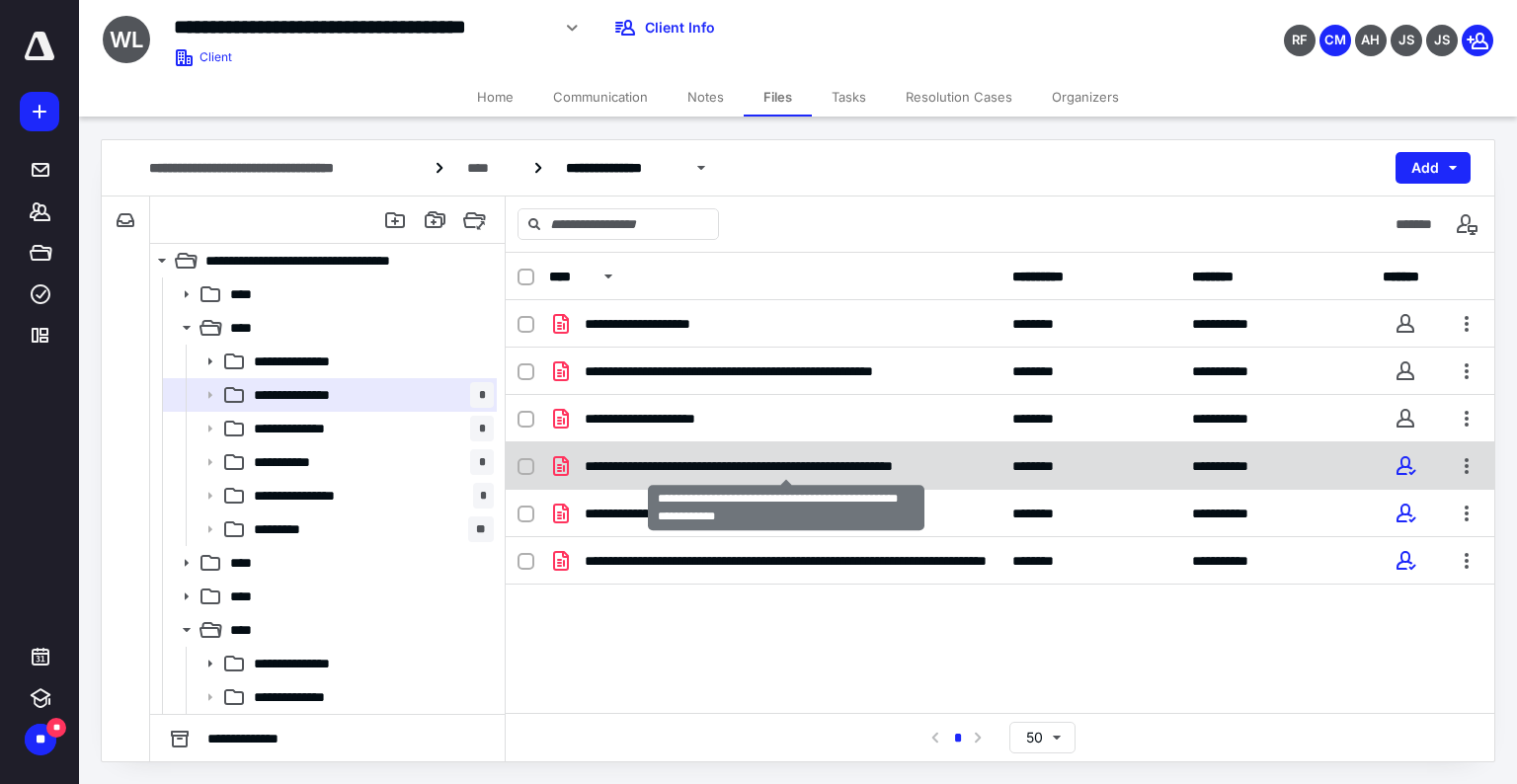 click on "**********" at bounding box center [786, 466] 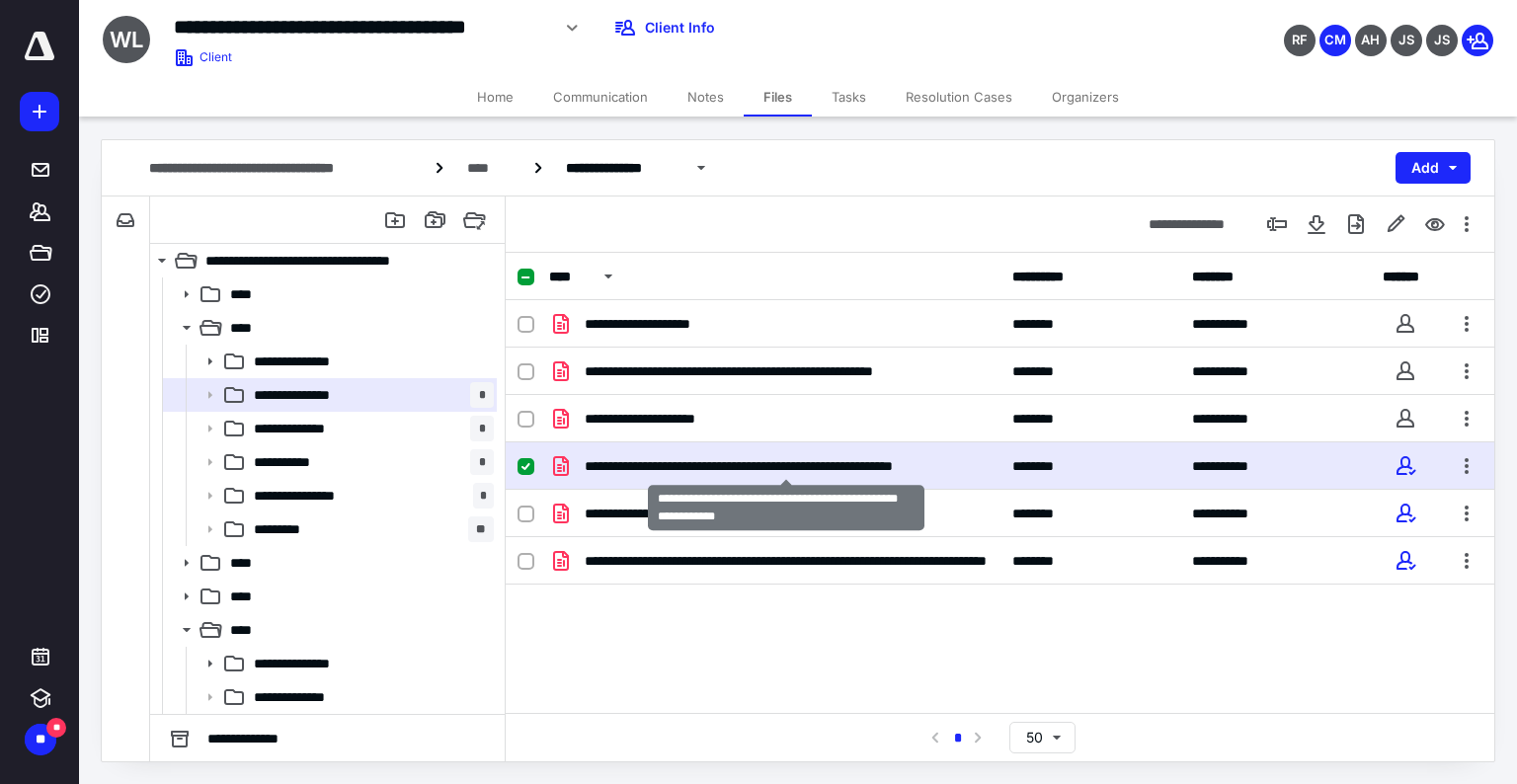 click on "**********" at bounding box center [786, 466] 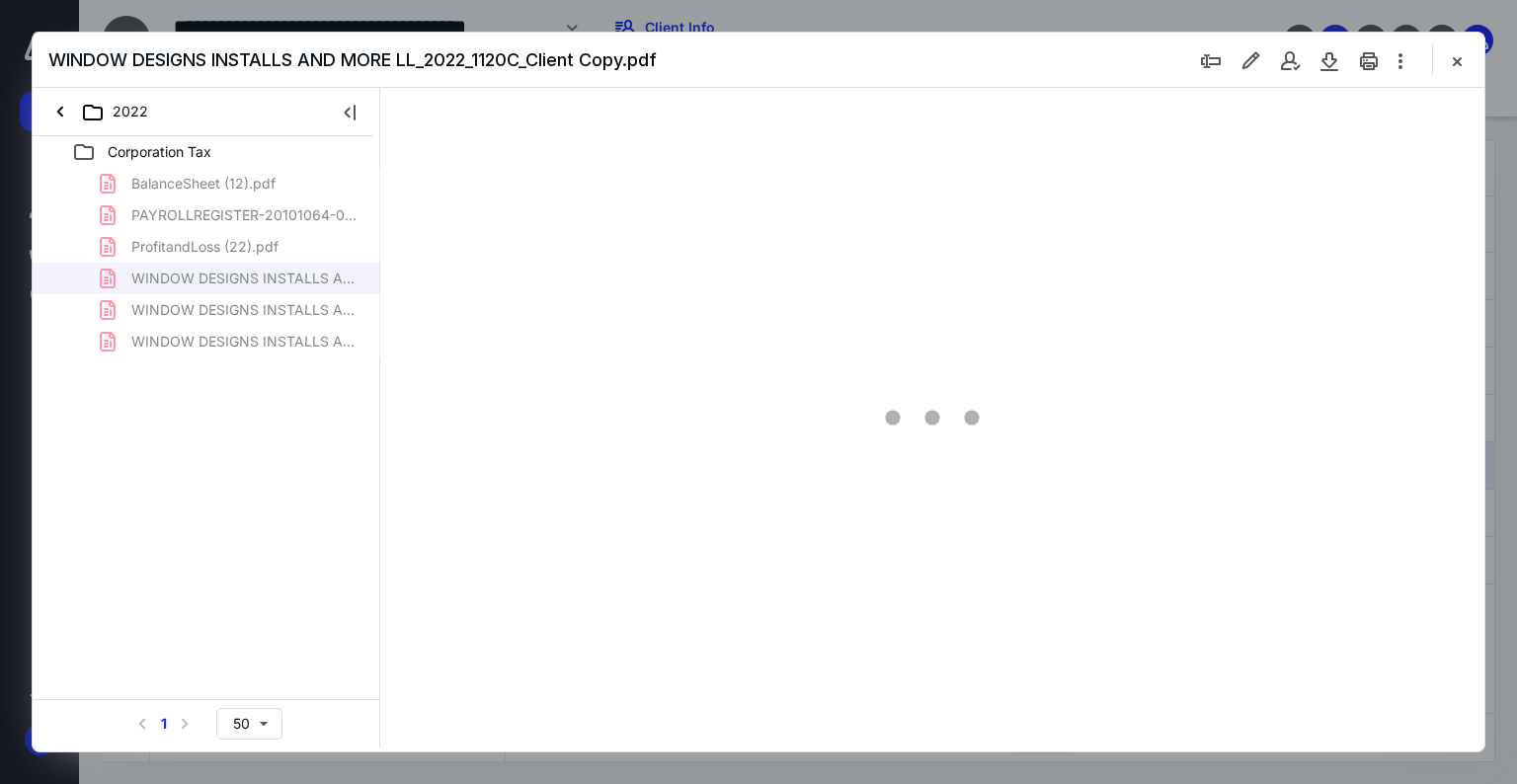 scroll, scrollTop: 0, scrollLeft: 0, axis: both 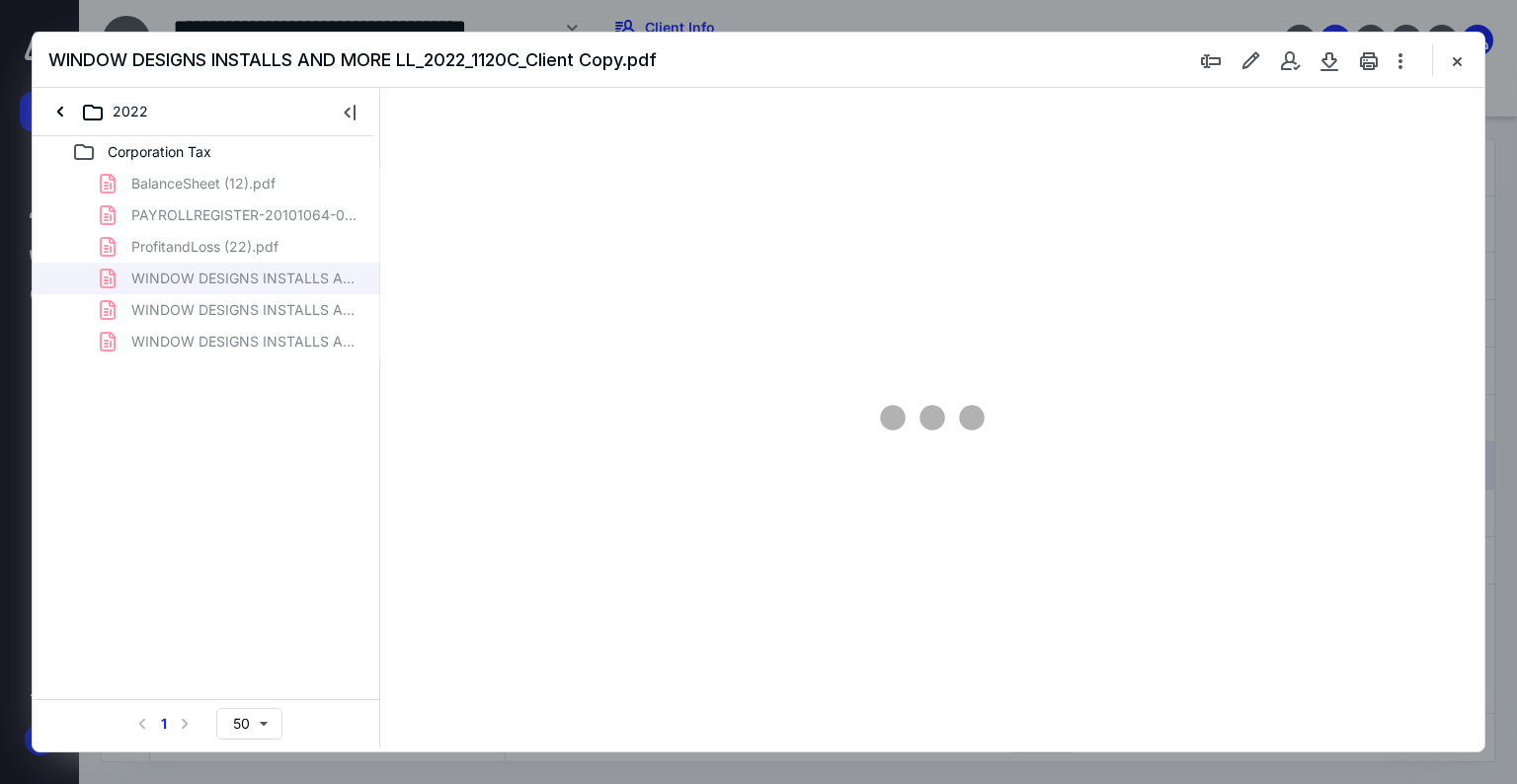click on "BalanceSheet (12).pdf PAYROLLREGISTER-20101064-02-01-2023-163158101339984311.pdf ProfitandLoss (22).pdf WINDOW DESIGNS INSTALLS AND MORE LL_2022_1120C_Client Copy.pdf WINDOW DESIGNS INSTALLS AND MORE LL_2022_1120C_Instruction.pdf WINDOW DESIGNS INSTALLS AND MORE LL_2022_1120C_Instruction(signed_[DATE]).pdf" at bounding box center [206, 263] 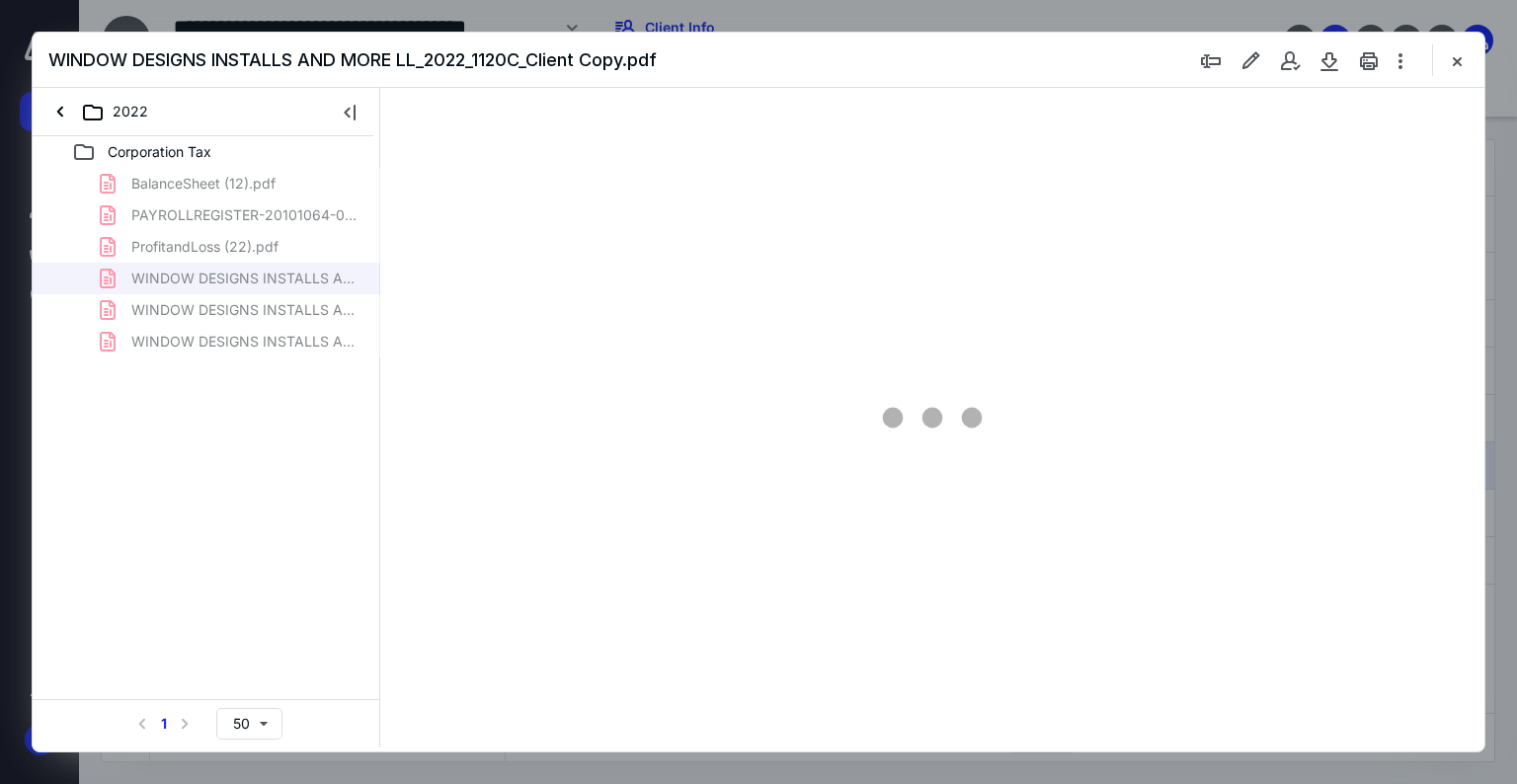 click on "BalanceSheet (12).pdf PAYROLLREGISTER-20101064-02-01-2023-163158101339984311.pdf ProfitandLoss (22).pdf WINDOW DESIGNS INSTALLS AND MORE LL_2022_1120C_Client Copy.pdf WINDOW DESIGNS INSTALLS AND MORE LL_2022_1120C_Instruction.pdf WINDOW DESIGNS INSTALLS AND MORE LL_2022_1120C_Instruction(signed_[DATE]).pdf" at bounding box center [206, 263] 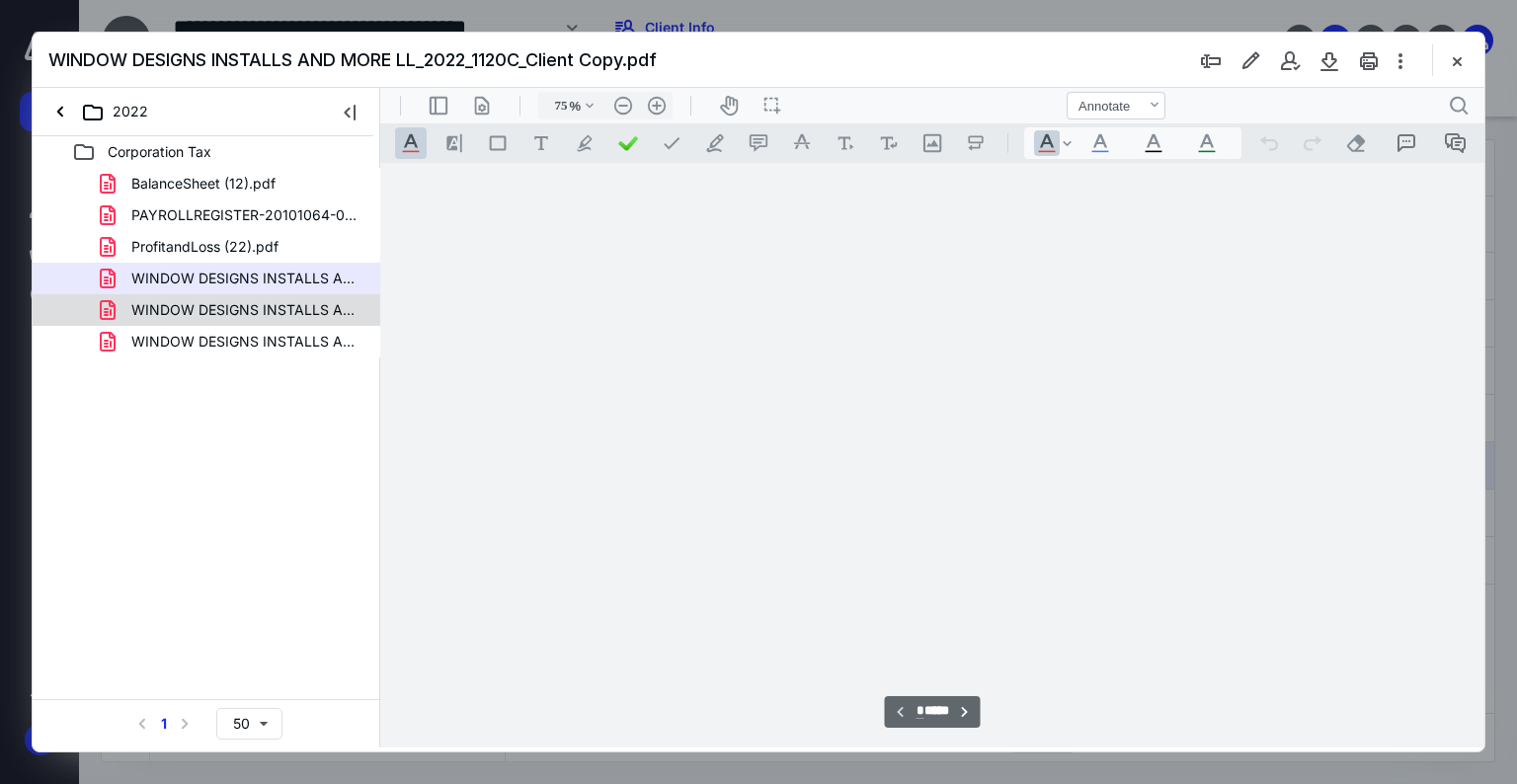 scroll, scrollTop: 78, scrollLeft: 0, axis: vertical 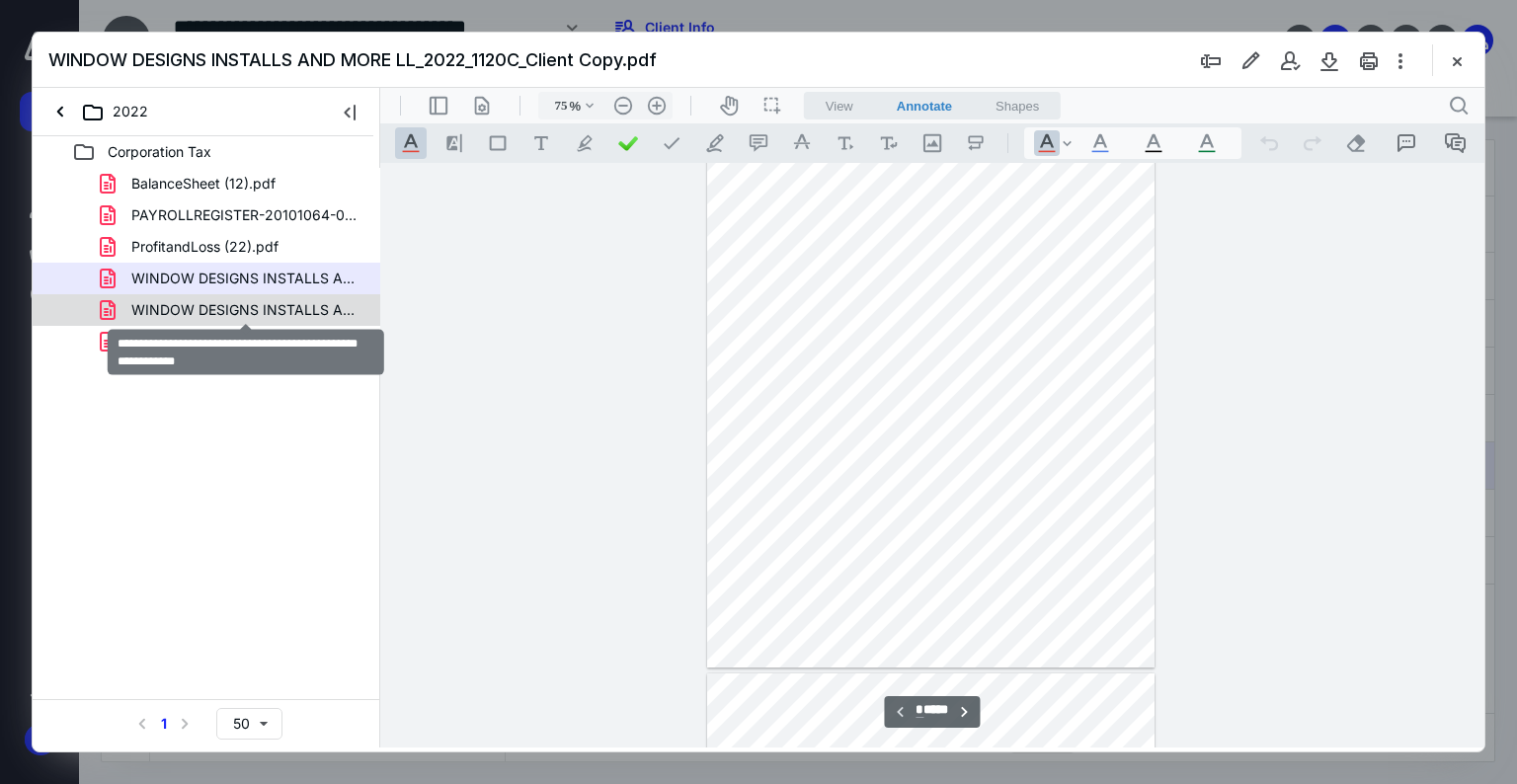 click on "WINDOW DESIGNS INSTALLS AND MORE LL_2022_1120C_Instruction.pdf" at bounding box center [246, 310] 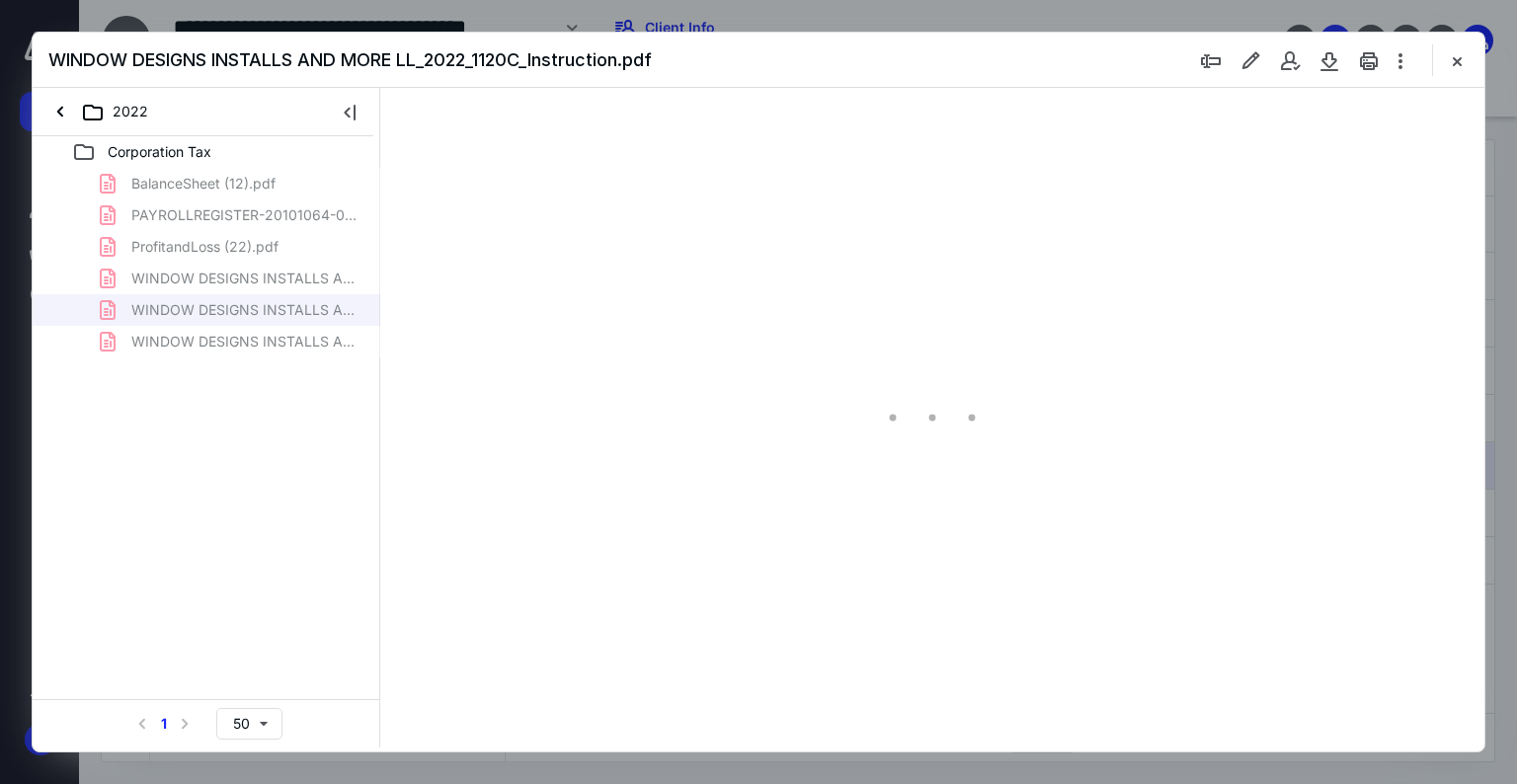 scroll, scrollTop: 78, scrollLeft: 0, axis: vertical 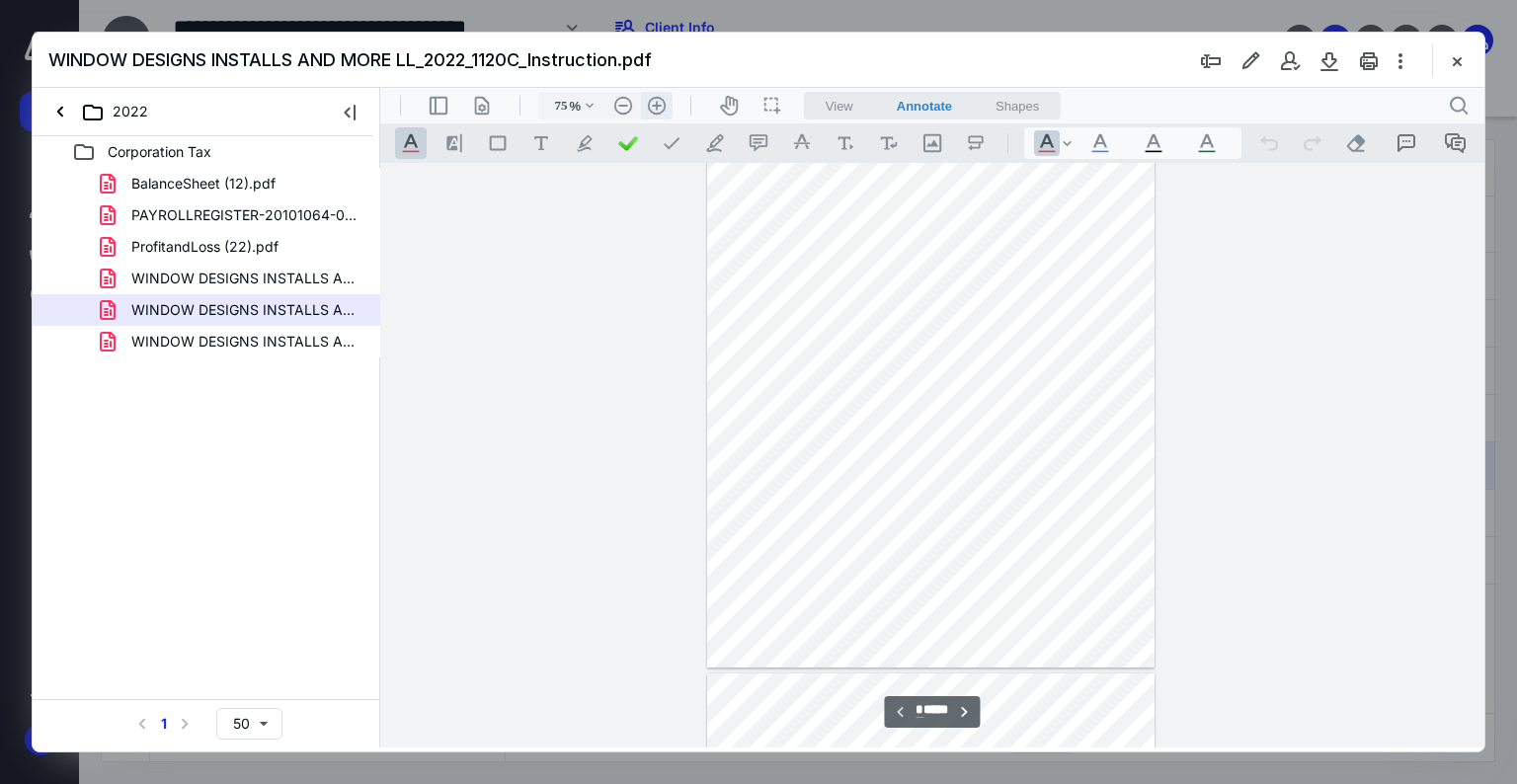 click on ".cls-1{fill:#abb0c4;} icon - header - zoom - in - line" at bounding box center (657, 106) 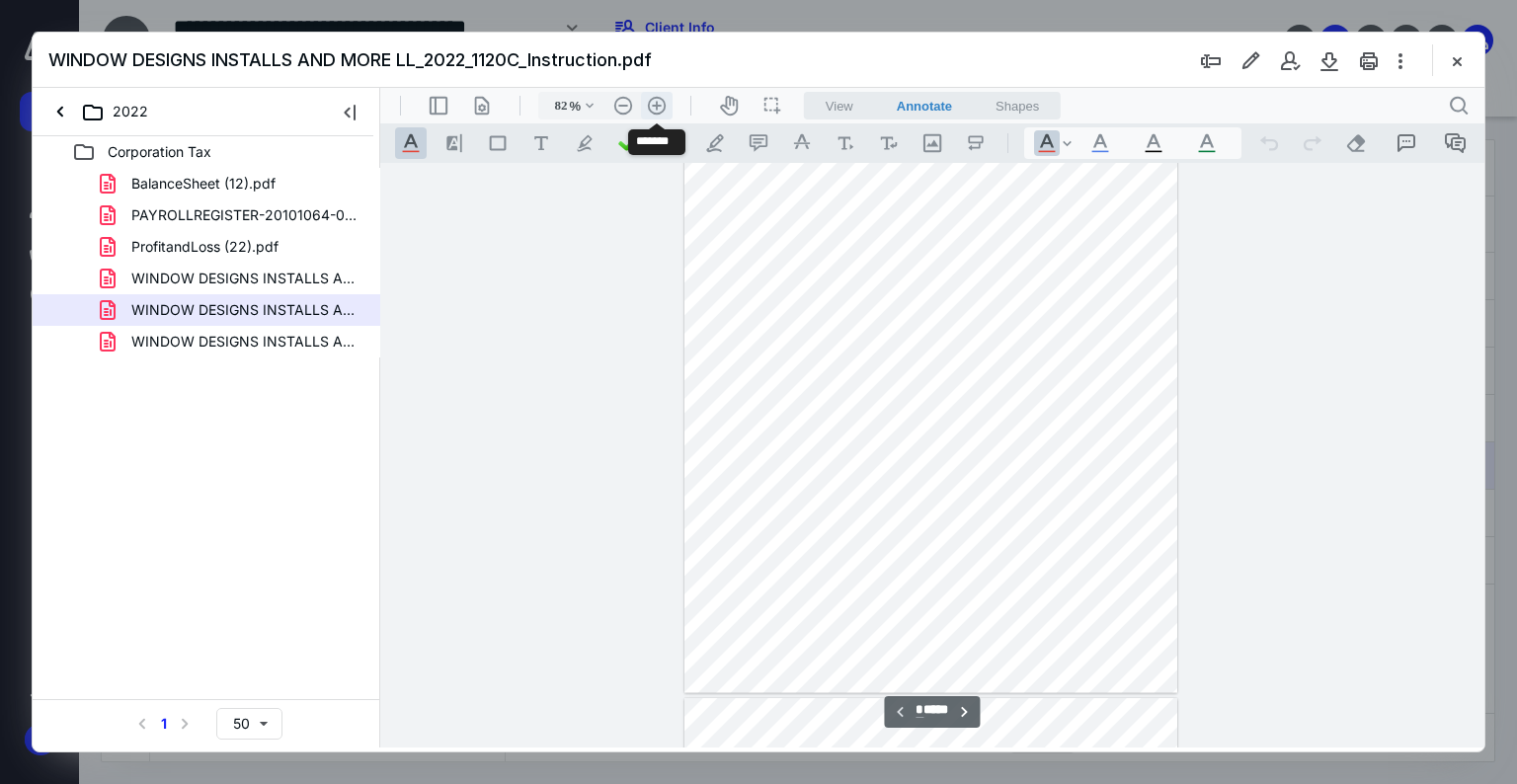 click on ".cls-1{fill:#abb0c4;} icon - header - zoom - in - line" at bounding box center [657, 106] 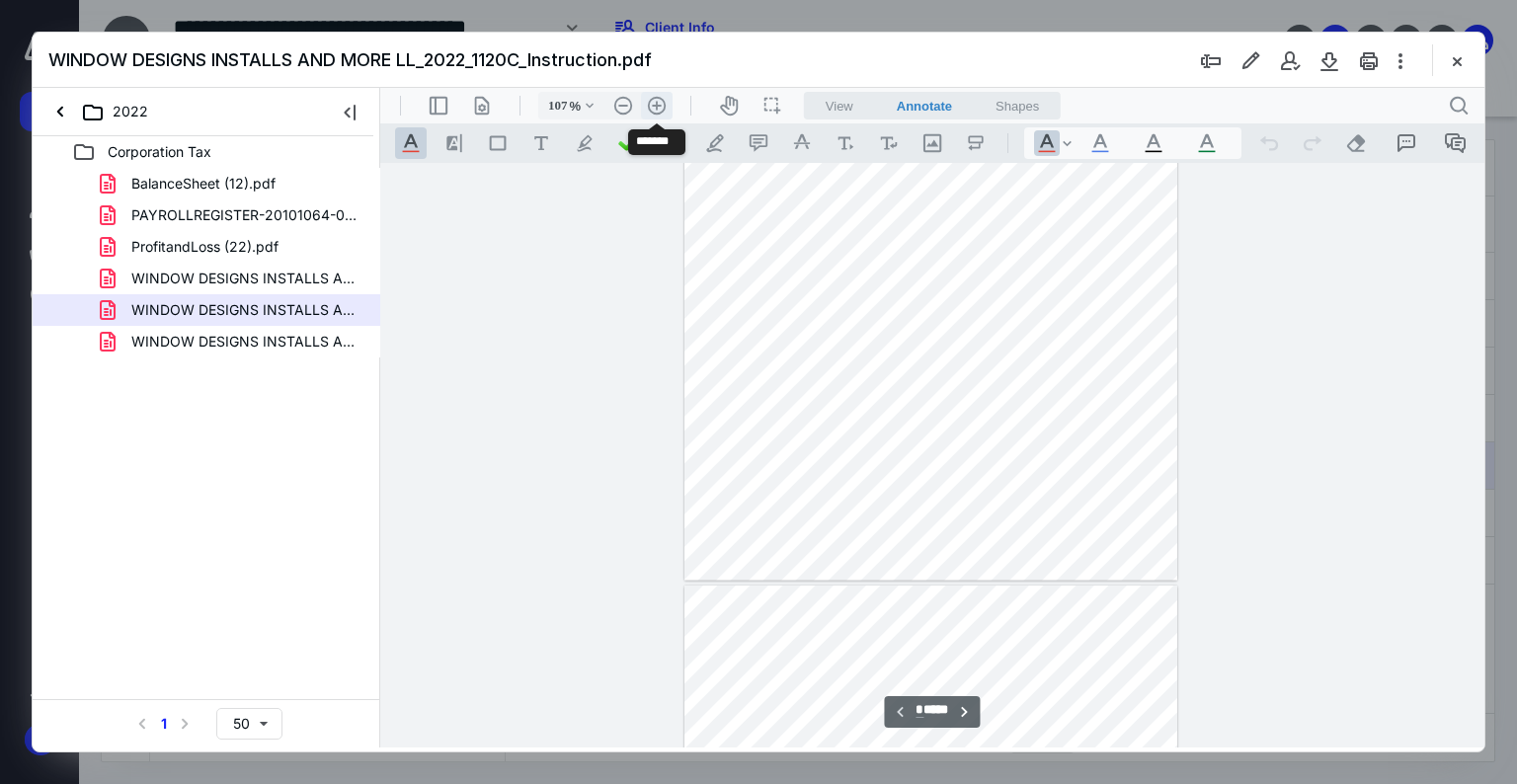 click on ".cls-1{fill:#abb0c4;} icon - header - zoom - in - line" at bounding box center [657, 106] 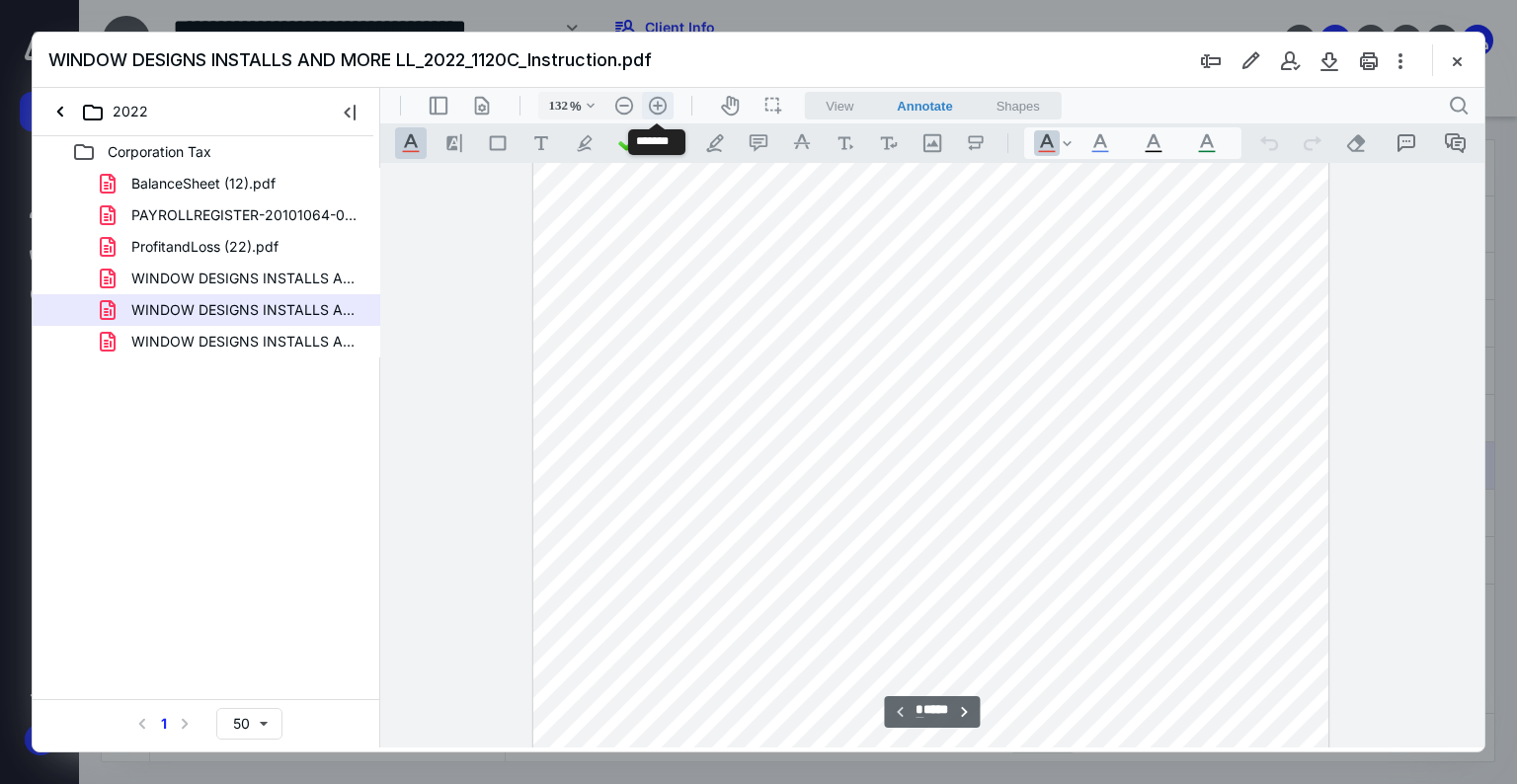 click on ".cls-1{fill:#abb0c4;} icon - header - zoom - in - line" at bounding box center [658, 106] 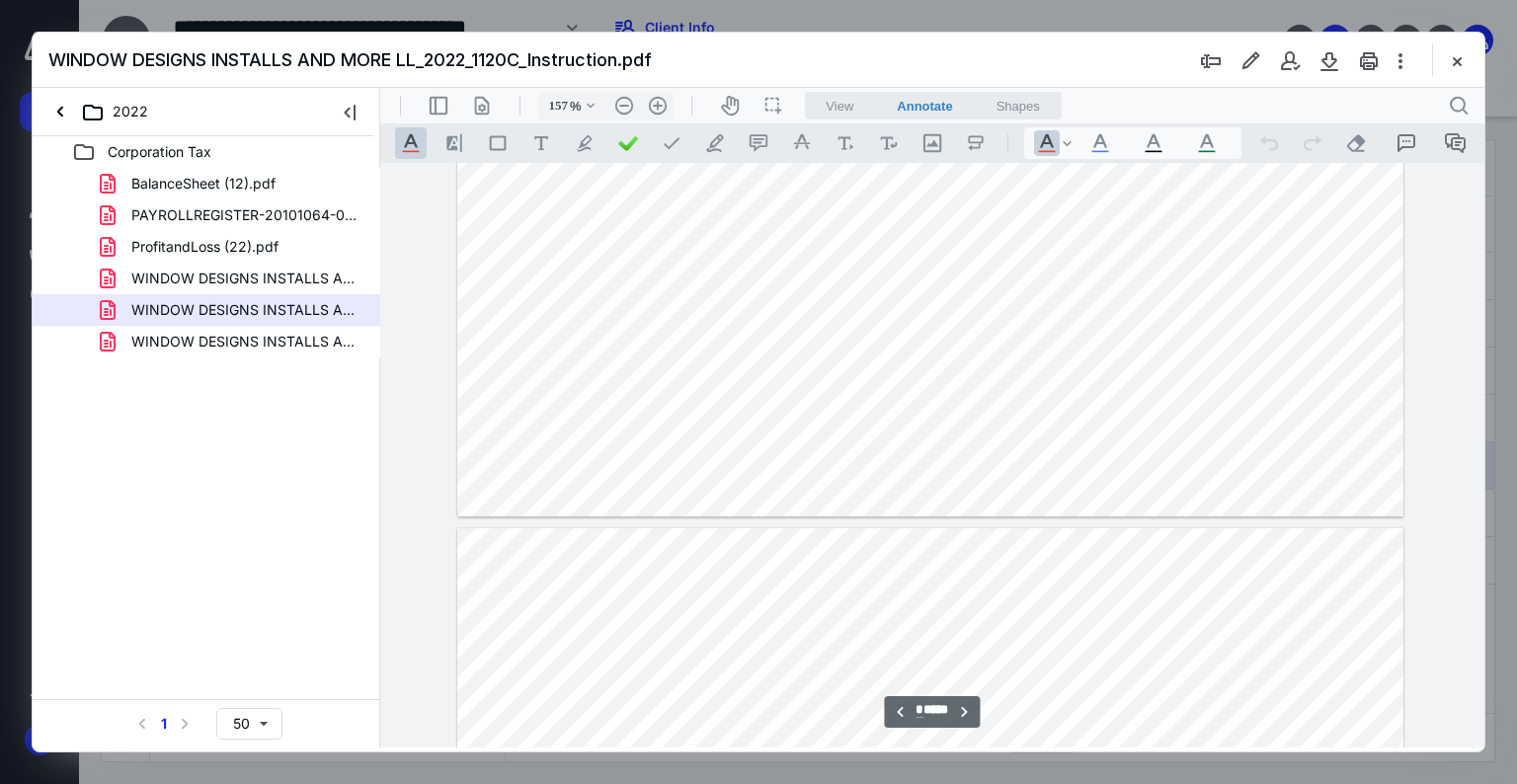 scroll, scrollTop: 8689, scrollLeft: 0, axis: vertical 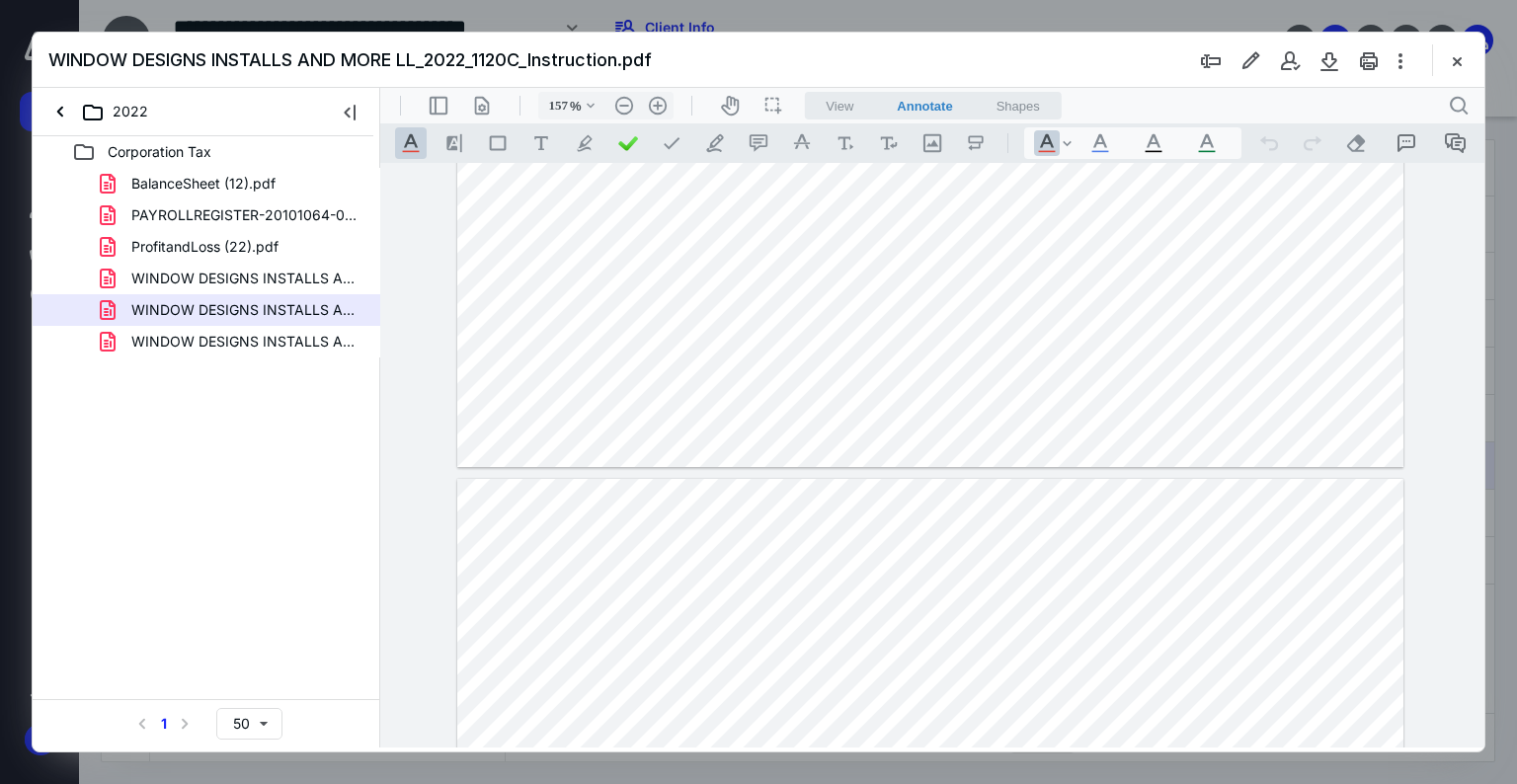 type on "*" 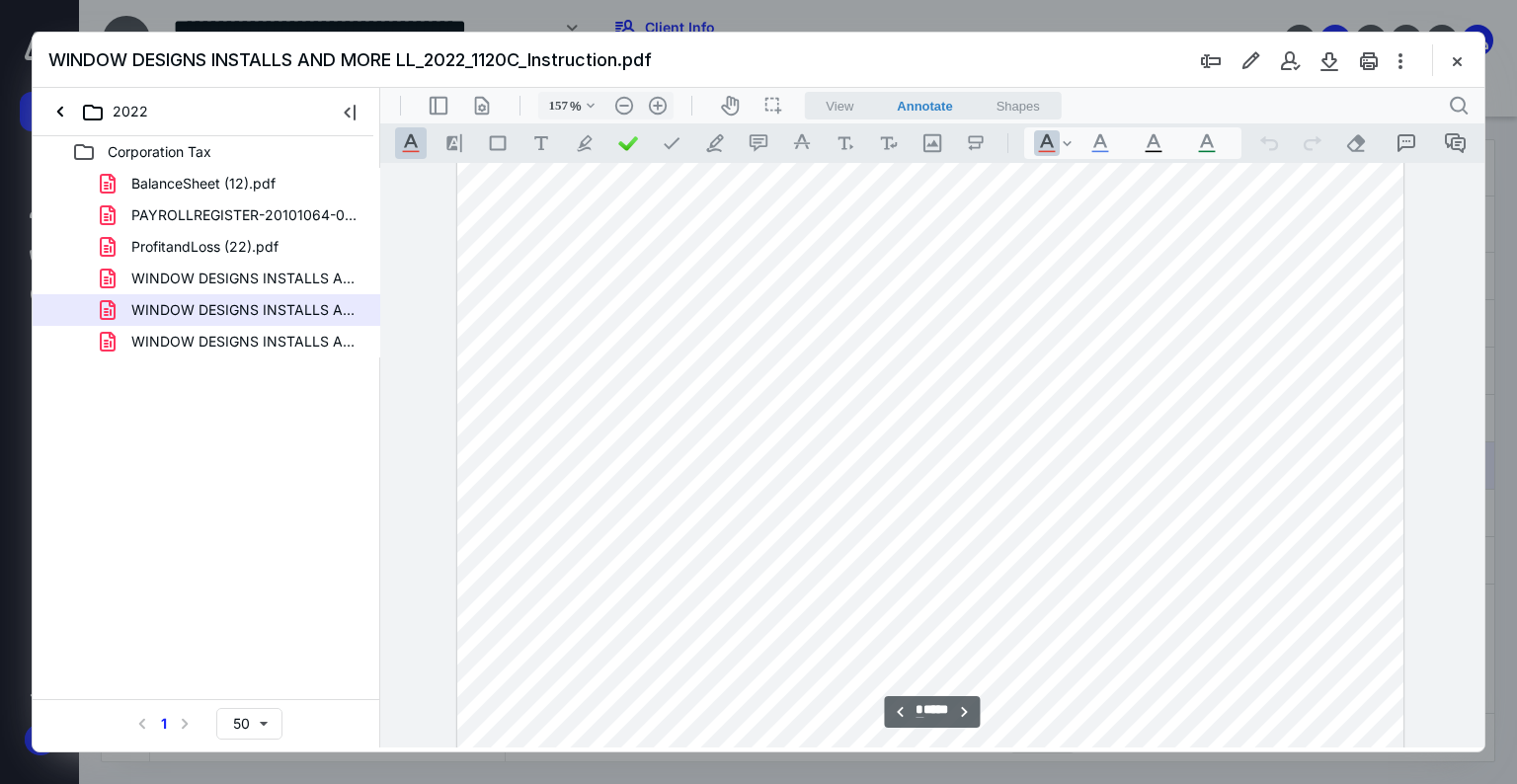 scroll, scrollTop: 7504, scrollLeft: 0, axis: vertical 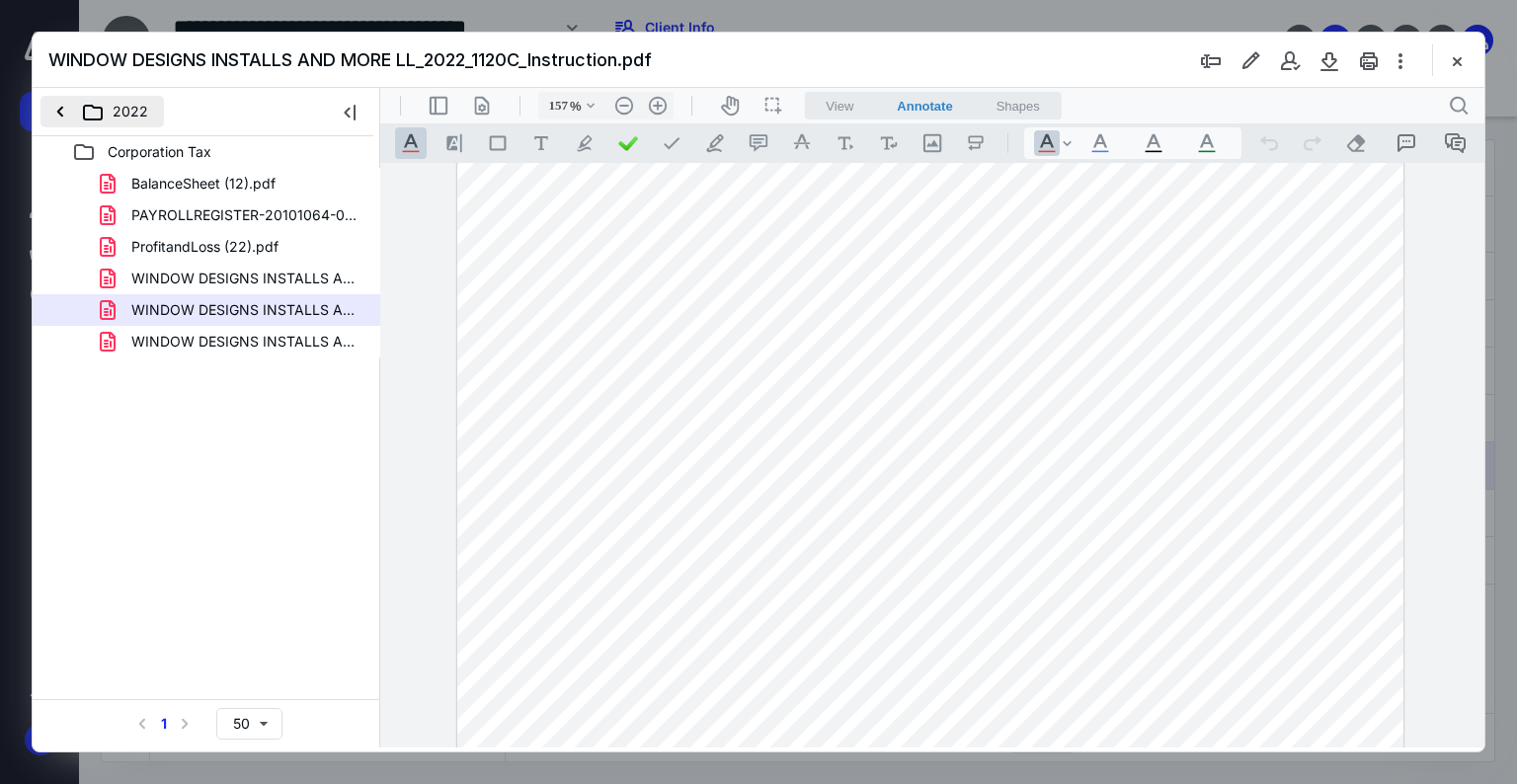 click on "2022" at bounding box center (102, 112) 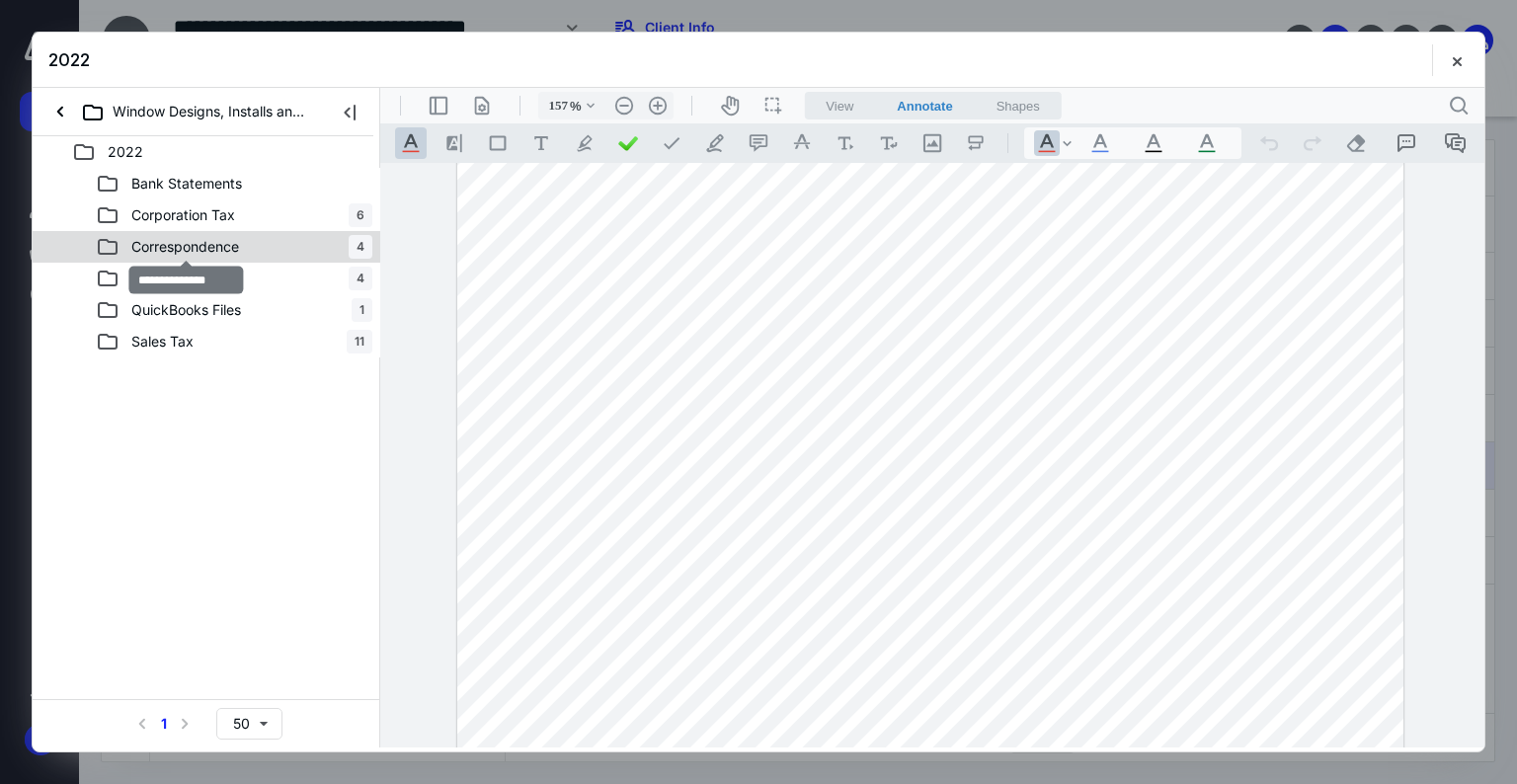 click on "Correspondence" at bounding box center (185, 247) 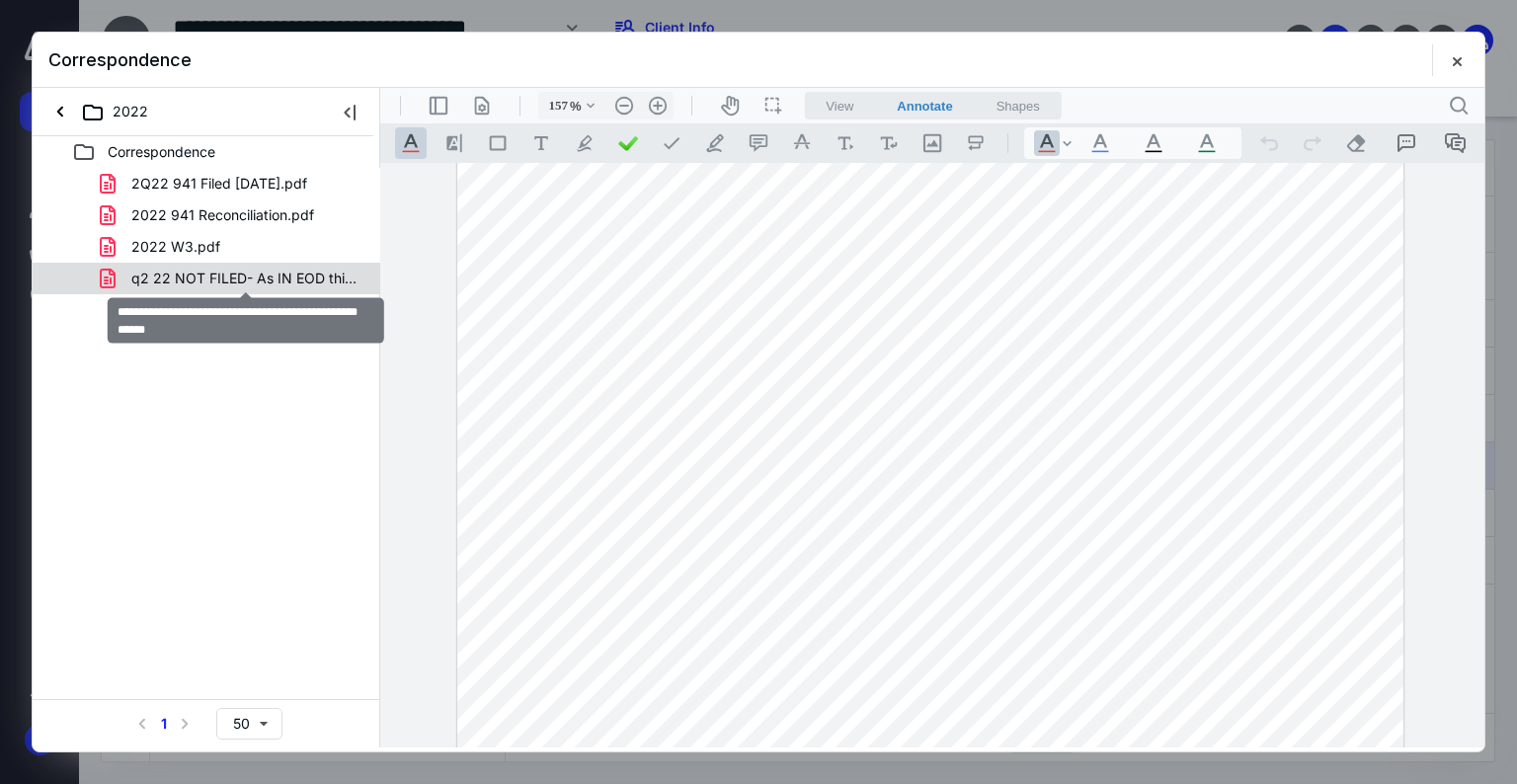 click on "q2 22 NOT FILED- As IN EOD this includes 2 Quareters.pdf" at bounding box center (246, 278) 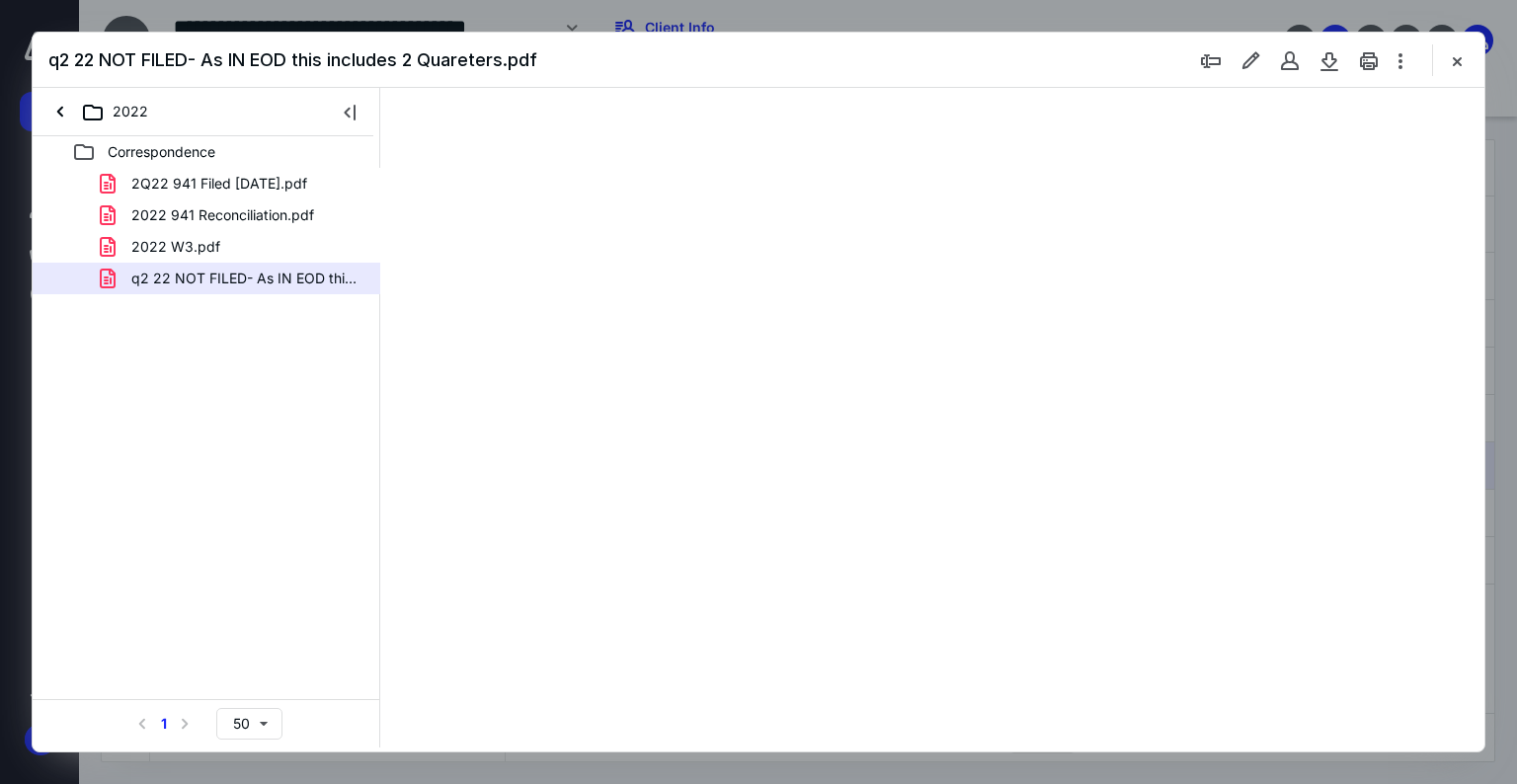scroll, scrollTop: 0, scrollLeft: 0, axis: both 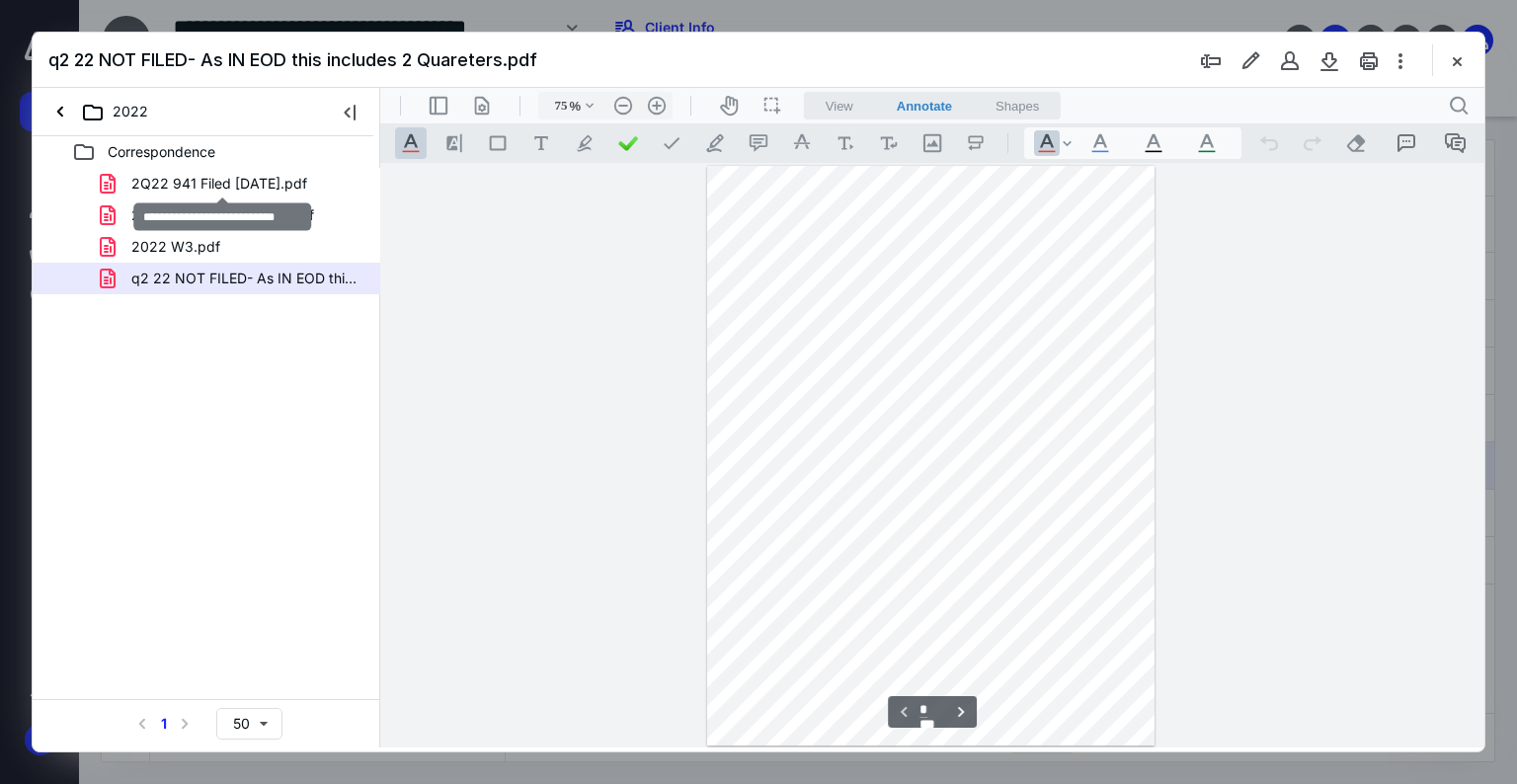 click on "2Q22 941 Filed [DATE].pdf" at bounding box center (219, 184) 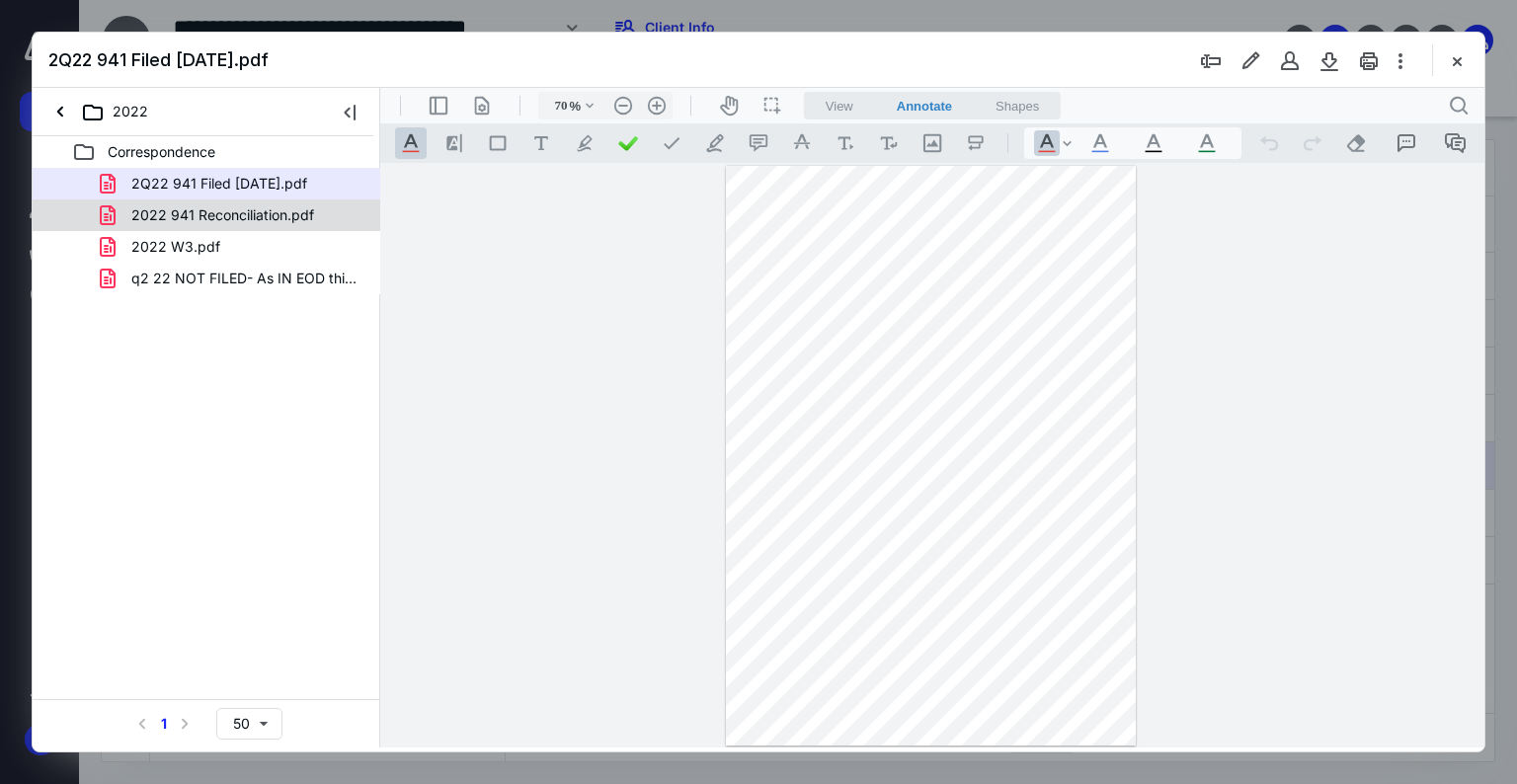 click on "2022 941 Reconciliation.pdf" at bounding box center (222, 215) 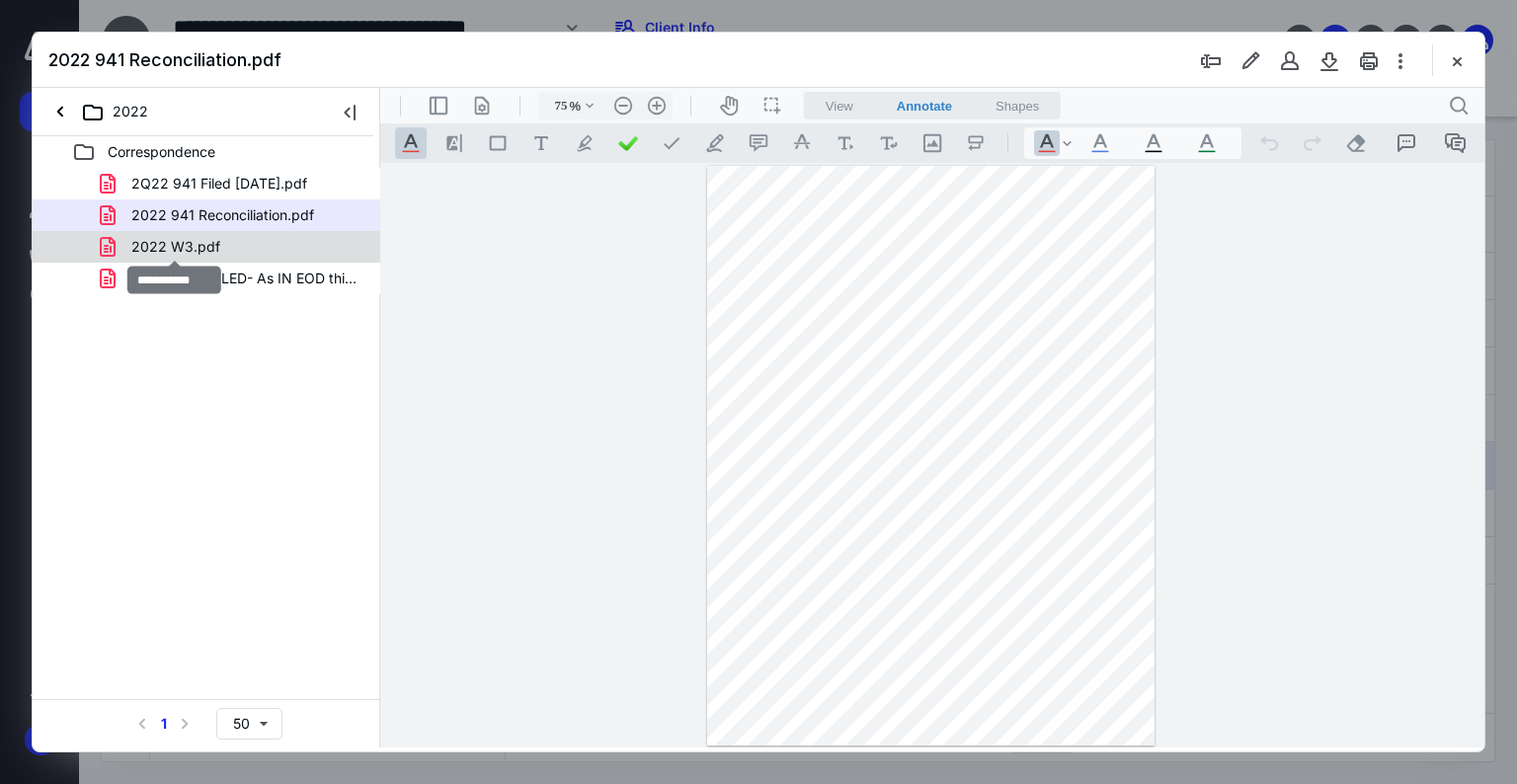 click on "2022 W3.pdf" at bounding box center [176, 247] 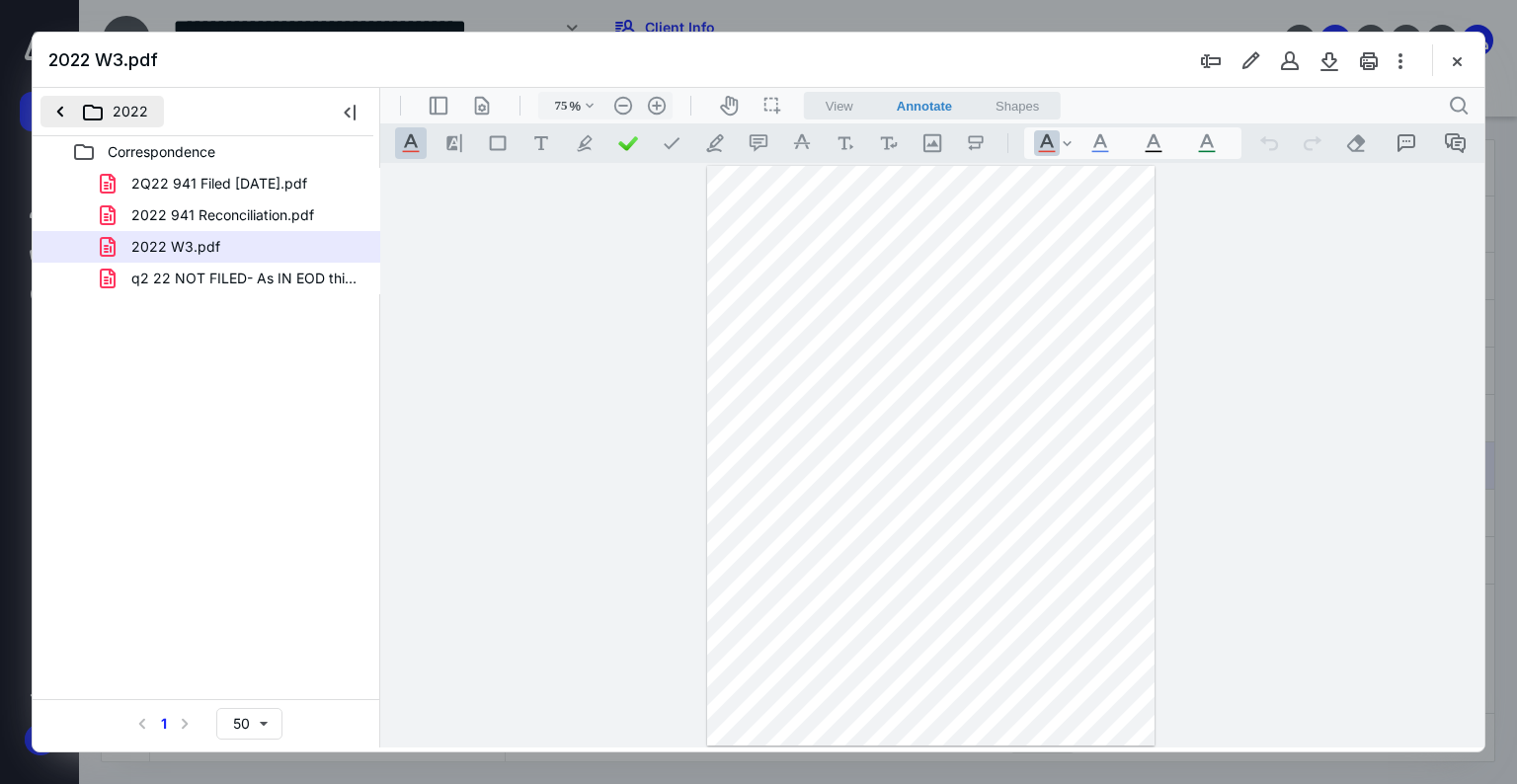 click on "2022" at bounding box center (102, 112) 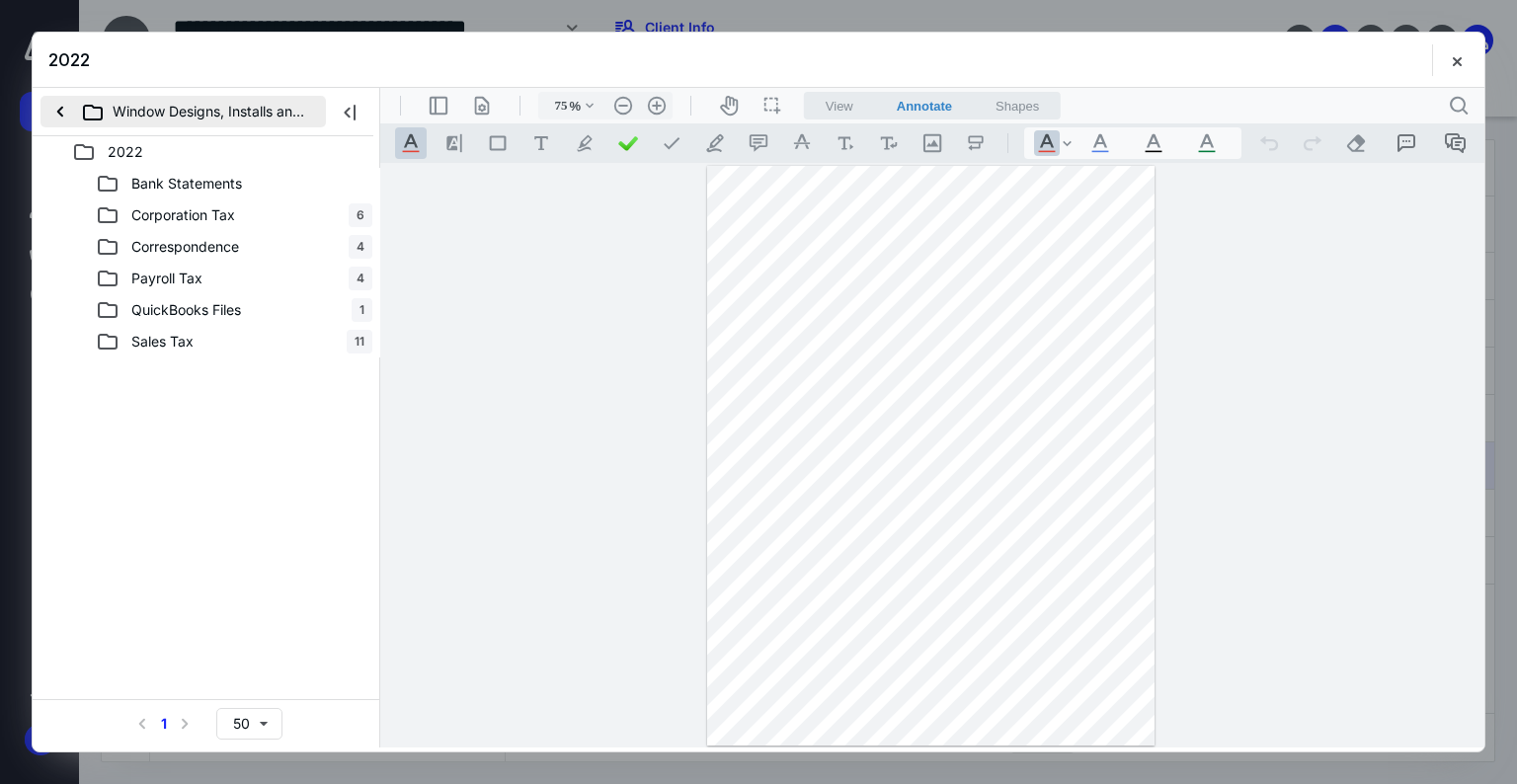 click on "Window Designs, Installs and More LLC" at bounding box center [183, 112] 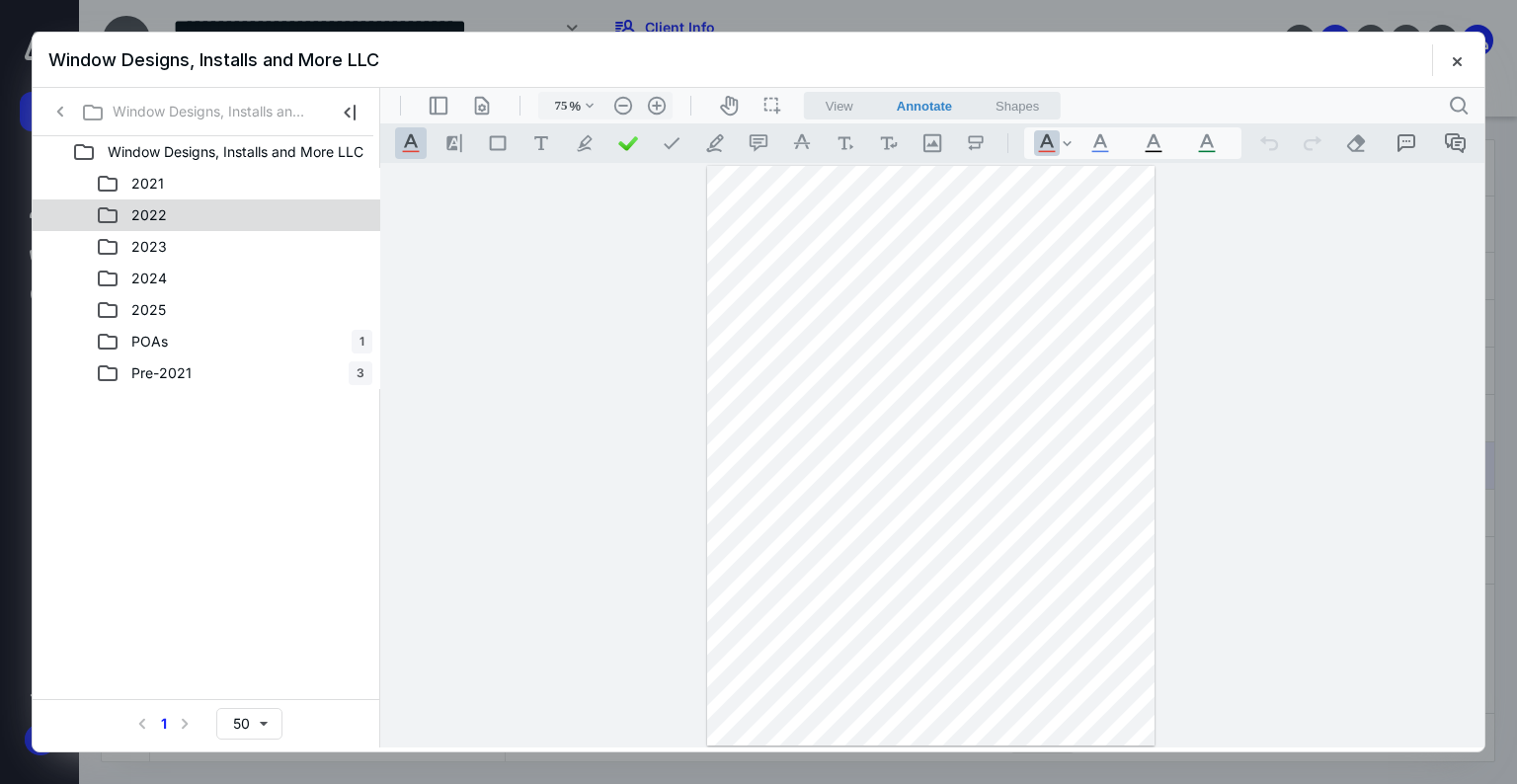 click on "2022" at bounding box center [149, 215] 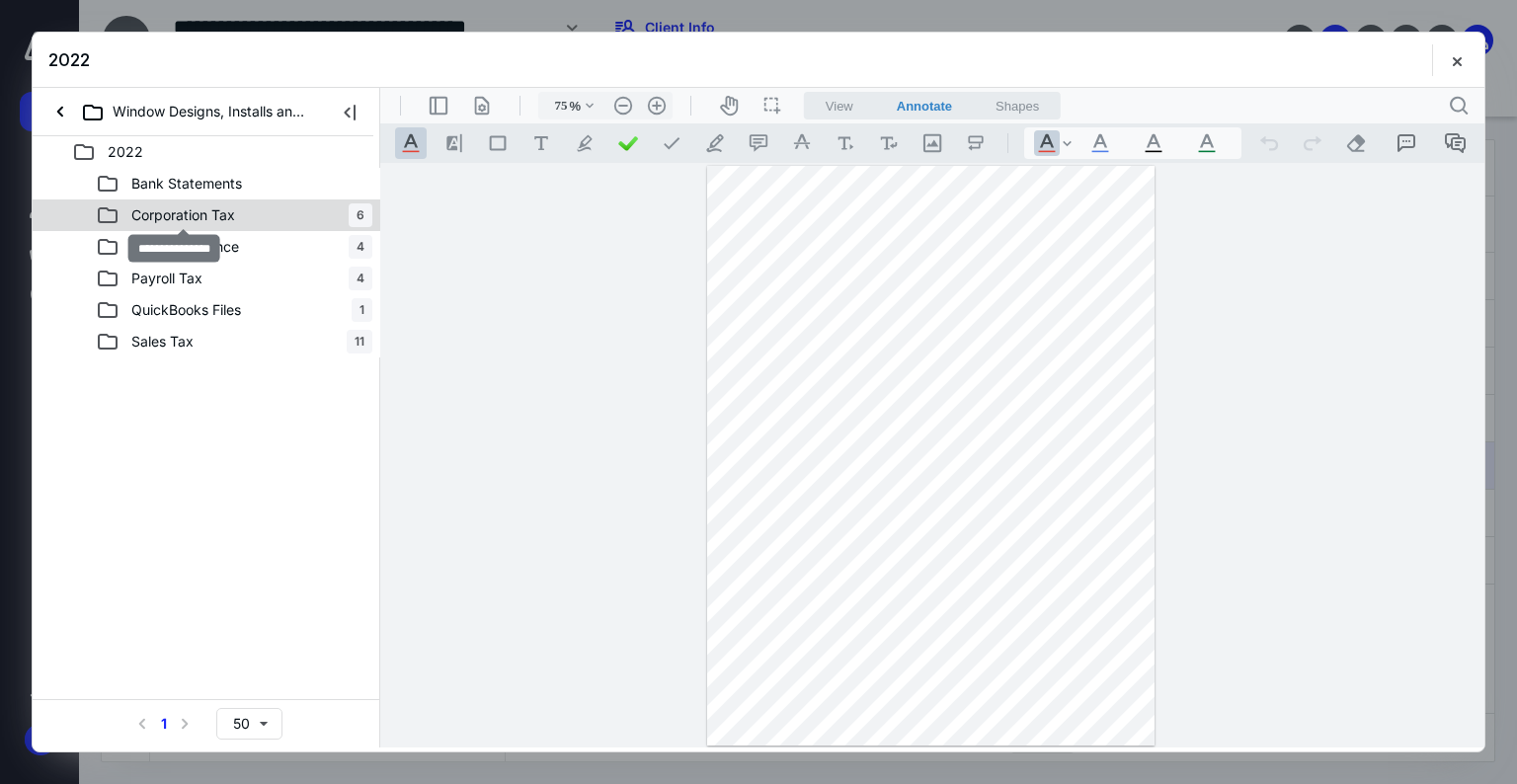 click on "Corporation Tax" at bounding box center (183, 215) 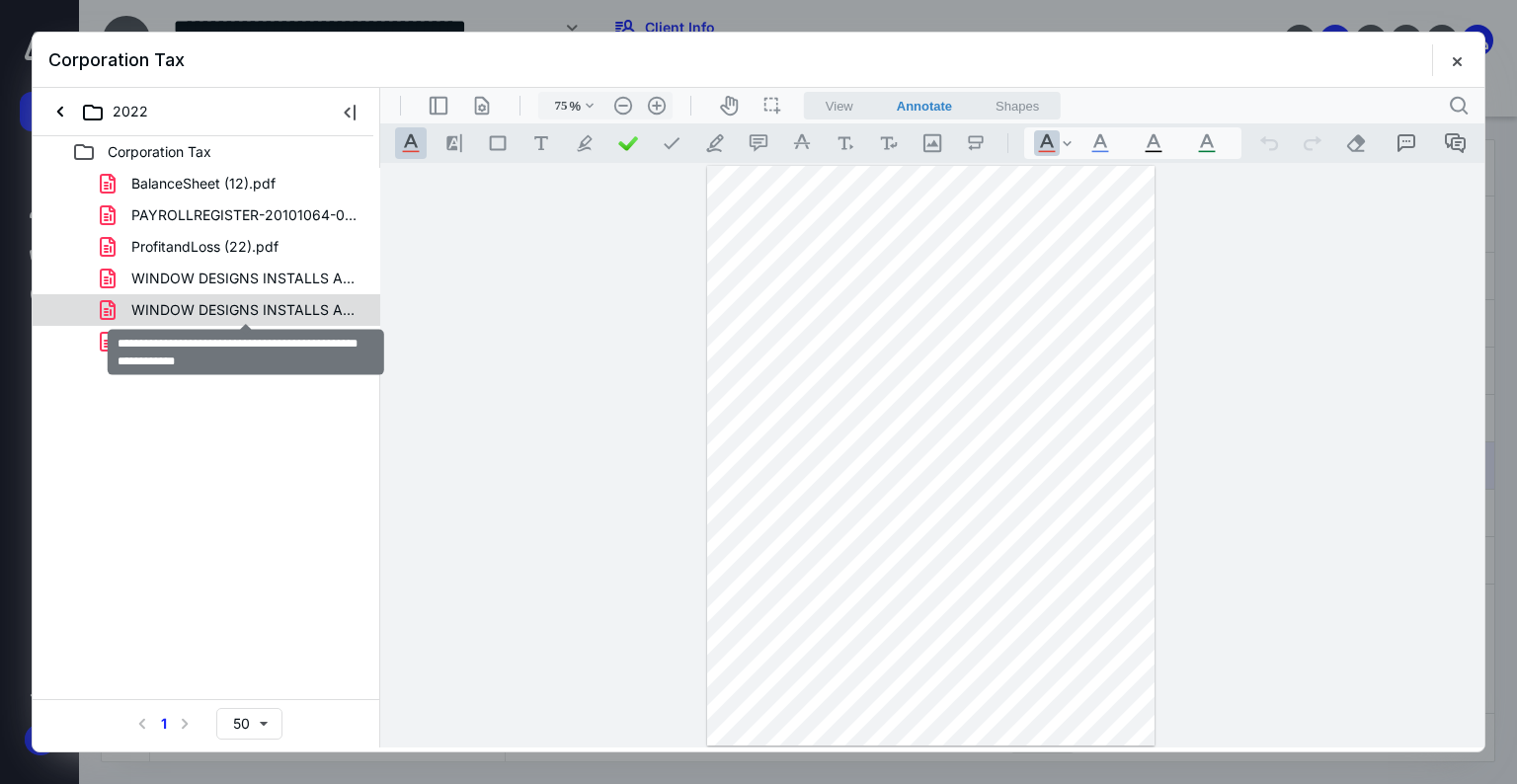 click on "WINDOW DESIGNS INSTALLS AND MORE LL_2022_1120C_Instruction.pdf" at bounding box center [246, 310] 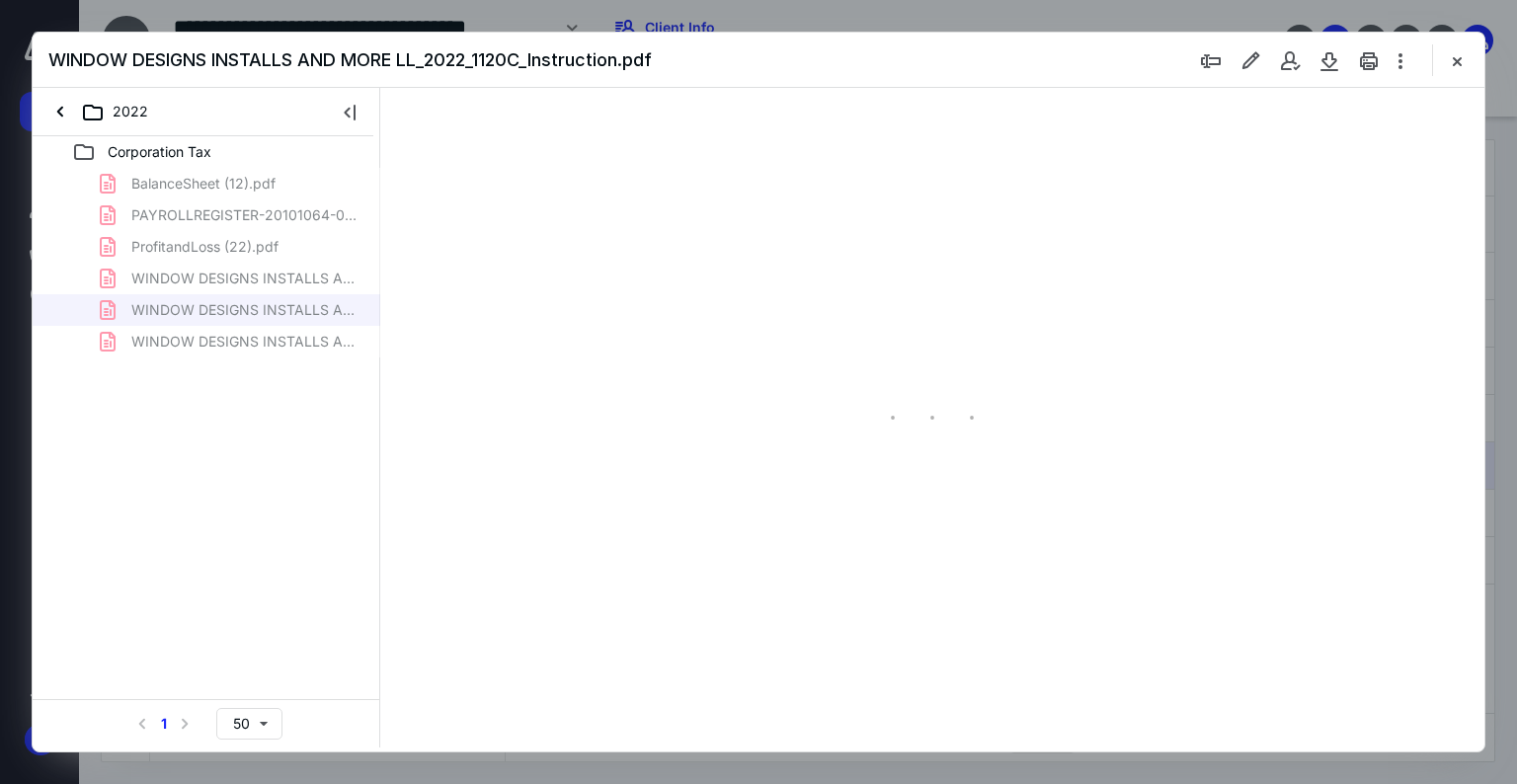 scroll, scrollTop: 78, scrollLeft: 0, axis: vertical 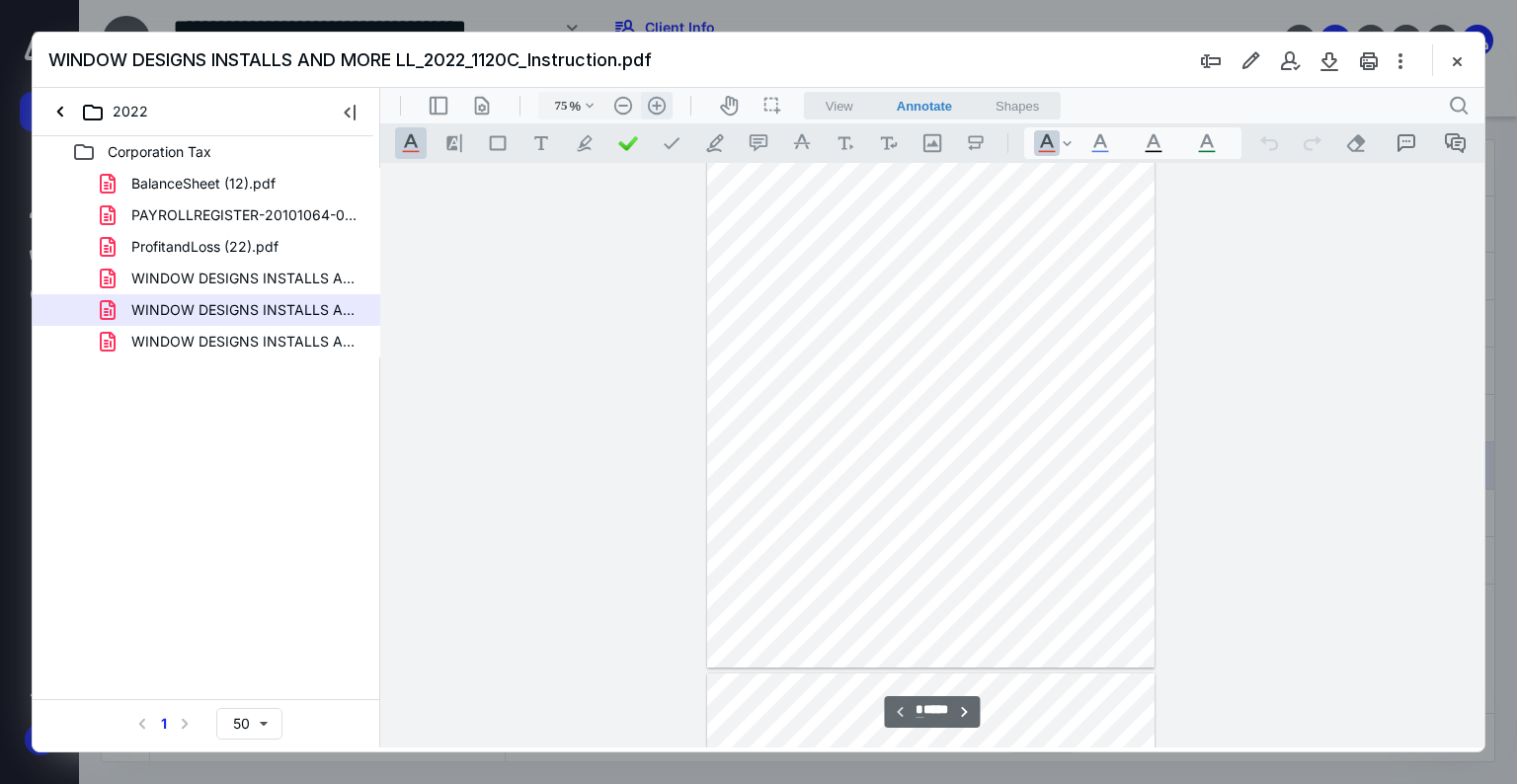 click on ".cls-1{fill:#abb0c4;} icon - header - zoom - in - line" at bounding box center [657, 106] 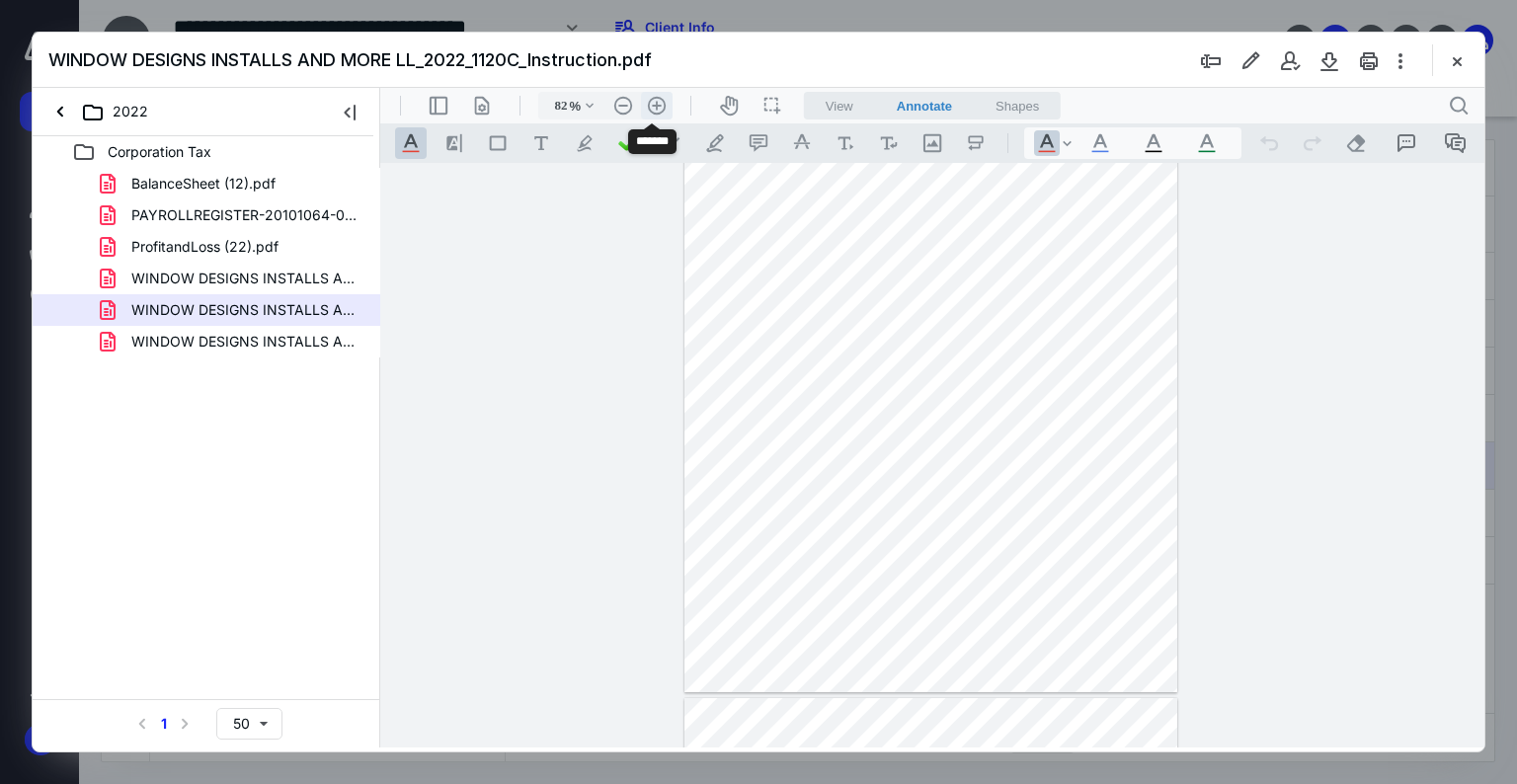 click on ".cls-1{fill:#abb0c4;} icon - header - zoom - in - line" at bounding box center (657, 106) 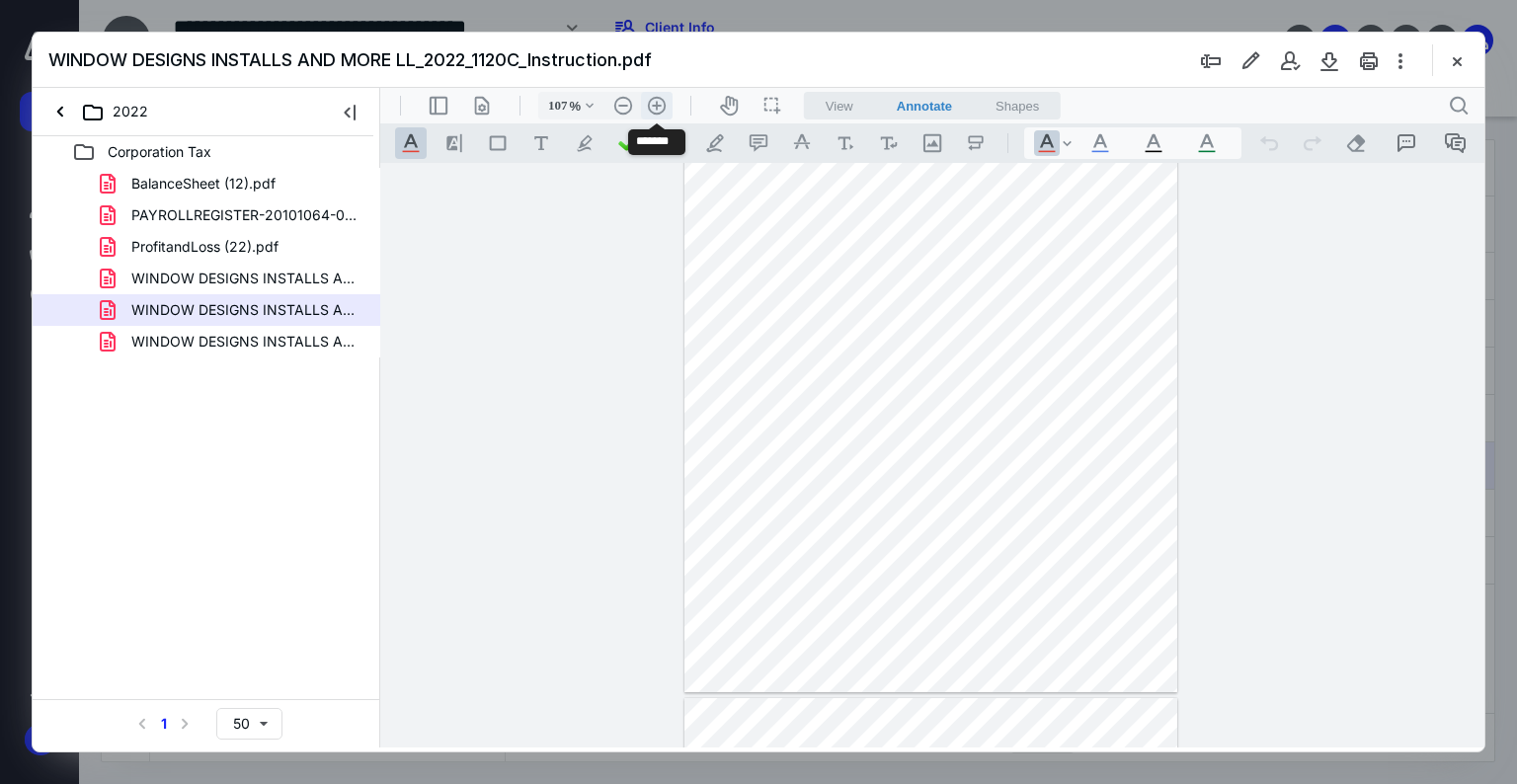 click on ".cls-1{fill:#abb0c4;} icon - header - zoom - in - line" at bounding box center (657, 106) 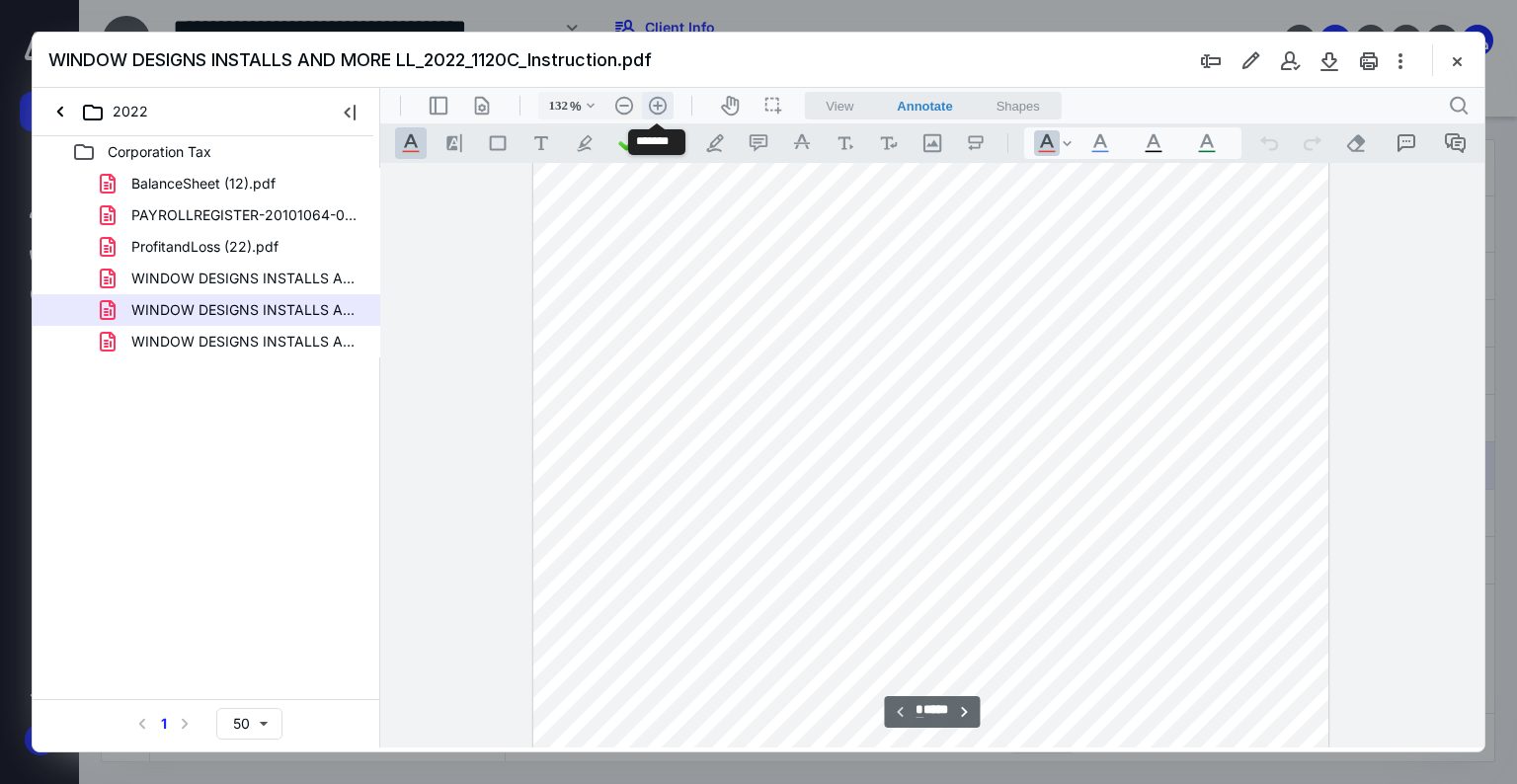 click on ".cls-1{fill:#abb0c4;} icon - header - zoom - in - line" at bounding box center (658, 106) 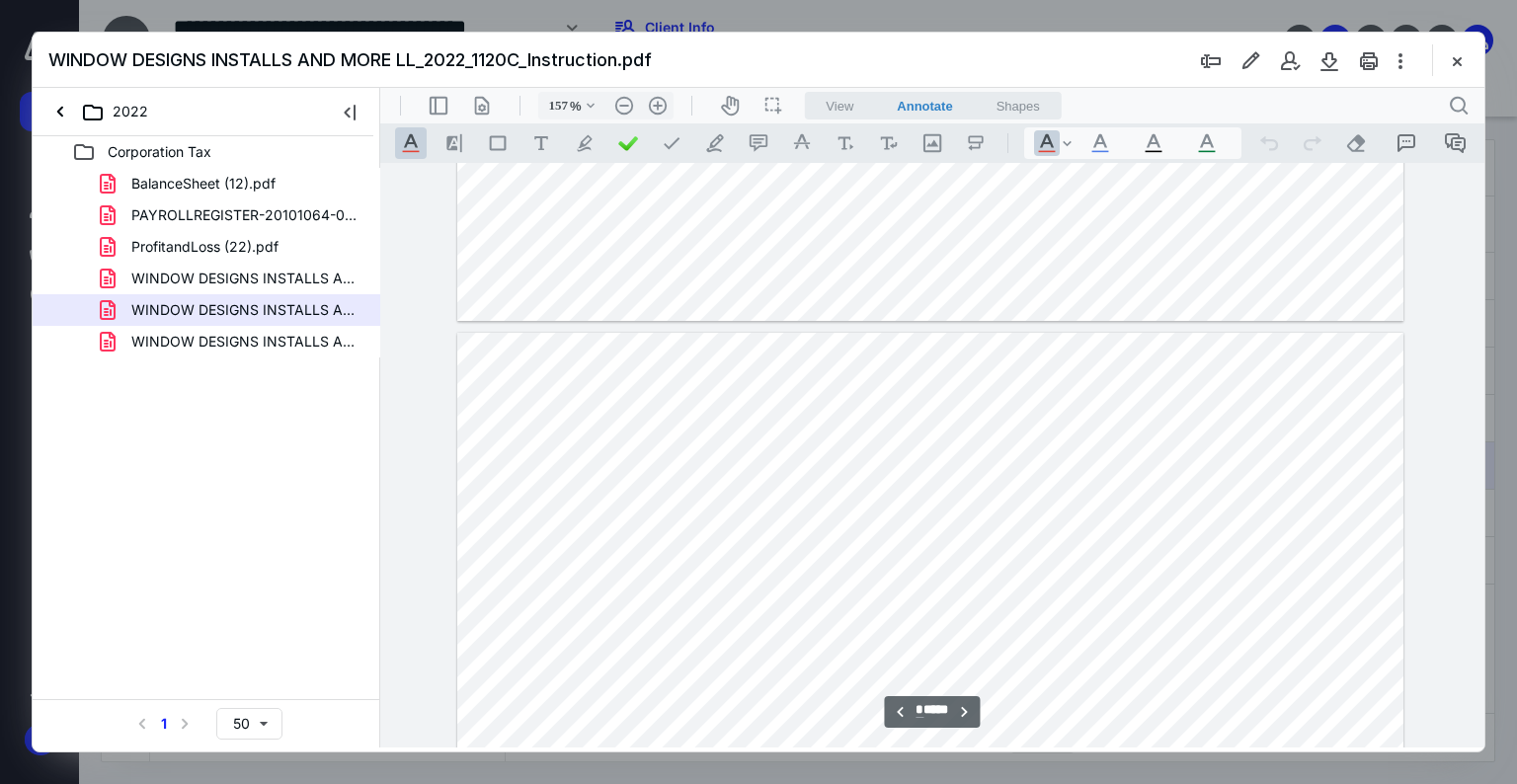 scroll, scrollTop: 6221, scrollLeft: 0, axis: vertical 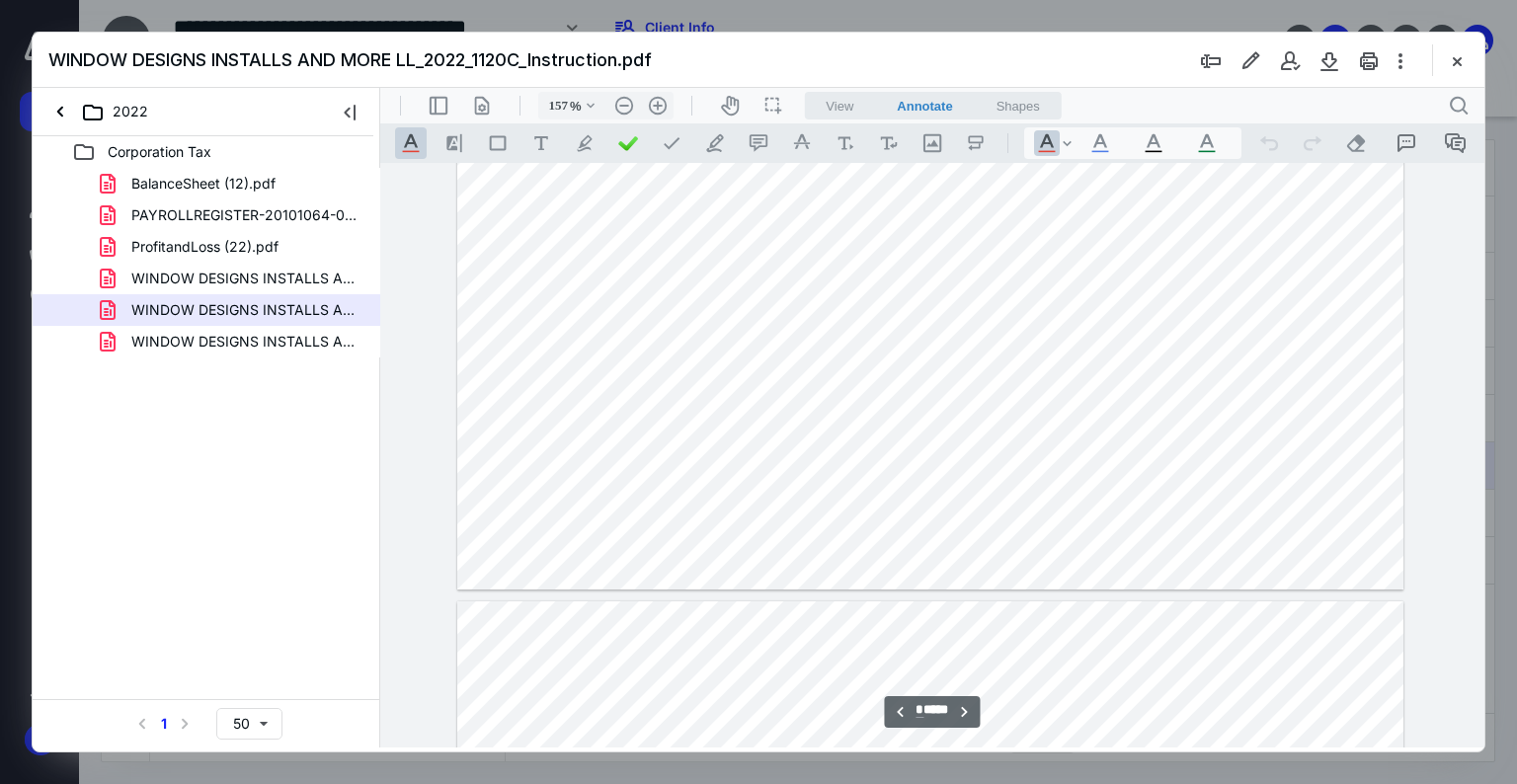 type on "*" 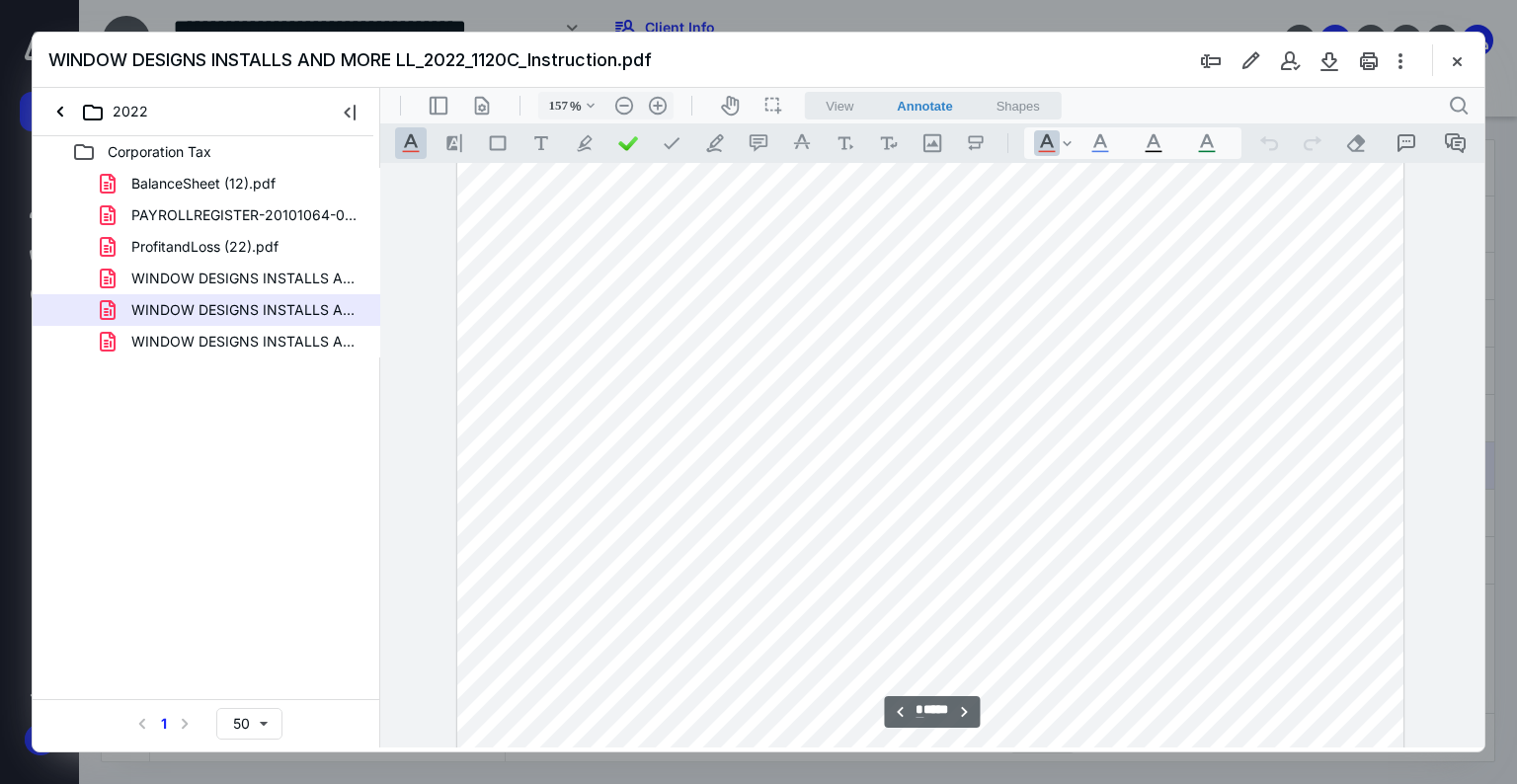 scroll, scrollTop: 8097, scrollLeft: 0, axis: vertical 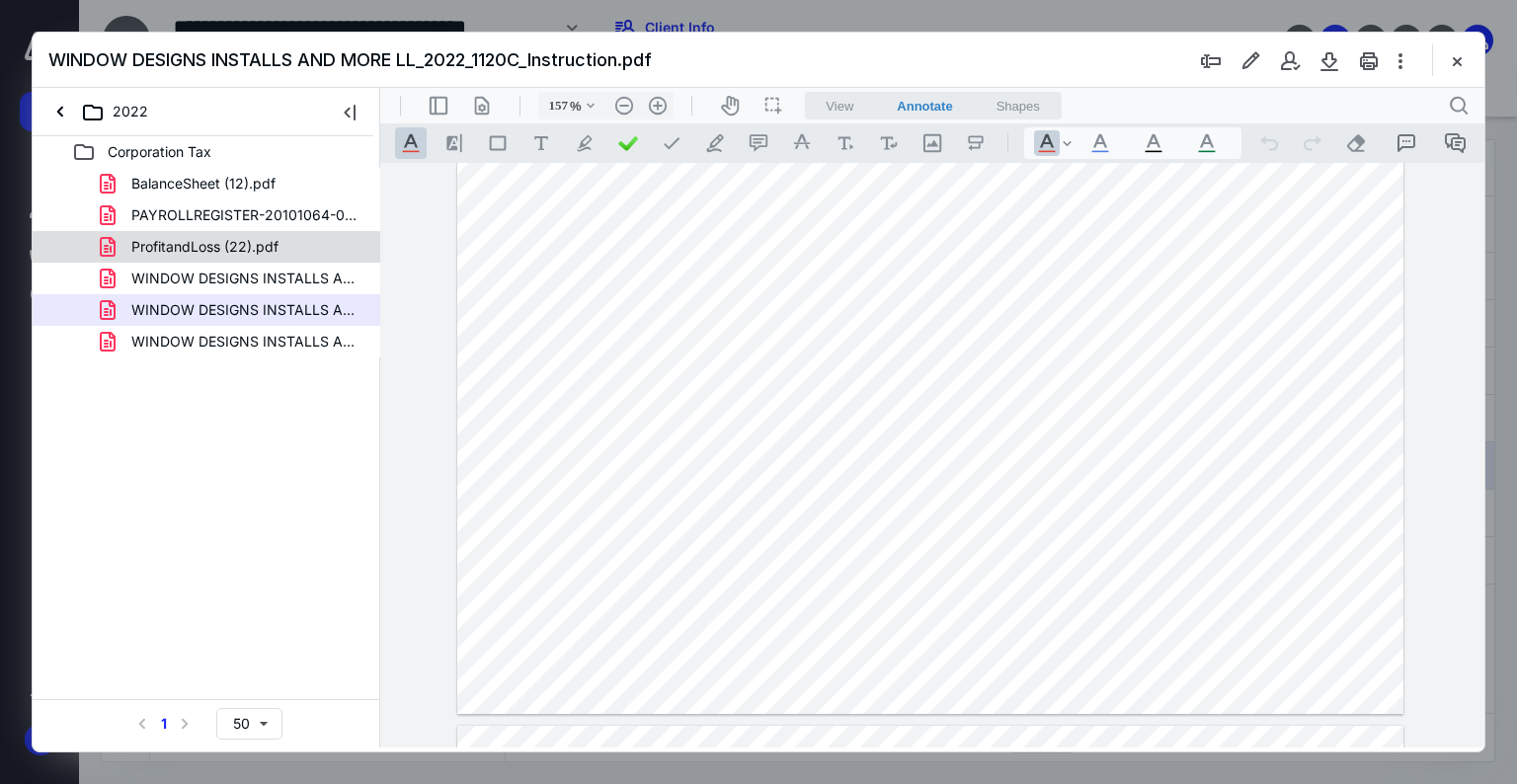 click on "ProfitandLoss (22).pdf" at bounding box center [204, 247] 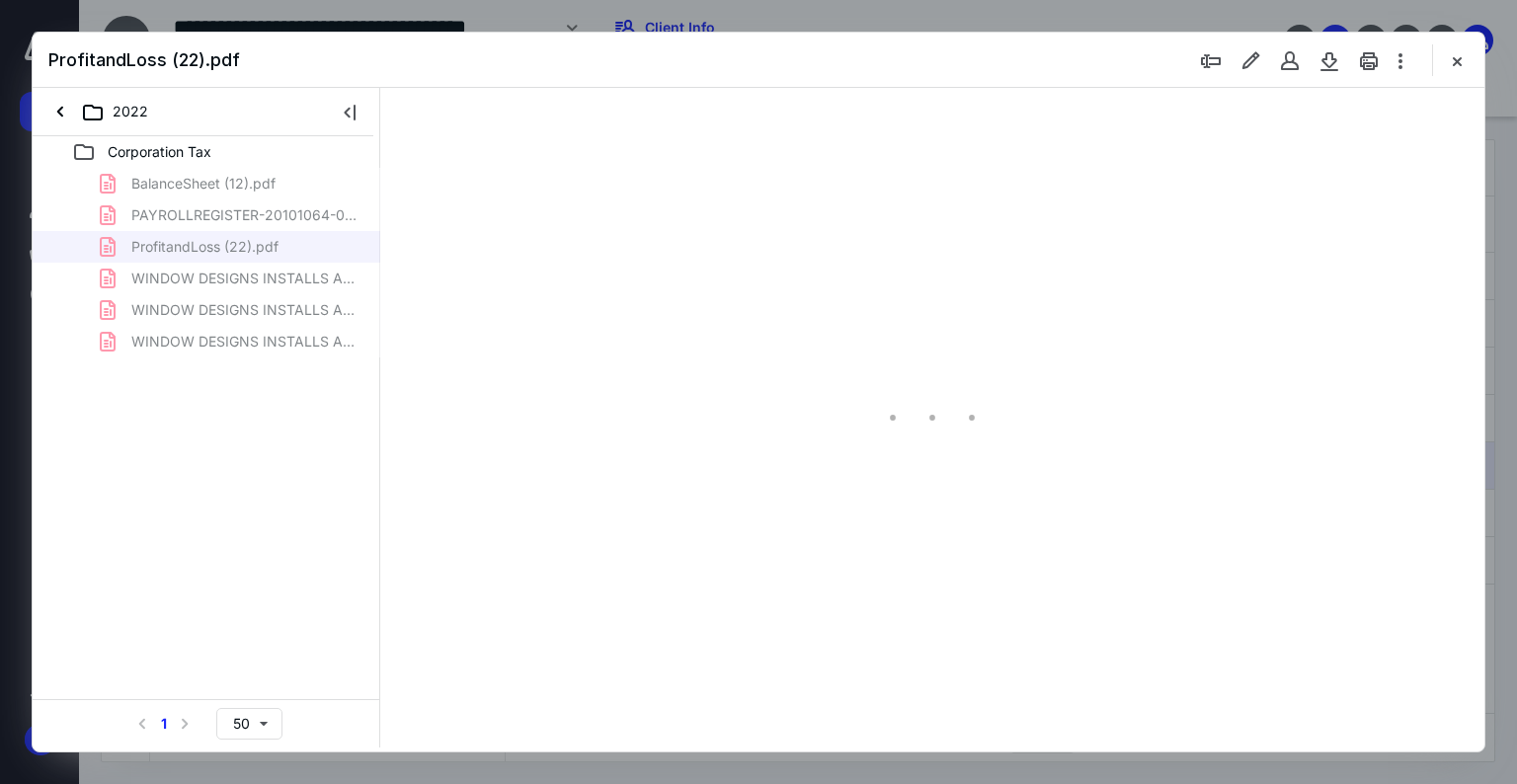 scroll, scrollTop: 78, scrollLeft: 0, axis: vertical 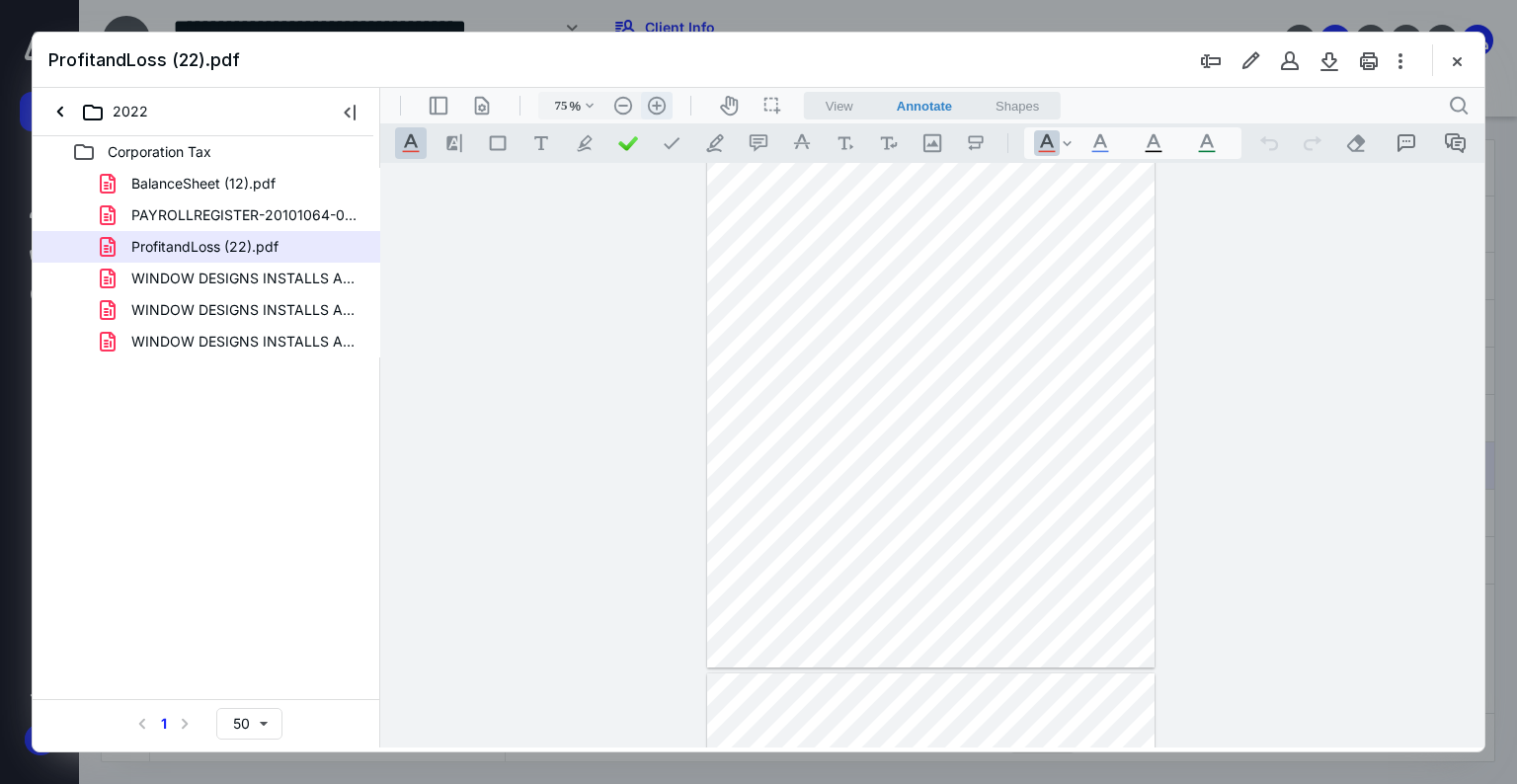 click on ".cls-1{fill:#abb0c4;} icon - header - zoom - in - line" at bounding box center (657, 106) 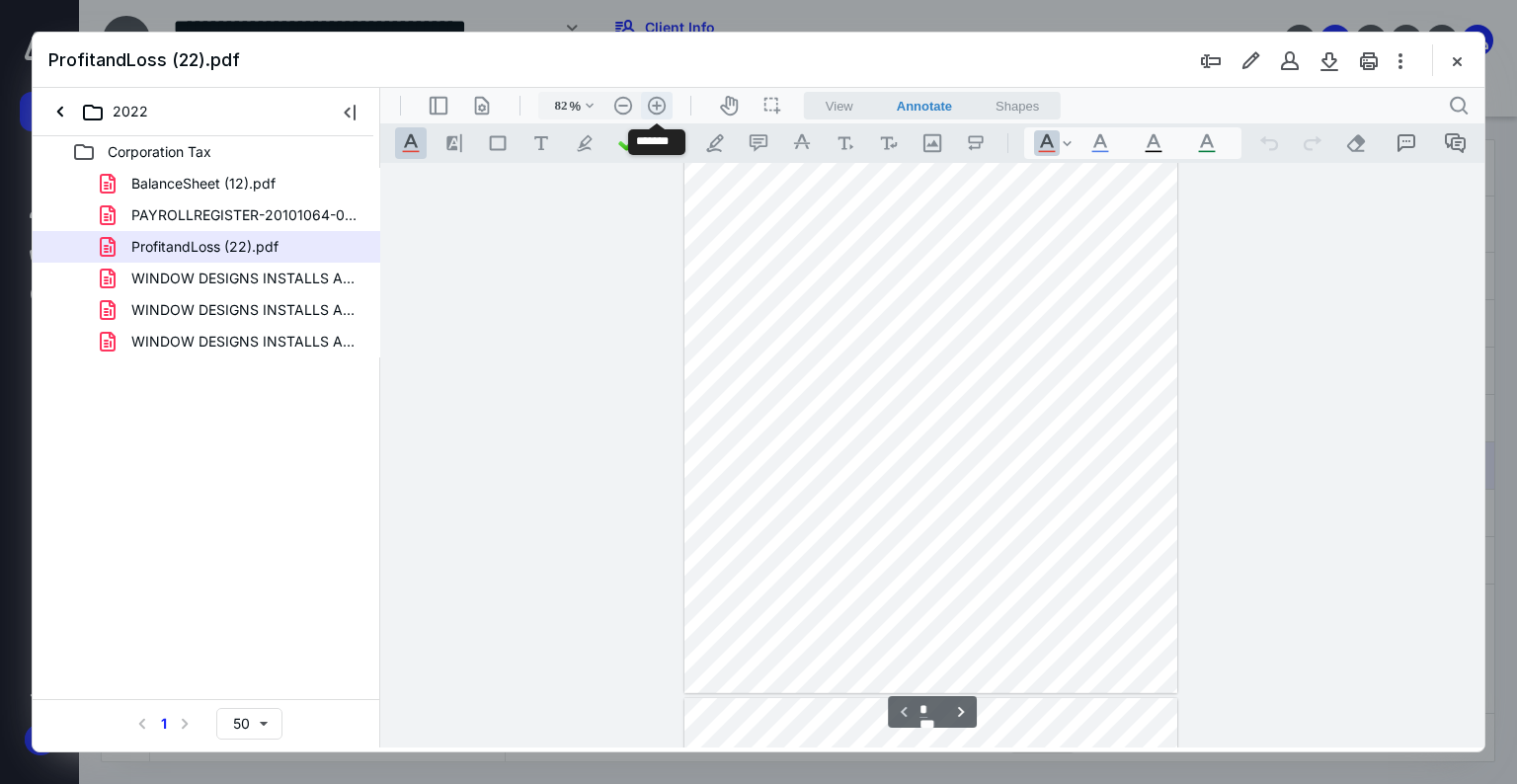 click on ".cls-1{fill:#abb0c4;} icon - header - zoom - in - line" at bounding box center [657, 106] 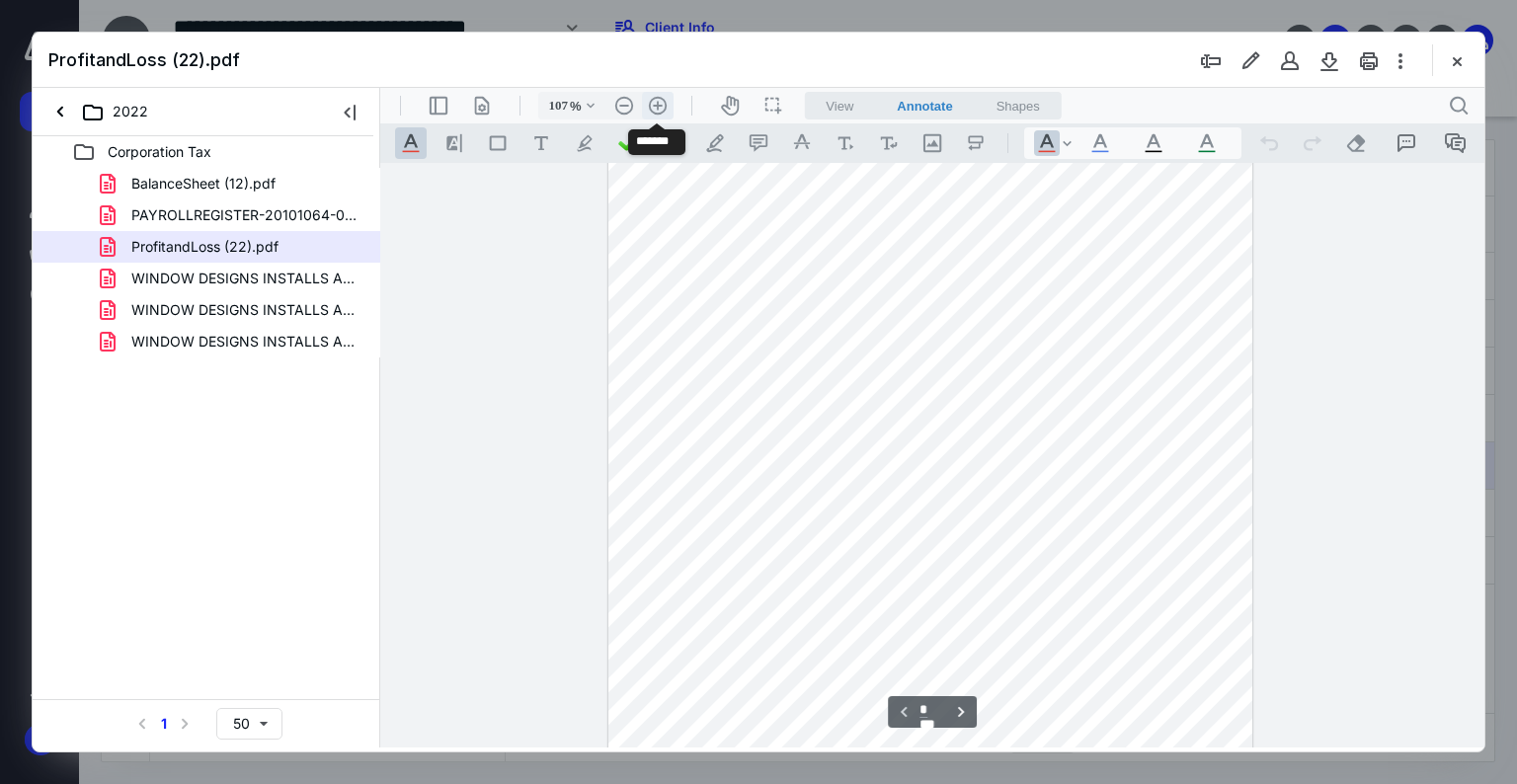 click on ".cls-1{fill:#abb0c4;} icon - header - zoom - in - line" at bounding box center (658, 106) 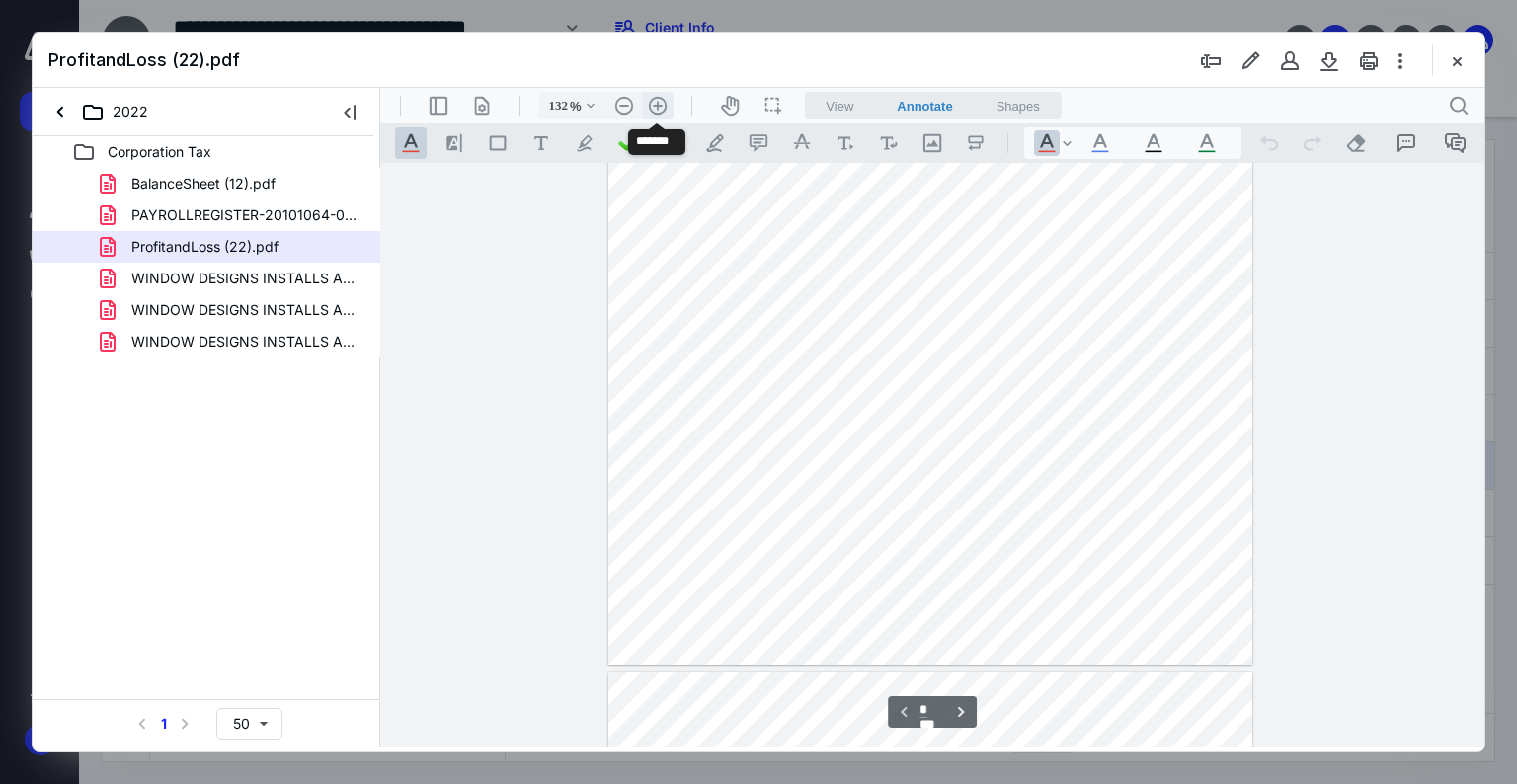 click on ".cls-1{fill:#abb0c4;} icon - header - zoom - in - line" at bounding box center [658, 106] 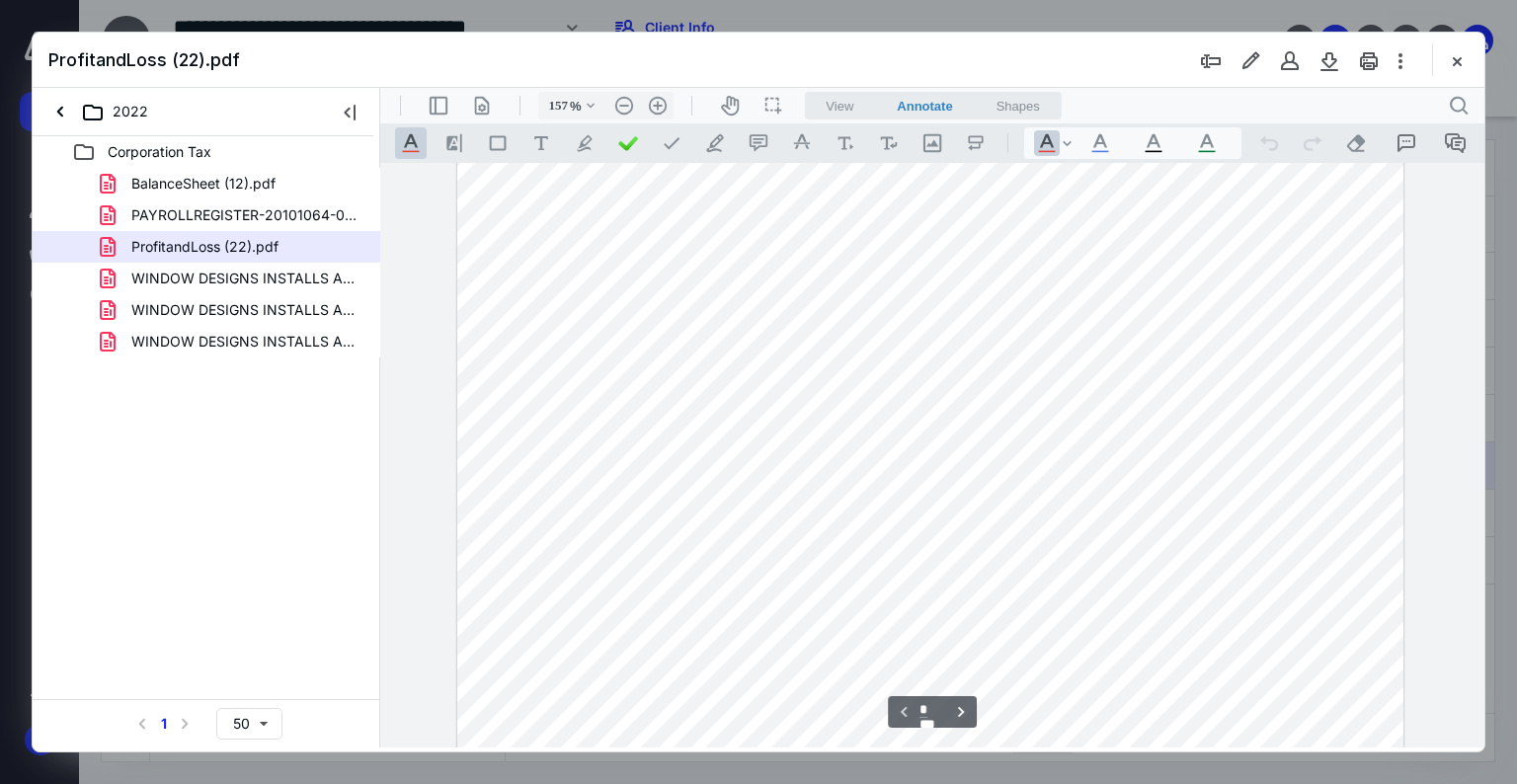 scroll, scrollTop: 0, scrollLeft: 0, axis: both 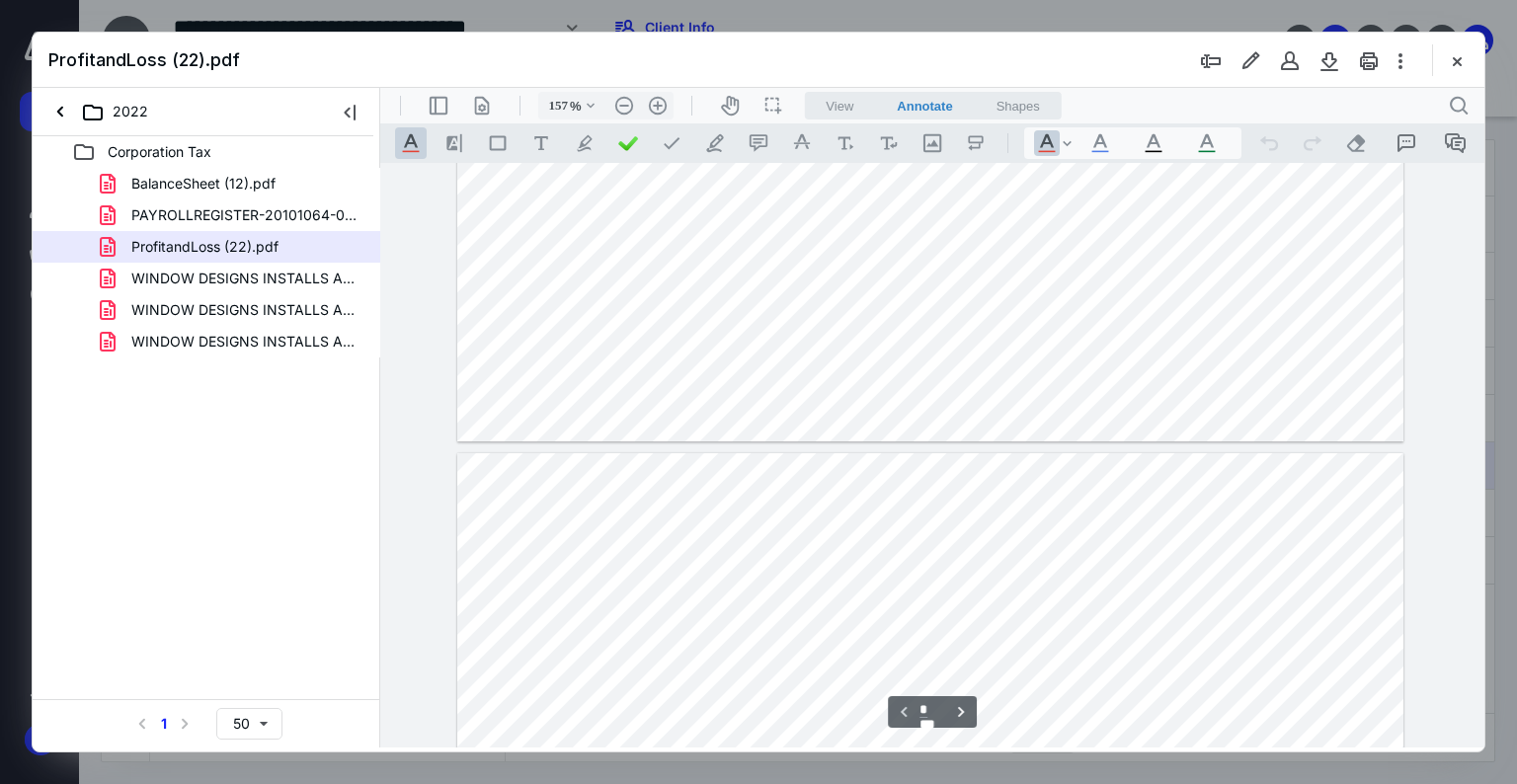 type on "*" 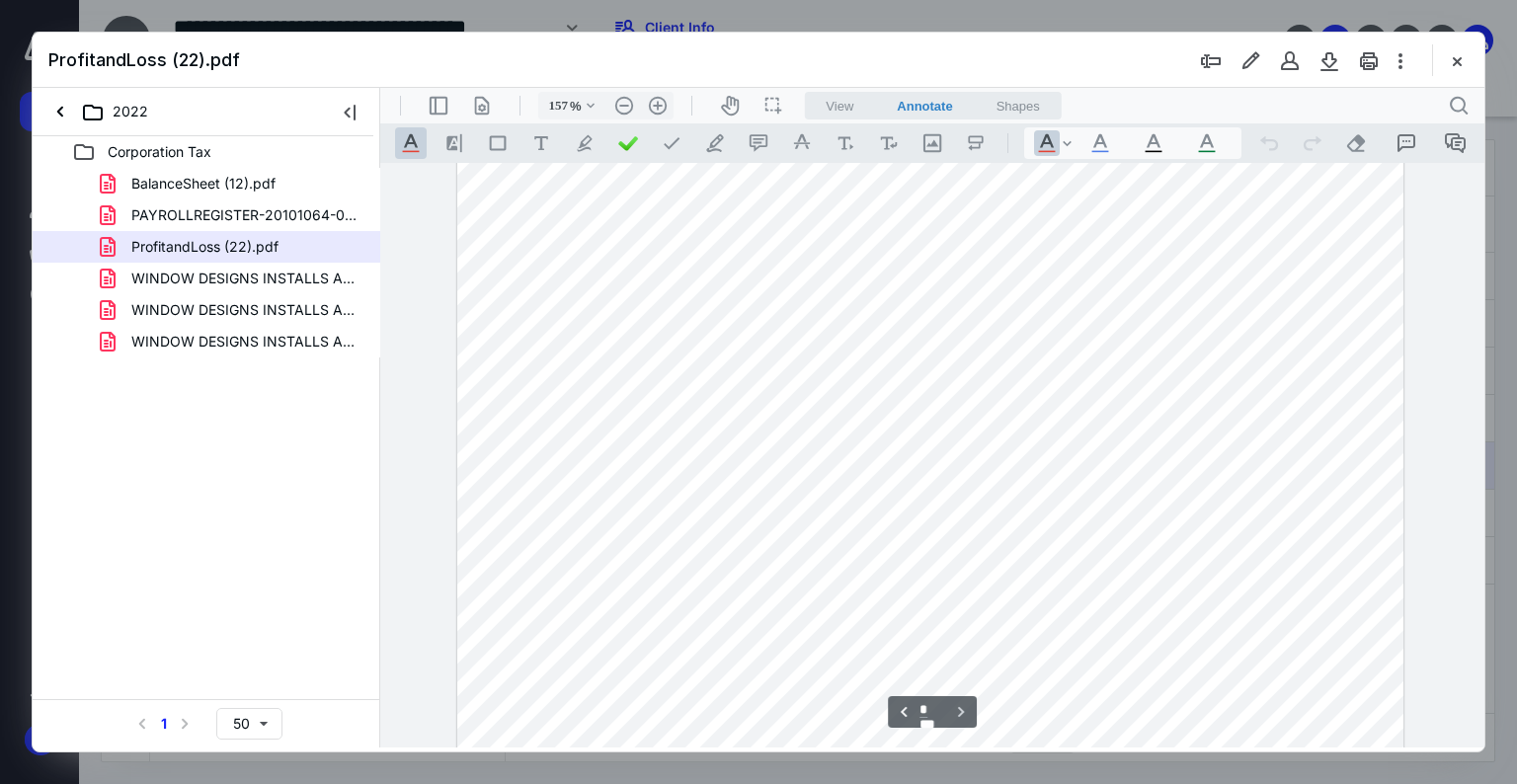 scroll, scrollTop: 1294, scrollLeft: 0, axis: vertical 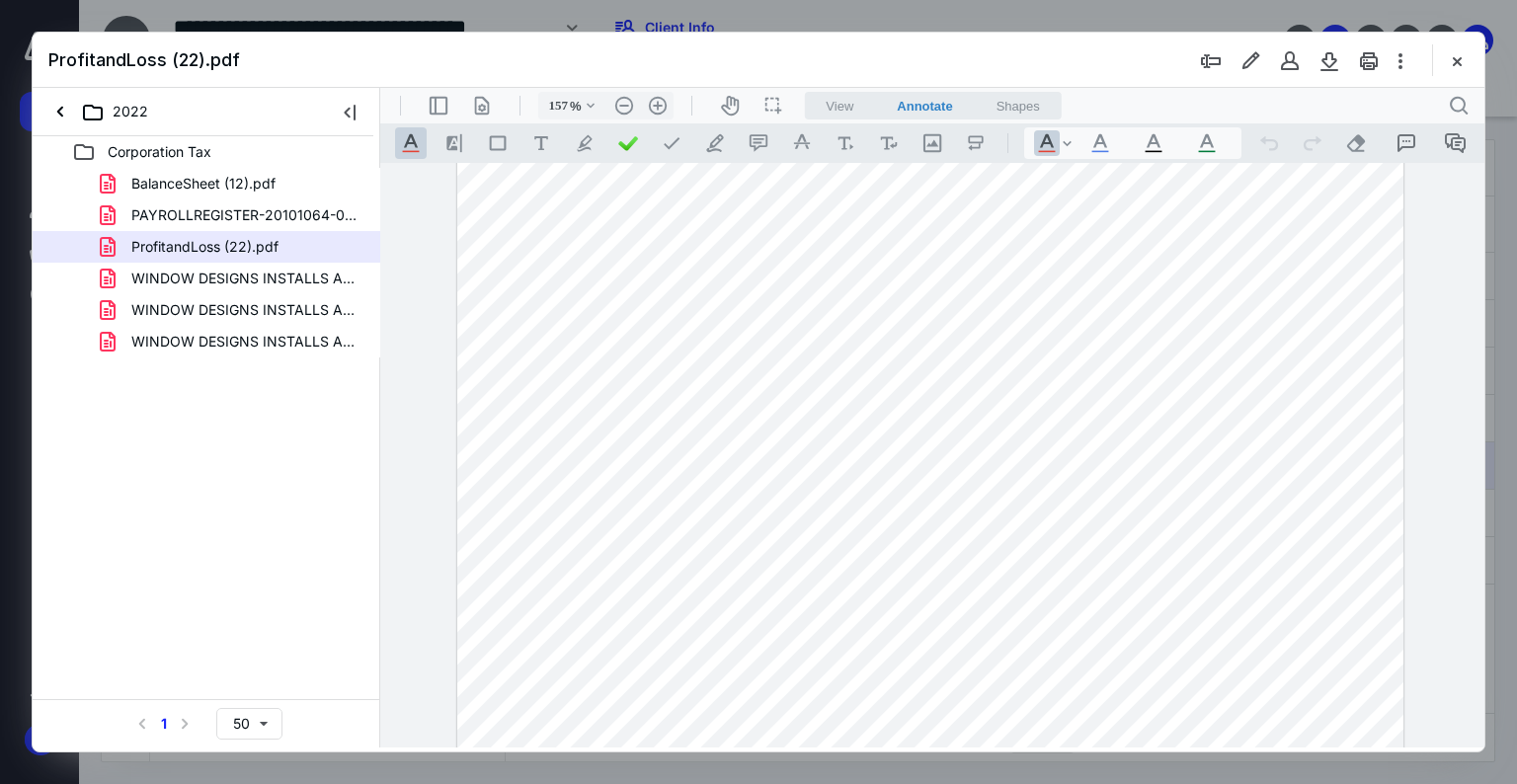 click on "WINDOW DESIGNS INSTALLS AND MORE LL_2022_1120C_Instruction.pdf" at bounding box center [246, 310] 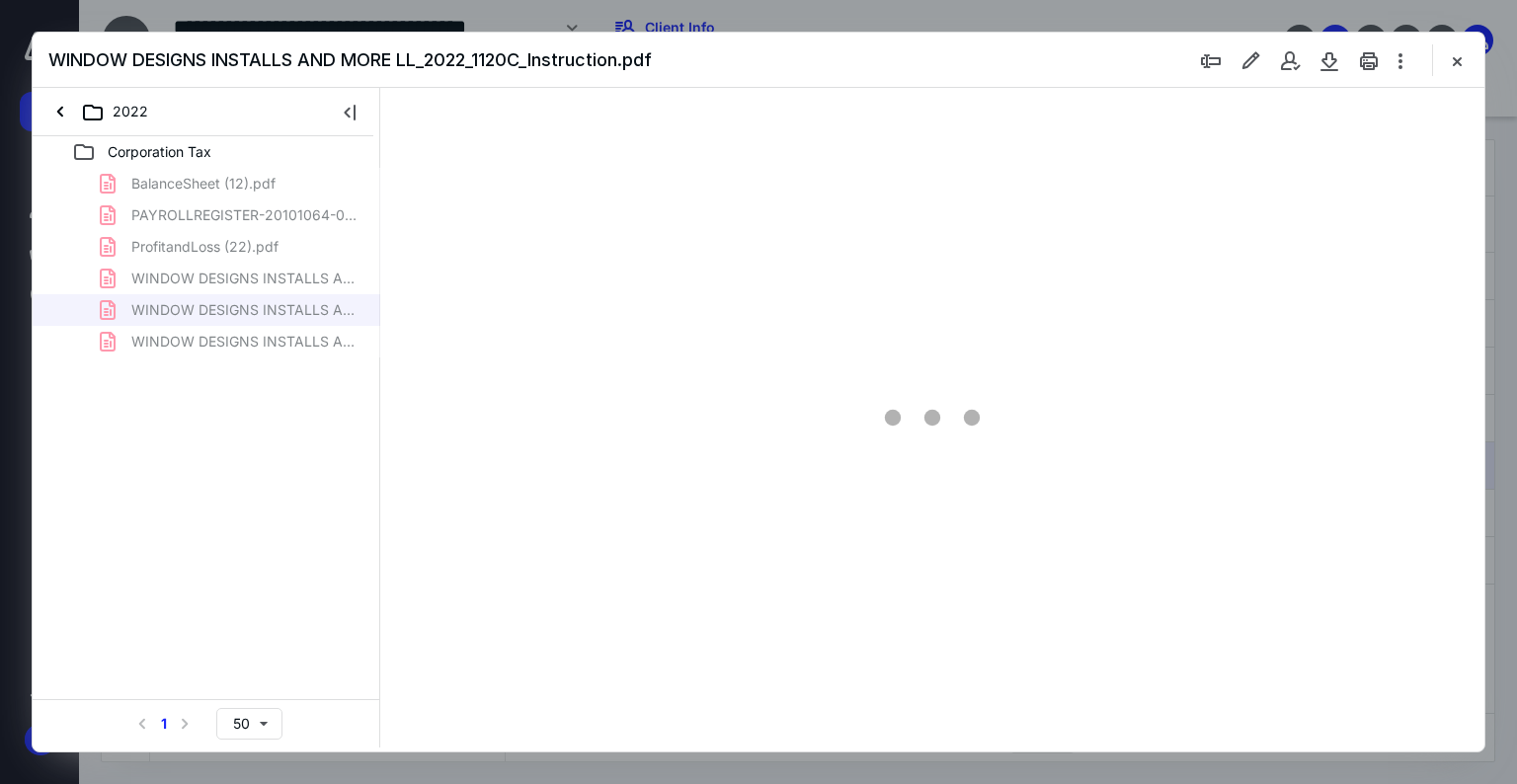 type on "75" 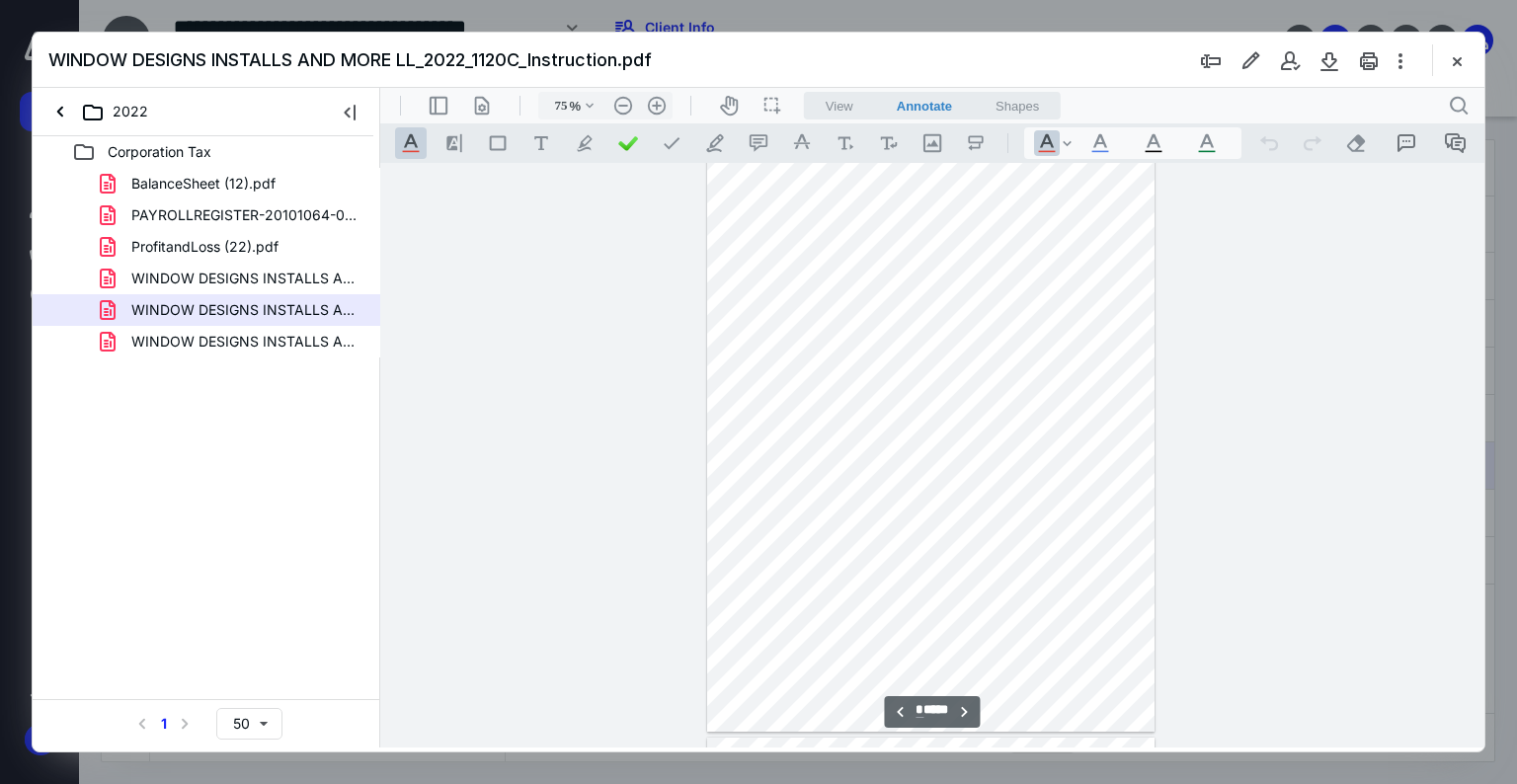 scroll, scrollTop: 1580, scrollLeft: 0, axis: vertical 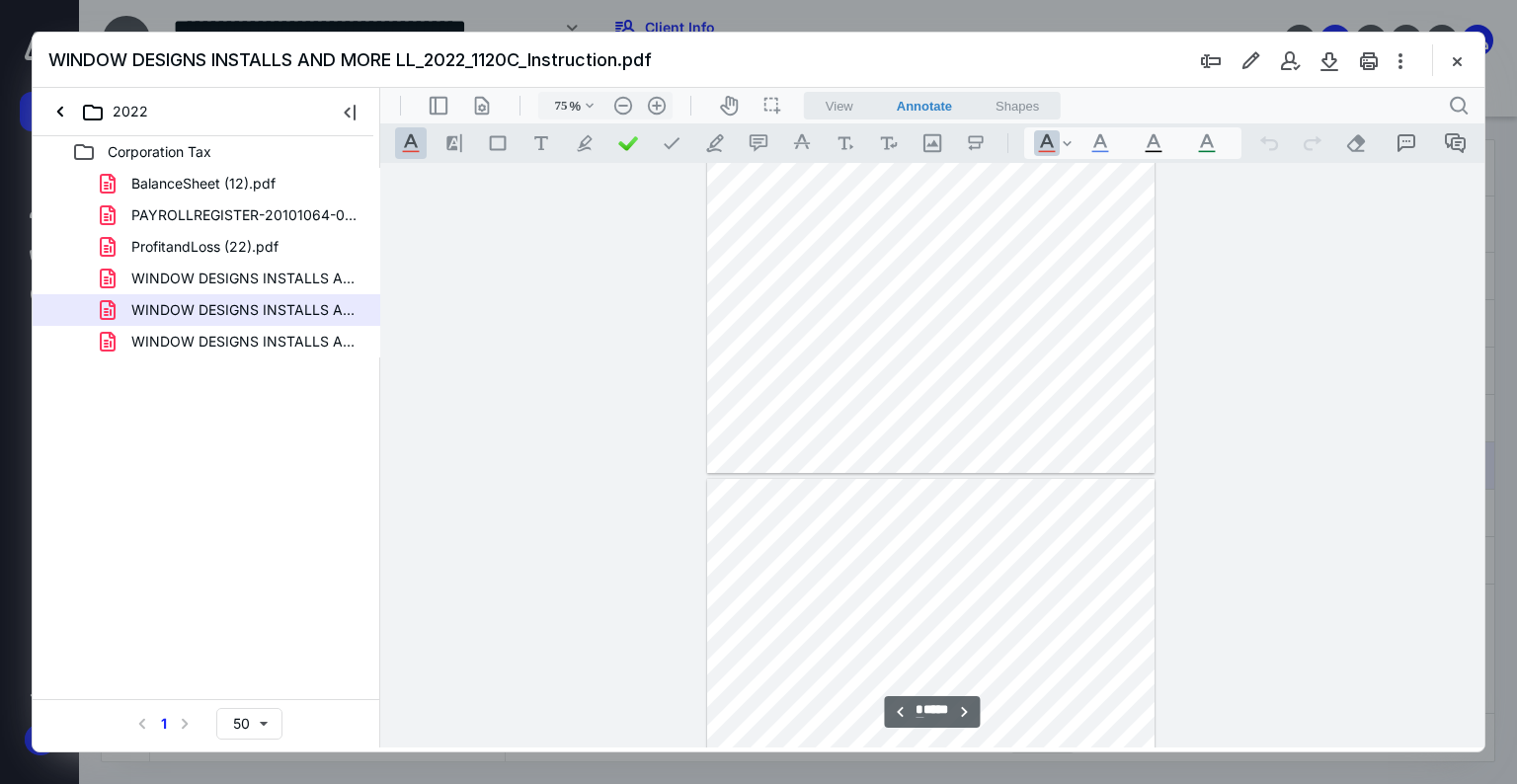 type on "*" 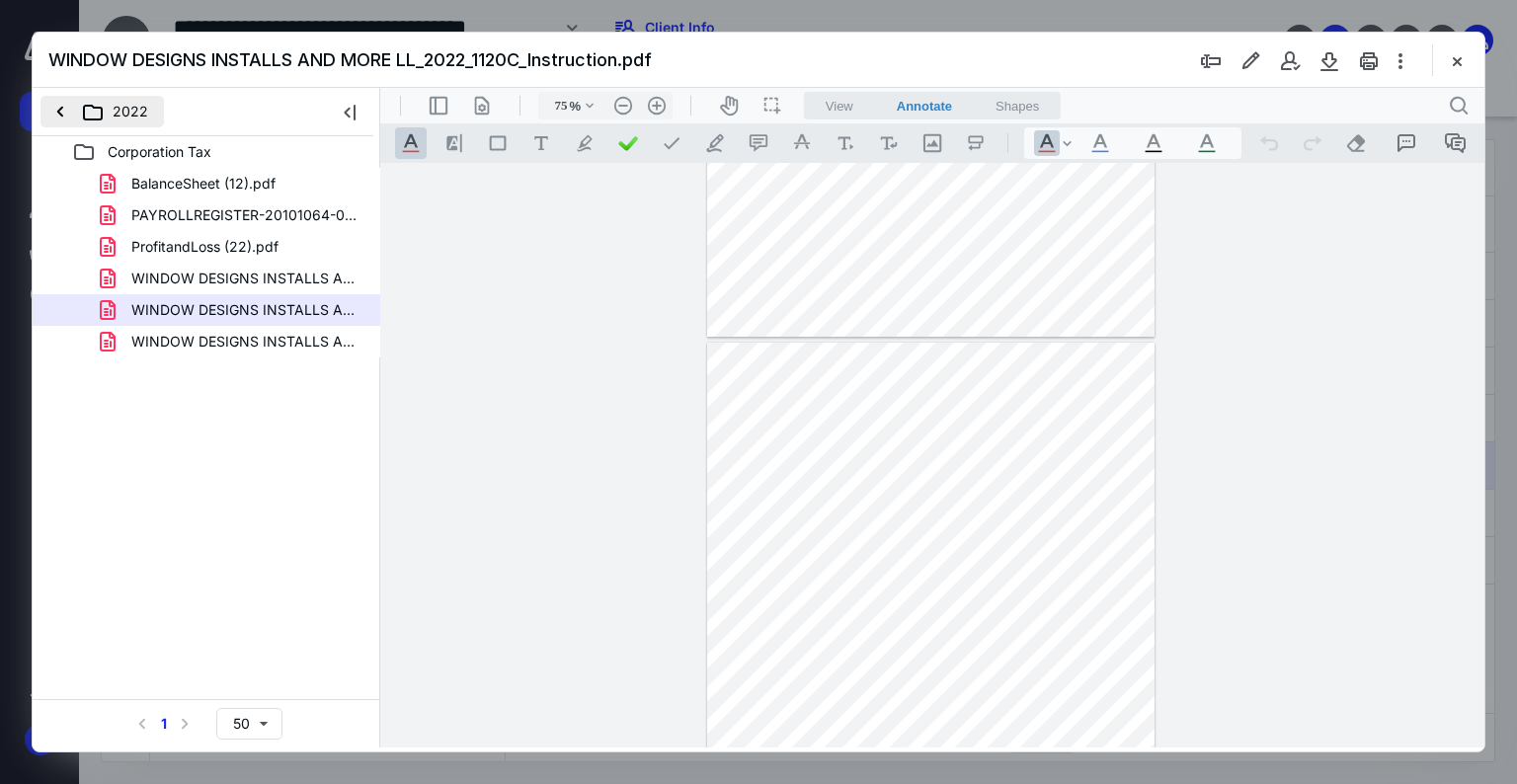 click on "2022" at bounding box center [102, 112] 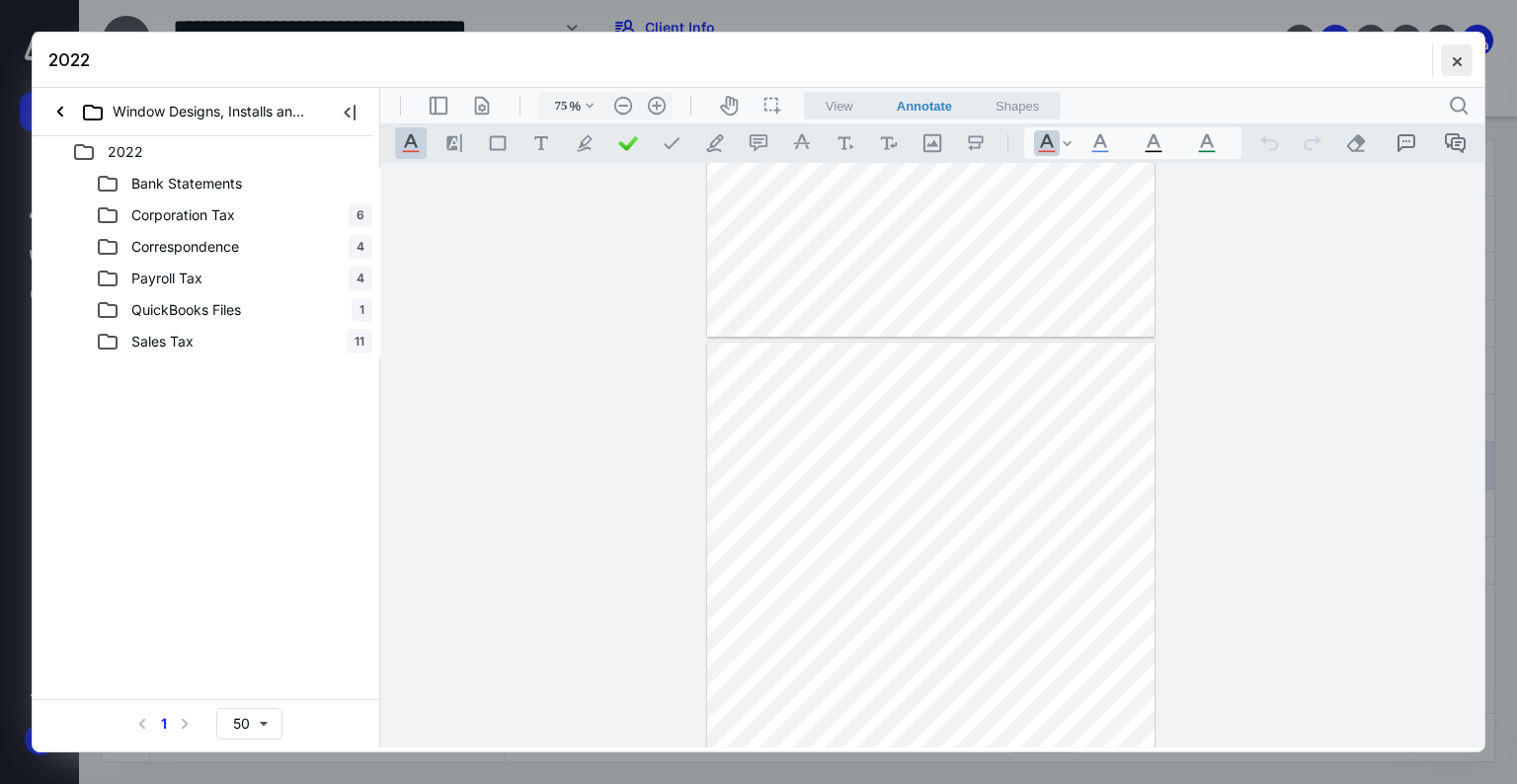 click at bounding box center (1457, 60) 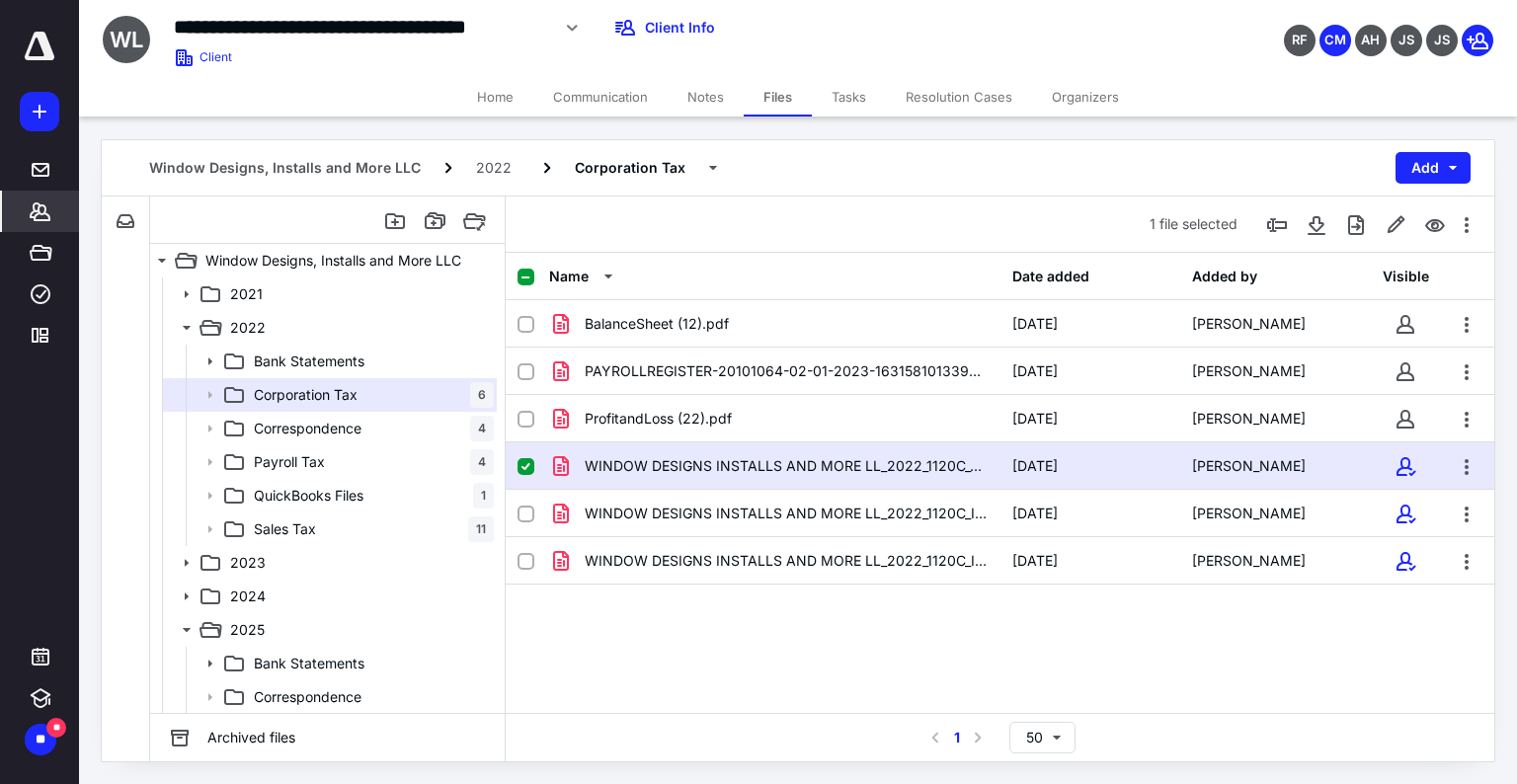 click 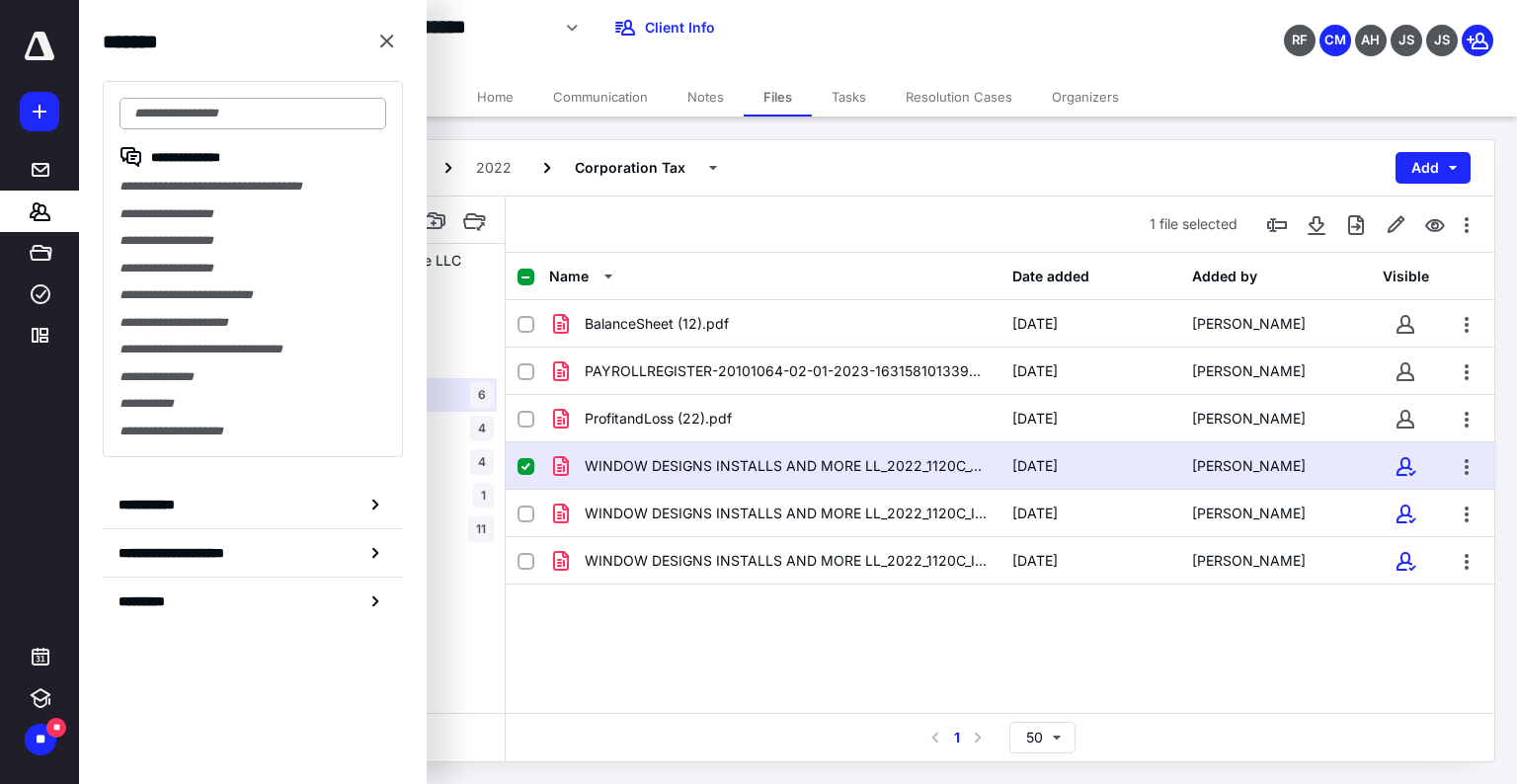 click at bounding box center [253, 114] 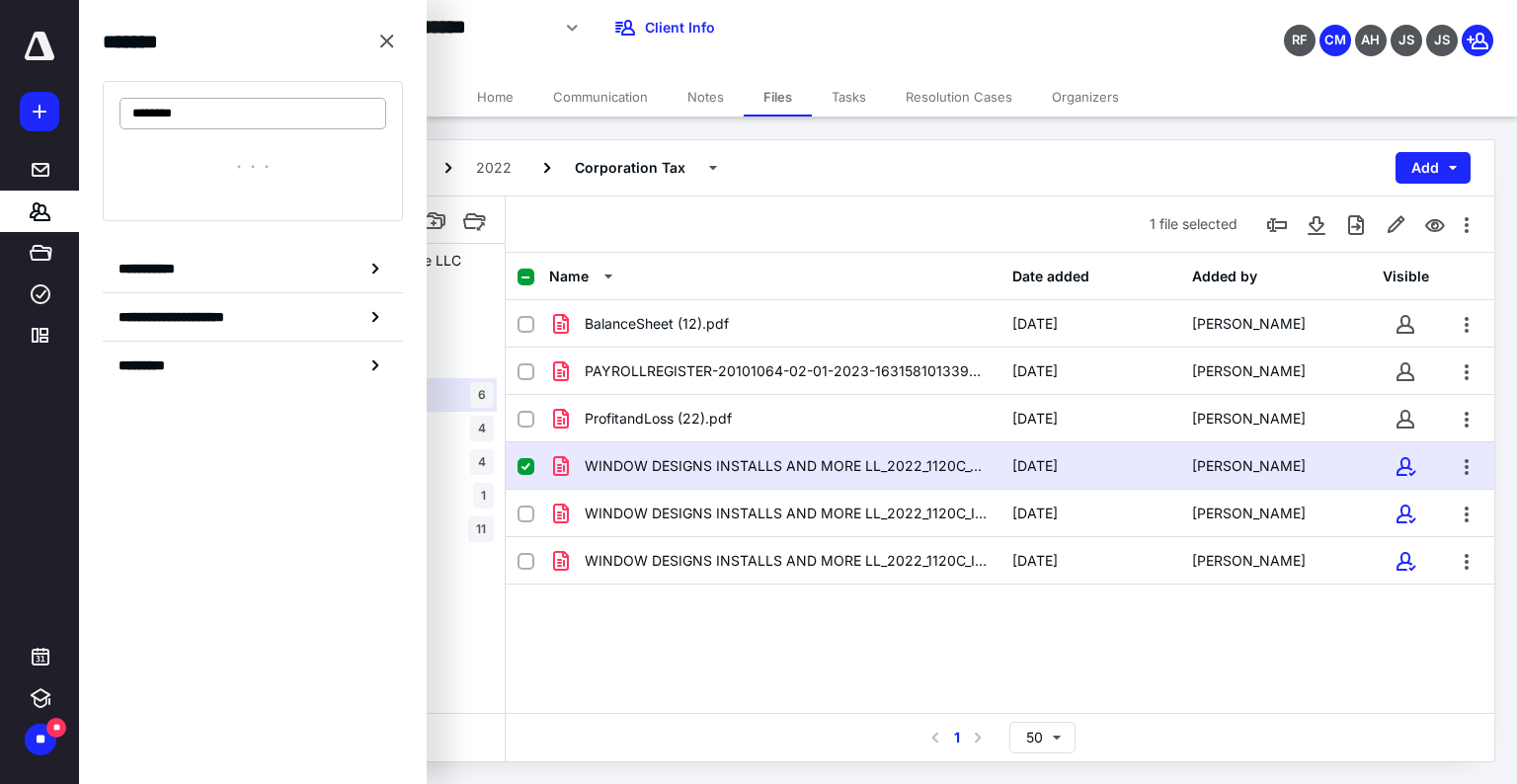 type on "********" 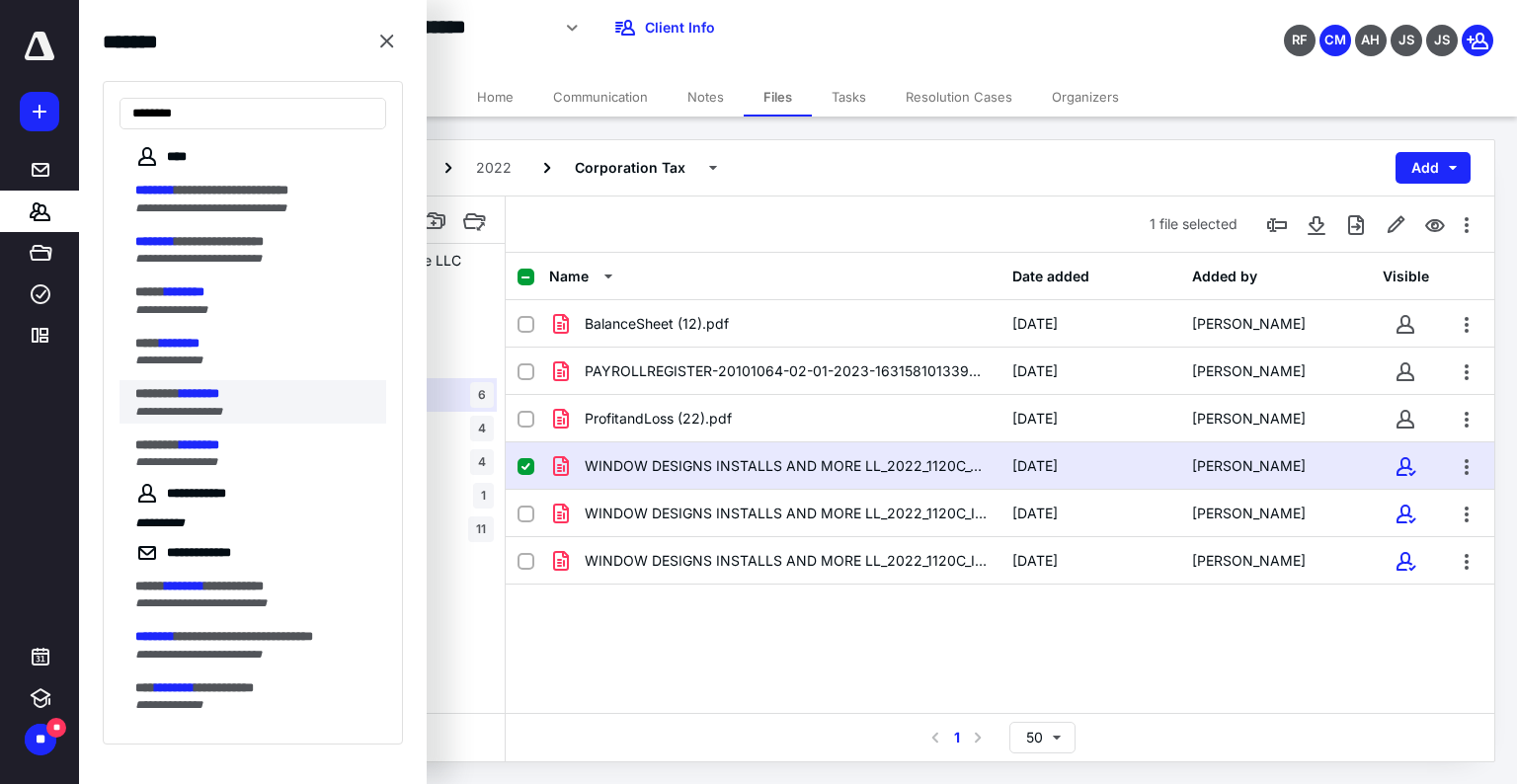 click on "********" at bounding box center (200, 393) 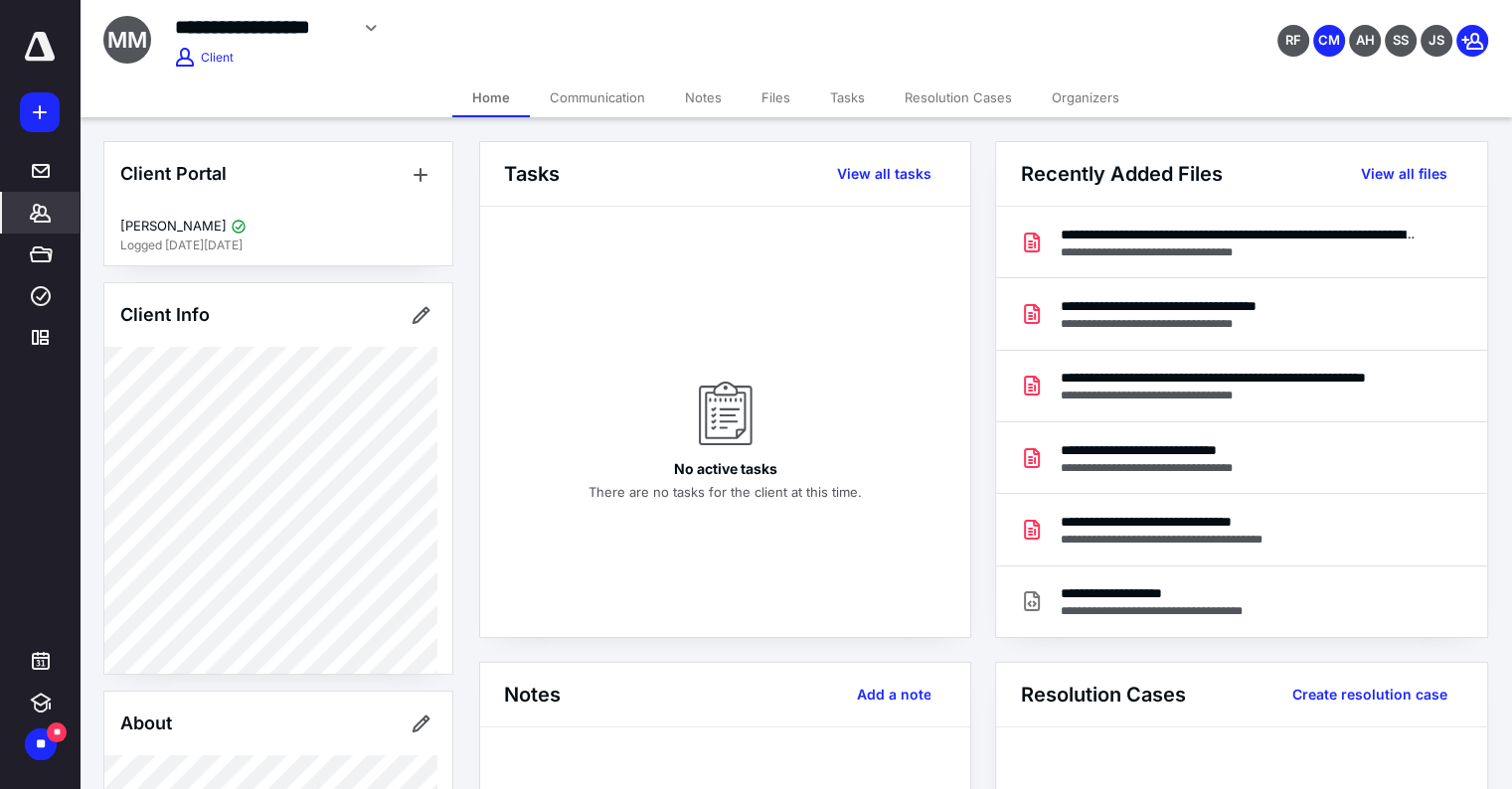 click on "Files" at bounding box center [775, 97] 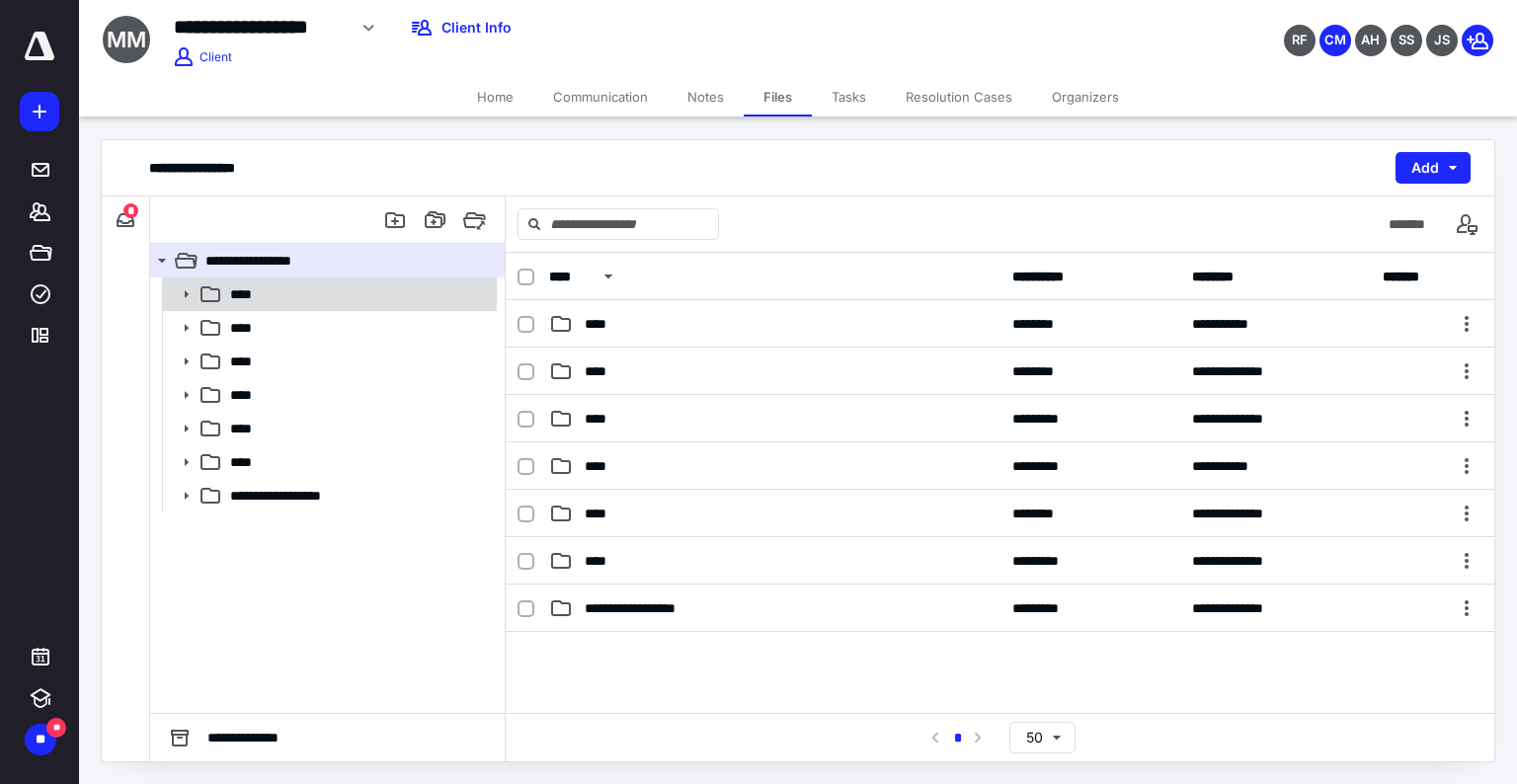 click 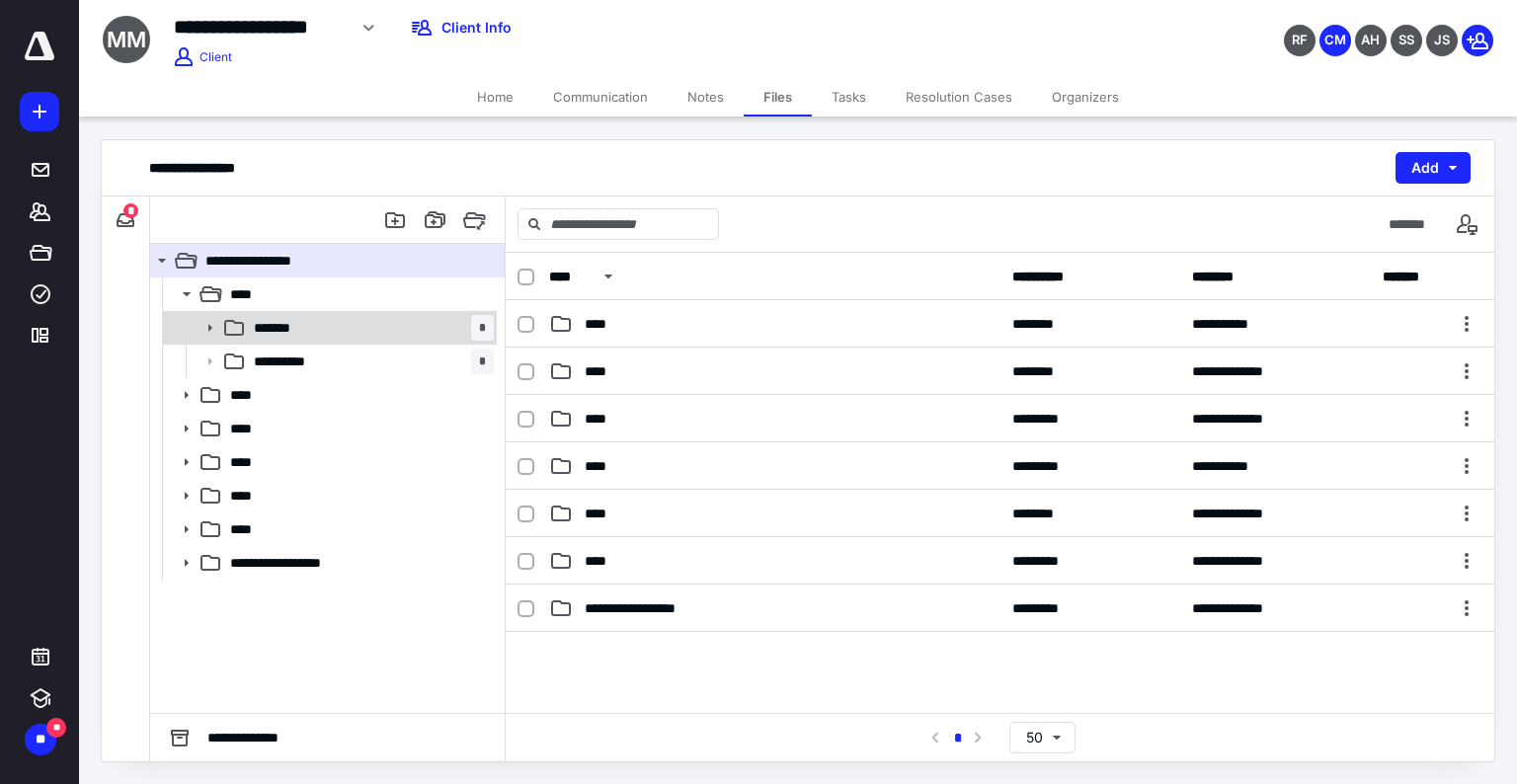click on "******* *" at bounding box center (369, 328) 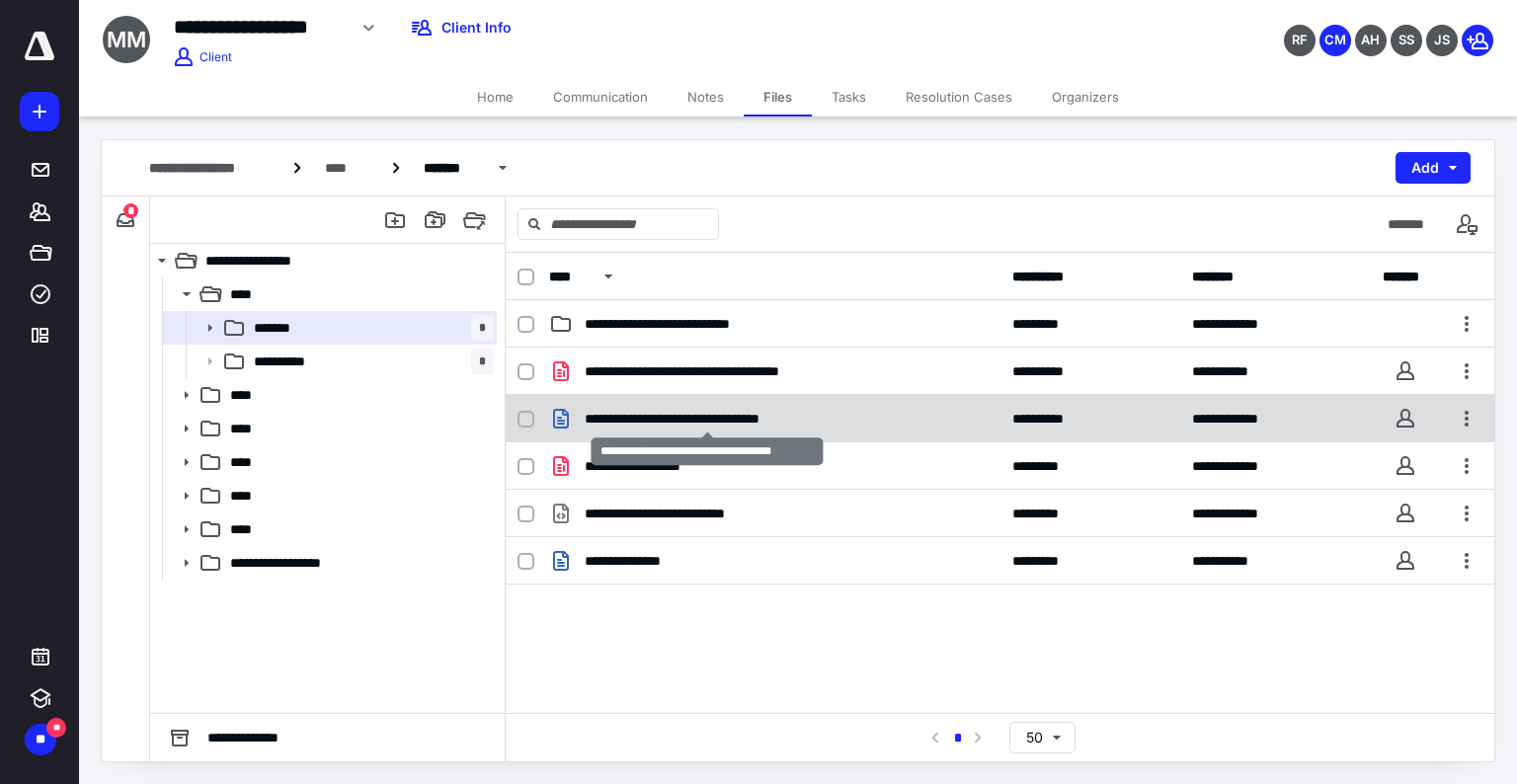 click on "**********" at bounding box center (707, 419) 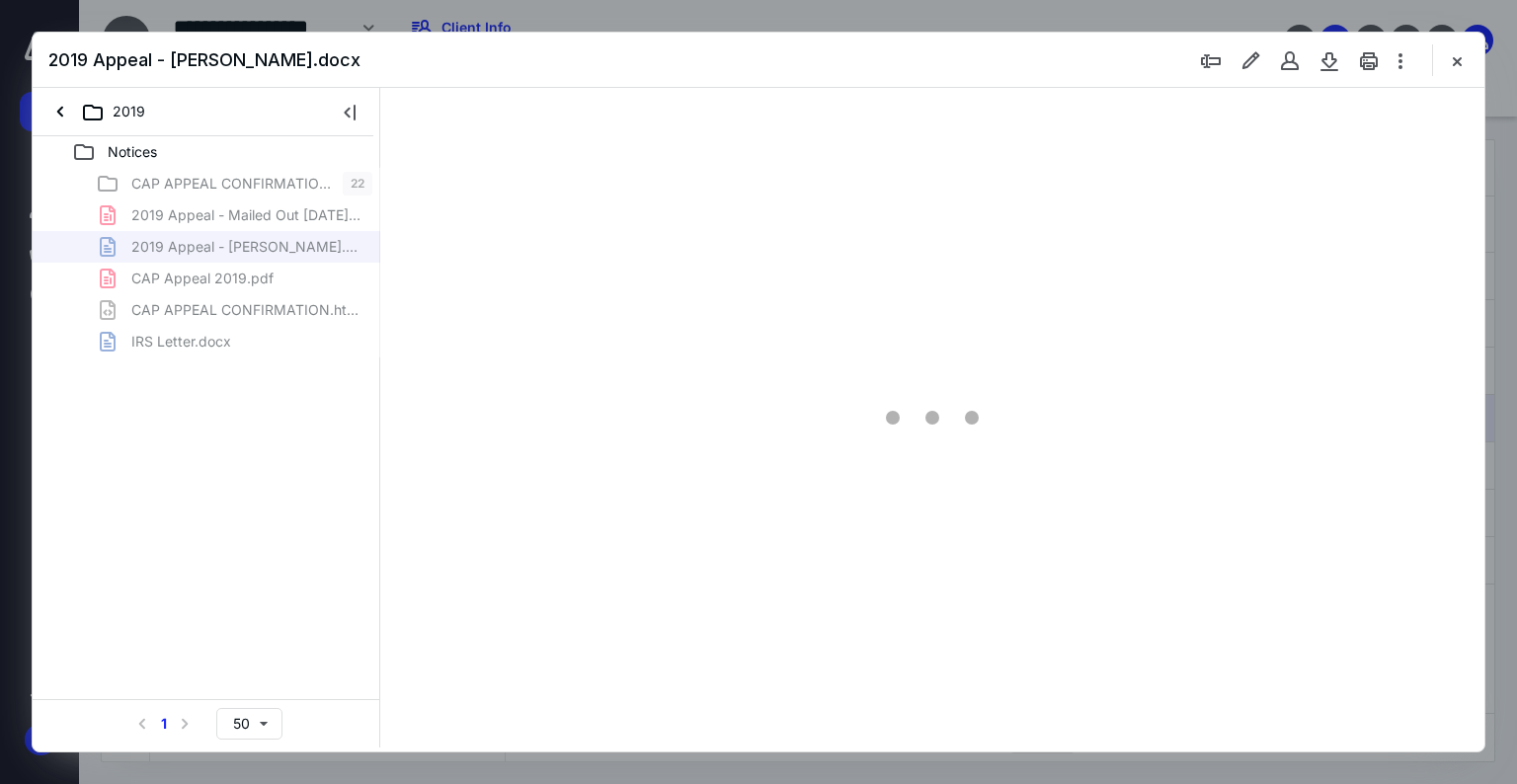 scroll, scrollTop: 0, scrollLeft: 0, axis: both 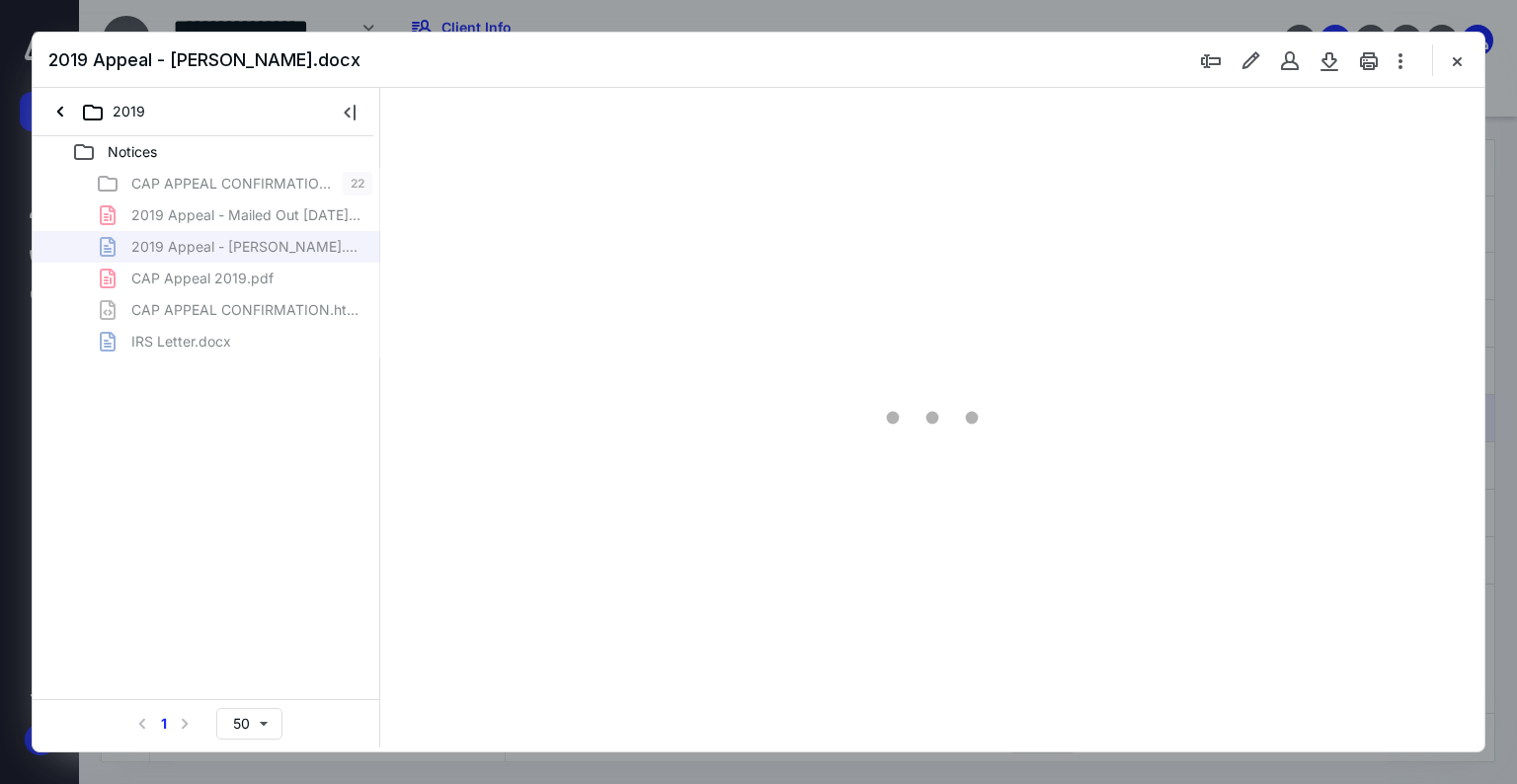 type on "75" 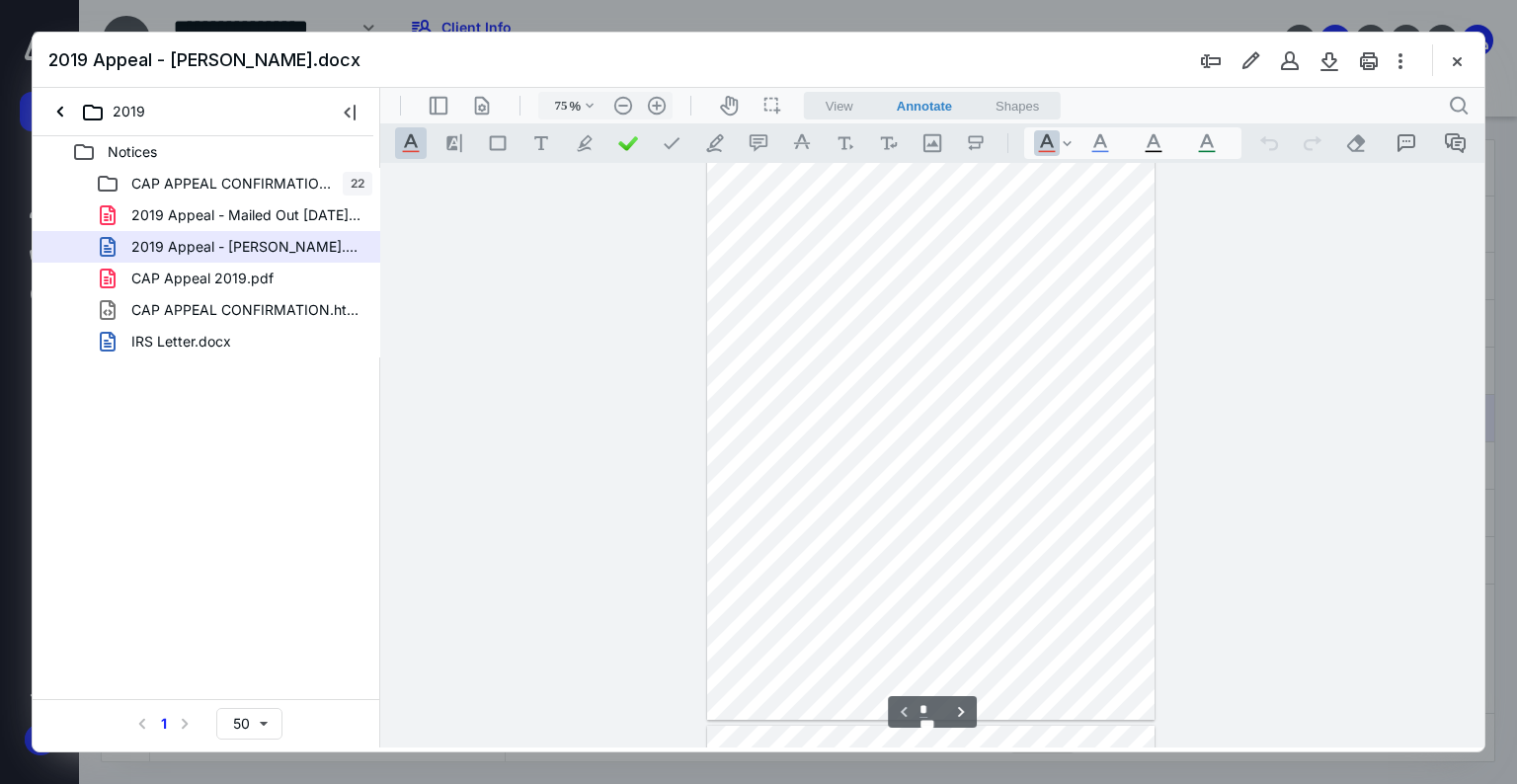 scroll, scrollTop: 0, scrollLeft: 0, axis: both 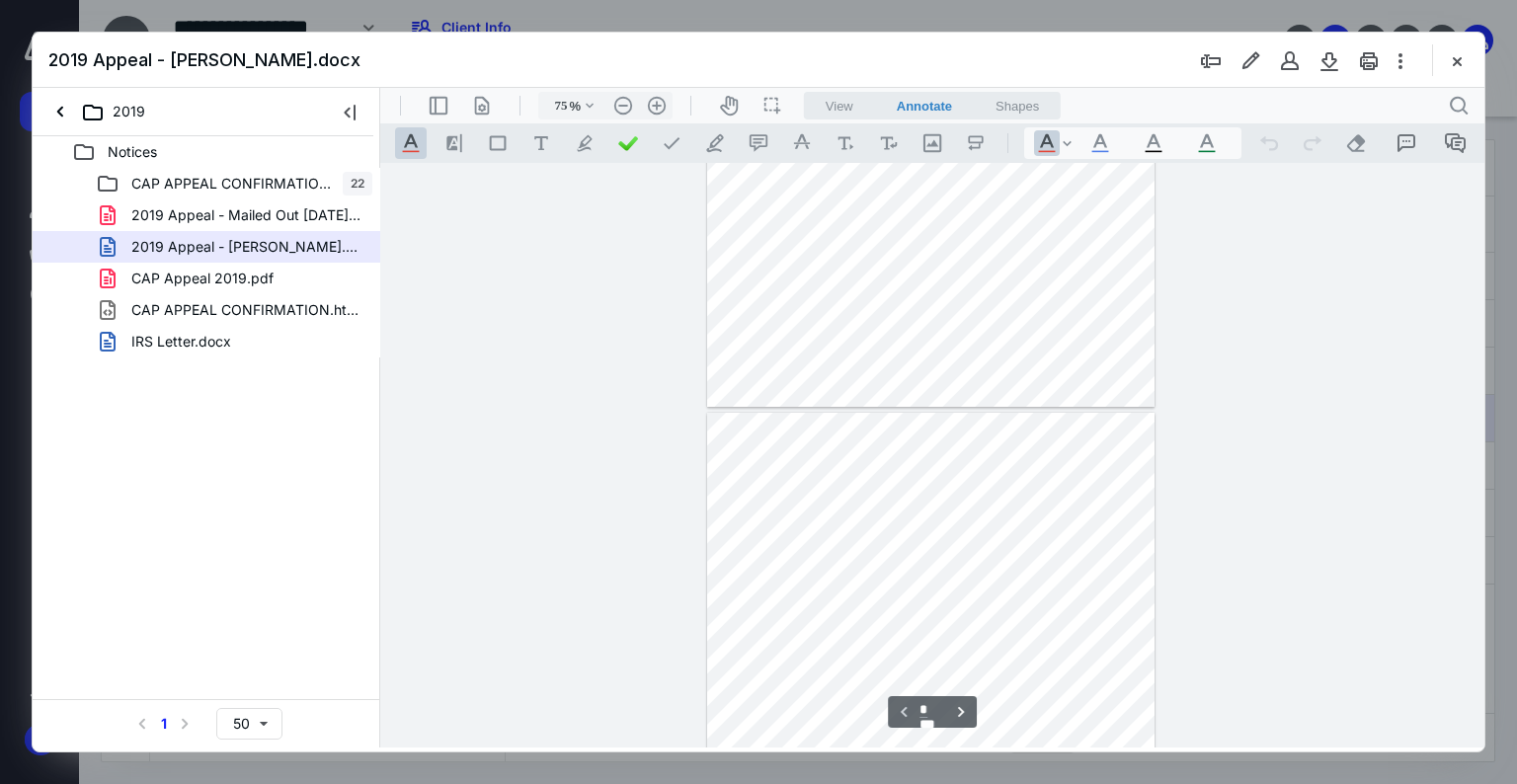 type on "*" 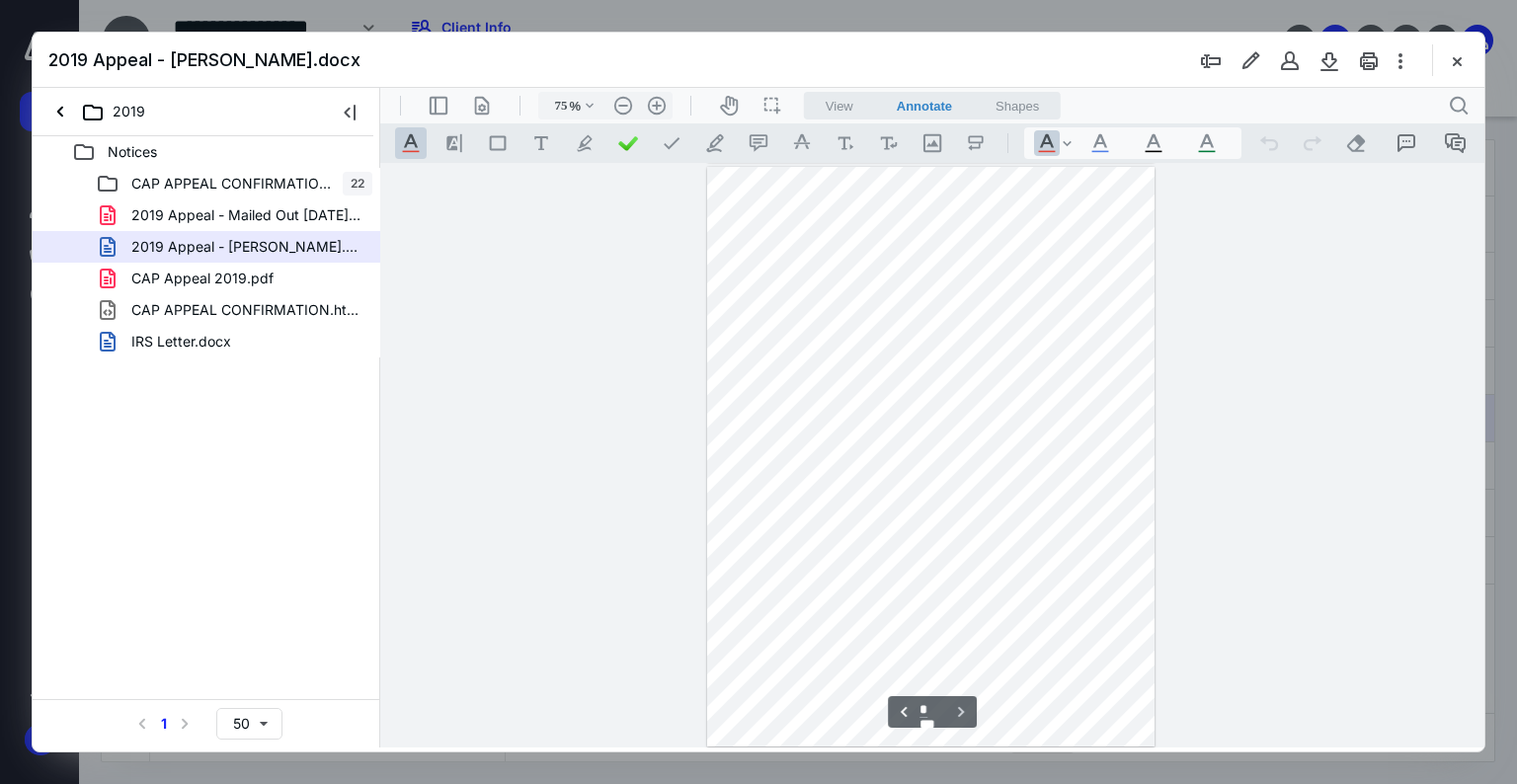 scroll, scrollTop: 586, scrollLeft: 0, axis: vertical 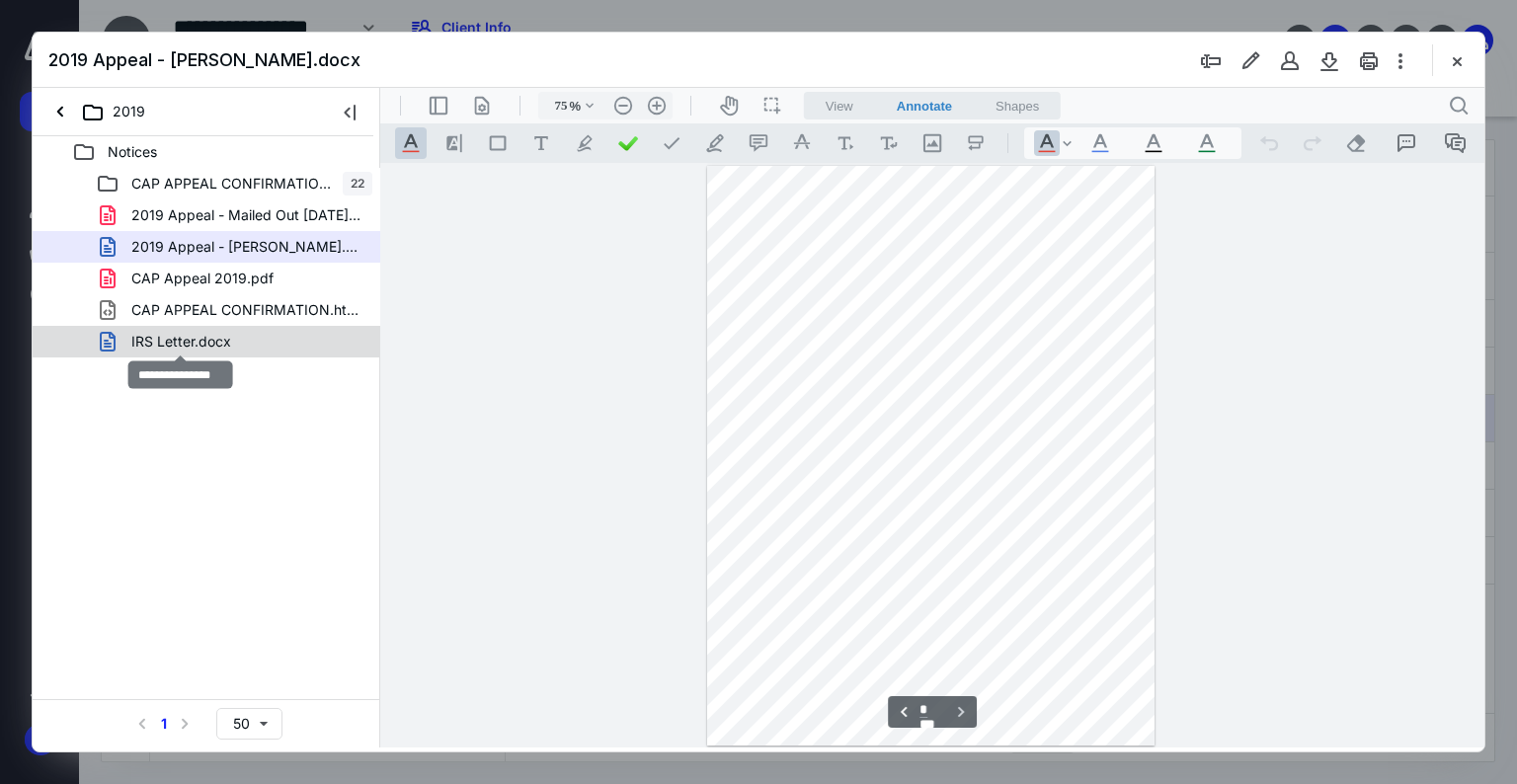 click on "IRS Letter.docx" at bounding box center (181, 342) 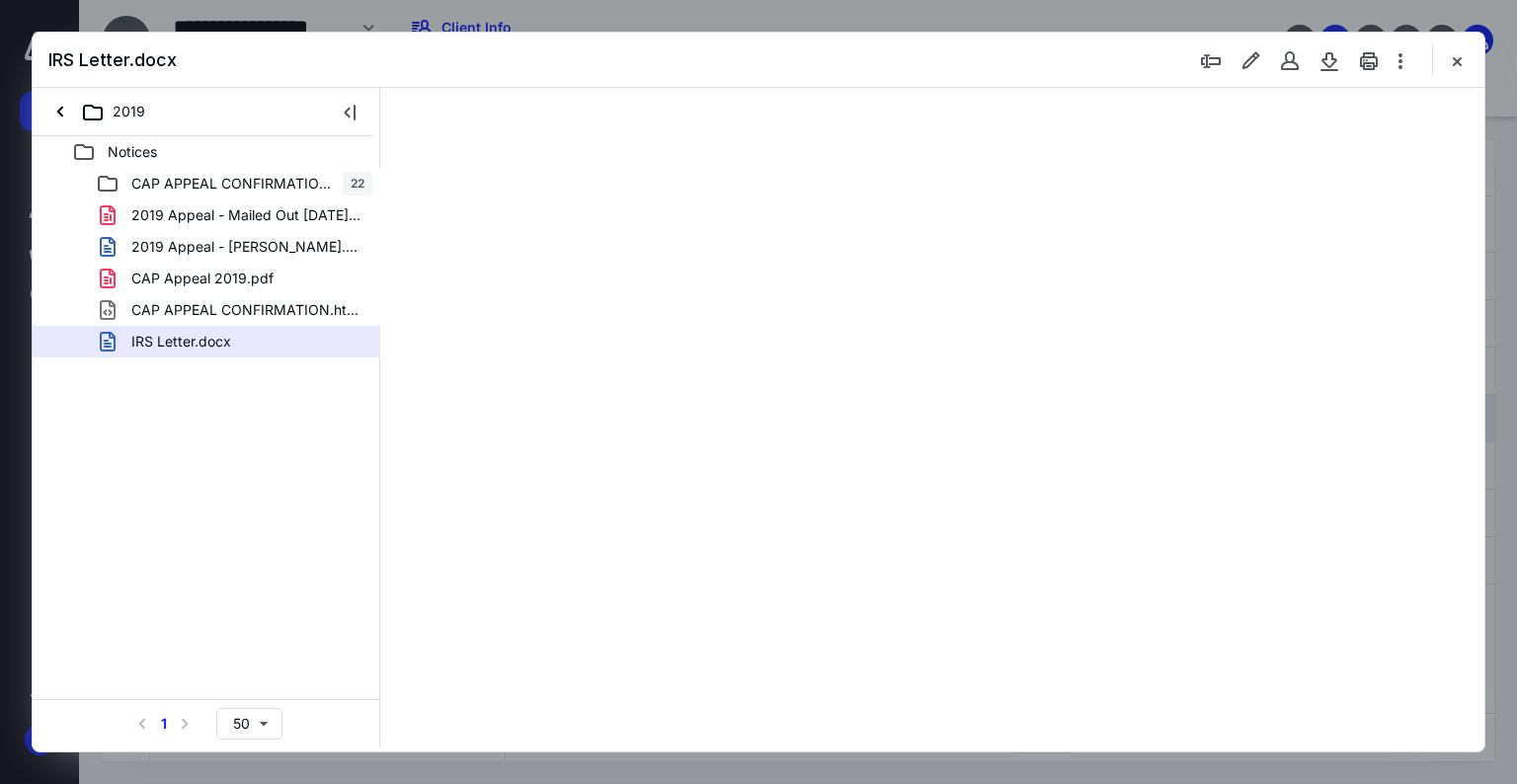 scroll, scrollTop: 0, scrollLeft: 0, axis: both 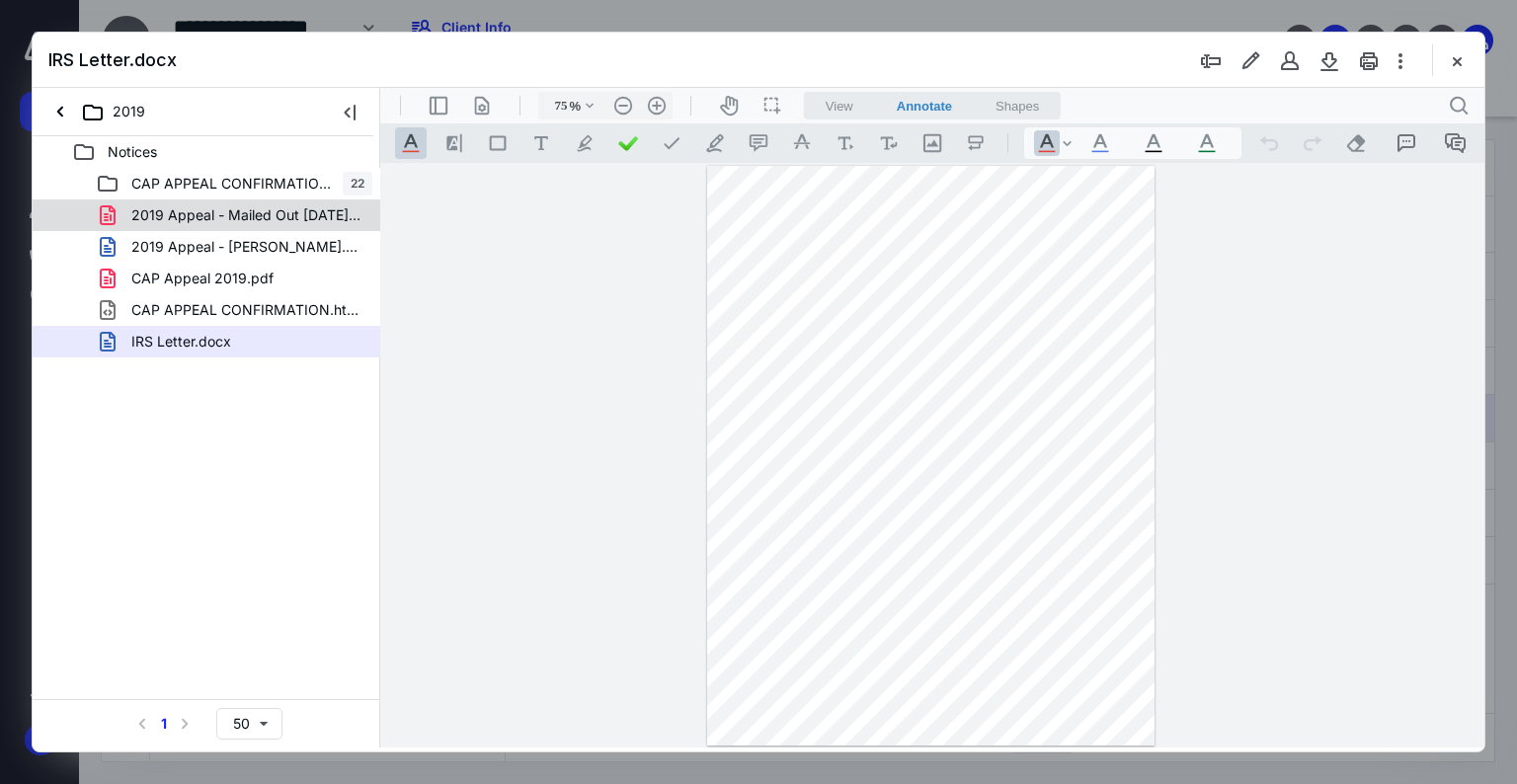 click on "2019 Appeal - Mailed Out [DATE].pdf" at bounding box center [234, 215] 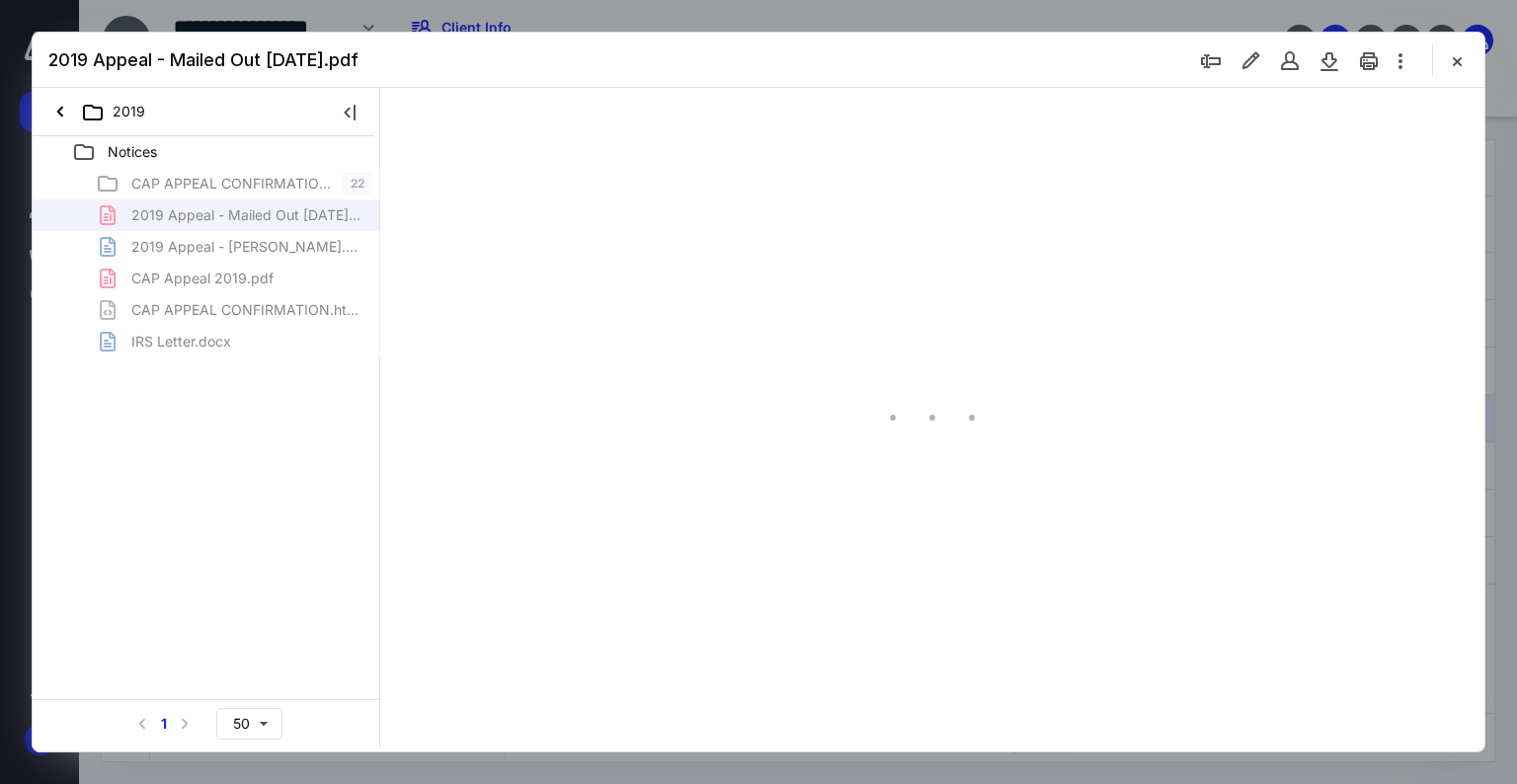 type on "97" 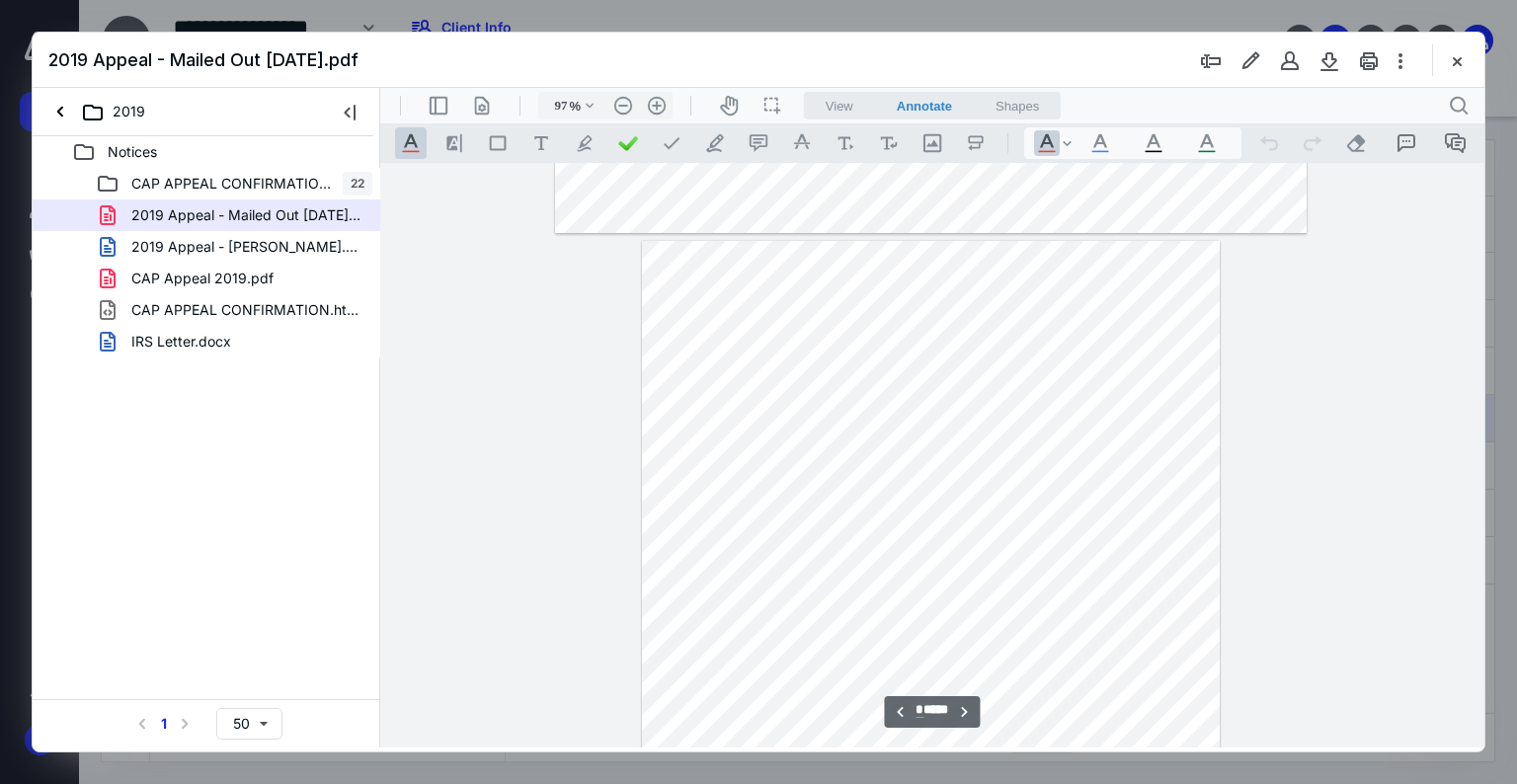 scroll, scrollTop: 671, scrollLeft: 0, axis: vertical 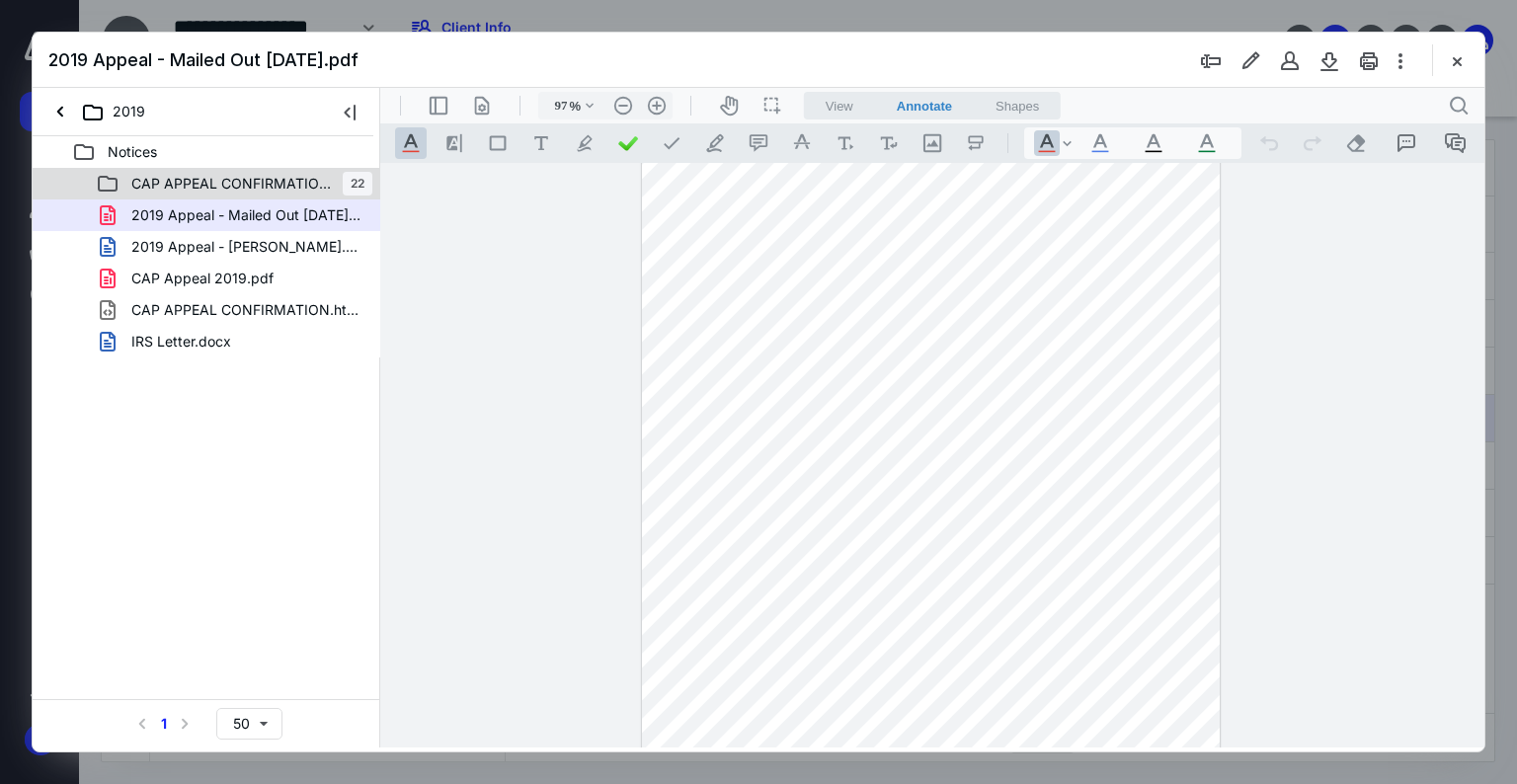 click on "CAP APPEAL CONFIRMATION_files" at bounding box center (231, 184) 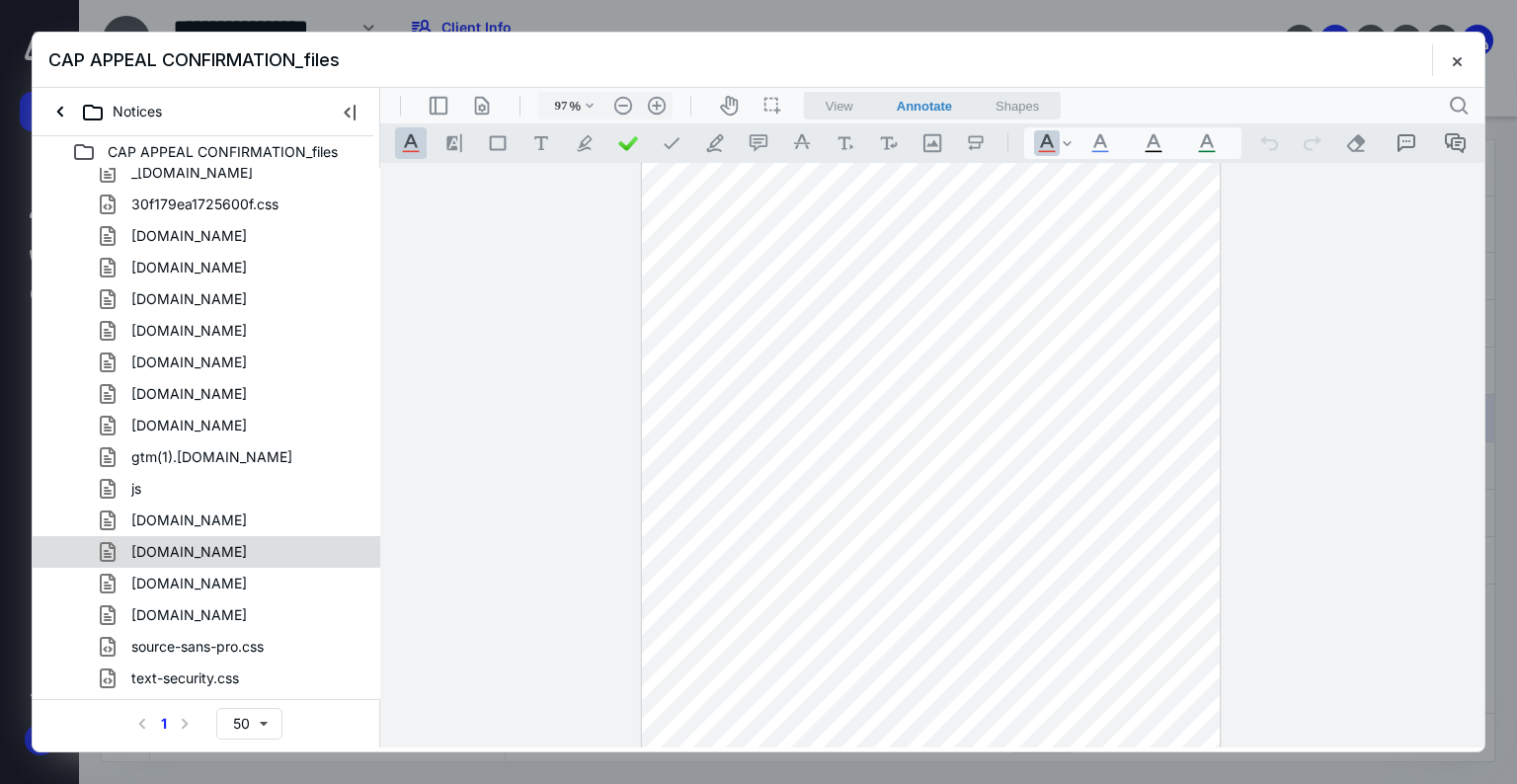 scroll, scrollTop: 0, scrollLeft: 0, axis: both 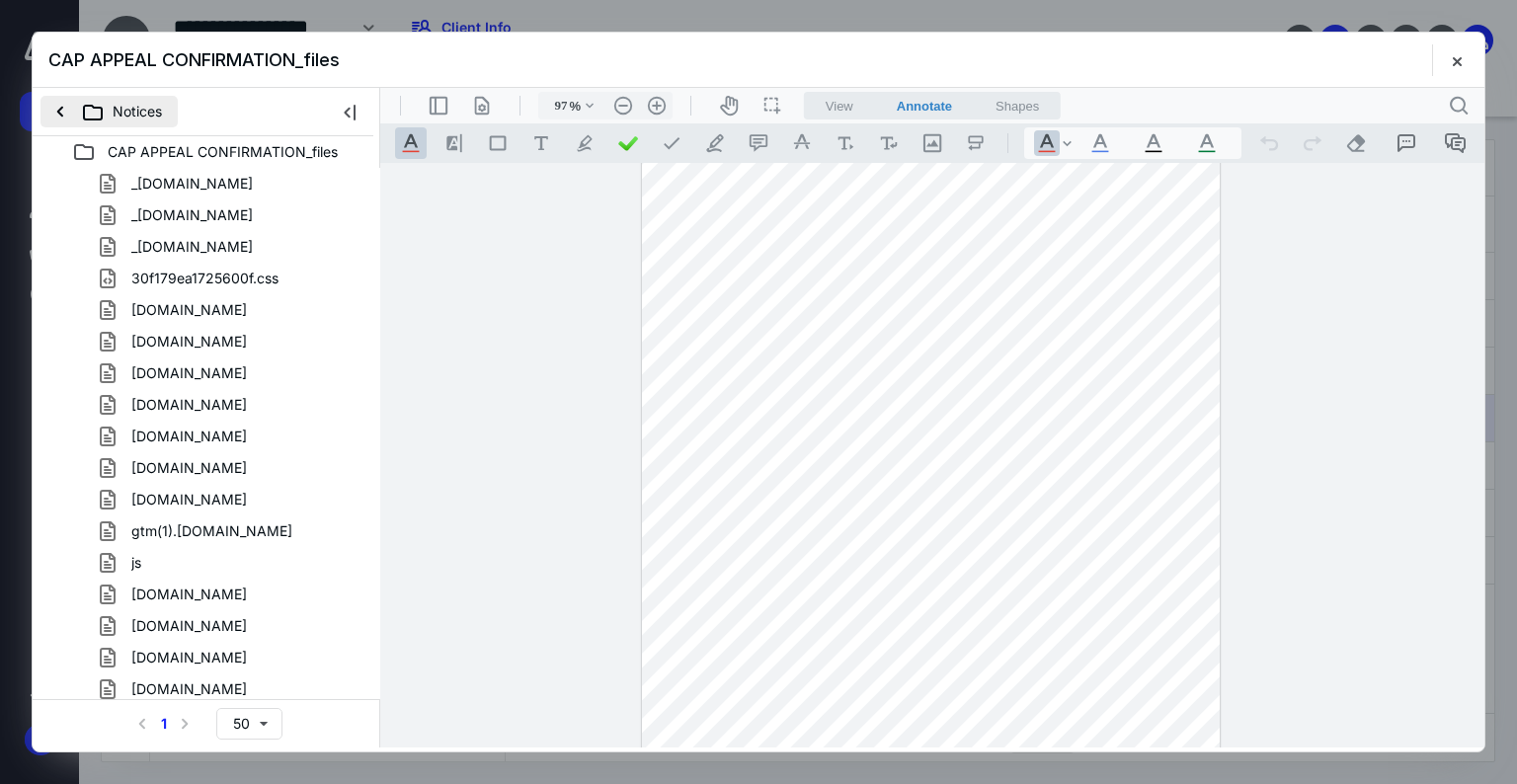 click on "Notices" at bounding box center [109, 112] 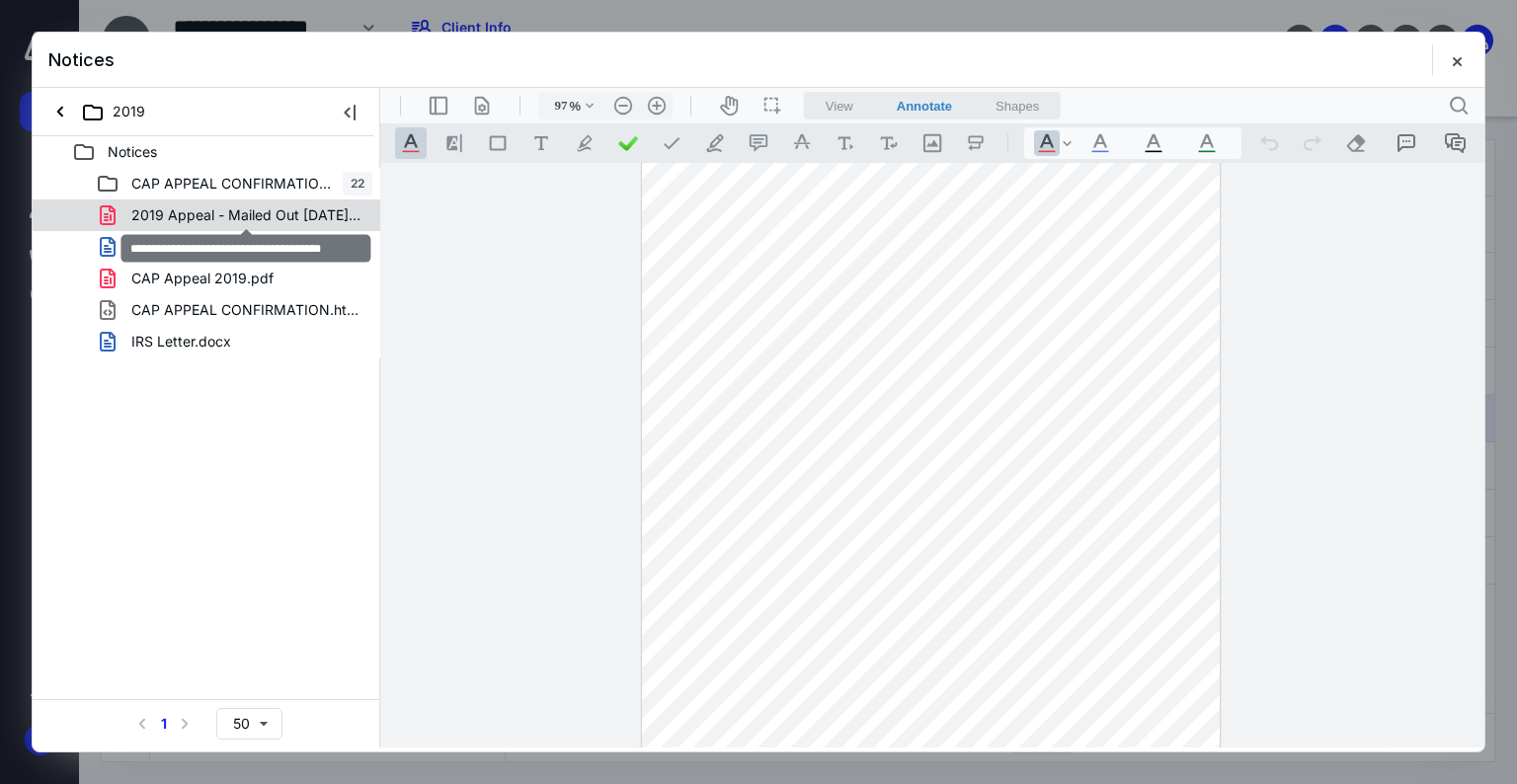 click on "2019 Appeal - Mailed Out [DATE].pdf" at bounding box center (246, 215) 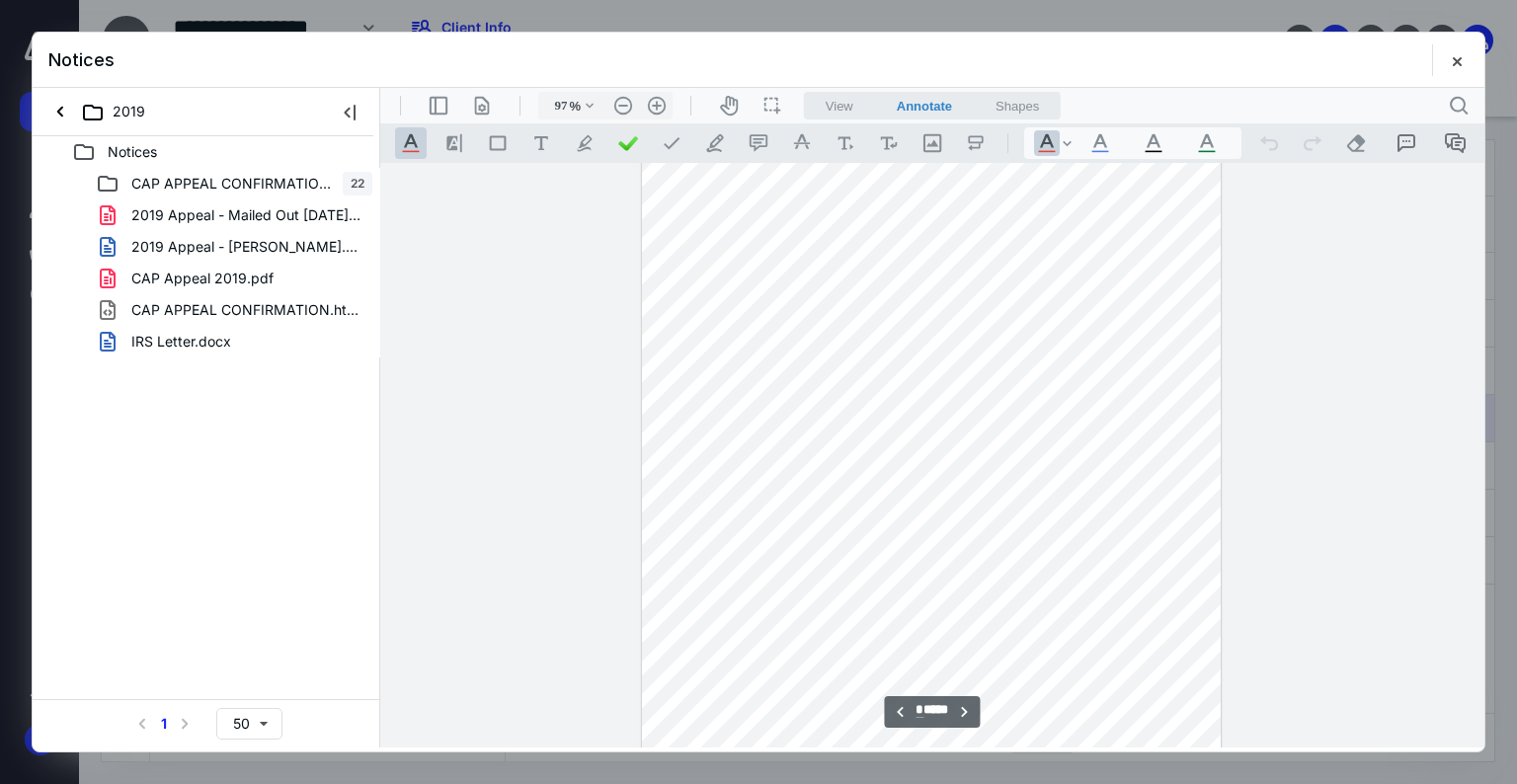 scroll, scrollTop: 1264, scrollLeft: 0, axis: vertical 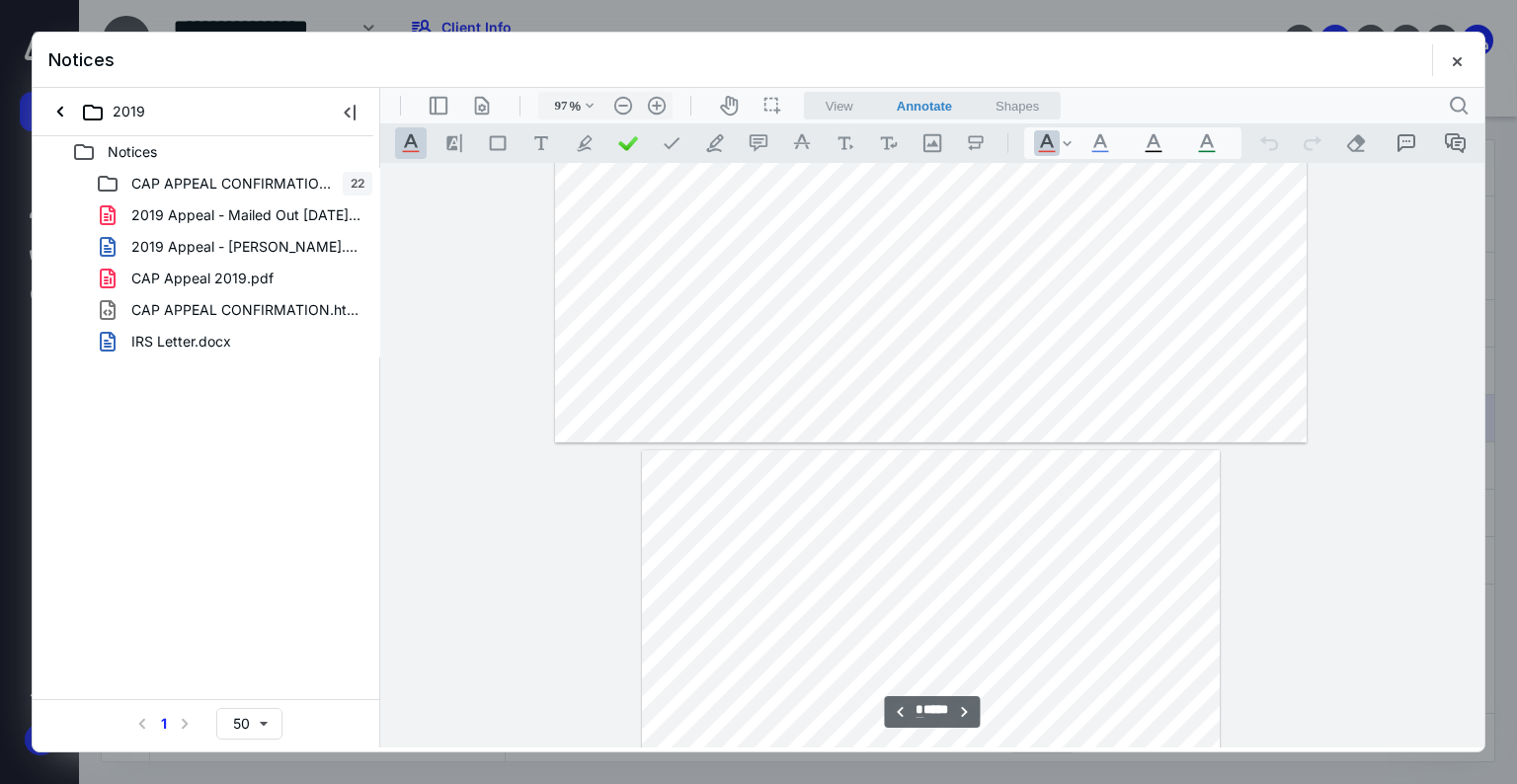 type on "*" 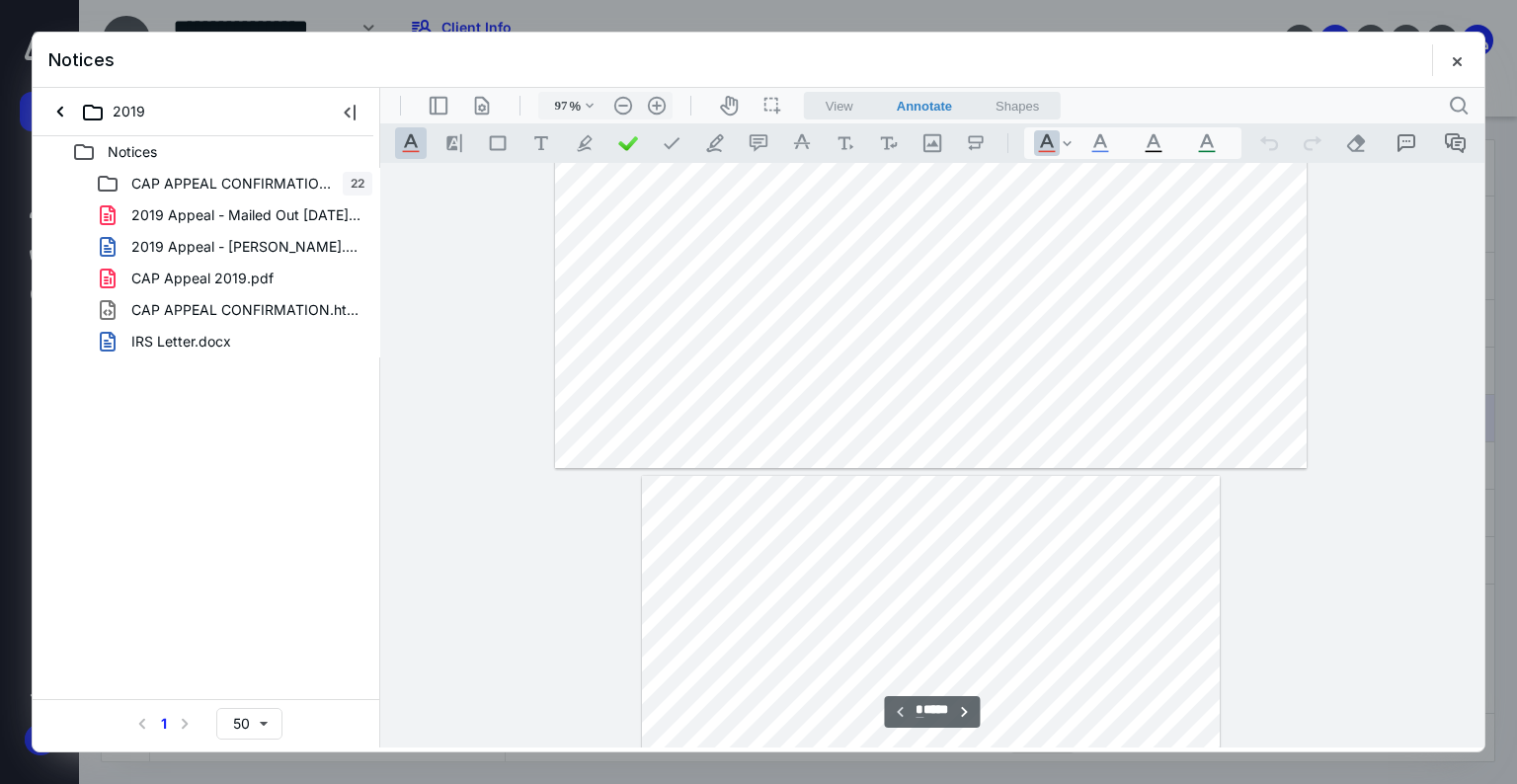 scroll, scrollTop: 0, scrollLeft: 0, axis: both 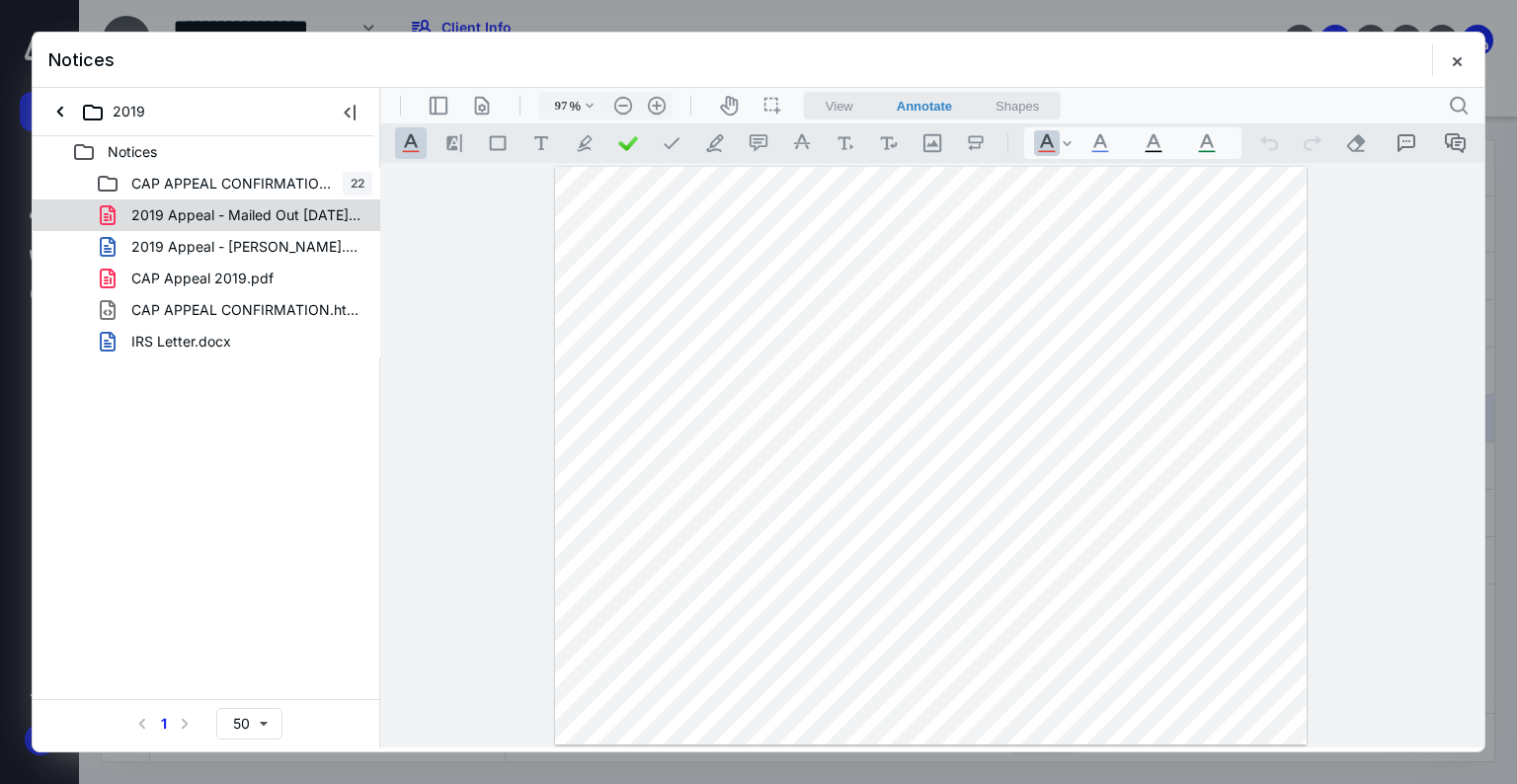 click on "2019 Appeal - Mailed Out [DATE].pdf" at bounding box center [246, 215] 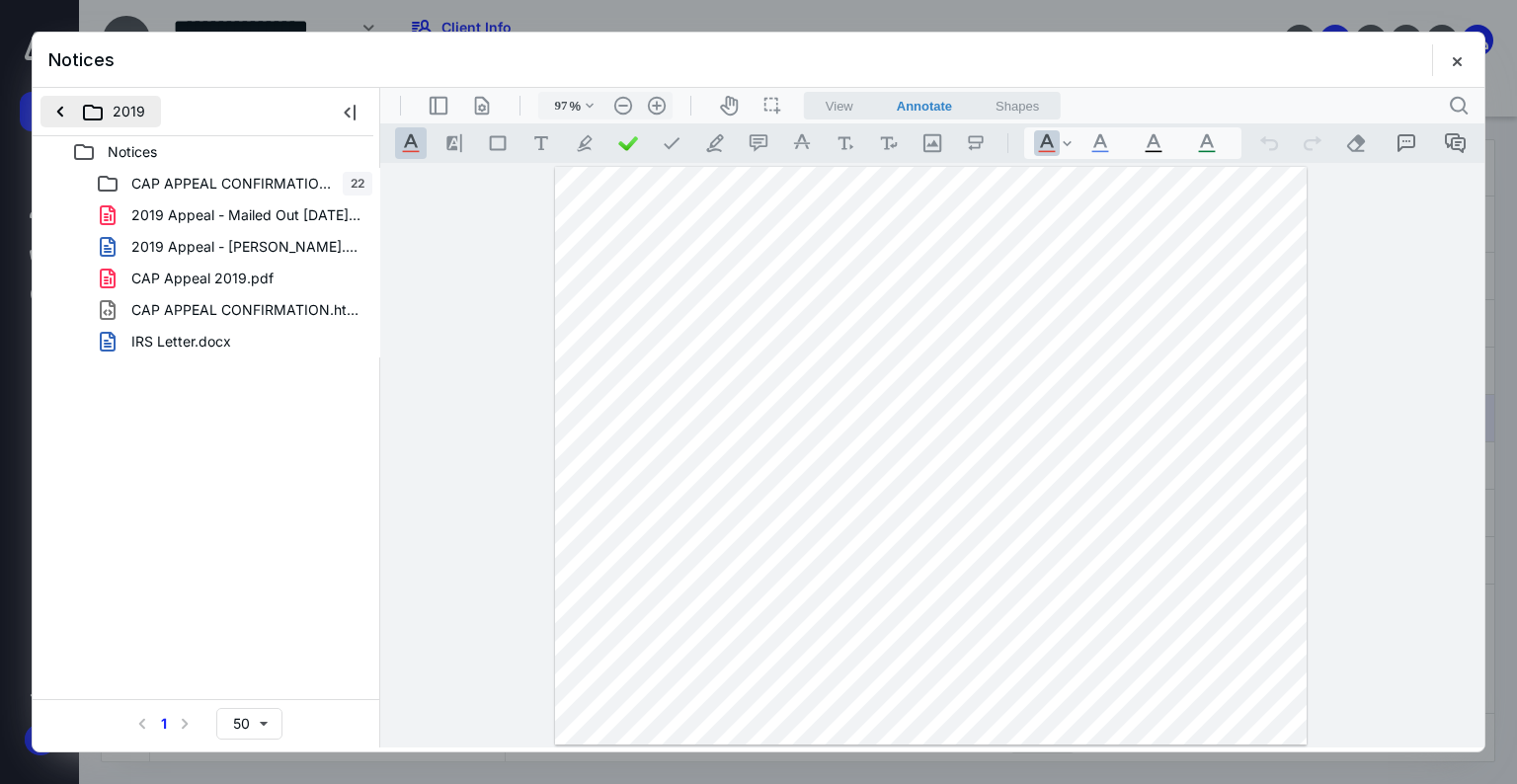 click on "2019" at bounding box center (101, 112) 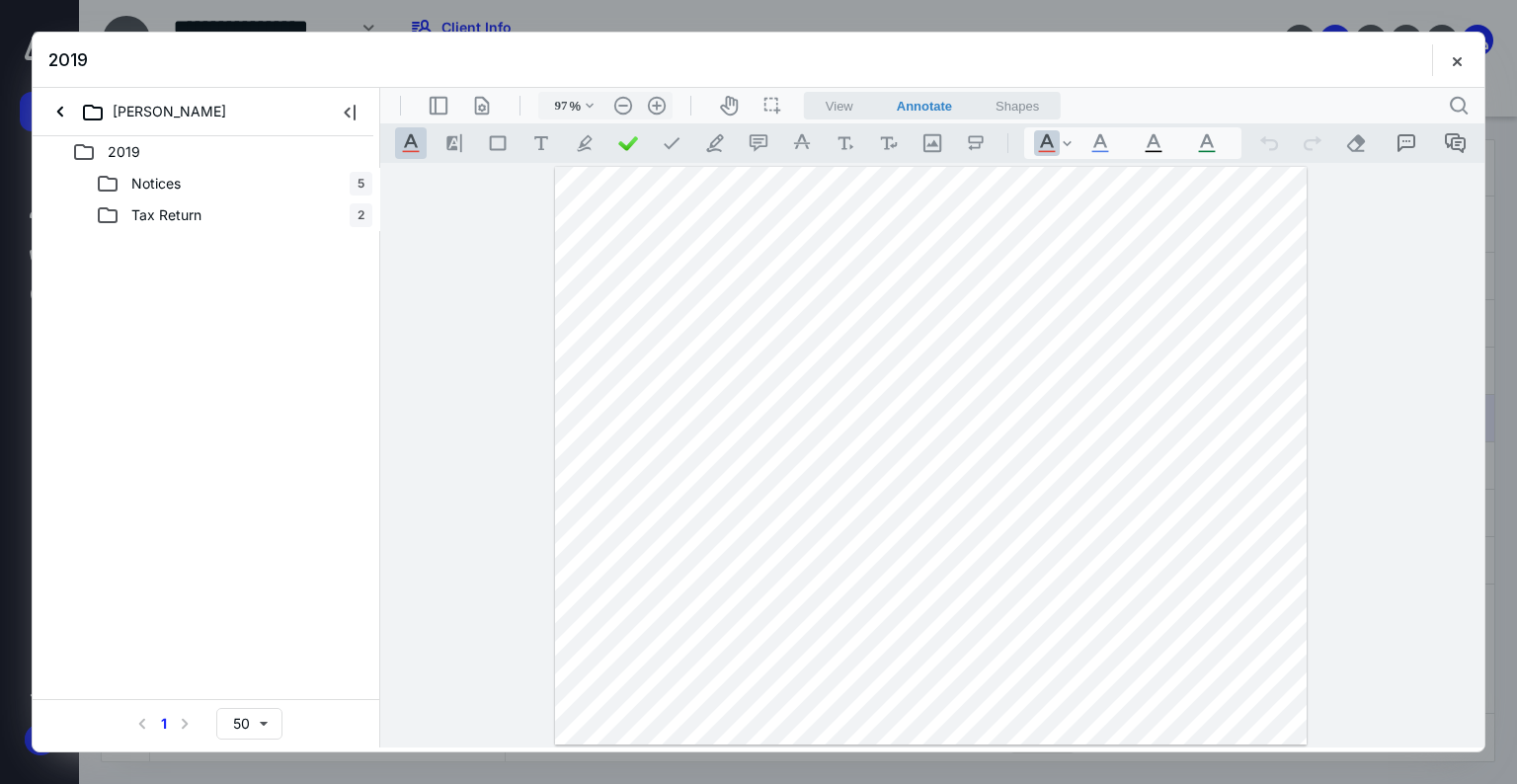 drag, startPoint x: 1468, startPoint y: 61, endPoint x: 1457, endPoint y: 56, distance: 12.083046 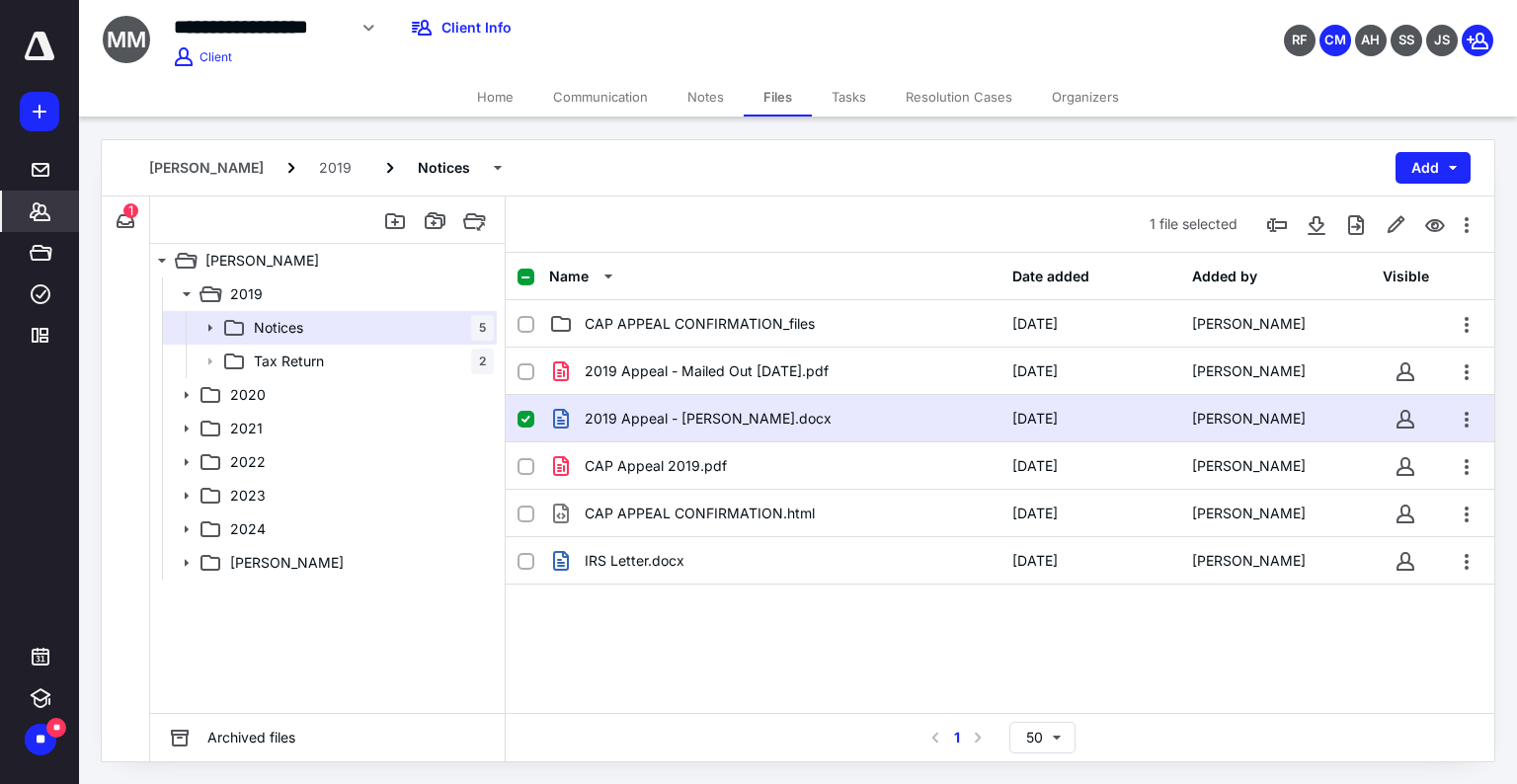 click 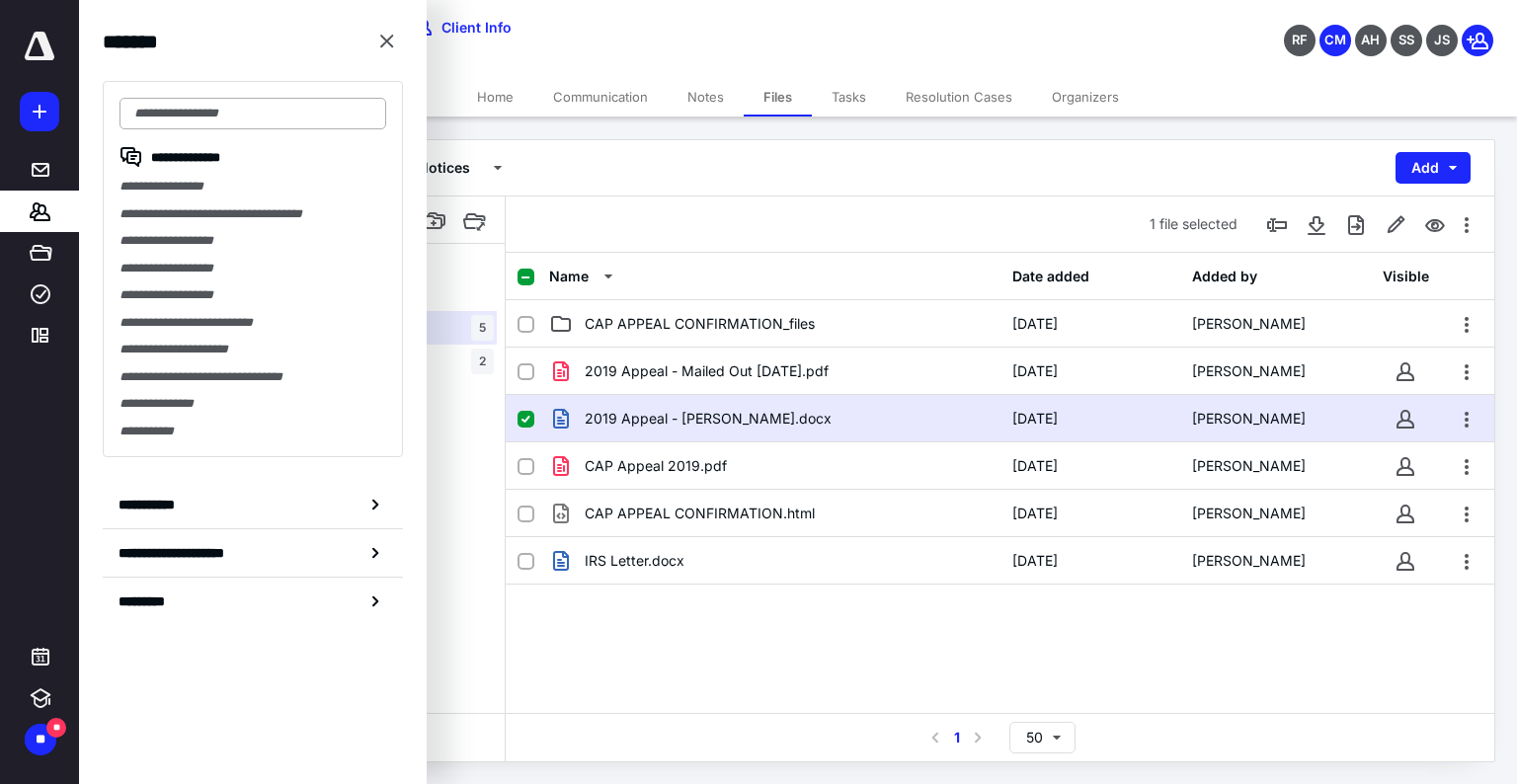 click at bounding box center (253, 114) 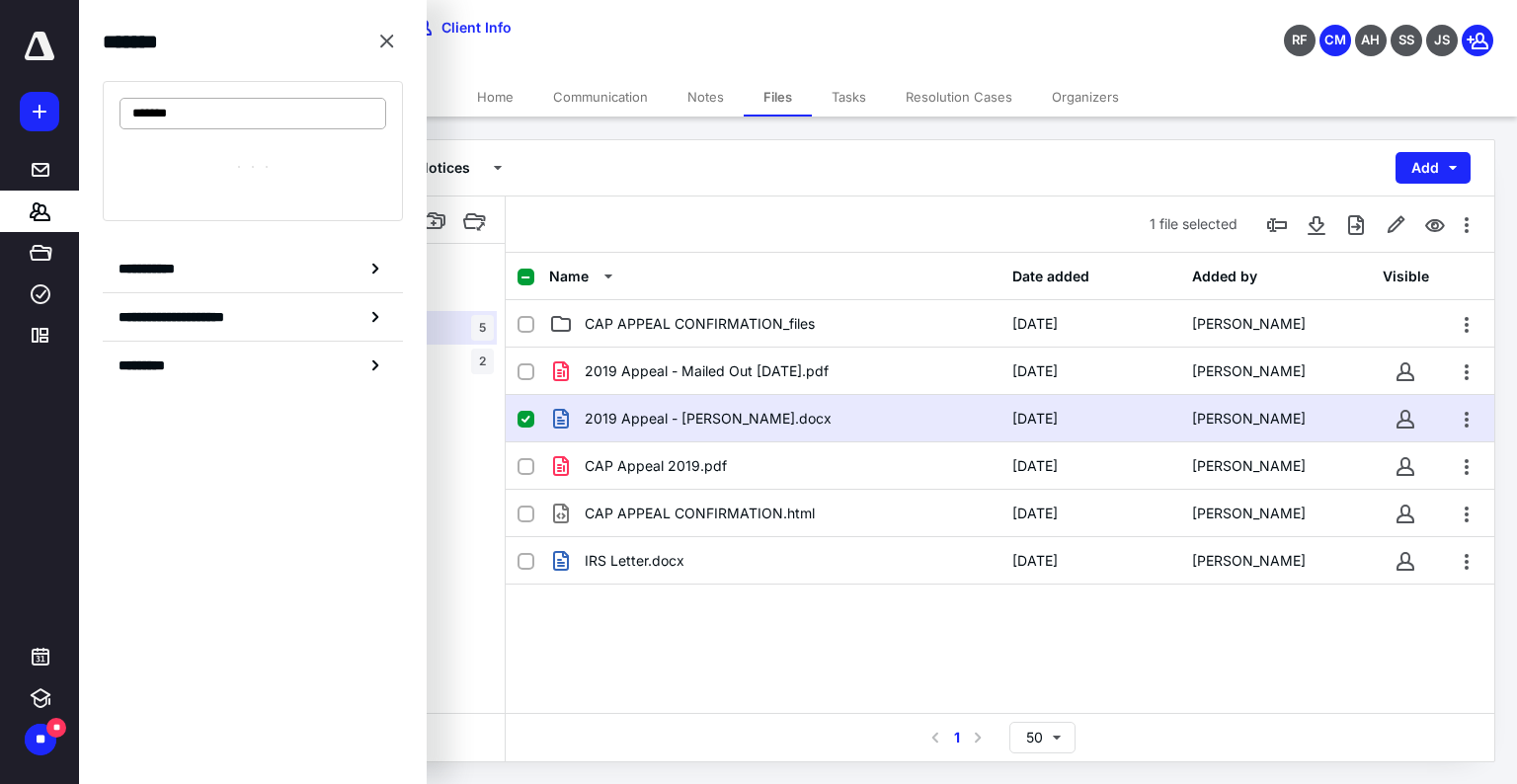 type on "*******" 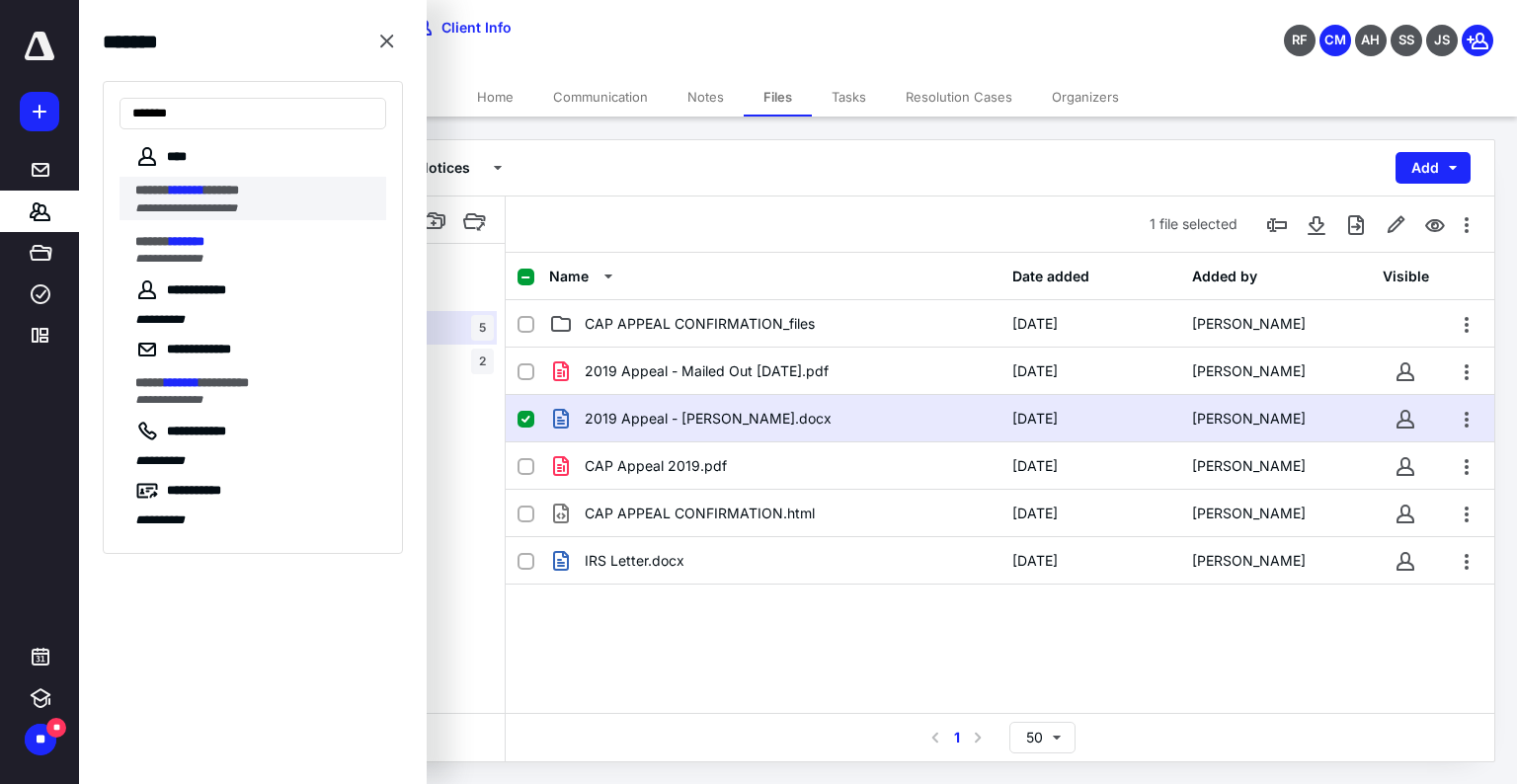 click on "*******" at bounding box center [187, 190] 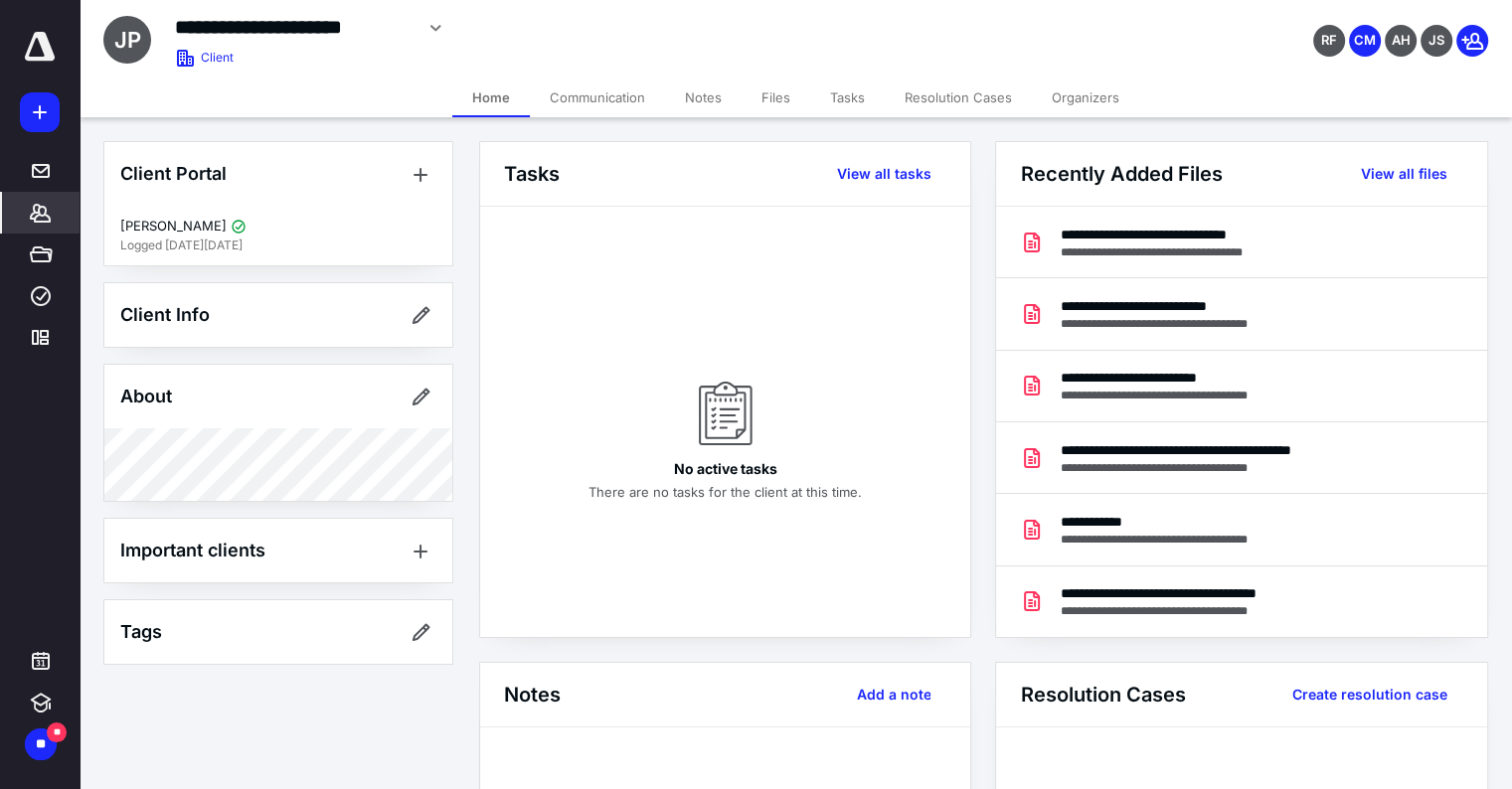 click on "Files" at bounding box center [775, 97] 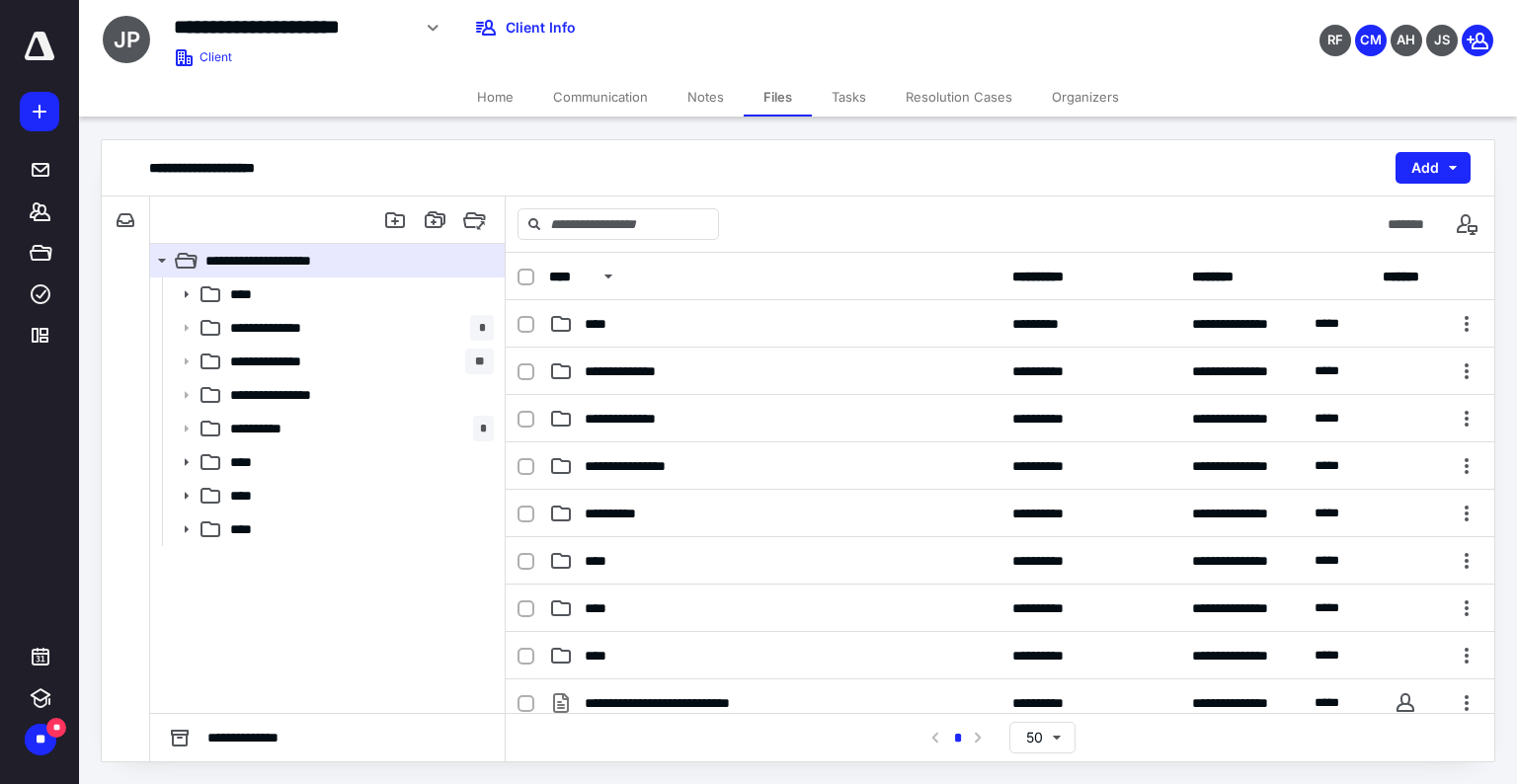 click on "Home" at bounding box center (495, 97) 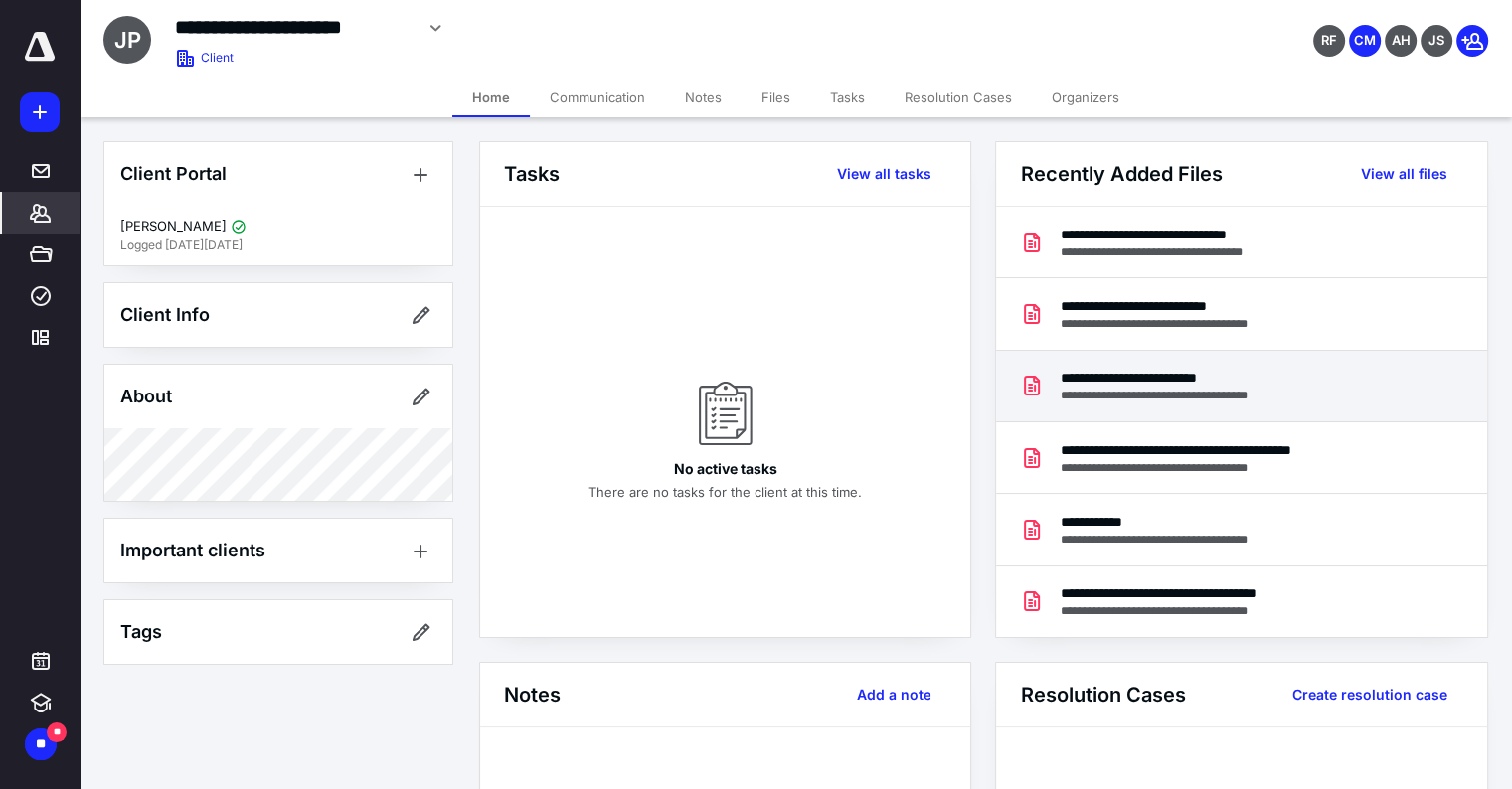 click on "**********" at bounding box center (1185, 395) 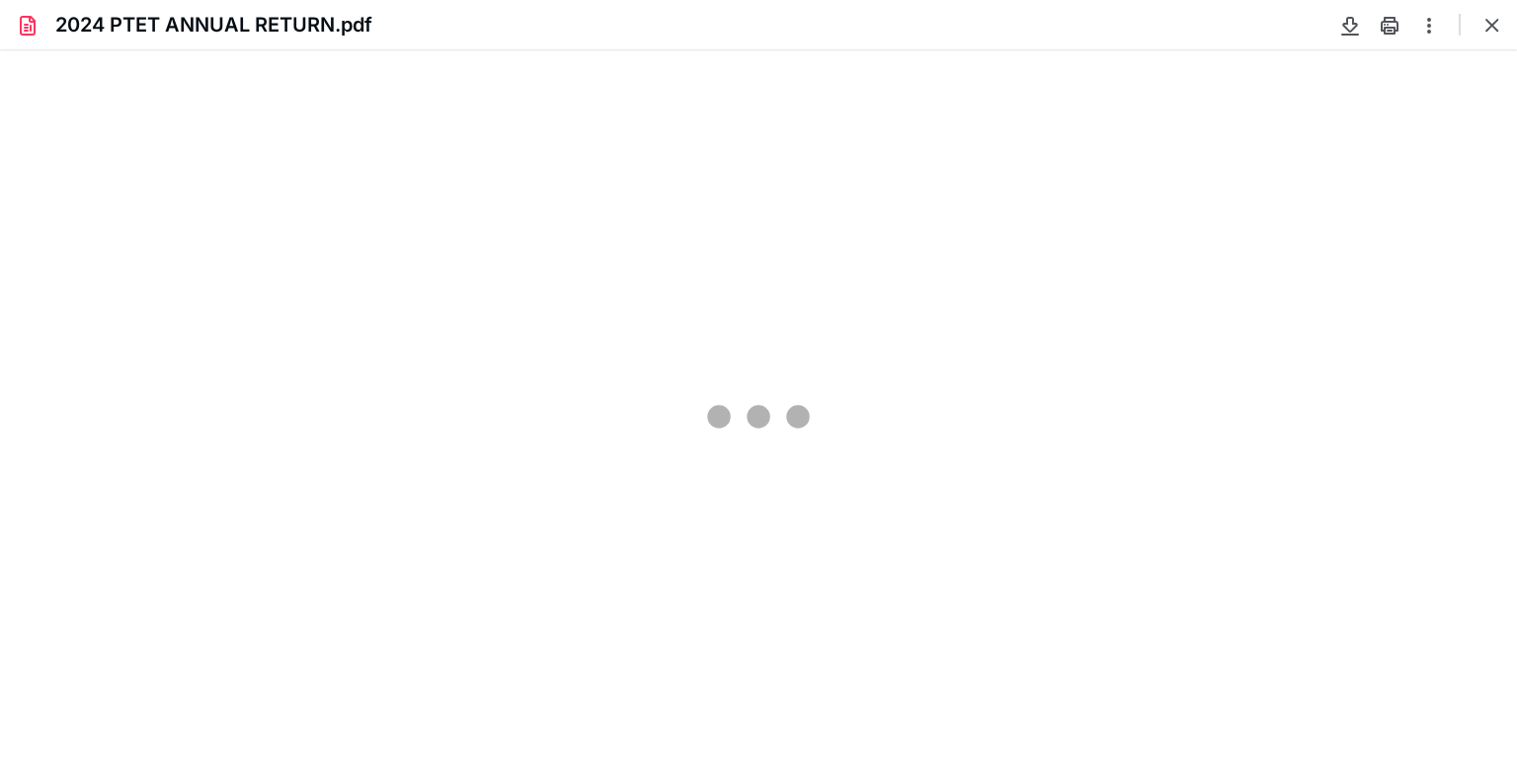 scroll, scrollTop: 0, scrollLeft: 0, axis: both 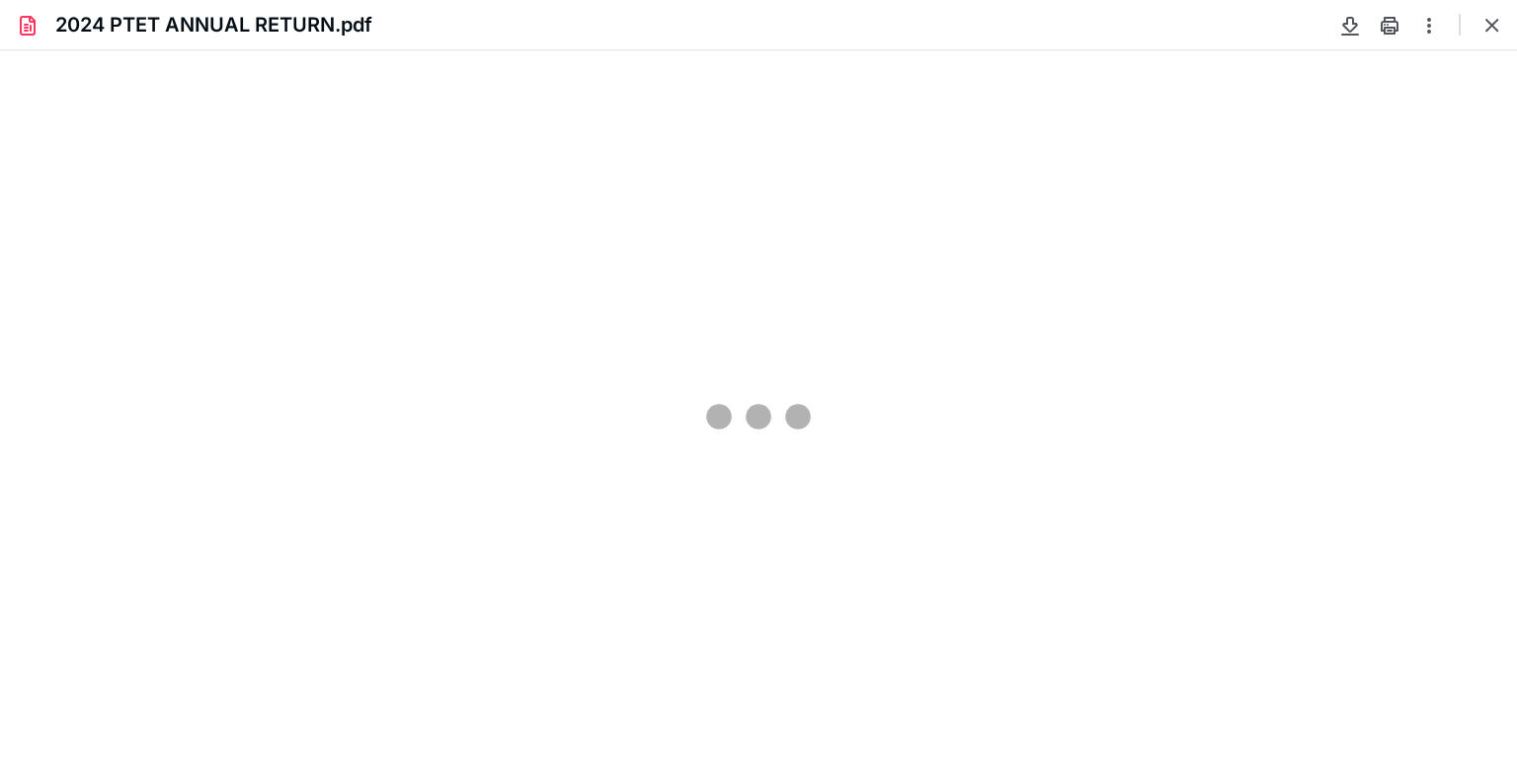 type on "89" 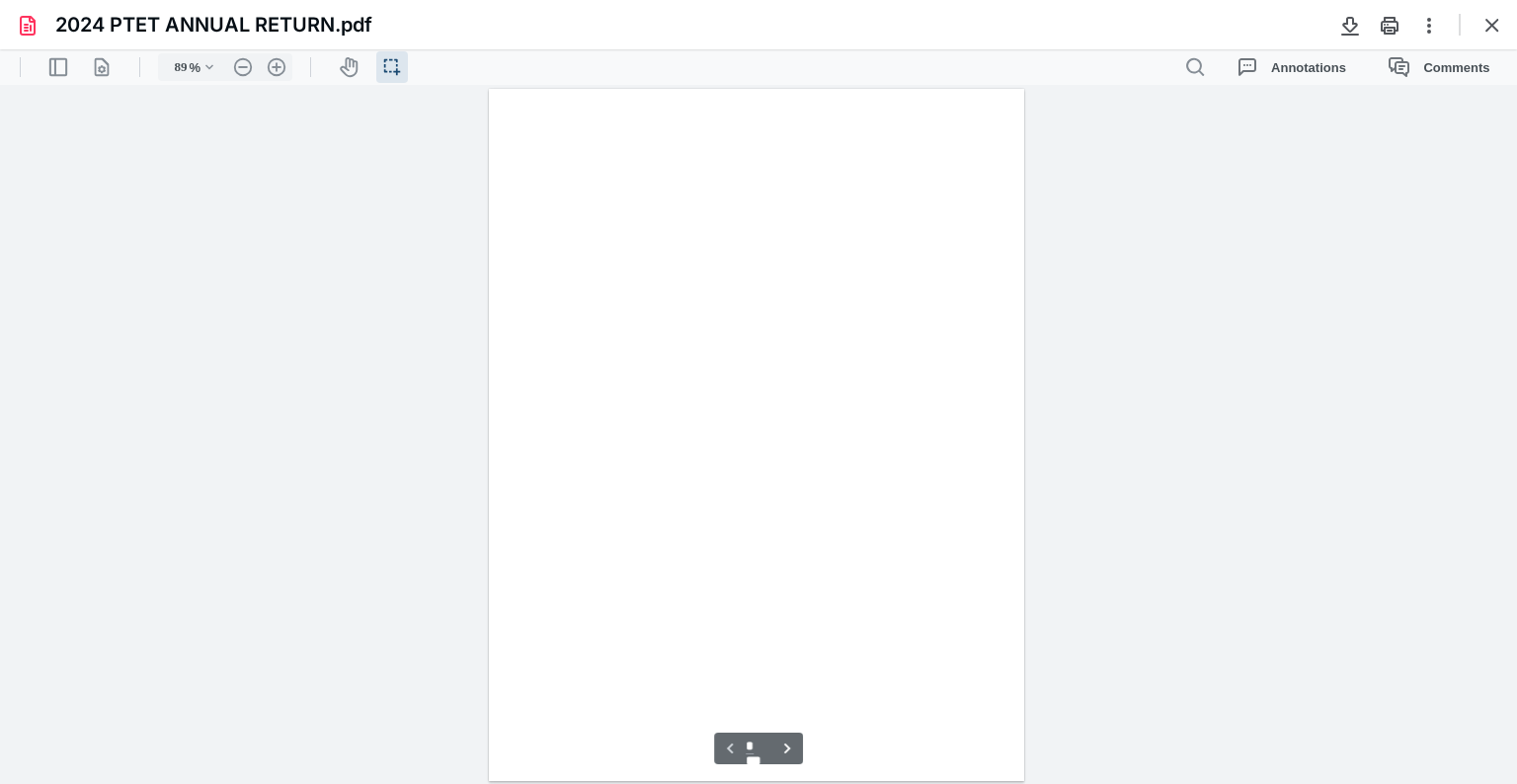 scroll, scrollTop: 39, scrollLeft: 0, axis: vertical 